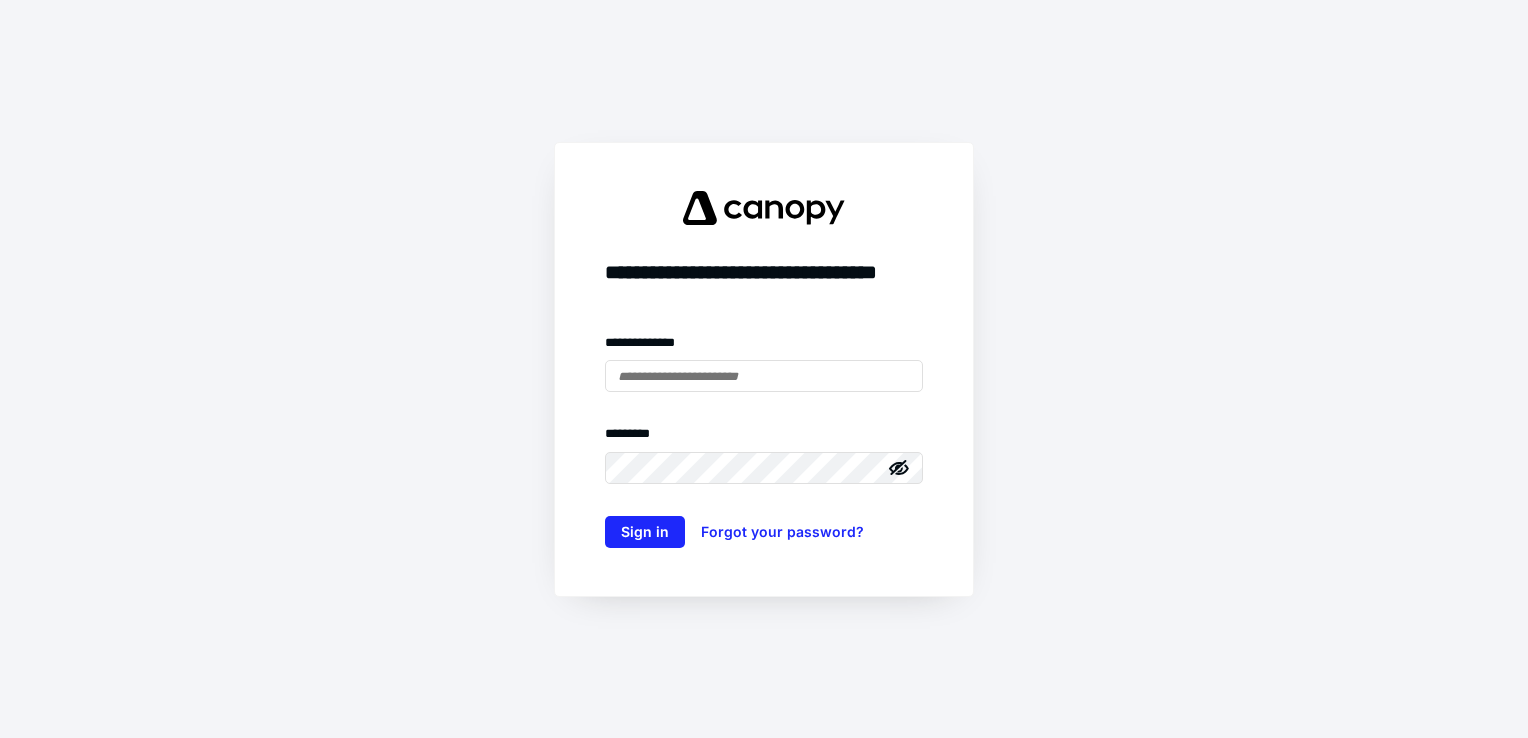 scroll, scrollTop: 0, scrollLeft: 0, axis: both 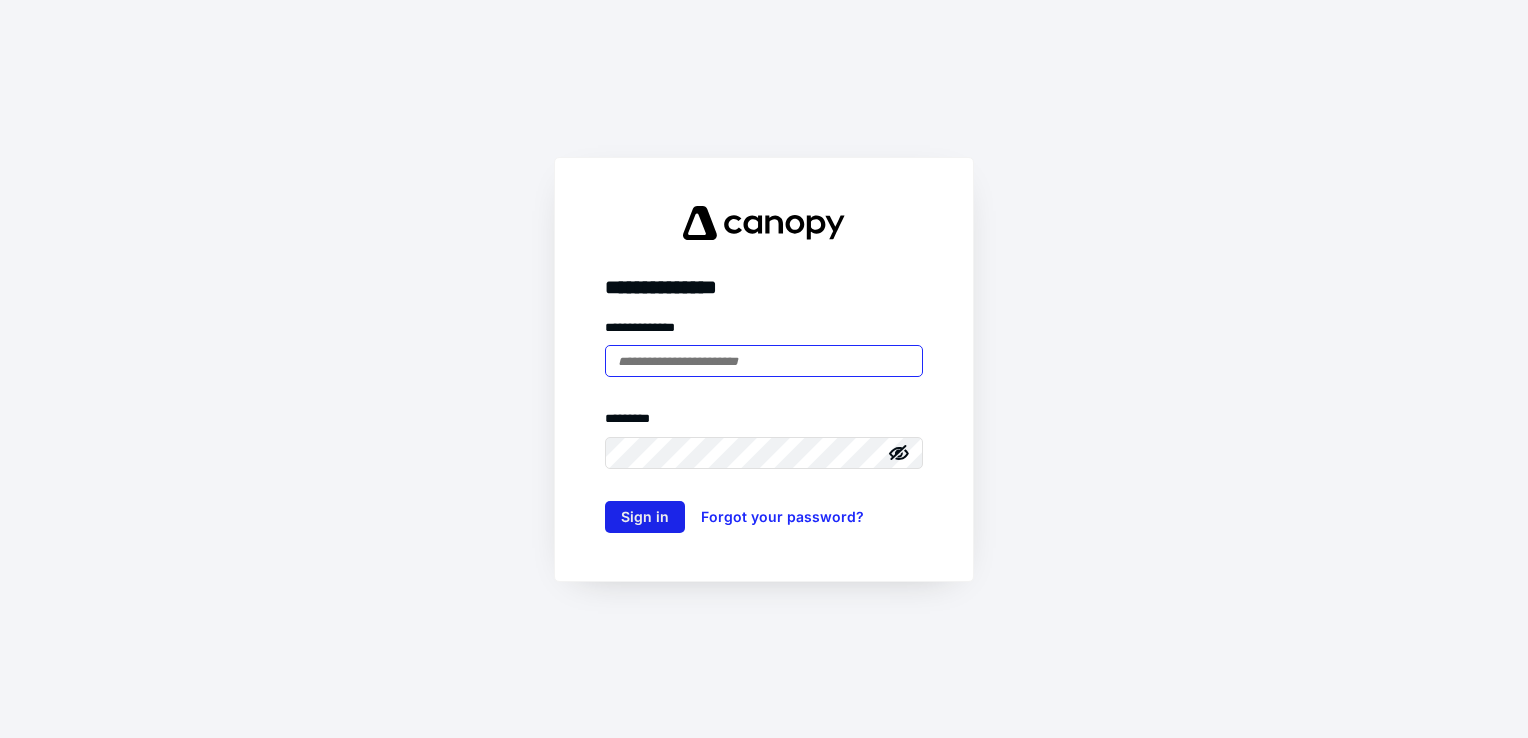 type on "**********" 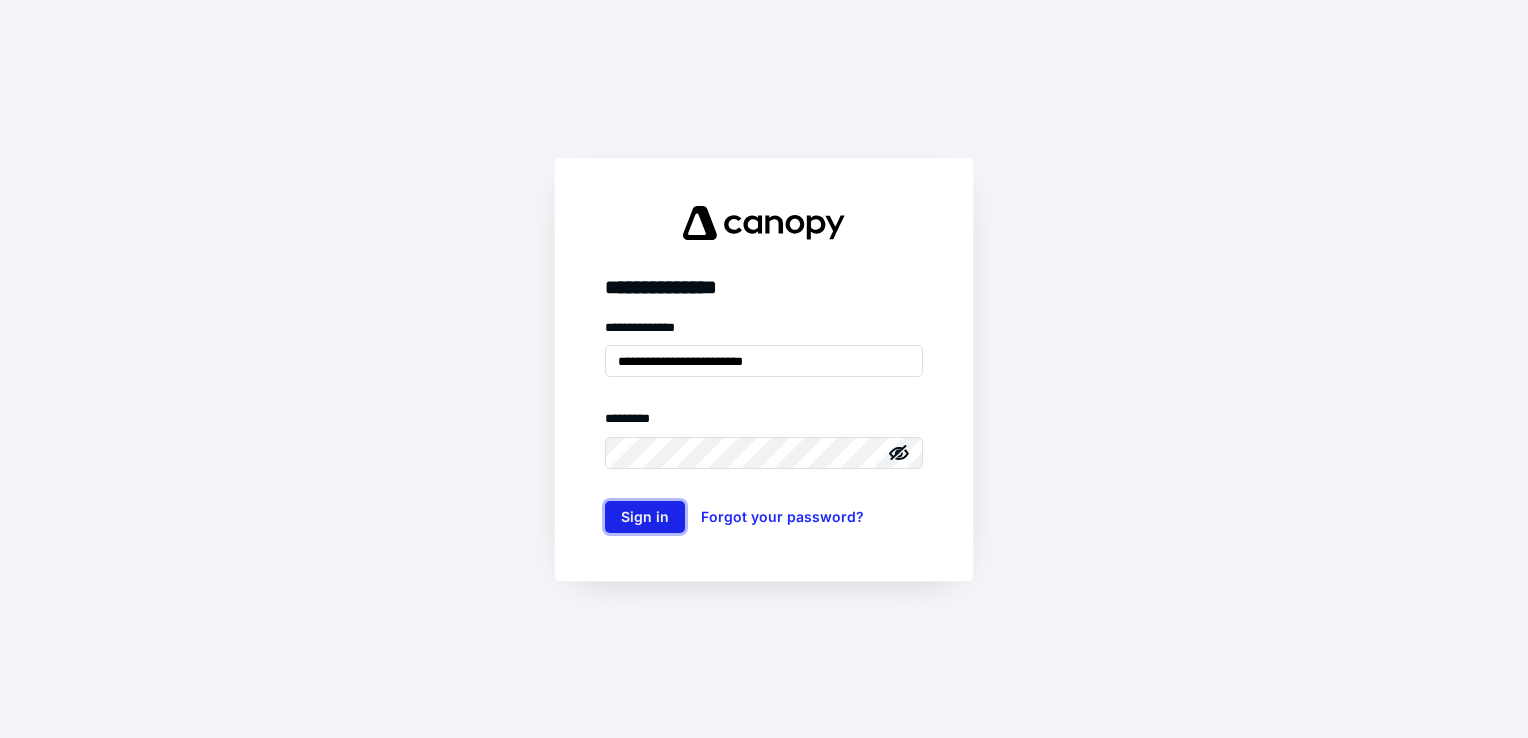 click on "Sign in" at bounding box center (645, 517) 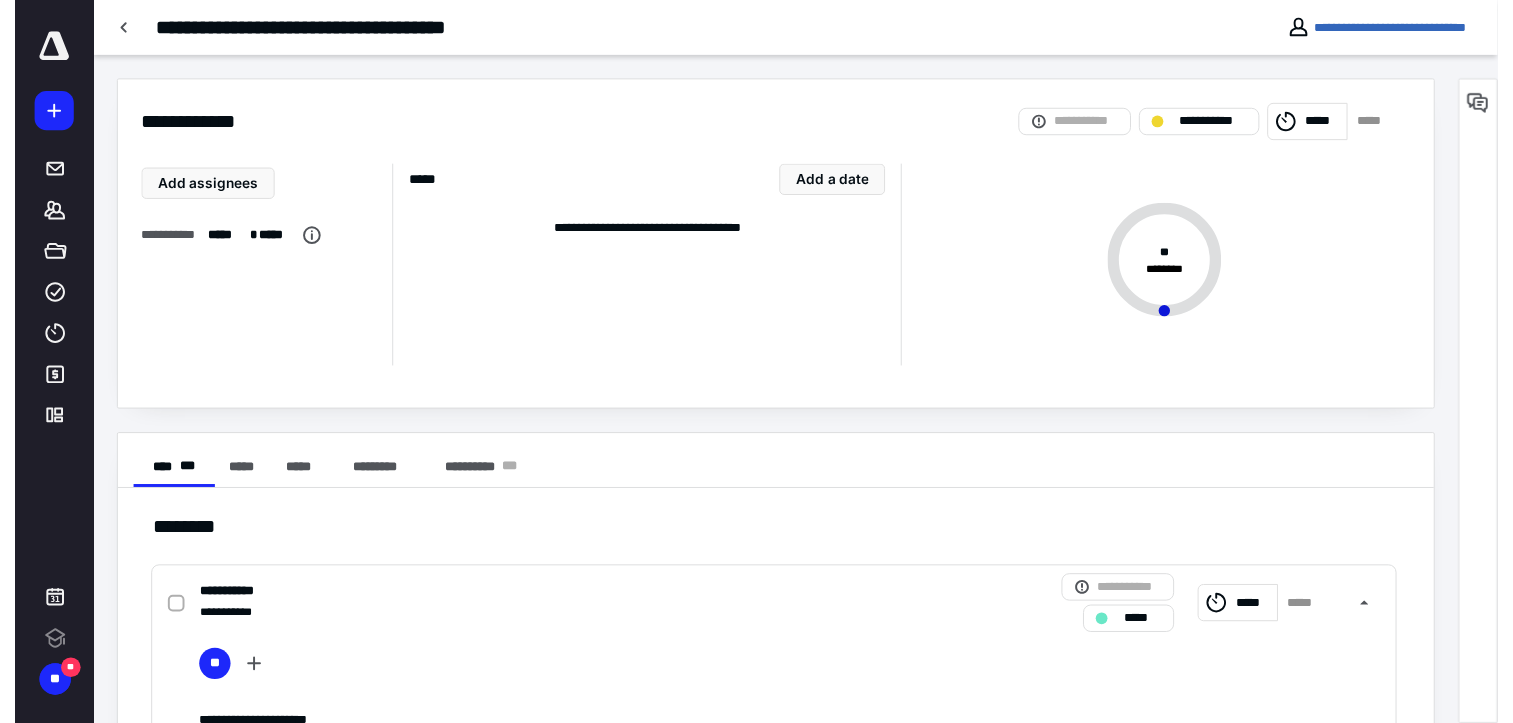 scroll, scrollTop: 0, scrollLeft: 0, axis: both 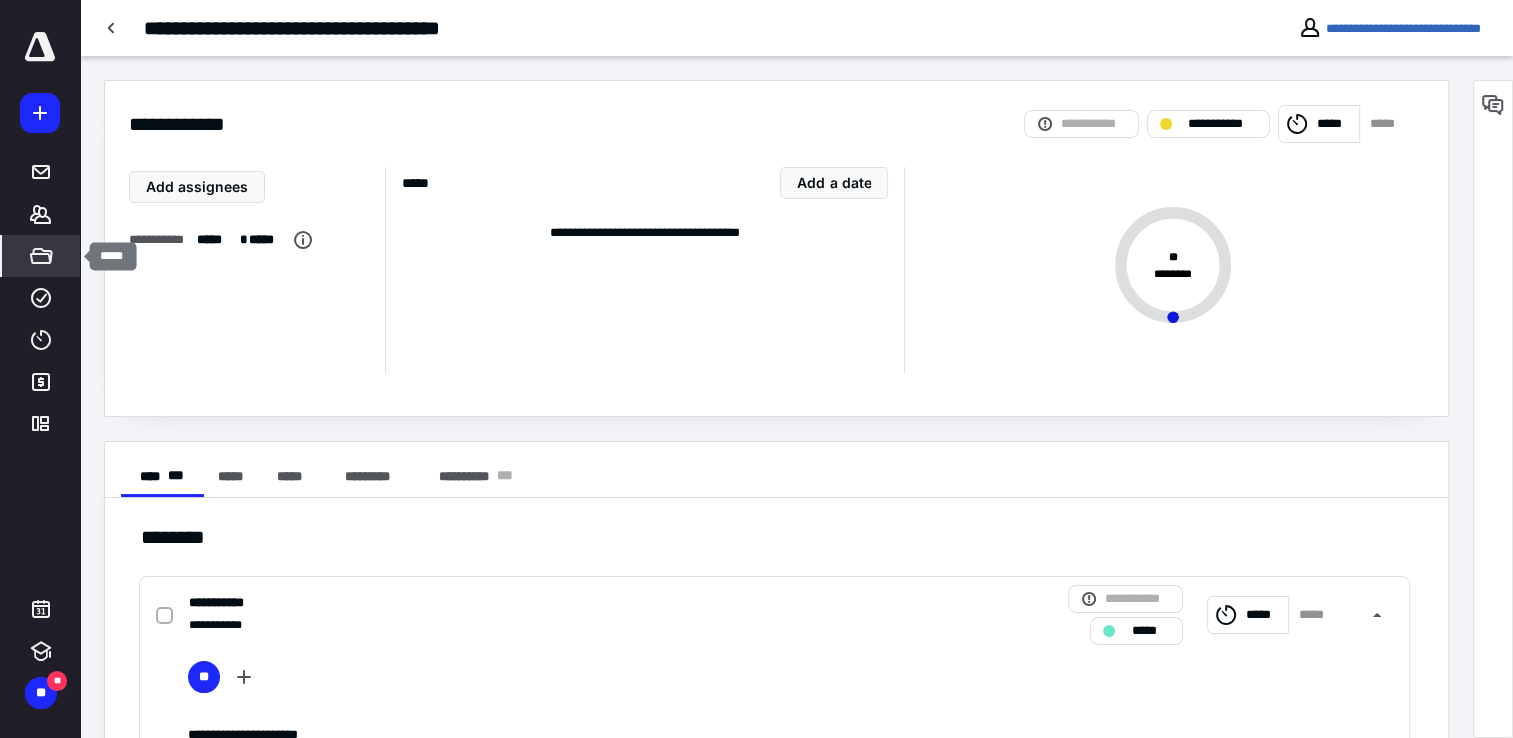 click 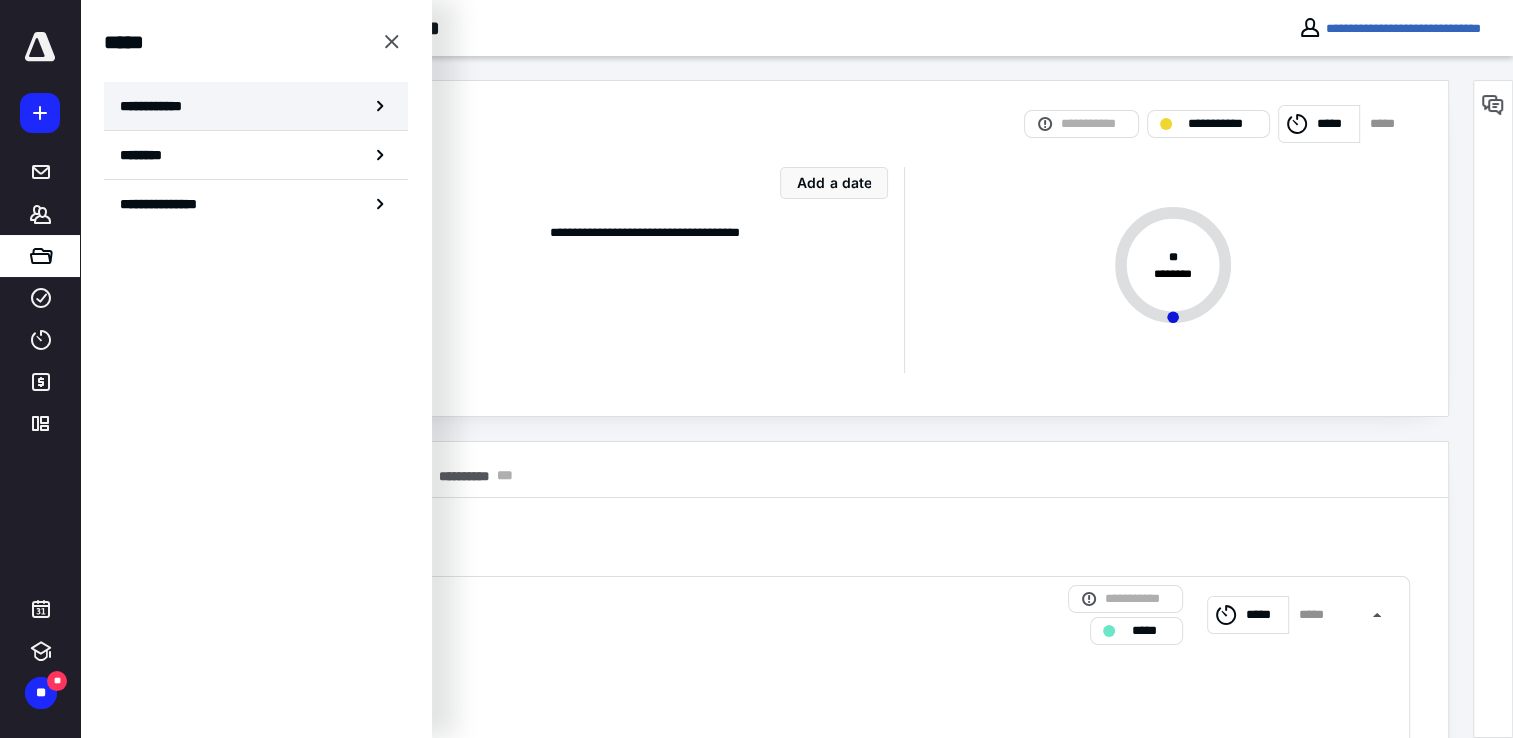 click on "**********" at bounding box center [157, 106] 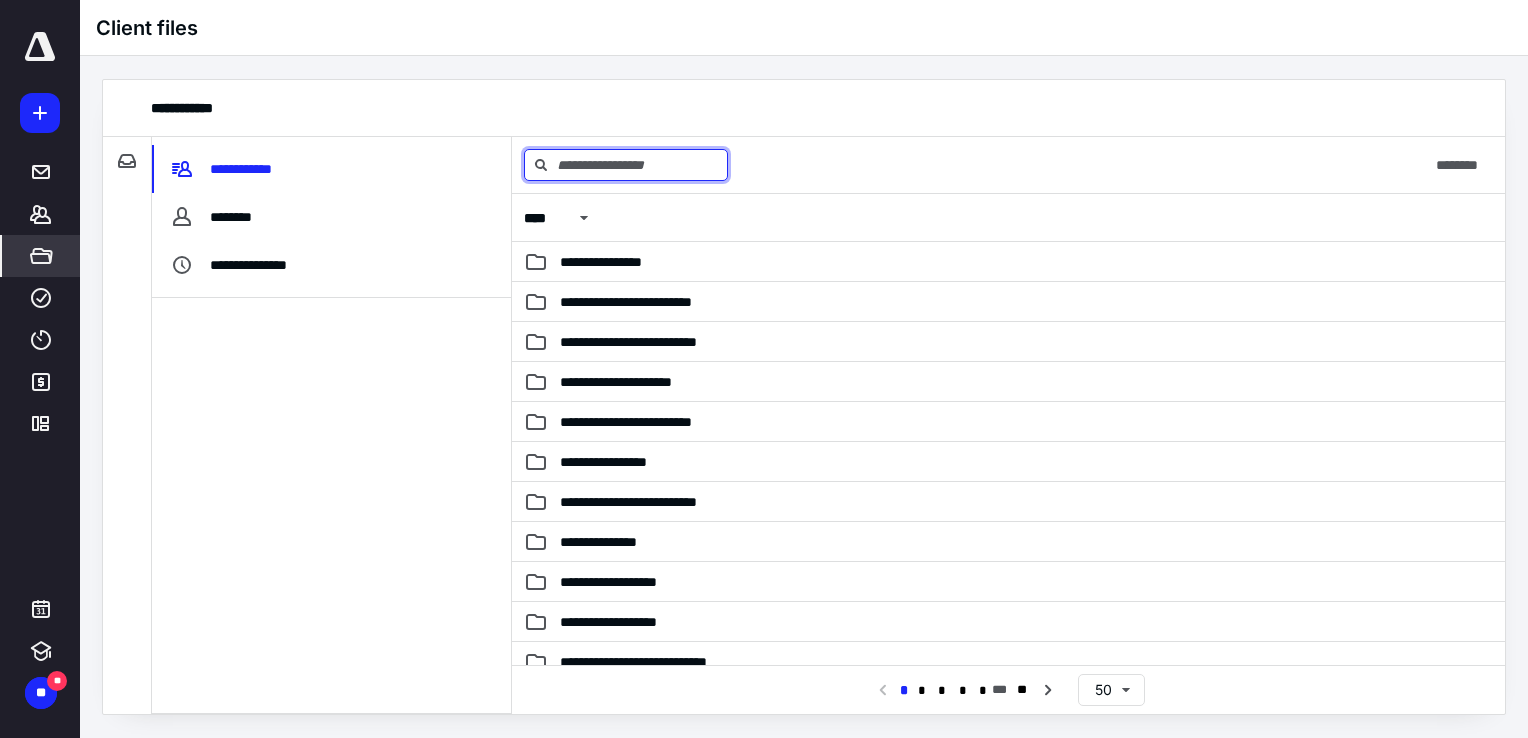click at bounding box center [626, 165] 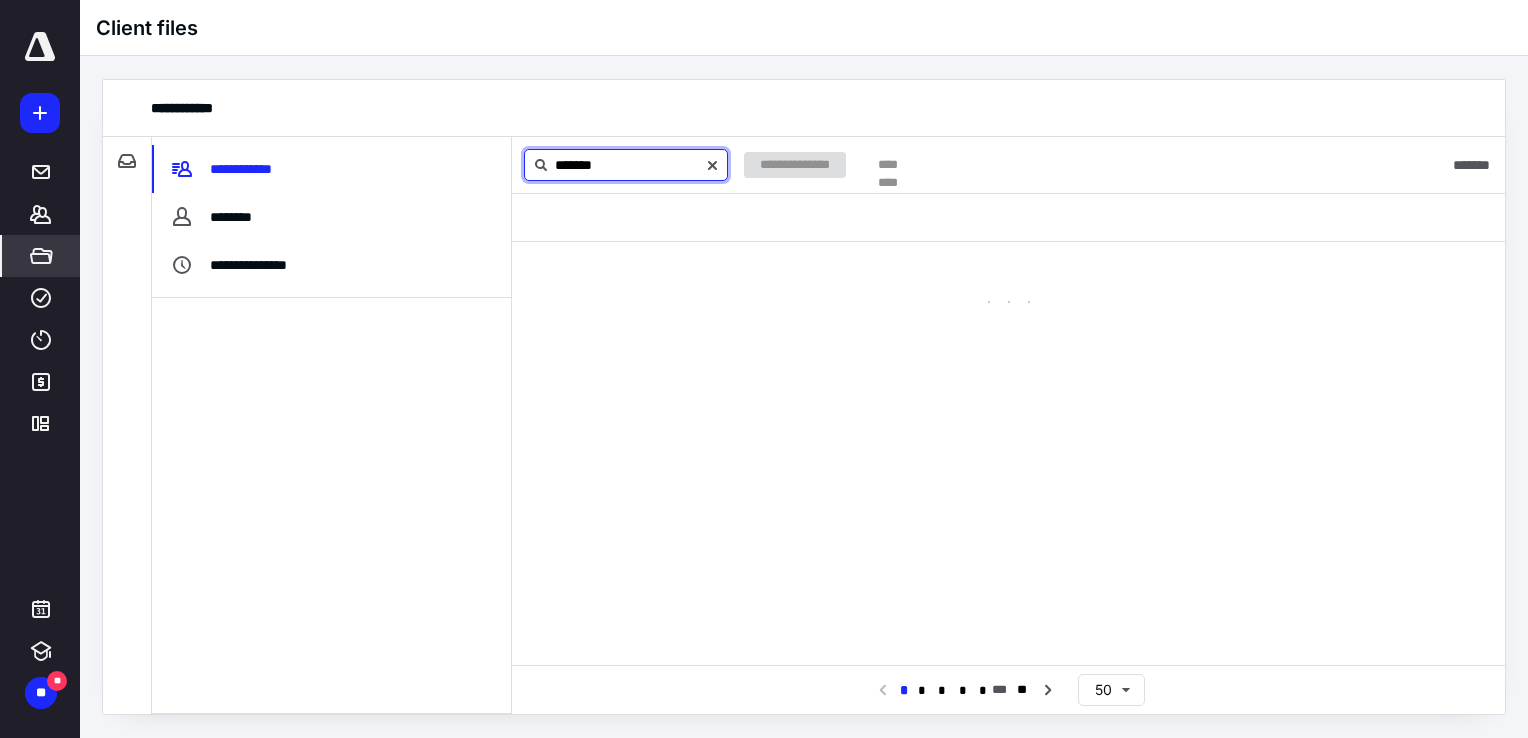 type on "*******" 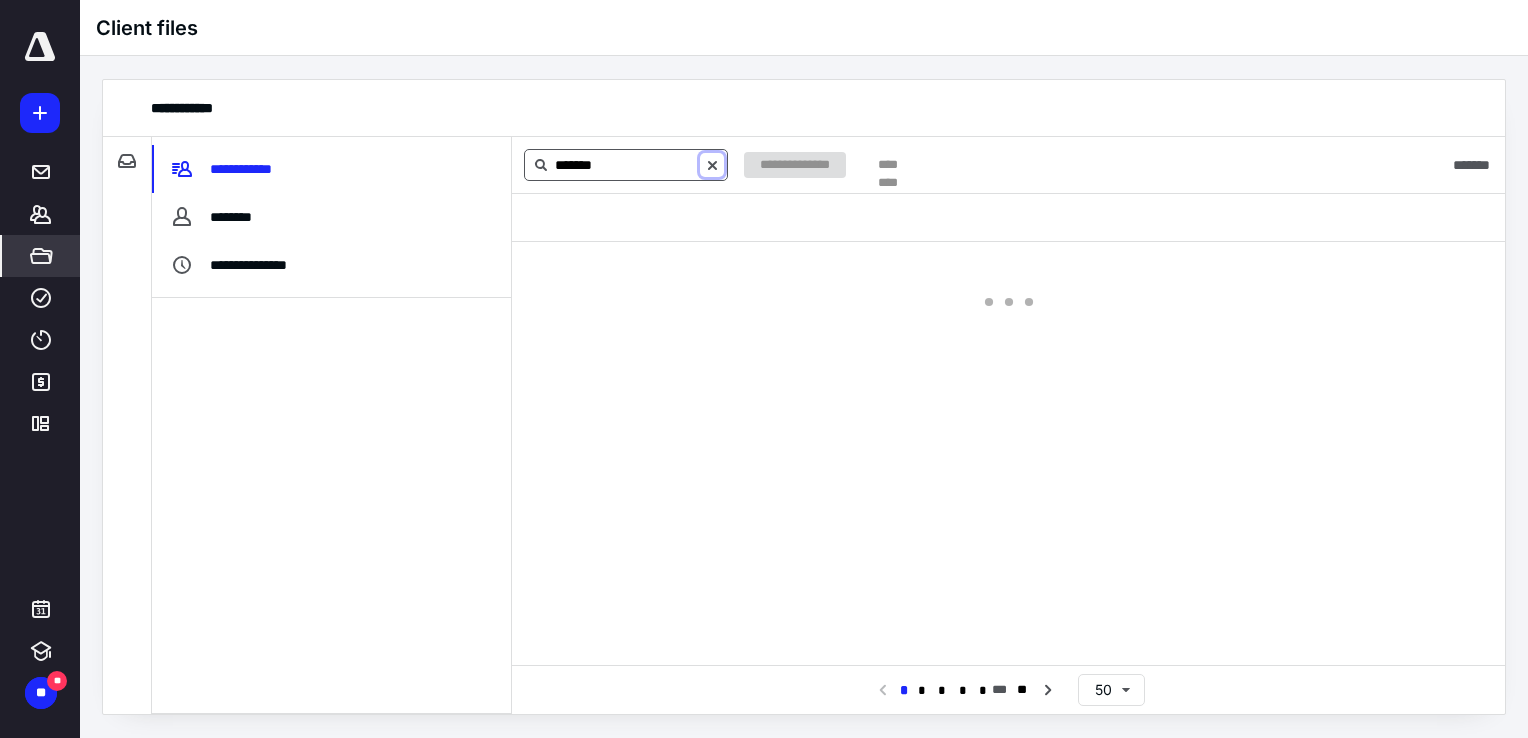 type 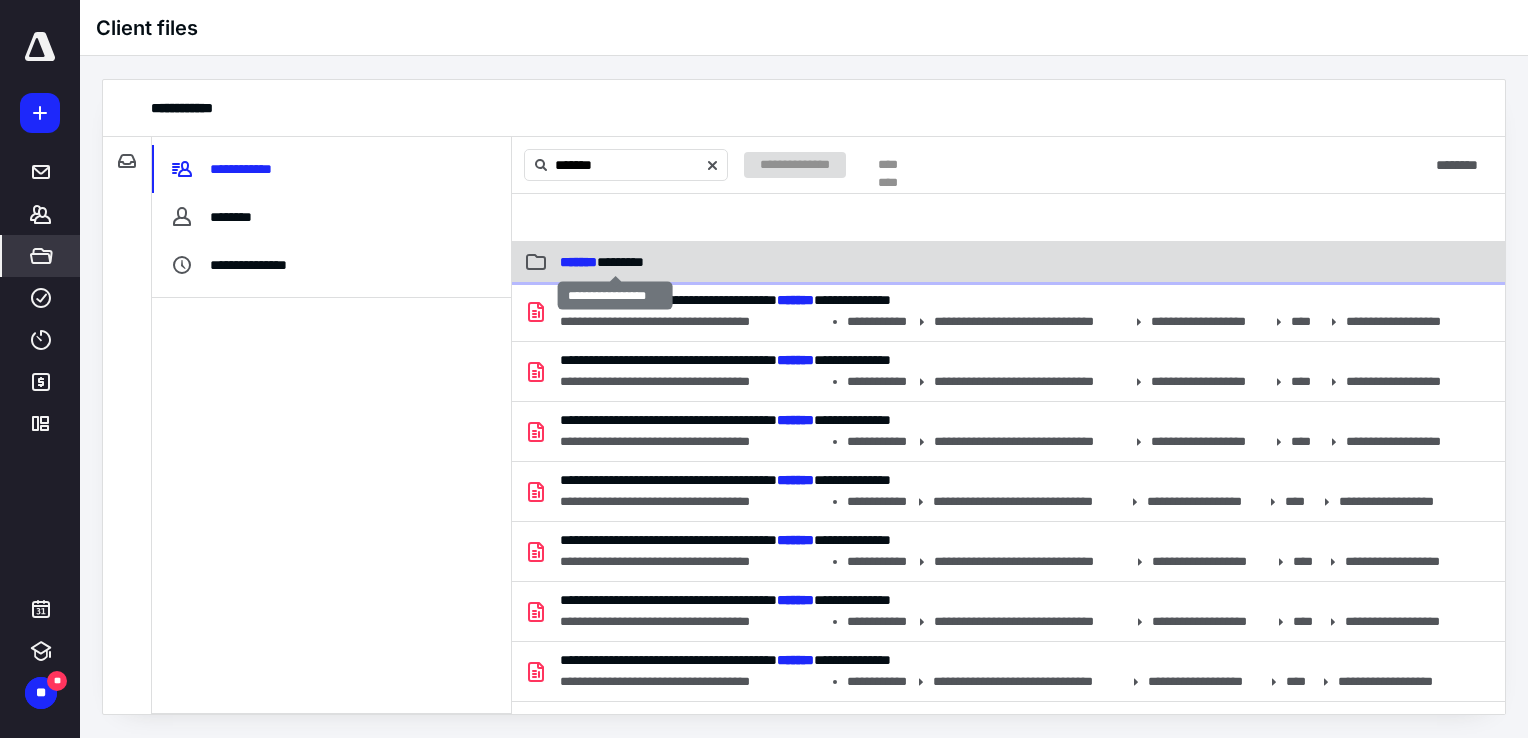 click on "******* ********" at bounding box center (602, 262) 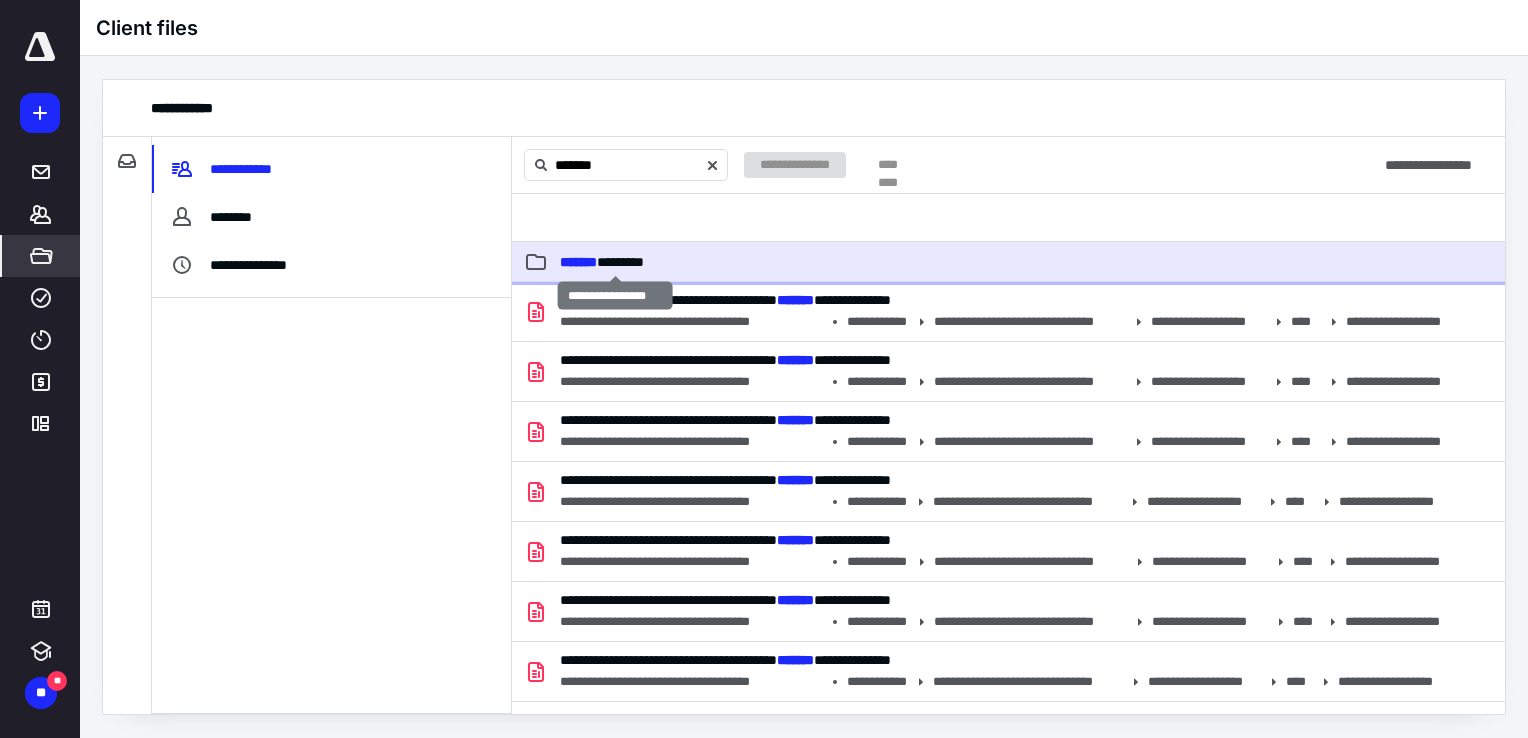 click on "*******" at bounding box center [578, 262] 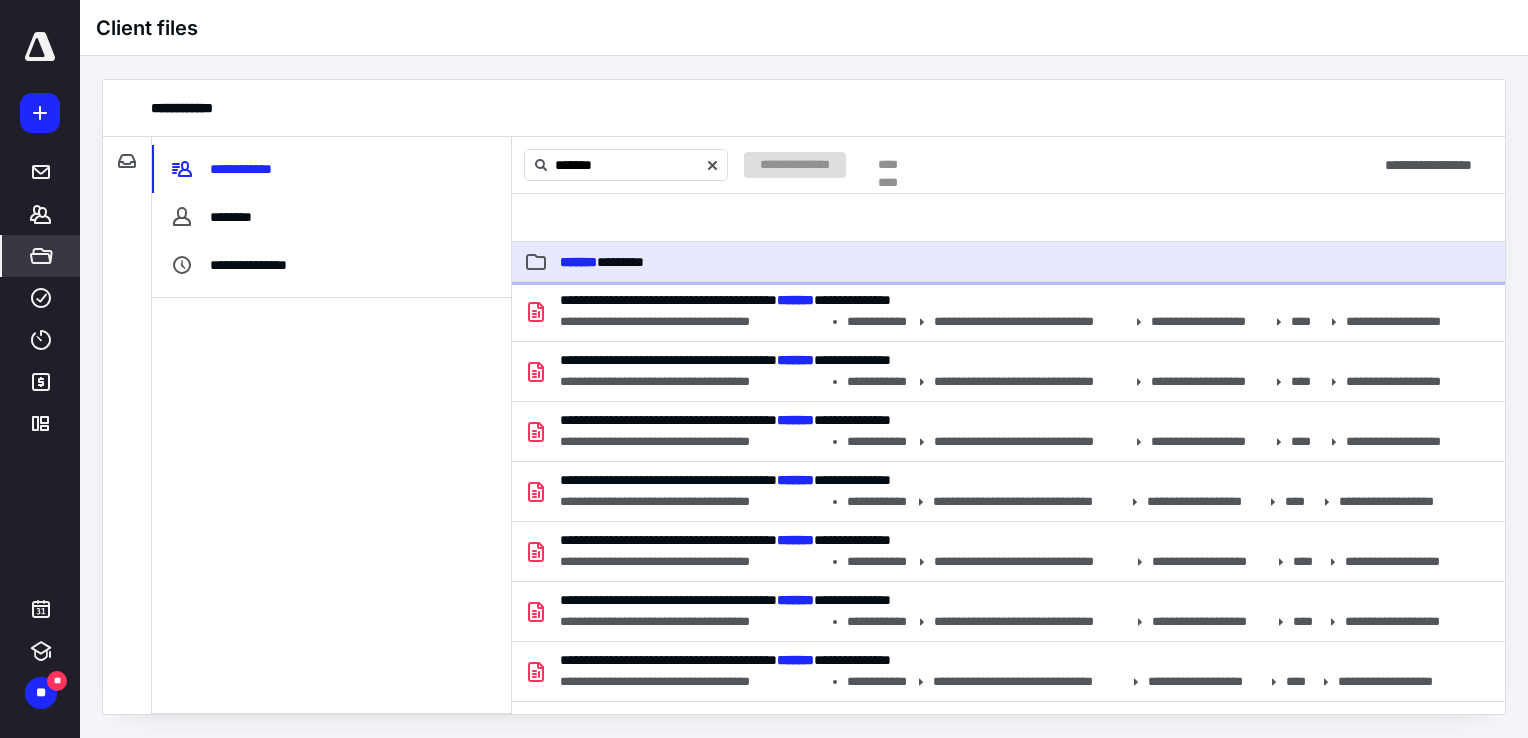 click 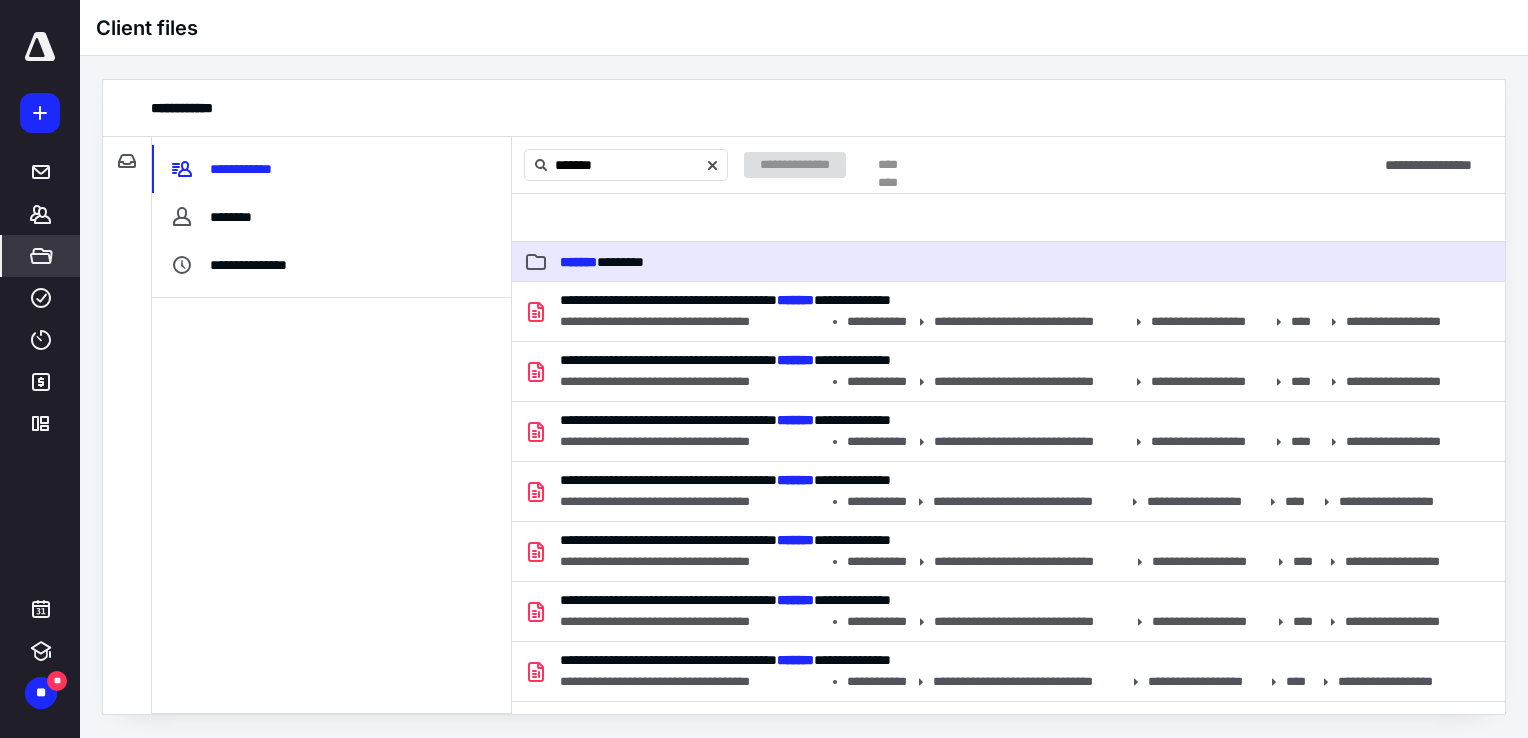 type 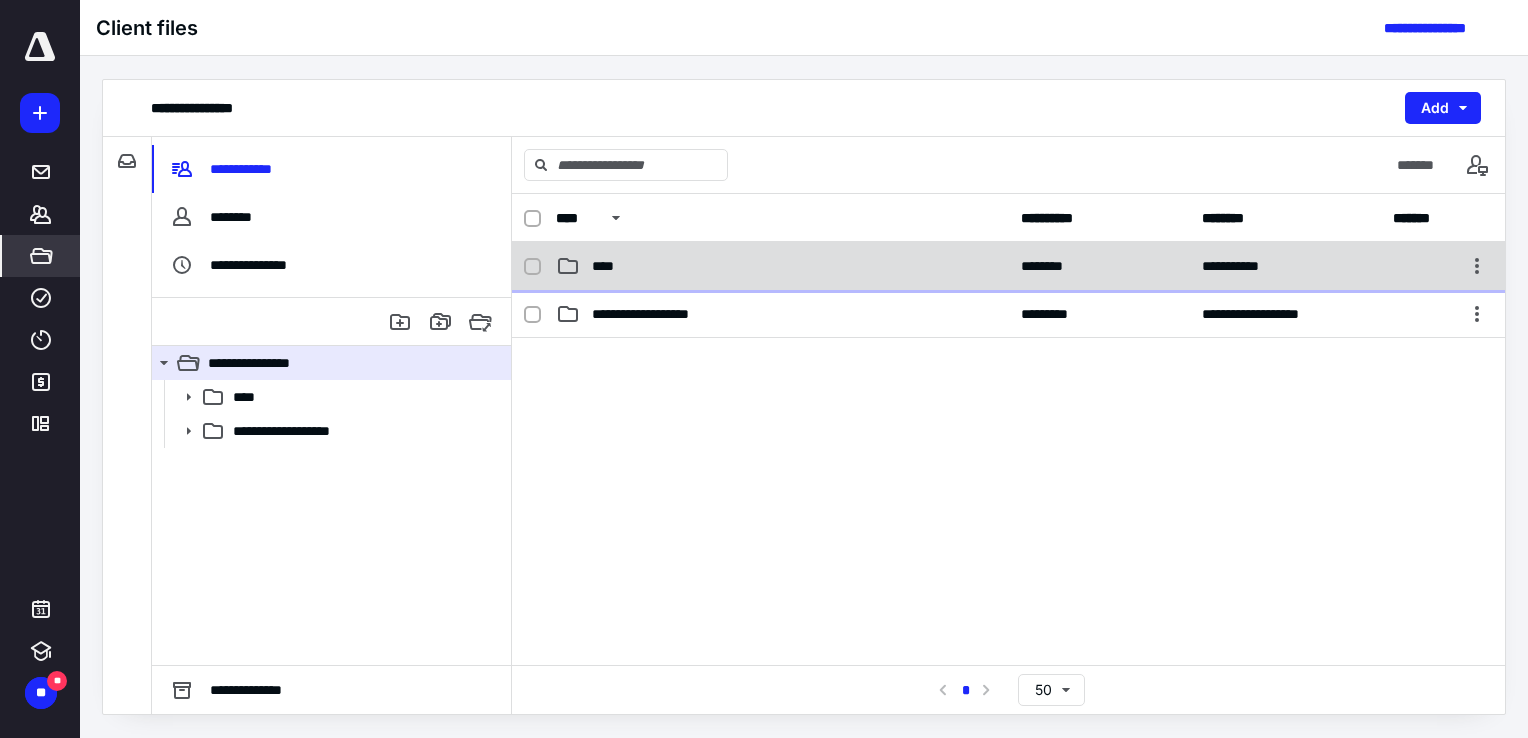 click on "****" at bounding box center [609, 266] 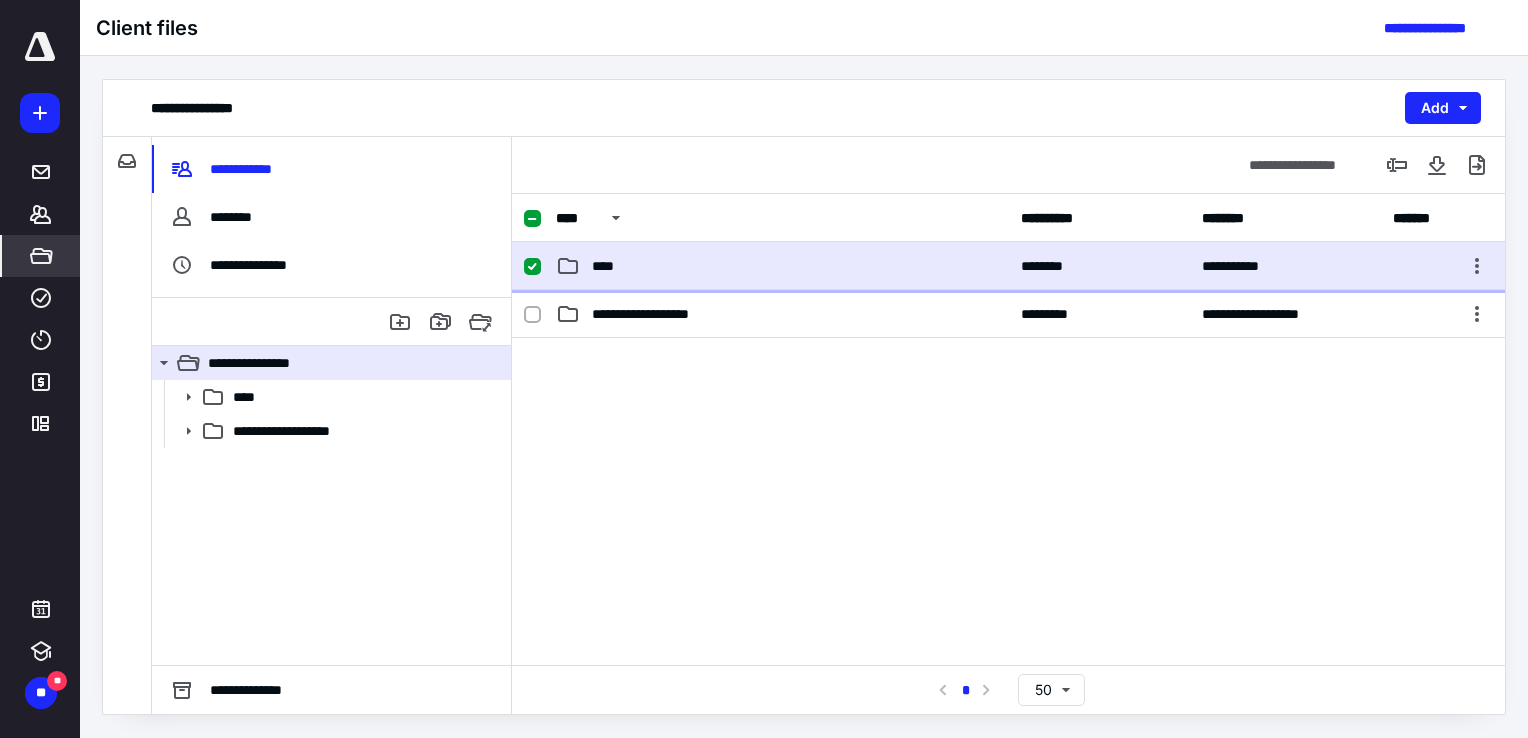 click on "****" at bounding box center (609, 266) 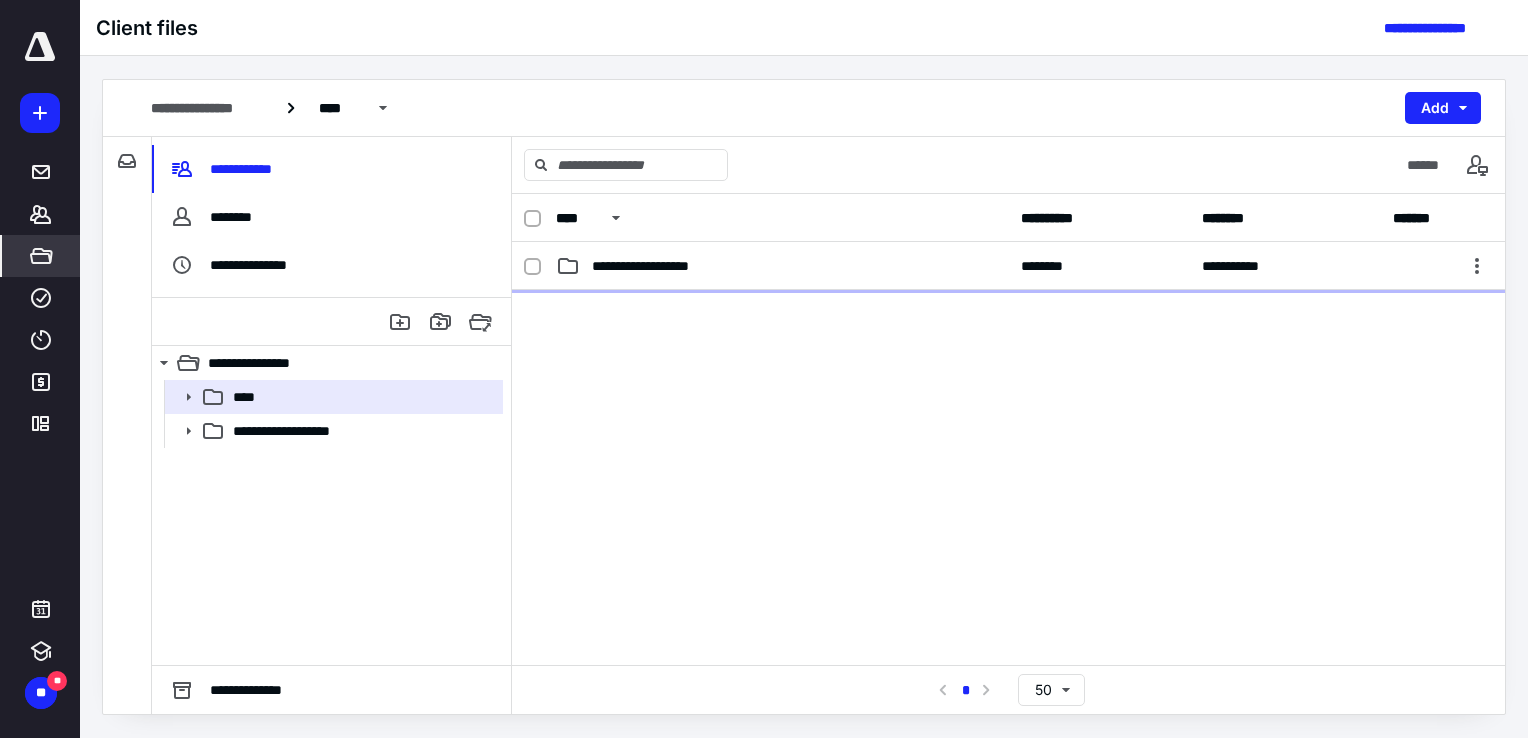 click on "**********" at bounding box center (664, 266) 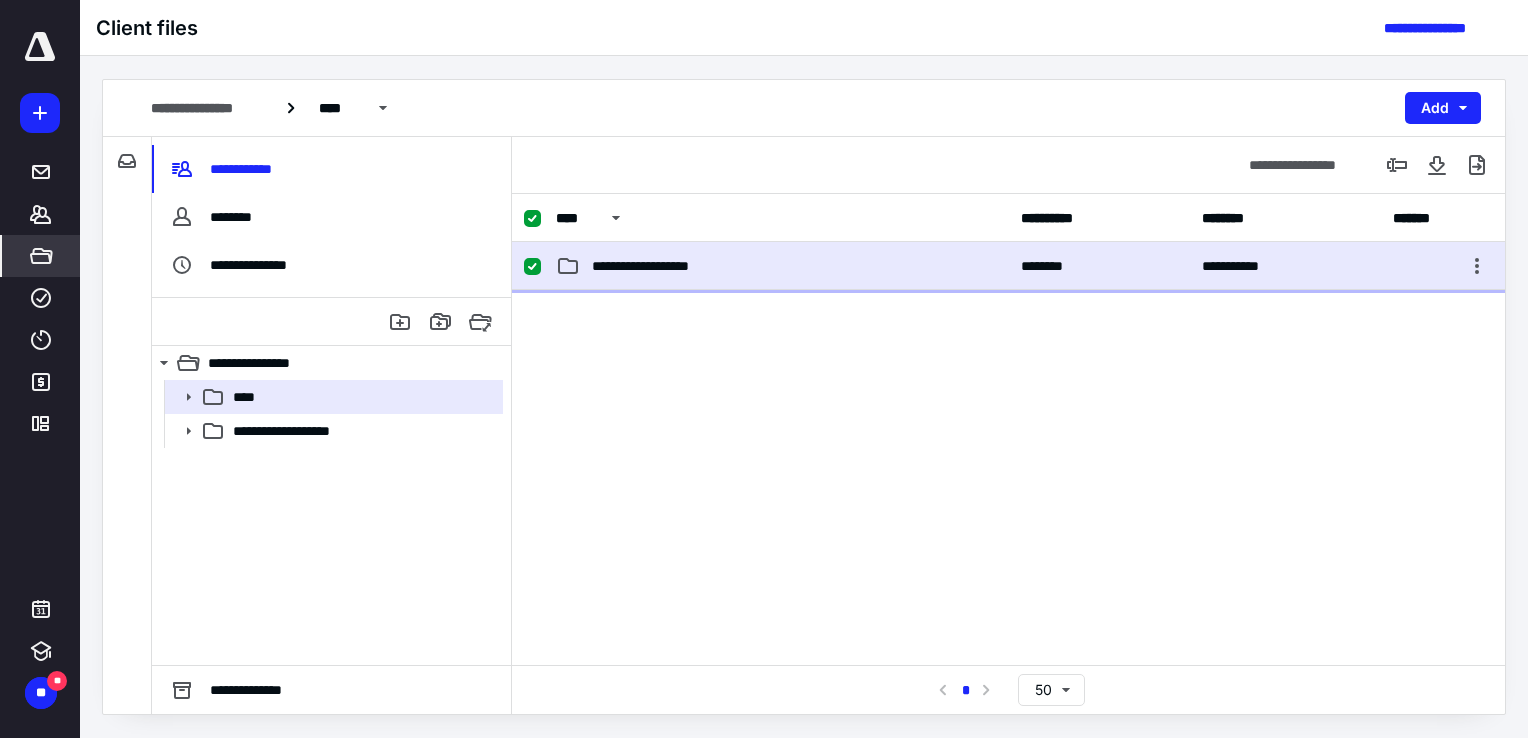 click on "**********" at bounding box center [664, 266] 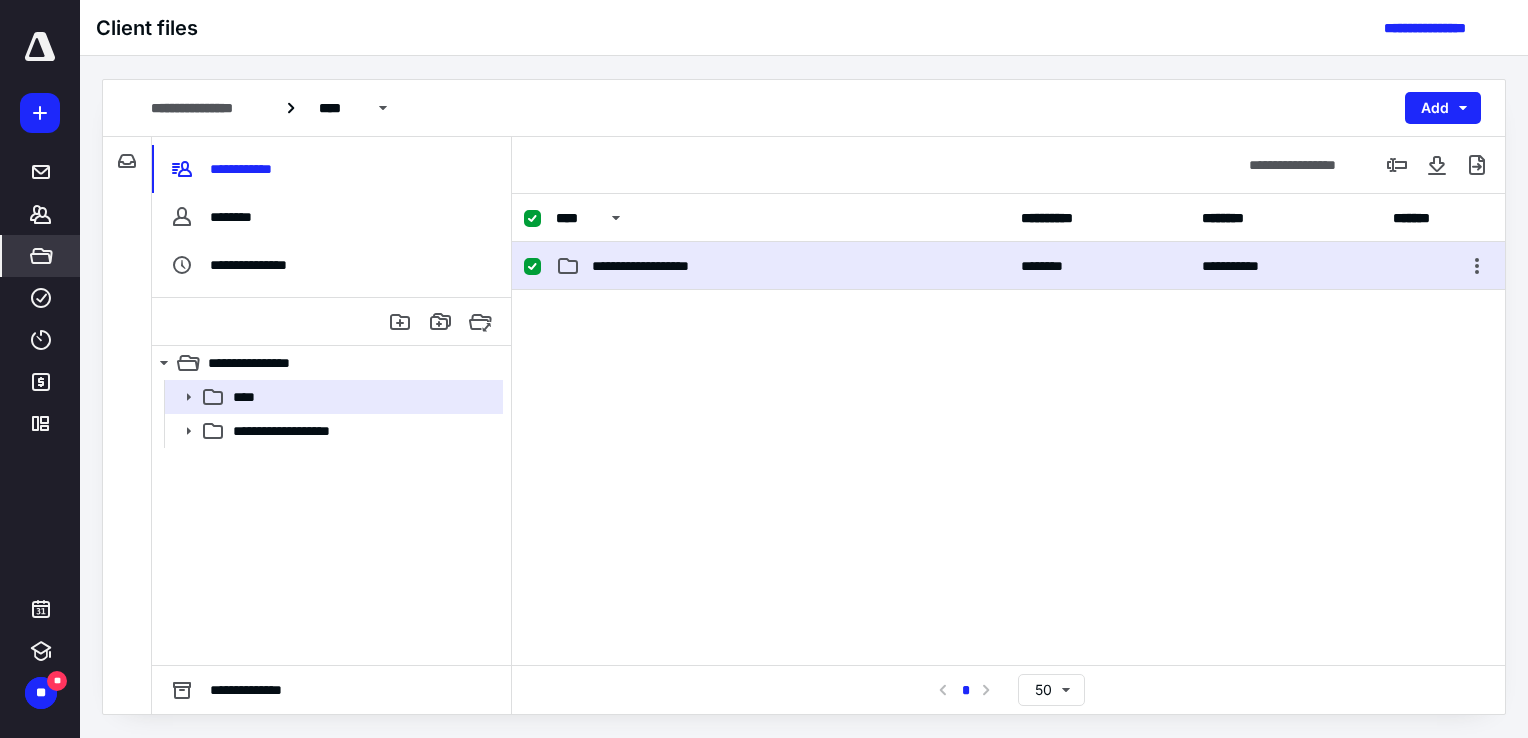 checkbox on "false" 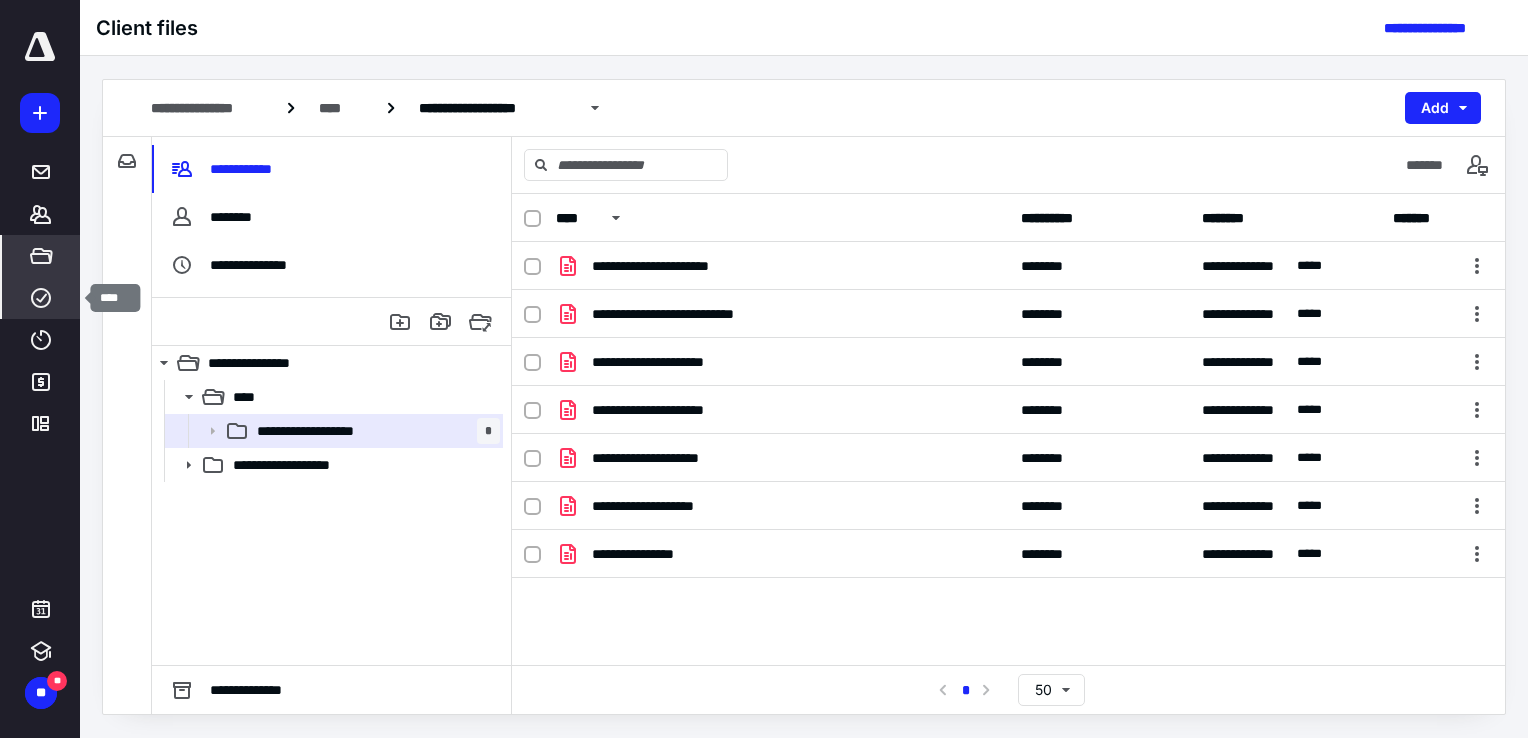 click 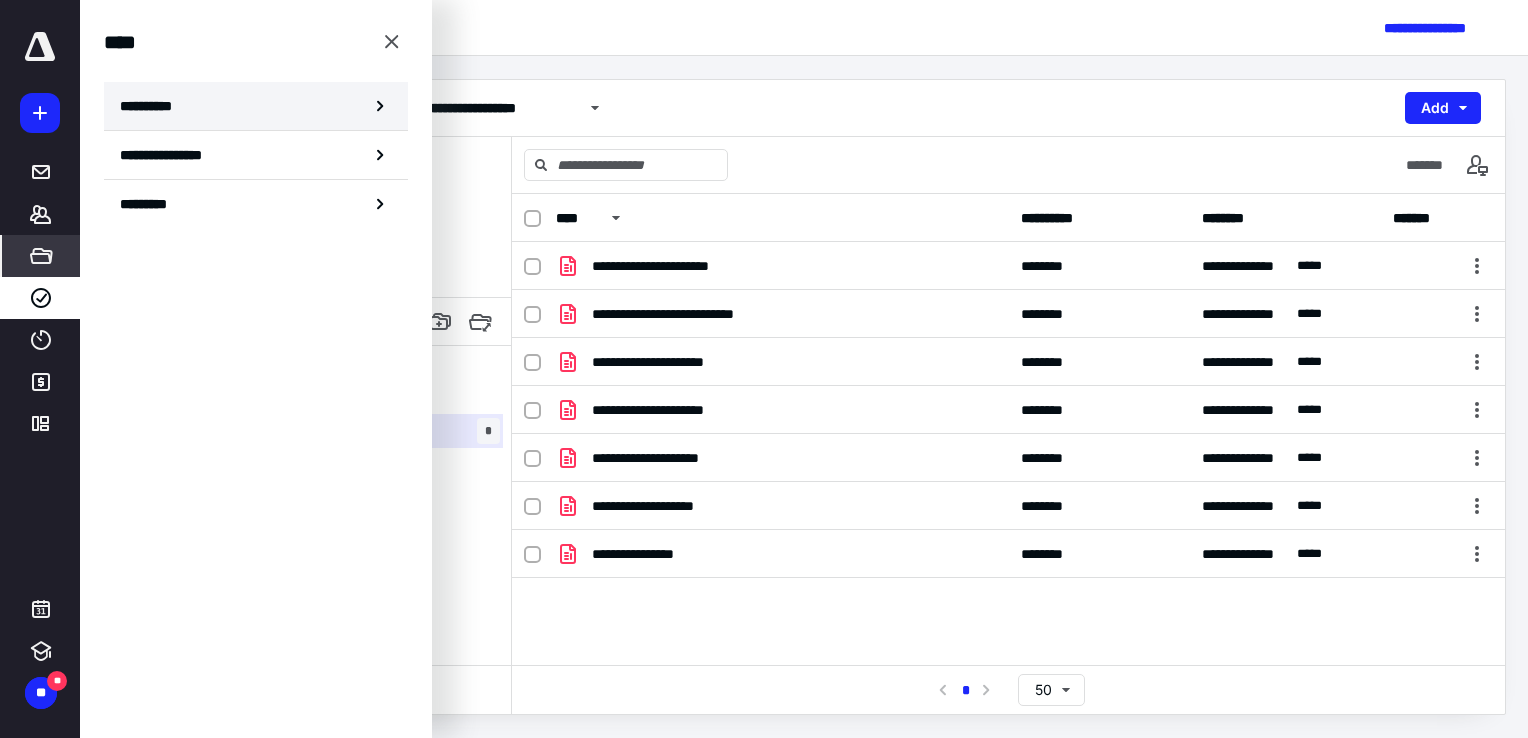 click on "**********" at bounding box center [153, 106] 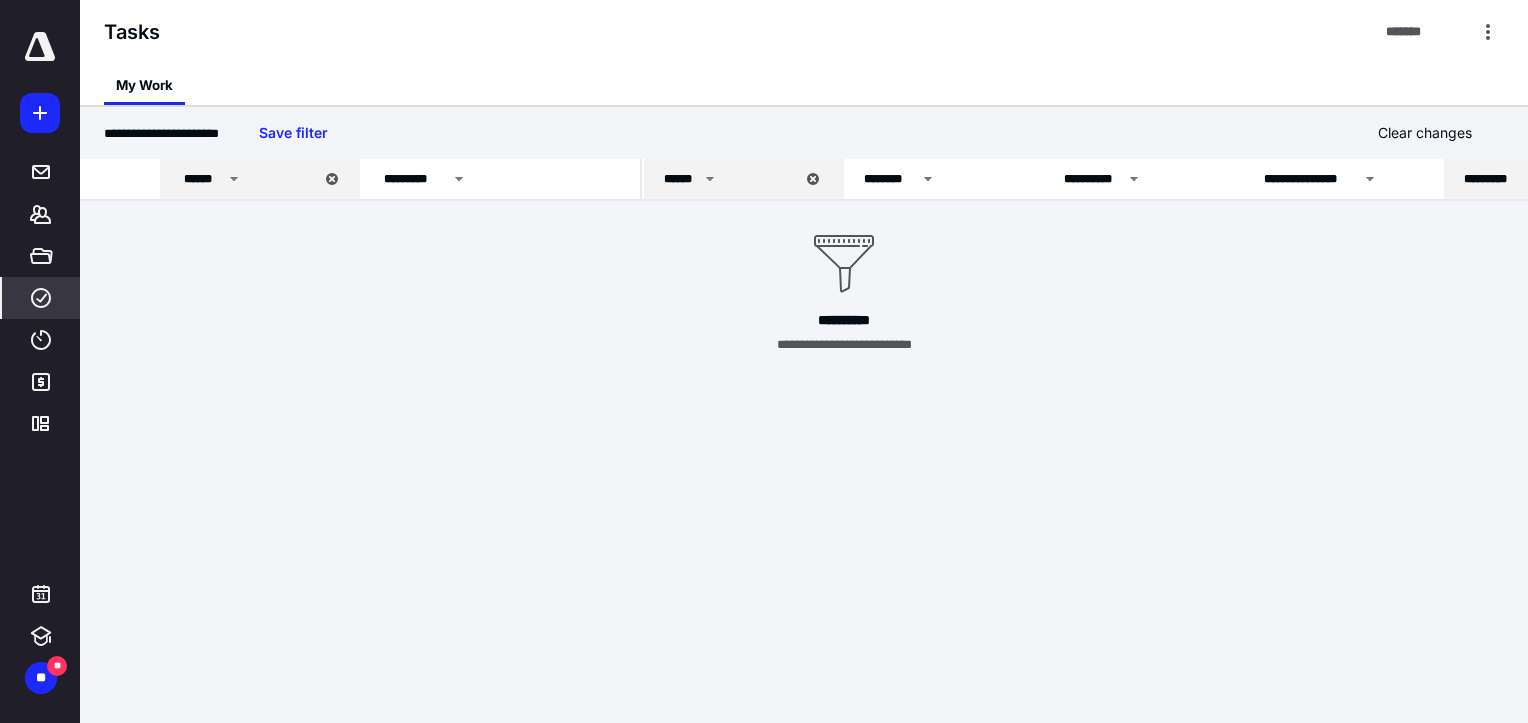 click on "**********" at bounding box center (161, 133) 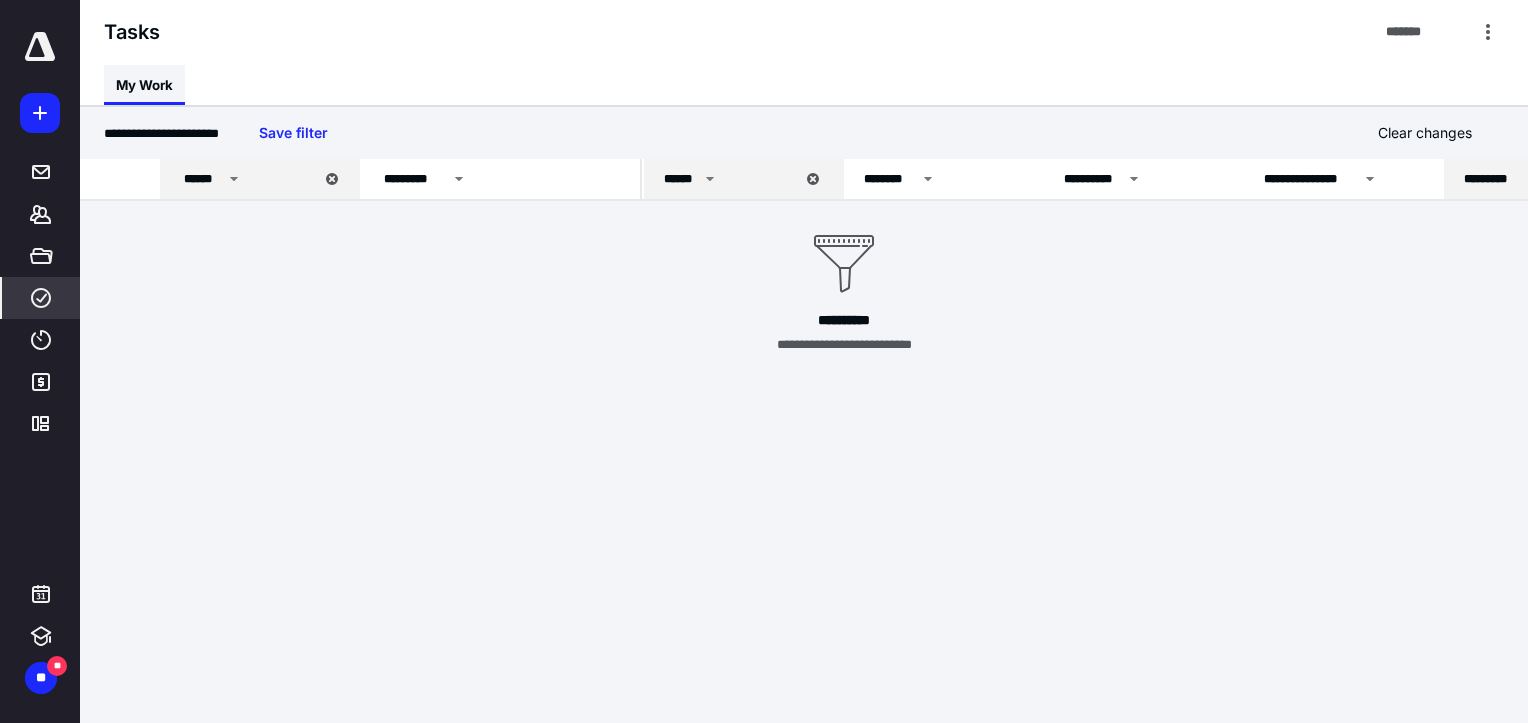click on "My Work" at bounding box center (144, 85) 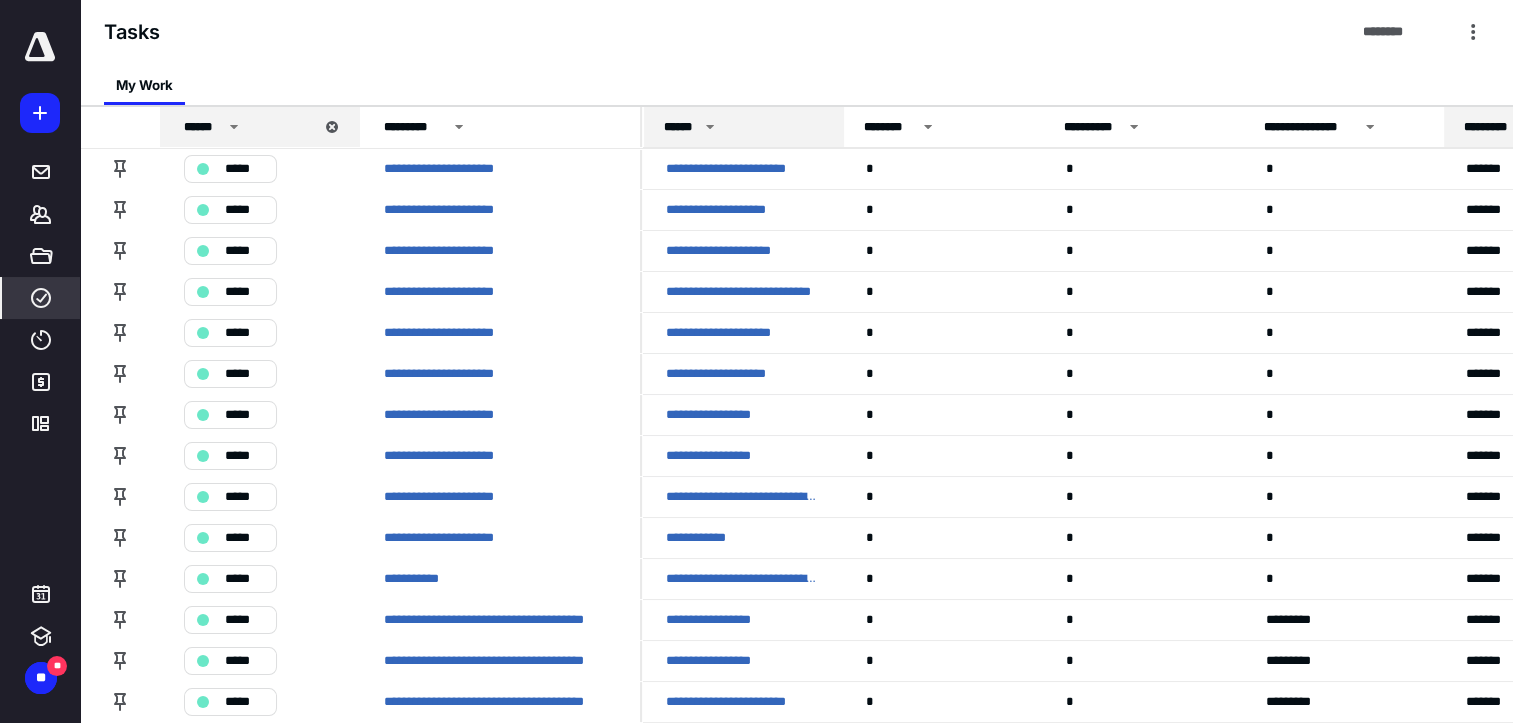 click on "******" at bounding box center [744, 127] 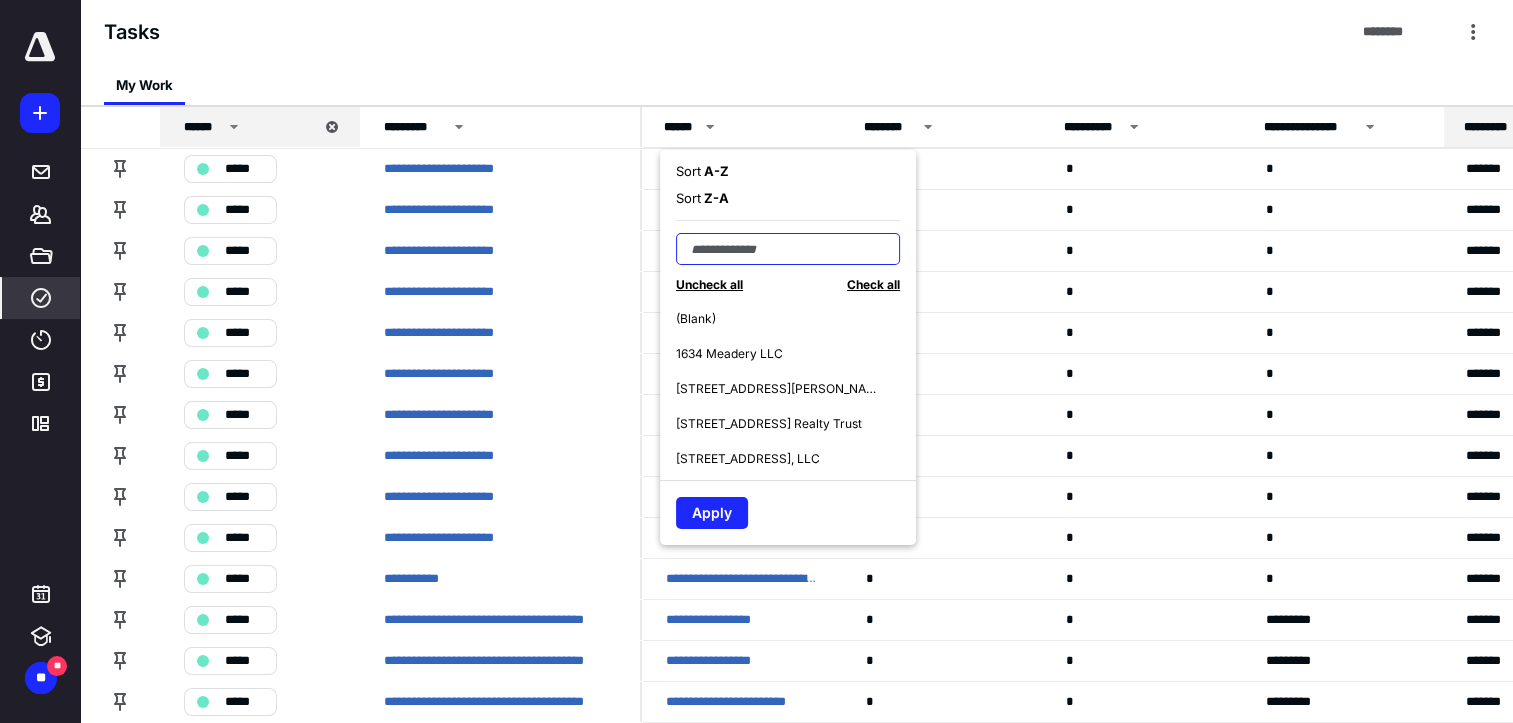 click at bounding box center (788, 249) 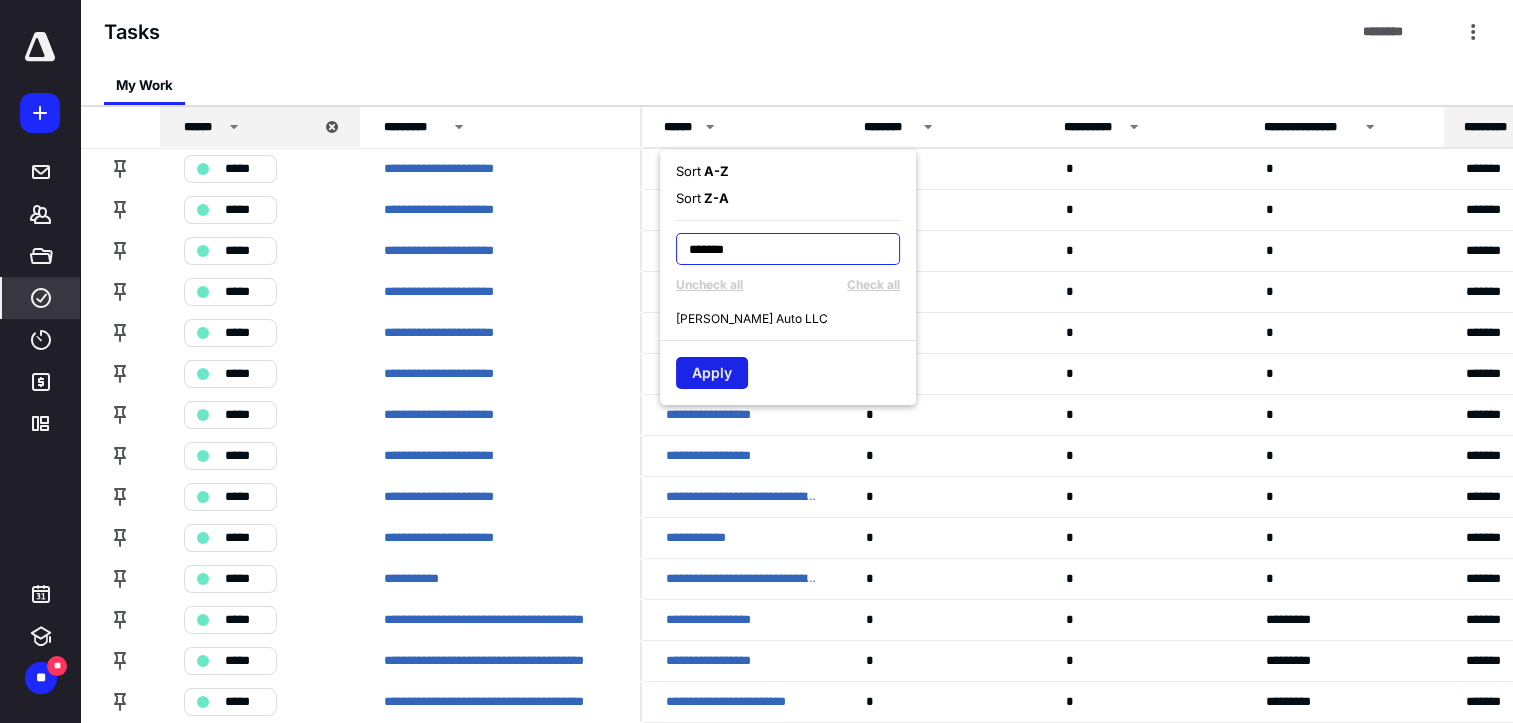 type on "*******" 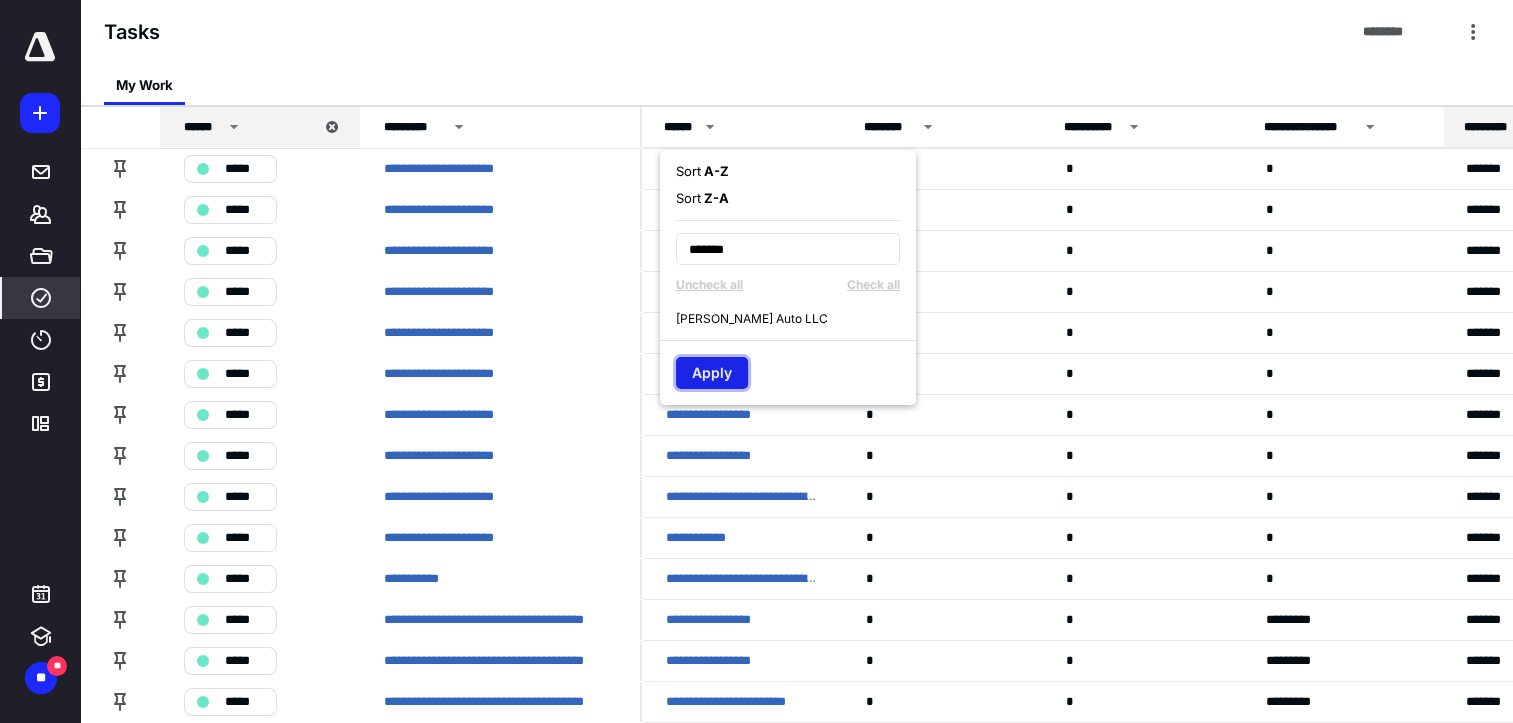 click on "Apply" at bounding box center (712, 373) 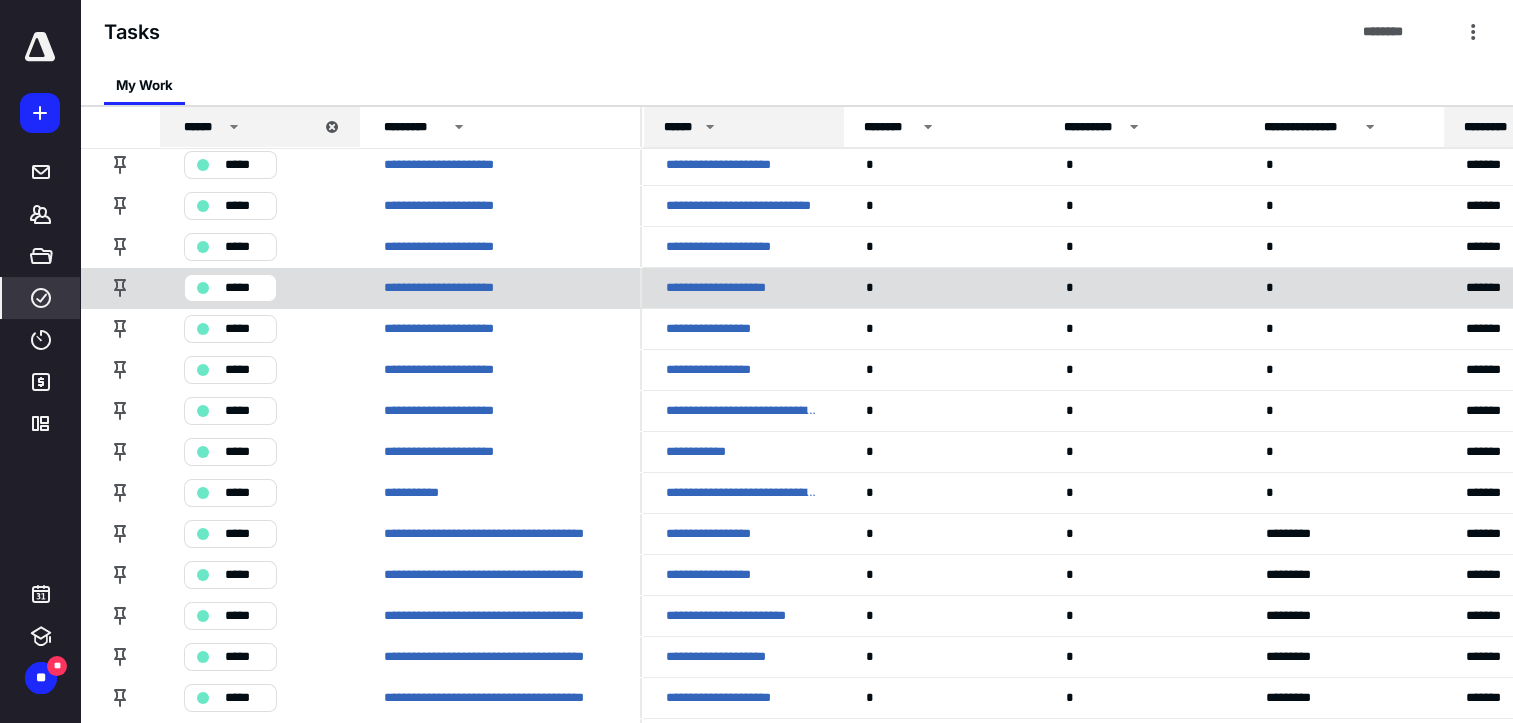 scroll, scrollTop: 0, scrollLeft: 0, axis: both 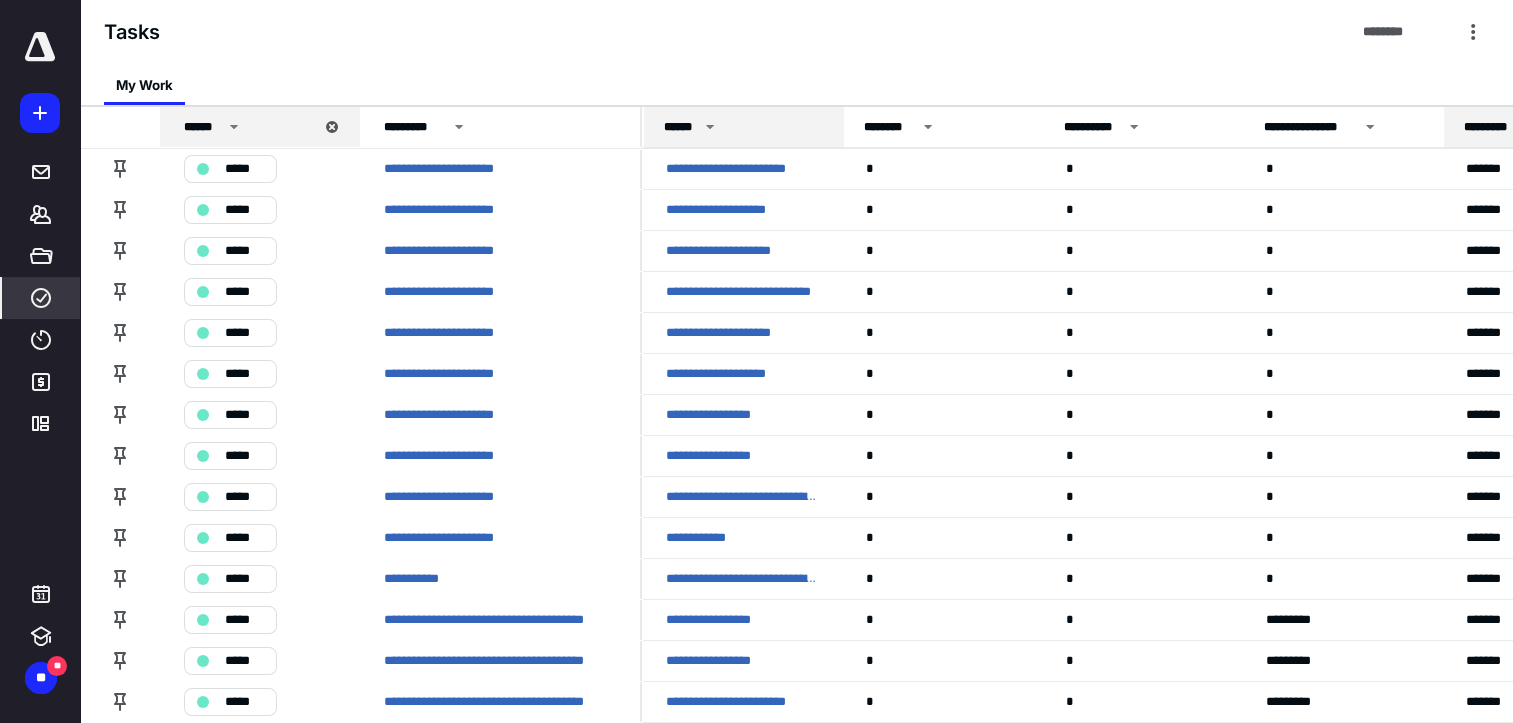 click on "******" at bounding box center [744, 127] 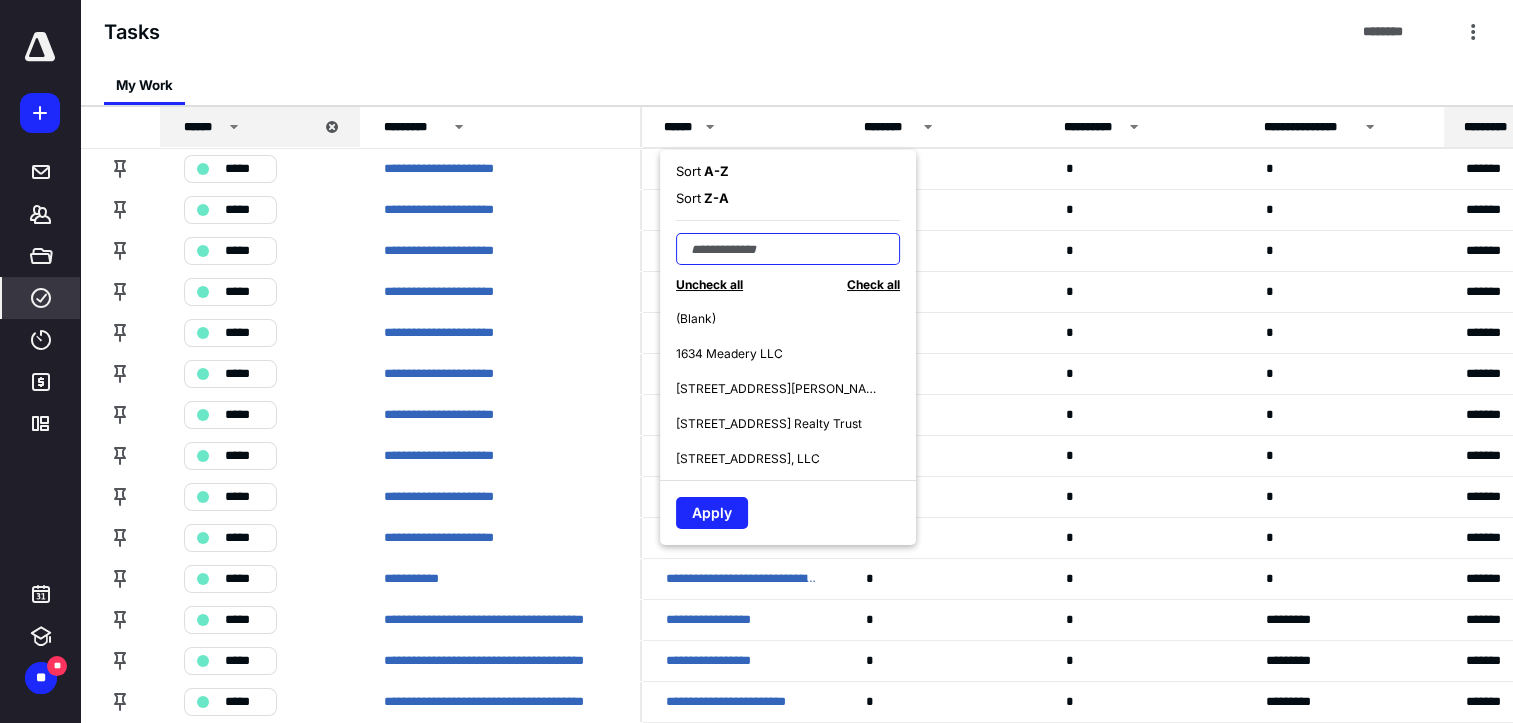 click at bounding box center (788, 249) 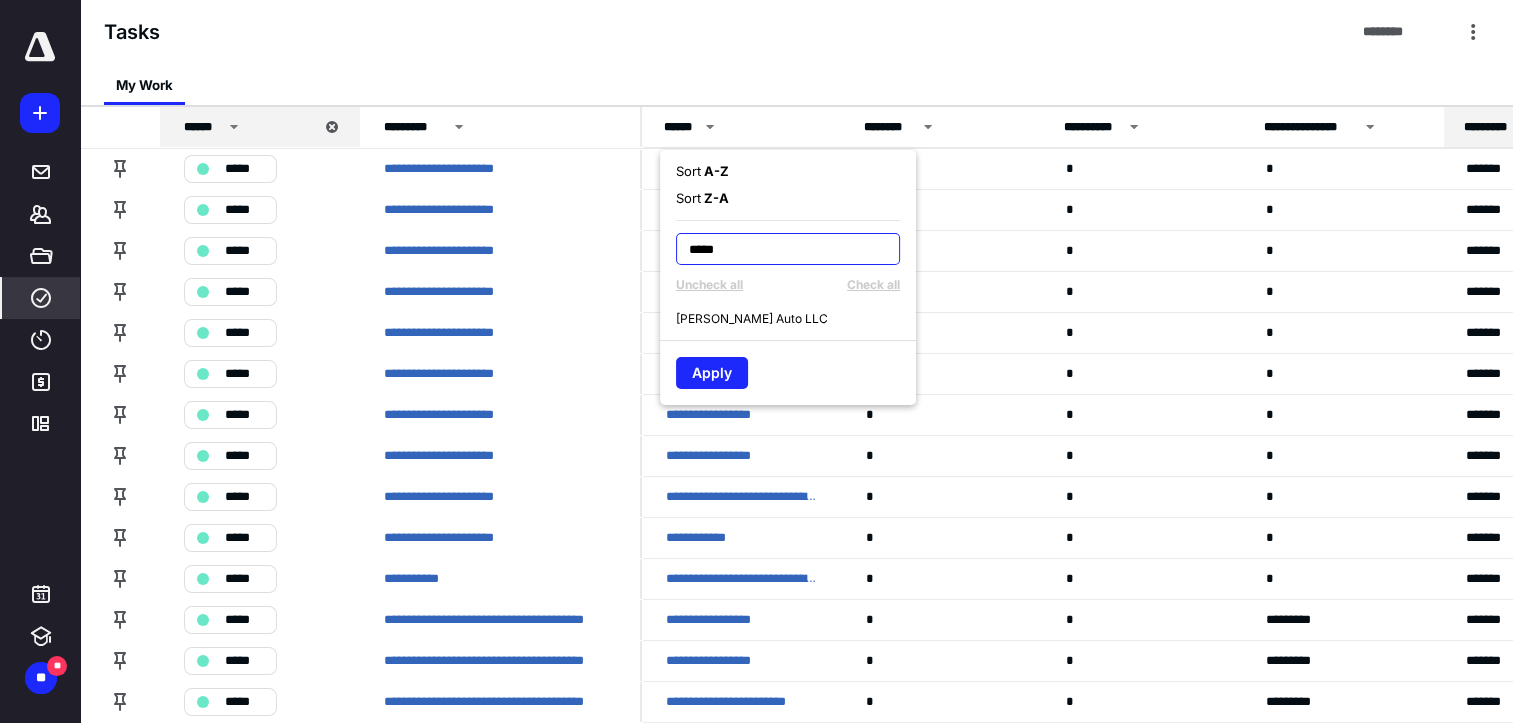 type on "*****" 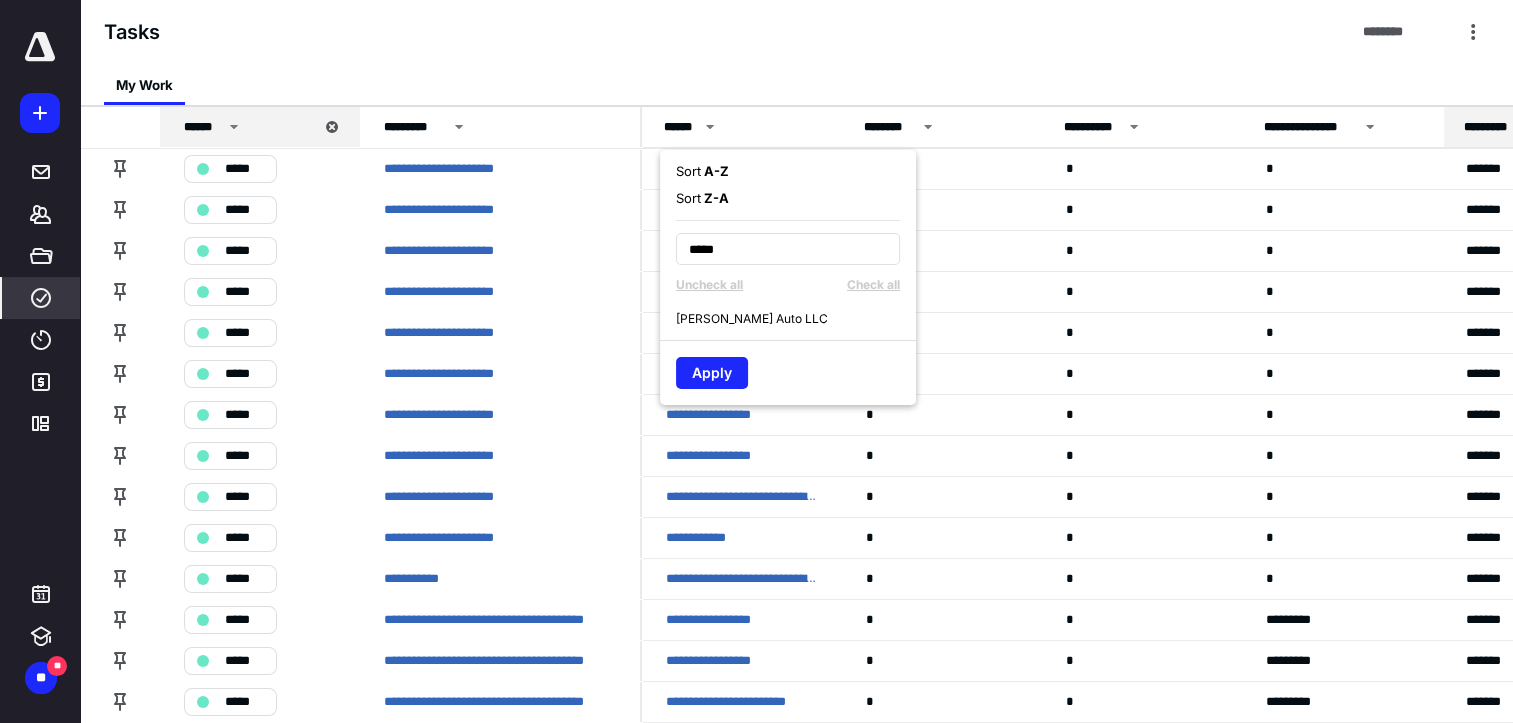 click on "Byfield Auto LLC" at bounding box center [752, 319] 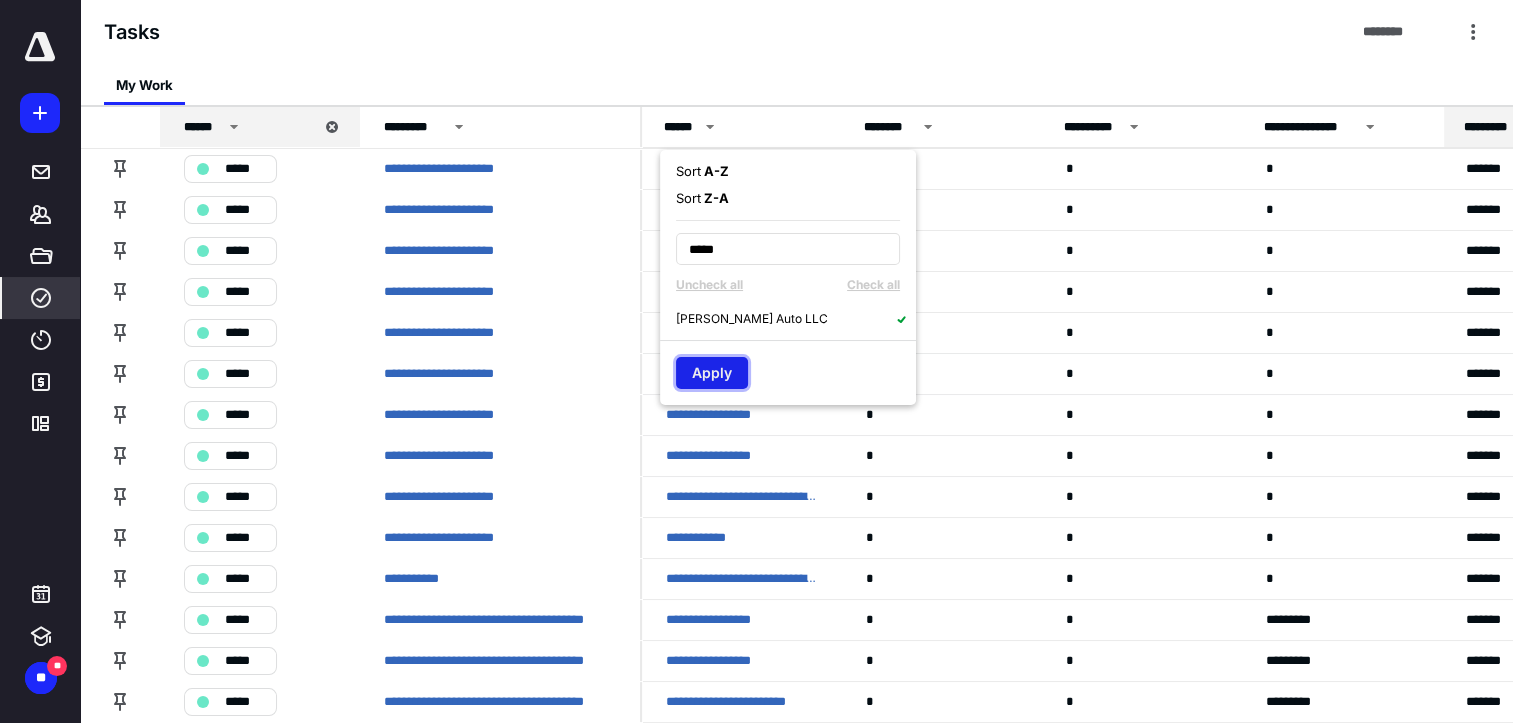 click on "Apply" at bounding box center [712, 373] 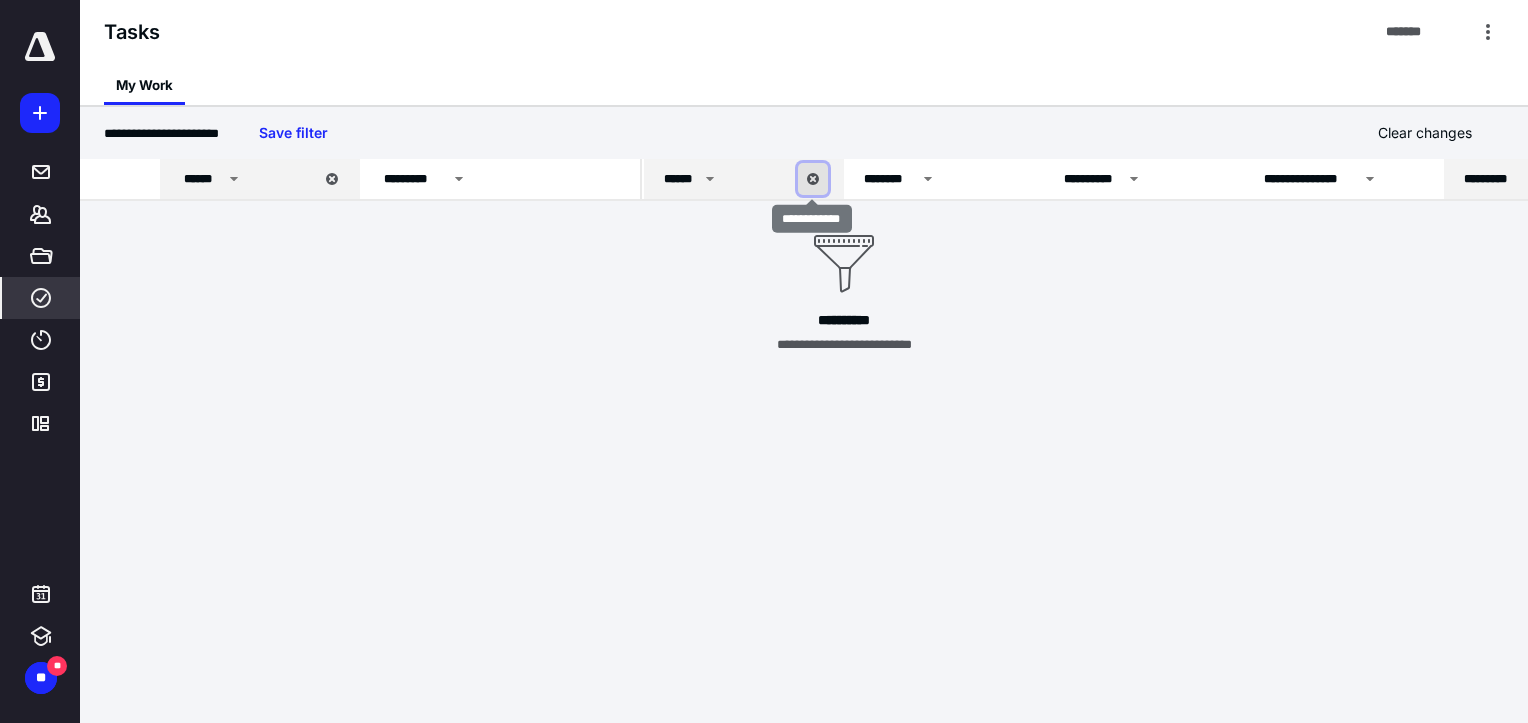 click at bounding box center [813, 179] 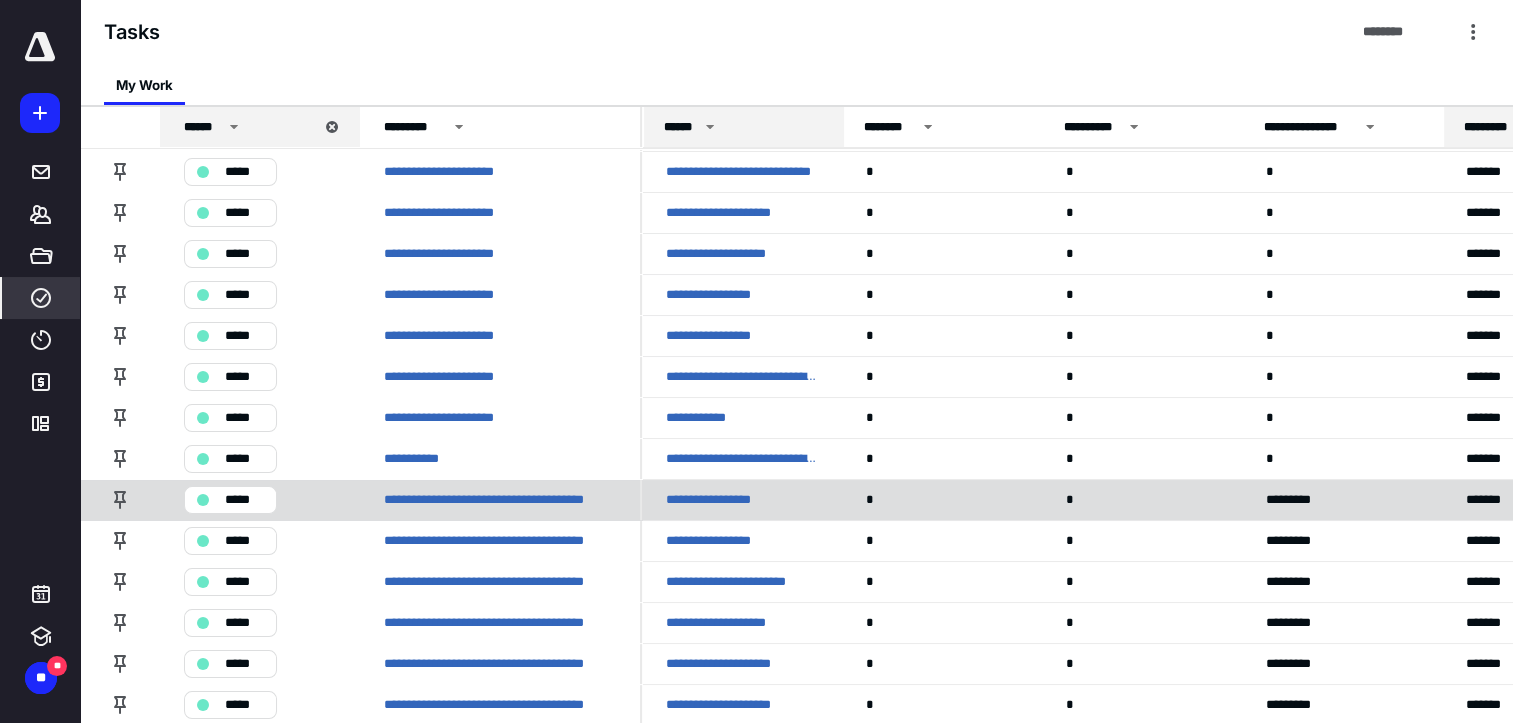 scroll, scrollTop: 265, scrollLeft: 0, axis: vertical 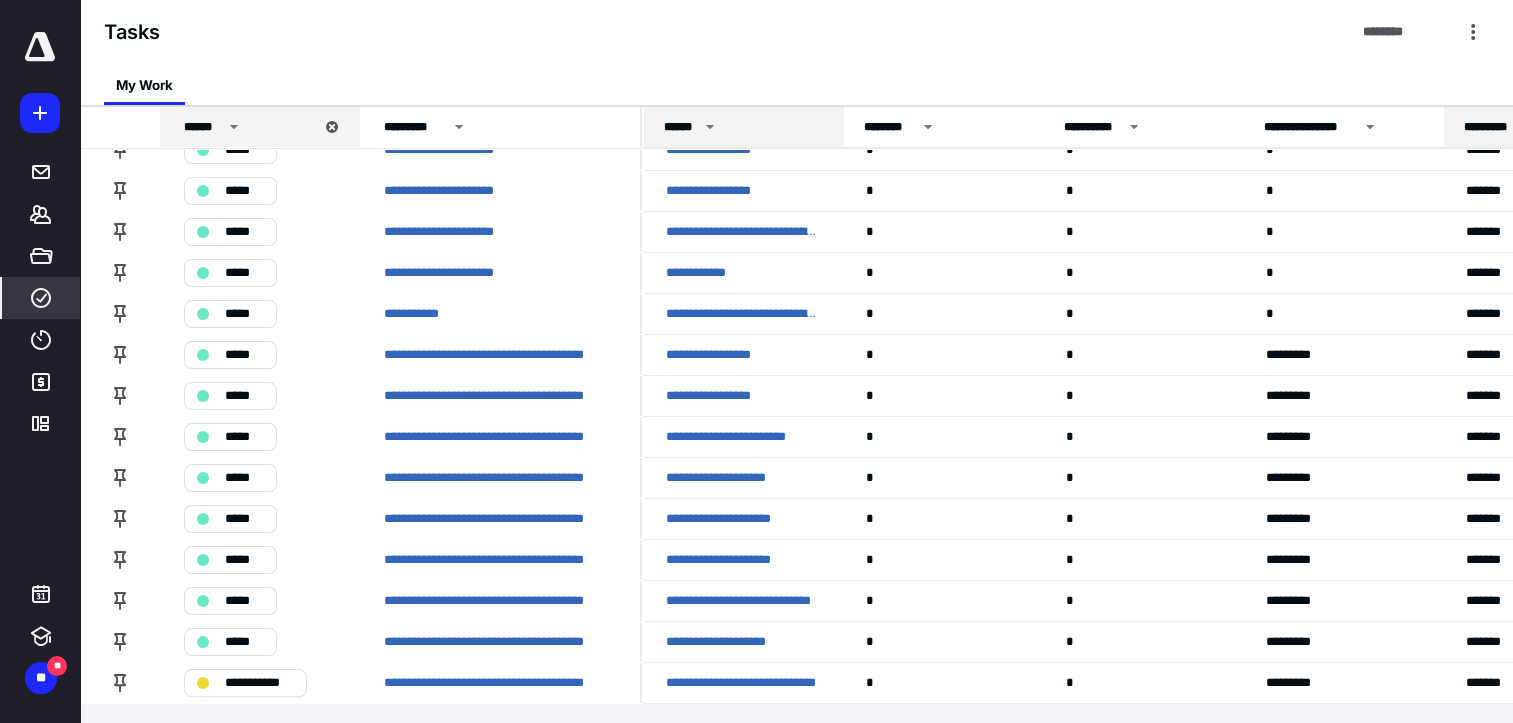 click on "******" at bounding box center [744, 127] 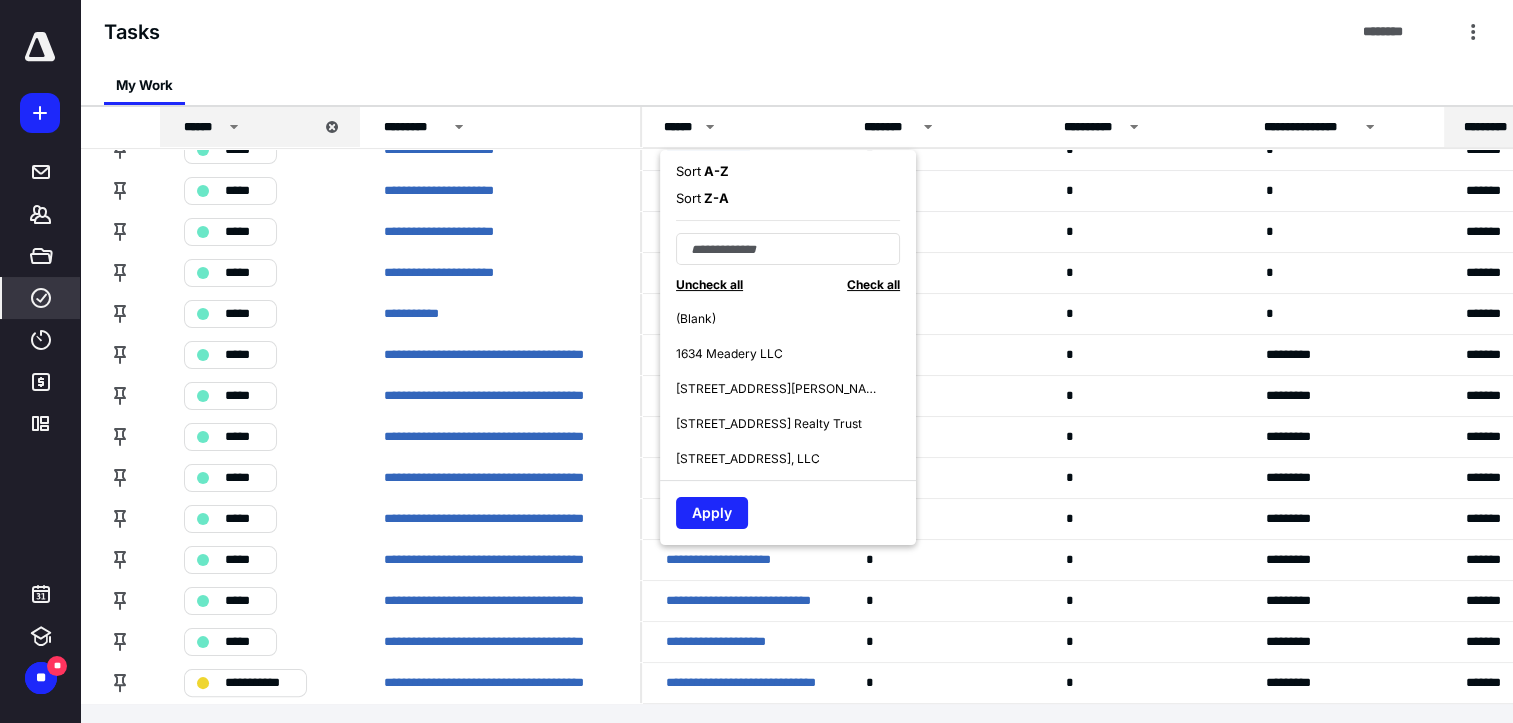 click on "******" at bounding box center [744, 127] 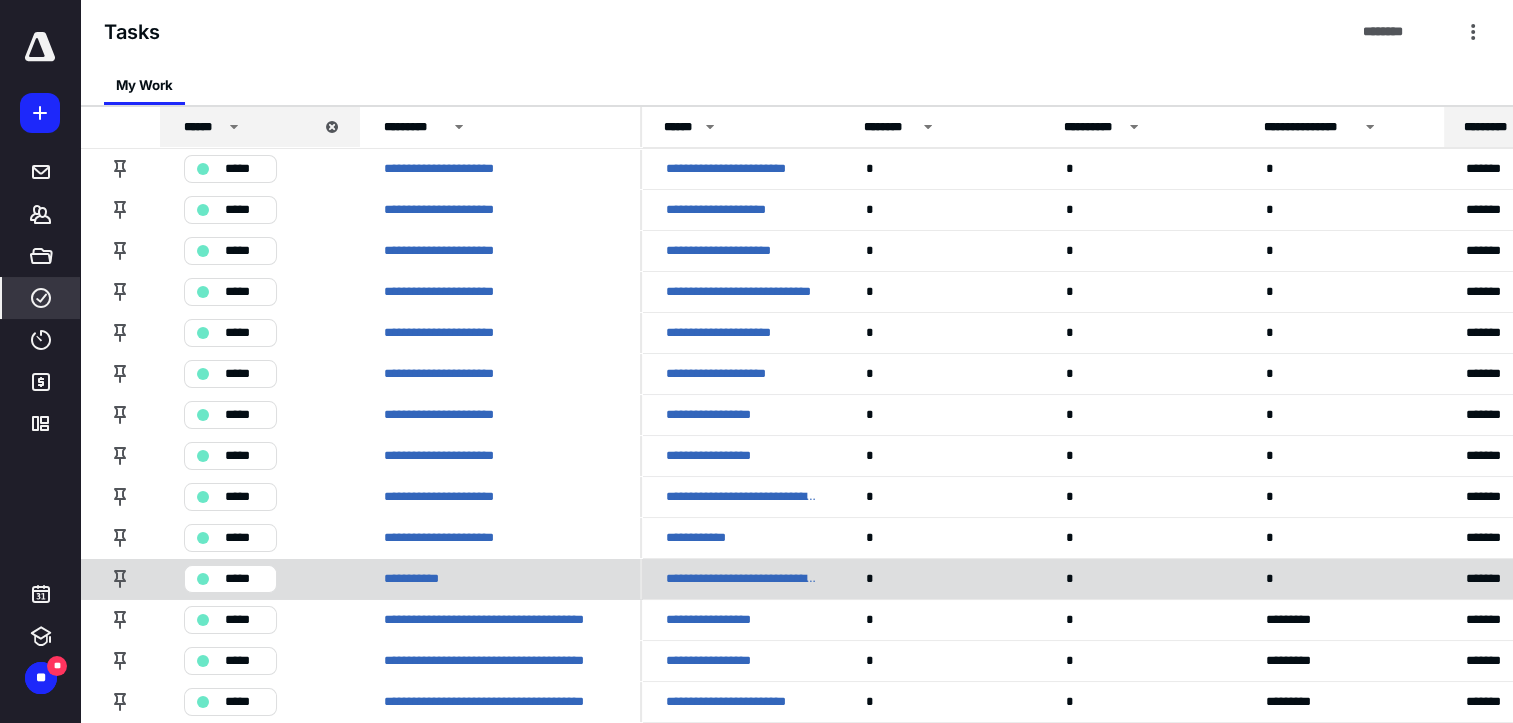 scroll, scrollTop: 0, scrollLeft: 0, axis: both 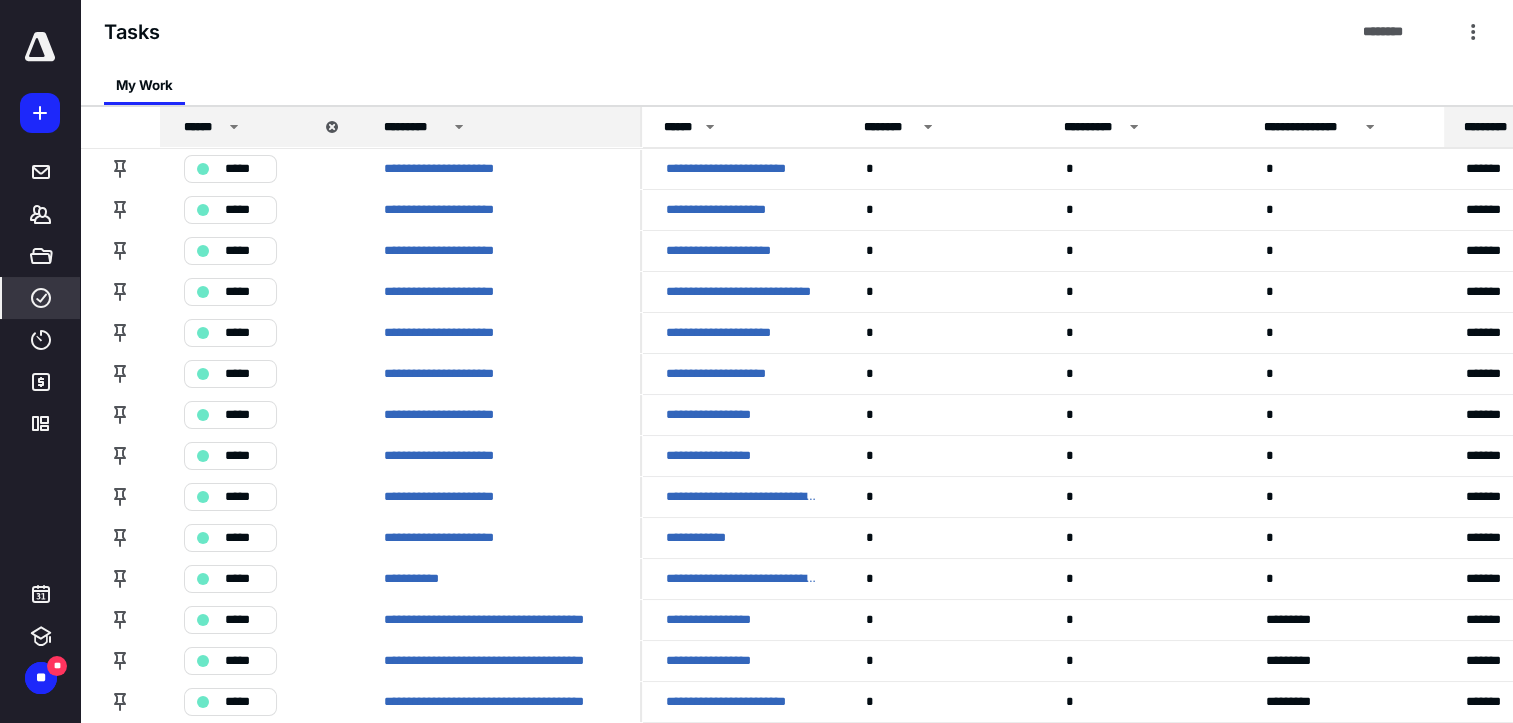 click on "*********" at bounding box center [415, 127] 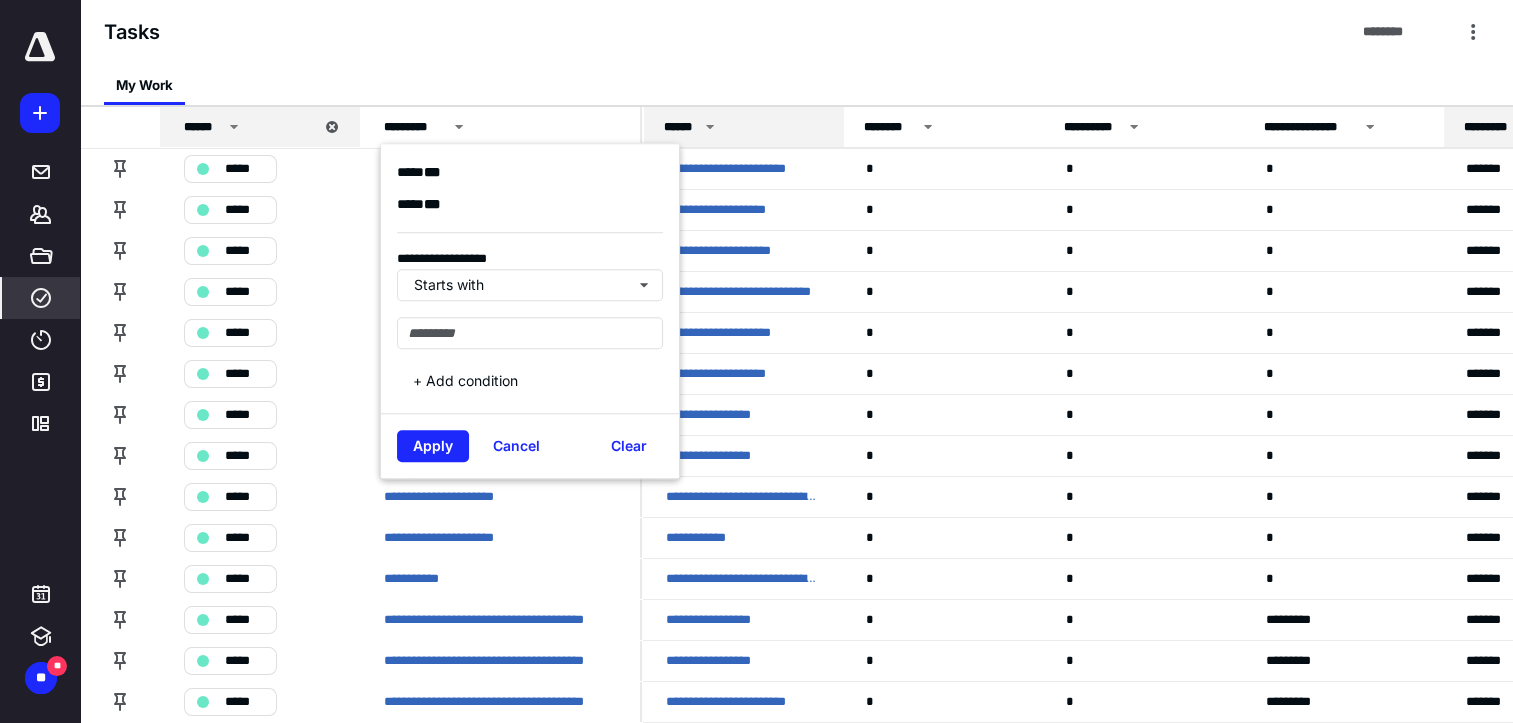 click on "******" at bounding box center (744, 127) 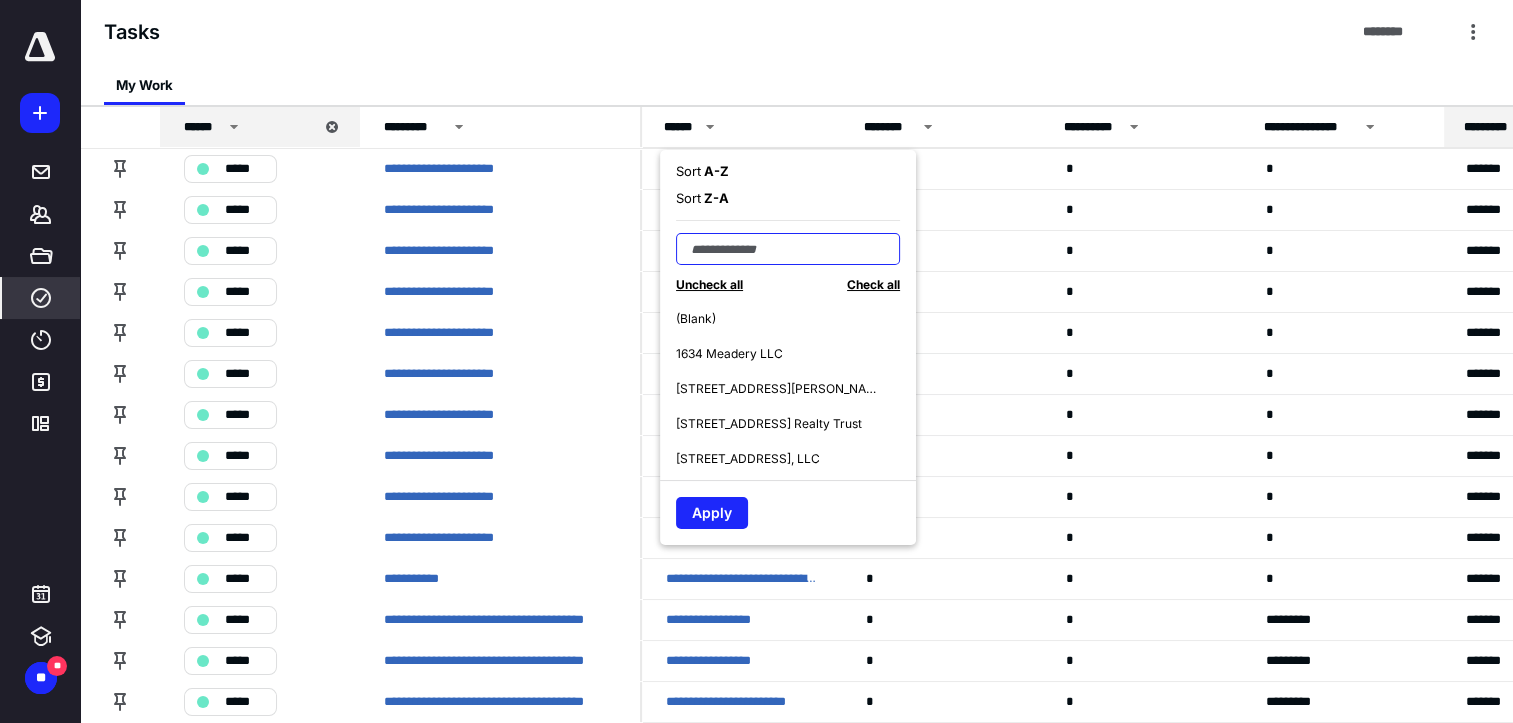 click at bounding box center [788, 249] 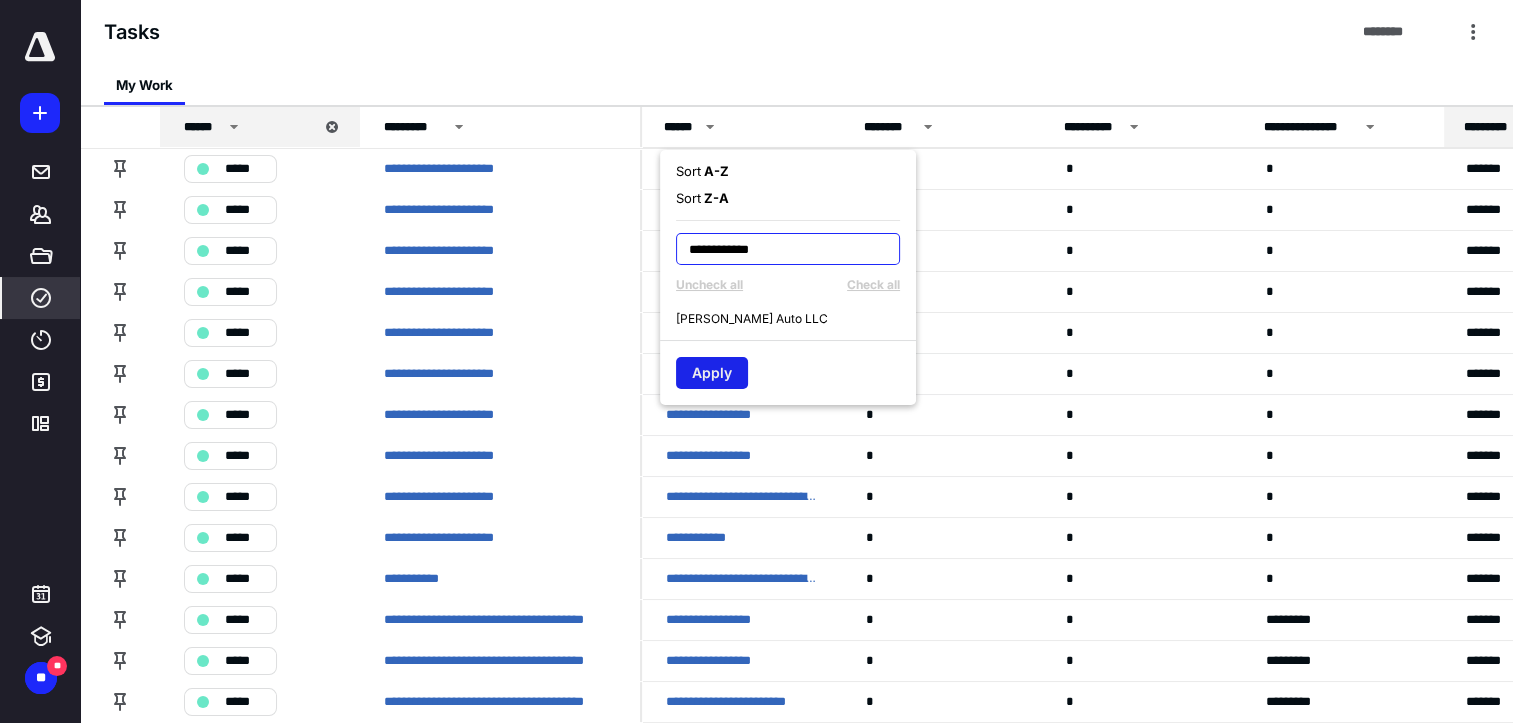 type on "**********" 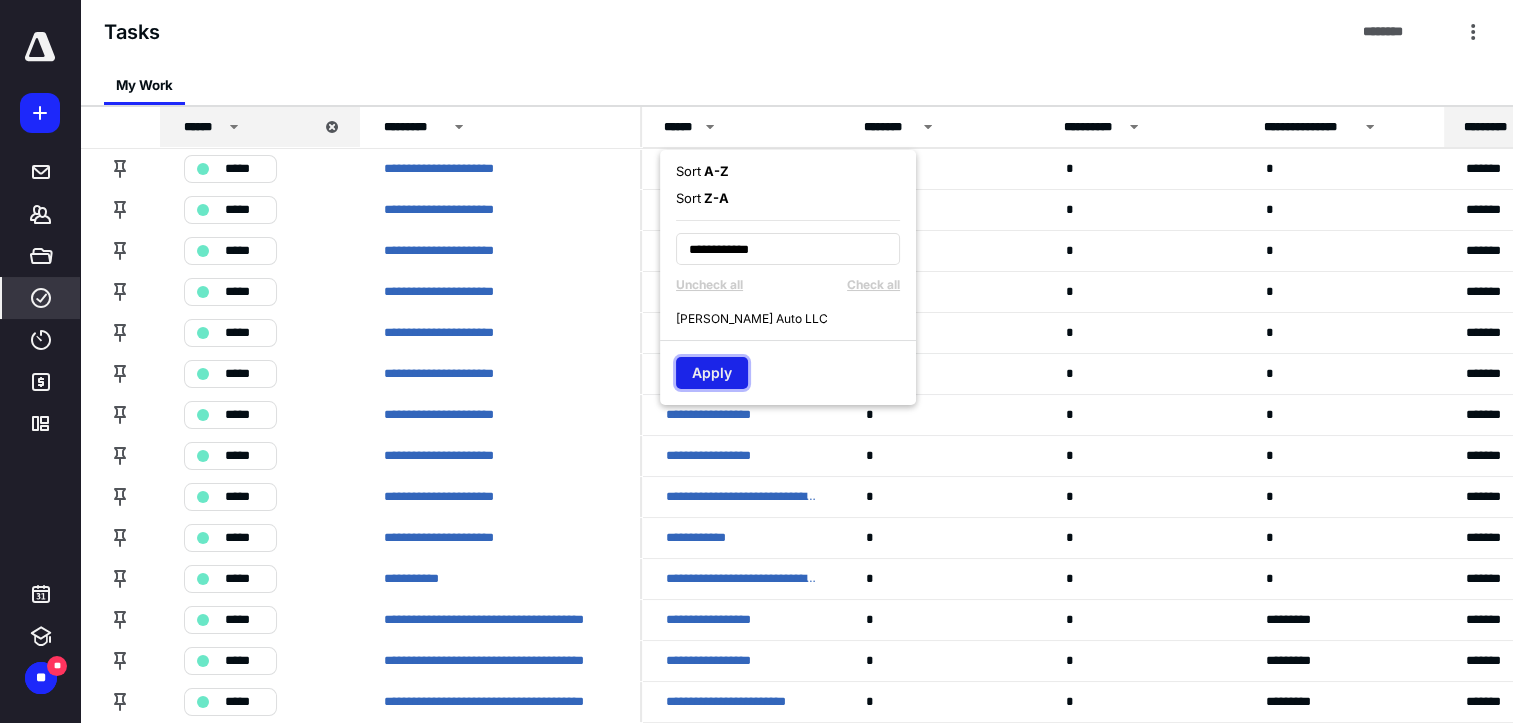 click on "Apply" at bounding box center (712, 373) 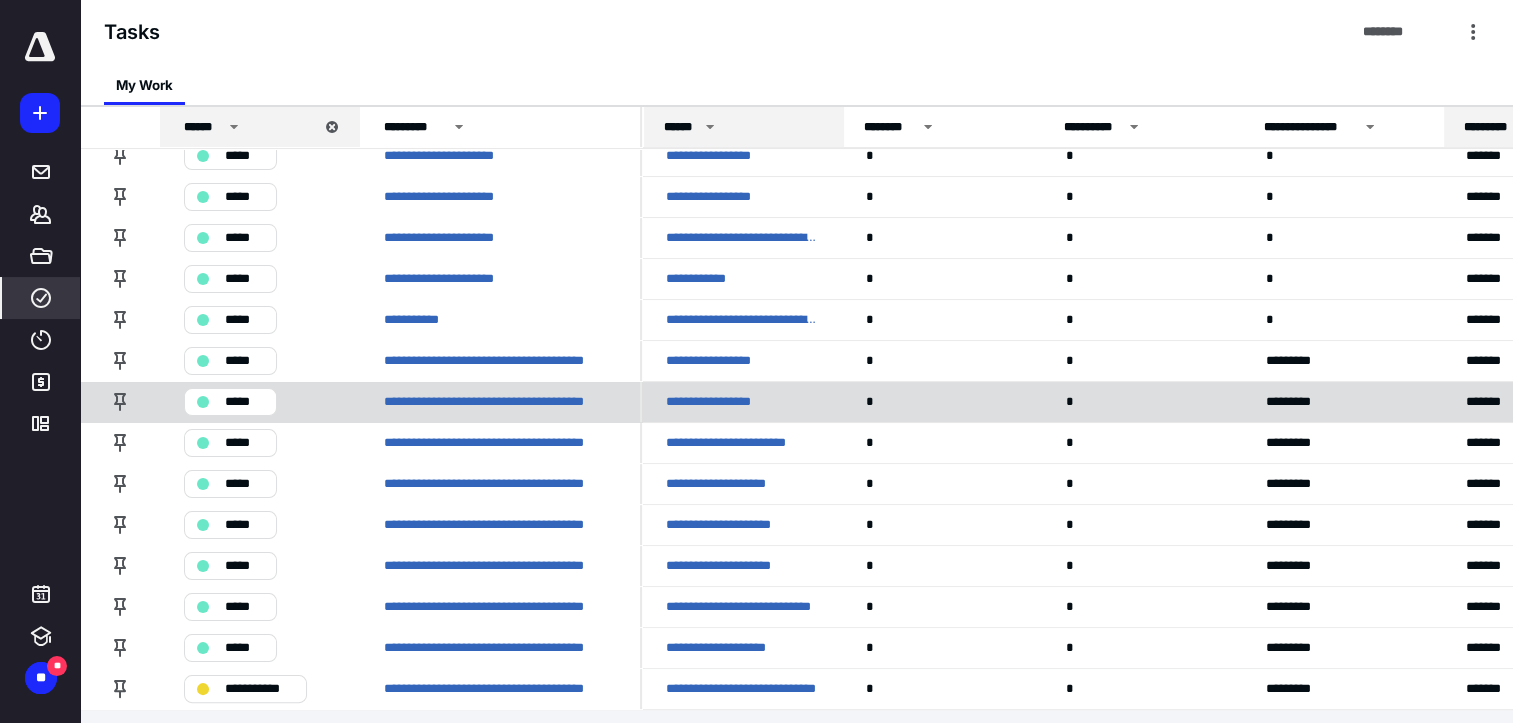 scroll, scrollTop: 265, scrollLeft: 0, axis: vertical 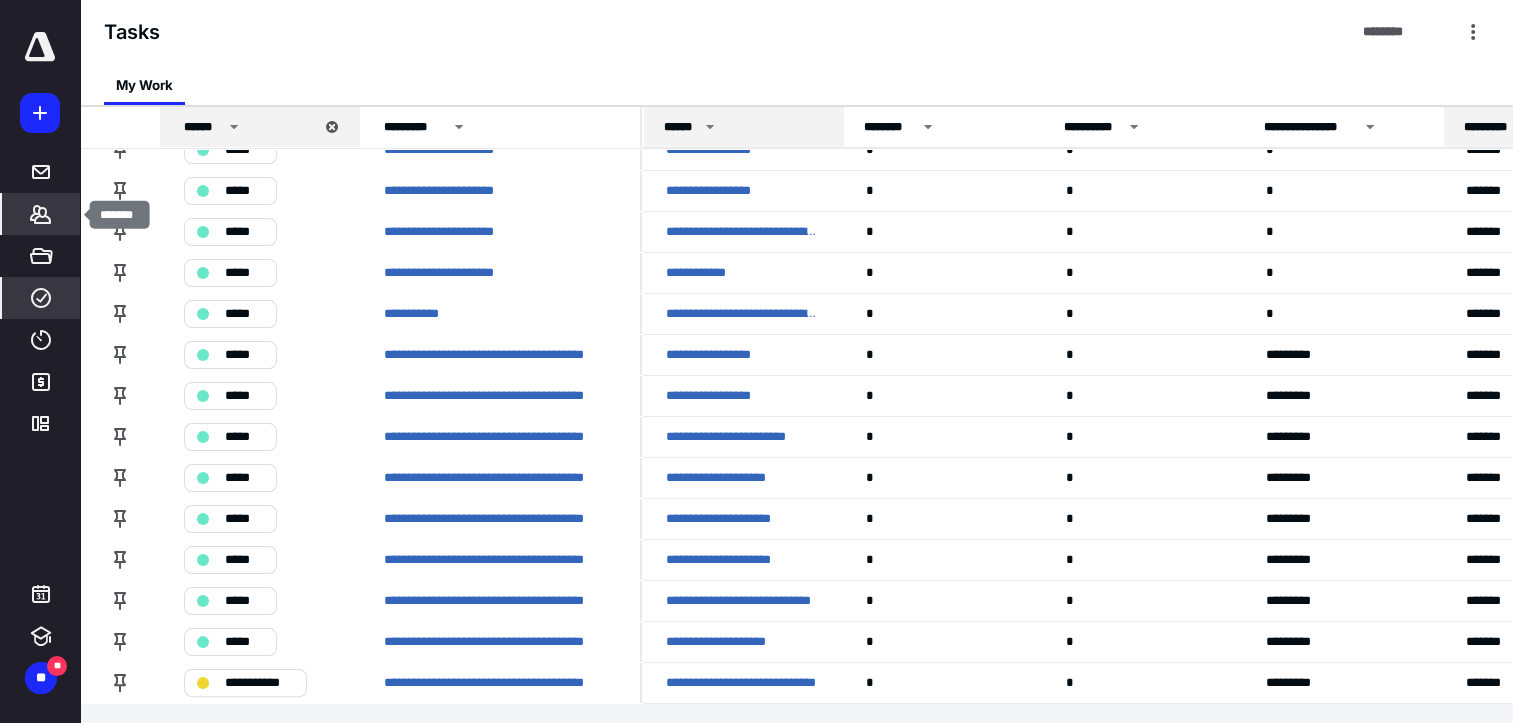 click 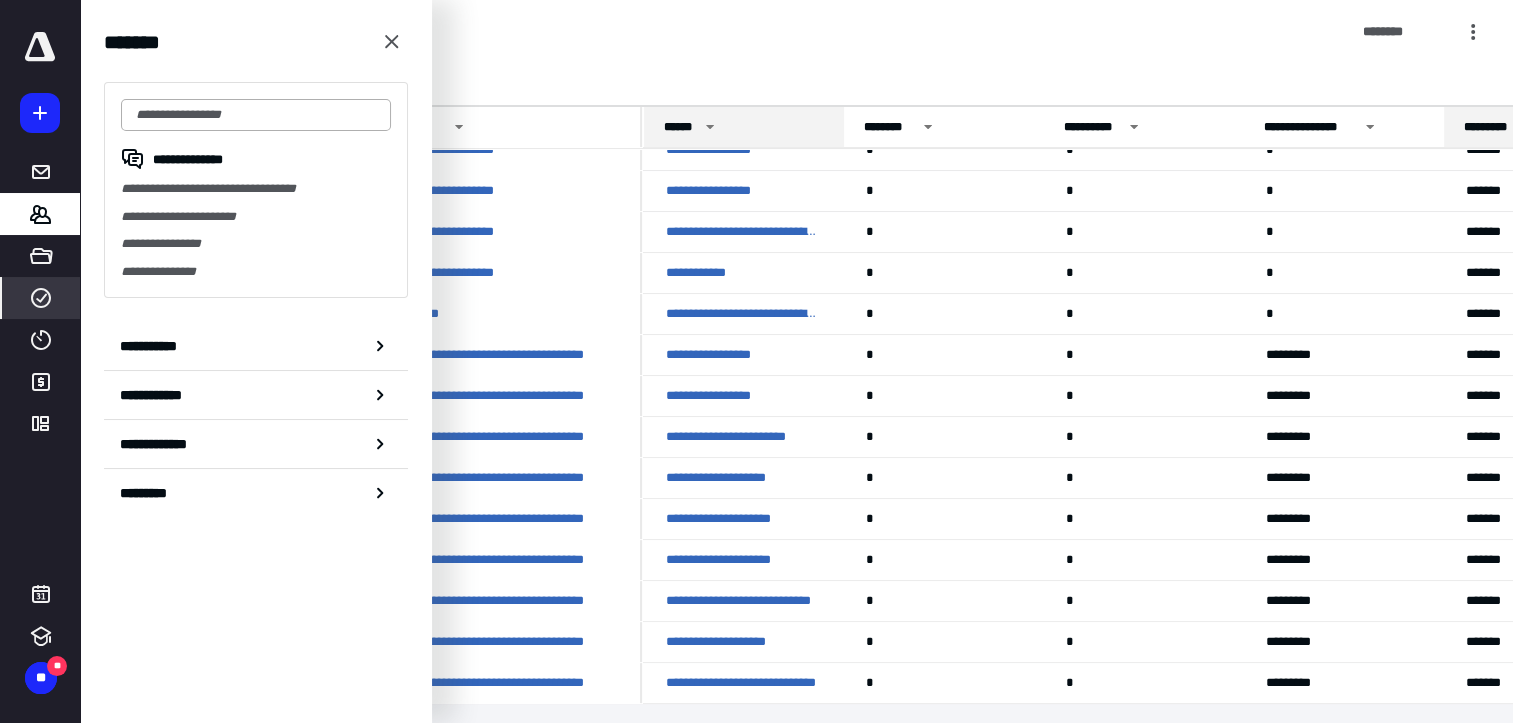 click at bounding box center (256, 115) 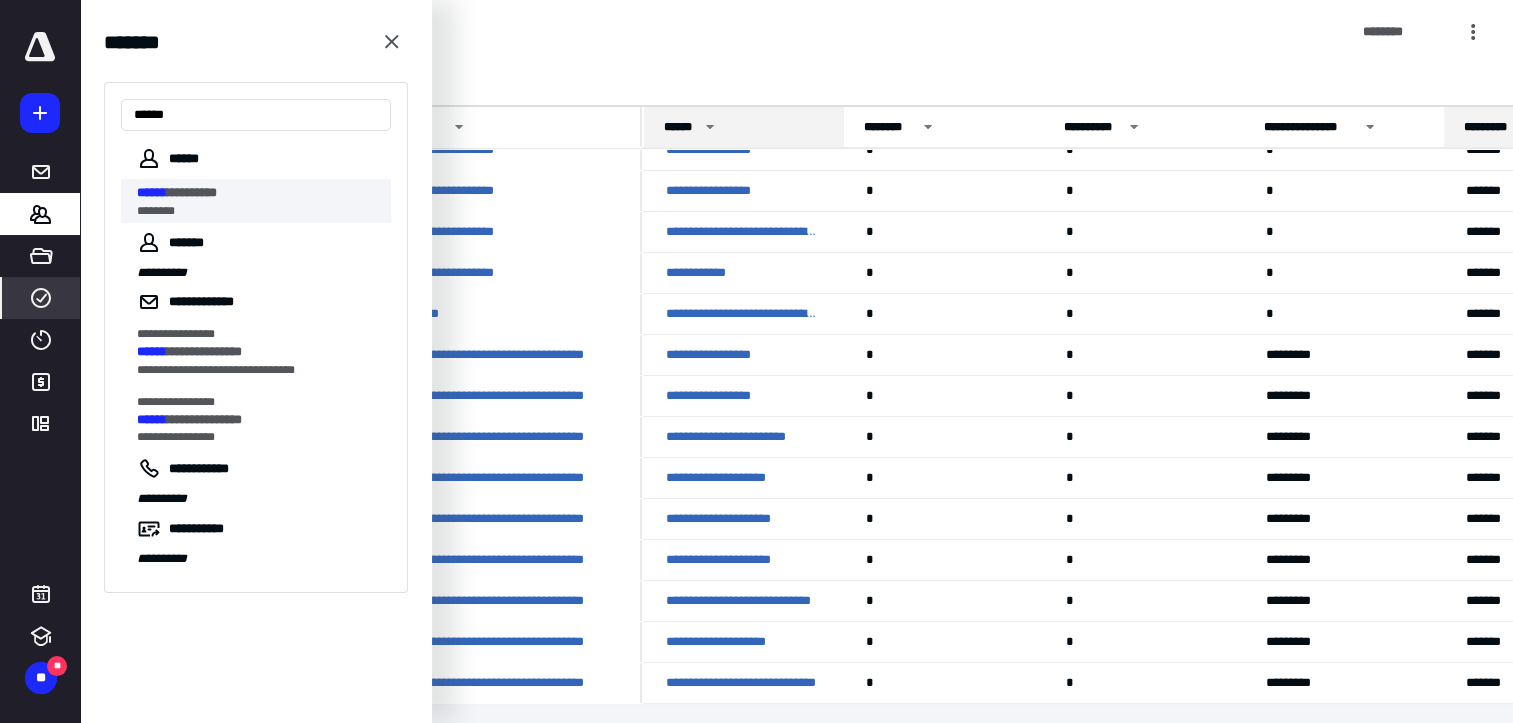 type on "******" 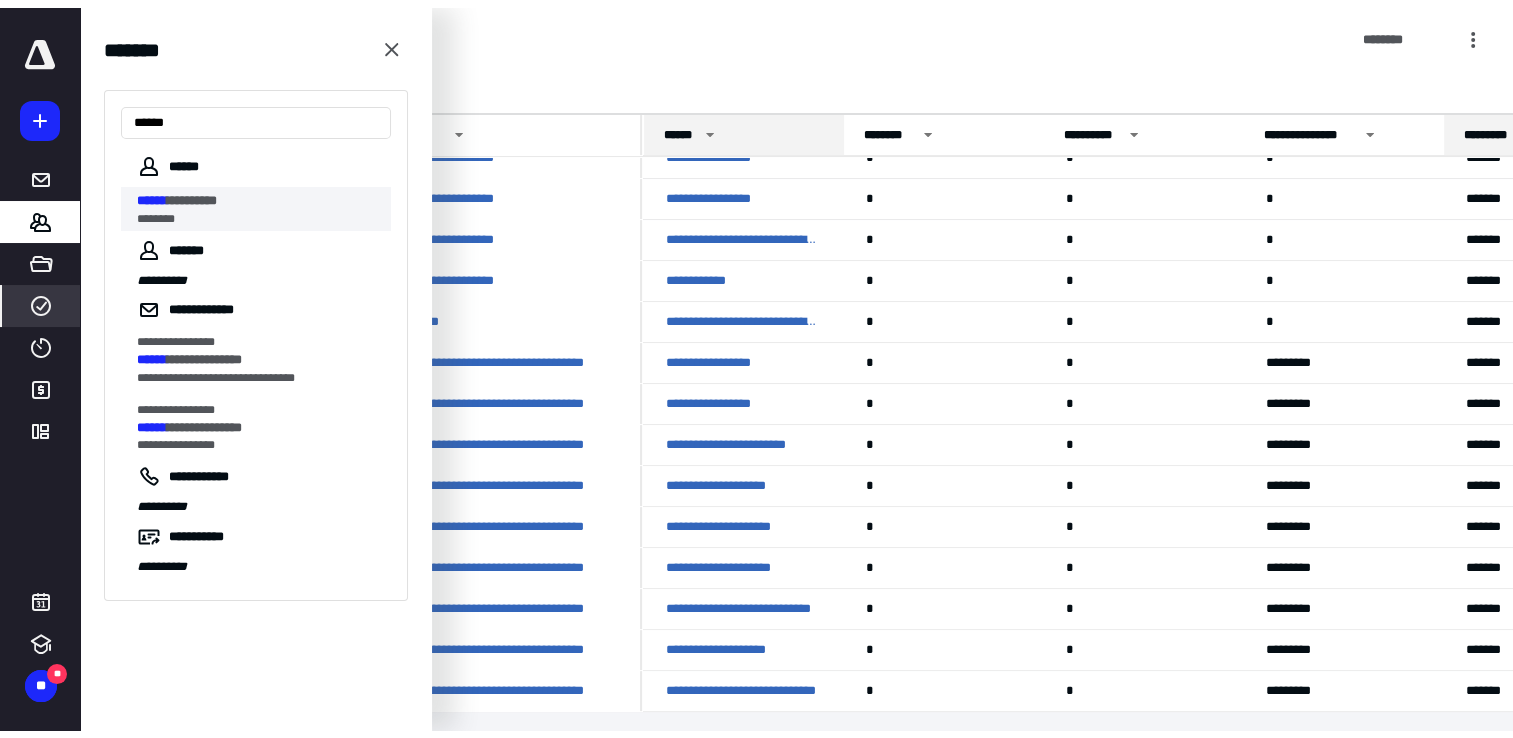 scroll, scrollTop: 0, scrollLeft: 0, axis: both 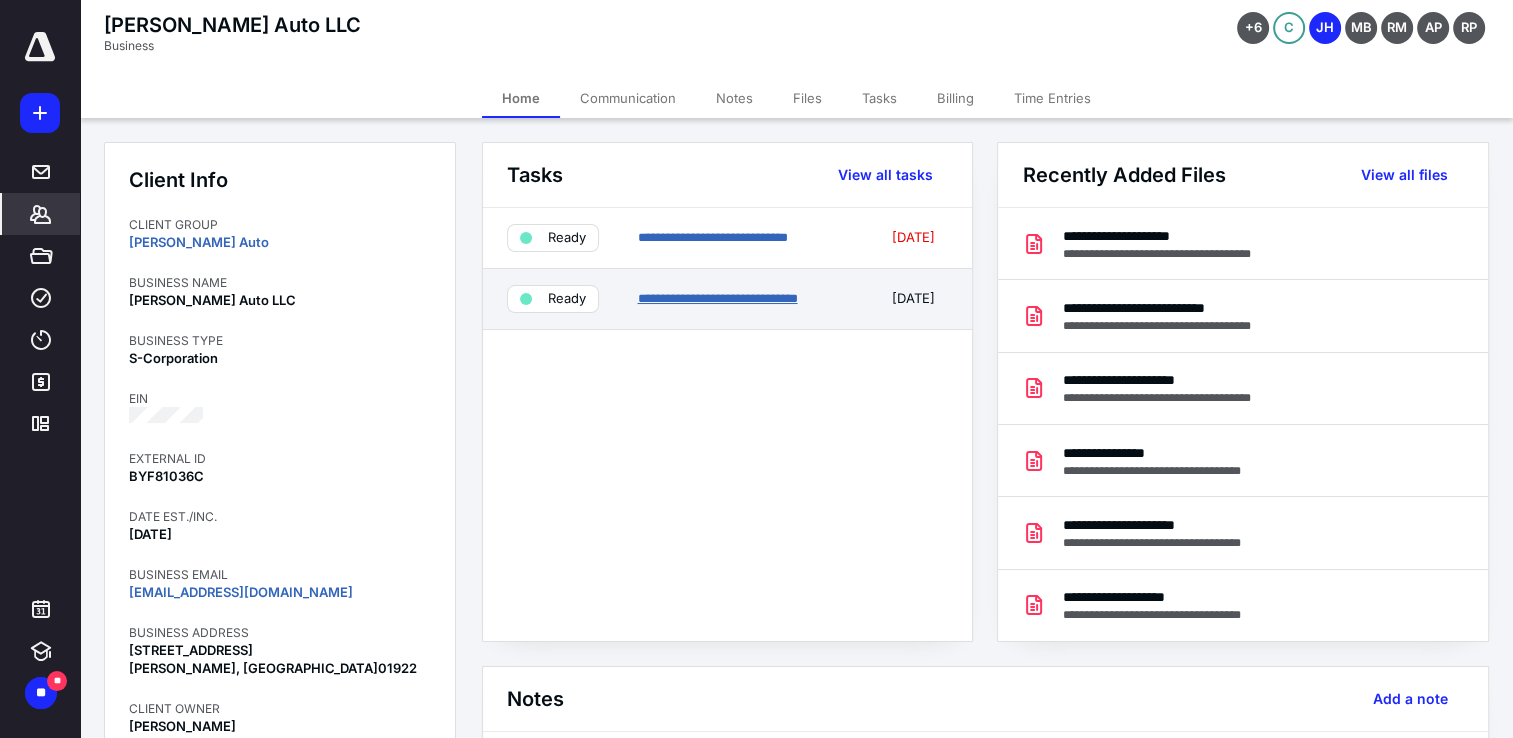 click on "**********" at bounding box center (717, 298) 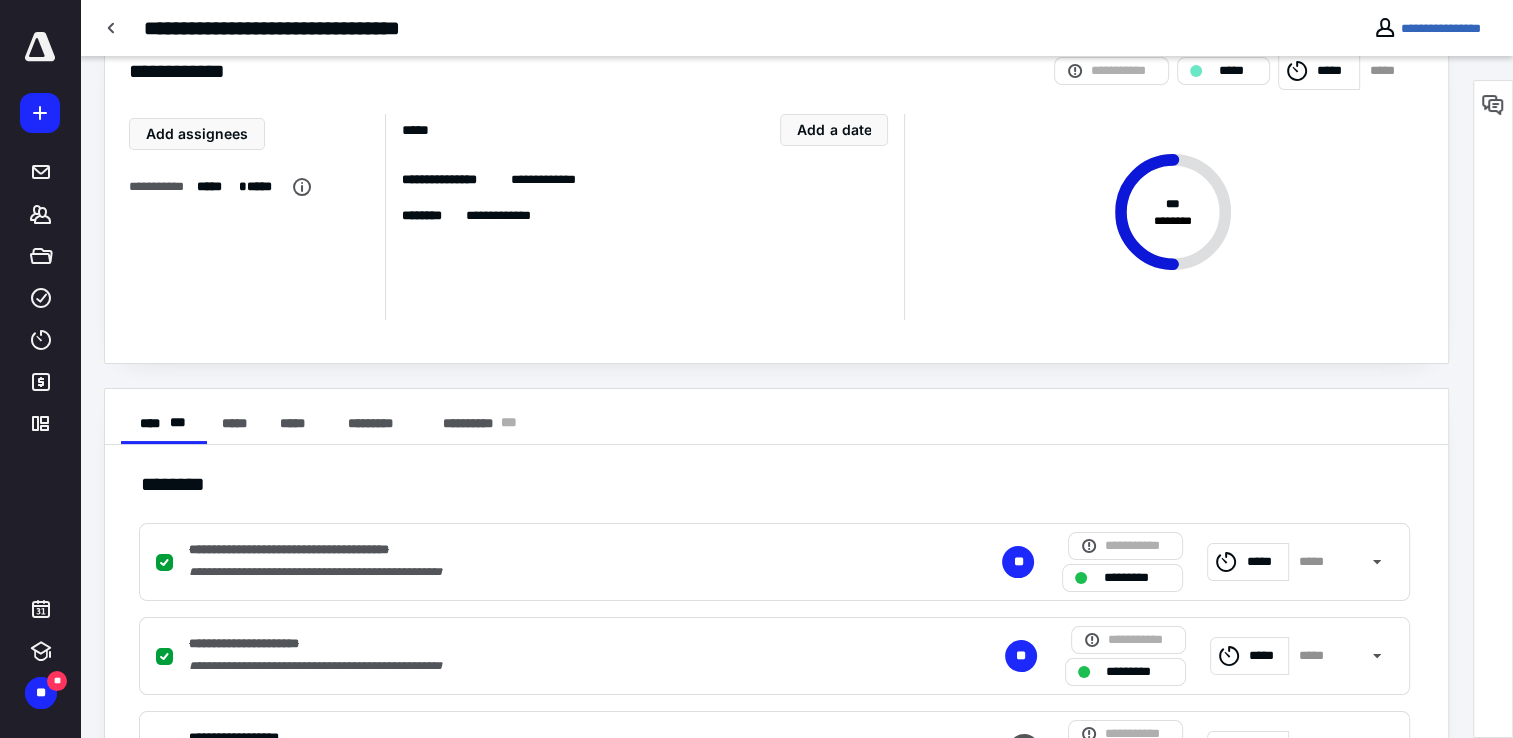 scroll, scrollTop: 246, scrollLeft: 0, axis: vertical 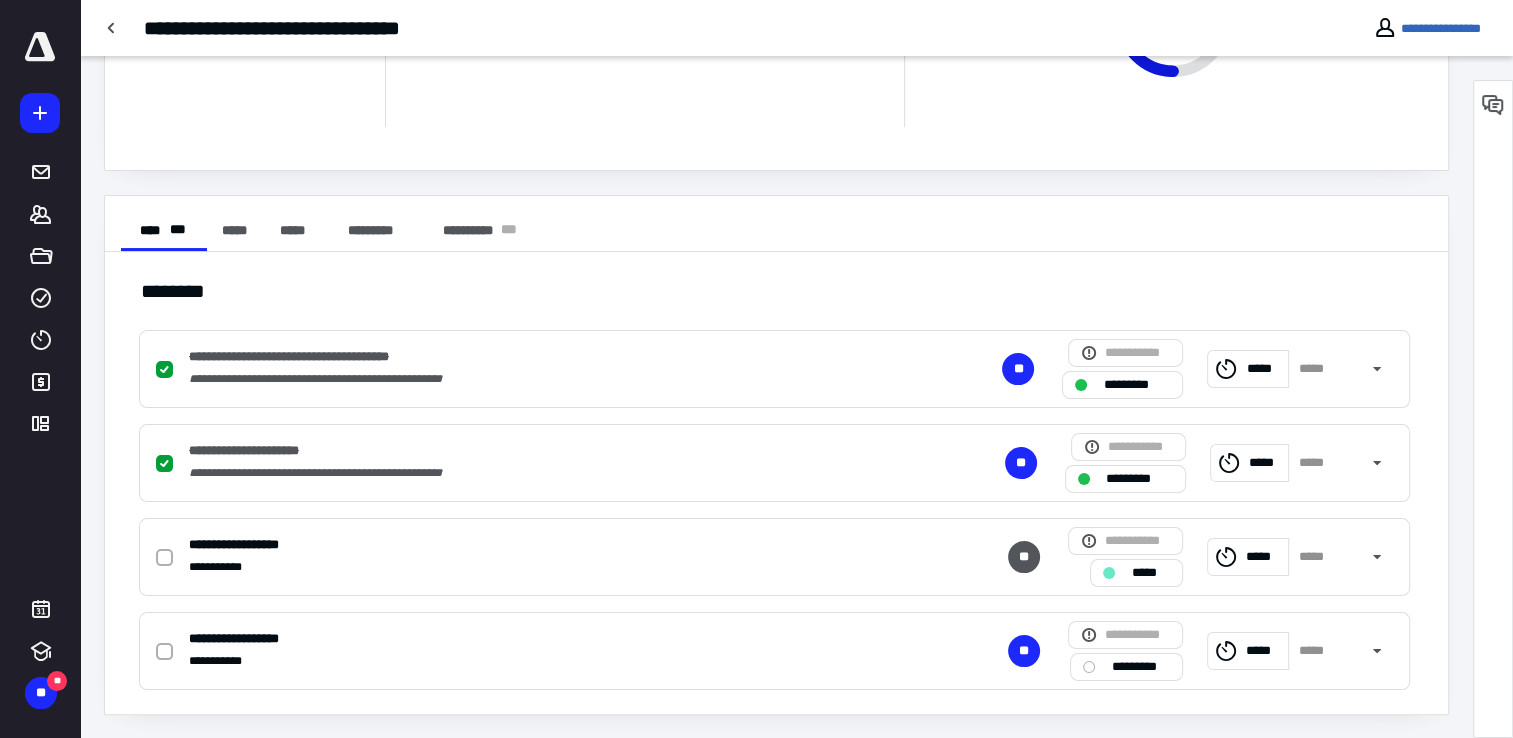 click on "**********" at bounding box center [323, 357] 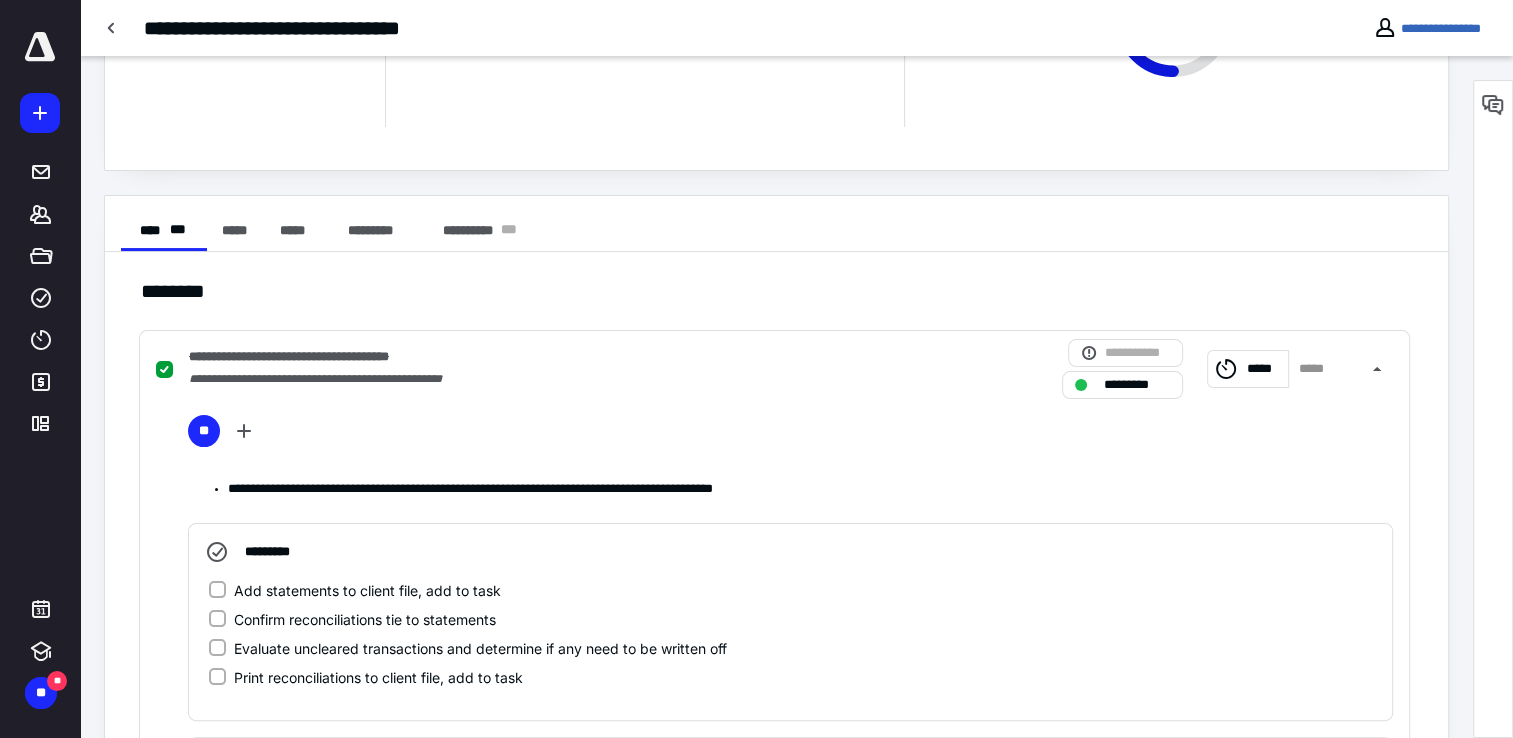 click on "Add statements to client file, add to task" at bounding box center (355, 590) 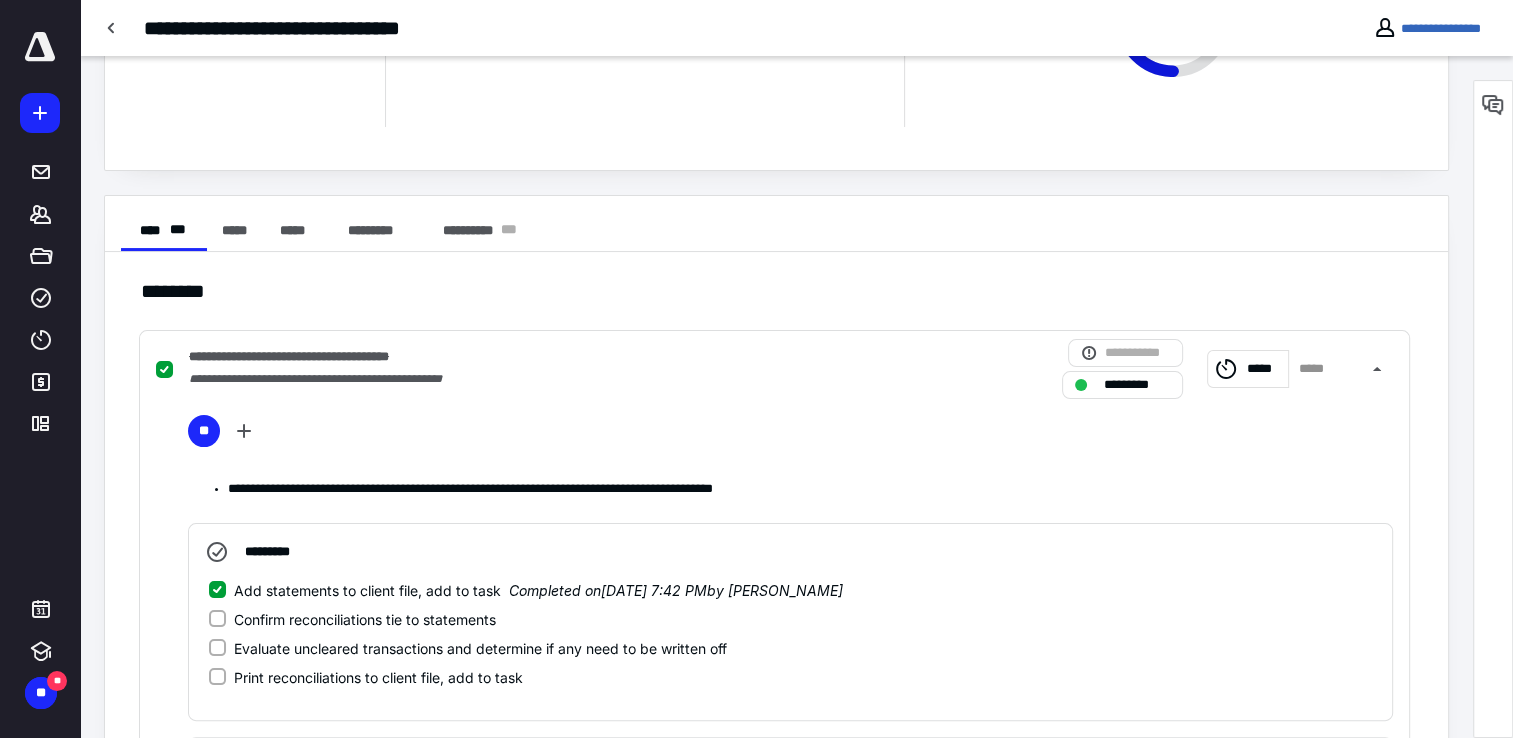 click on "Confirm reconciliations tie to statements" at bounding box center (217, 619) 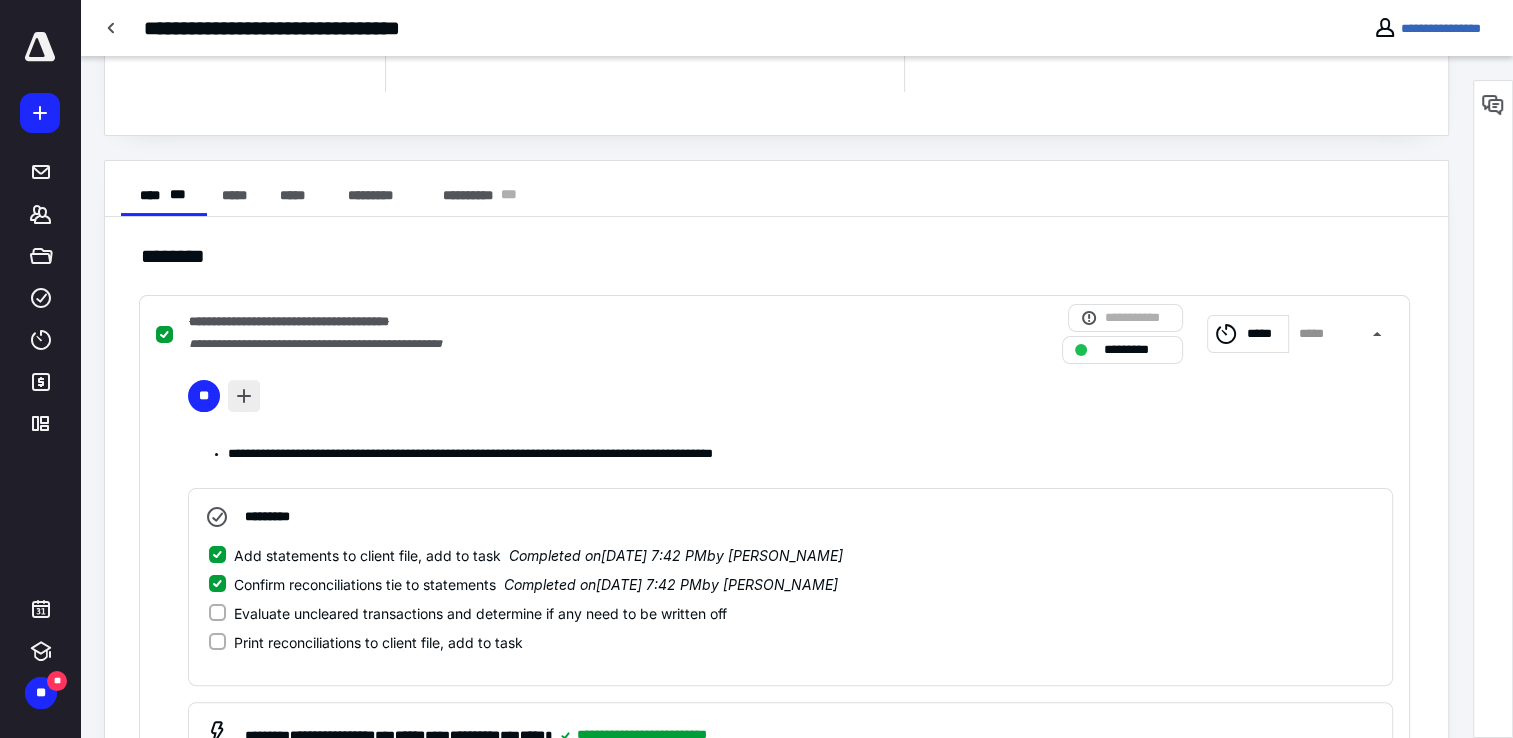 scroll, scrollTop: 246, scrollLeft: 0, axis: vertical 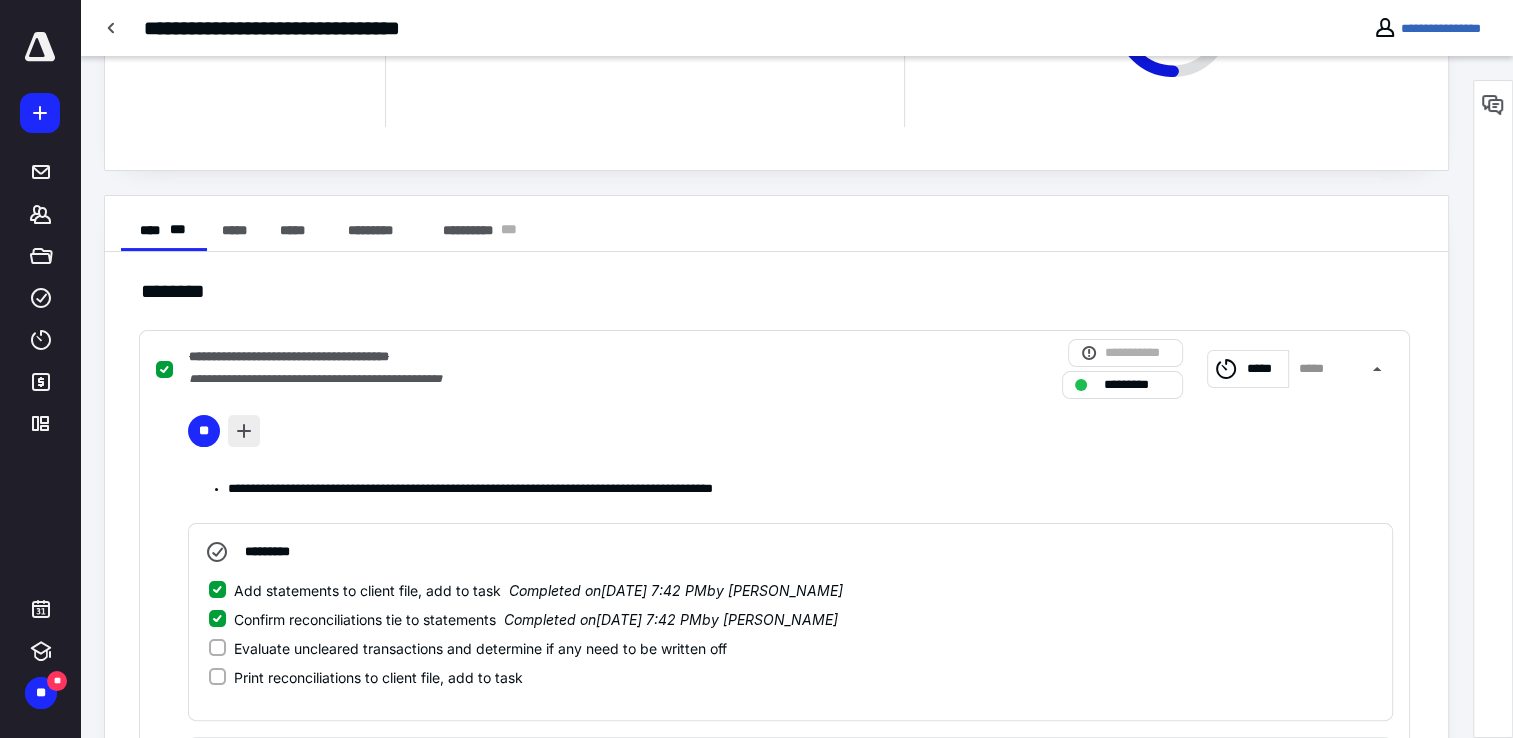 click at bounding box center (244, 431) 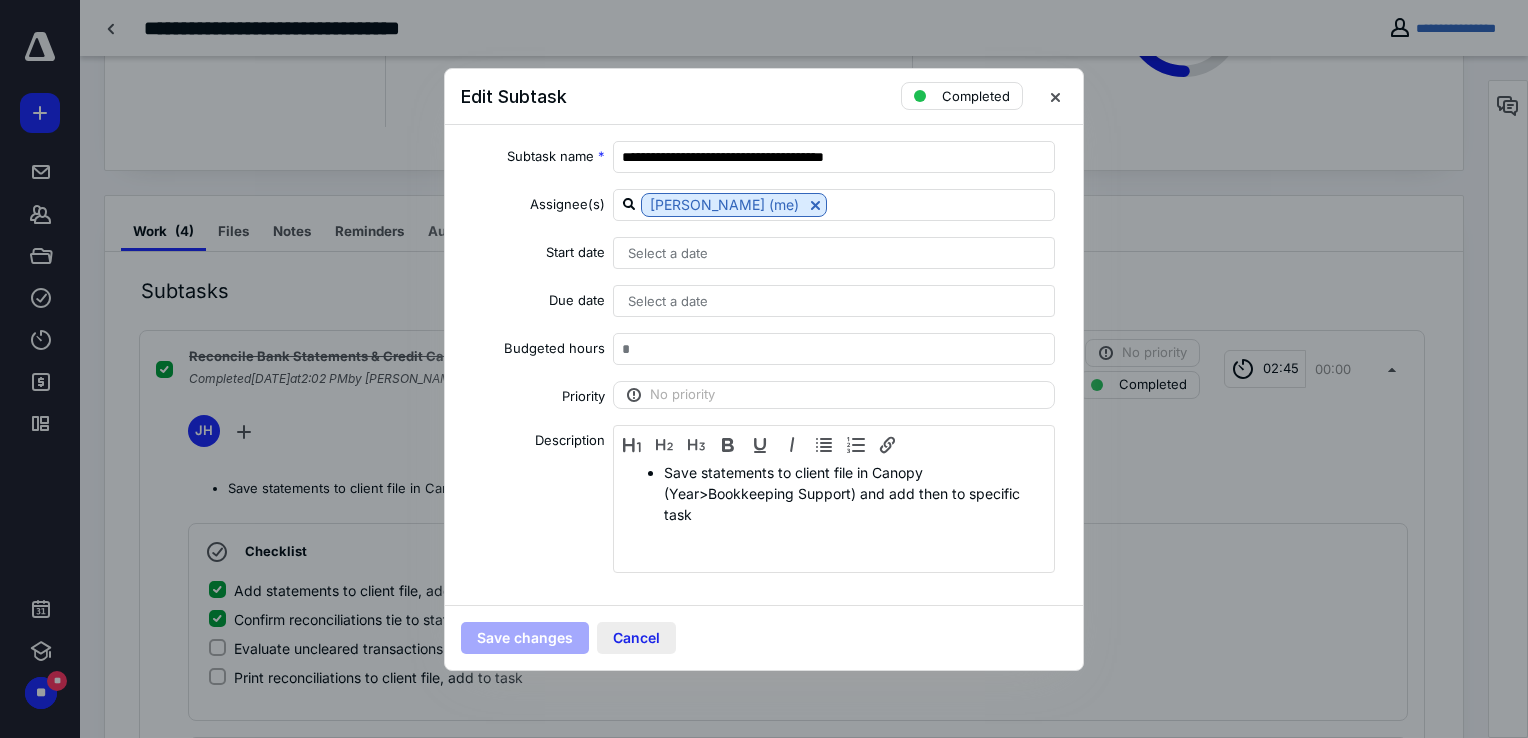 click on "Cancel" at bounding box center [636, 638] 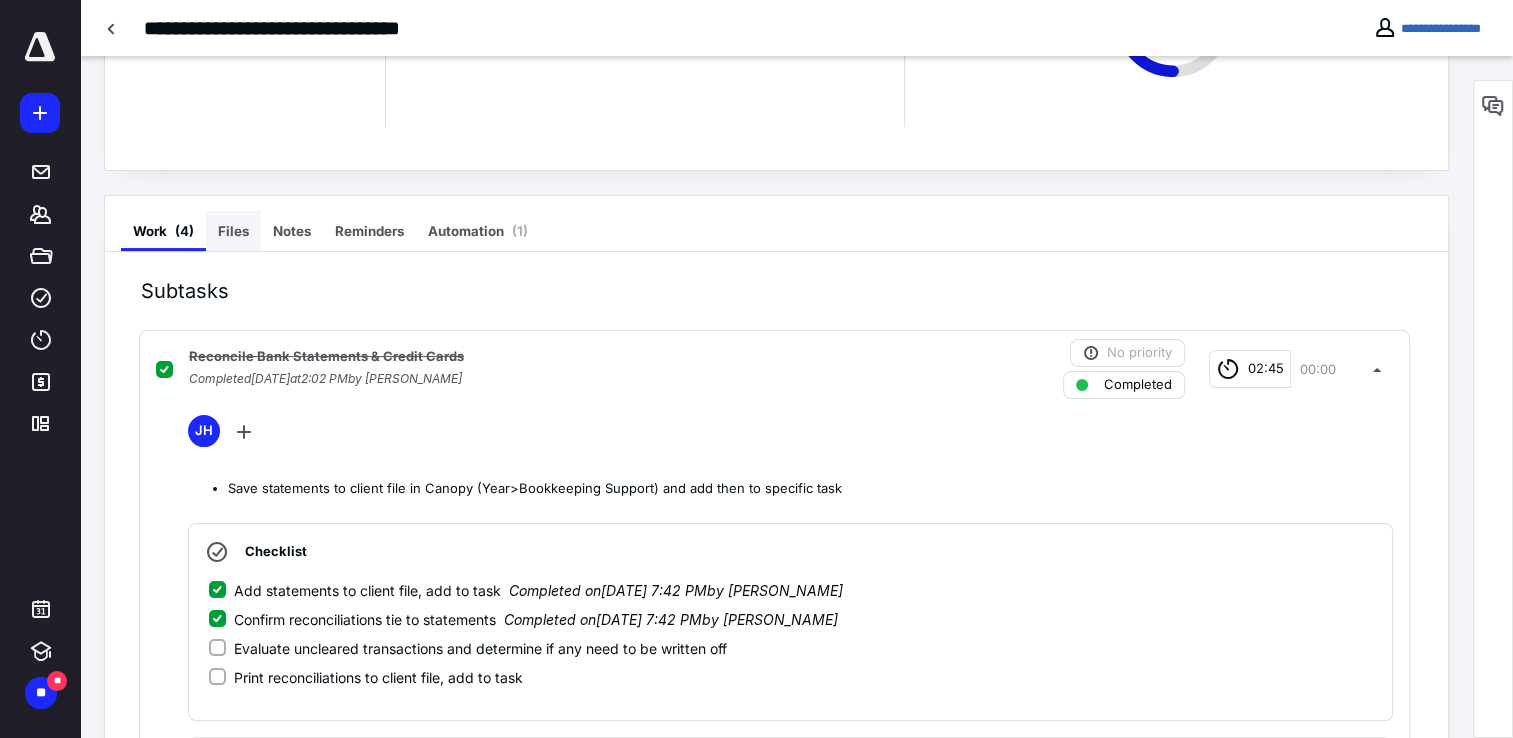 click on "Files" at bounding box center (233, 231) 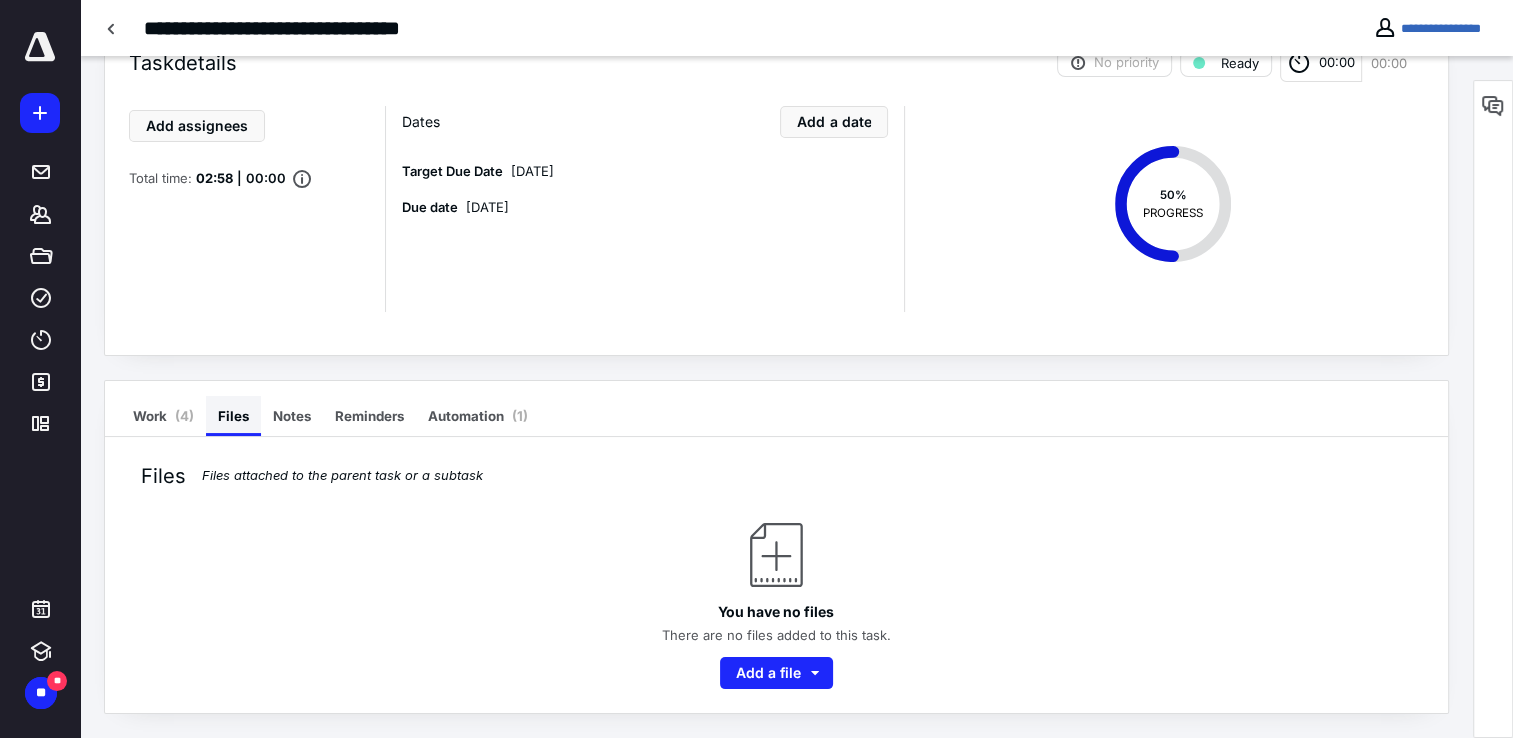 scroll, scrollTop: 60, scrollLeft: 0, axis: vertical 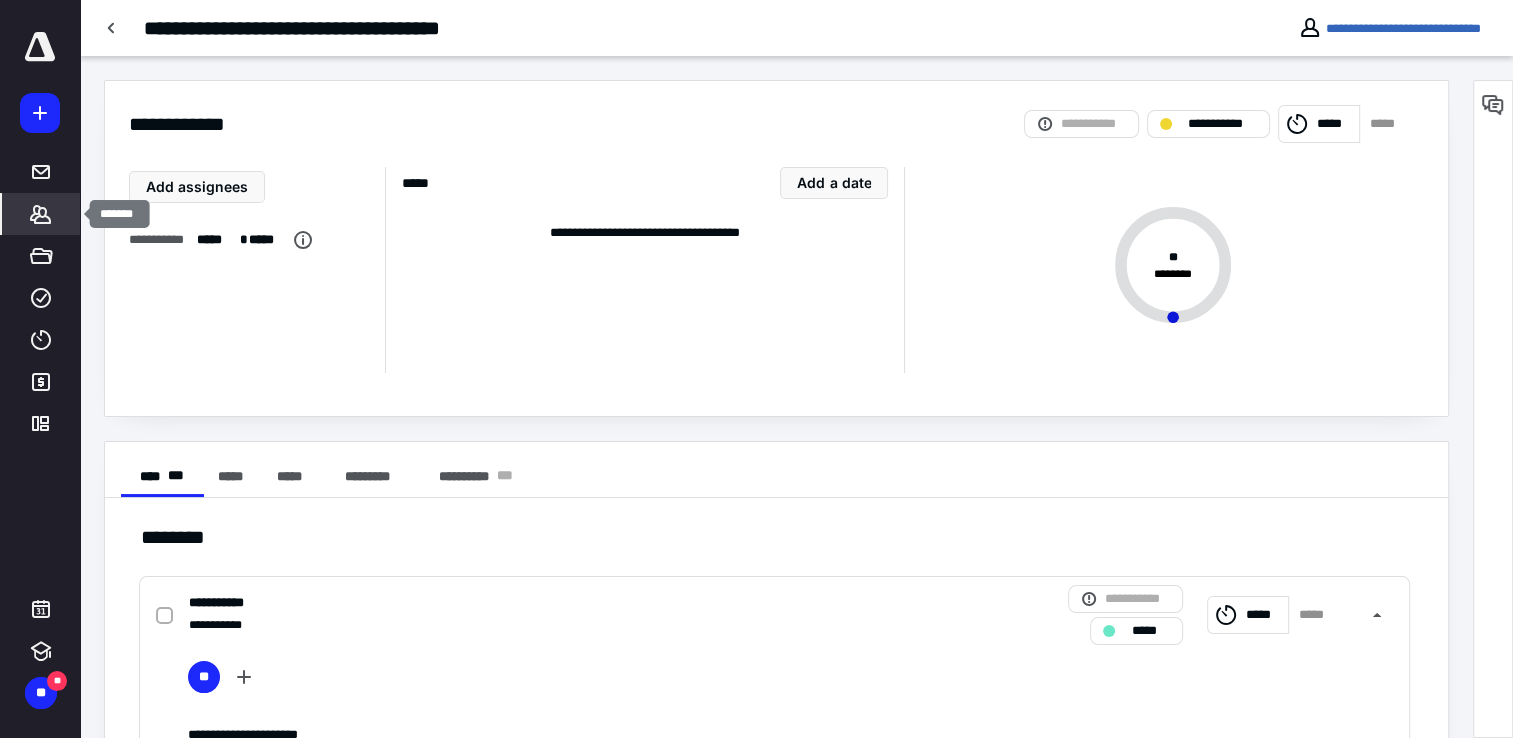 click 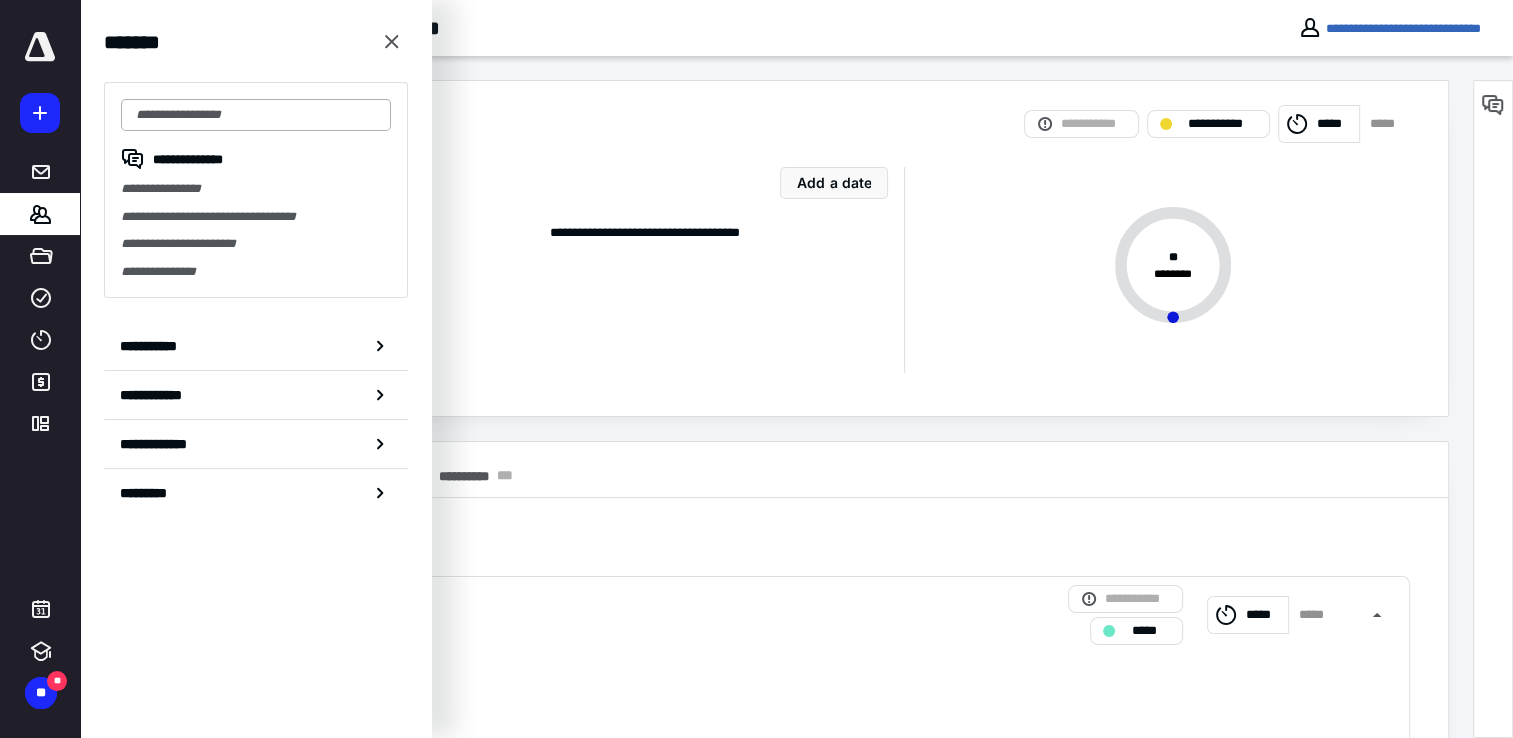 click at bounding box center [256, 115] 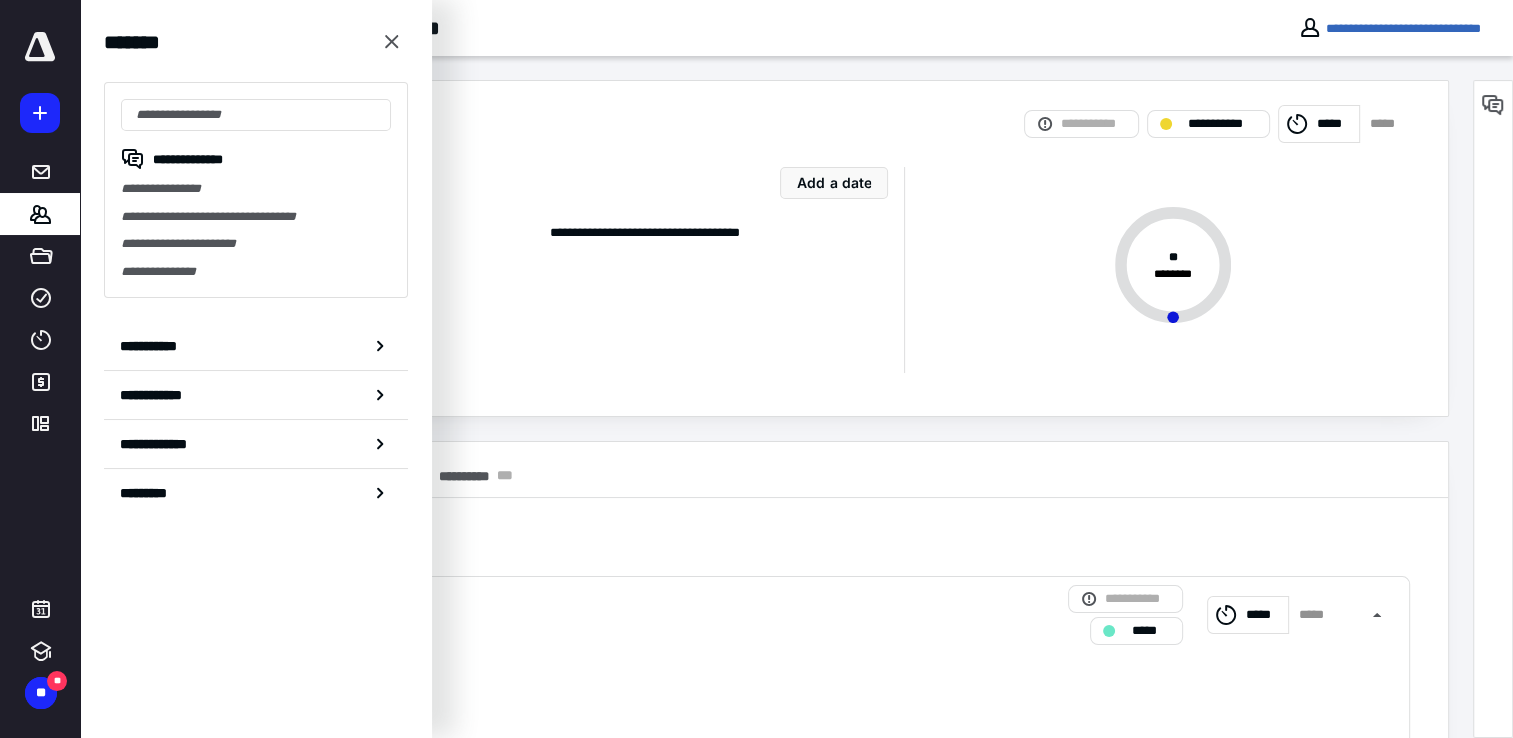 click on "**********" at bounding box center (256, 190) 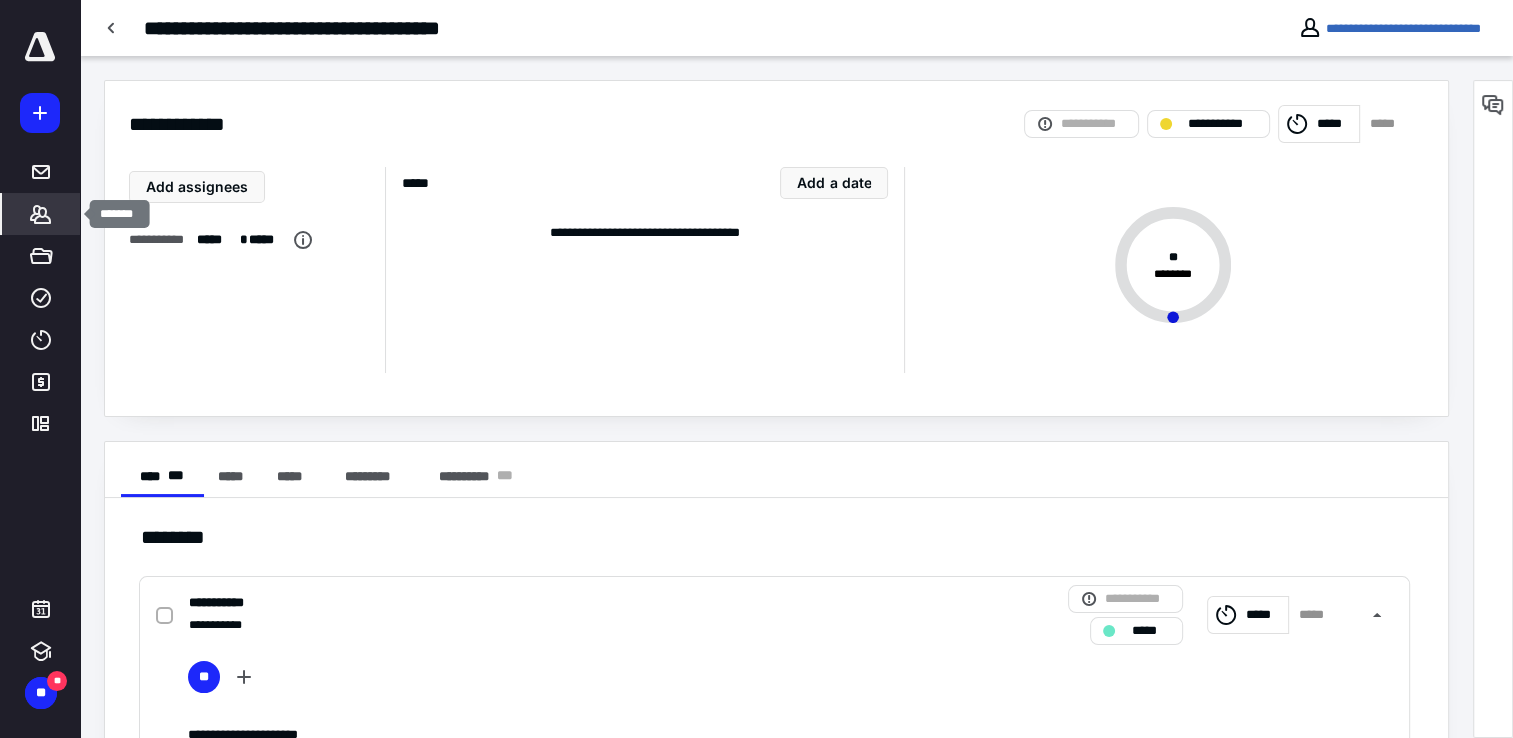 click 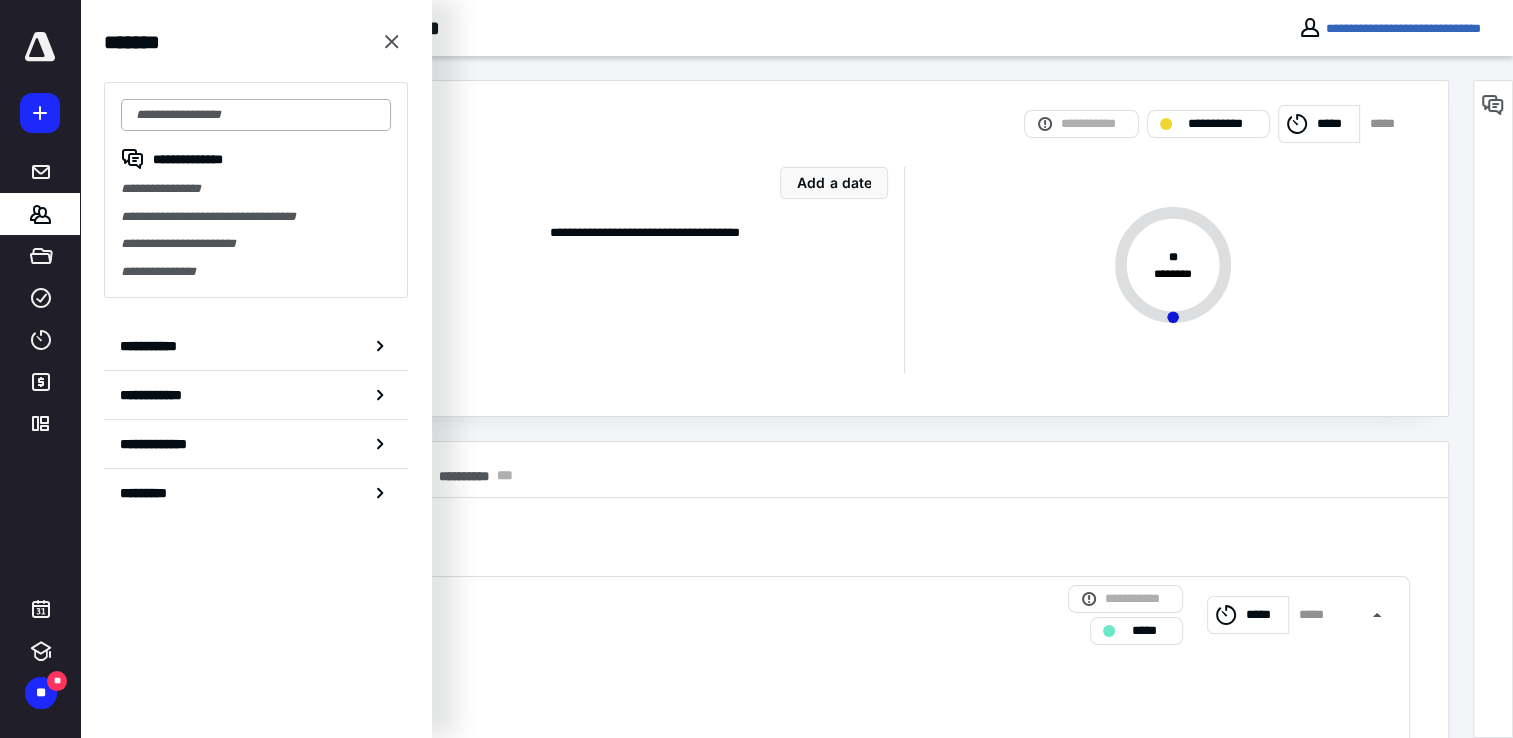 click at bounding box center [256, 115] 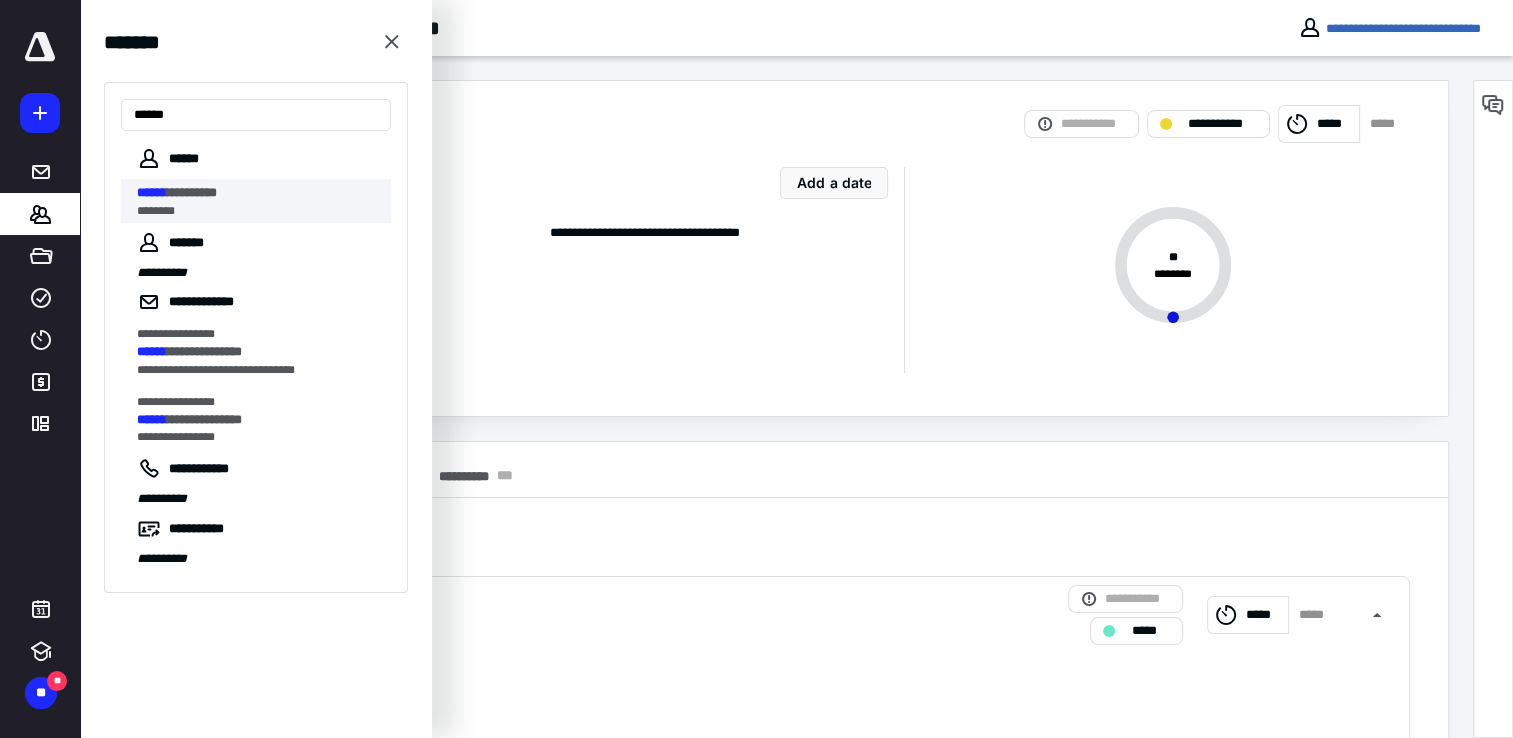 type on "******" 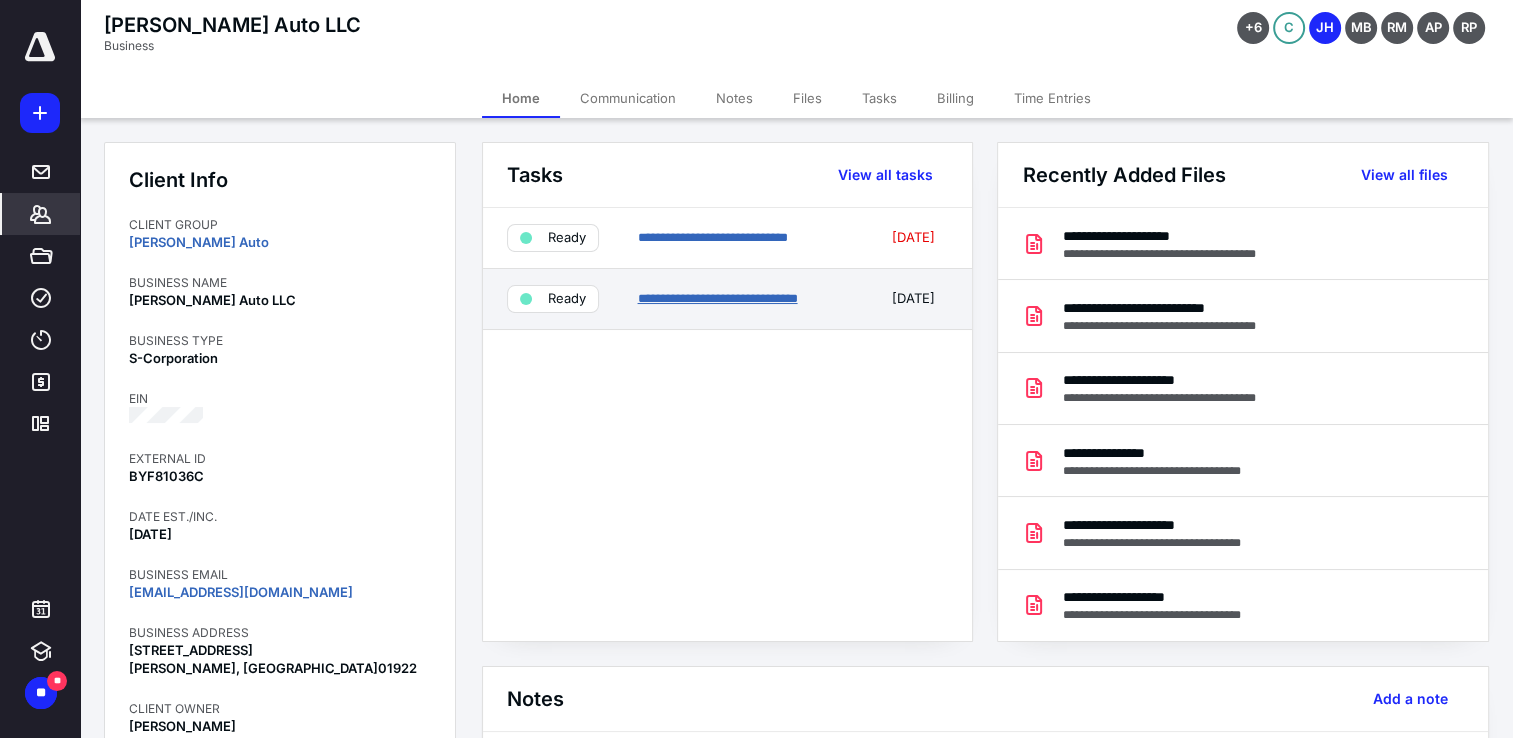 click on "**********" at bounding box center (717, 298) 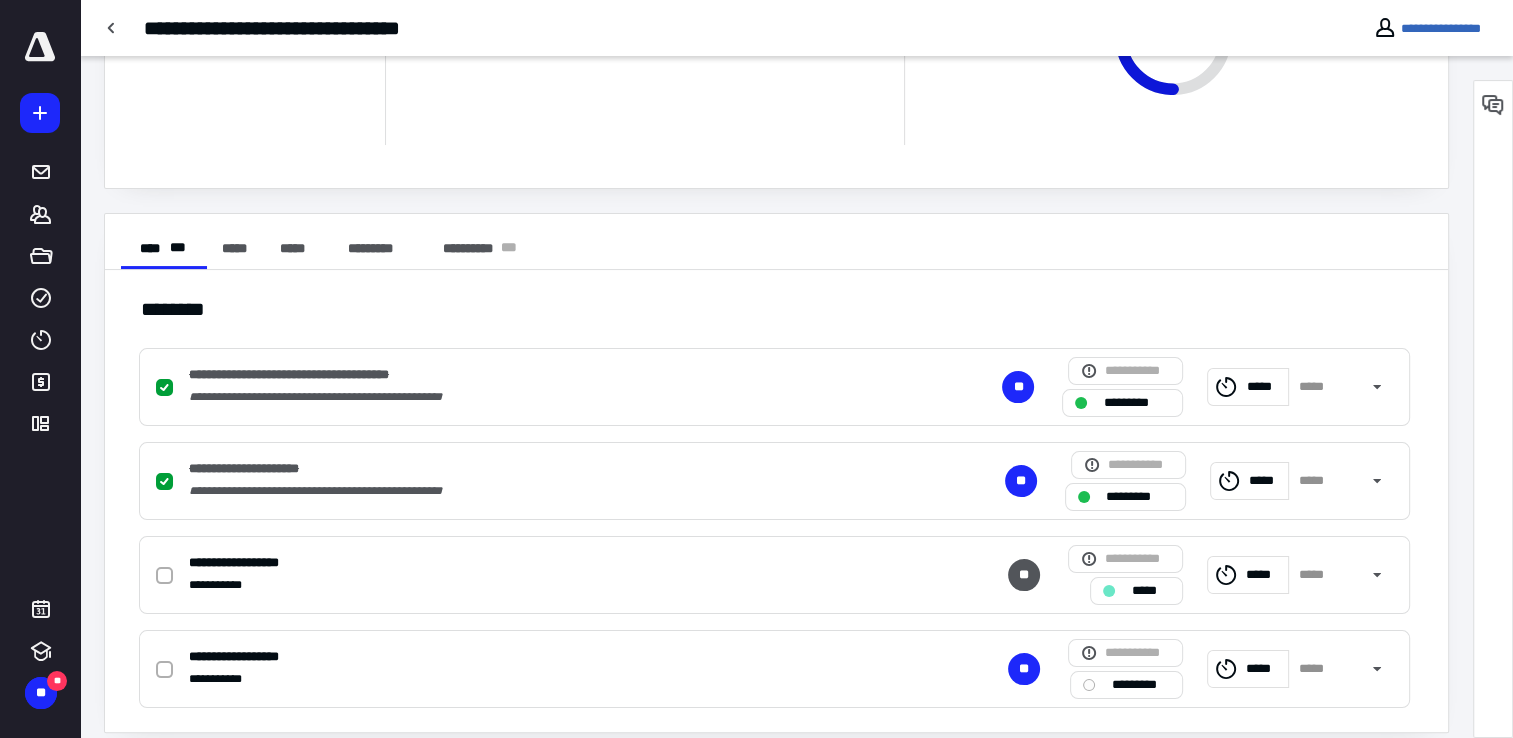 scroll, scrollTop: 246, scrollLeft: 0, axis: vertical 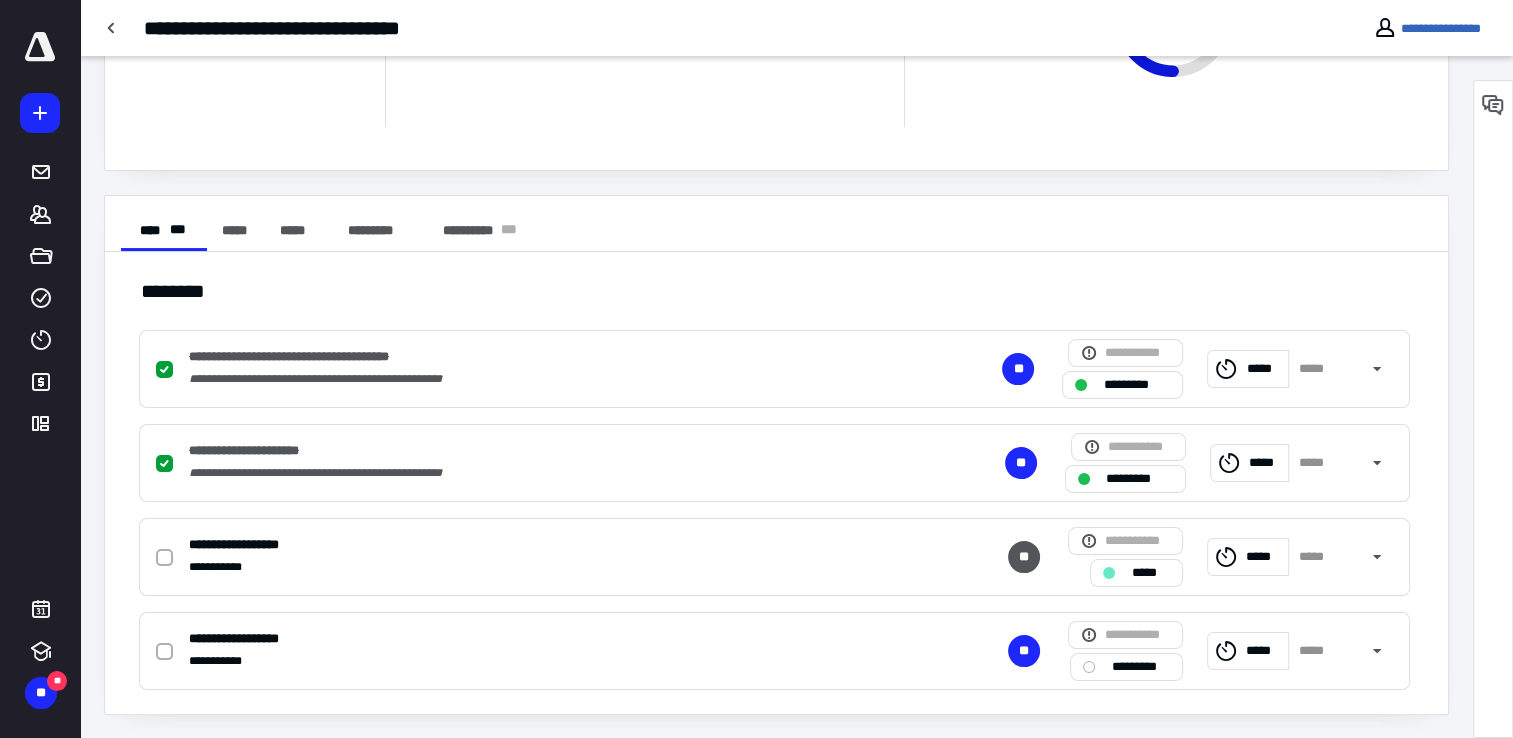 click on "**********" at bounding box center (323, 357) 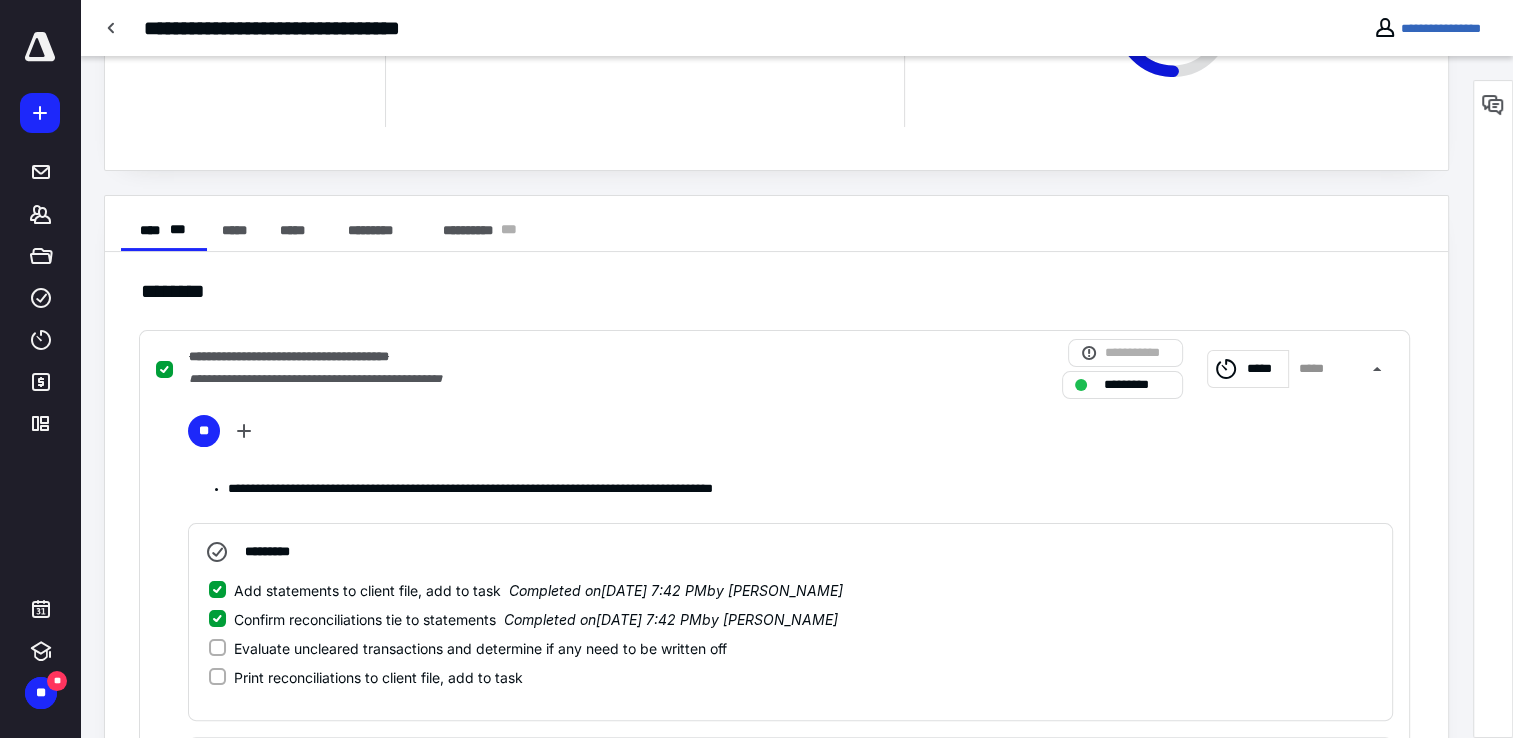 click on "Evaluate uncleared transactions and determine if any need to be written off" at bounding box center [217, 648] 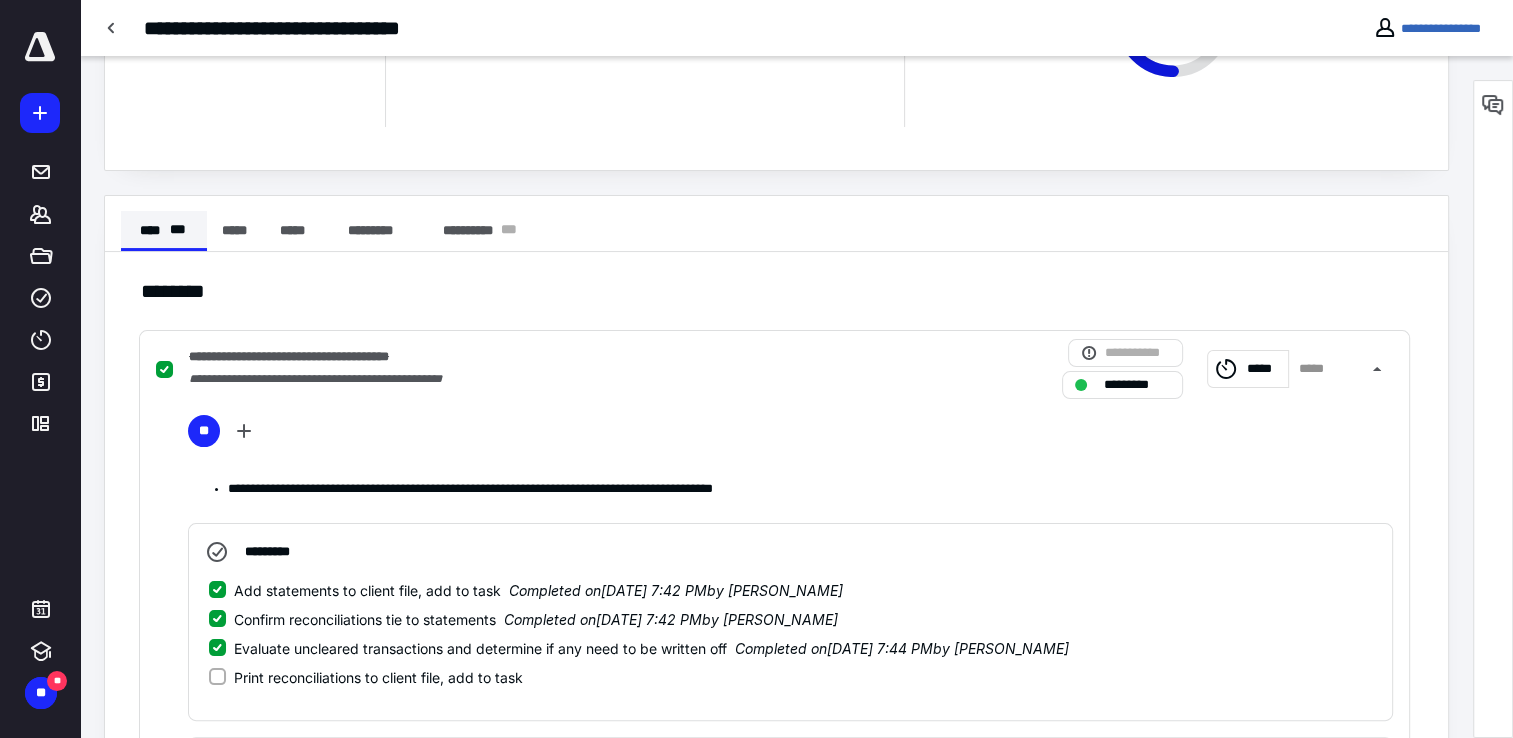 click on "**** * * *" at bounding box center [164, 231] 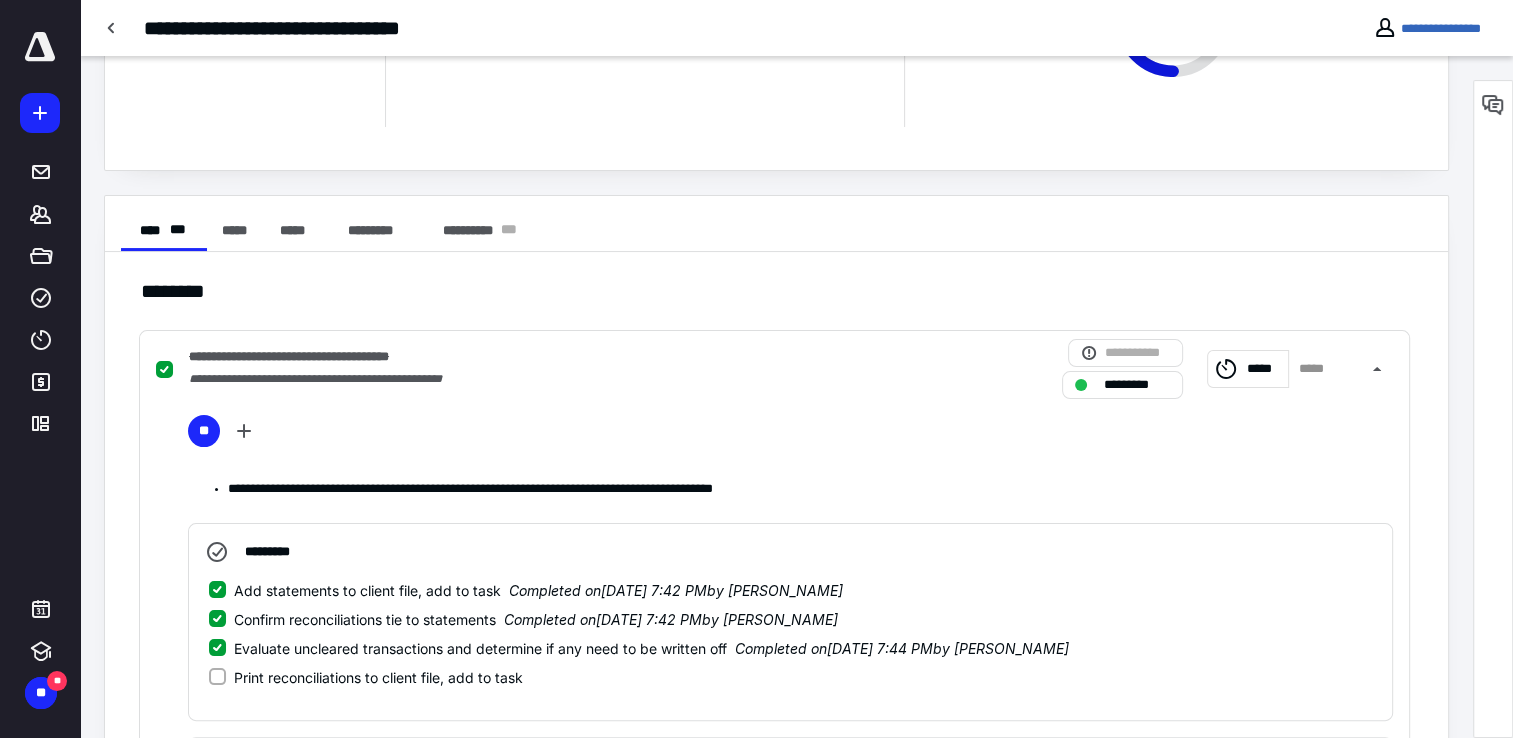 click on "*****" at bounding box center (234, 231) 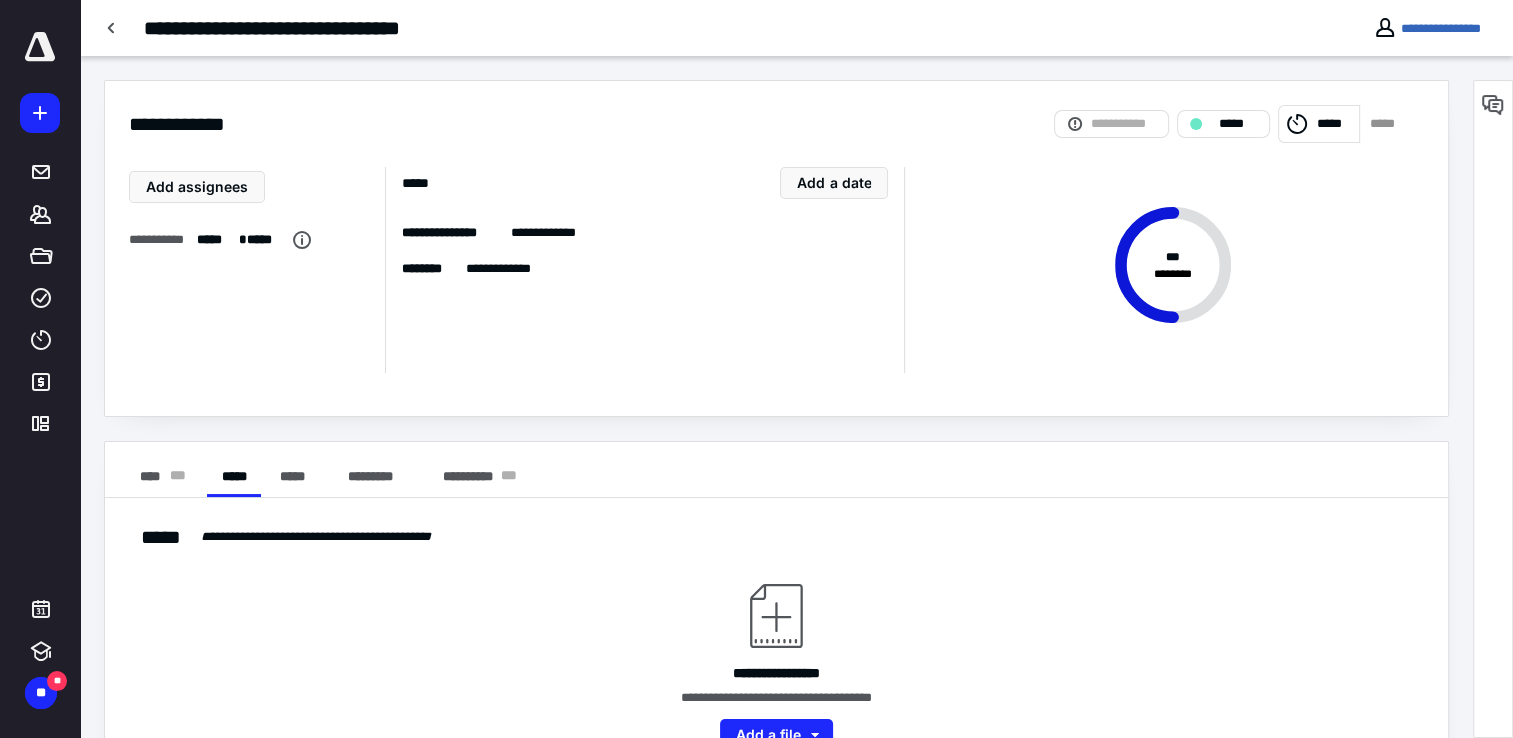 scroll, scrollTop: 60, scrollLeft: 0, axis: vertical 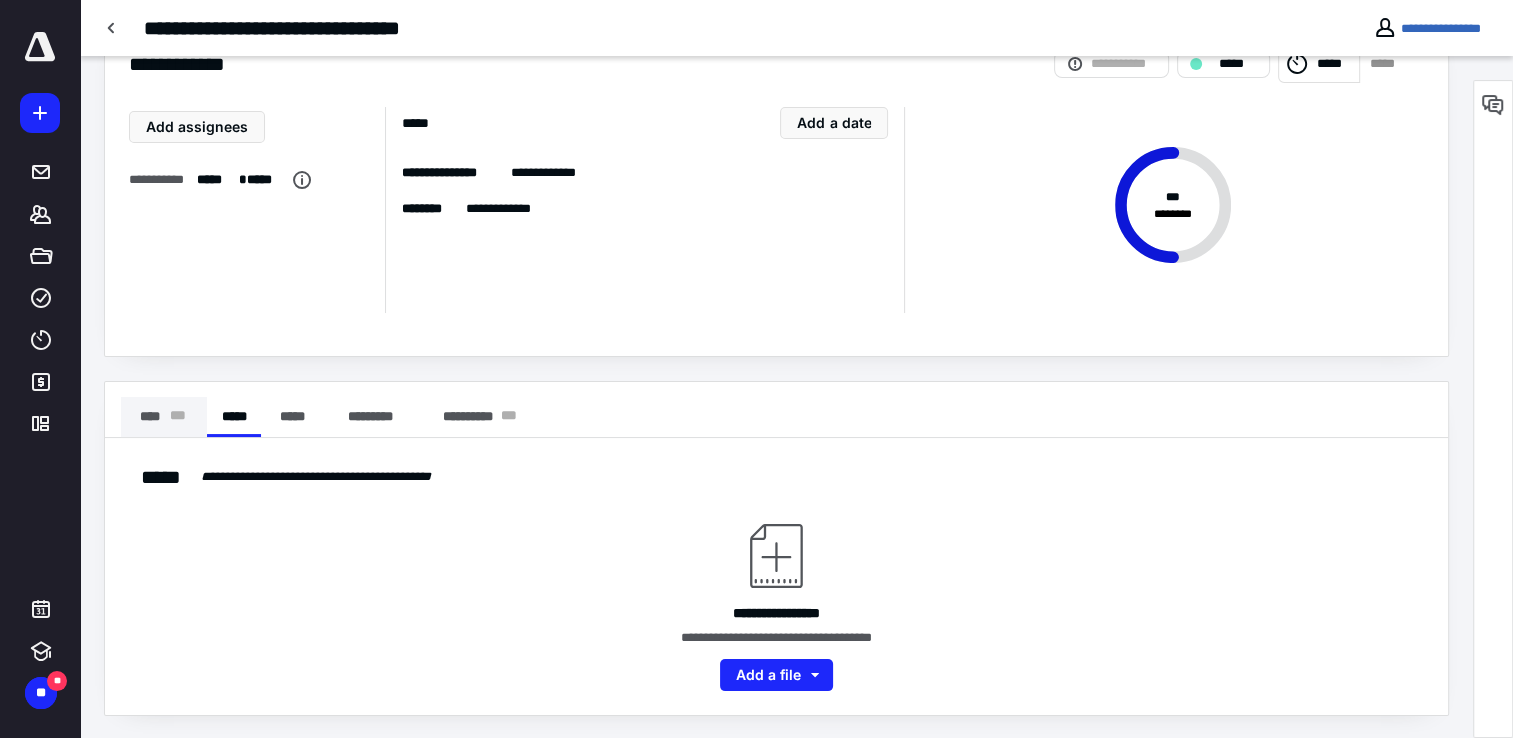 click on "**** * * *" at bounding box center (164, 417) 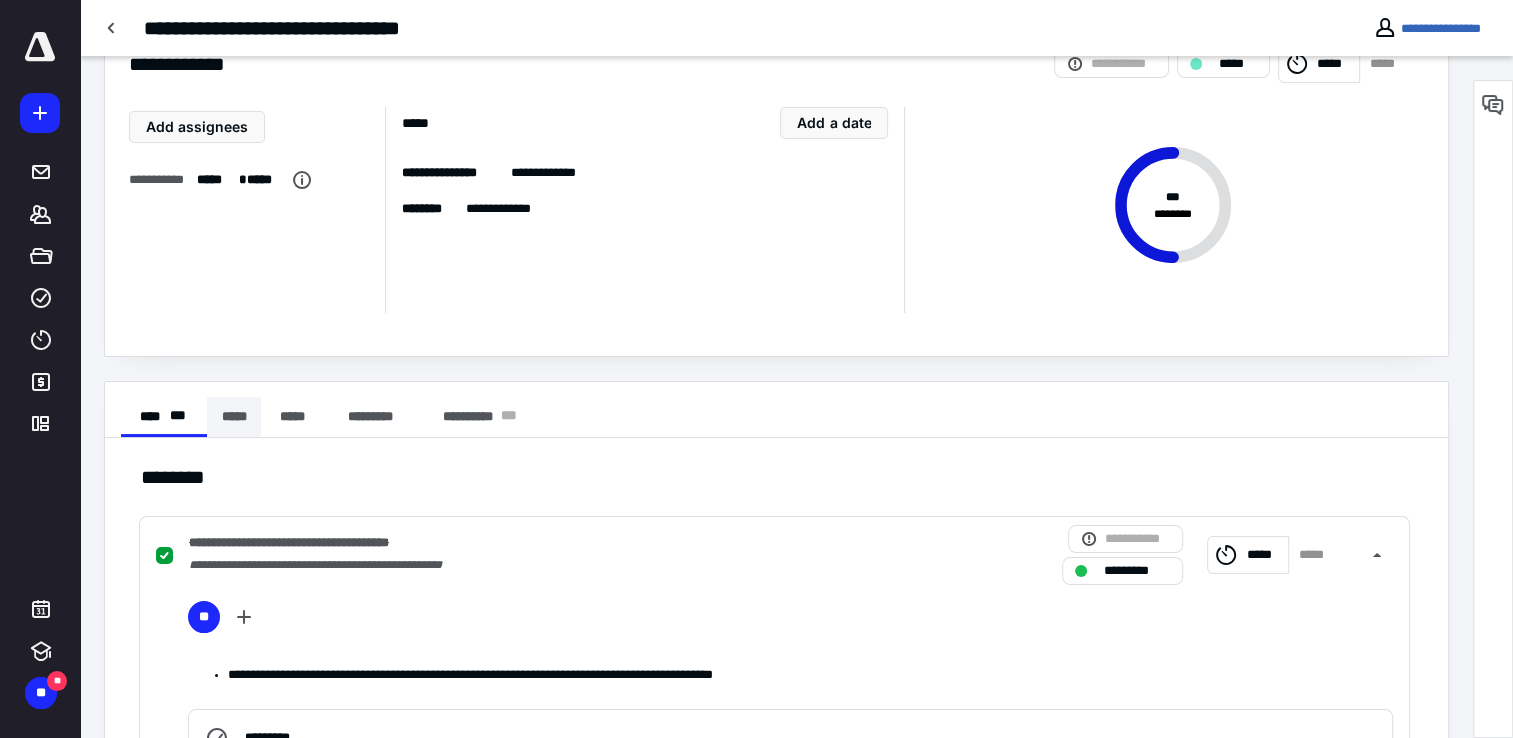 click on "*****" at bounding box center [234, 417] 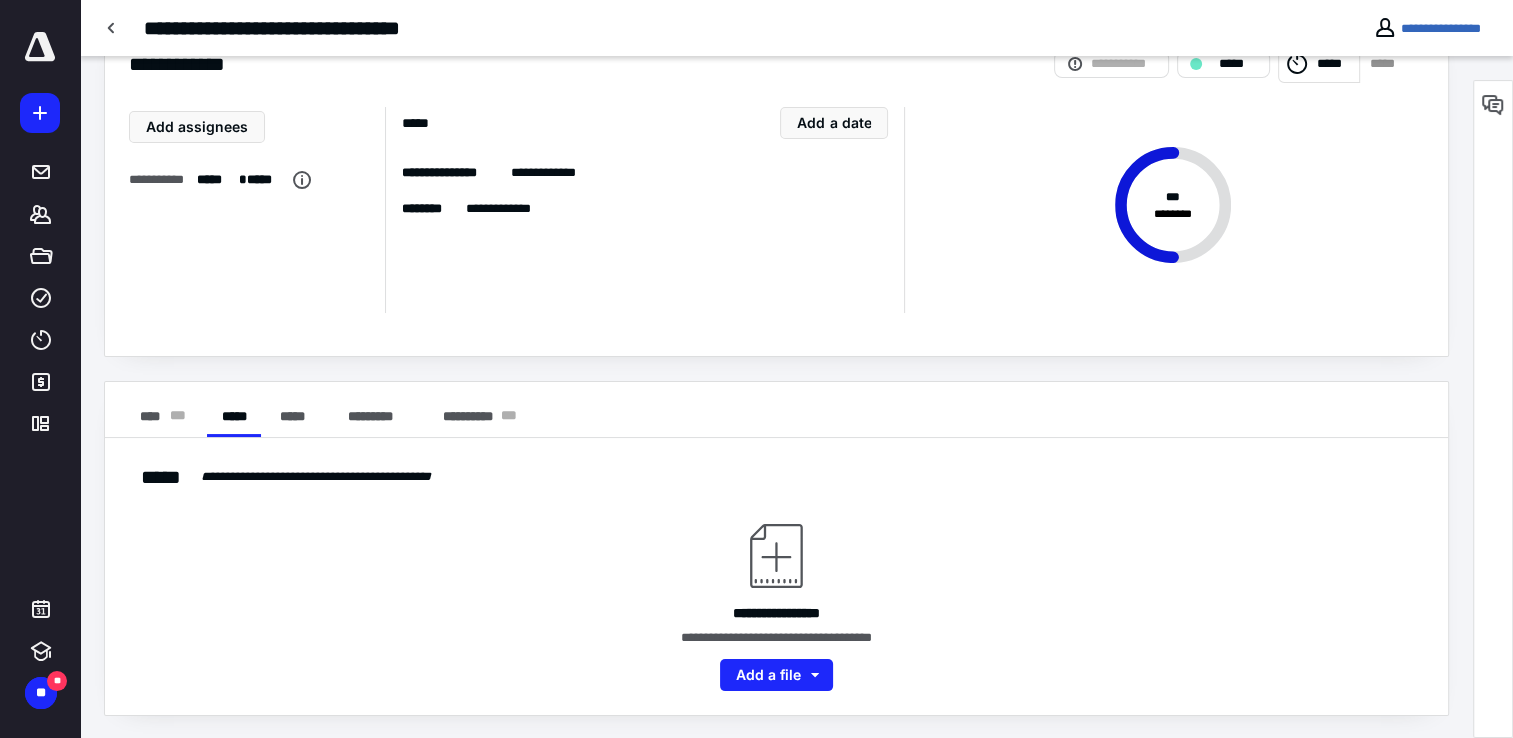 drag, startPoint x: 756, startPoint y: 681, endPoint x: 492, endPoint y: 658, distance: 265 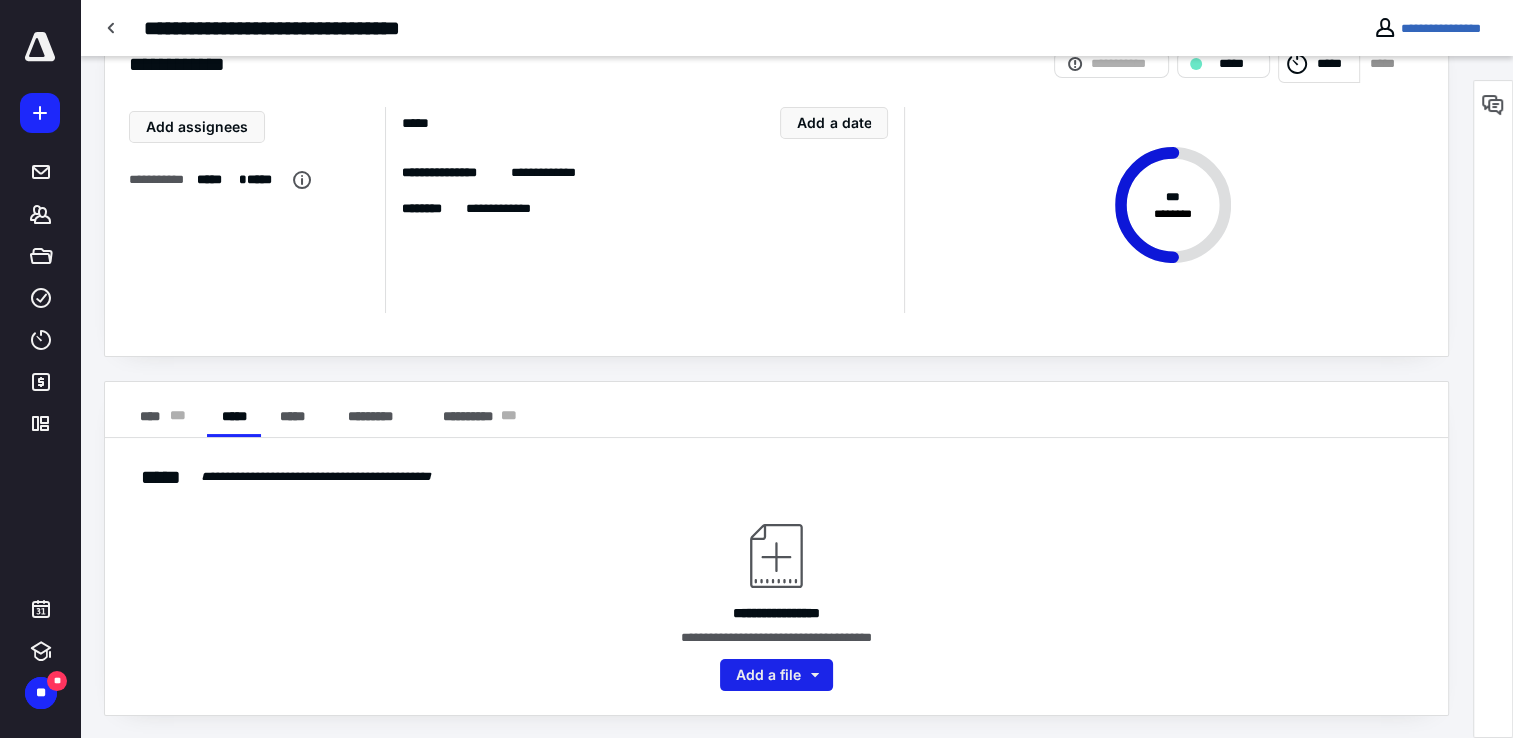 click on "Add a file" at bounding box center [776, 675] 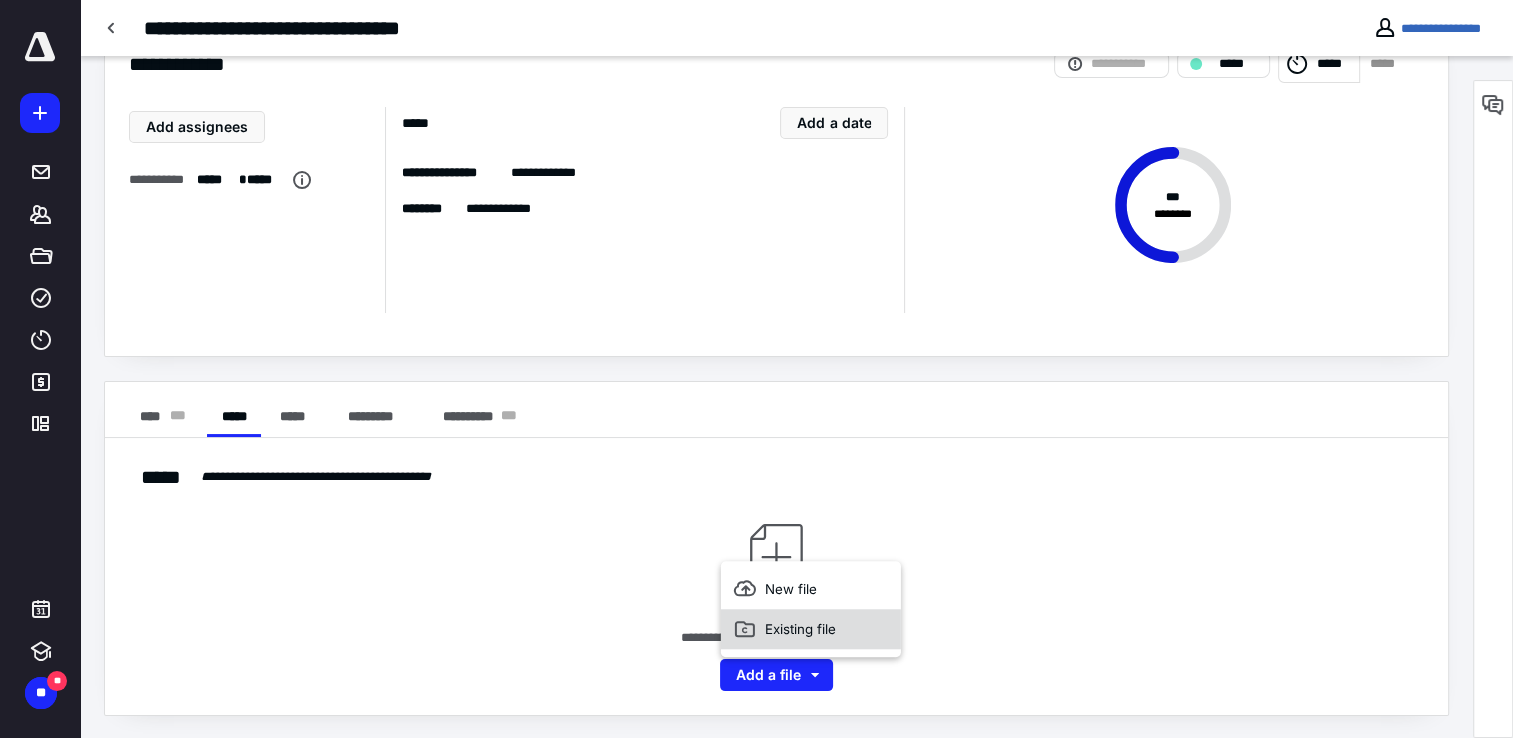 click on "Existing file" at bounding box center (811, 629) 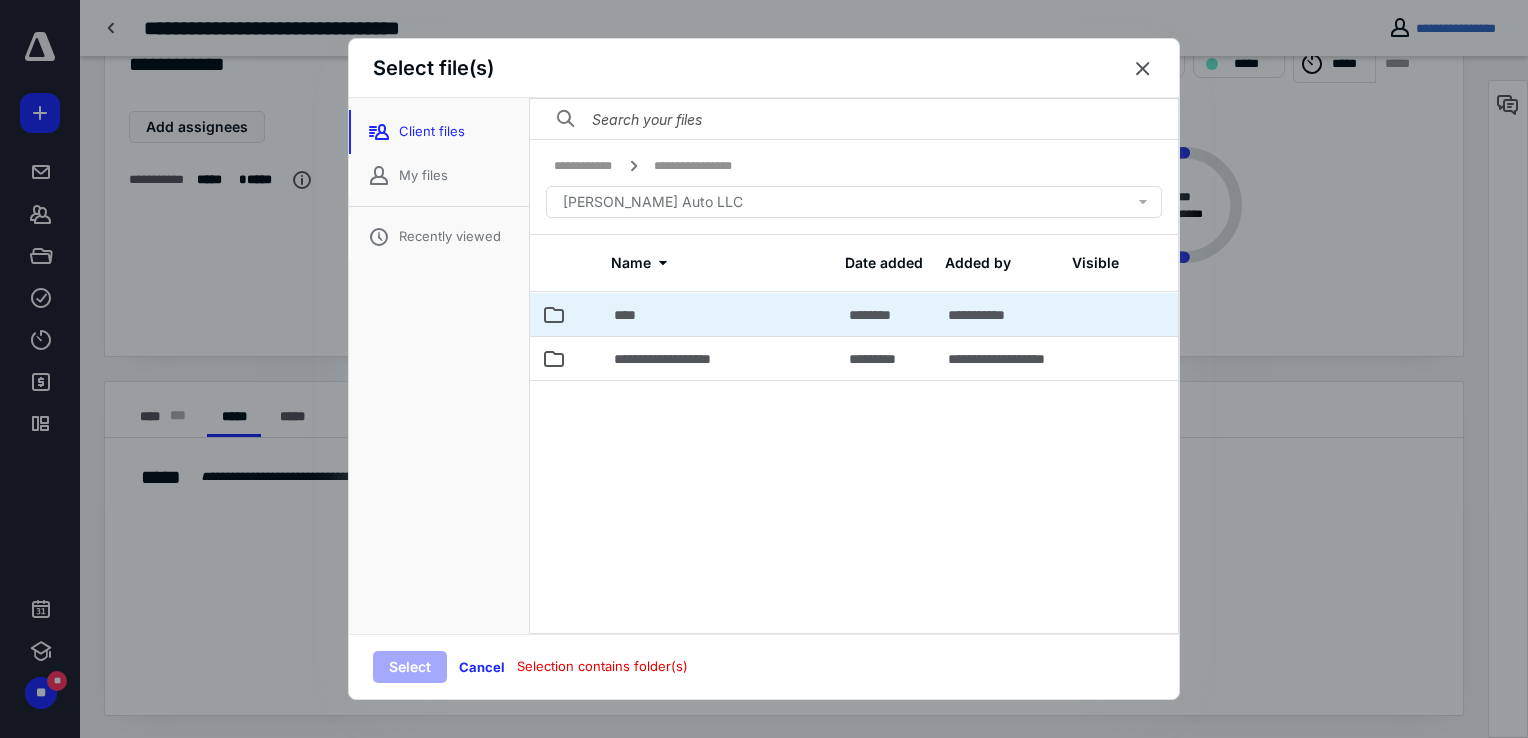 click on "****" at bounding box center (719, 314) 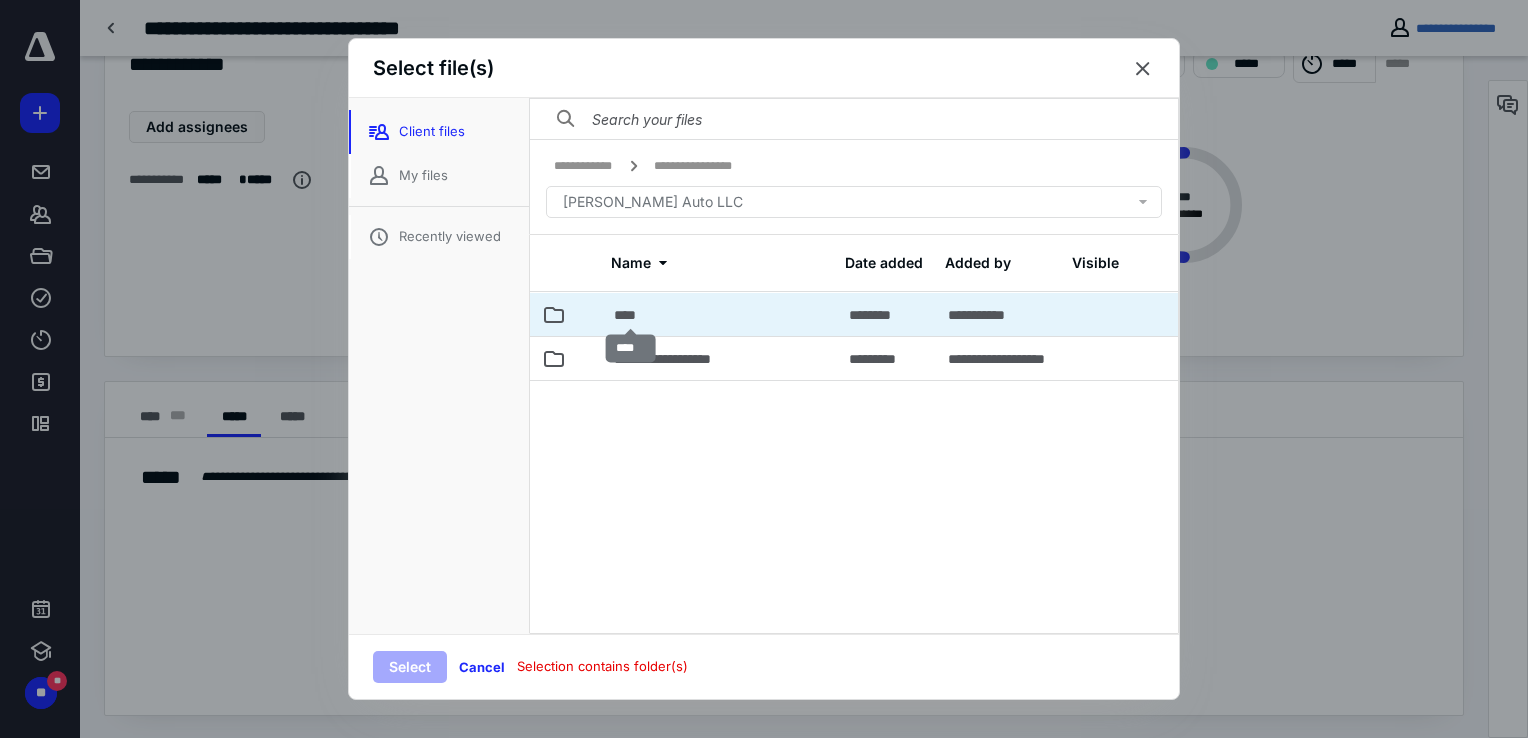 click on "****" at bounding box center [631, 315] 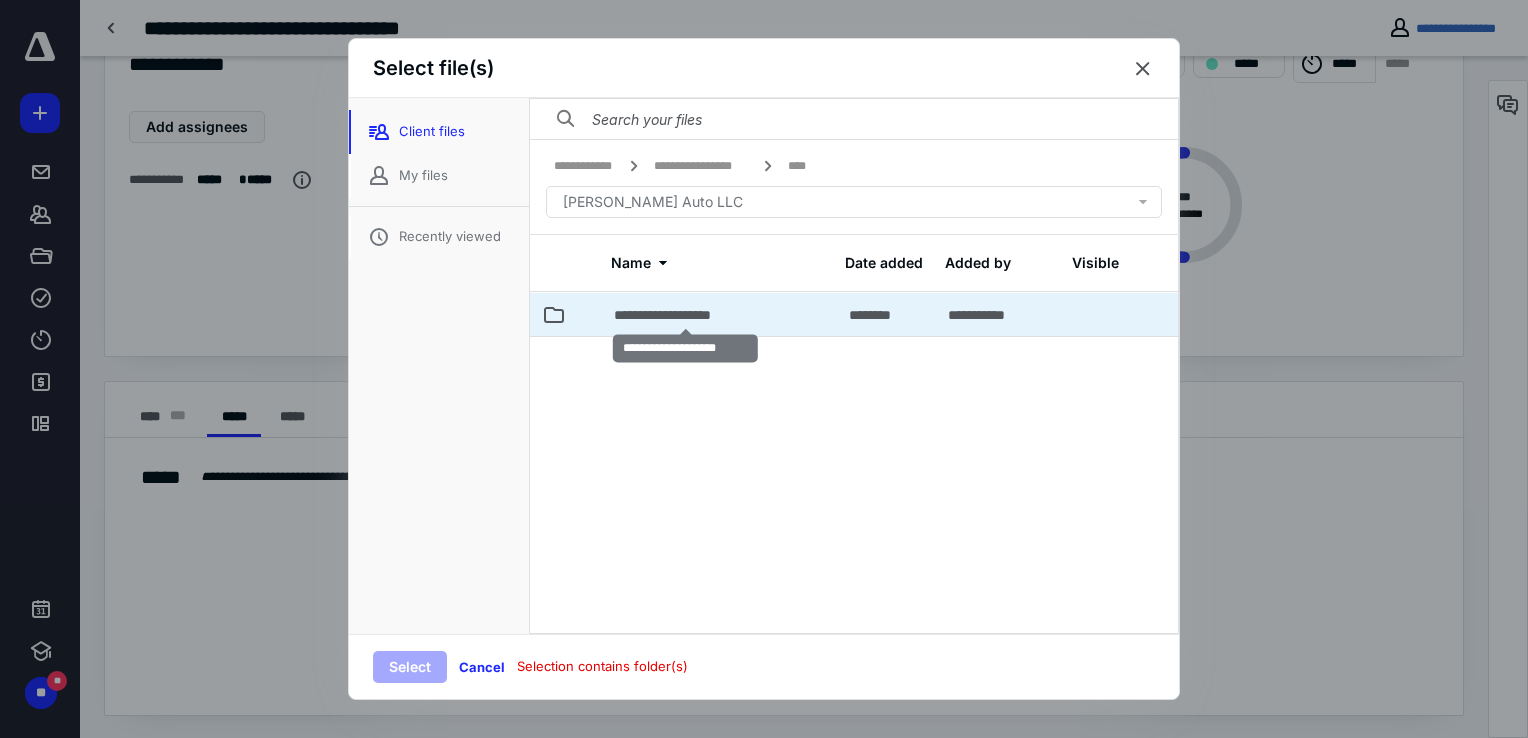 click on "**********" at bounding box center (686, 315) 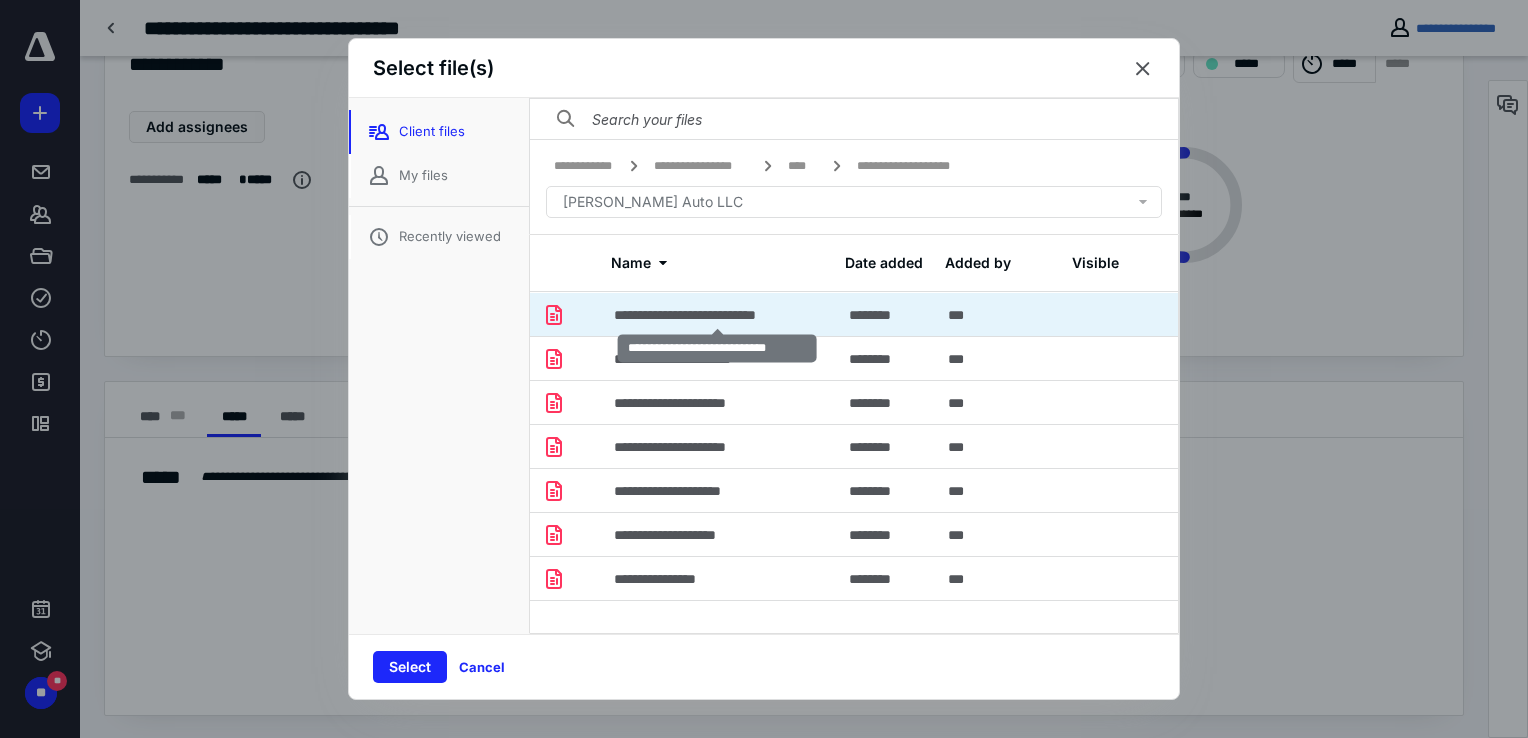 click on "**********" at bounding box center (717, 315) 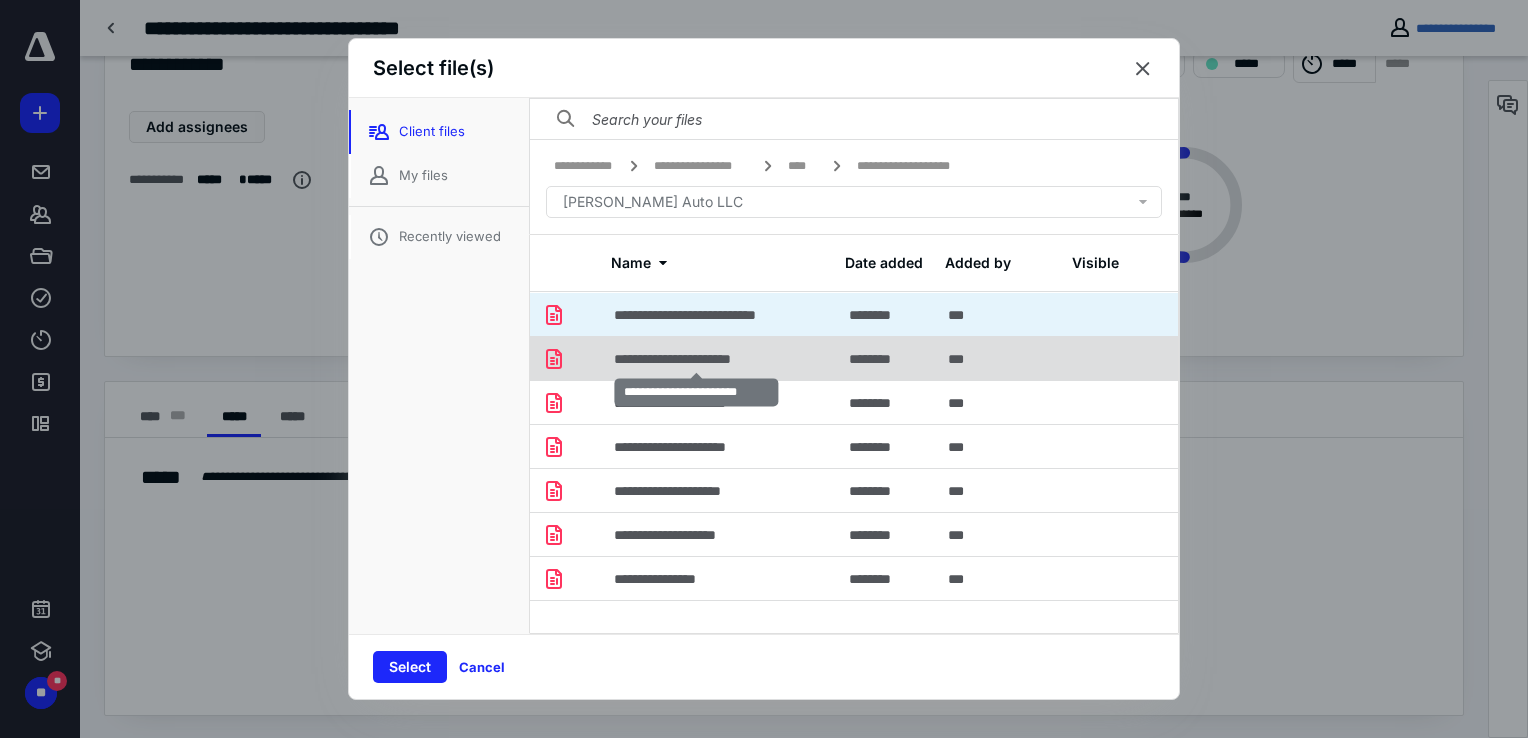 click on "**********" at bounding box center (697, 359) 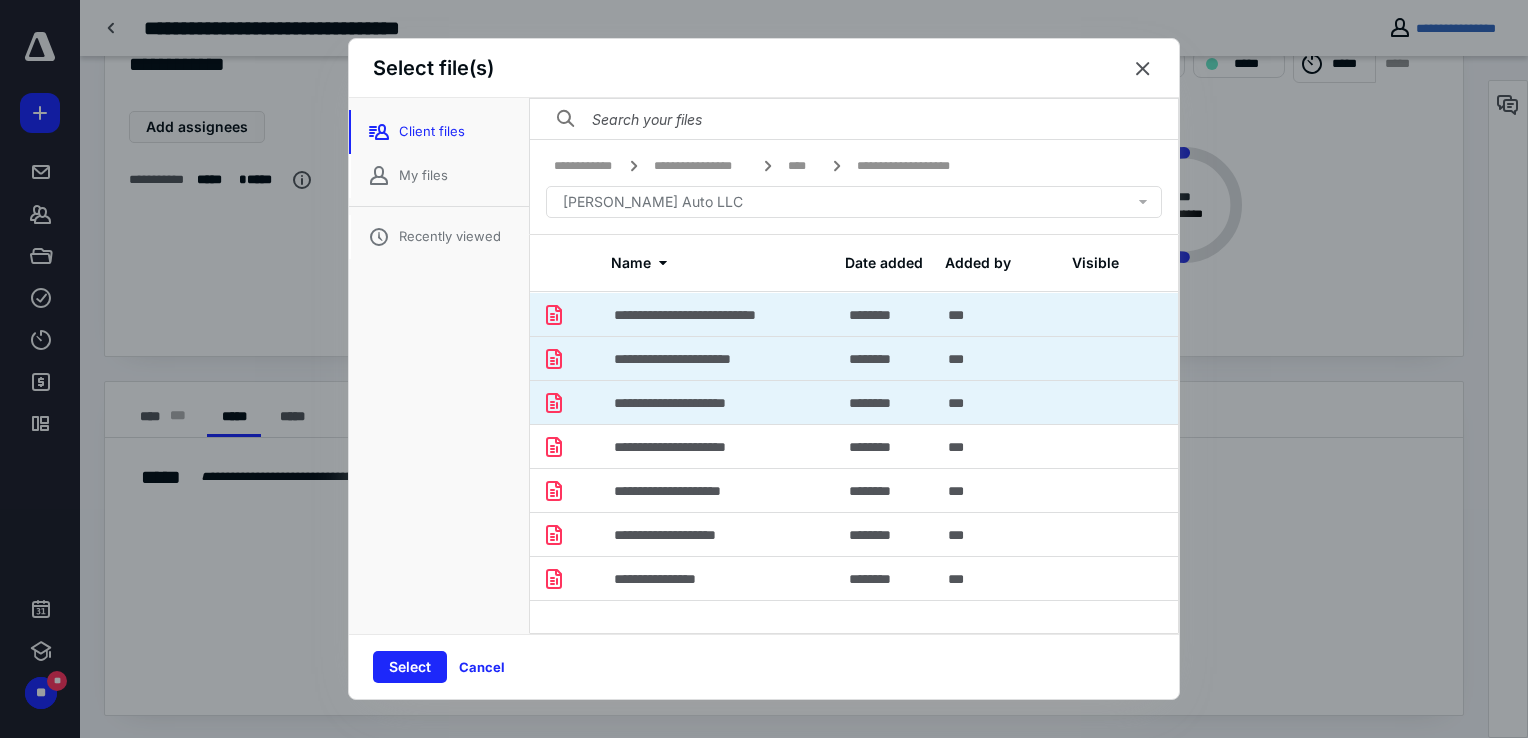 click on "**********" at bounding box center (719, 402) 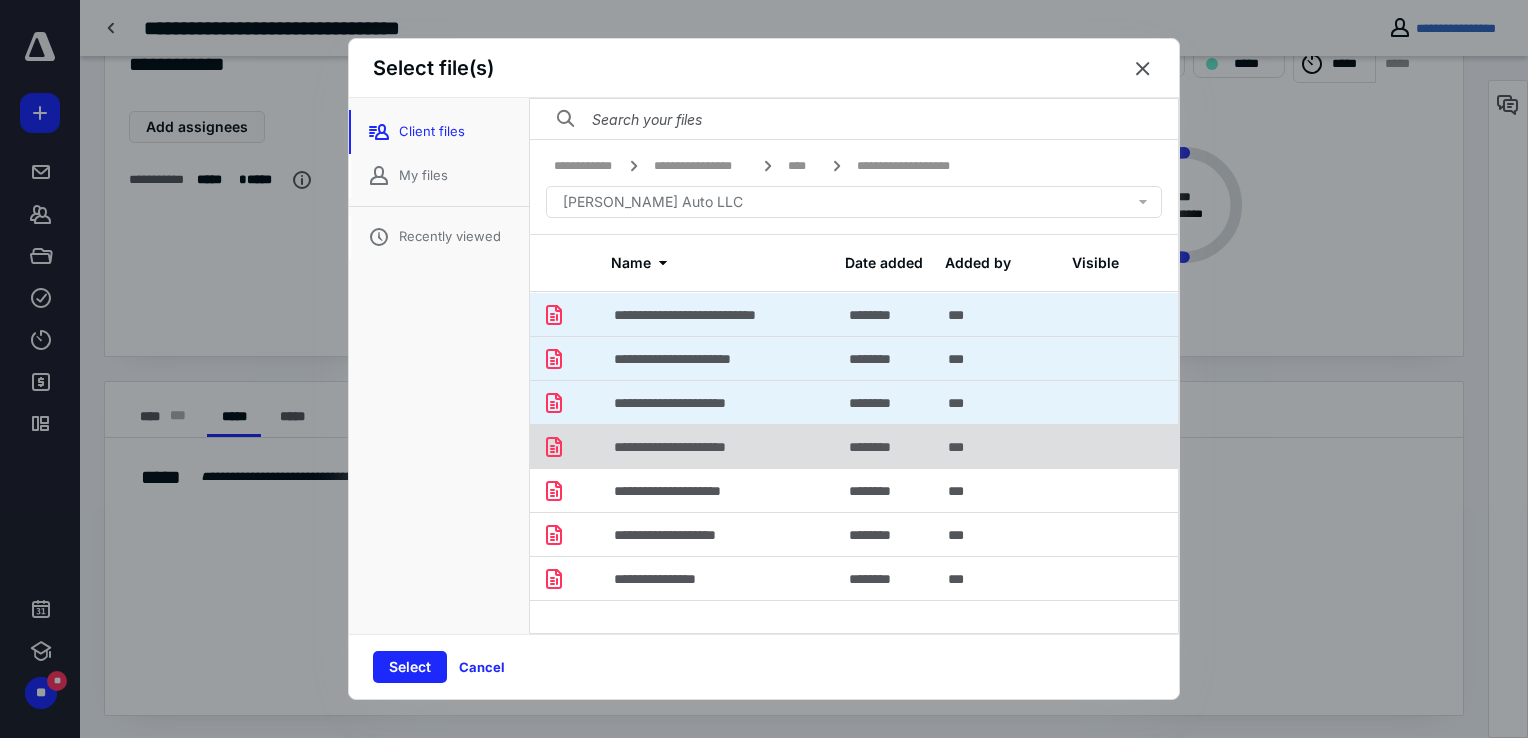 click on "**********" at bounding box center [691, 447] 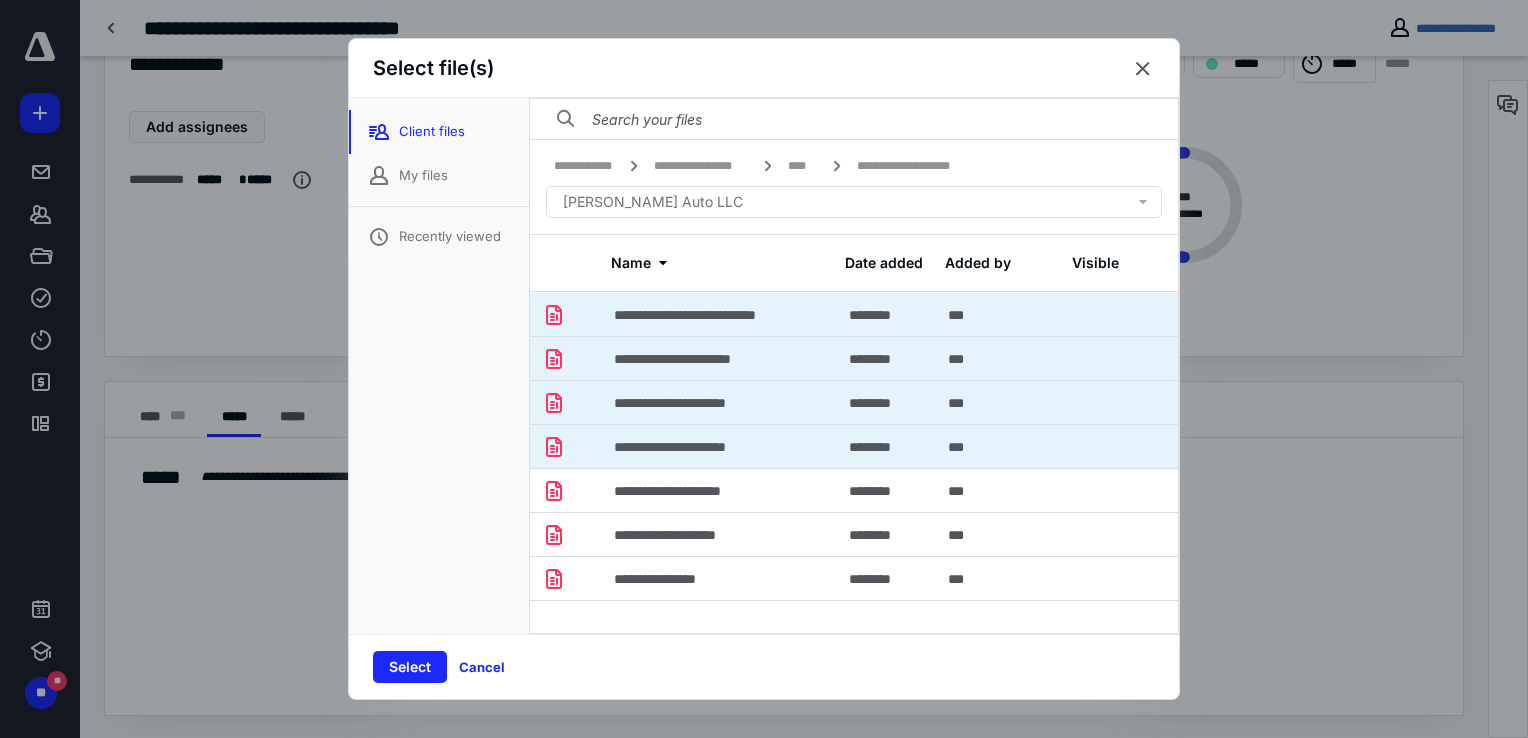 click on "**********" at bounding box center [719, 446] 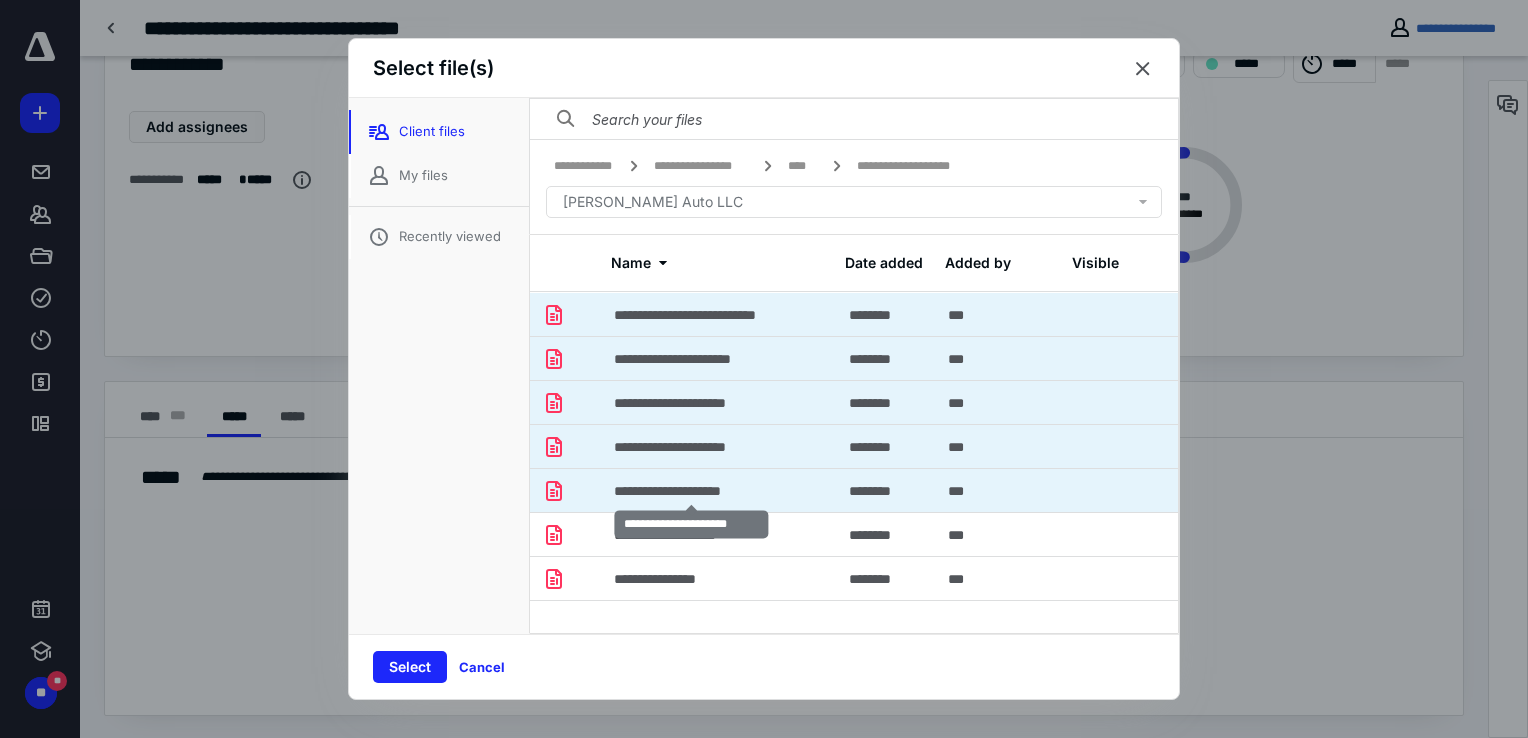 click on "**********" at bounding box center (691, 491) 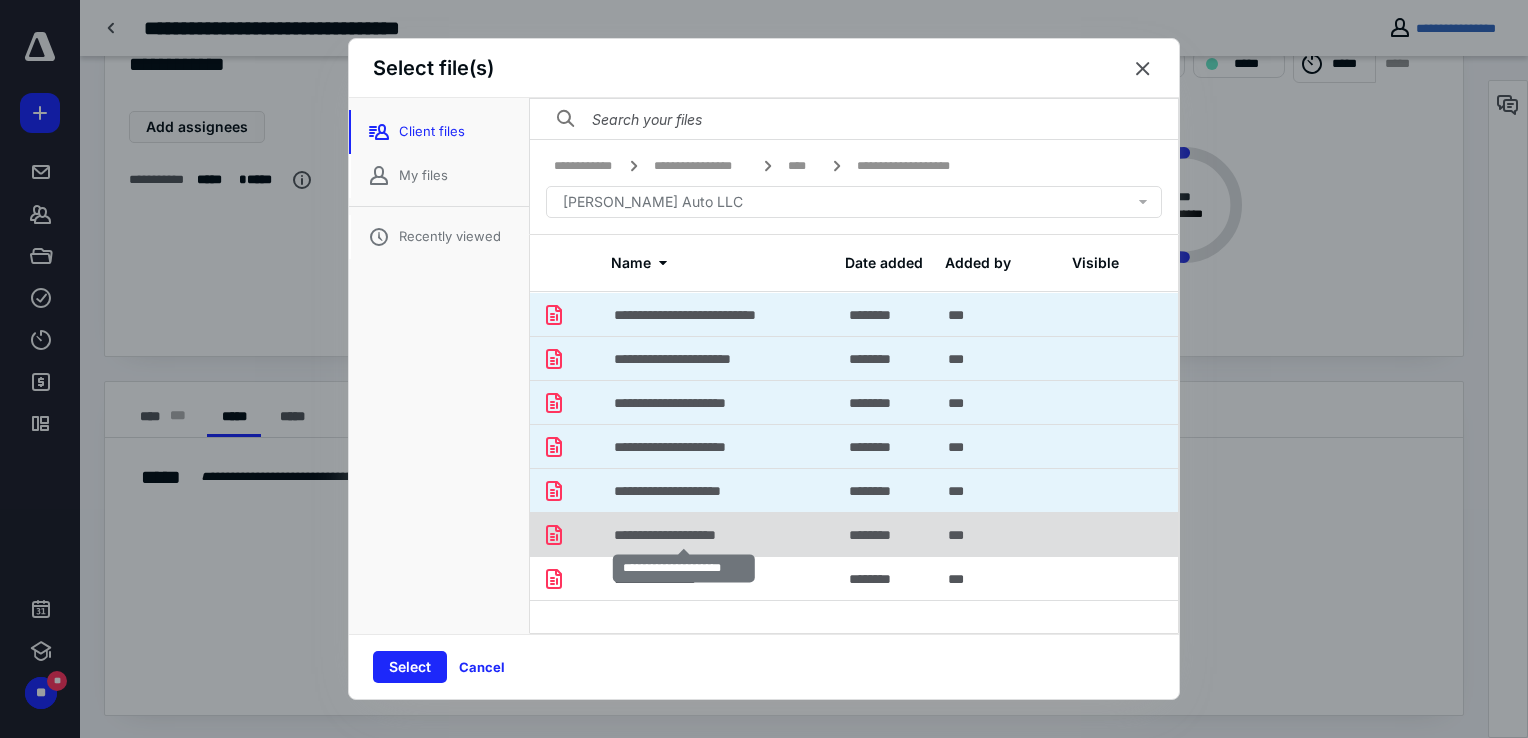 click on "**********" at bounding box center [684, 535] 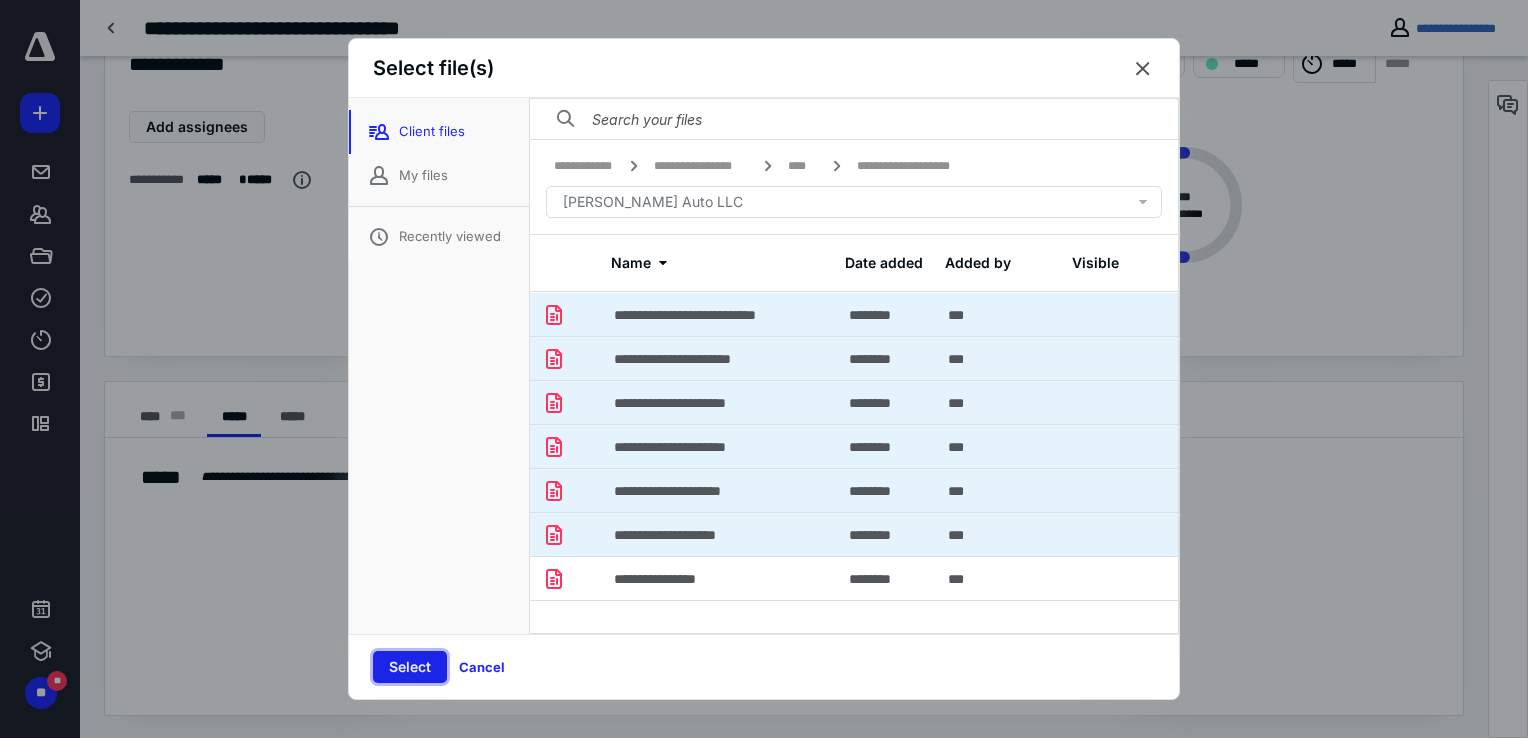 click on "Select" at bounding box center [410, 667] 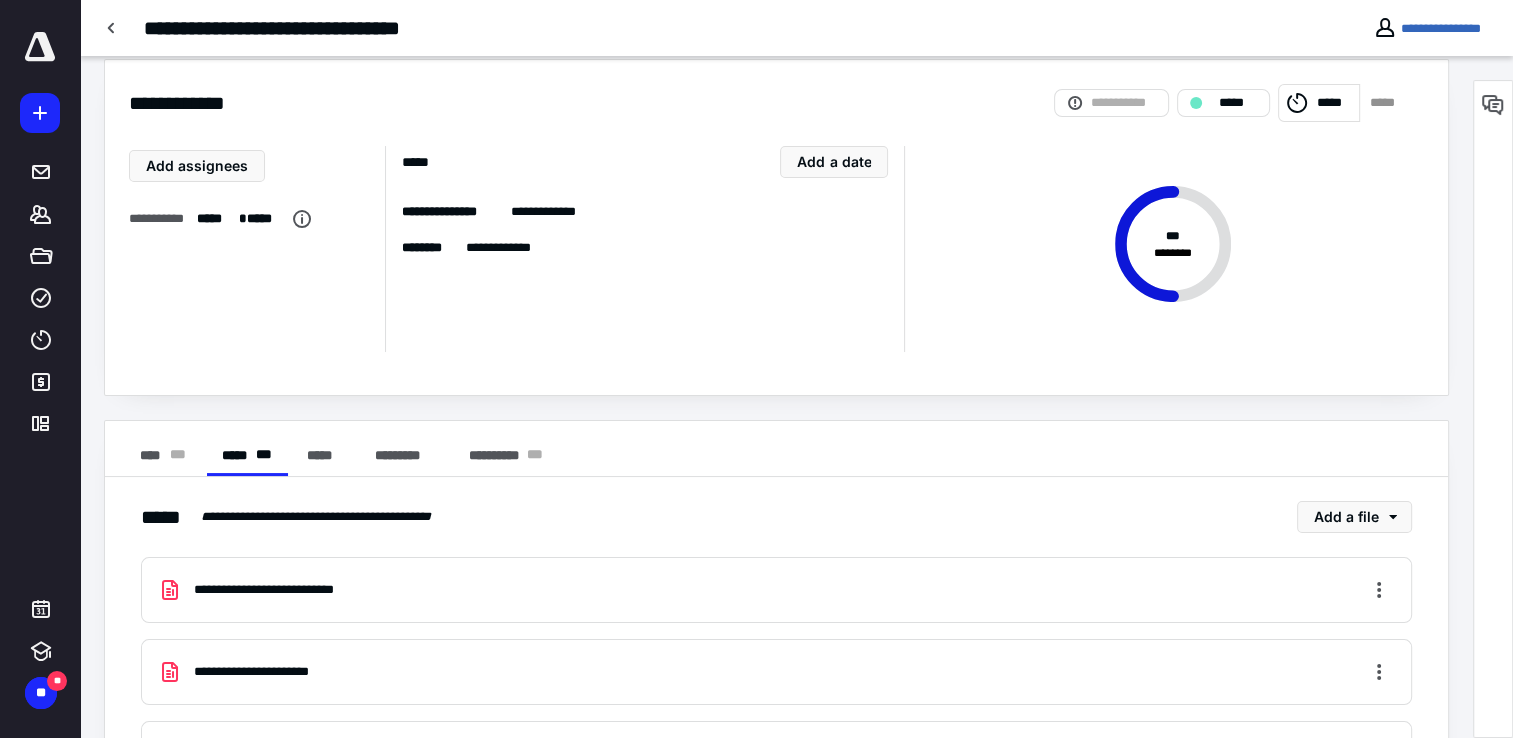 scroll, scrollTop: 0, scrollLeft: 0, axis: both 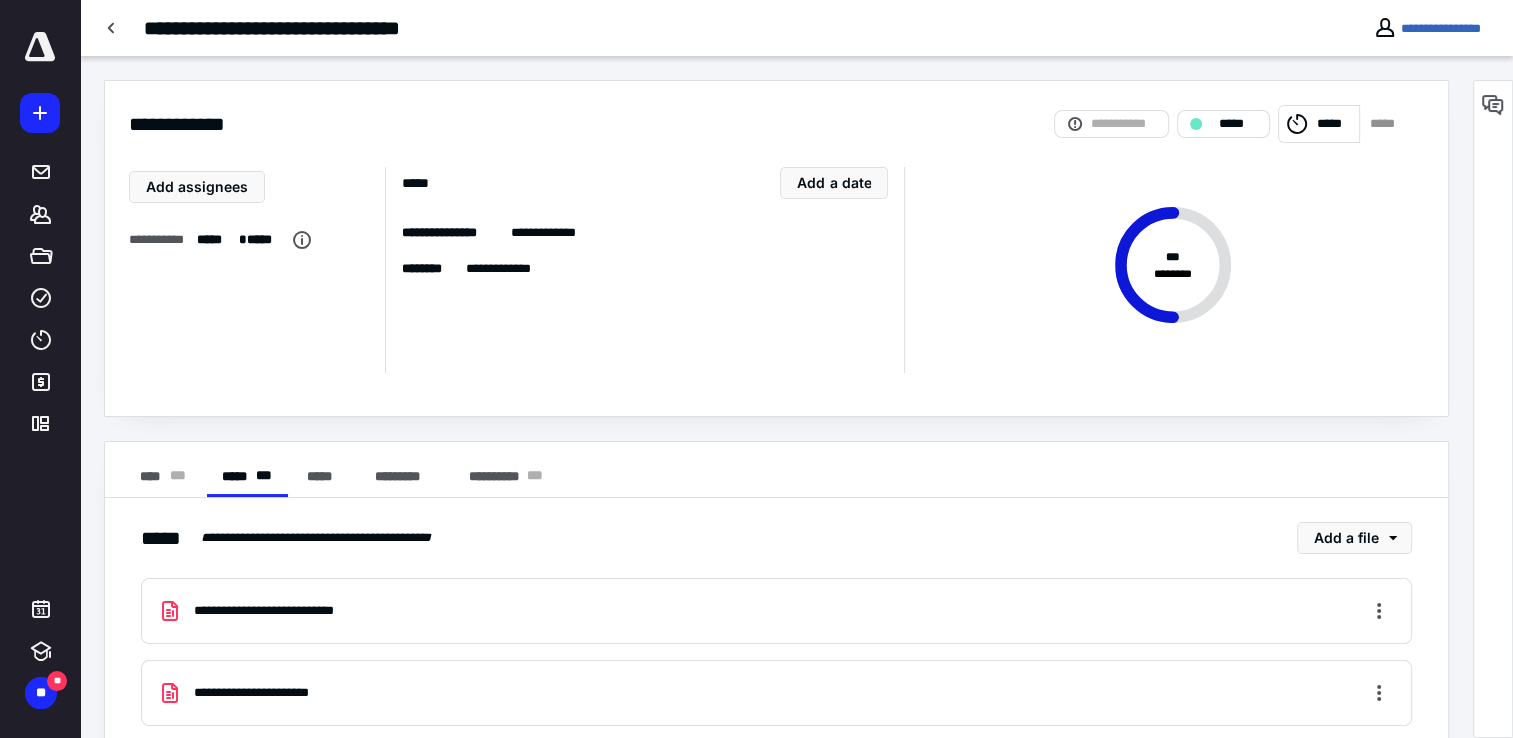 click on "**********" at bounding box center (310, 28) 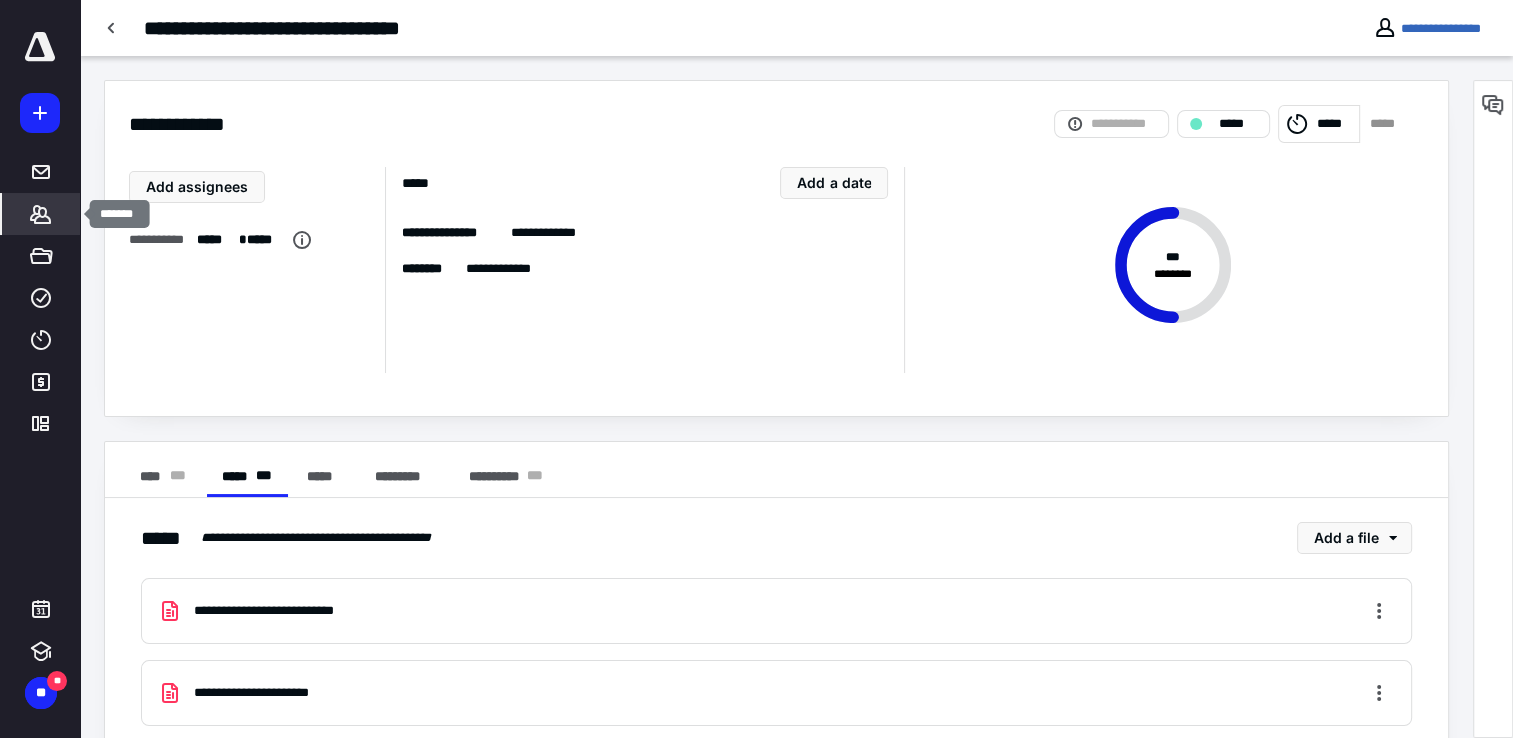 click 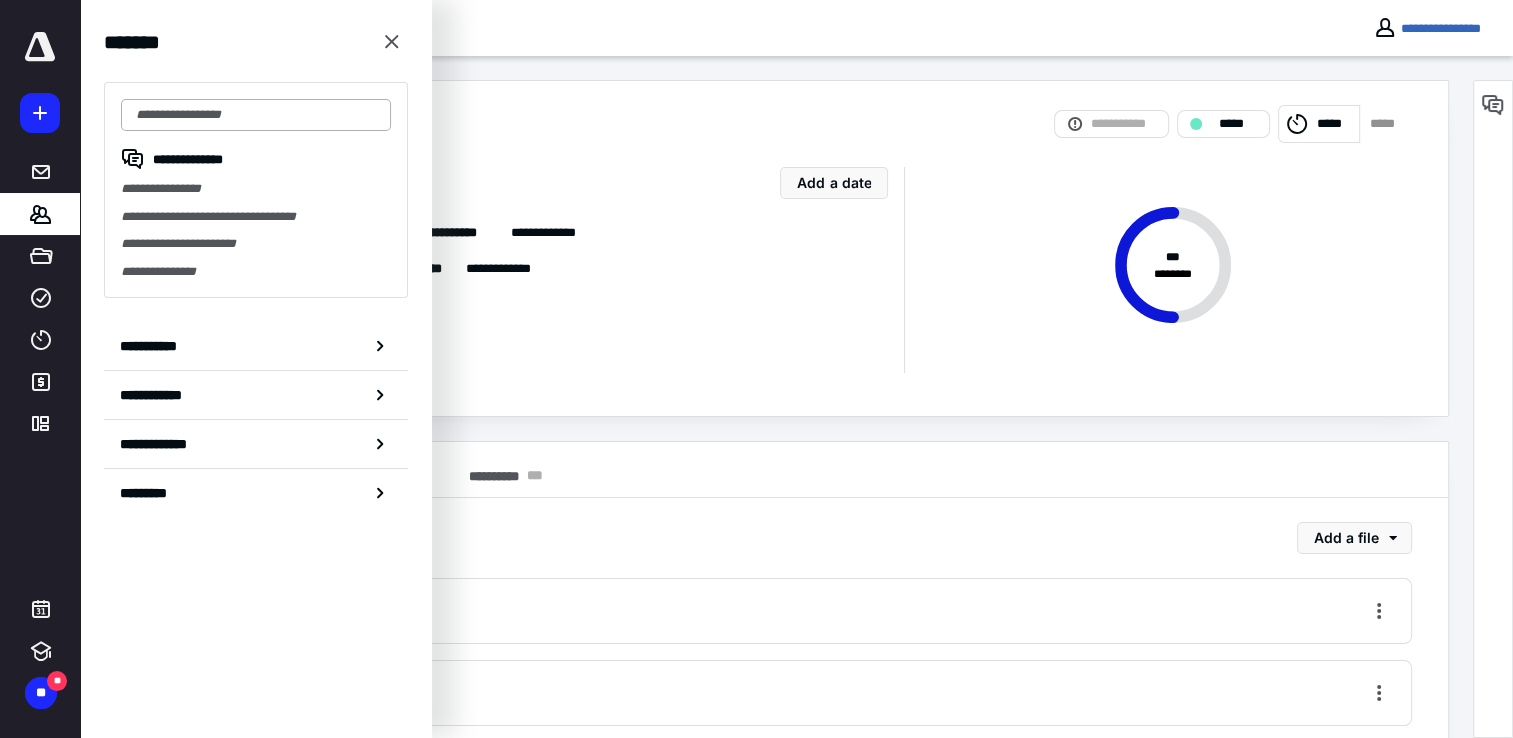 click at bounding box center (256, 115) 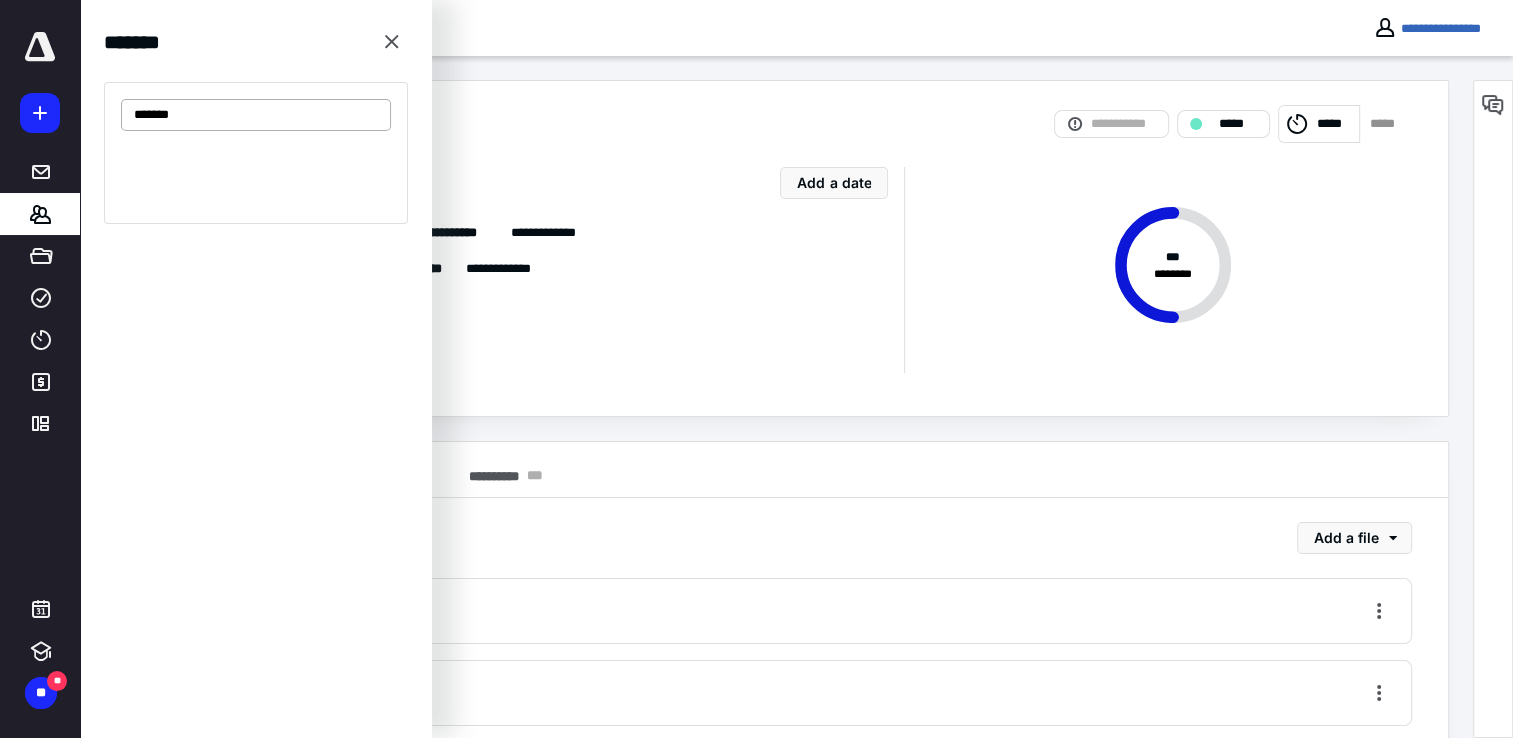 type on "*******" 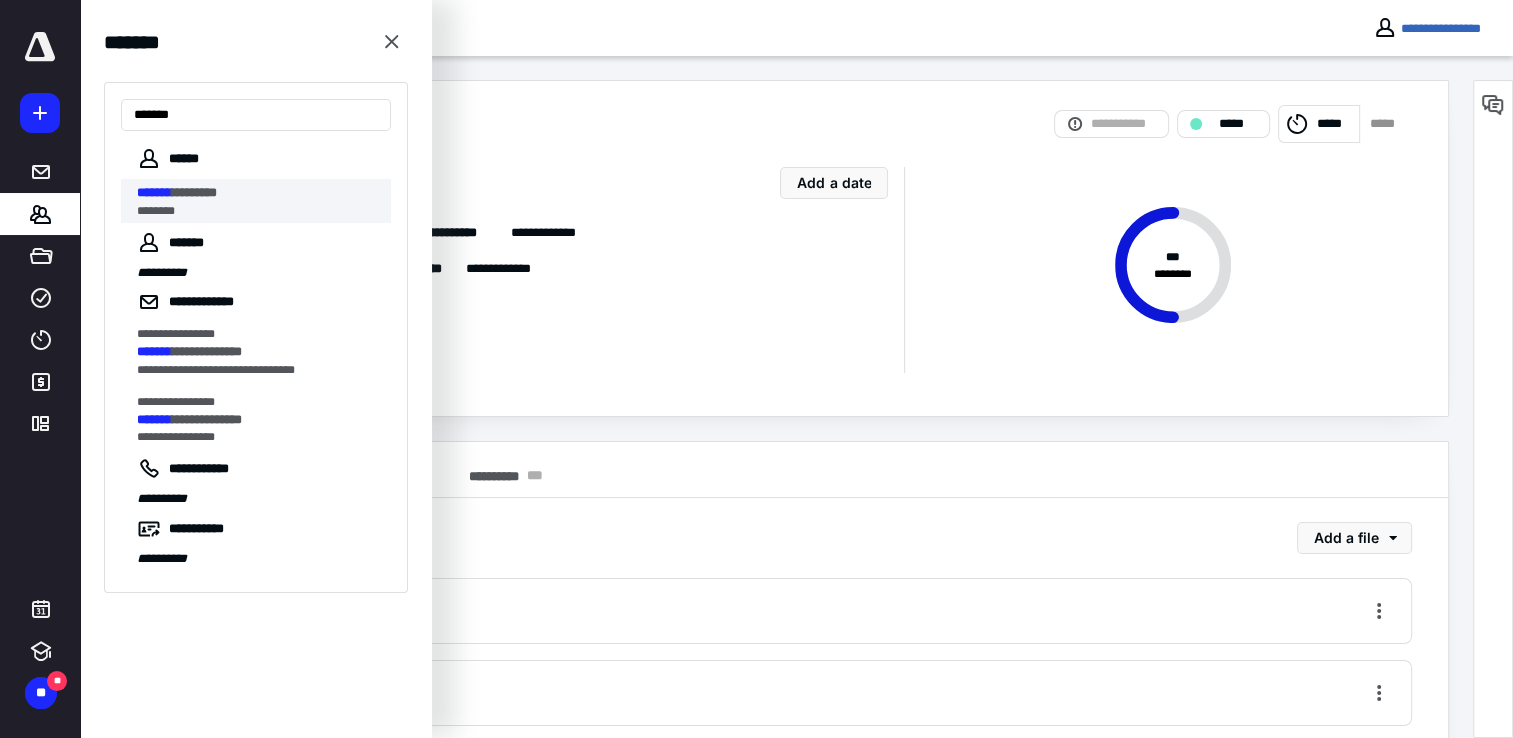 click on "******* ********" at bounding box center [258, 193] 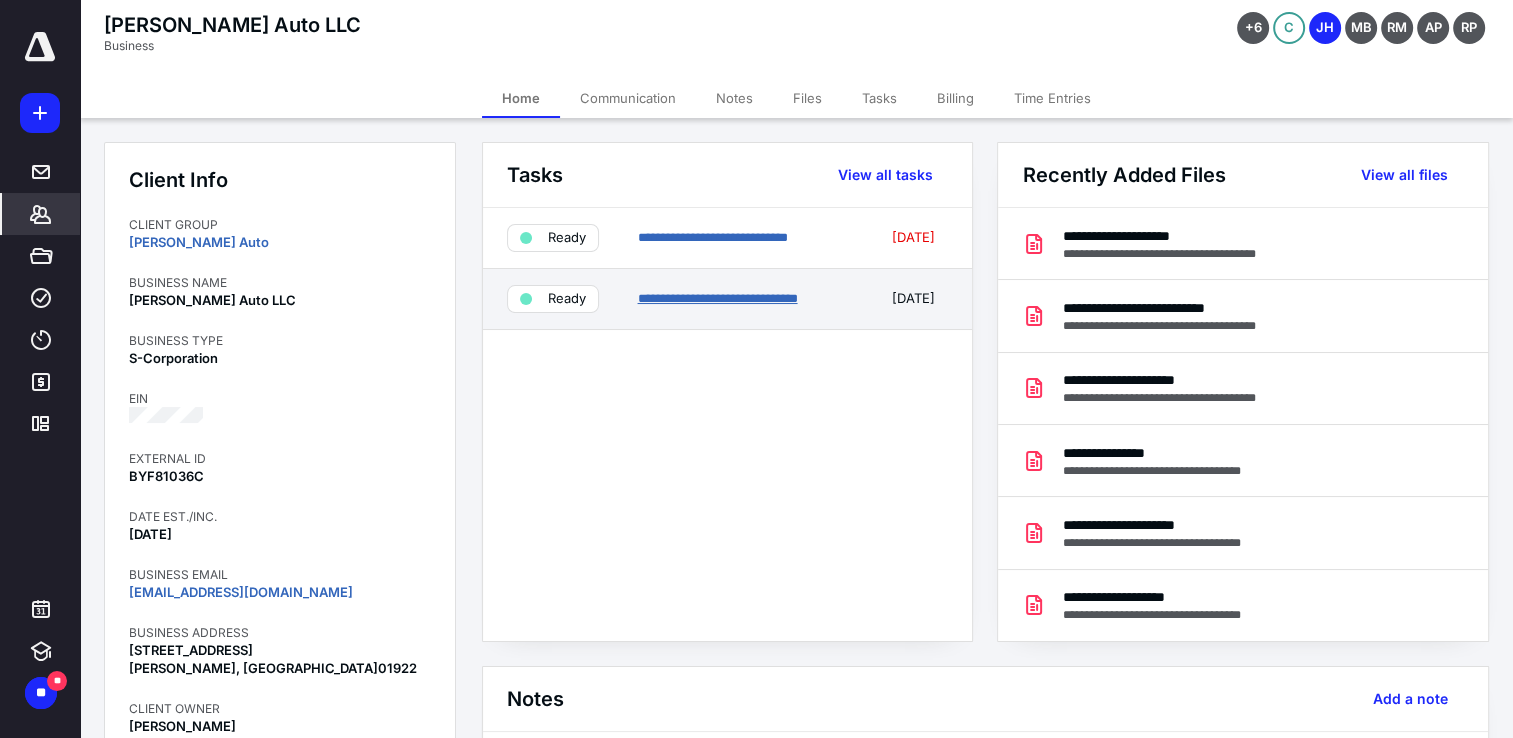 click on "**********" at bounding box center [717, 298] 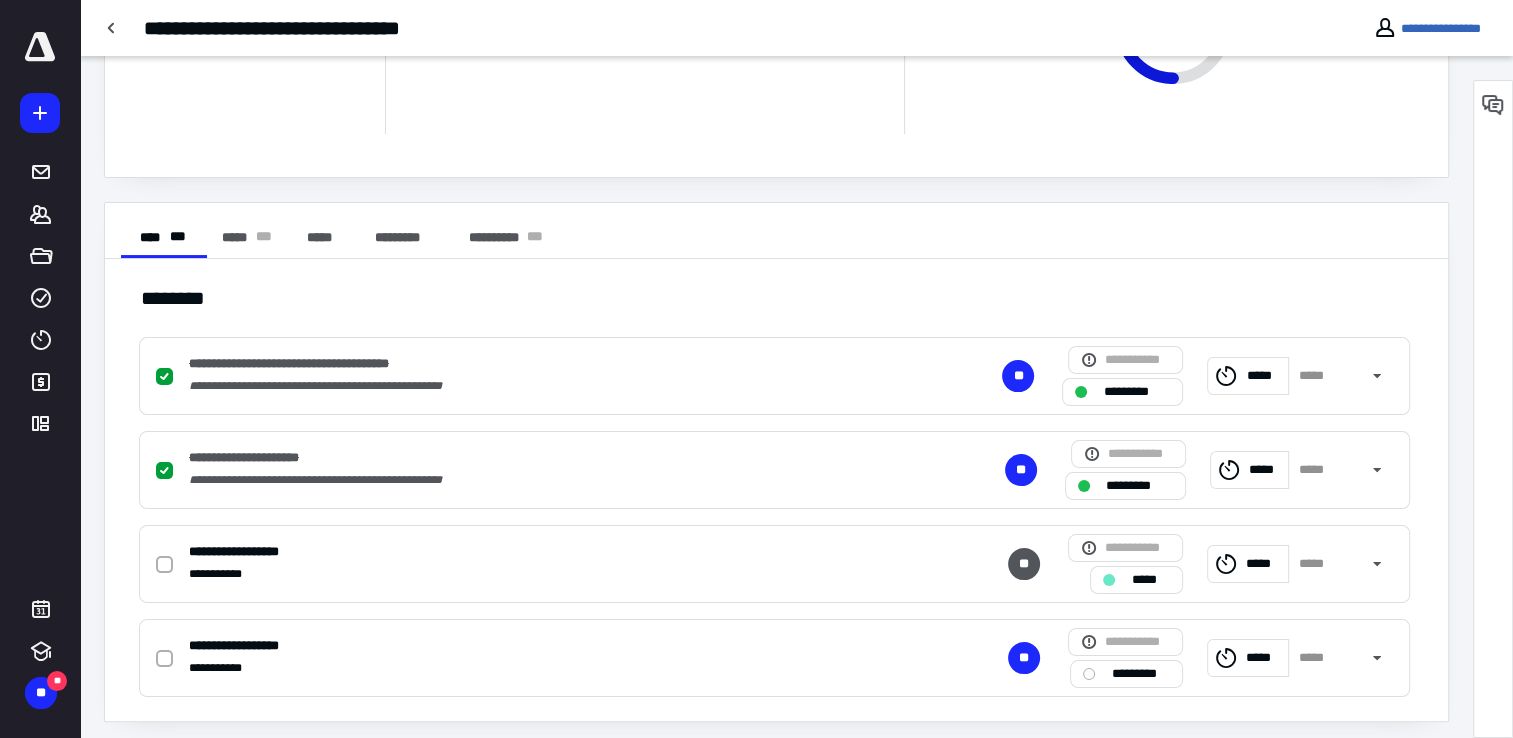 scroll, scrollTop: 246, scrollLeft: 0, axis: vertical 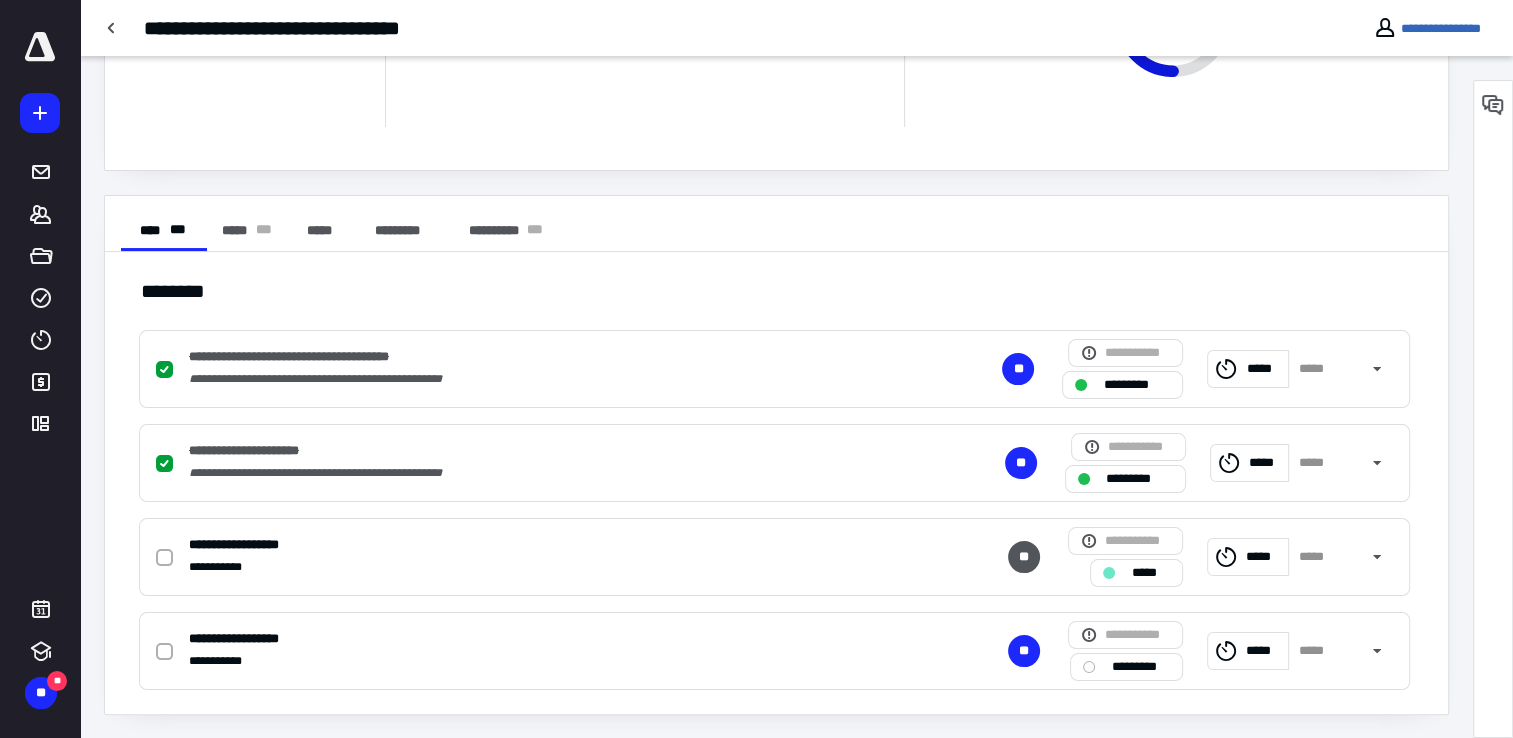 click on "**********" at bounding box center (323, 357) 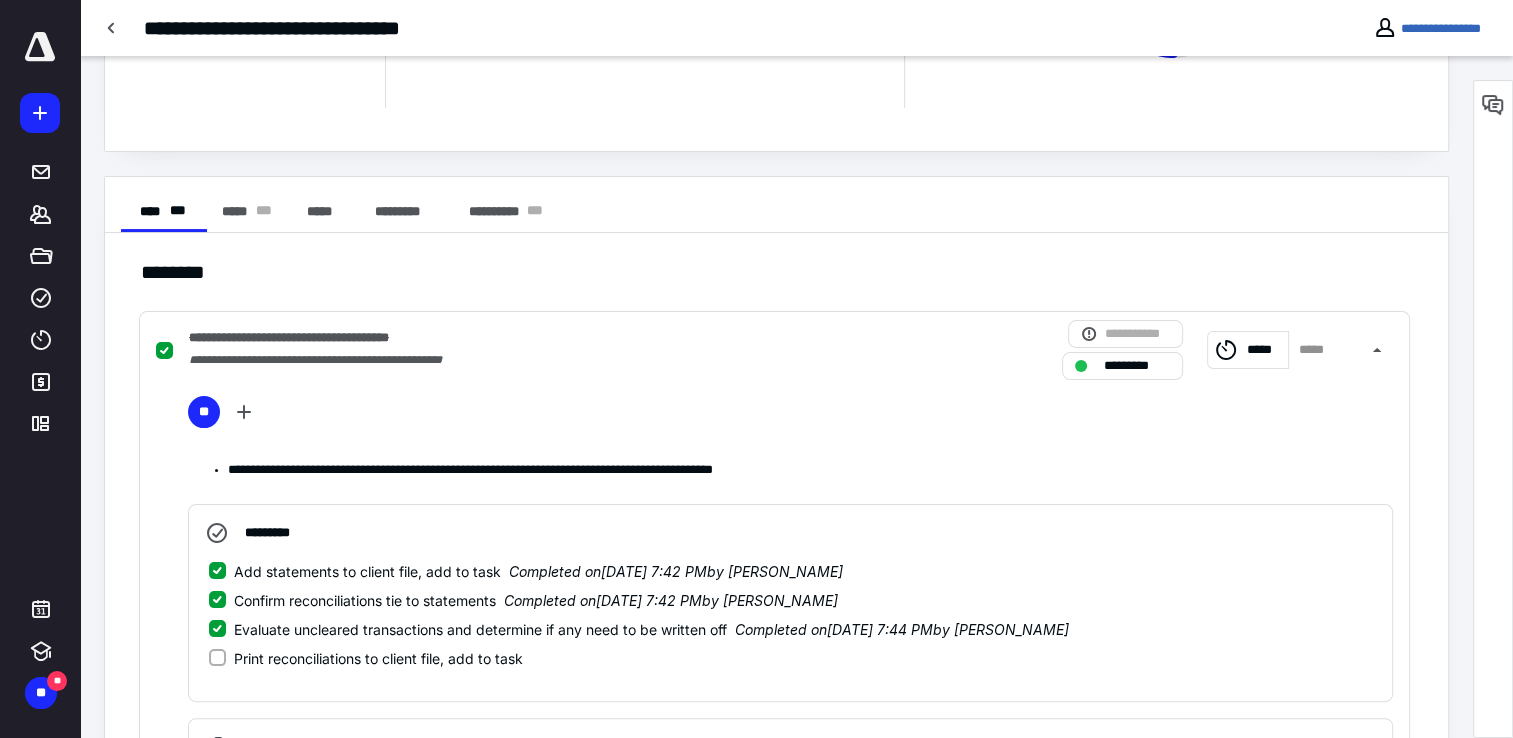 scroll, scrollTop: 250, scrollLeft: 0, axis: vertical 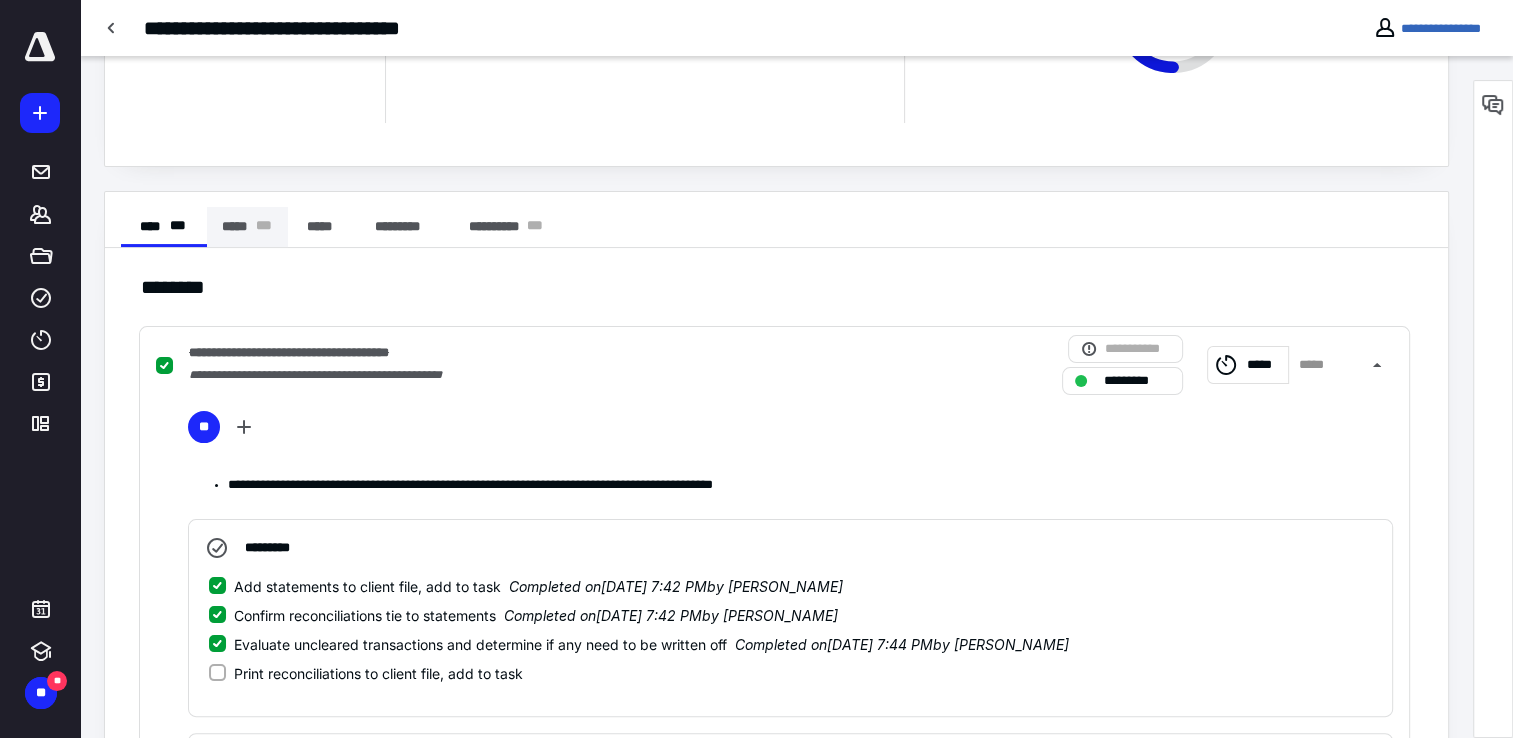click on "***** * * *" at bounding box center (247, 227) 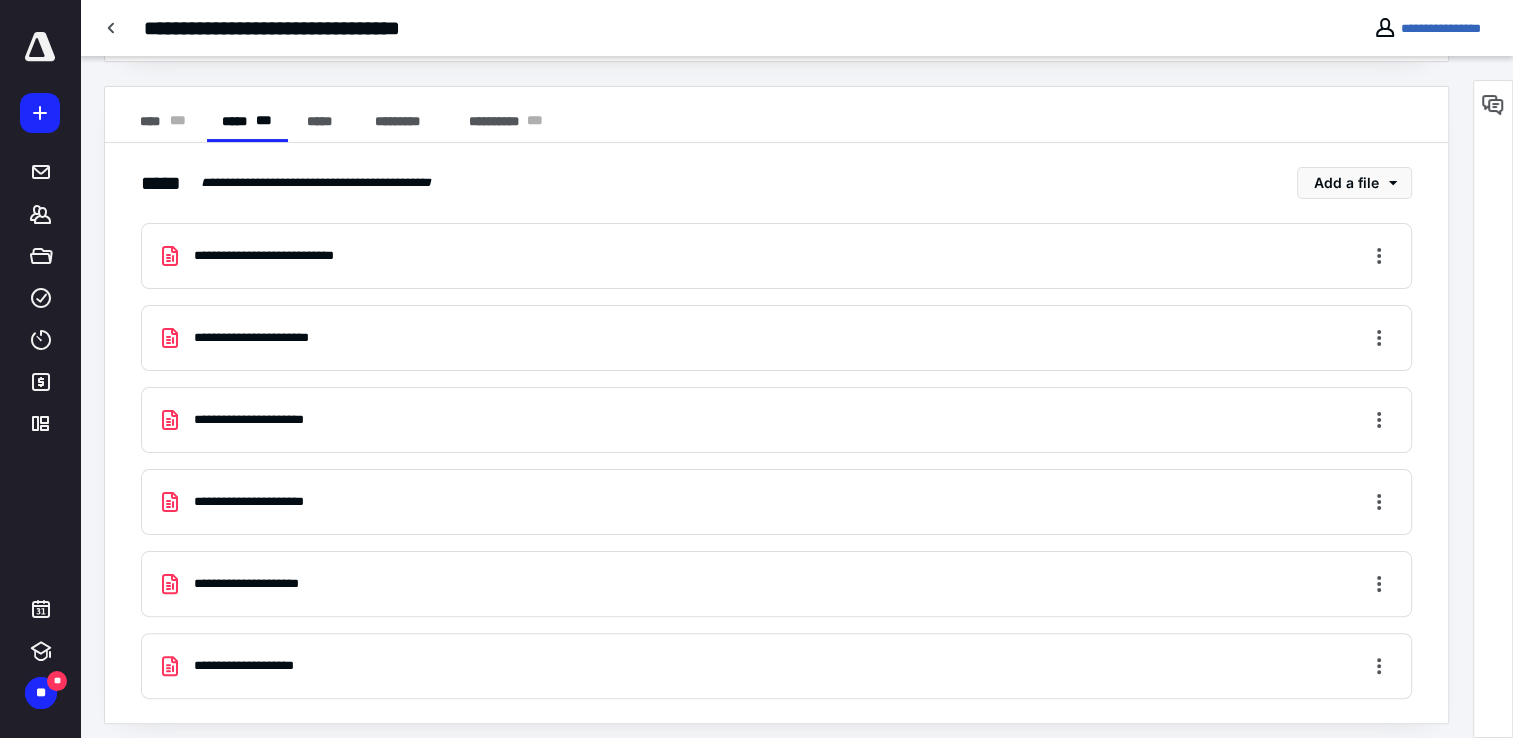 scroll, scrollTop: 361, scrollLeft: 0, axis: vertical 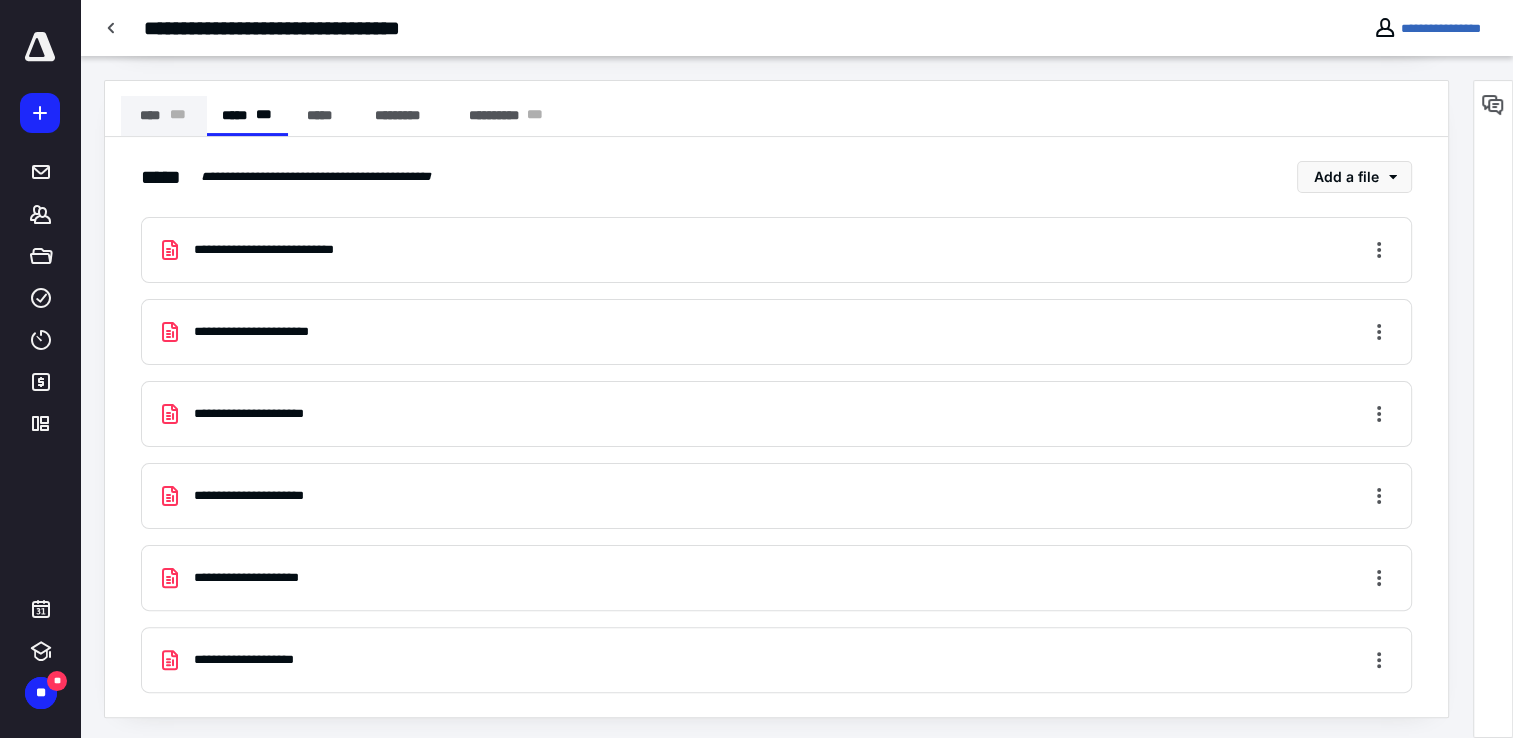 click on "**** * * *" at bounding box center (164, 116) 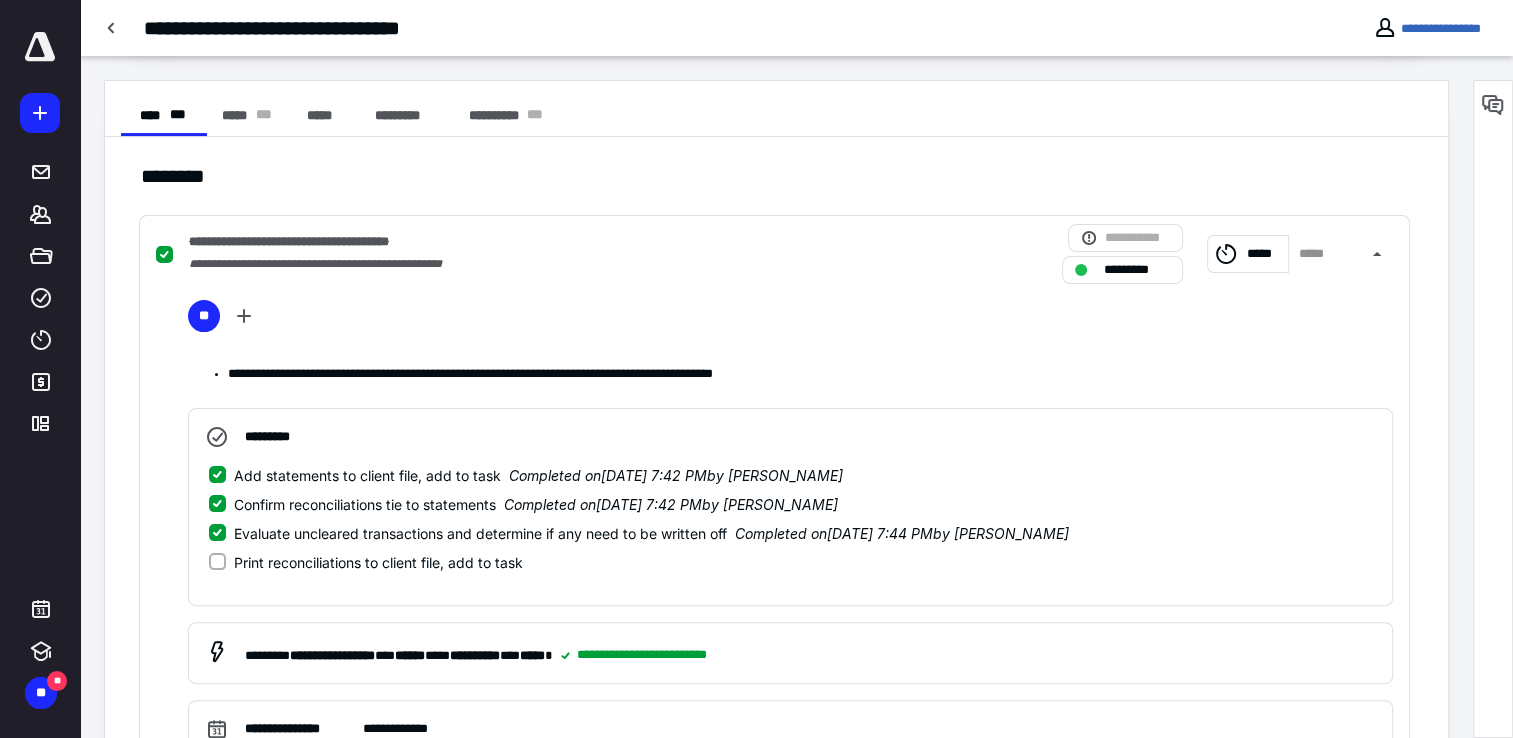 click 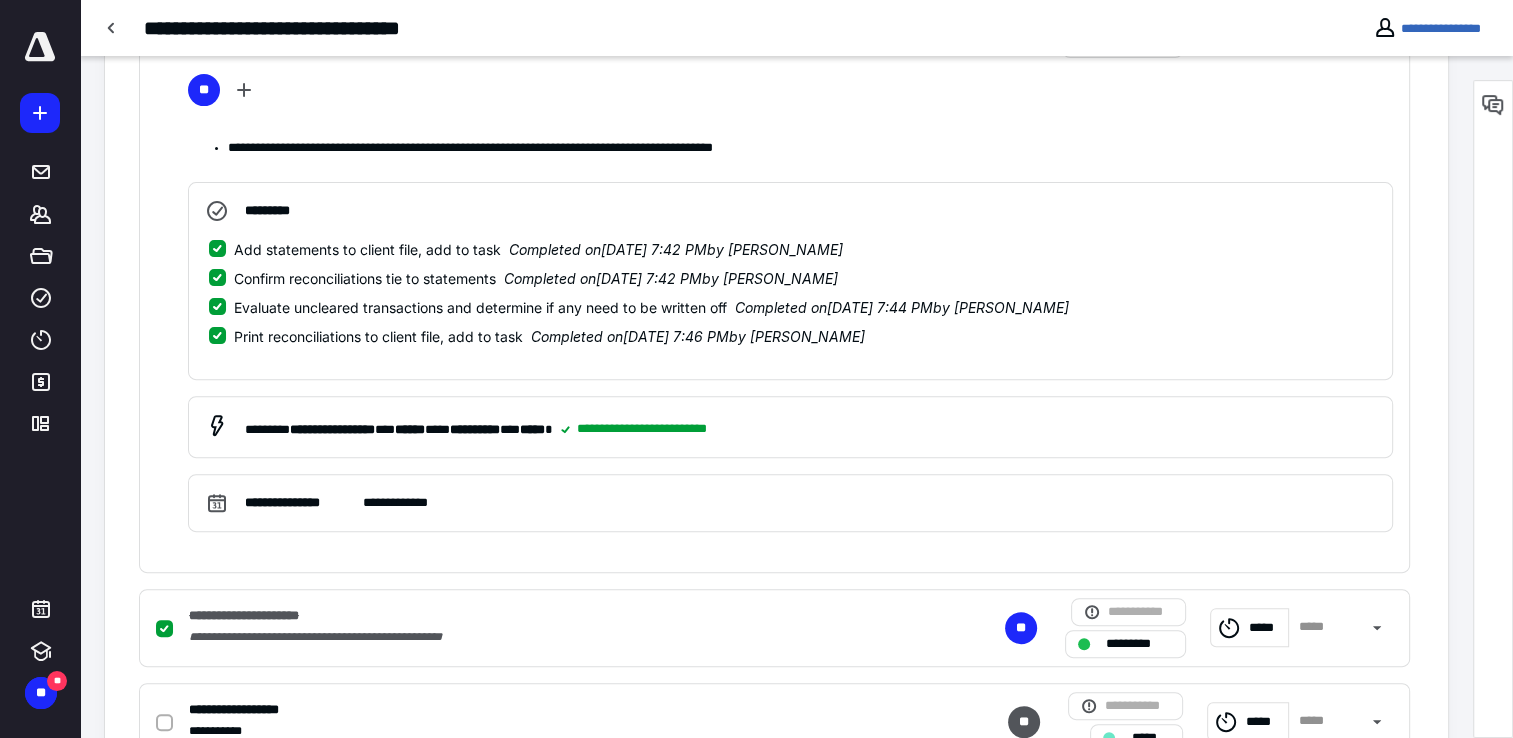 scroll, scrollTop: 661, scrollLeft: 0, axis: vertical 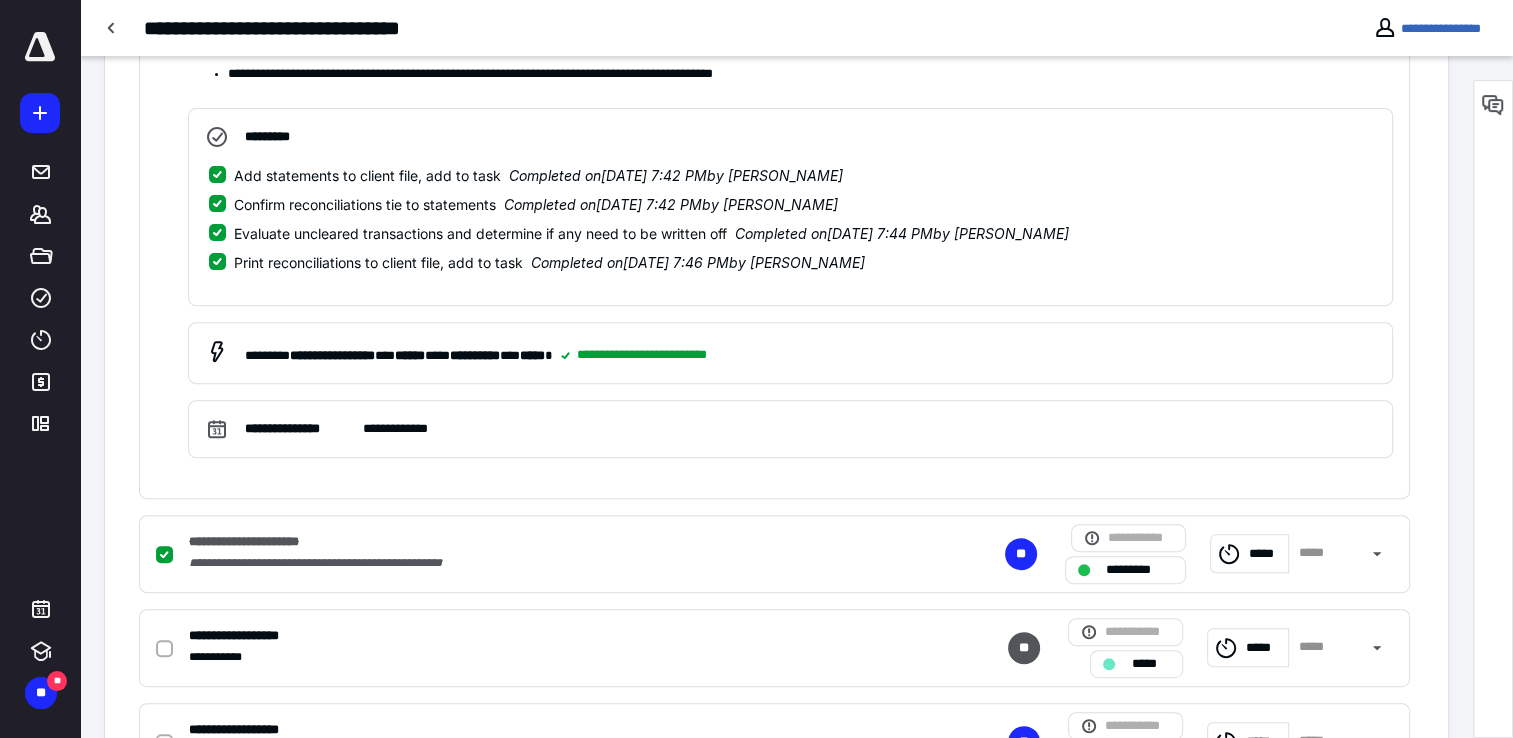 click on "**********" at bounding box center (257, 542) 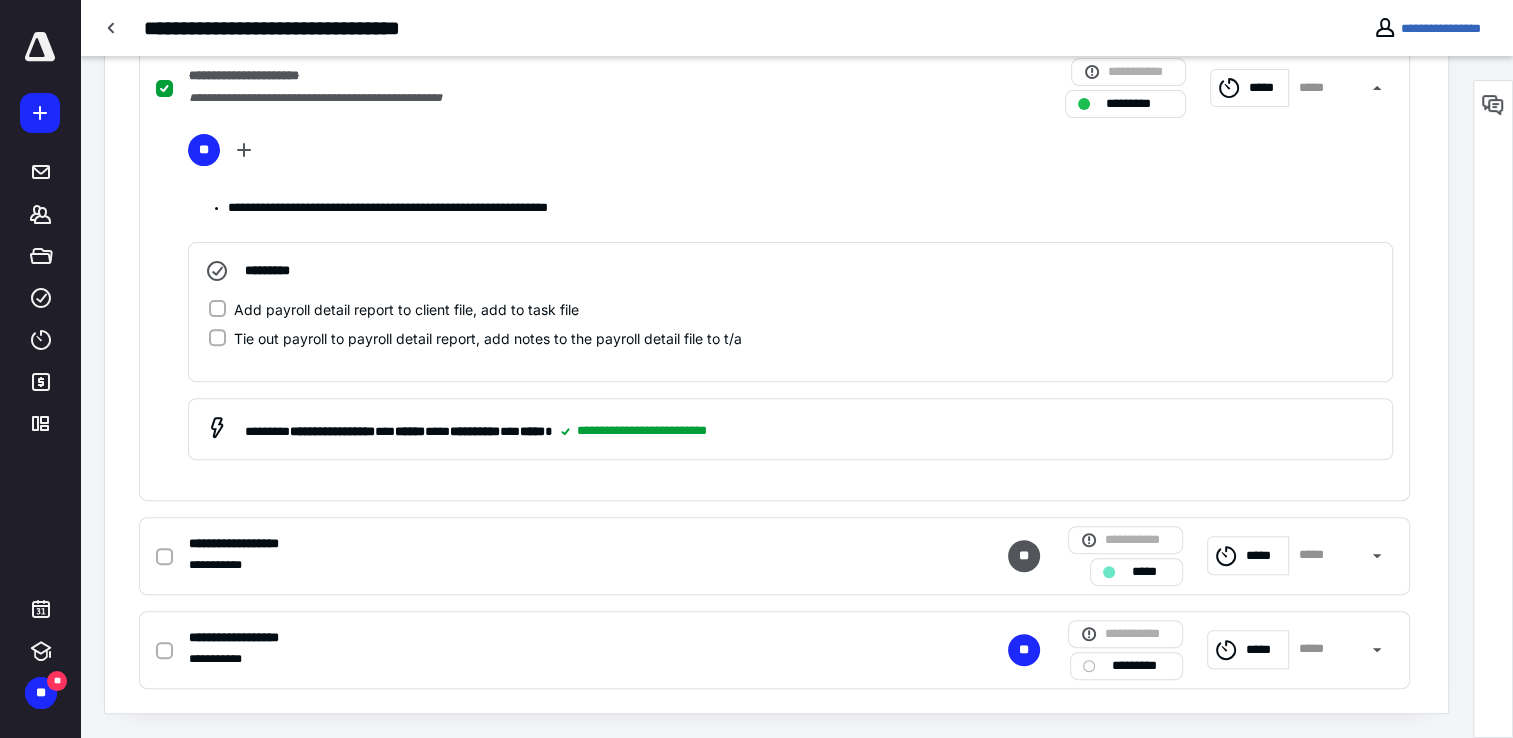 scroll, scrollTop: 618, scrollLeft: 0, axis: vertical 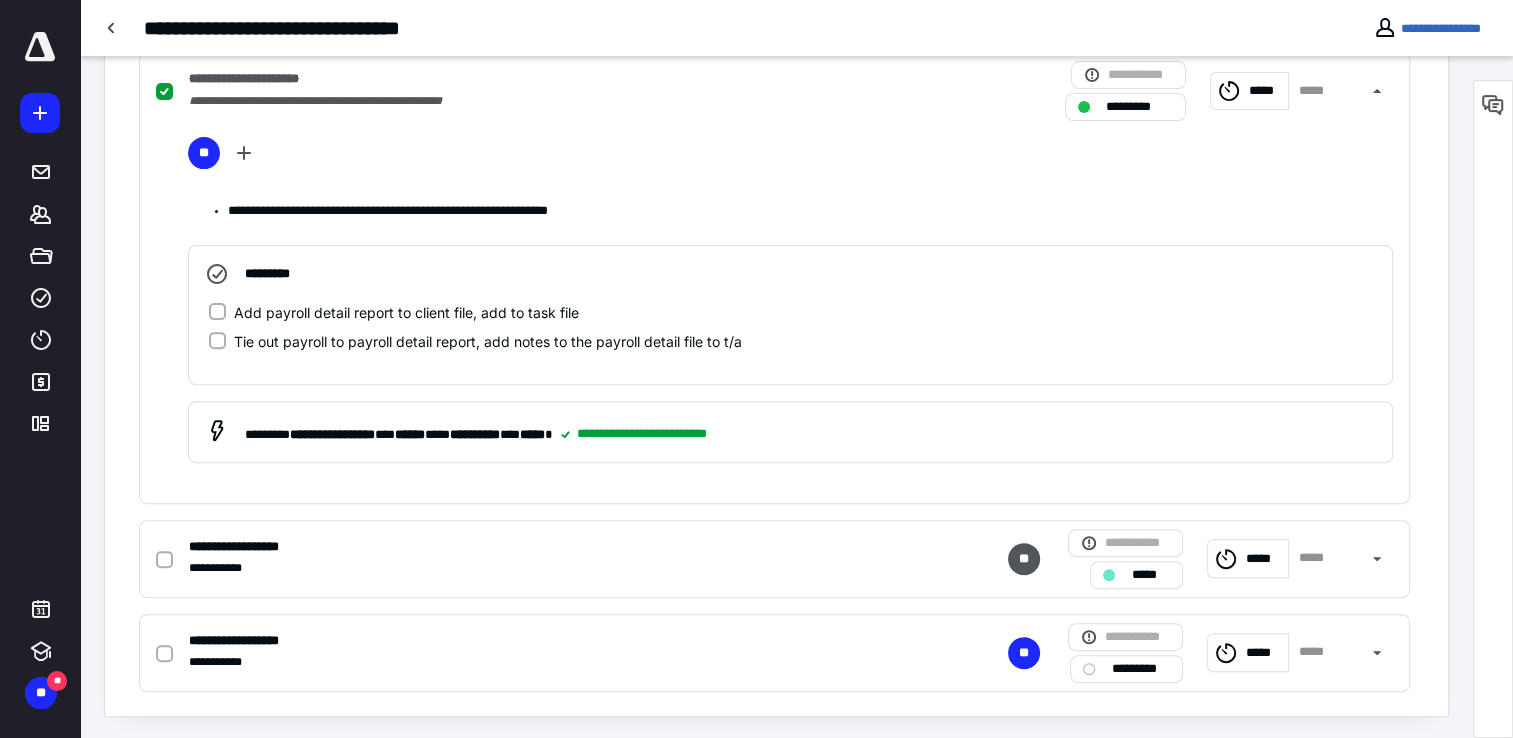 click on "Add payroll detail report to client file, add to task file" at bounding box center (217, 312) 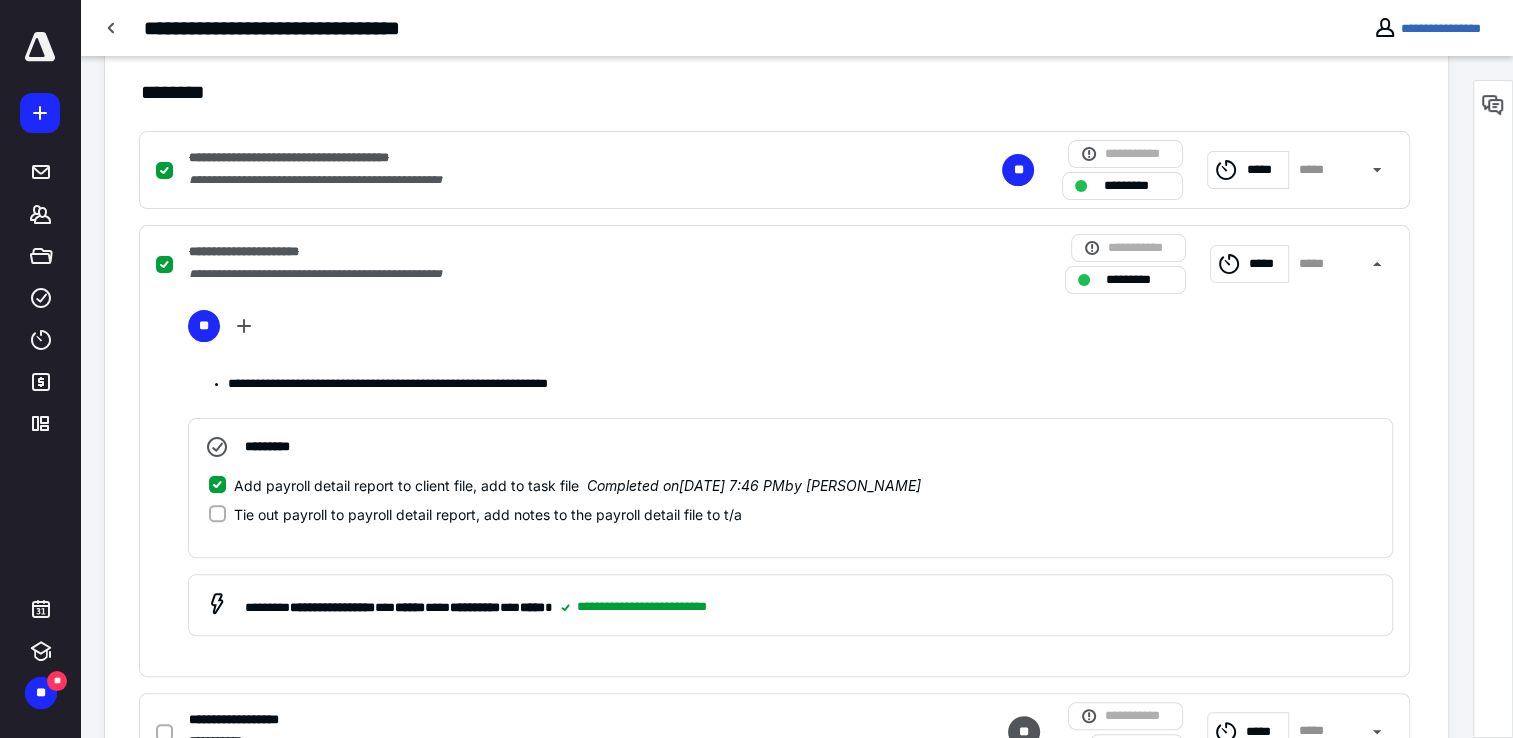 scroll, scrollTop: 418, scrollLeft: 0, axis: vertical 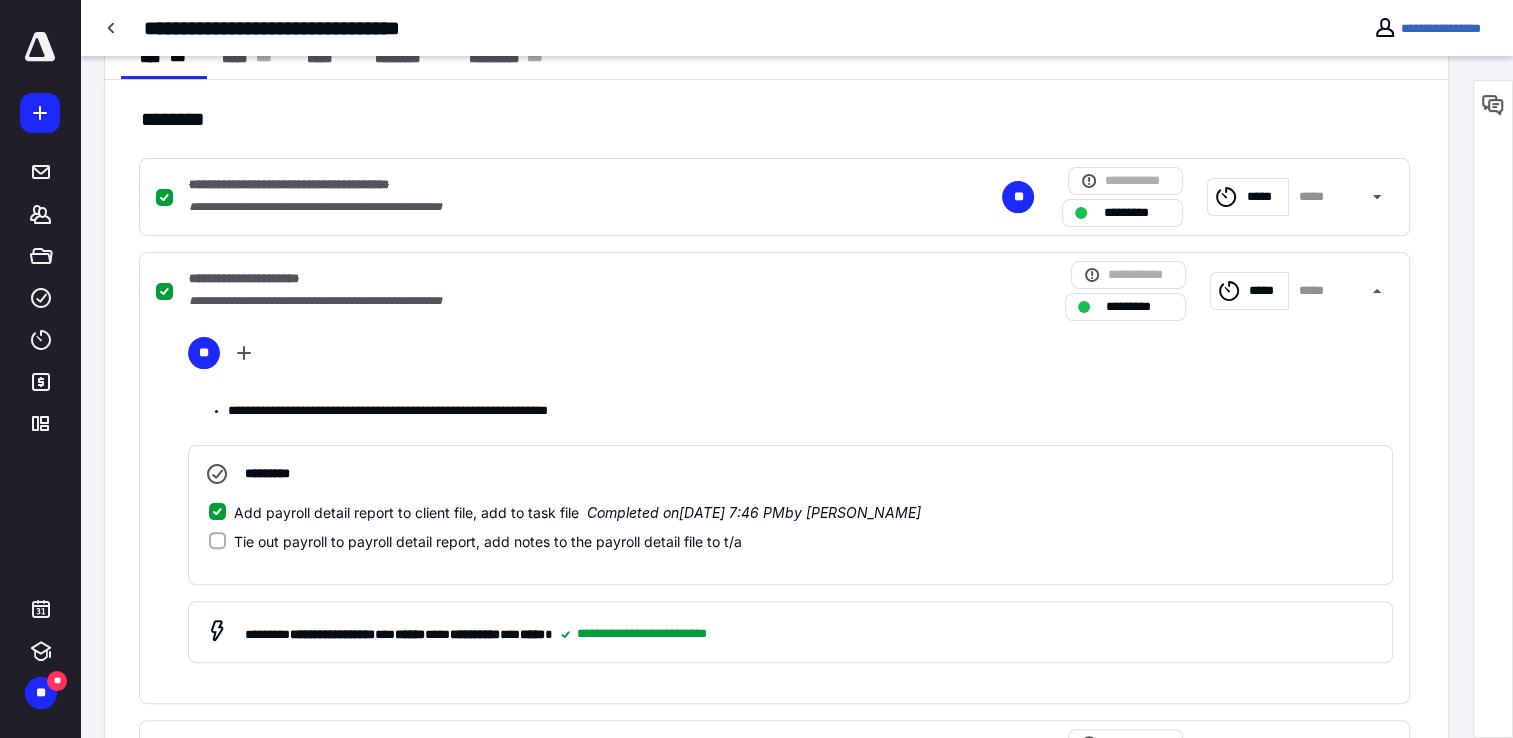 click on "**********" at bounding box center (257, 279) 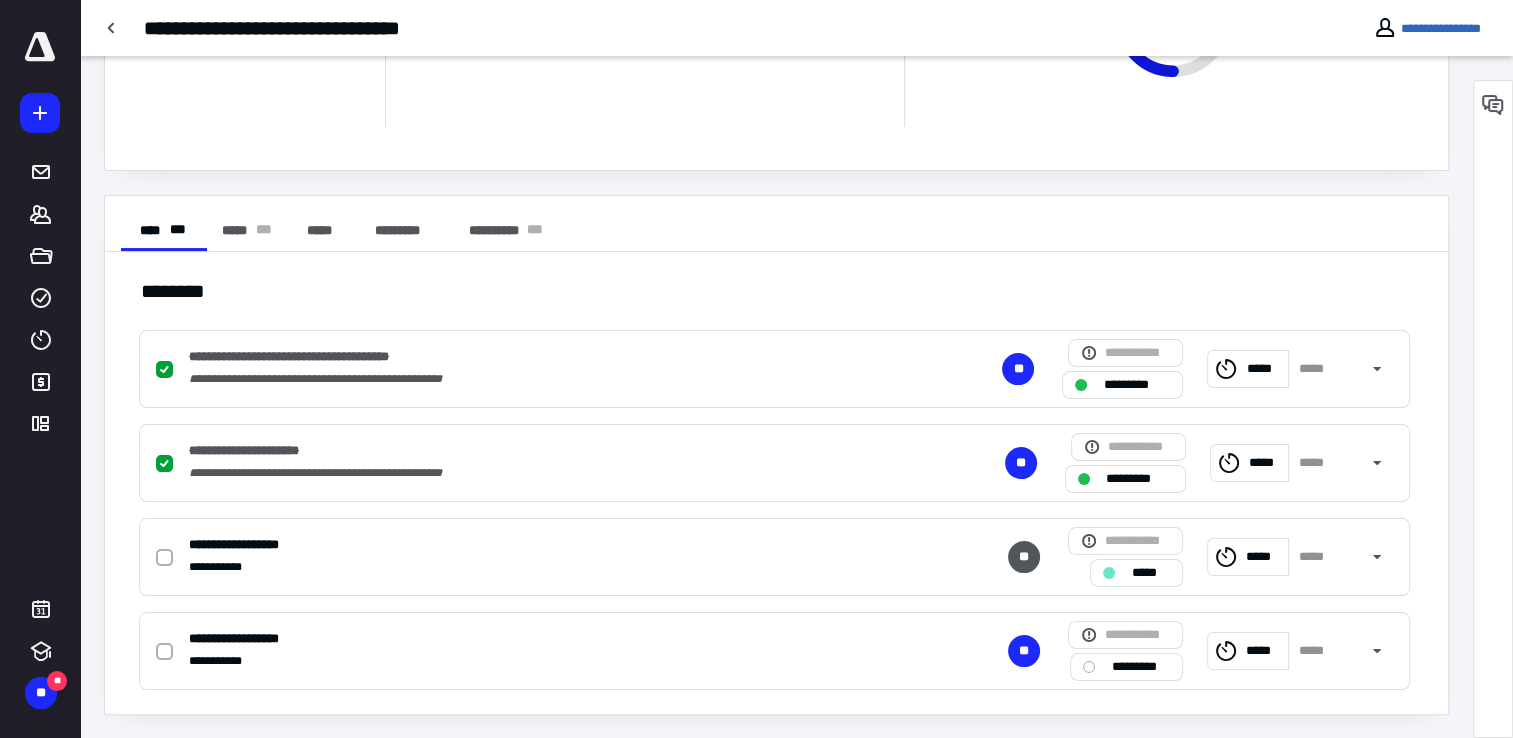 click on "**********" at bounding box center (257, 451) 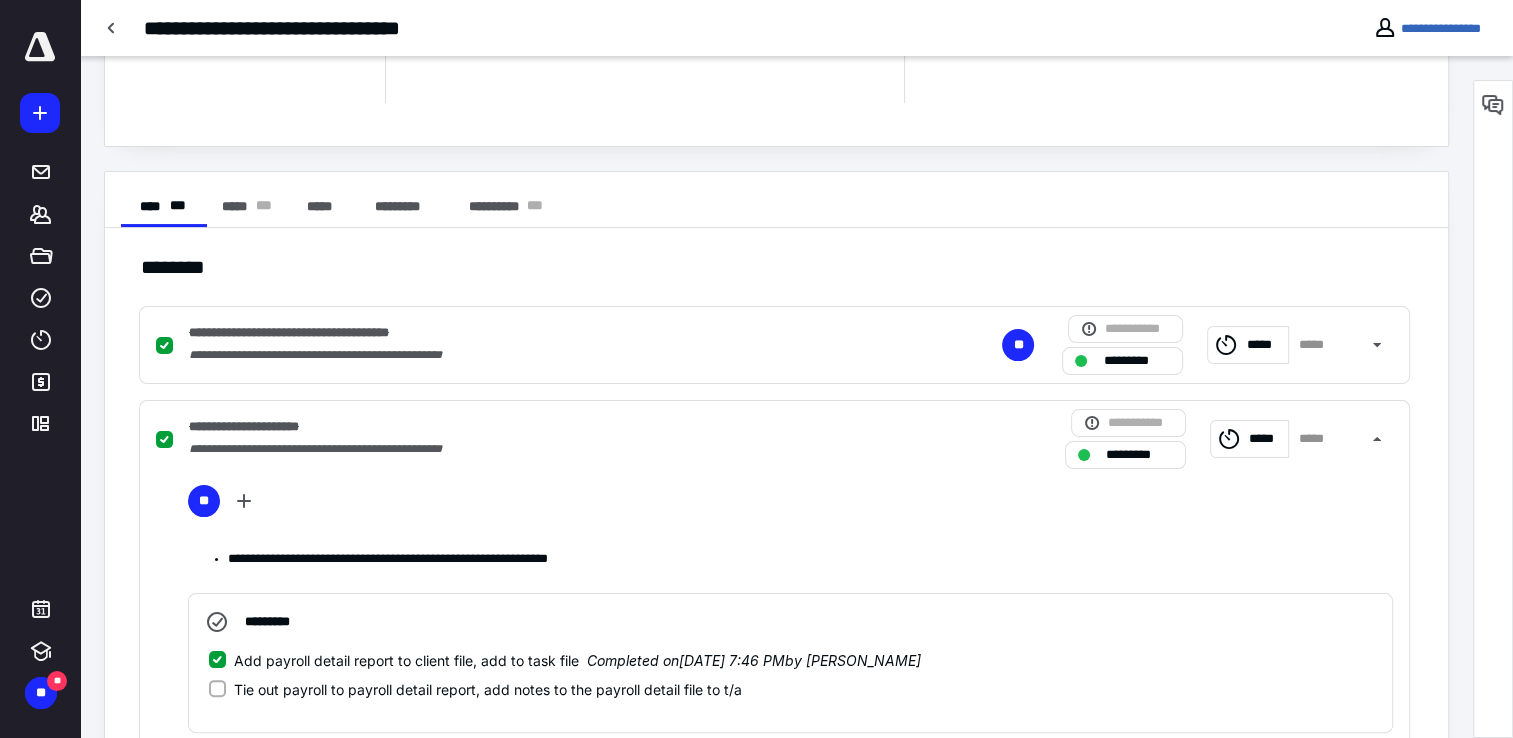 scroll, scrollTop: 118, scrollLeft: 0, axis: vertical 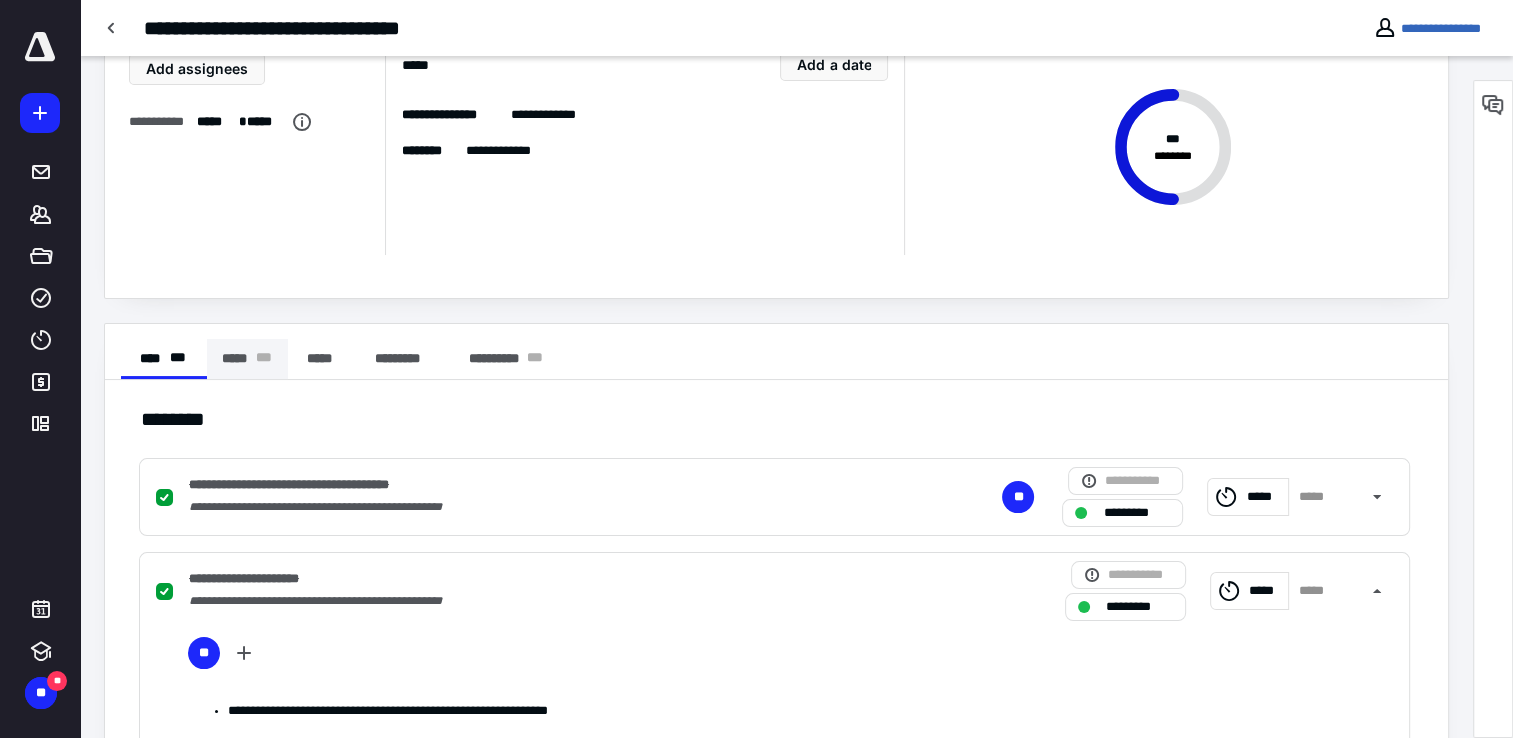 click on "***** * * *" at bounding box center (247, 359) 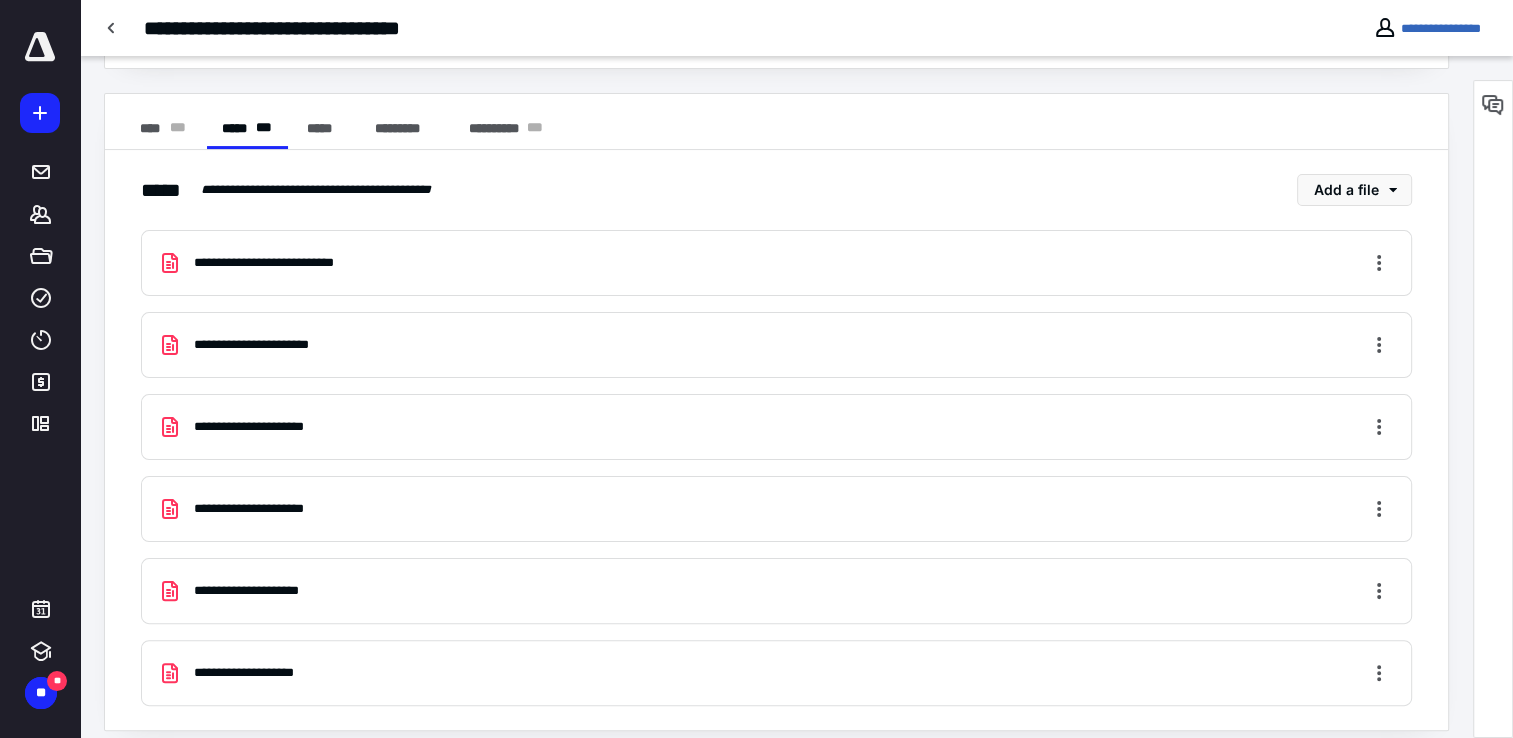 scroll, scrollTop: 361, scrollLeft: 0, axis: vertical 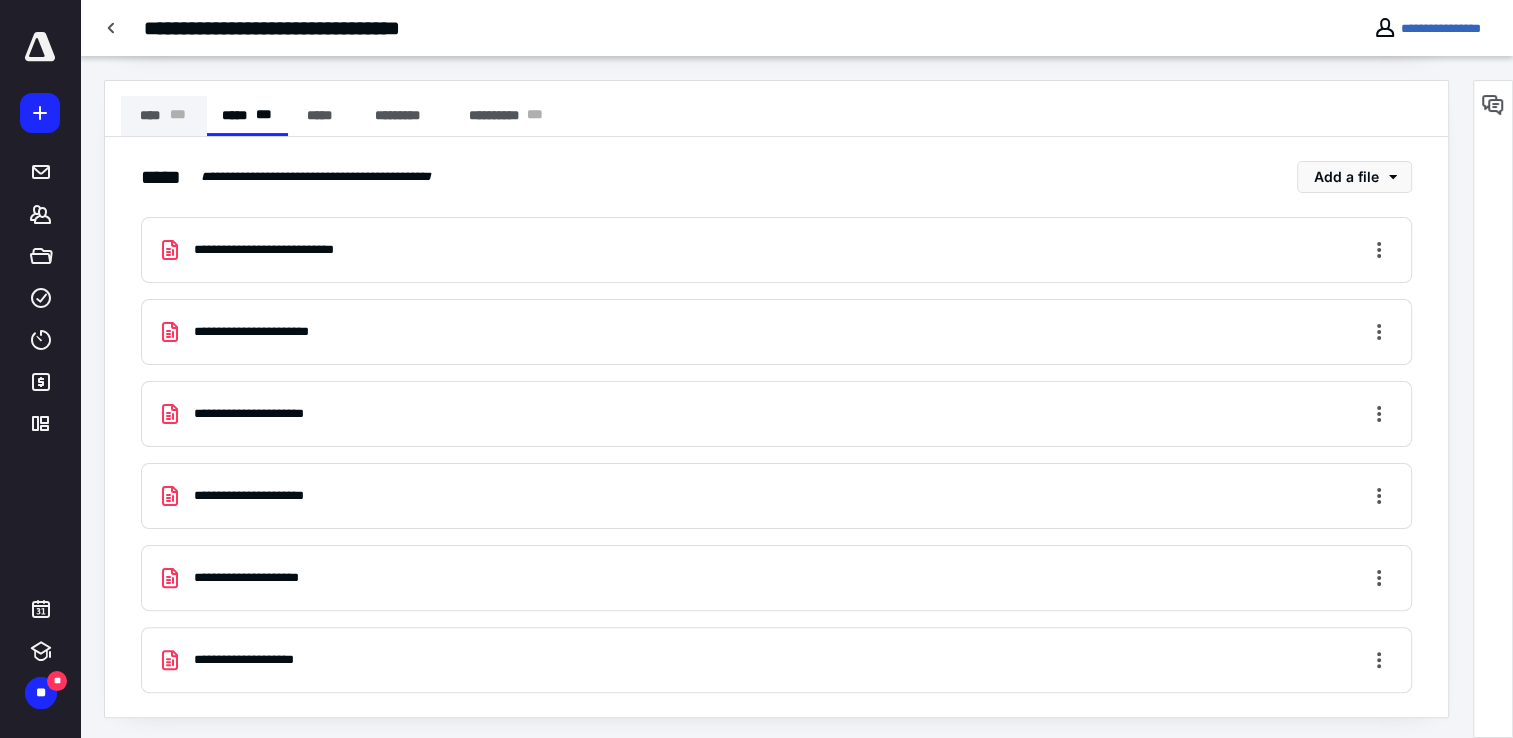 click on "**** * * *" at bounding box center (164, 116) 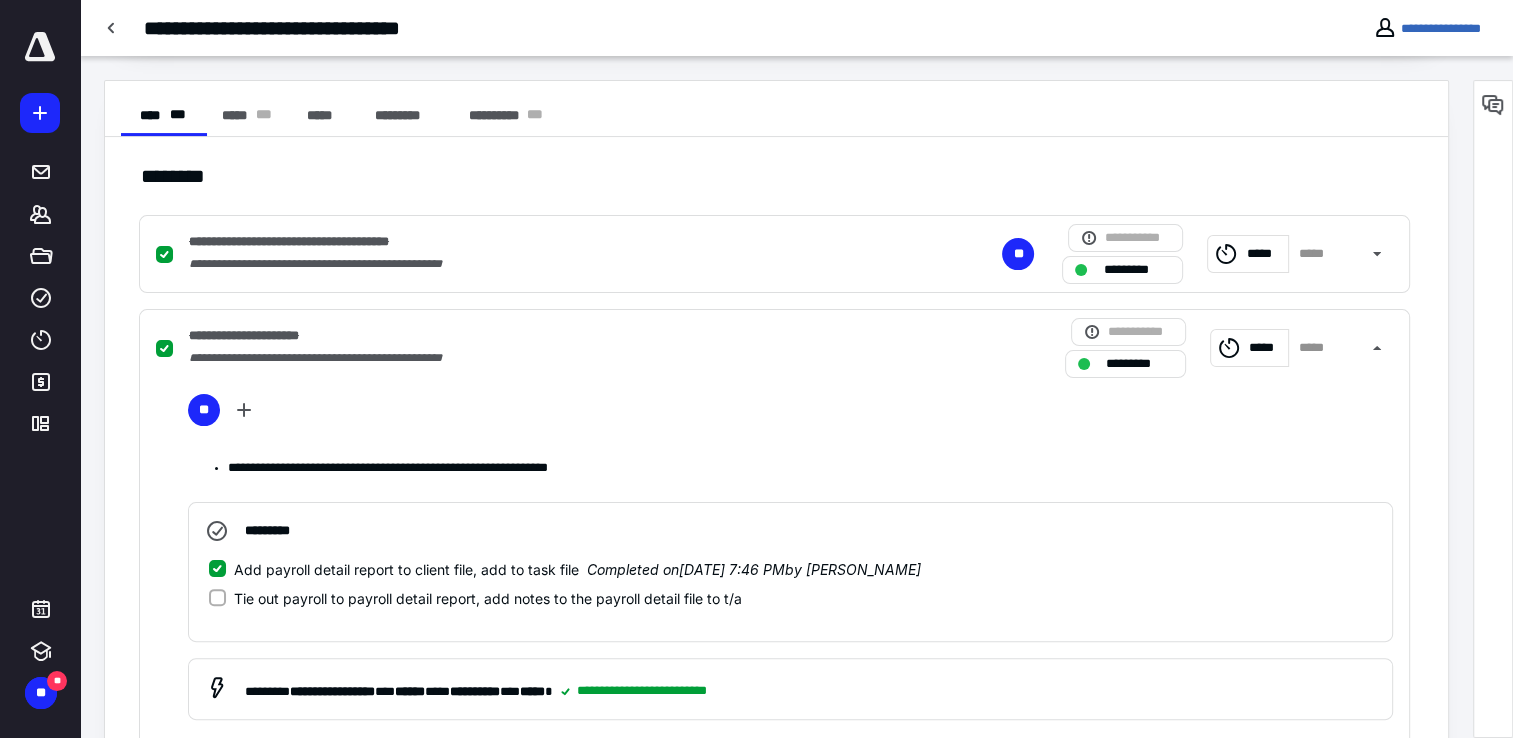 click on "**********" at bounding box center [257, 336] 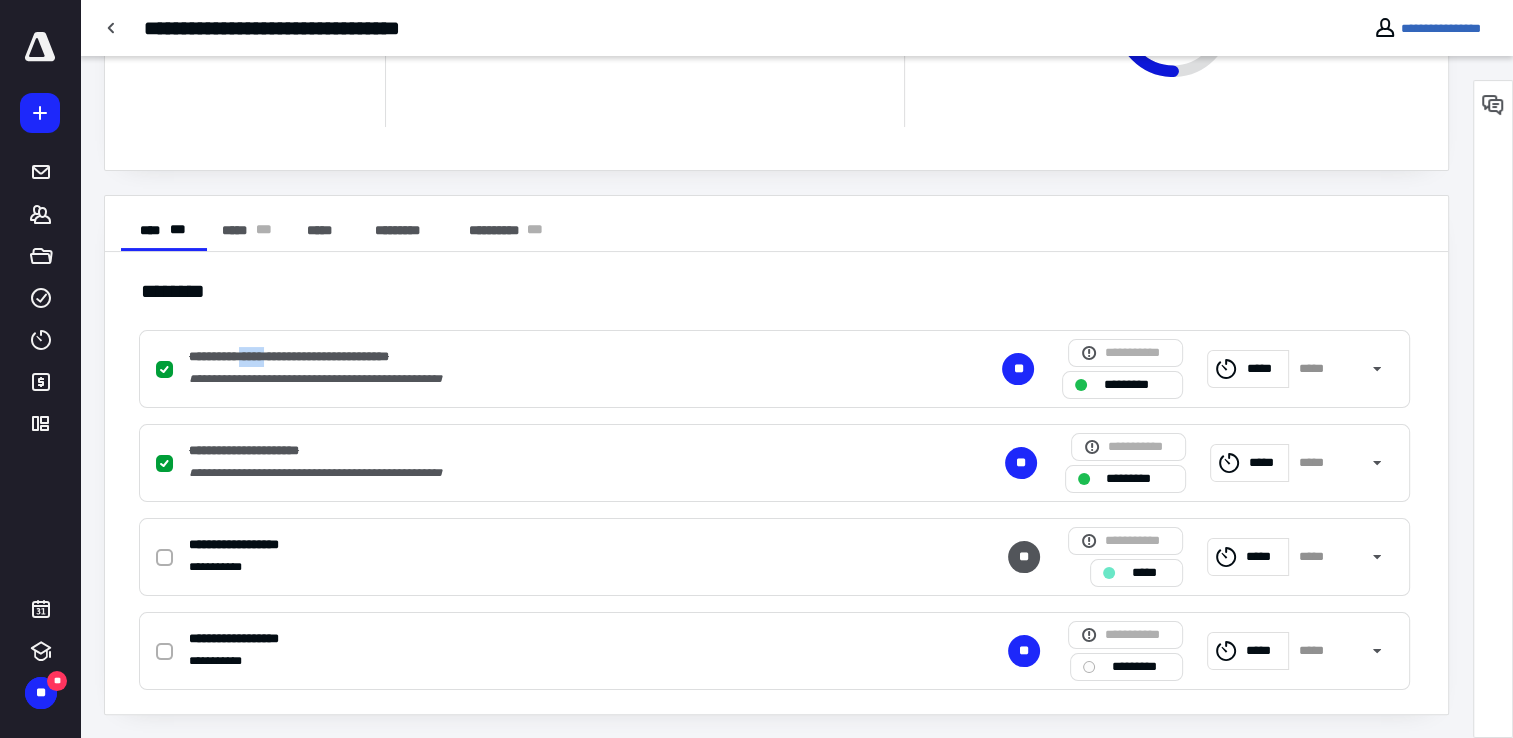 click on "**********" at bounding box center [774, 369] 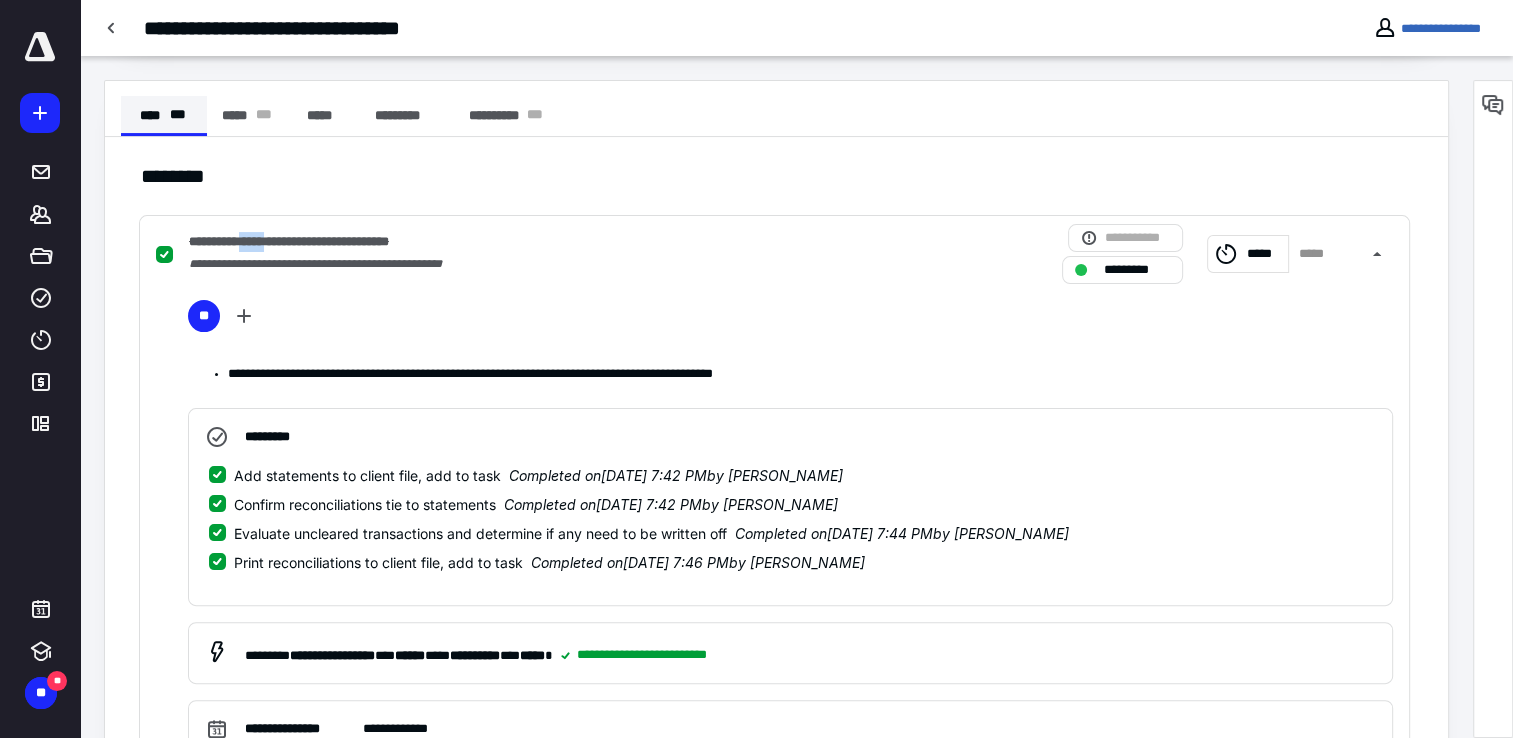 drag, startPoint x: 276, startPoint y: 338, endPoint x: 152, endPoint y: 115, distance: 255.15681 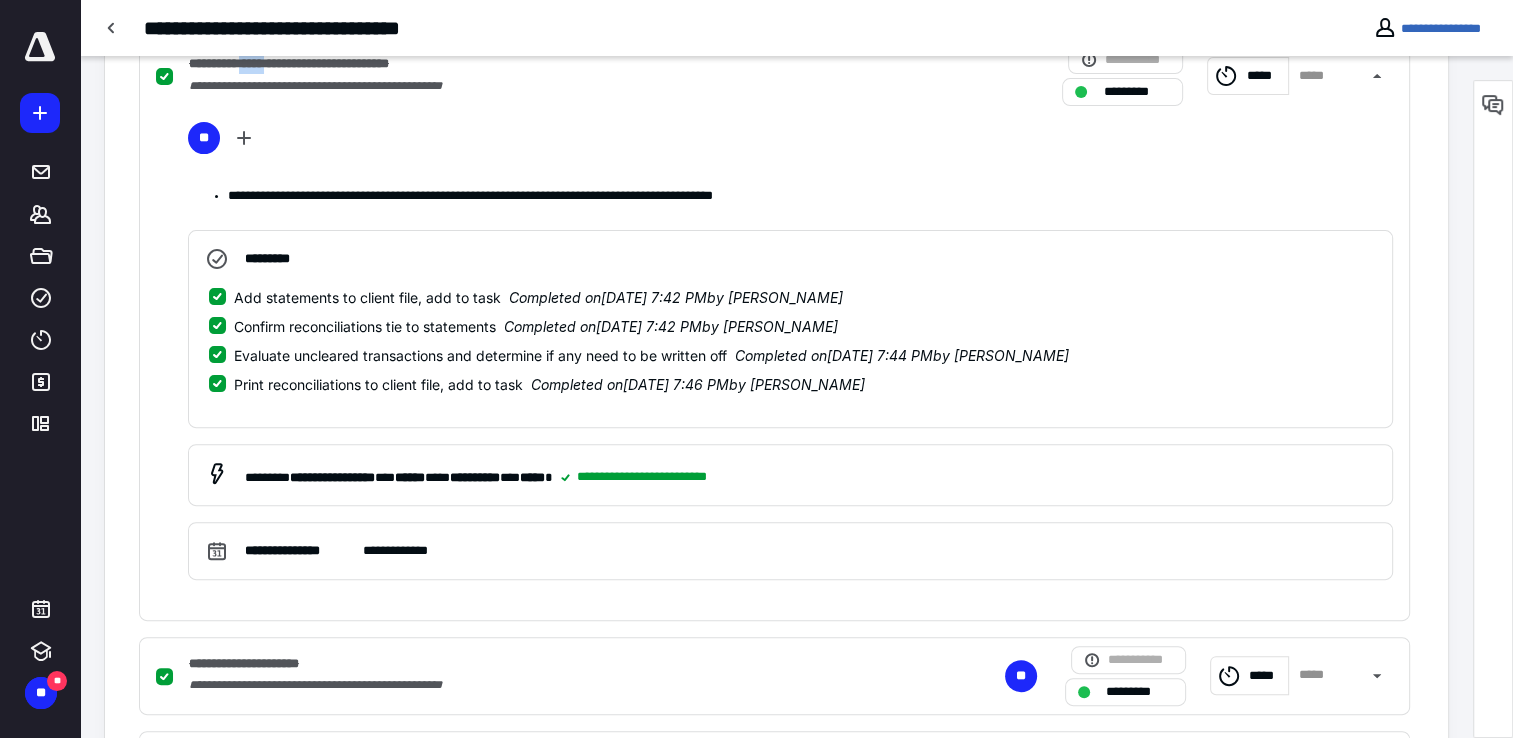 scroll, scrollTop: 561, scrollLeft: 0, axis: vertical 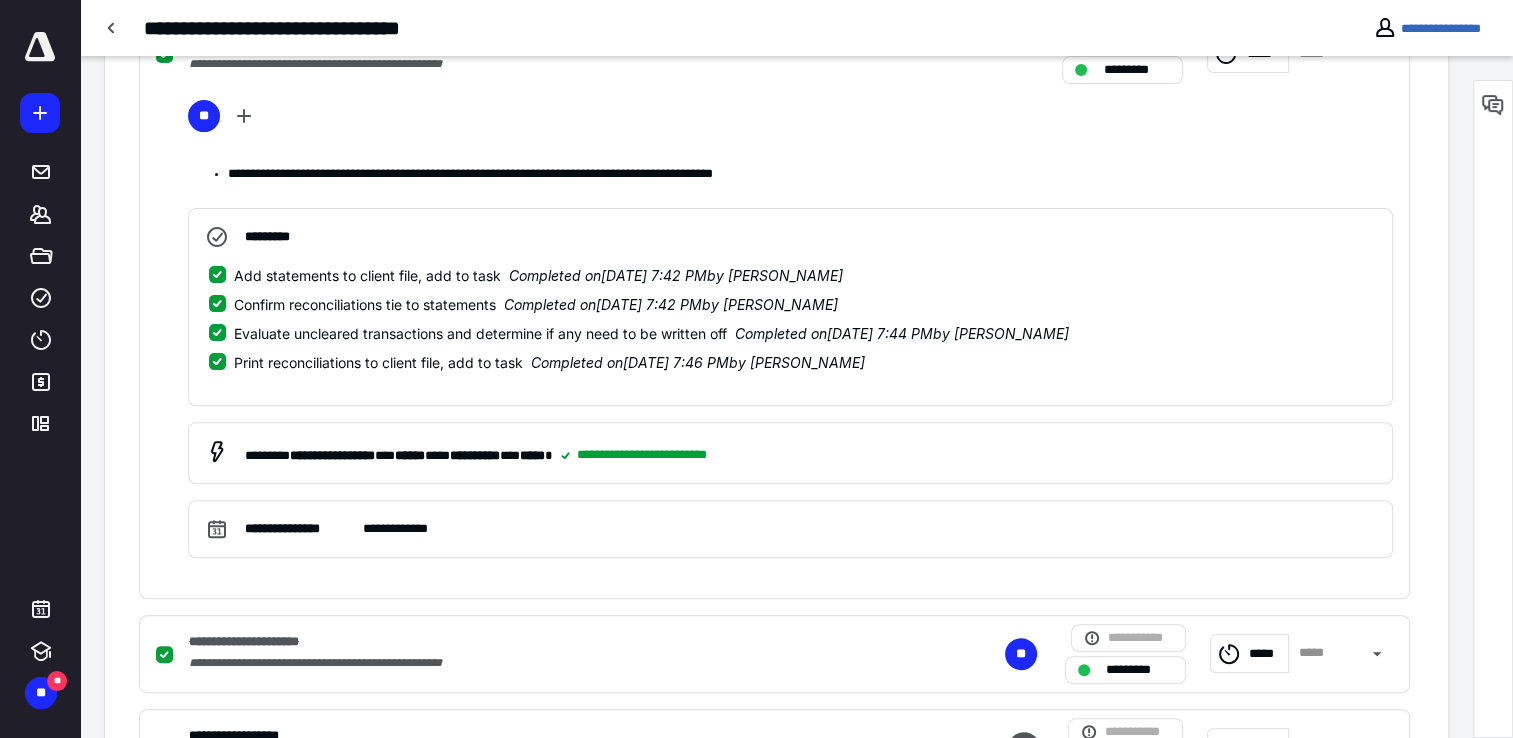 click on "**********" at bounding box center (257, 642) 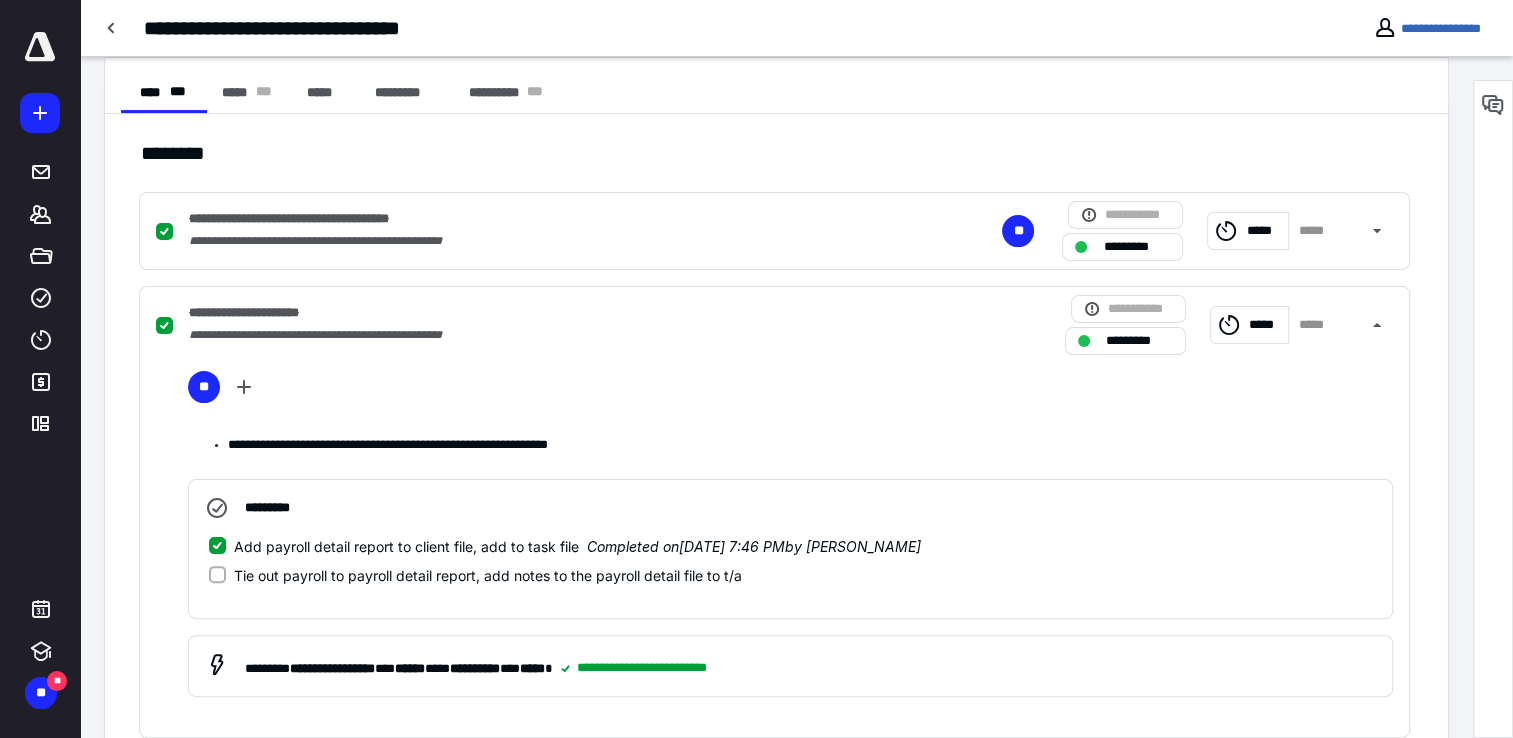 scroll, scrollTop: 418, scrollLeft: 0, axis: vertical 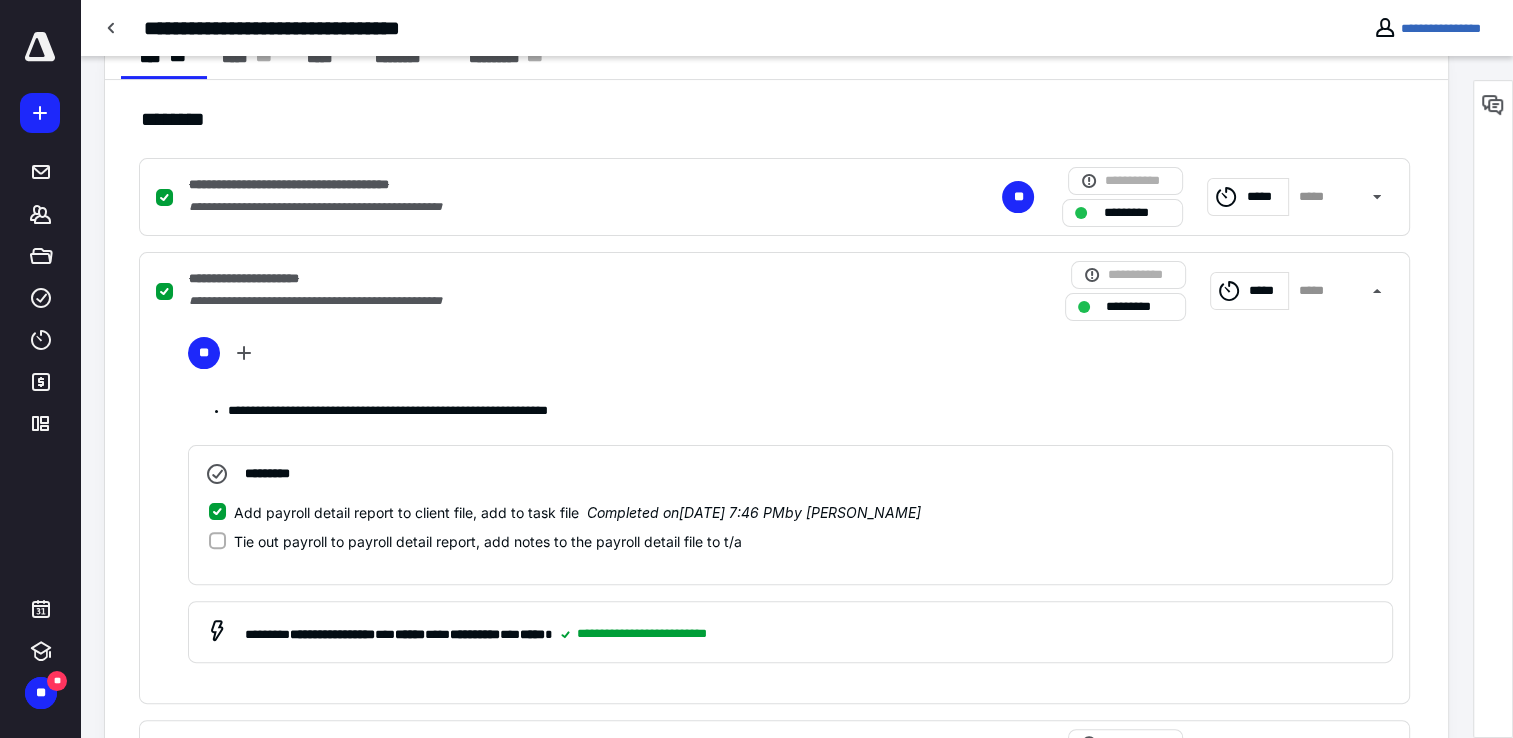 click on "**********" at bounding box center (257, 279) 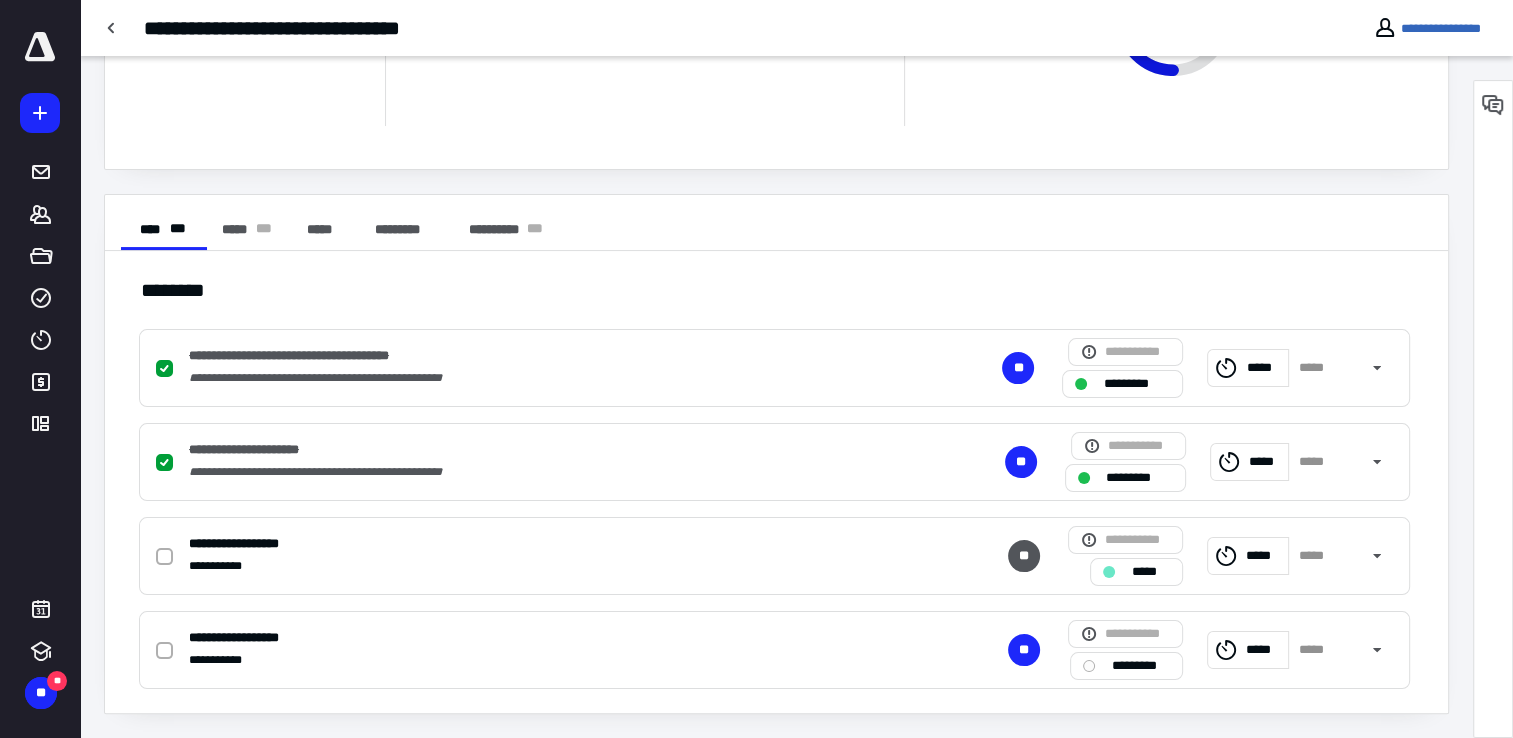 scroll, scrollTop: 246, scrollLeft: 0, axis: vertical 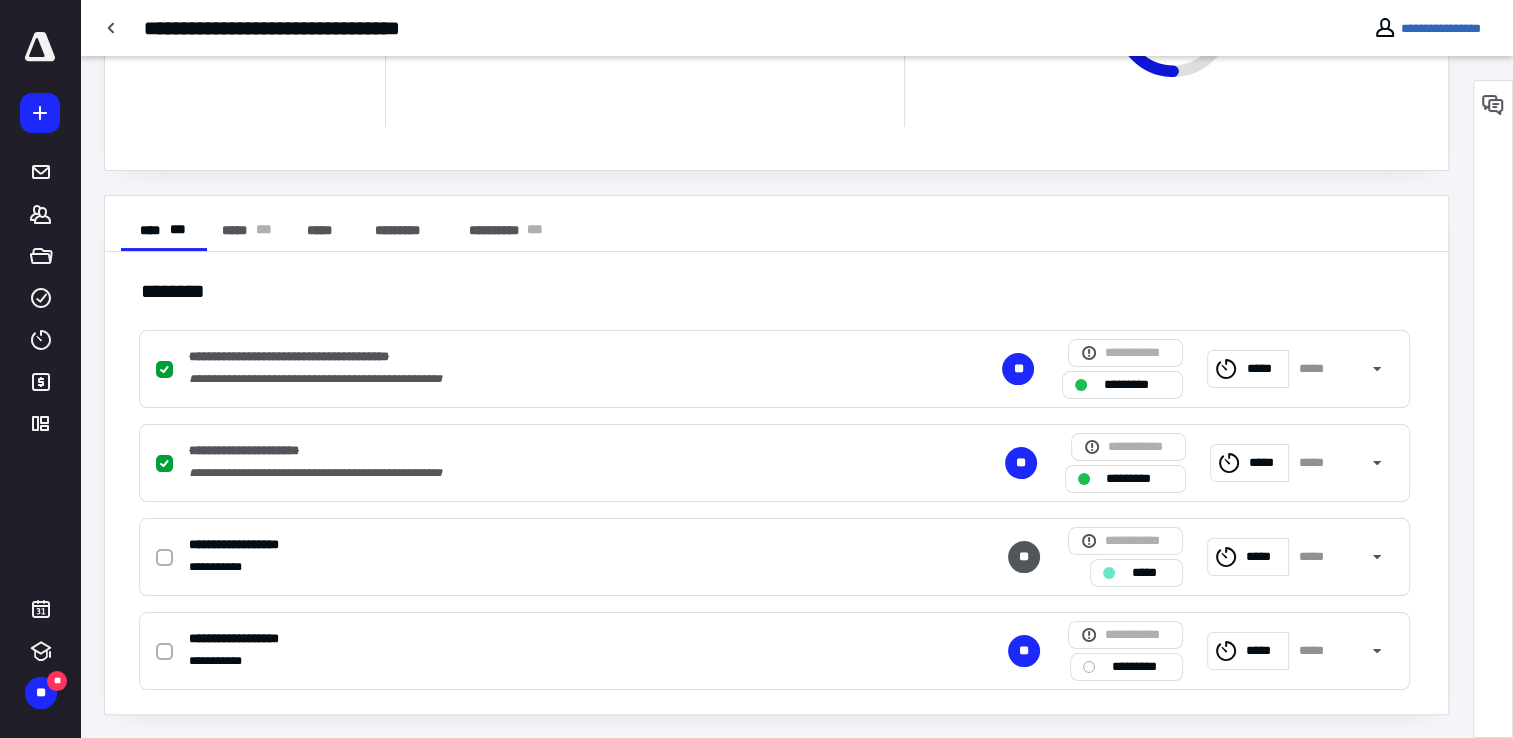 click on "**********" at bounding box center (257, 451) 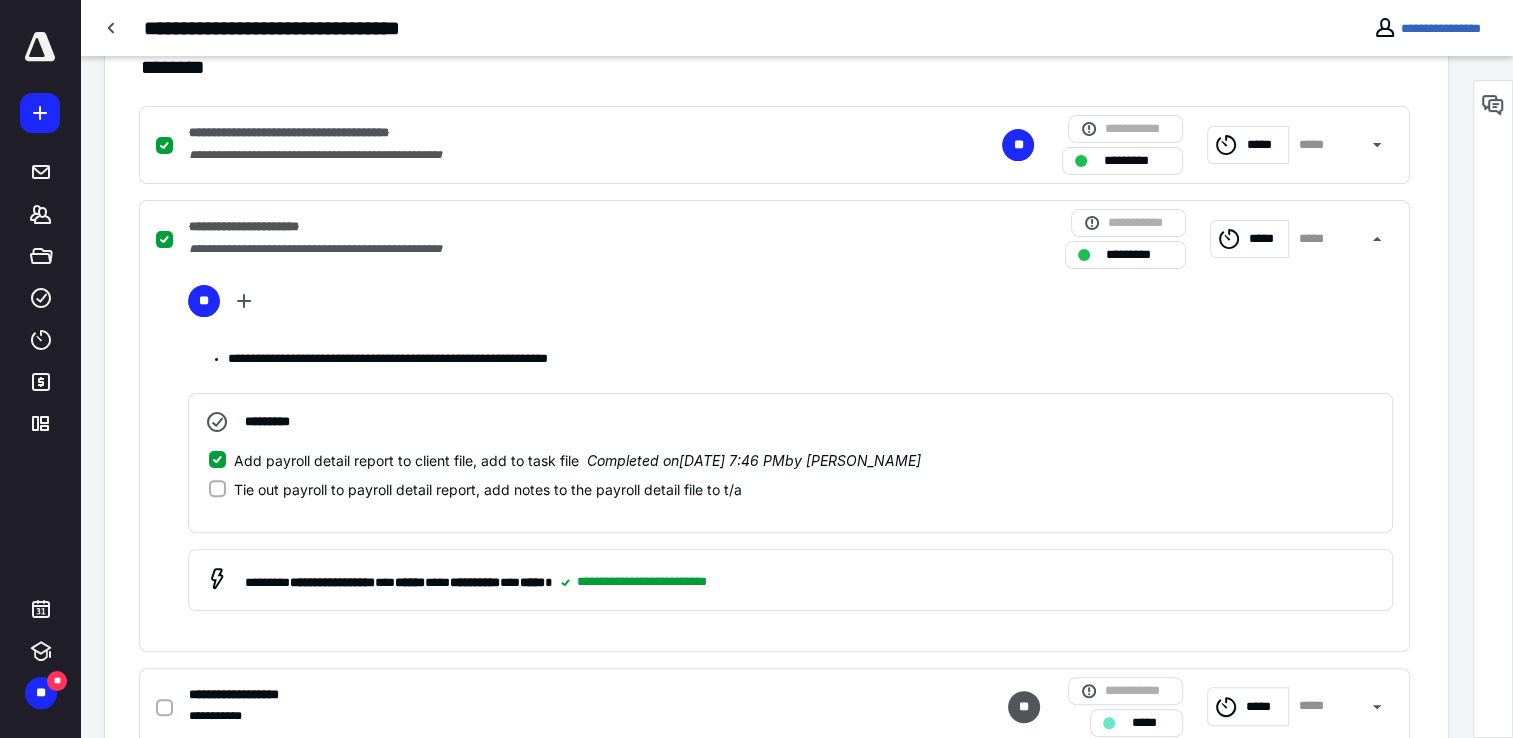 scroll, scrollTop: 418, scrollLeft: 0, axis: vertical 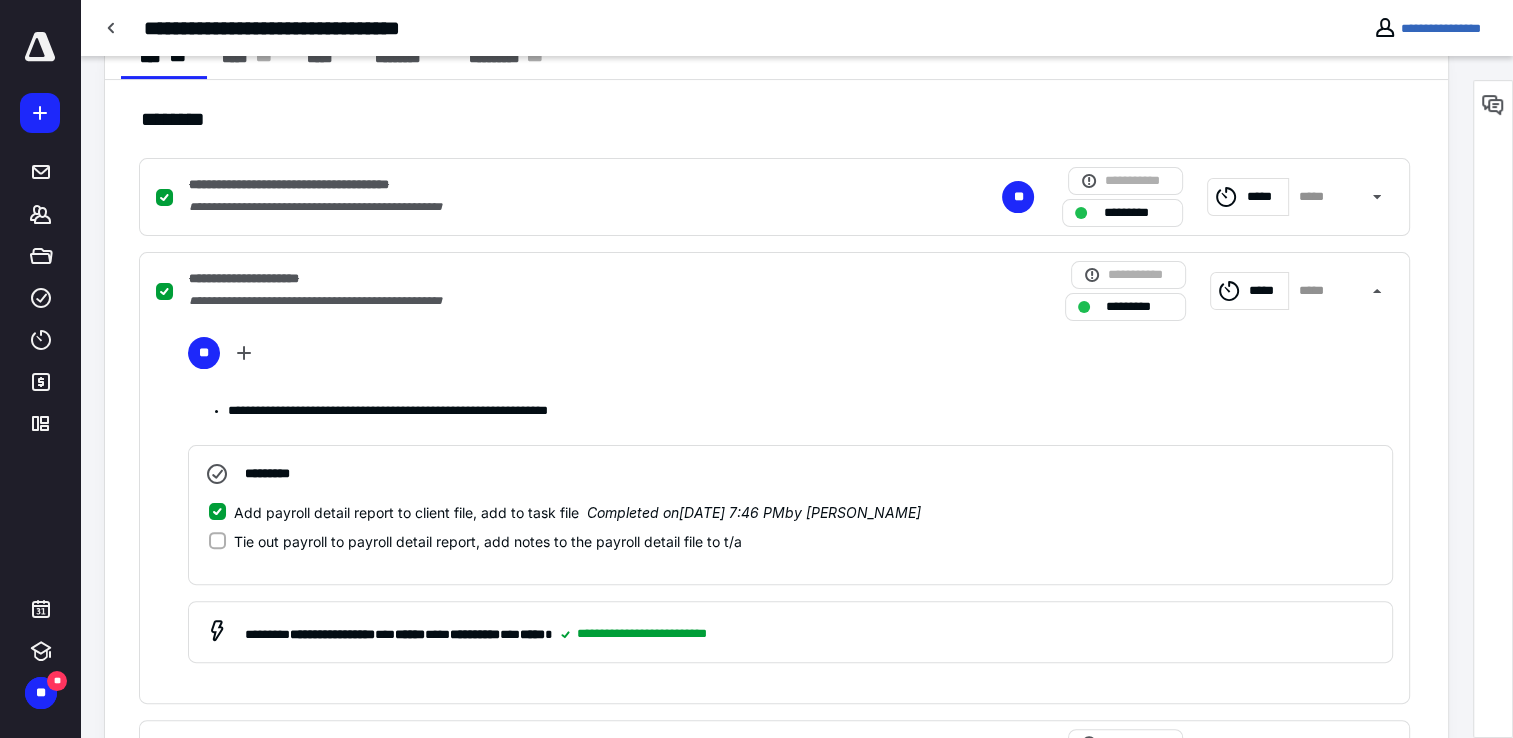 click on "**********" at bounding box center [323, 185] 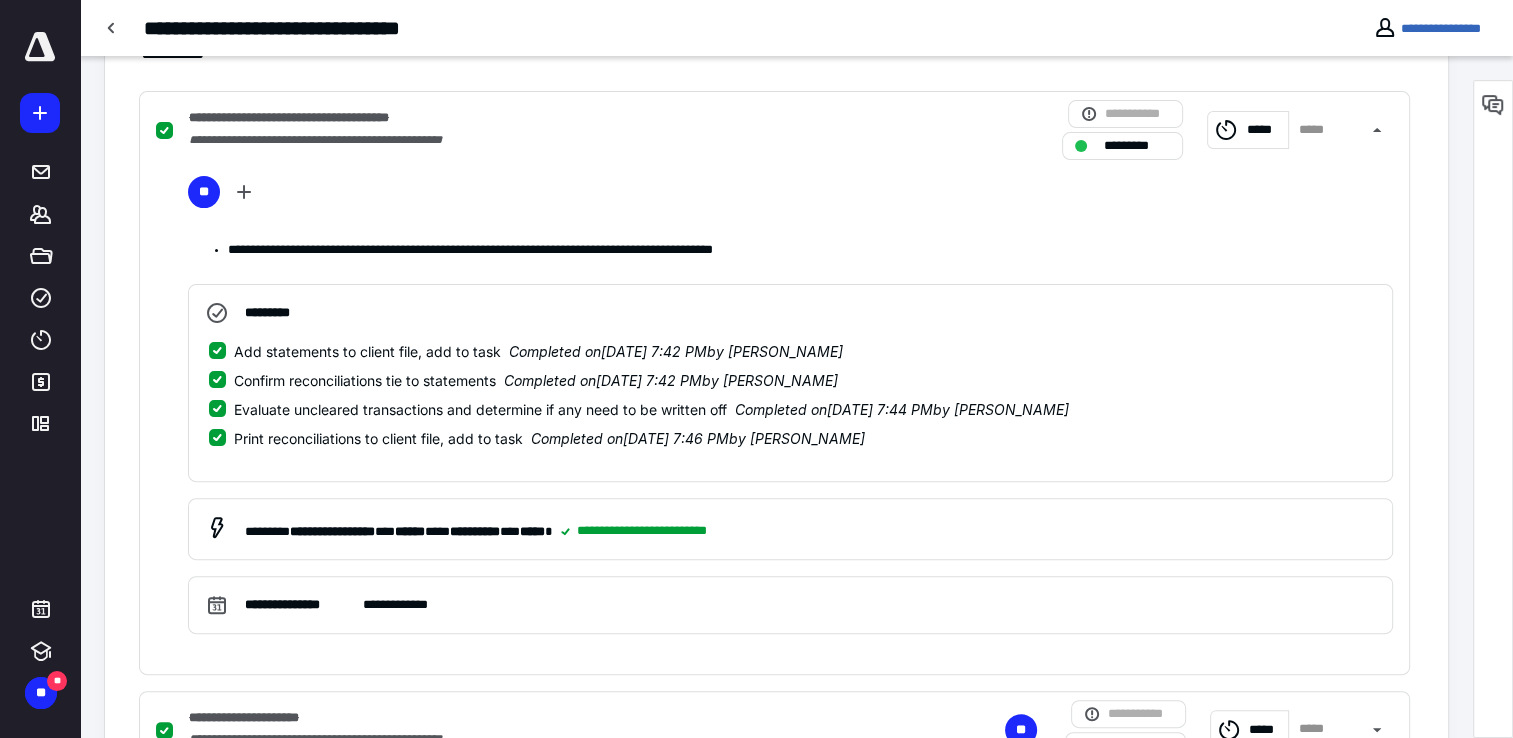 scroll, scrollTop: 618, scrollLeft: 0, axis: vertical 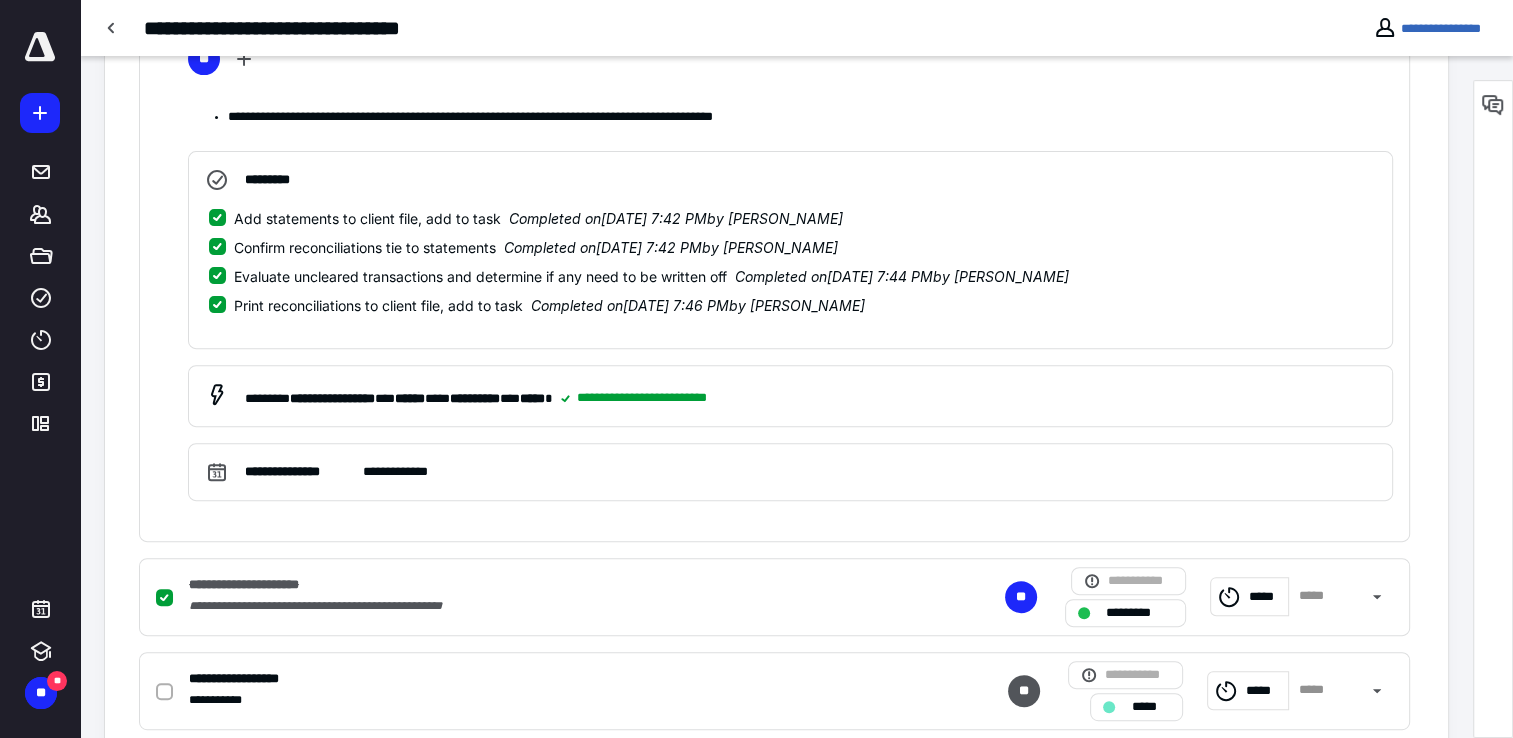 click on "**********" at bounding box center (257, 585) 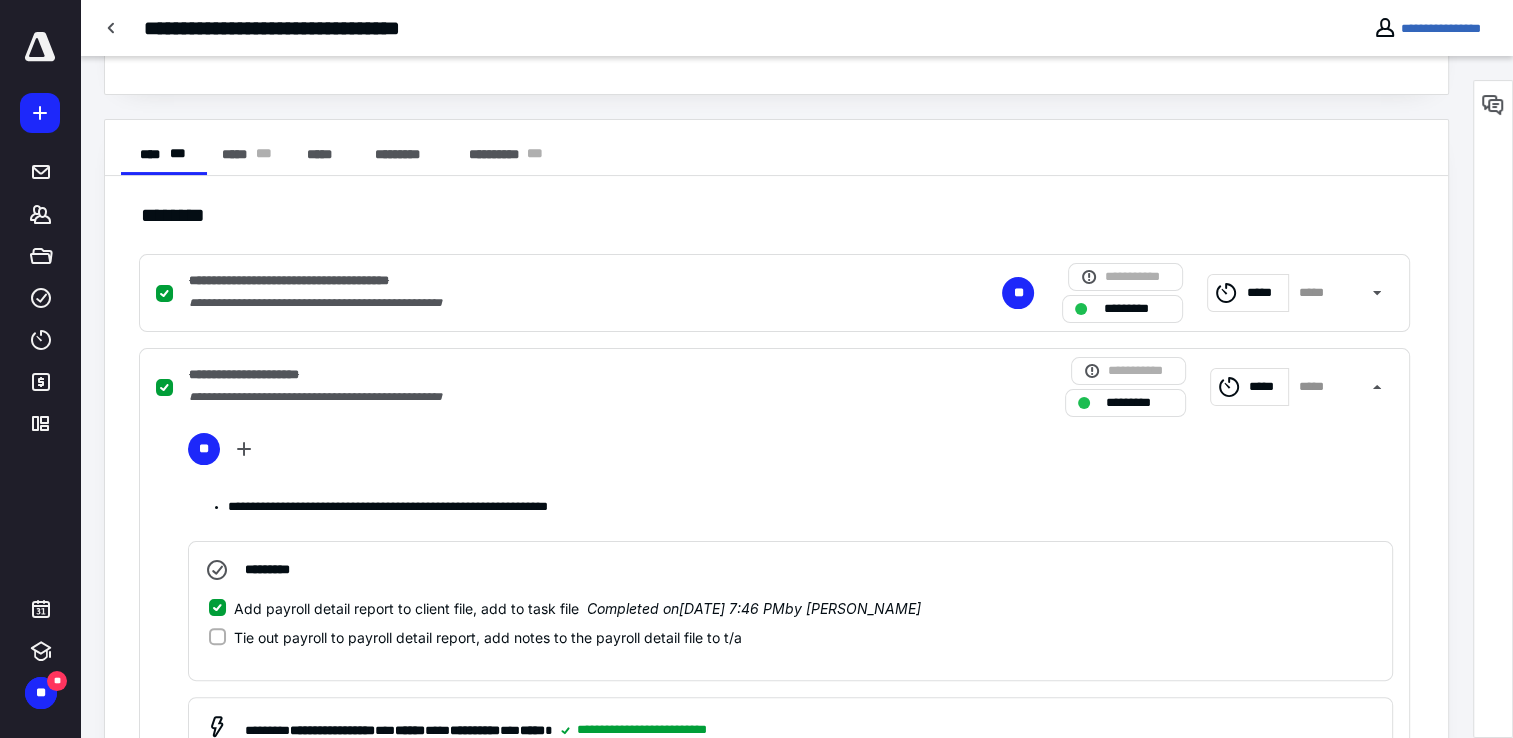 scroll, scrollTop: 318, scrollLeft: 0, axis: vertical 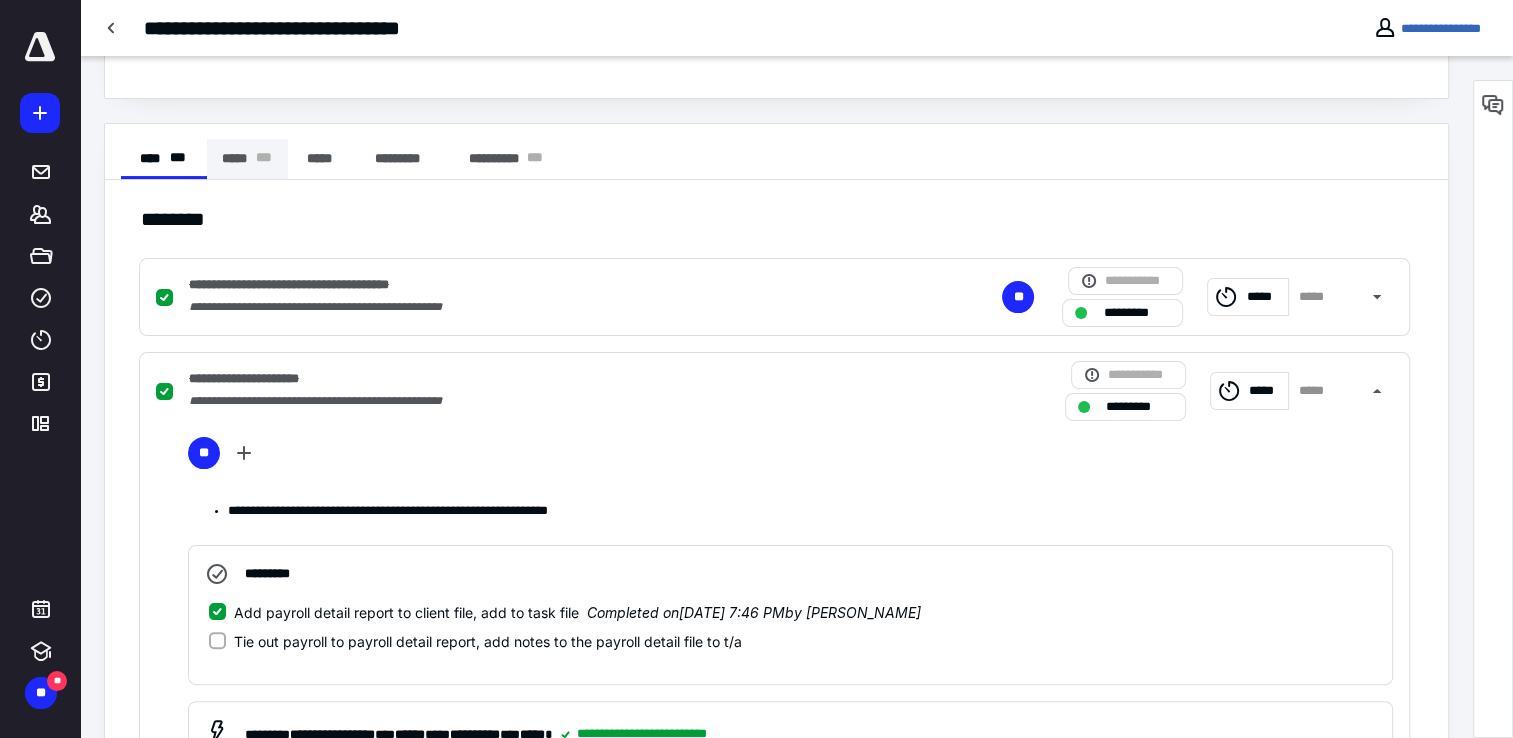 click on "***** * * *" at bounding box center [247, 159] 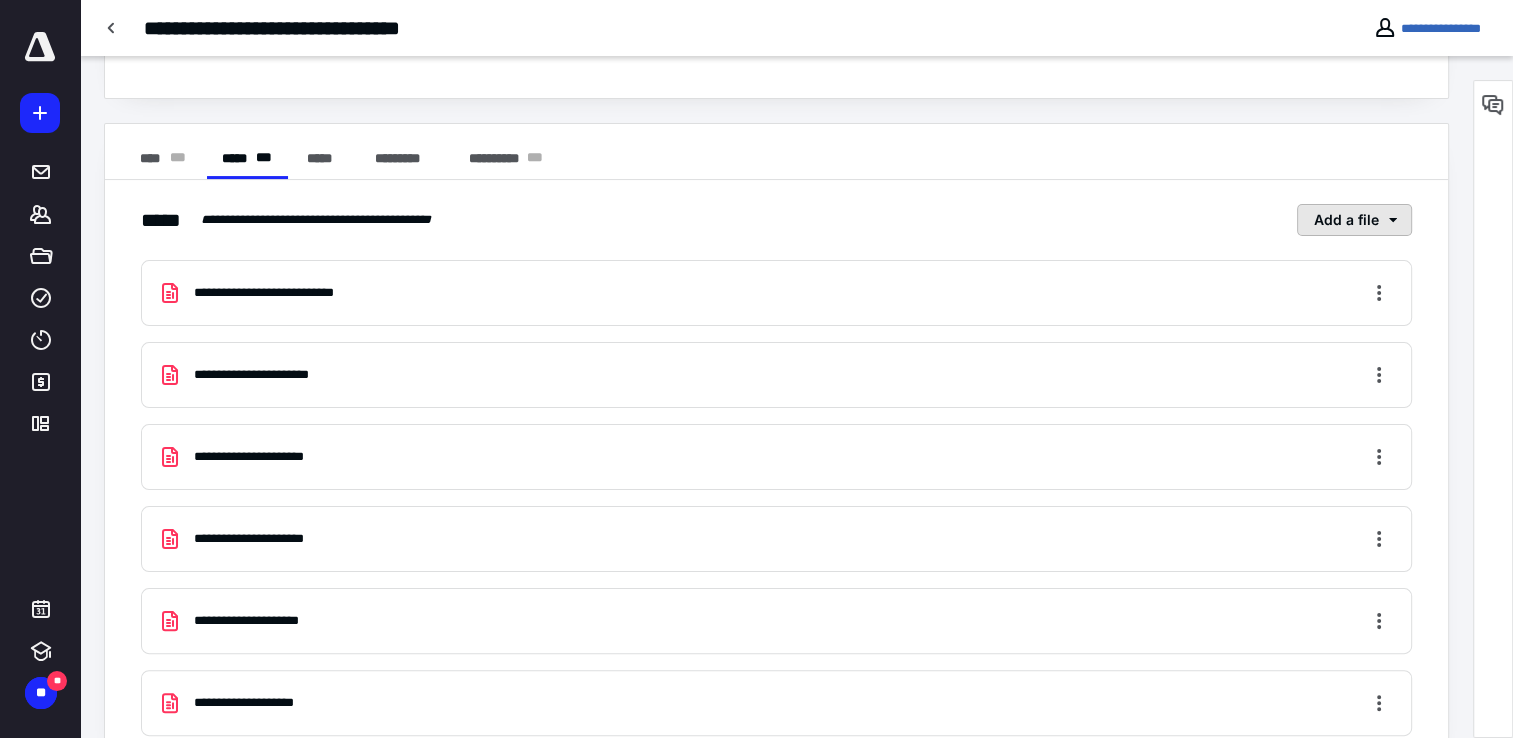 click on "Add a file" at bounding box center (1354, 220) 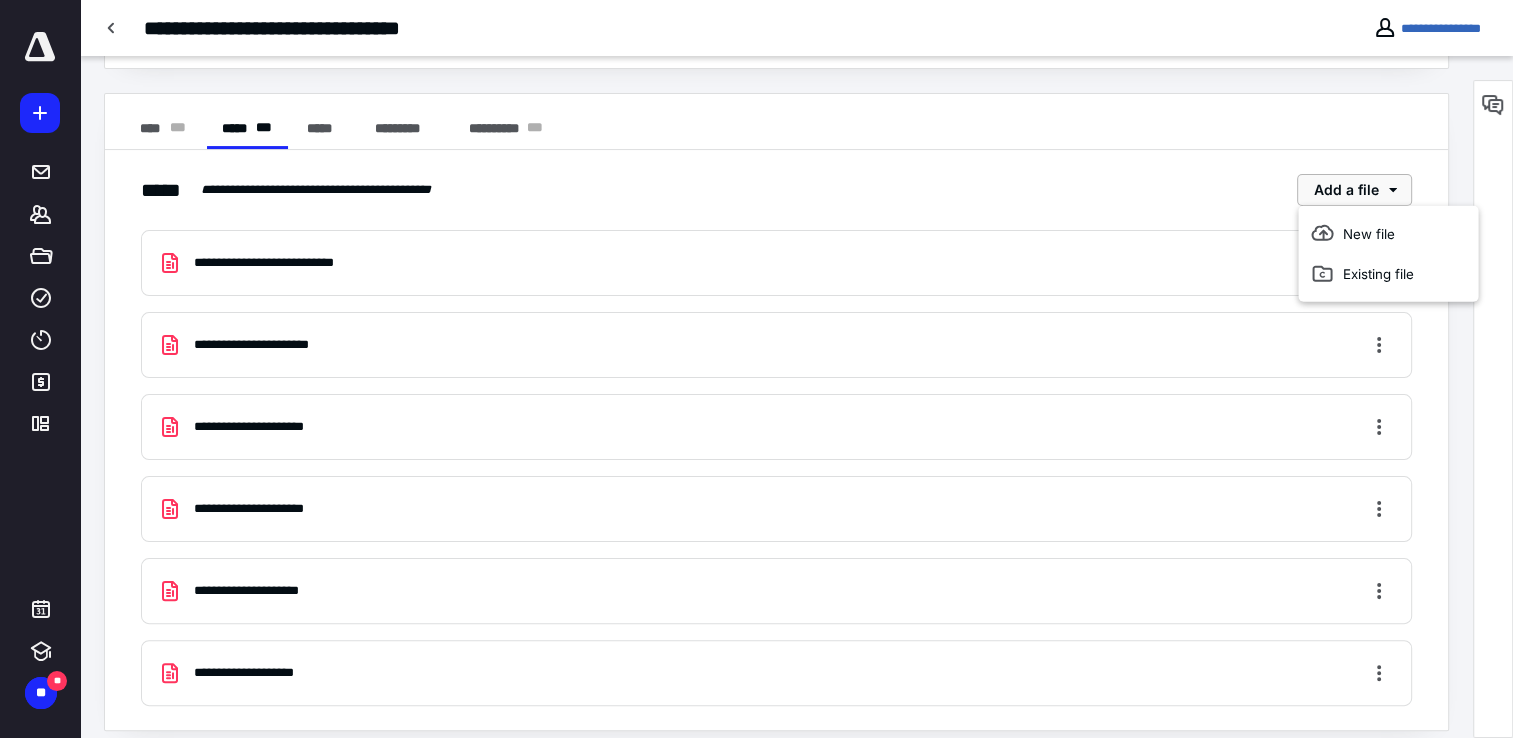 scroll, scrollTop: 361, scrollLeft: 0, axis: vertical 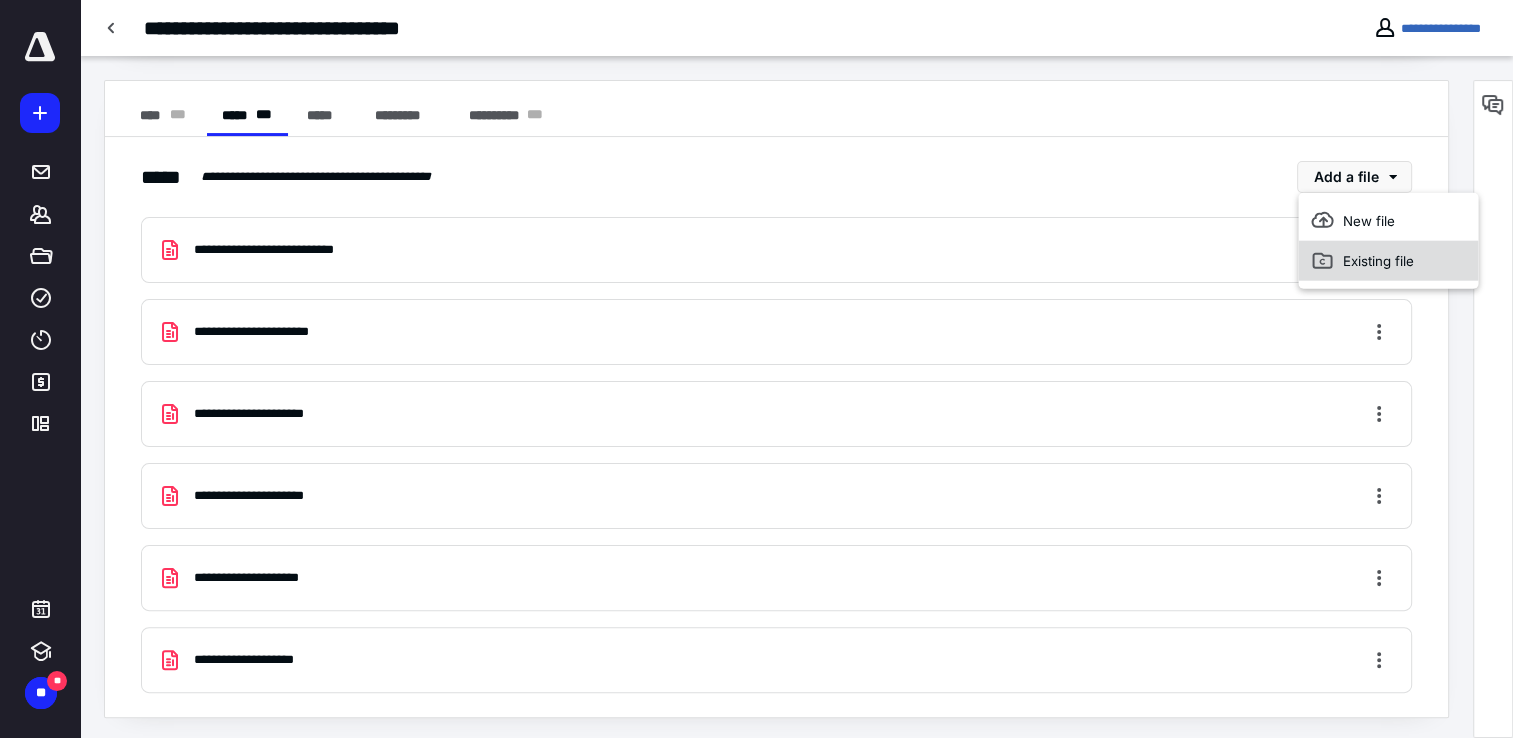 click 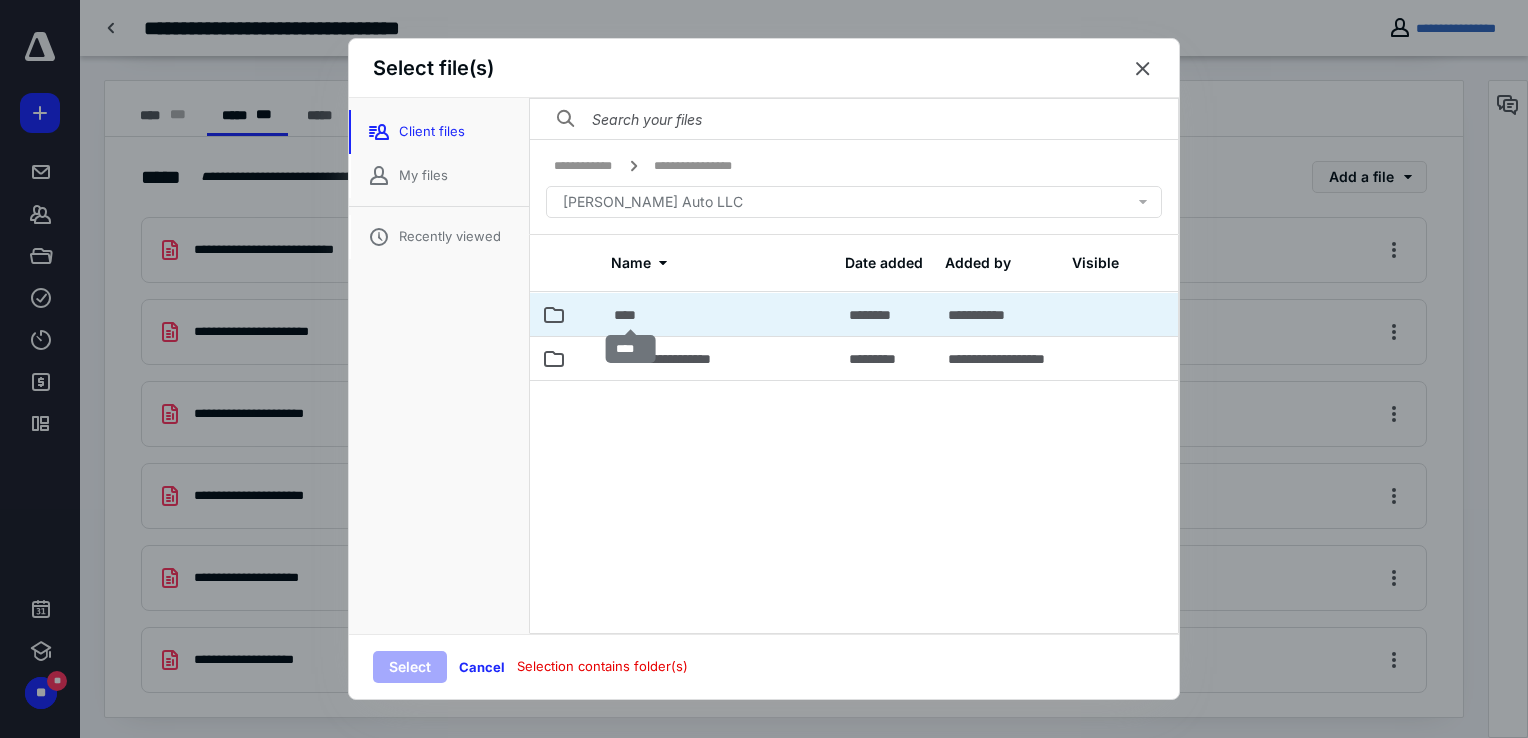 click on "****" at bounding box center [631, 315] 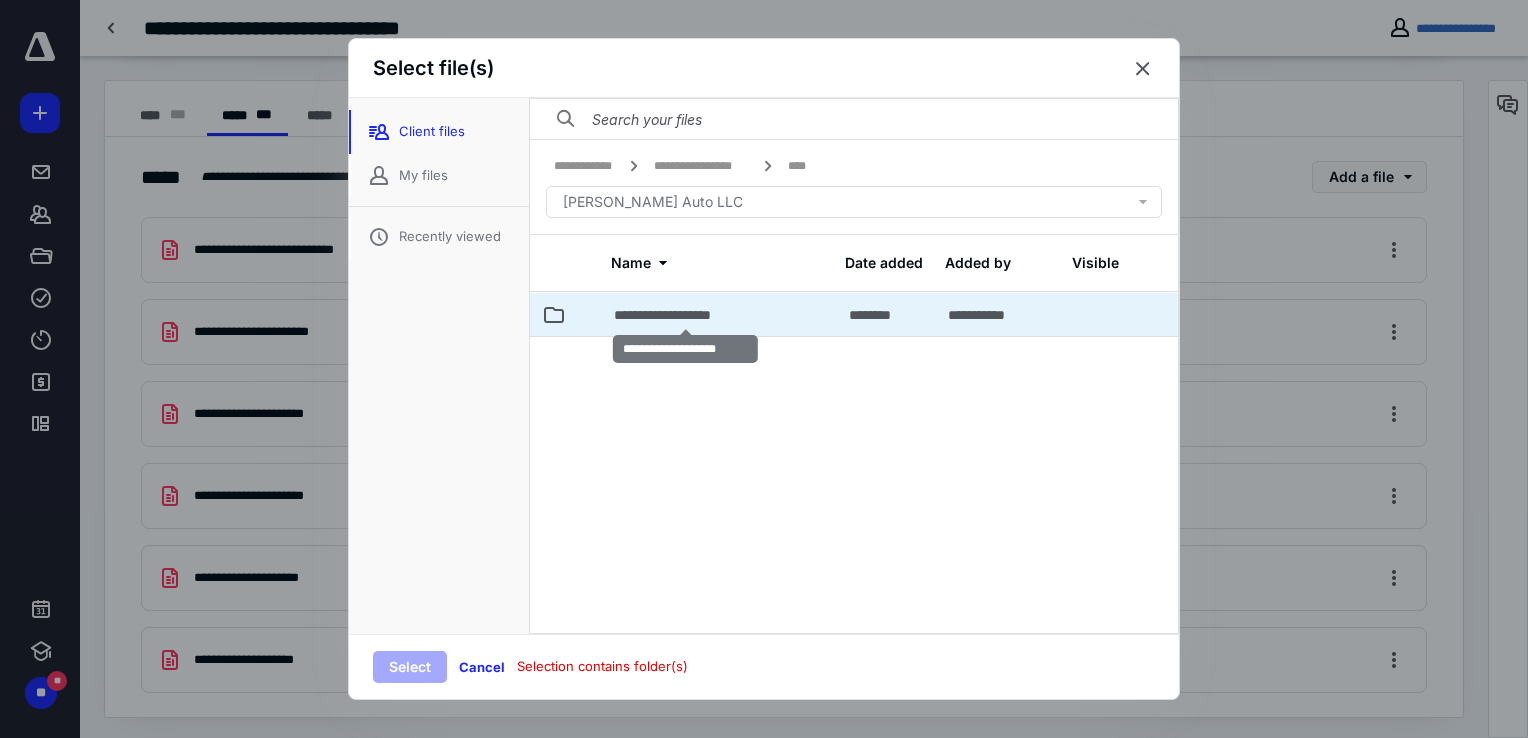 click on "**********" at bounding box center [686, 315] 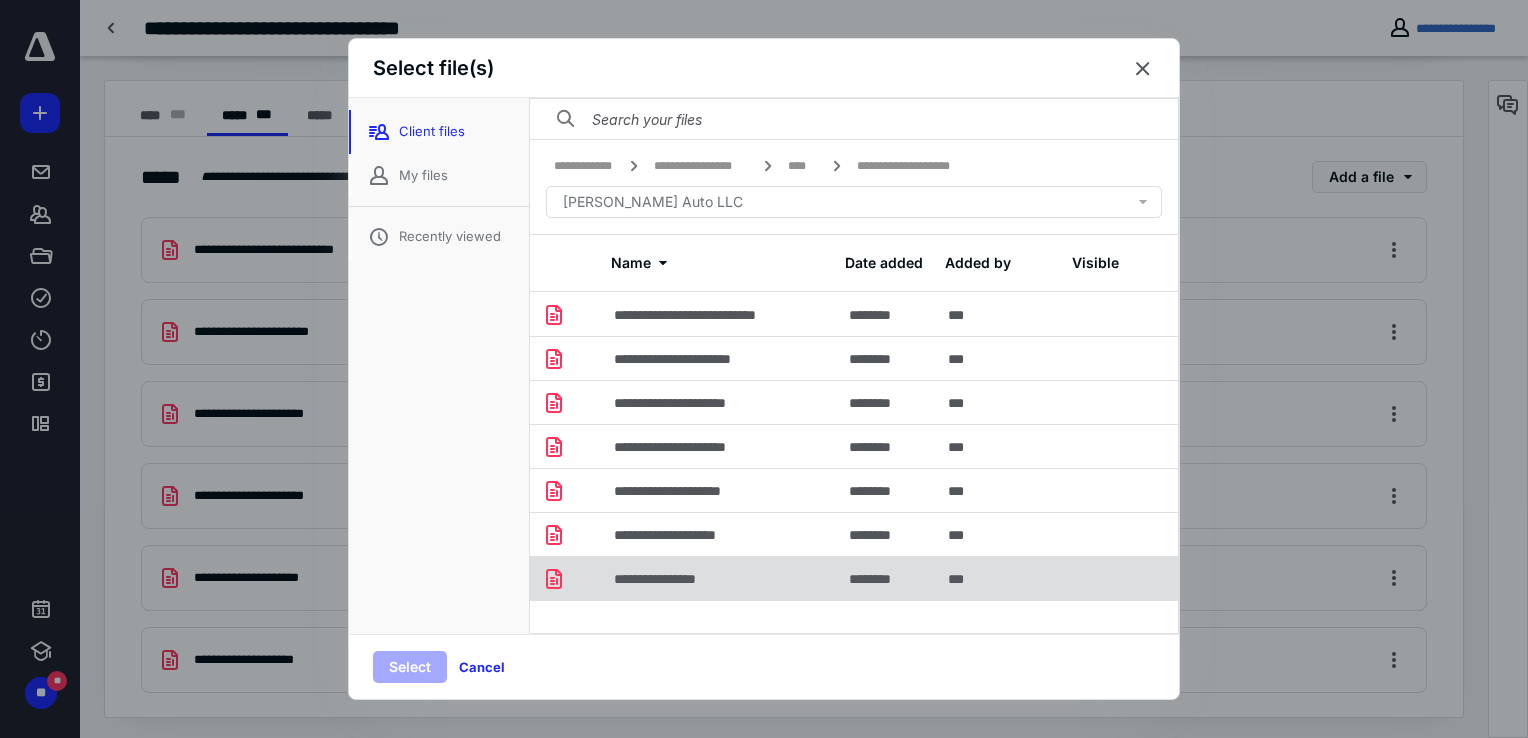 click on "**********" at bounding box center [668, 579] 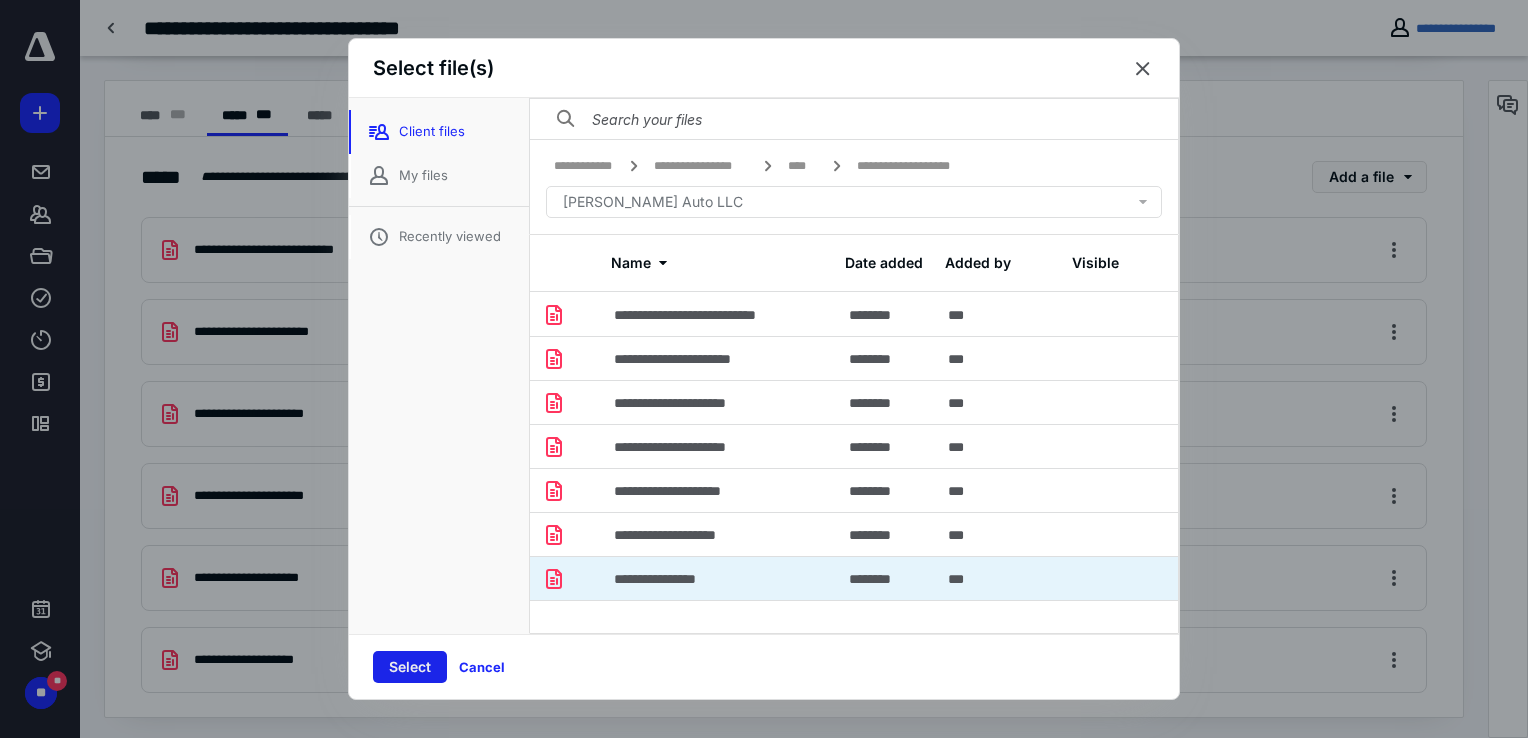 click on "Select" at bounding box center [410, 667] 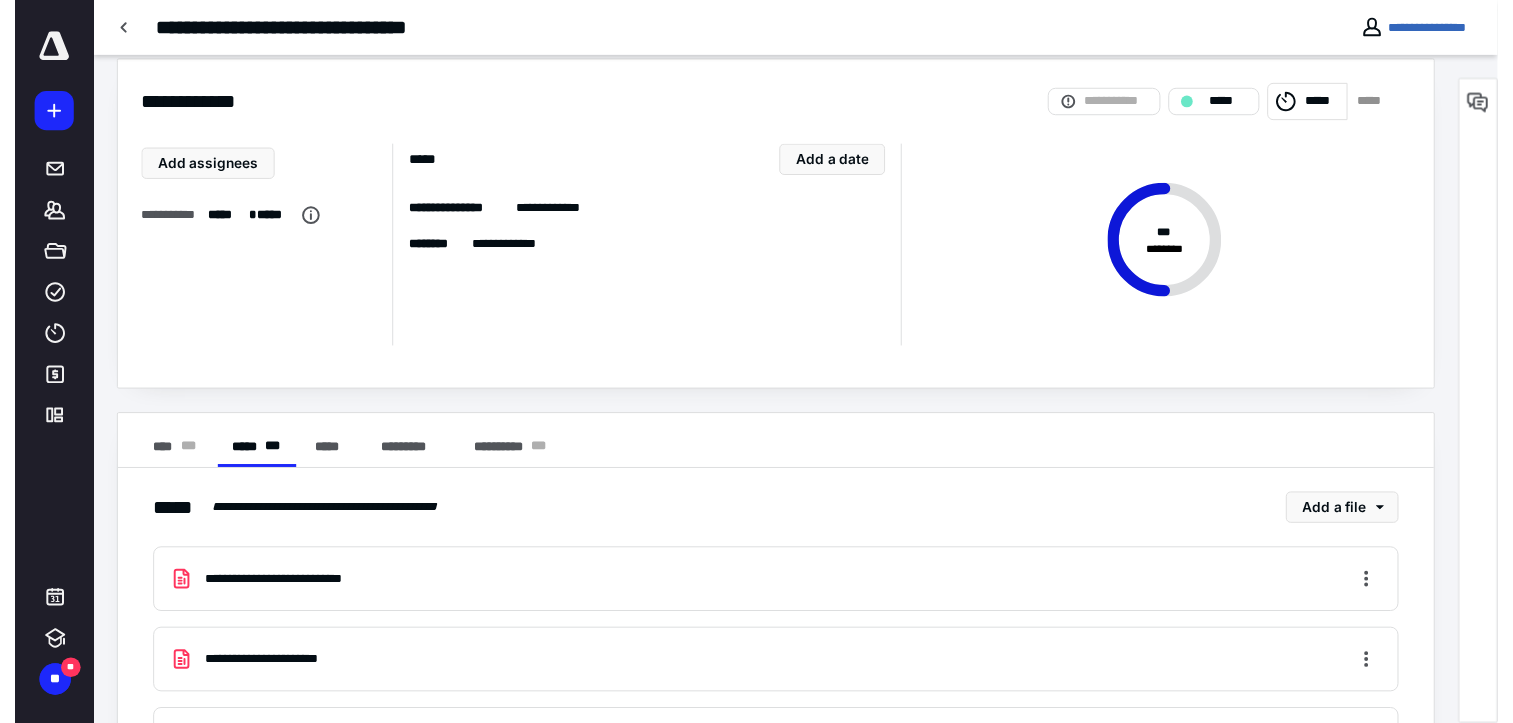 scroll, scrollTop: 0, scrollLeft: 0, axis: both 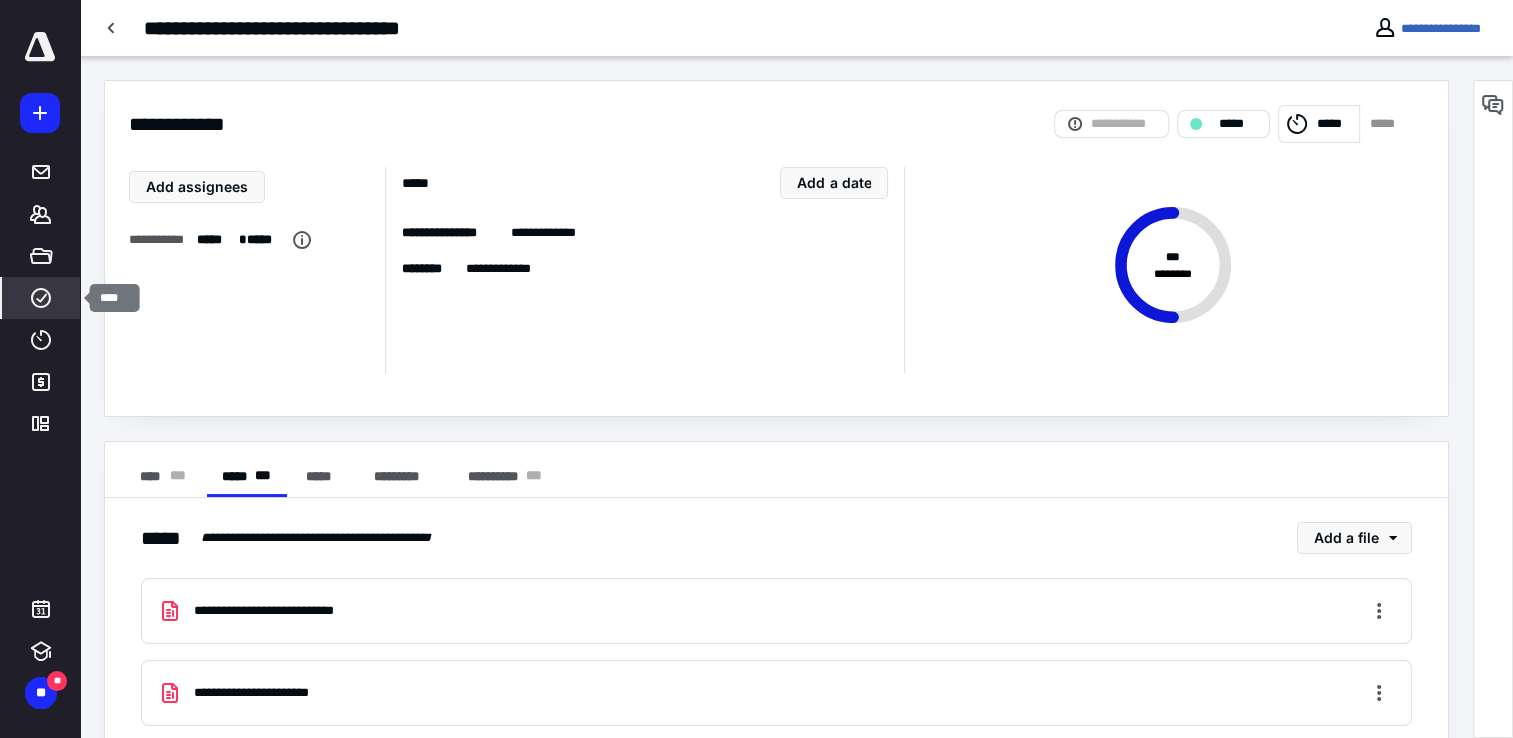 click 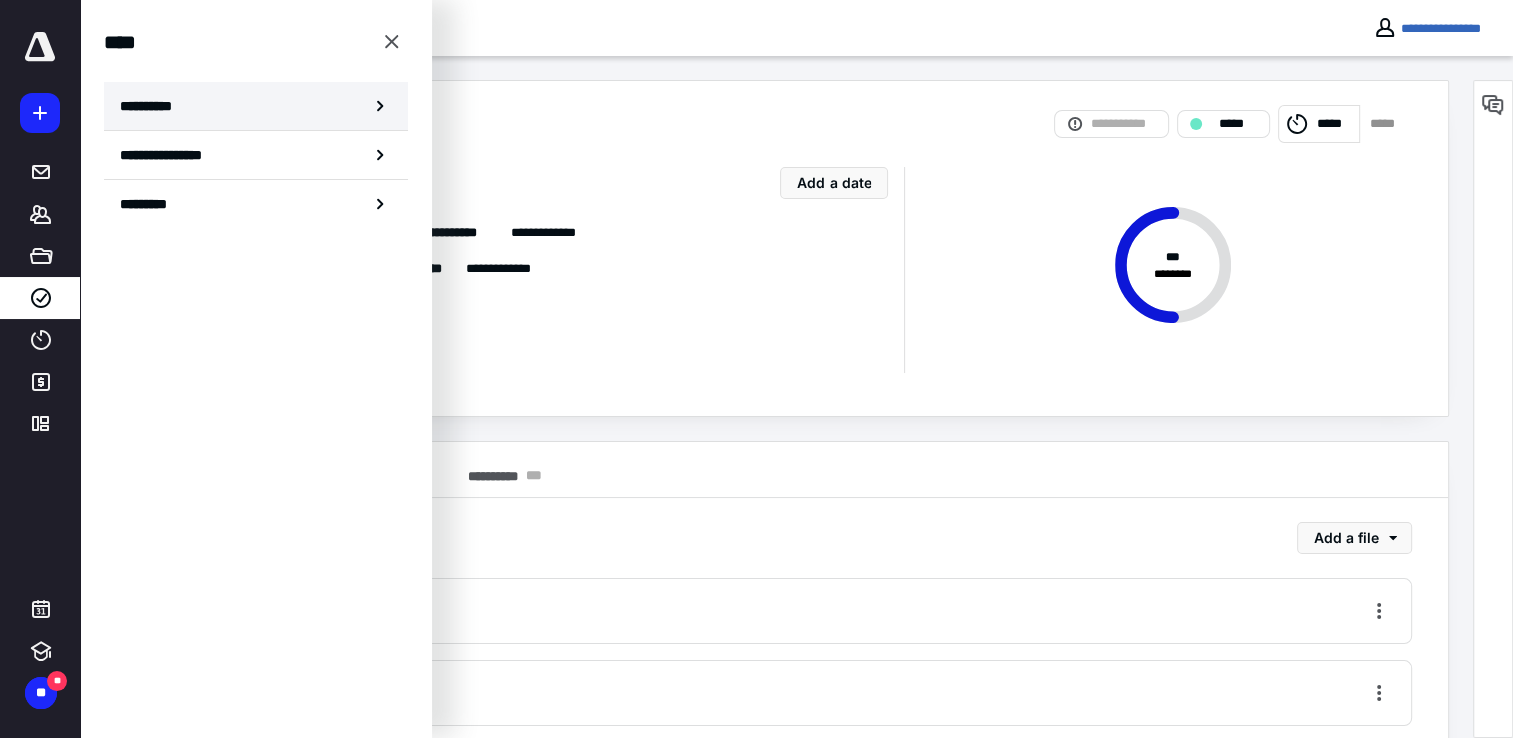 click on "**********" at bounding box center (153, 106) 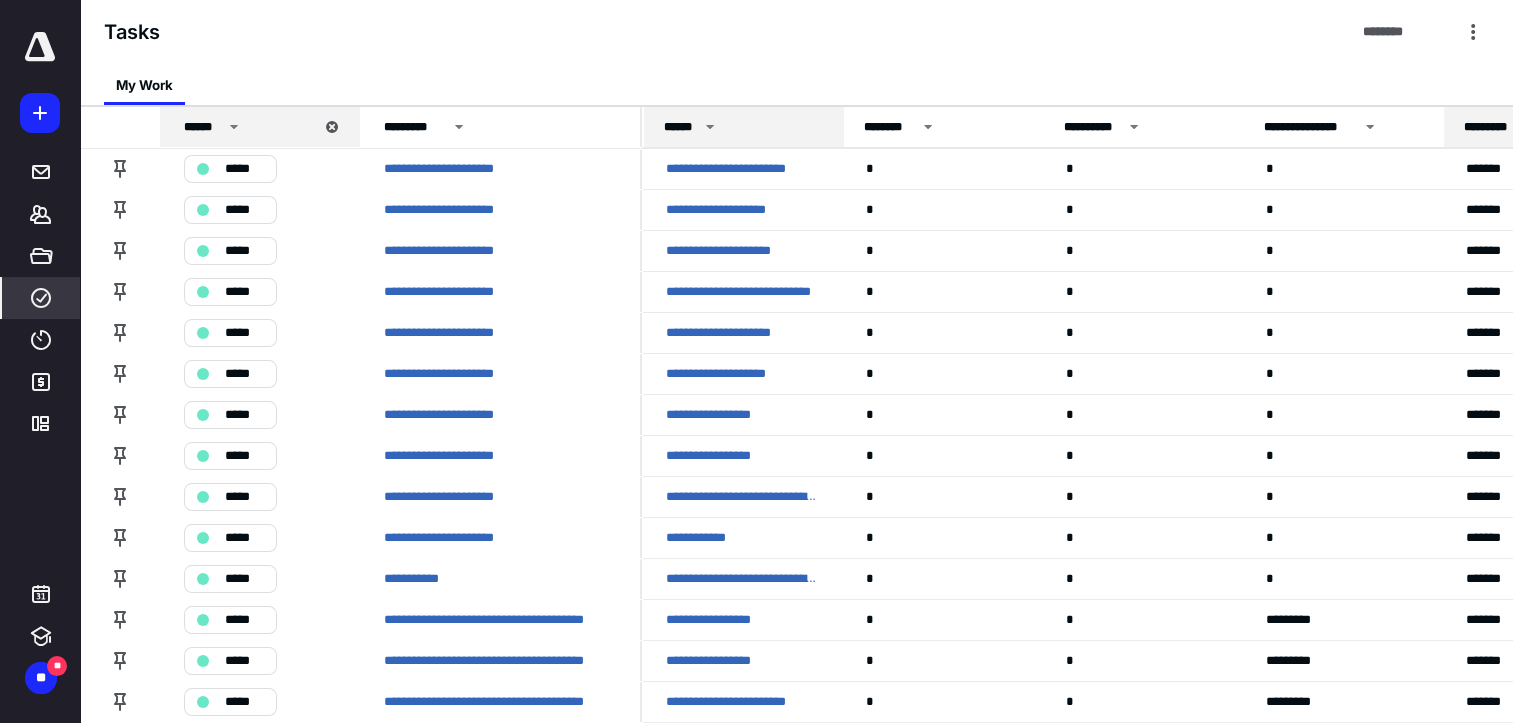 click on "******" at bounding box center (681, 127) 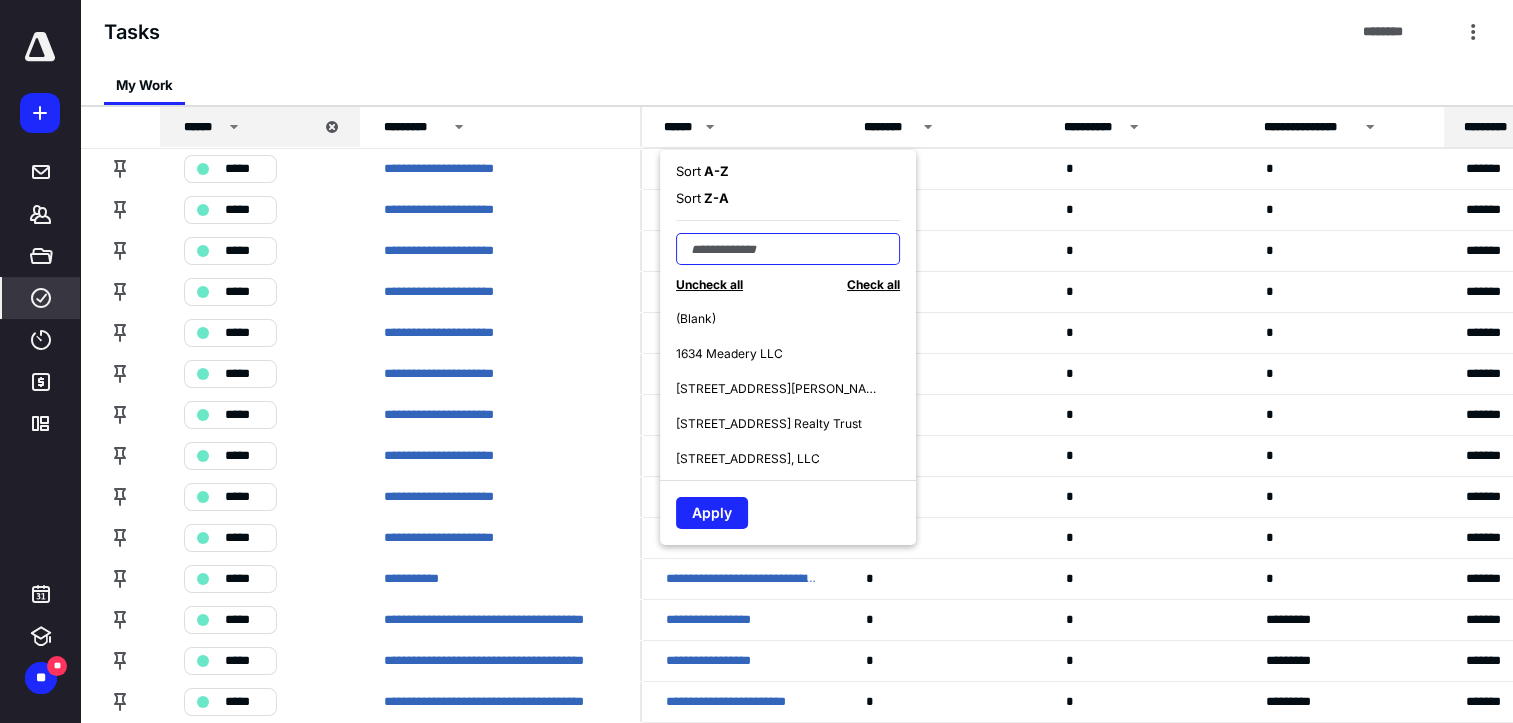 click at bounding box center (788, 249) 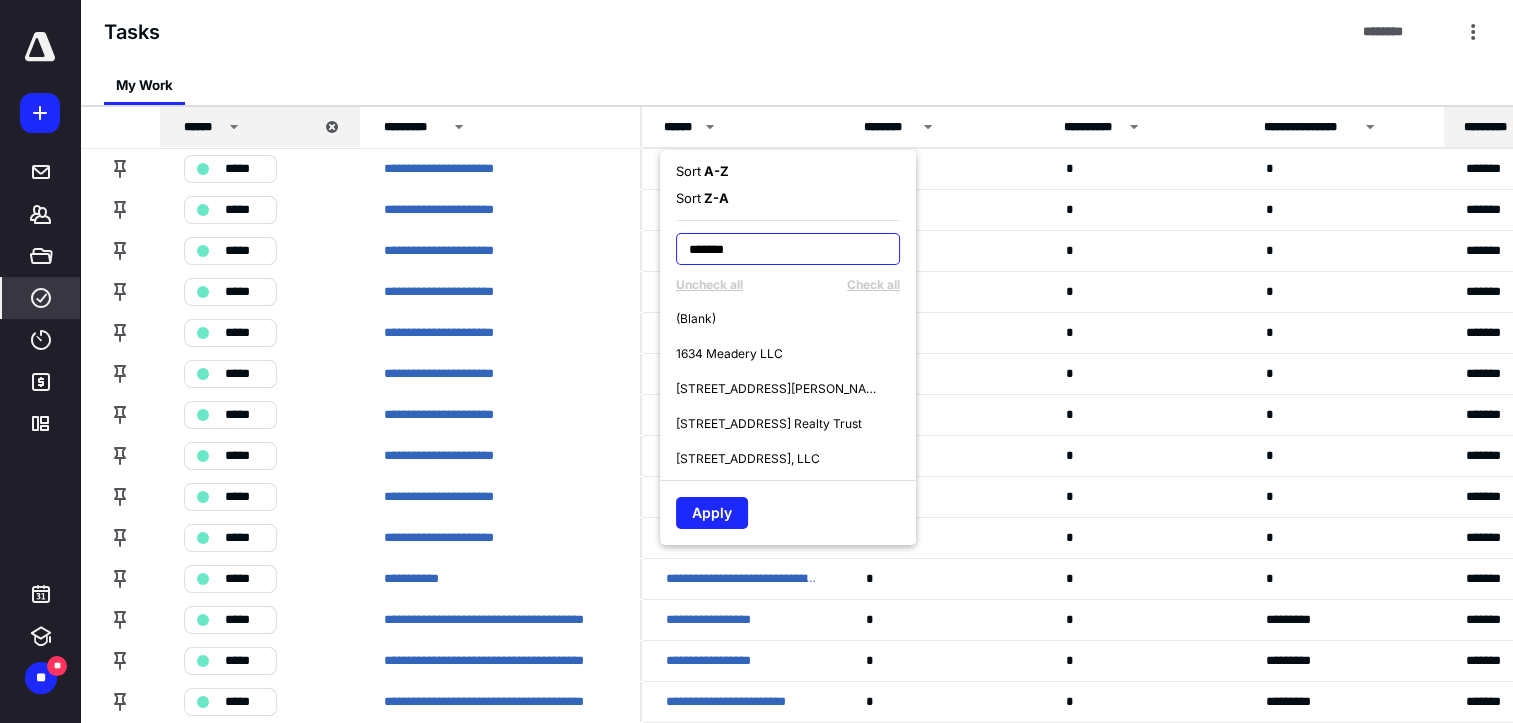 type on "*******" 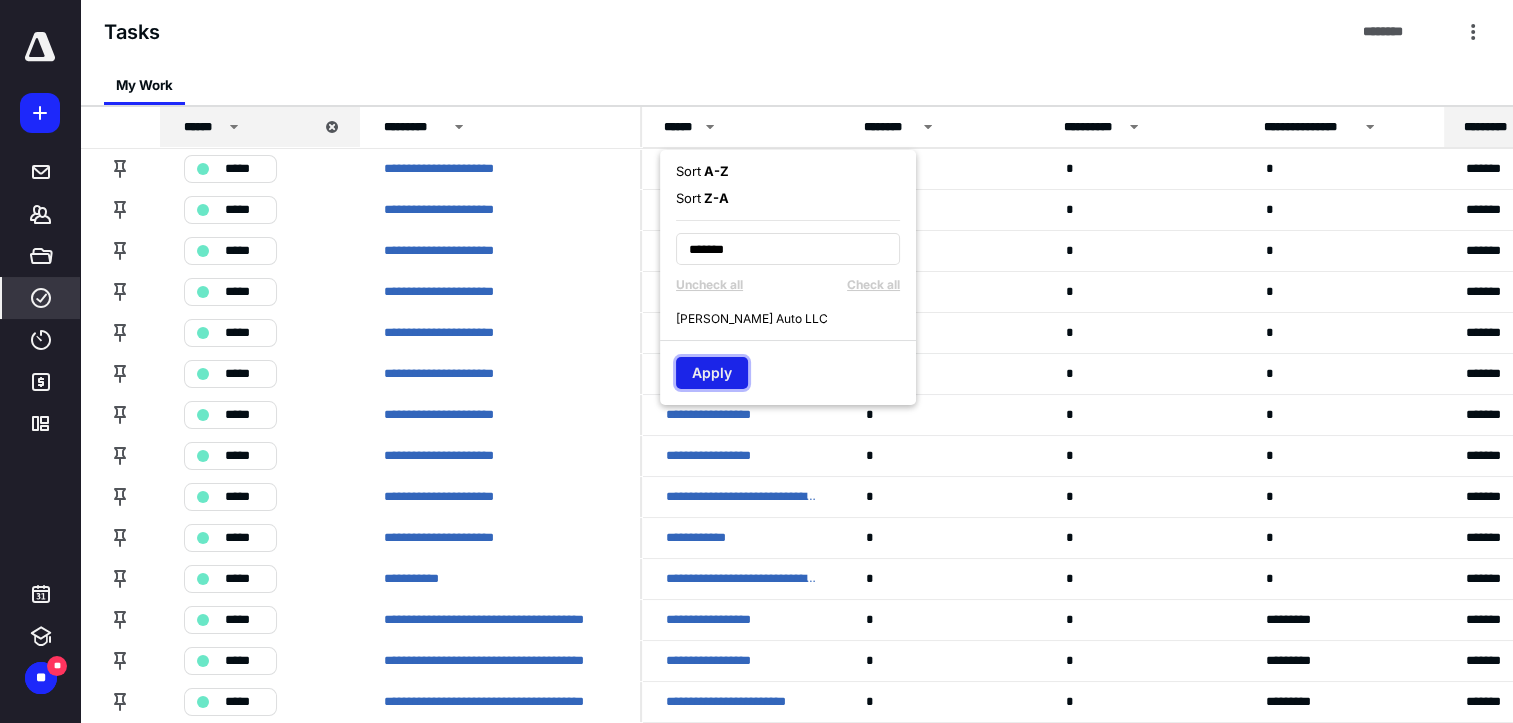 click on "Apply" at bounding box center (712, 373) 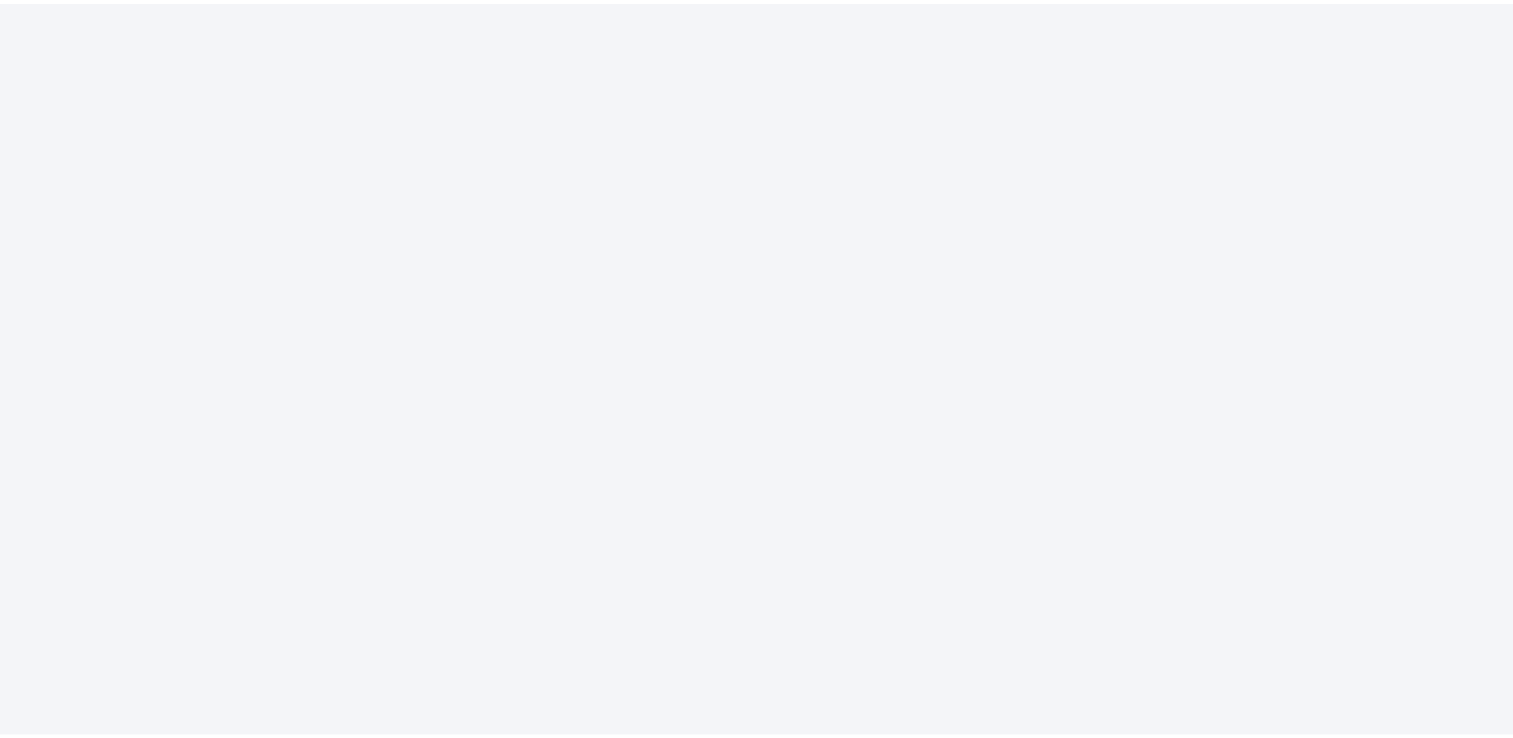 scroll, scrollTop: 0, scrollLeft: 0, axis: both 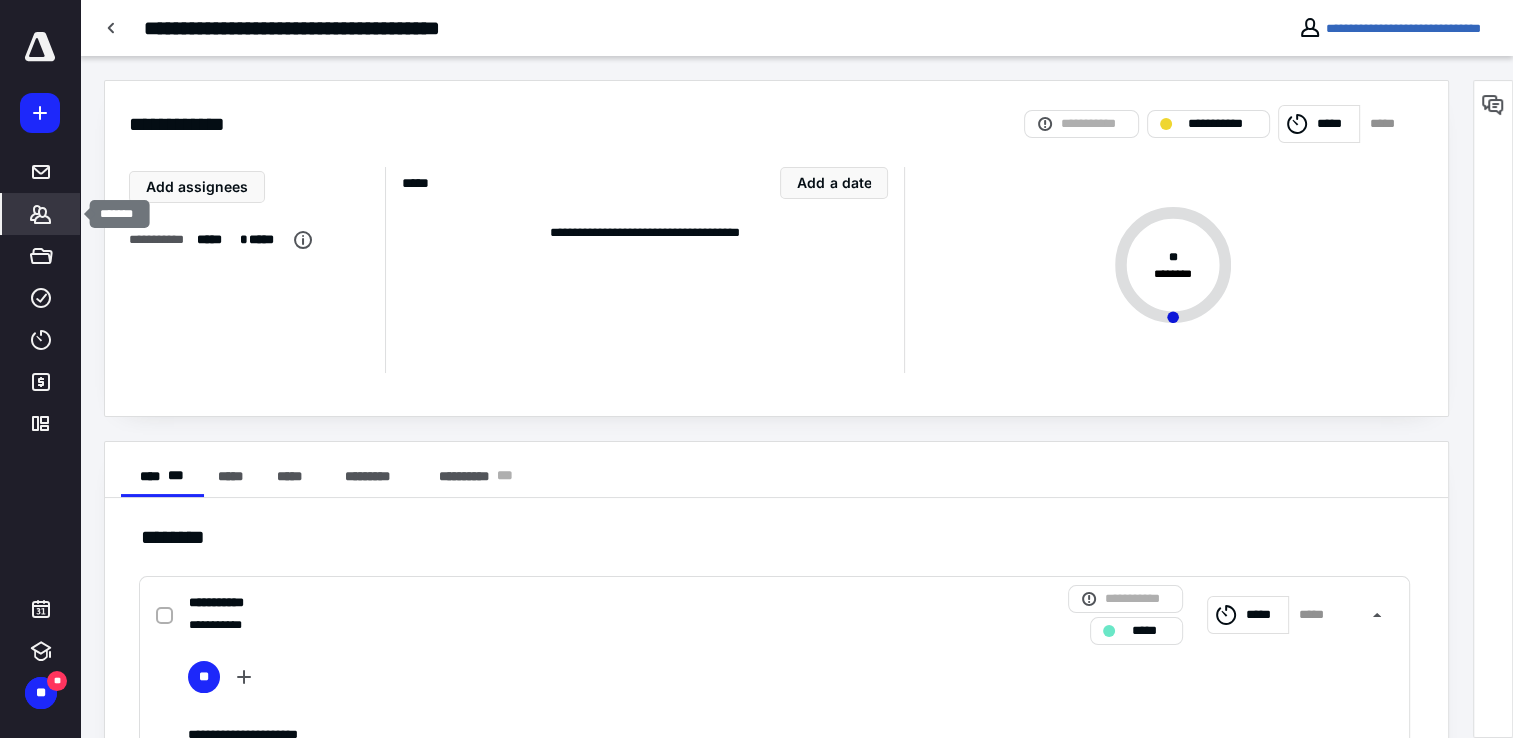 click 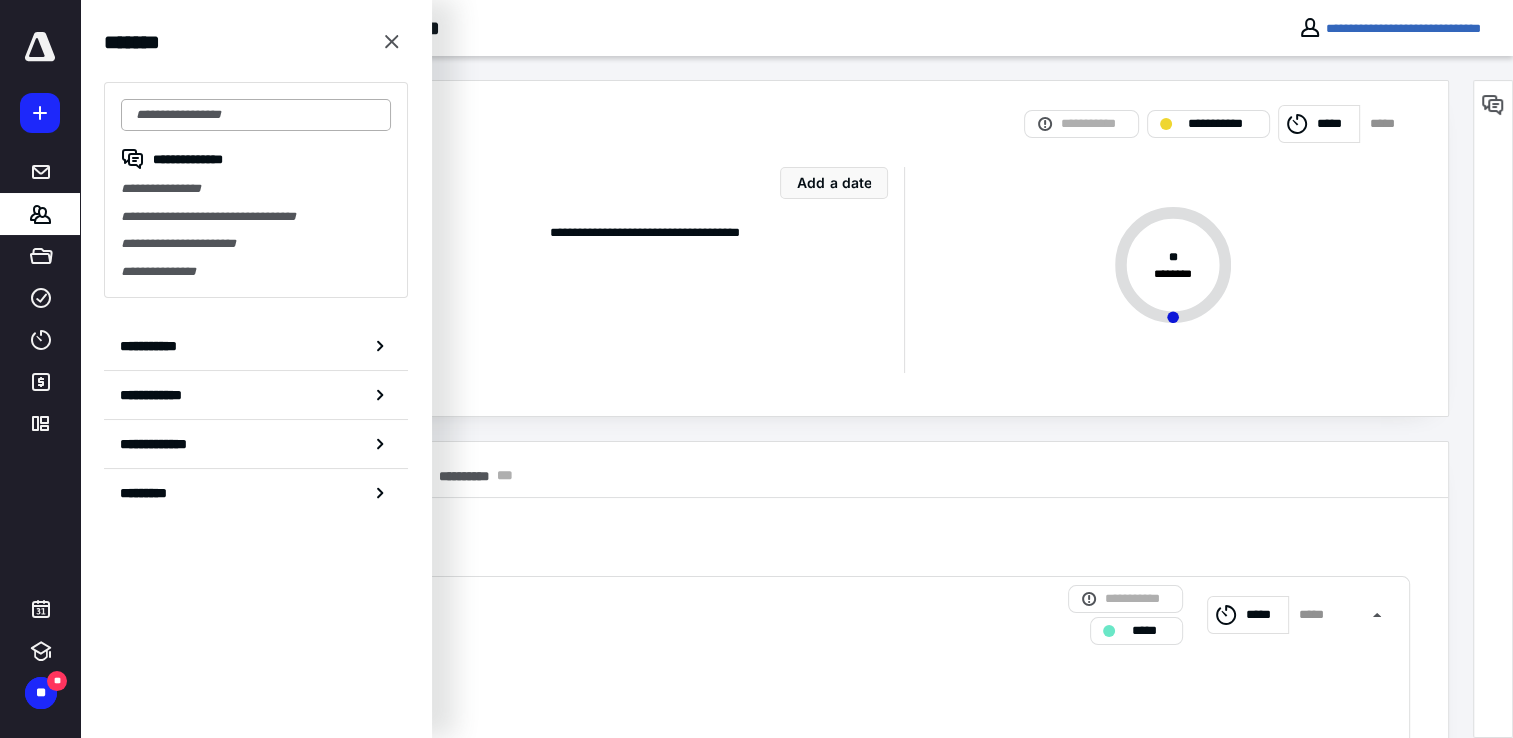 click at bounding box center [256, 115] 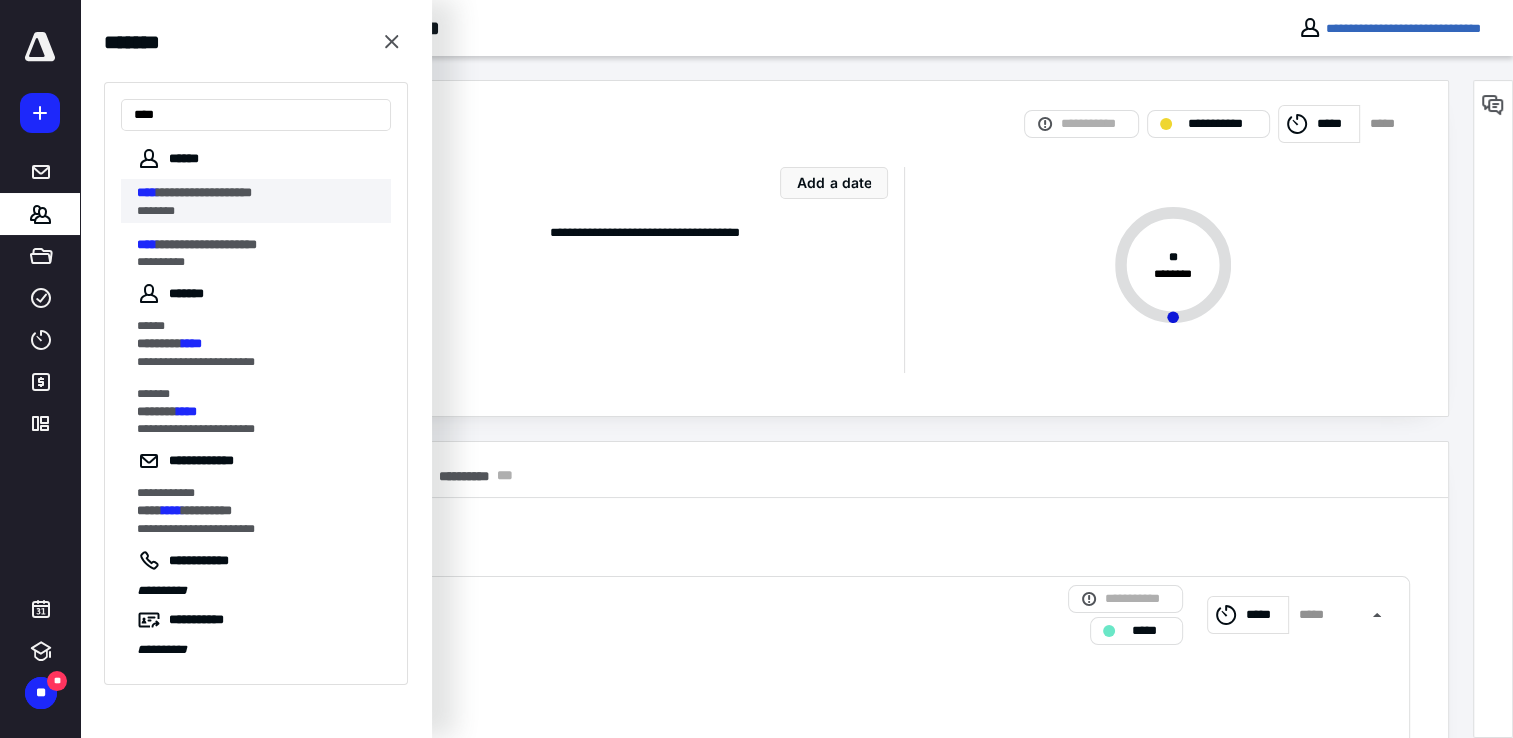 type on "****" 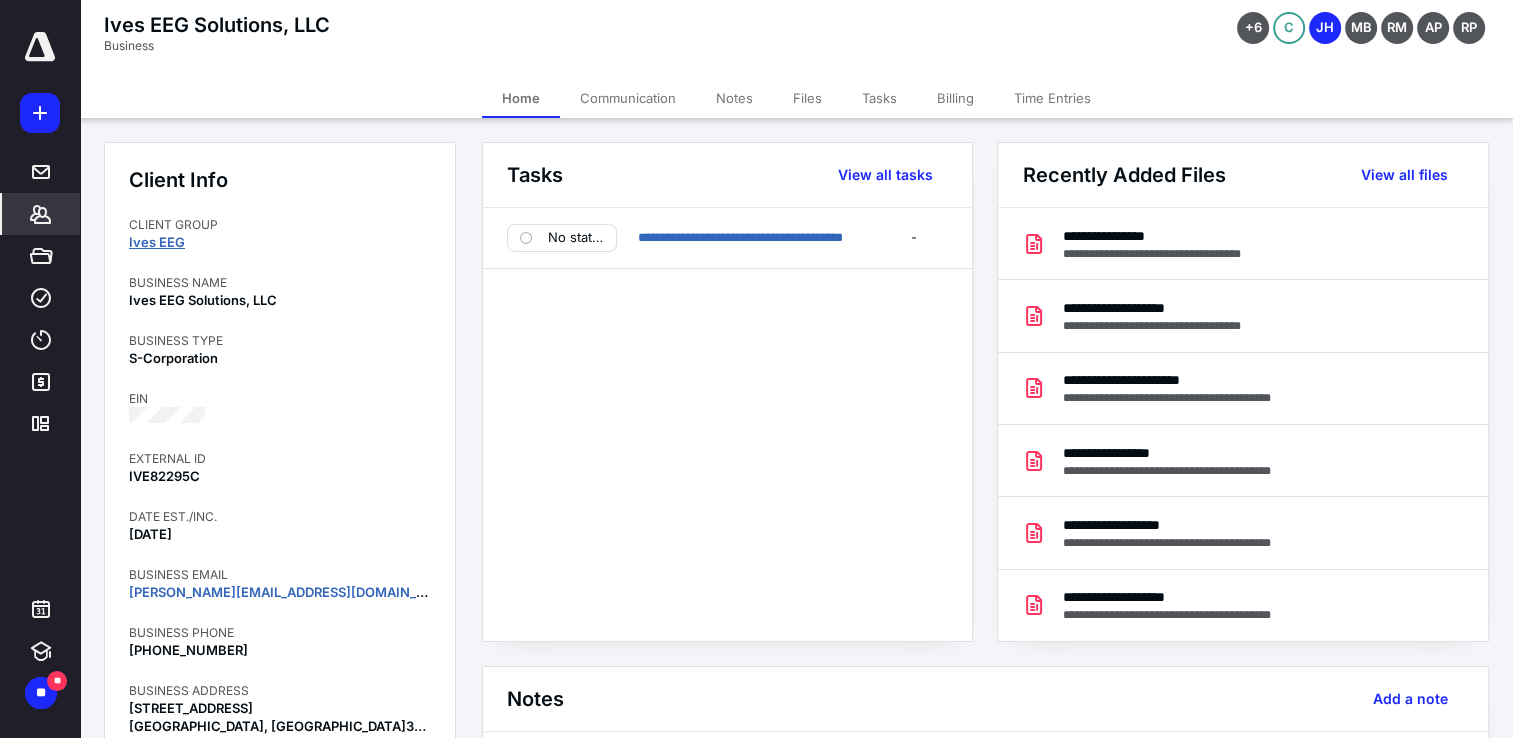 click on "Ives EEG" at bounding box center [157, 242] 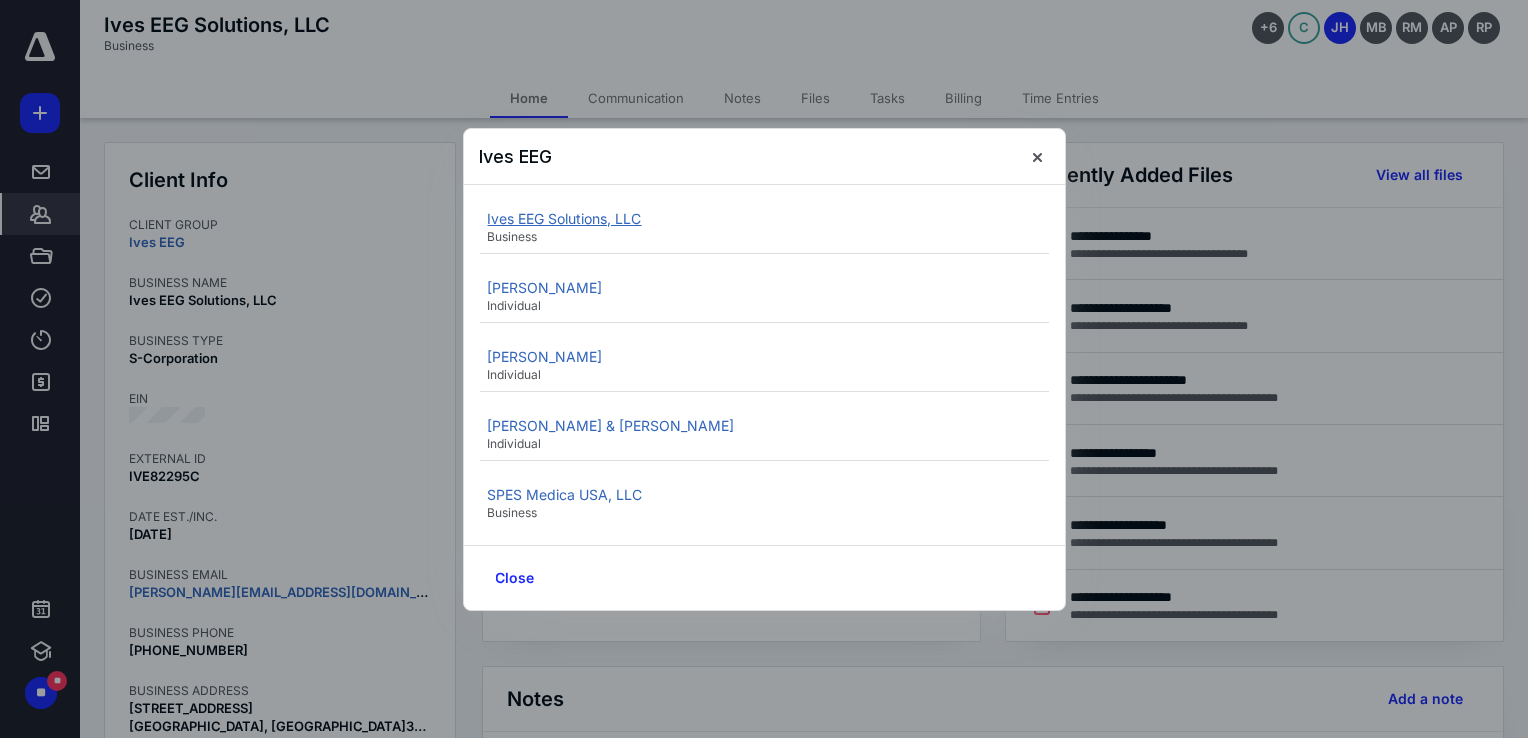 click on "Ives EEG Solutions, LLC" at bounding box center (565, 218) 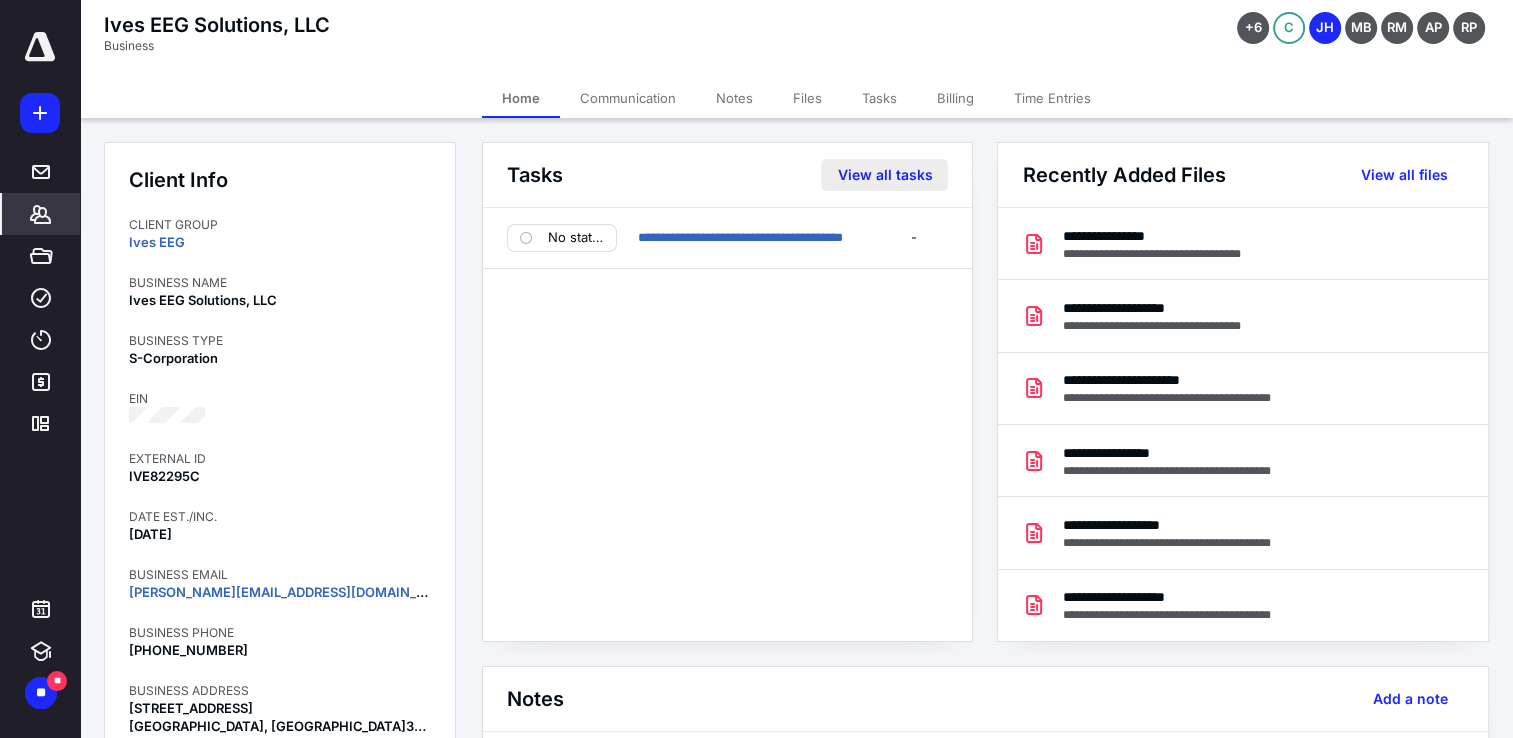 click on "View all tasks" at bounding box center [884, 175] 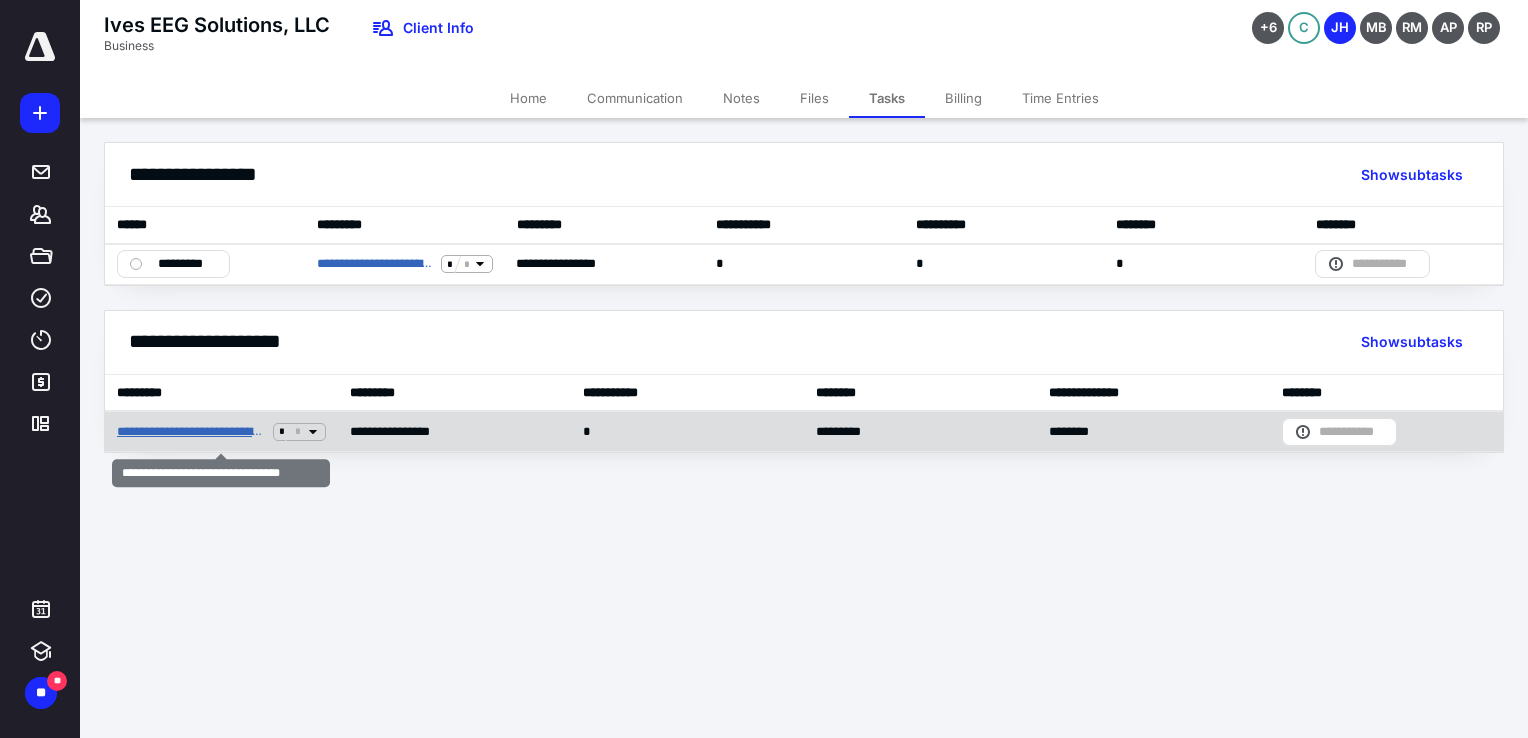 click on "**********" at bounding box center [191, 432] 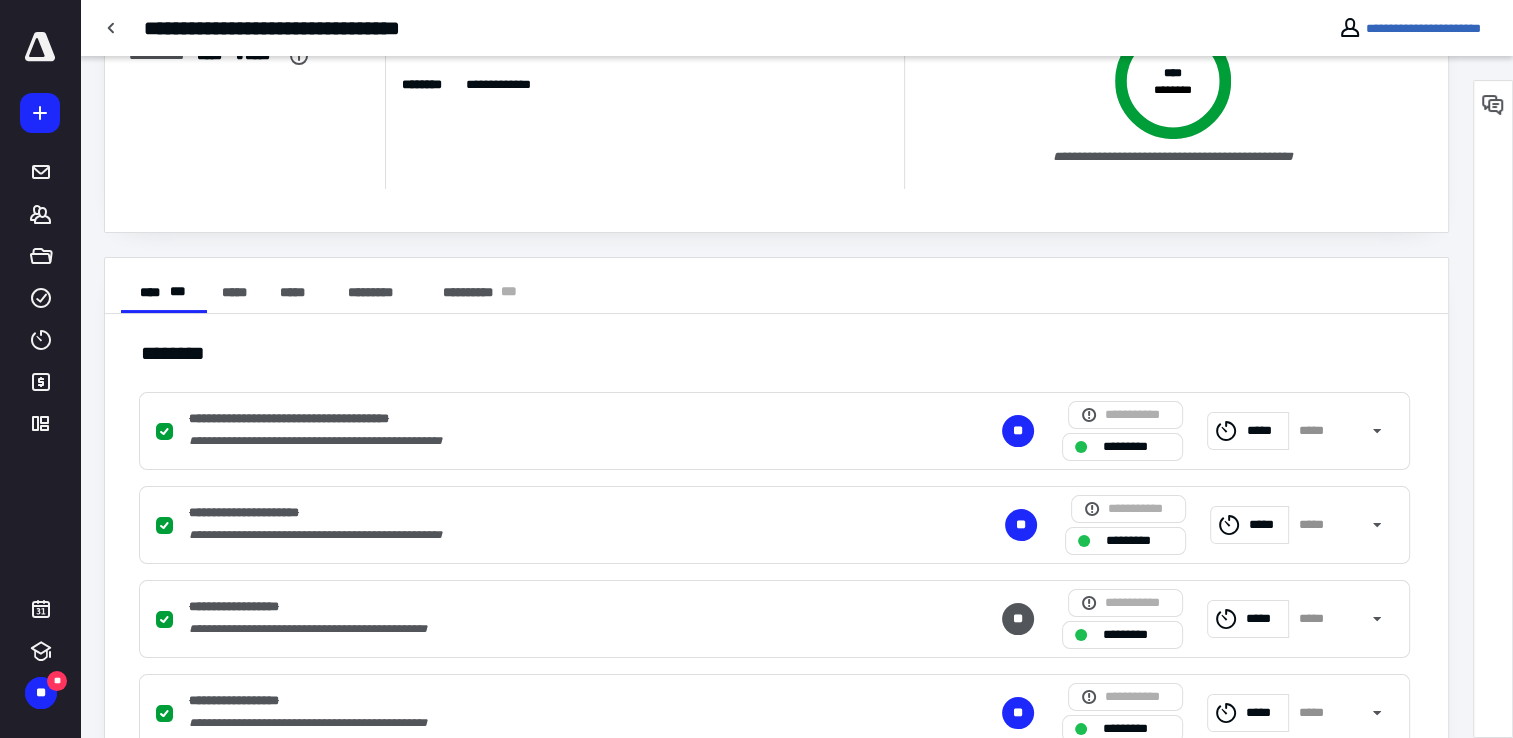 scroll, scrollTop: 200, scrollLeft: 0, axis: vertical 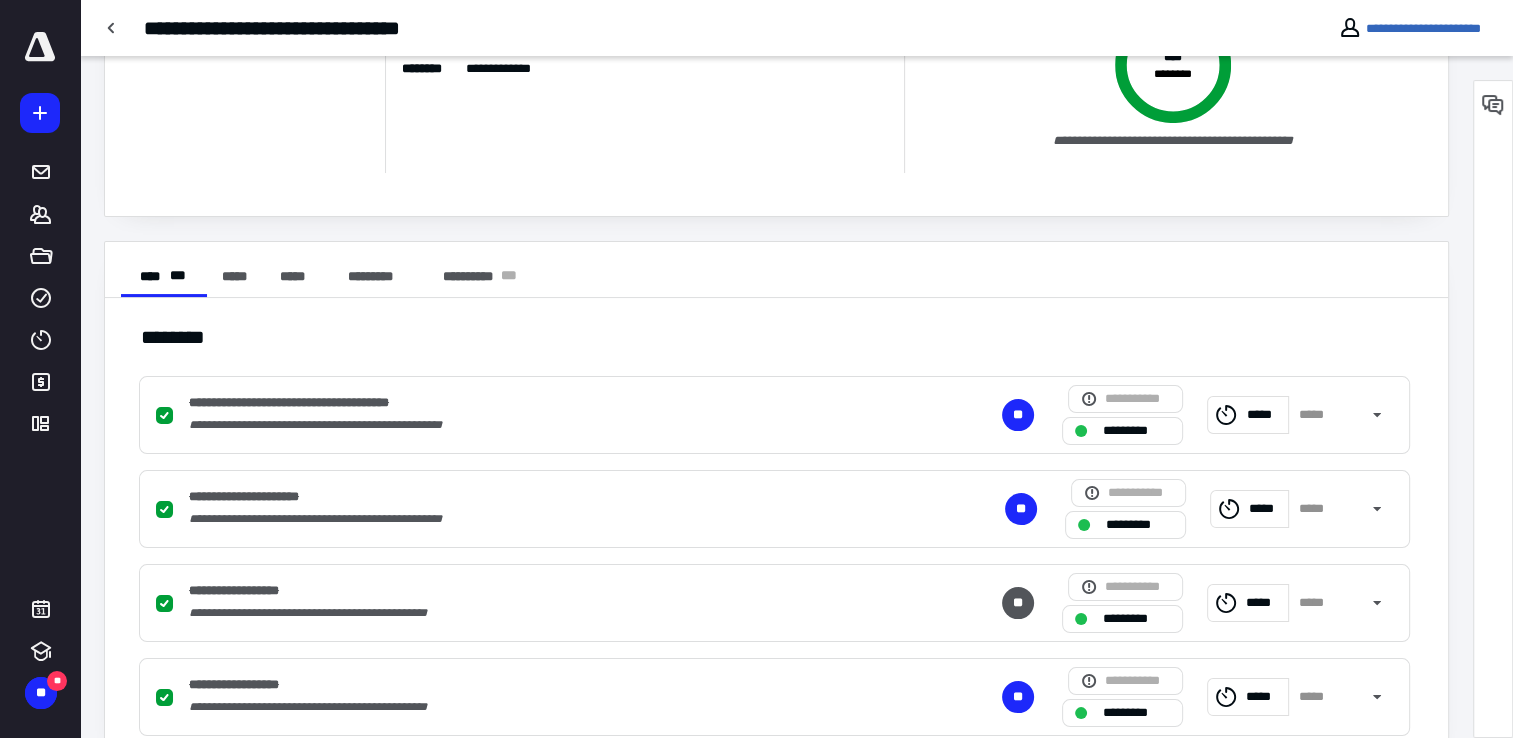 click on "**********" at bounding box center (323, 403) 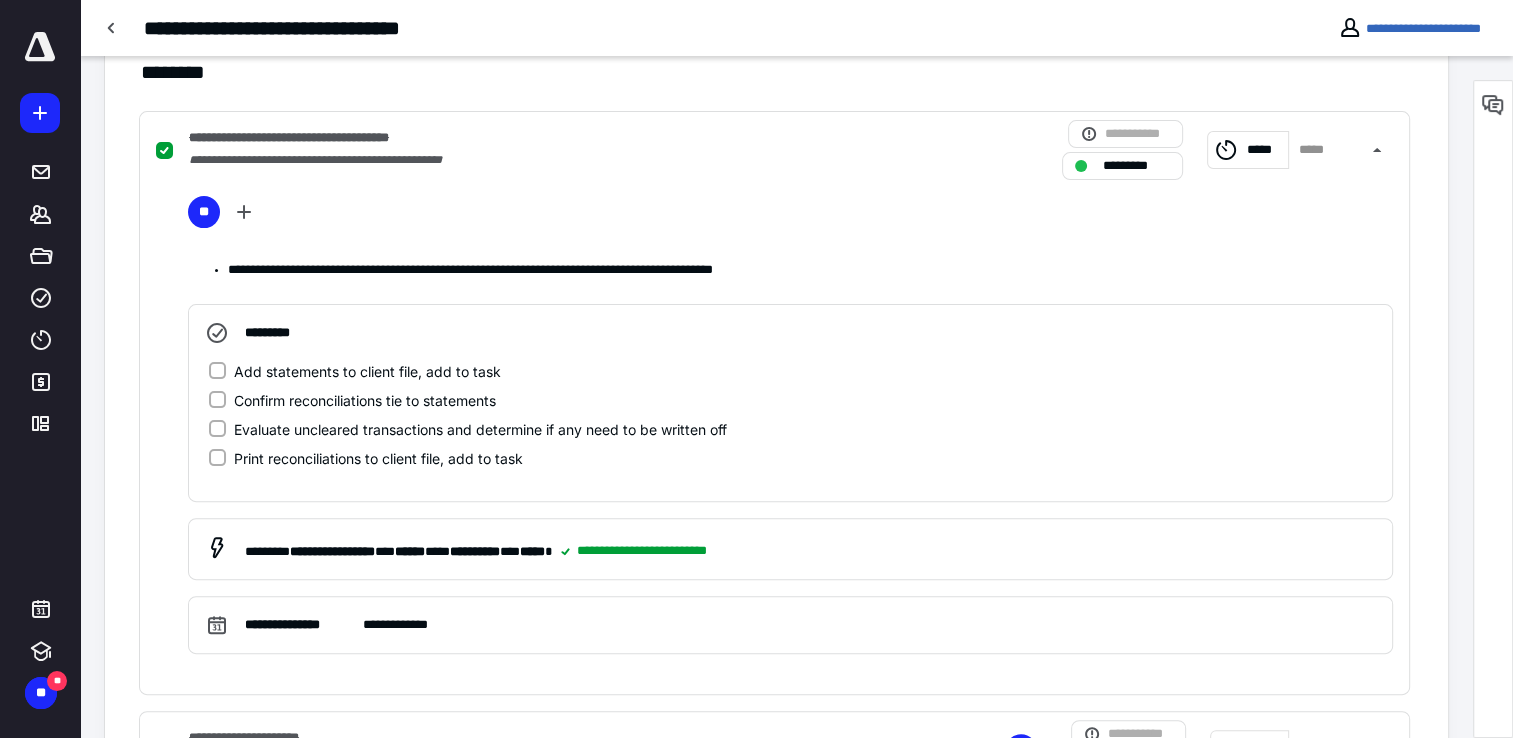 scroll, scrollTop: 600, scrollLeft: 0, axis: vertical 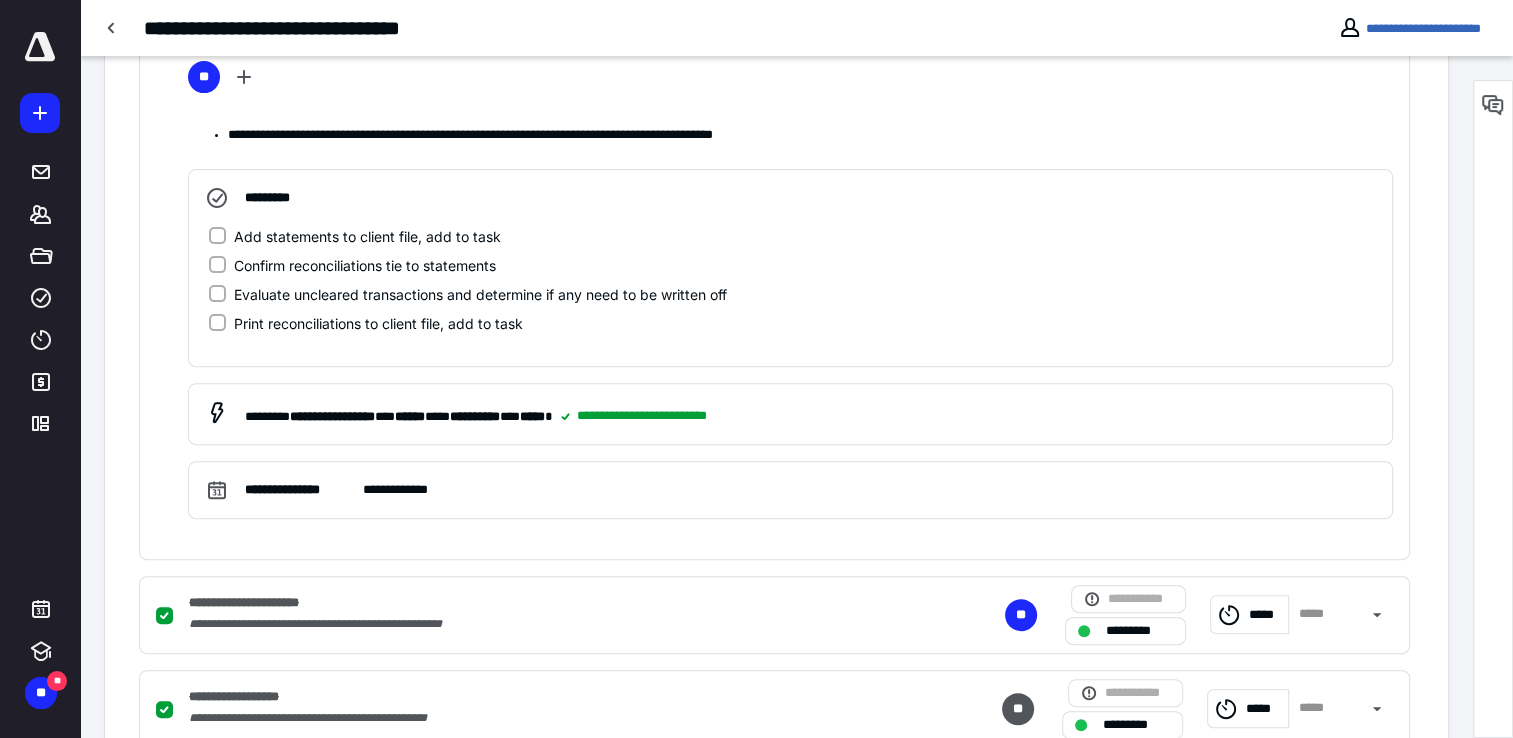 click 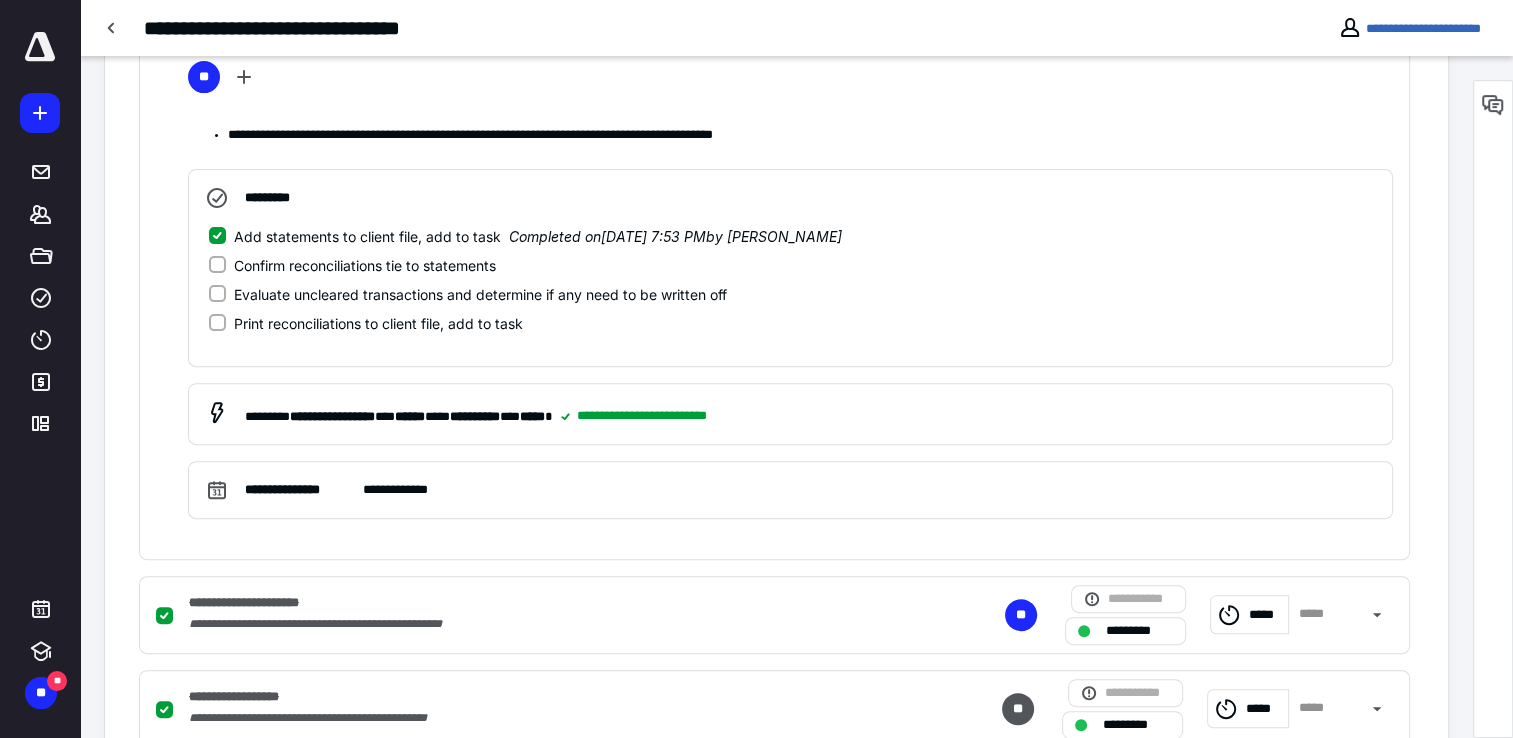 click on "Confirm reconciliations tie to statements" at bounding box center [217, 265] 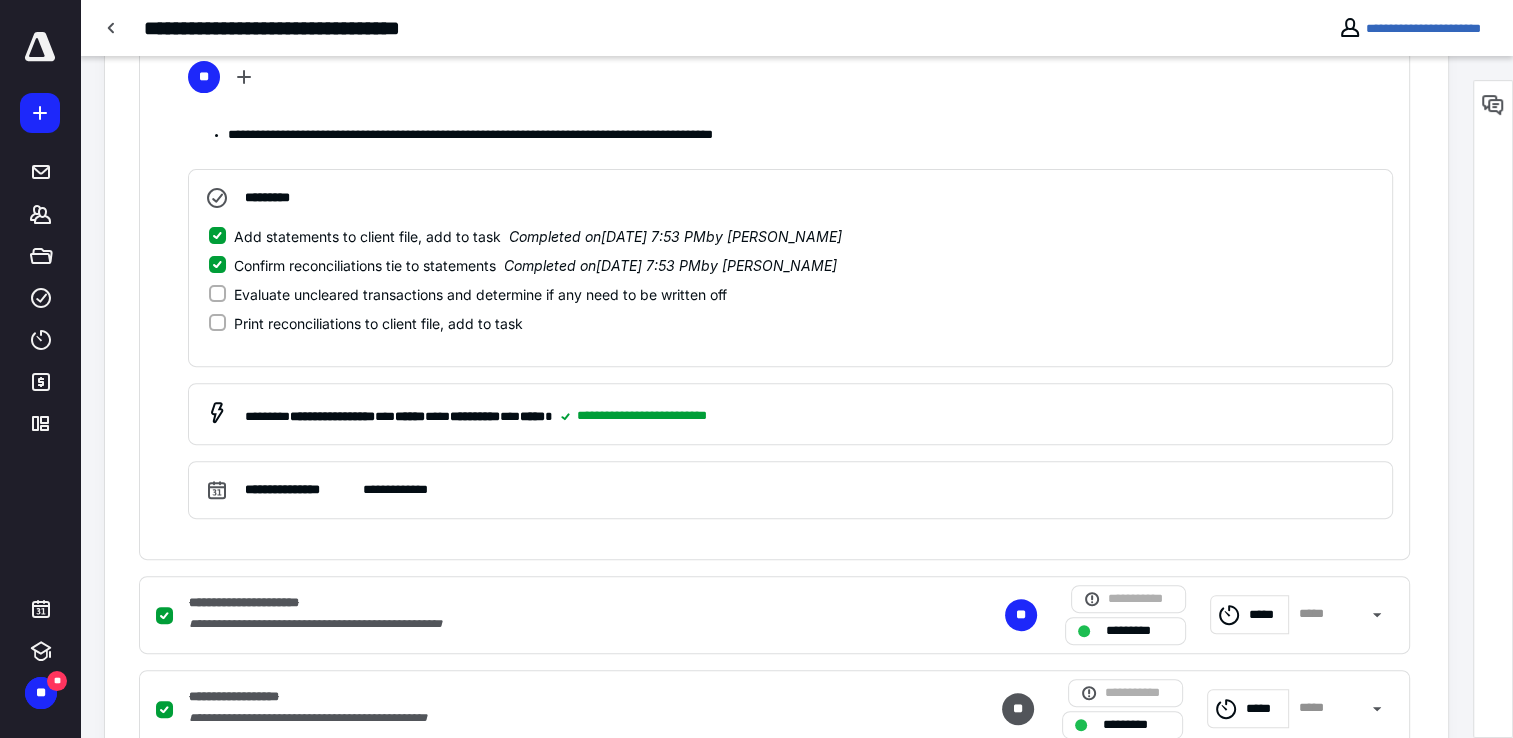 click on "Evaluate uncleared transactions and determine if any need to be written off" at bounding box center (217, 294) 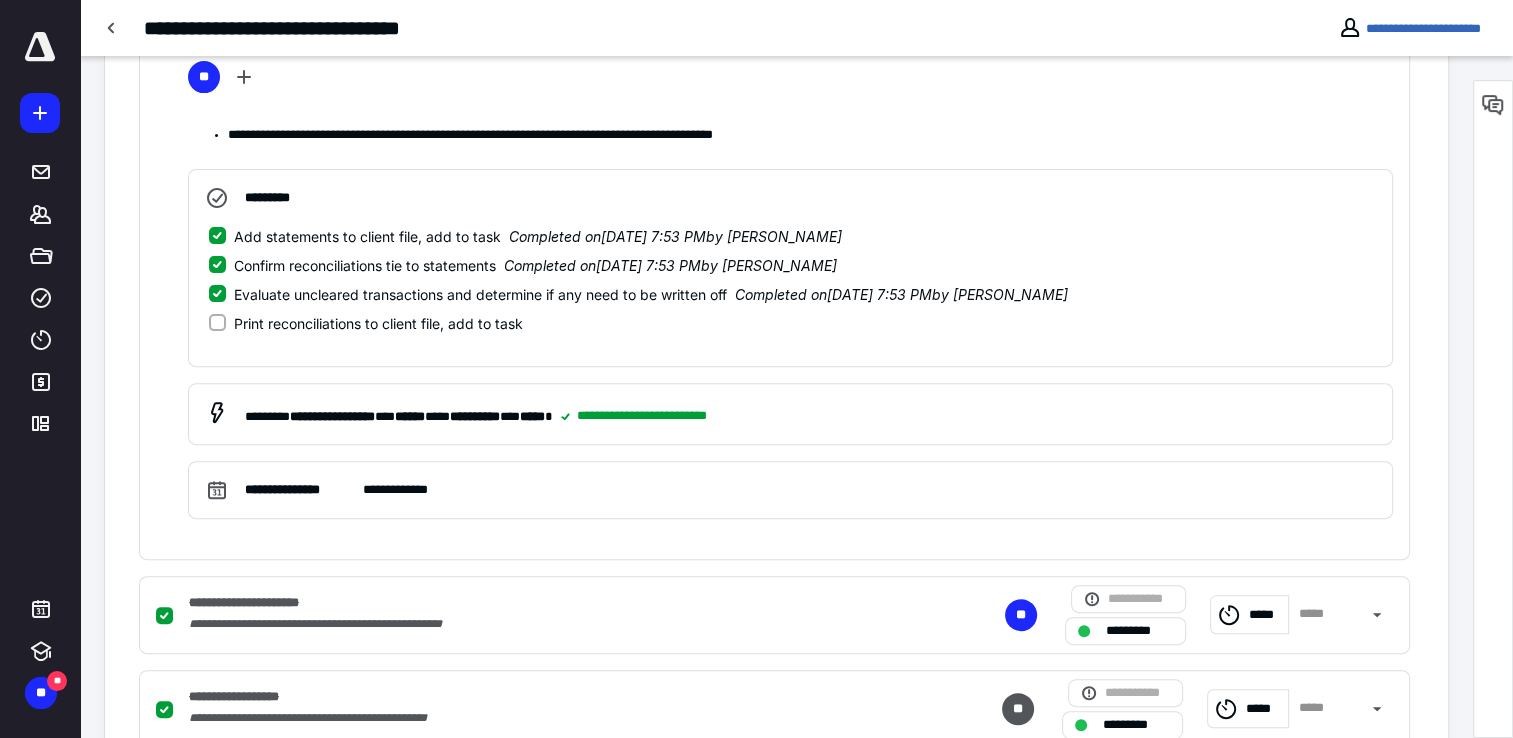 click on "Evaluate uncleared transactions and determine if any need to be written off Completed on  7/9/2025, 7:53 PM  by   Janet Hurlbert" at bounding box center (217, 294) 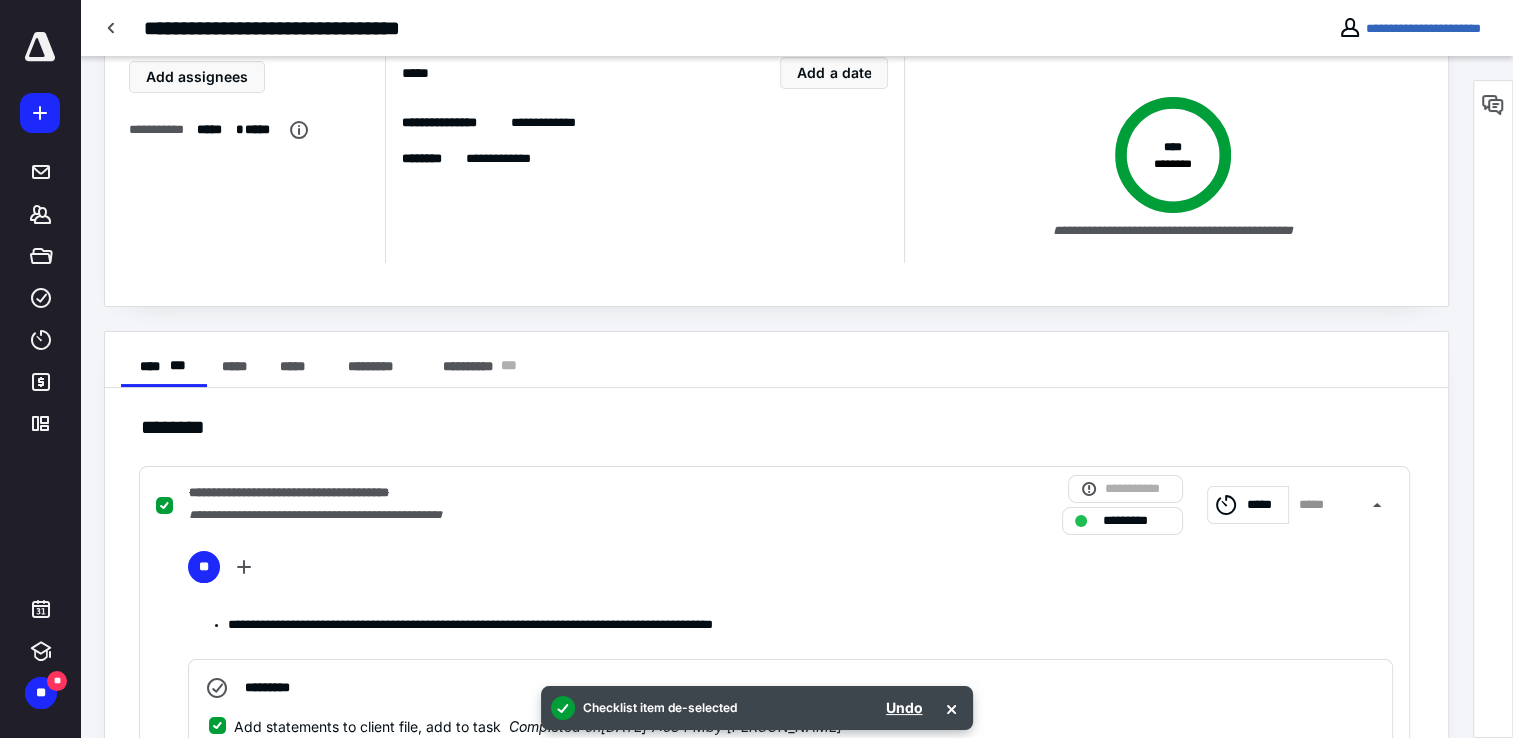 scroll, scrollTop: 100, scrollLeft: 0, axis: vertical 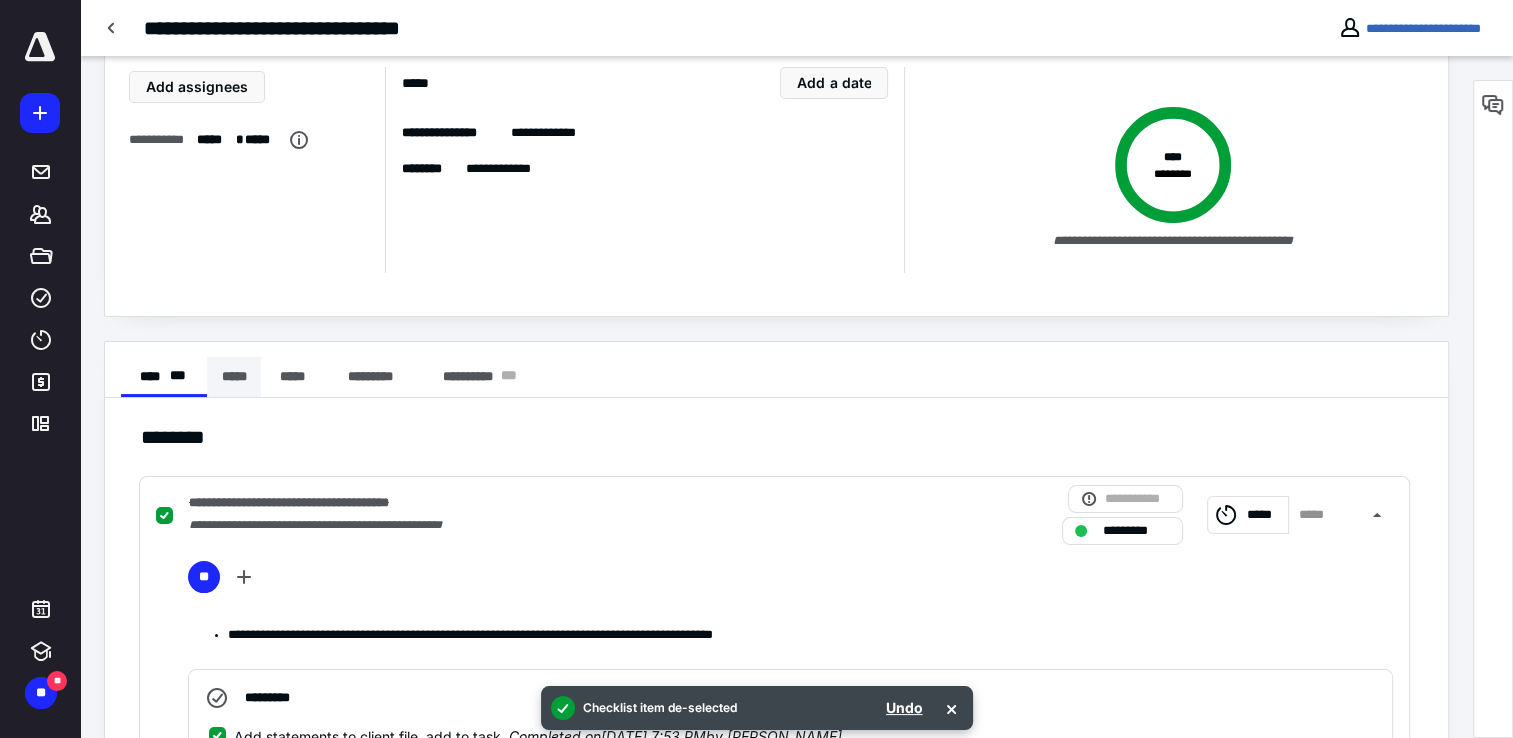 click on "*****" at bounding box center (234, 377) 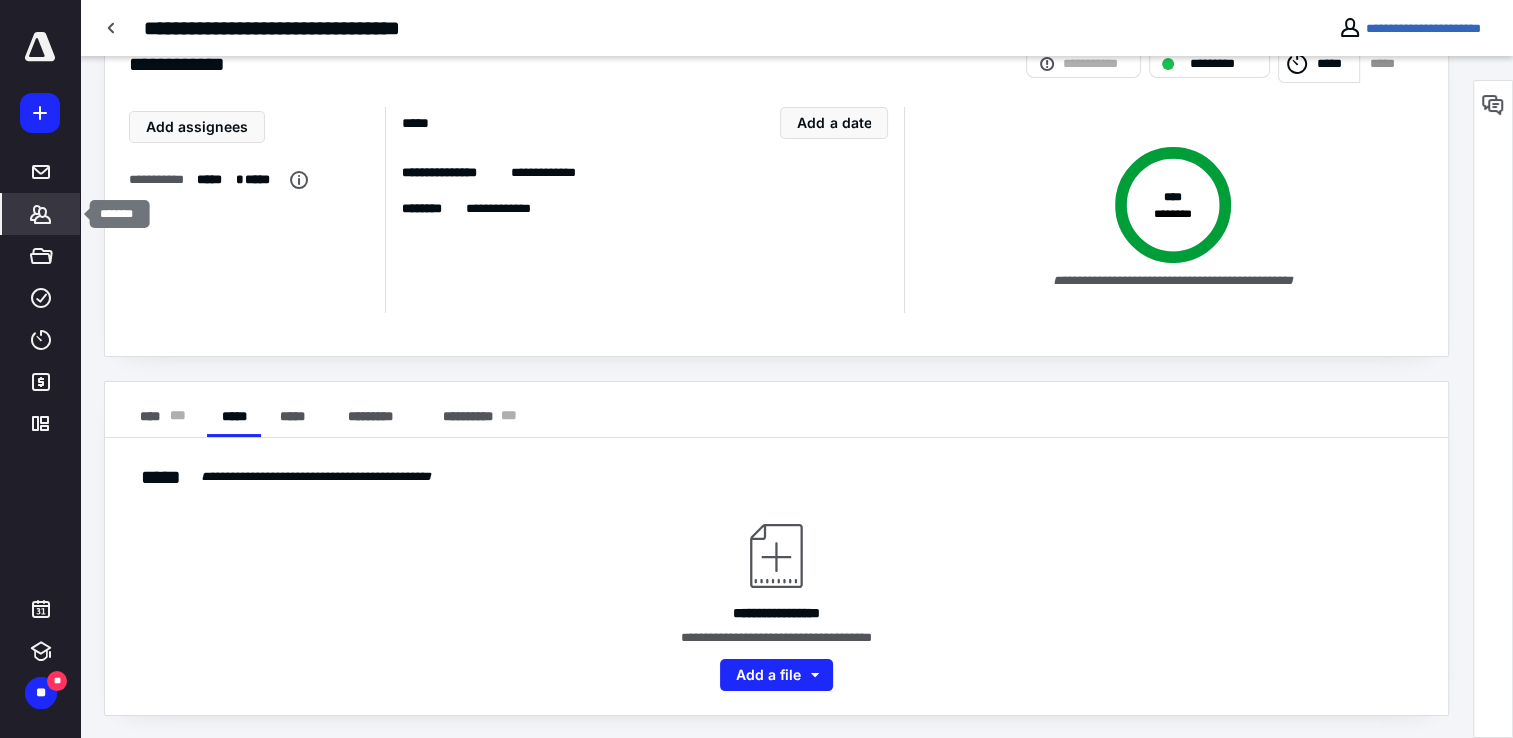 click 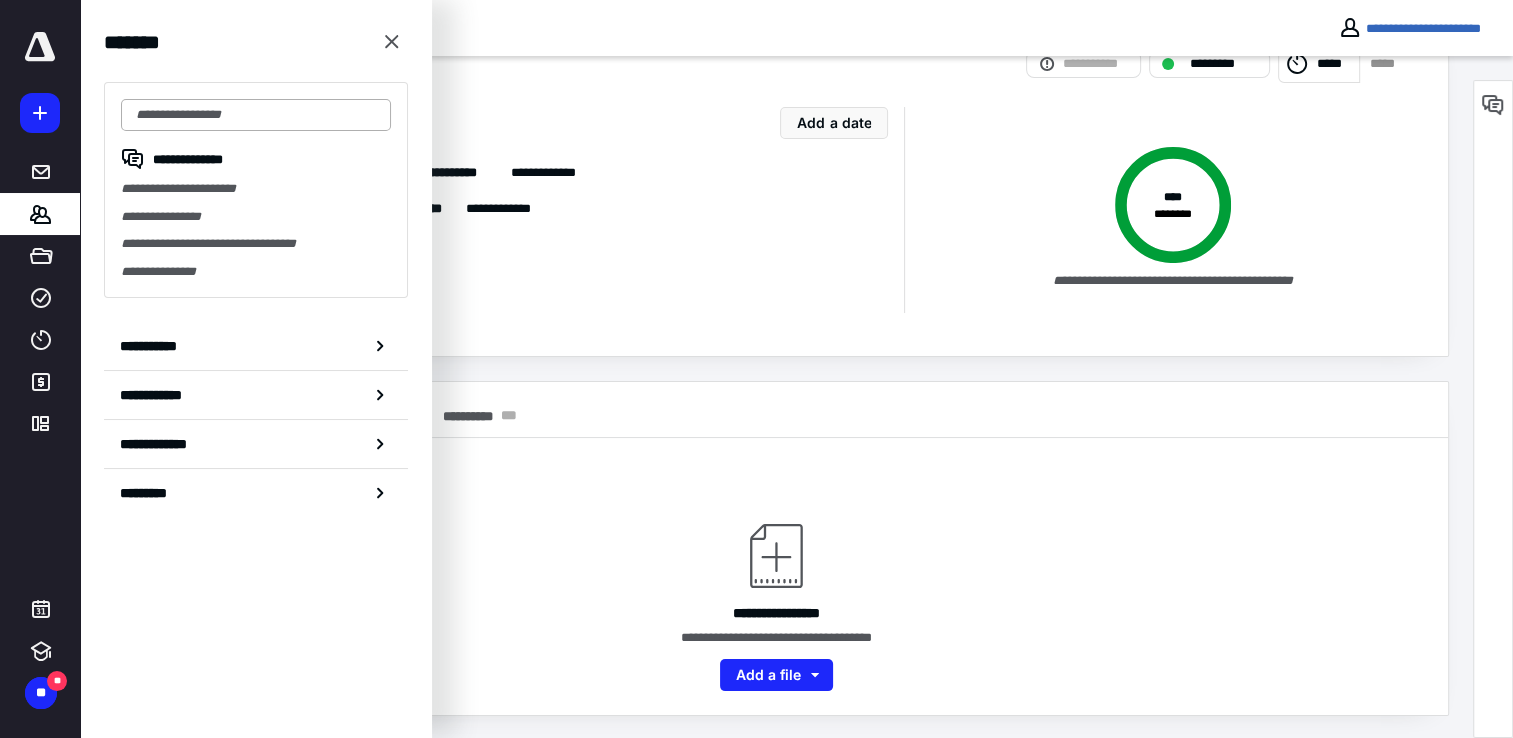 click at bounding box center (256, 115) 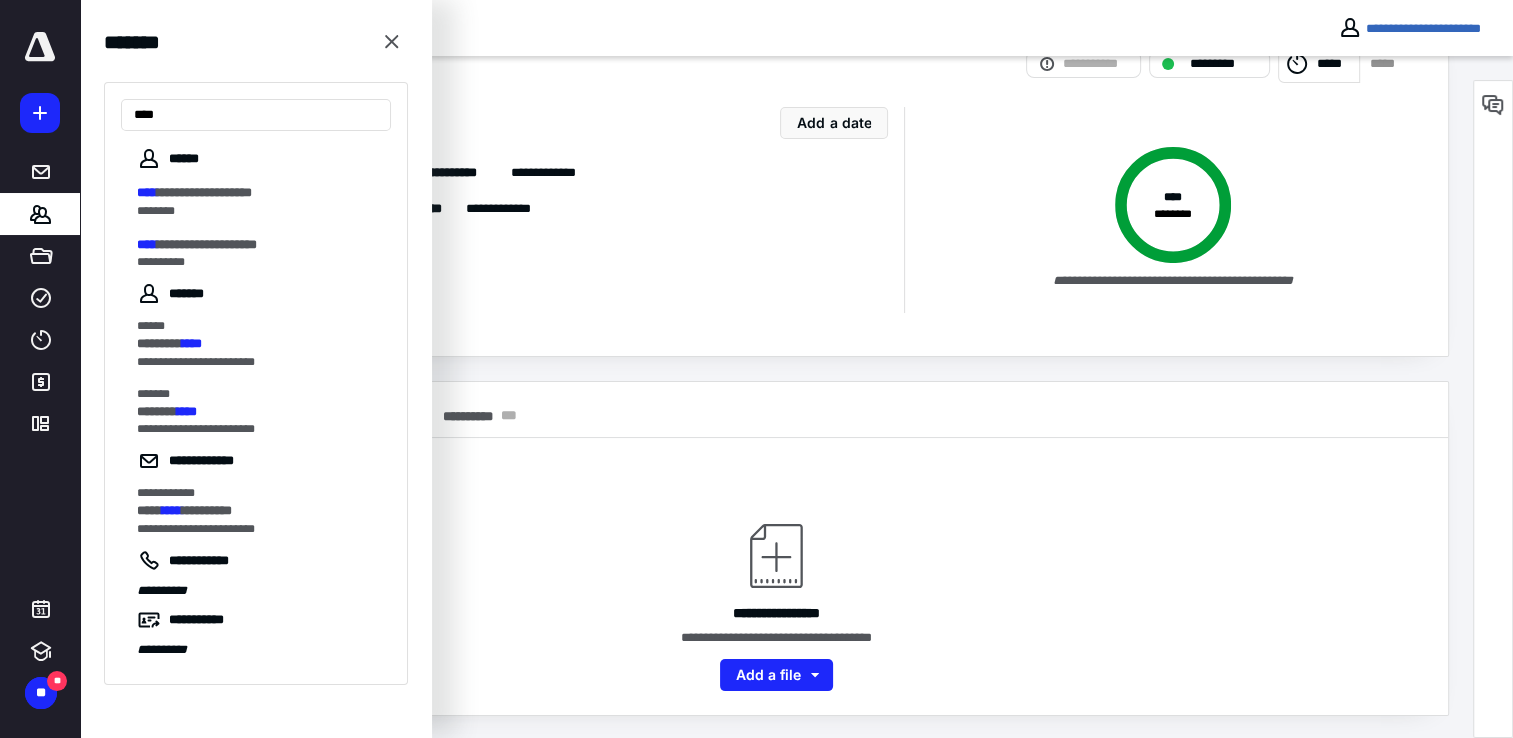 type on "****" 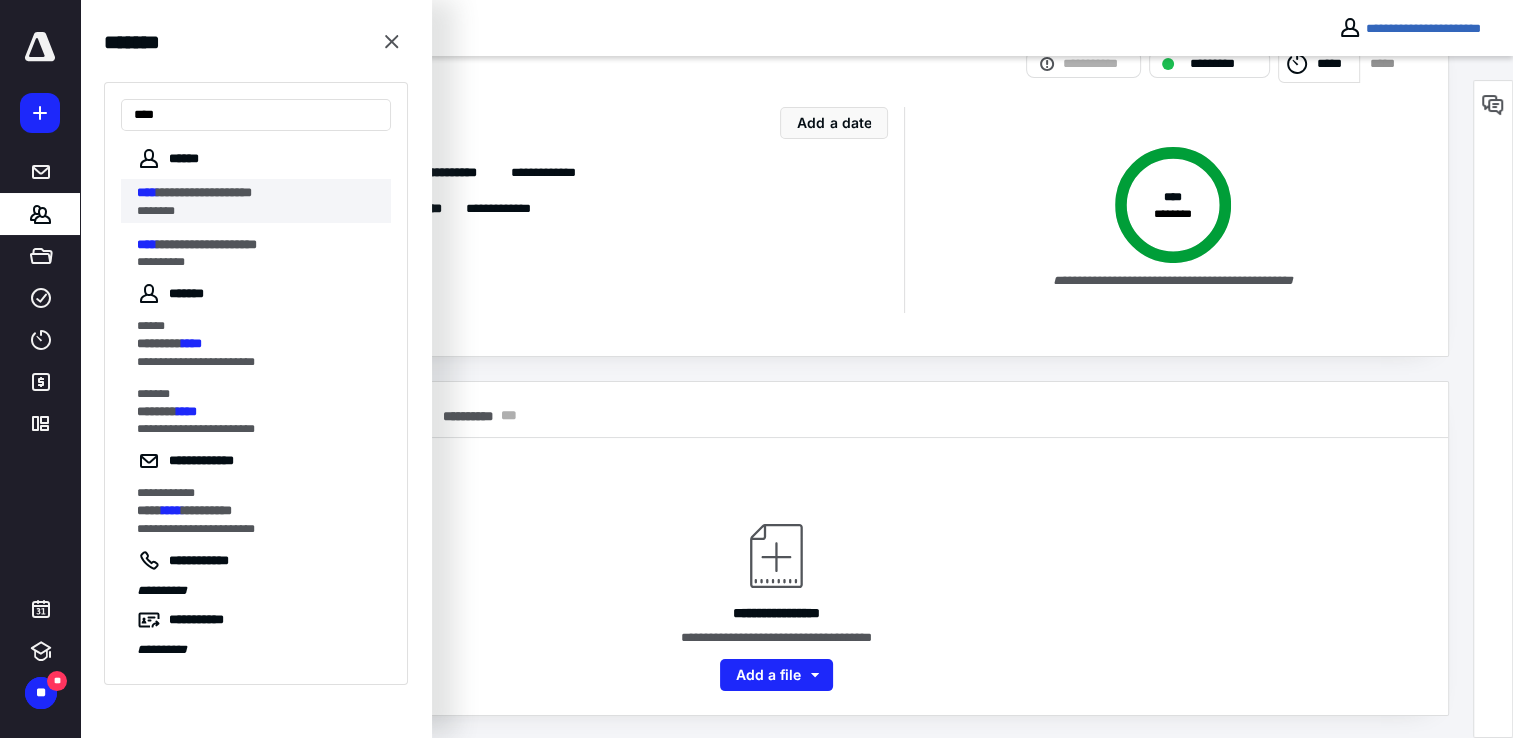click on "**********" at bounding box center [258, 193] 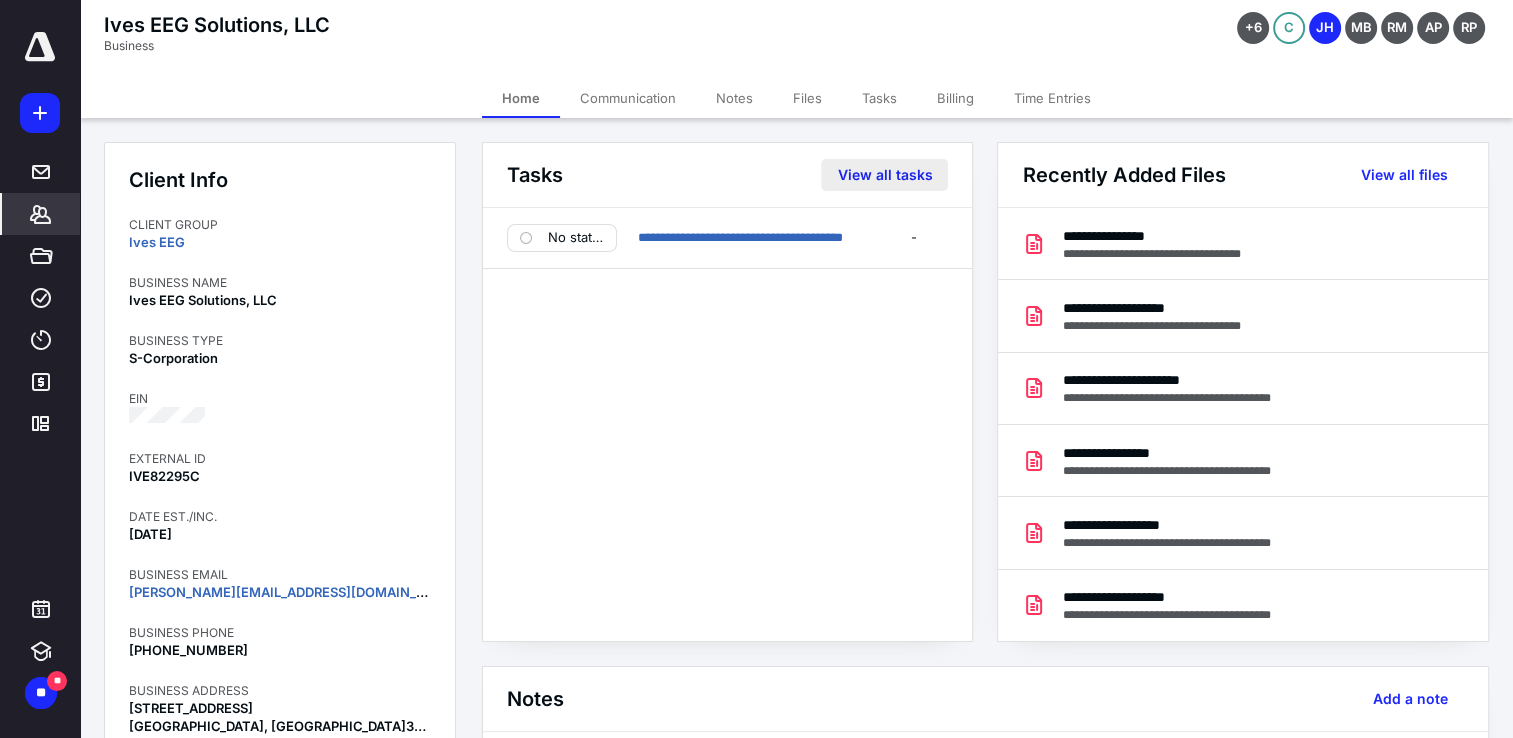 click on "View all tasks" at bounding box center [884, 175] 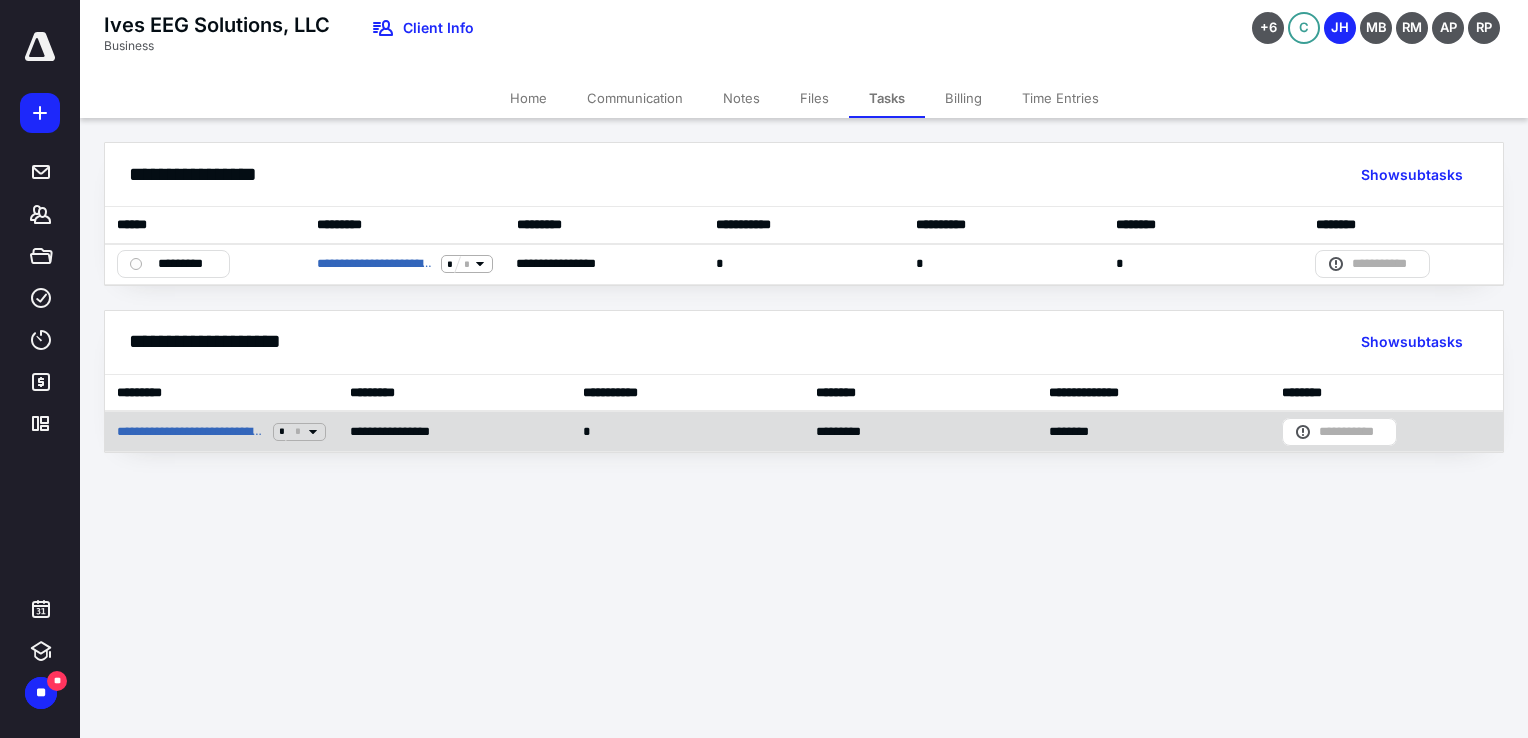 click on "**********" at bounding box center (403, 432) 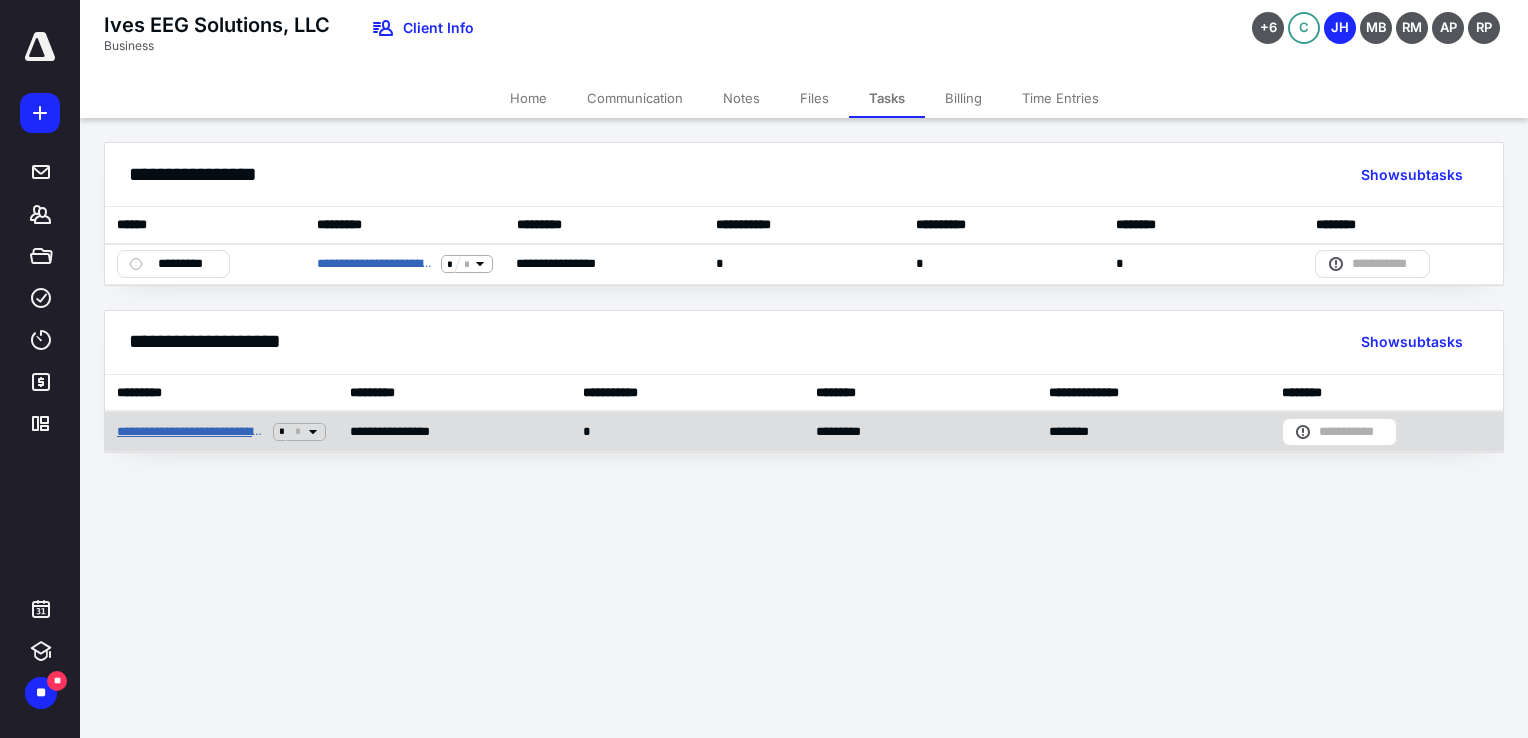click on "**********" at bounding box center [191, 432] 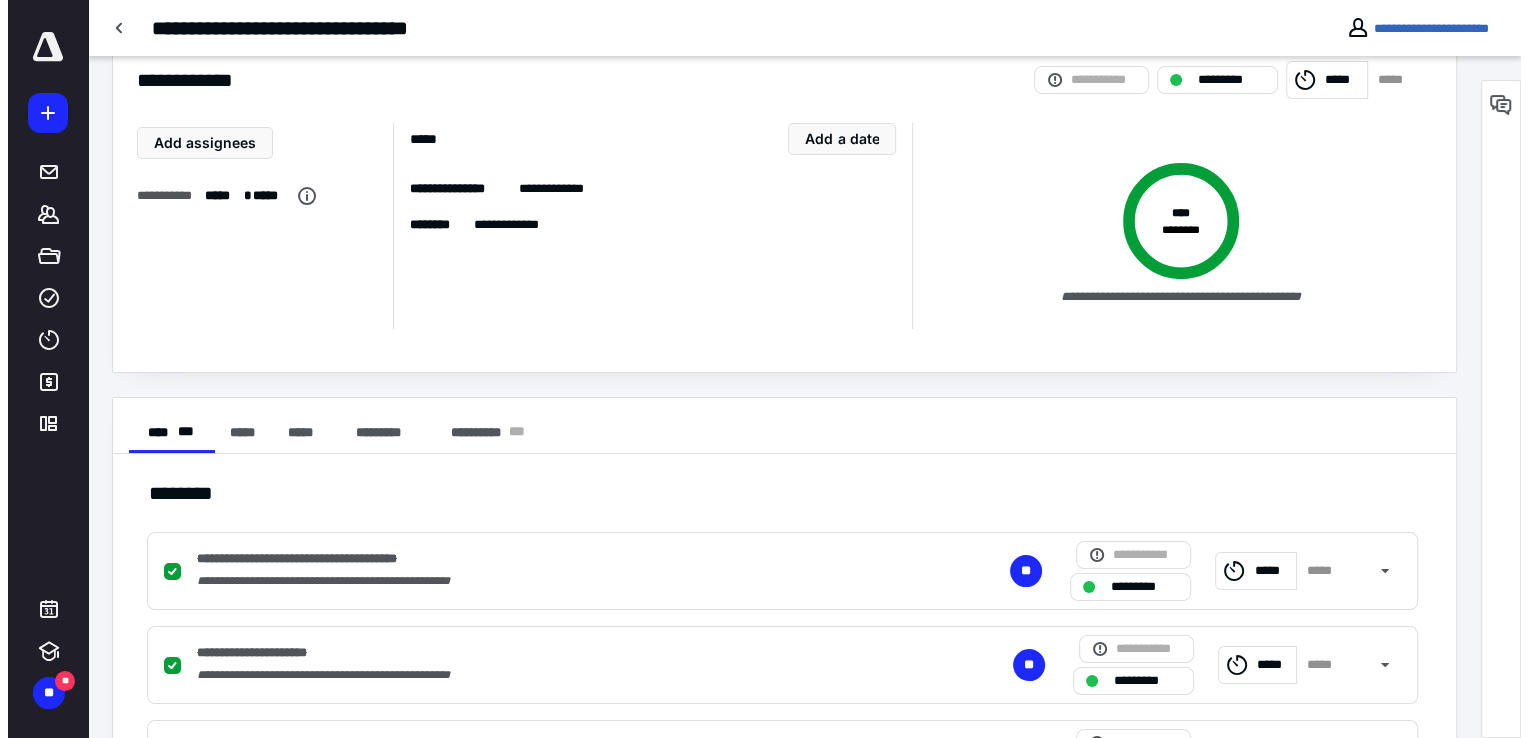 scroll, scrollTop: 0, scrollLeft: 0, axis: both 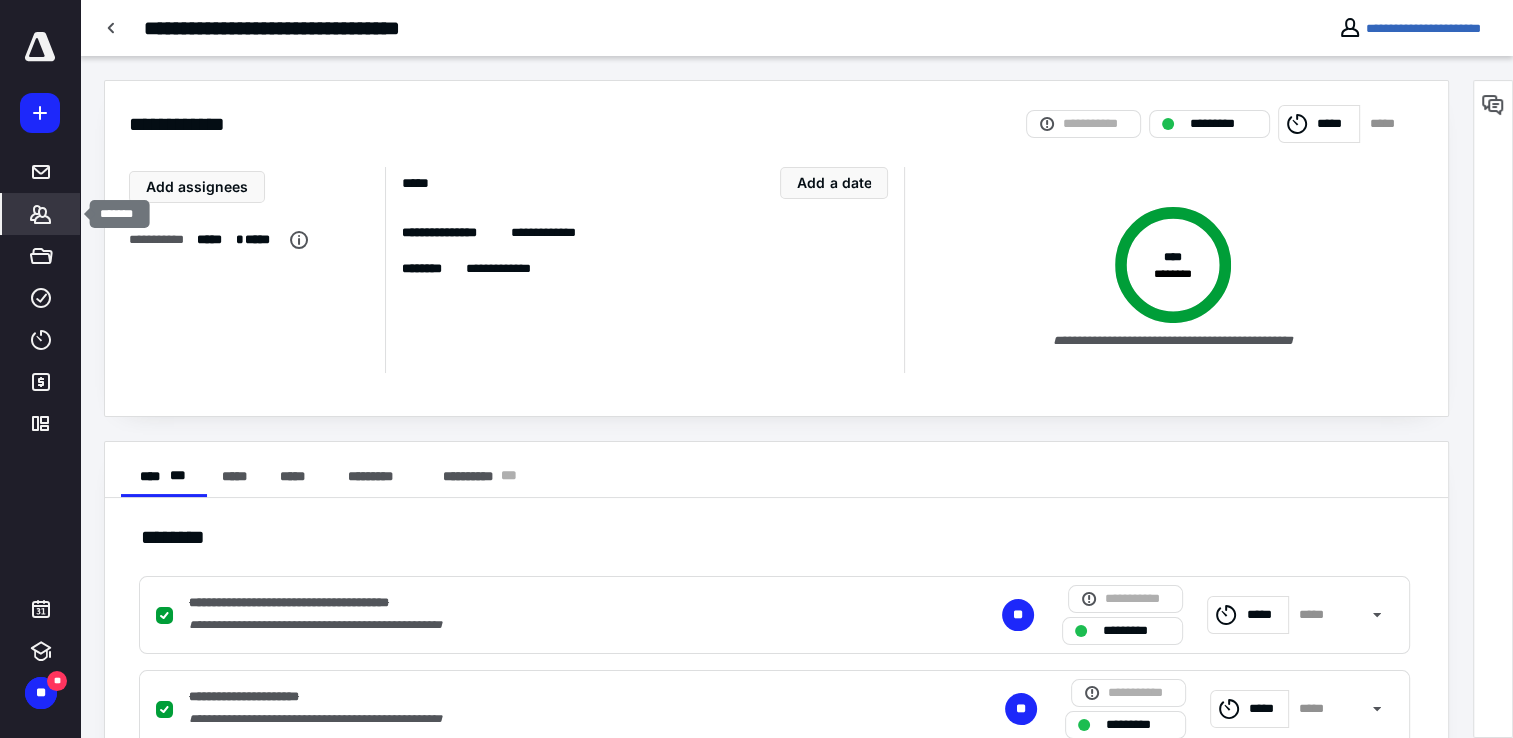 click 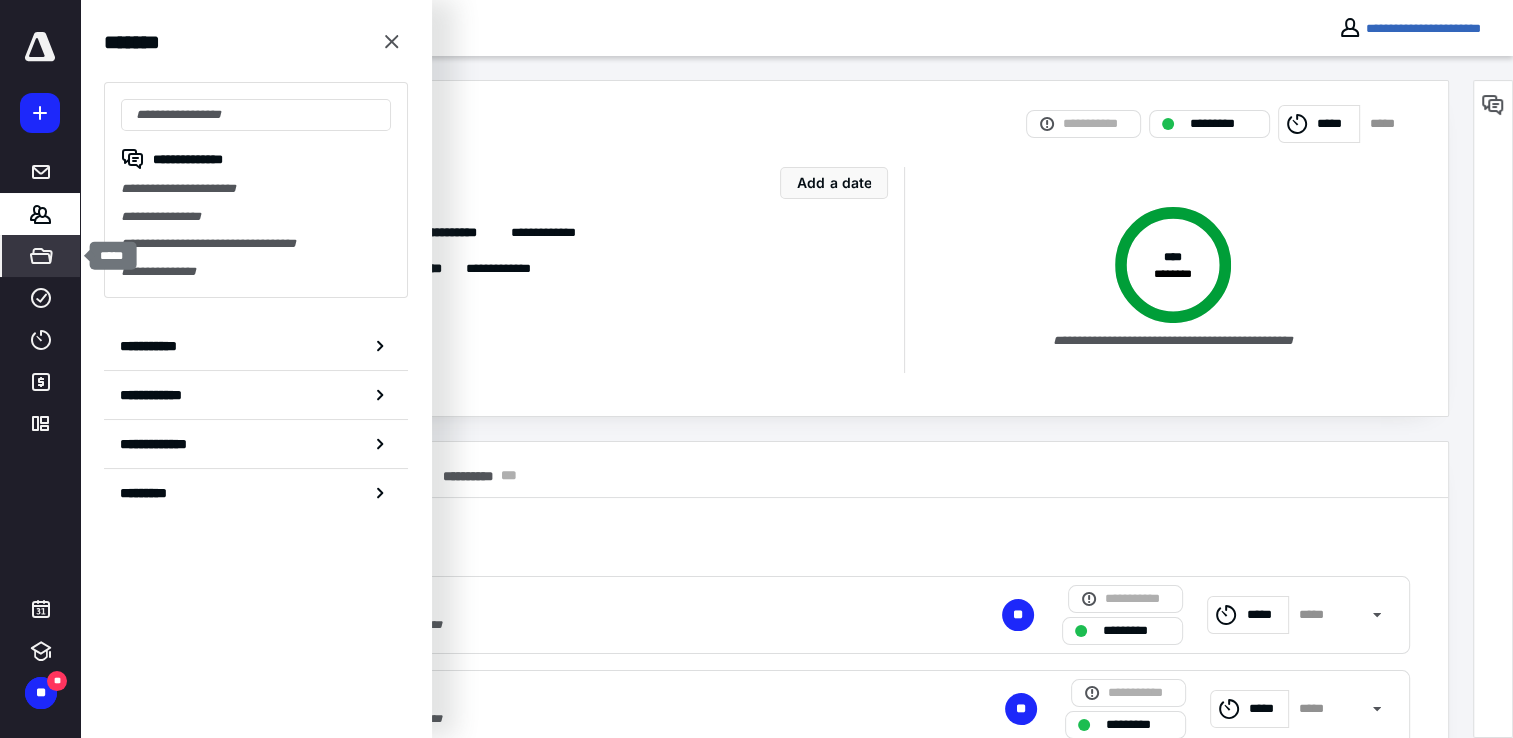 click 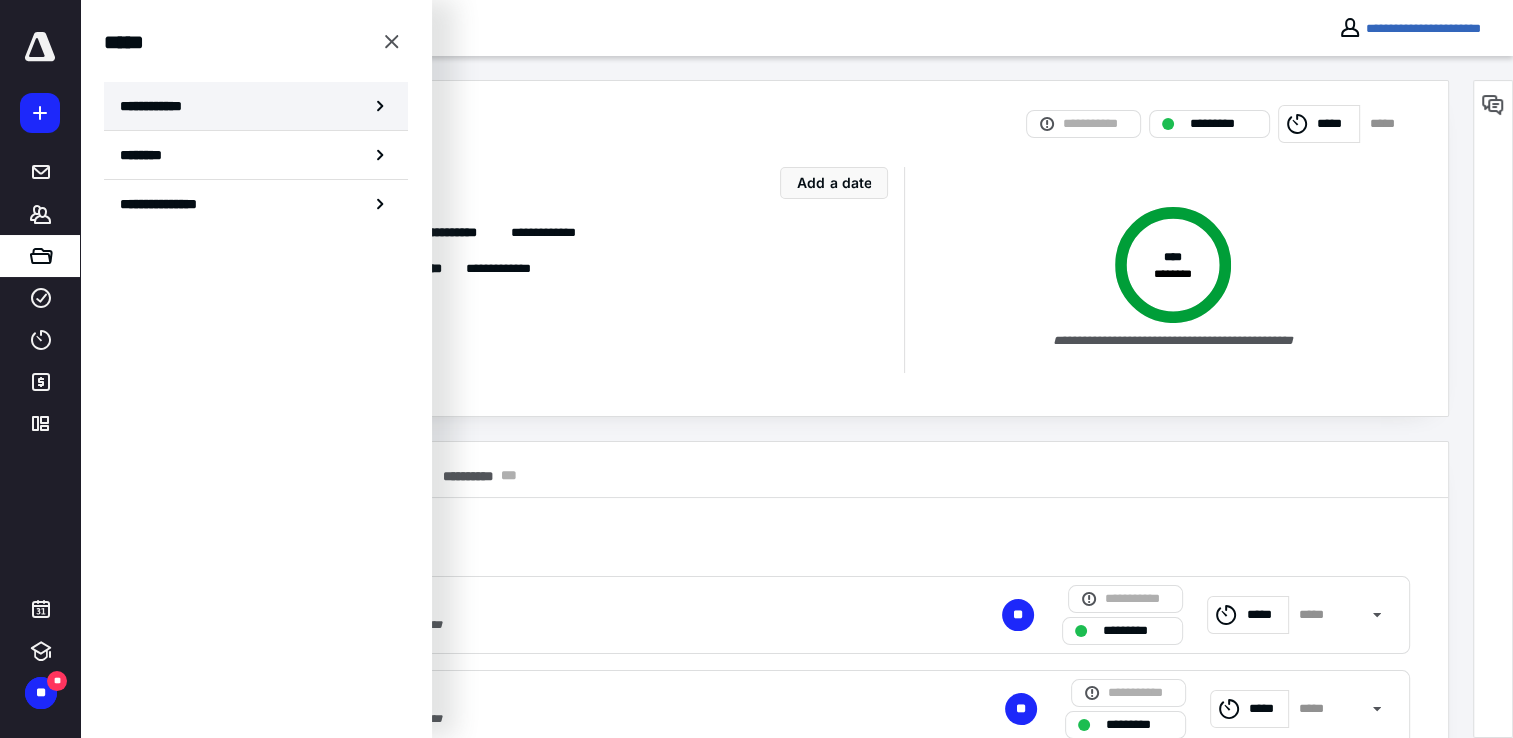 click on "**********" at bounding box center [157, 106] 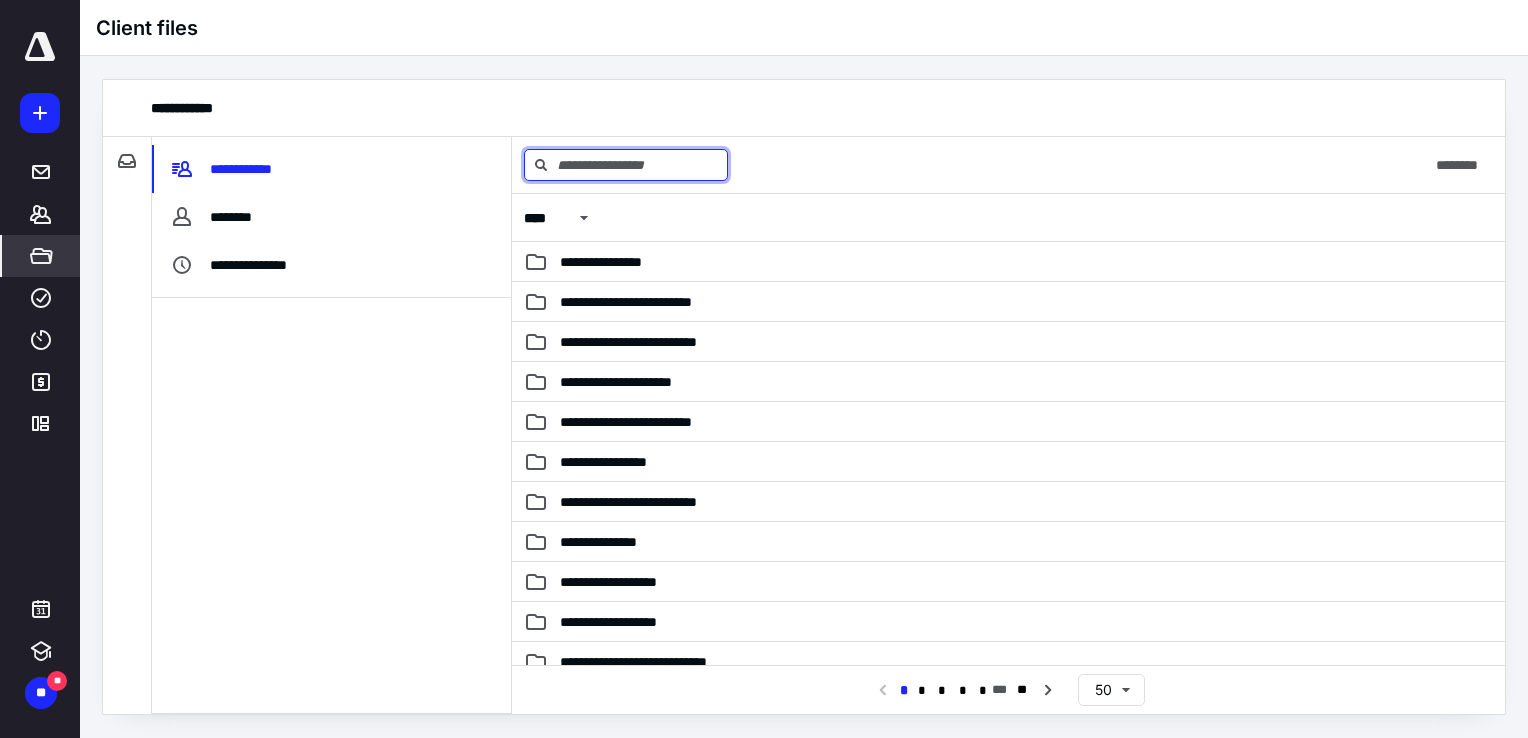 click at bounding box center (626, 165) 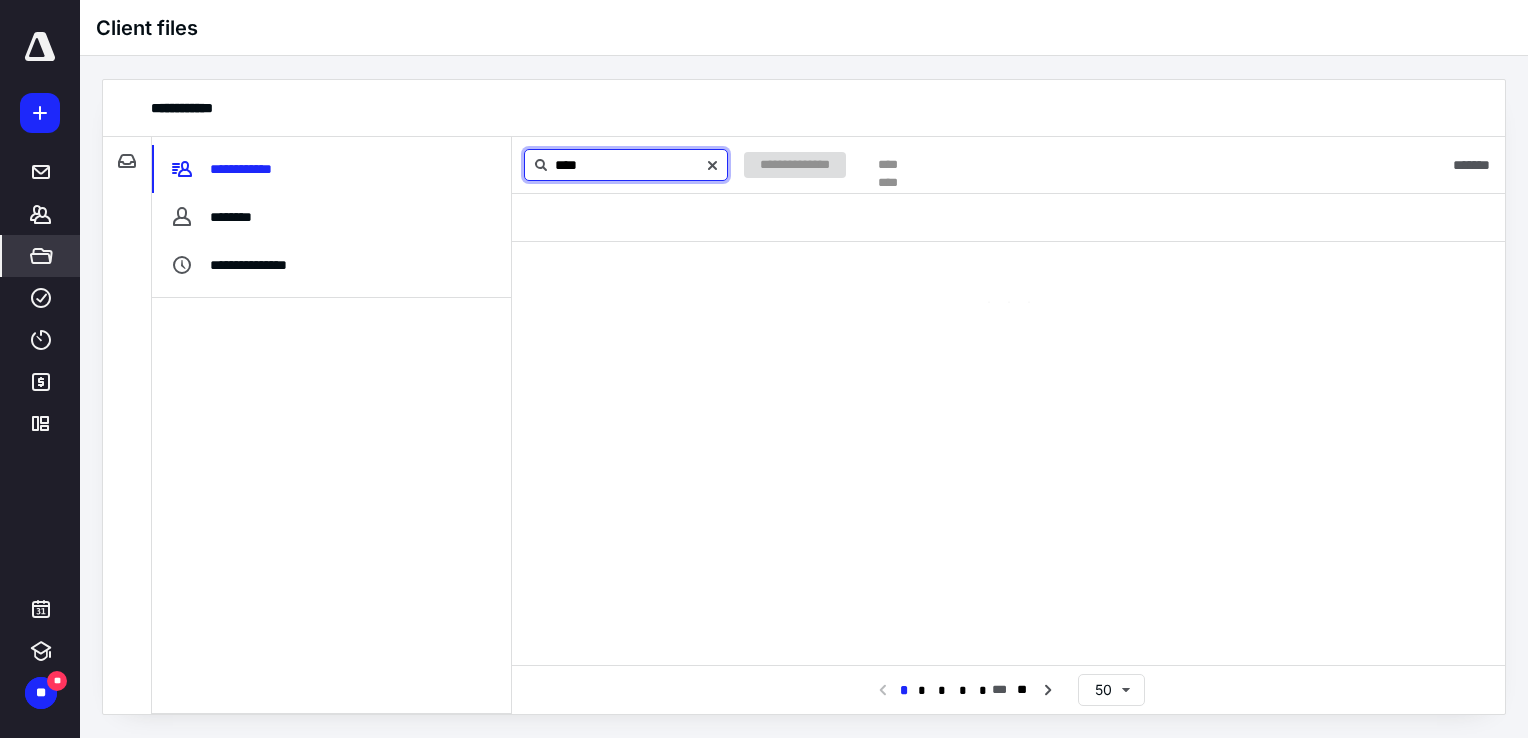 type on "****" 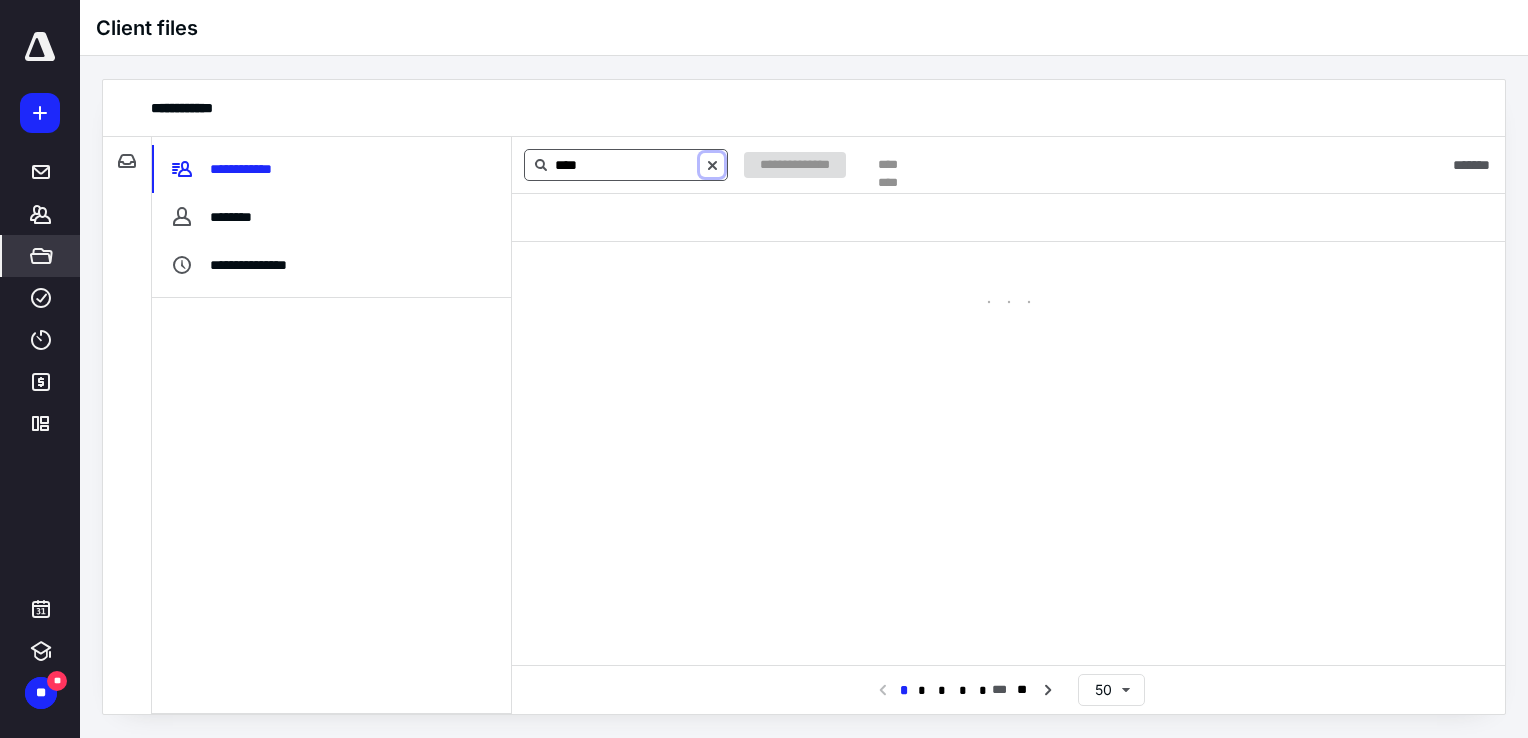 type 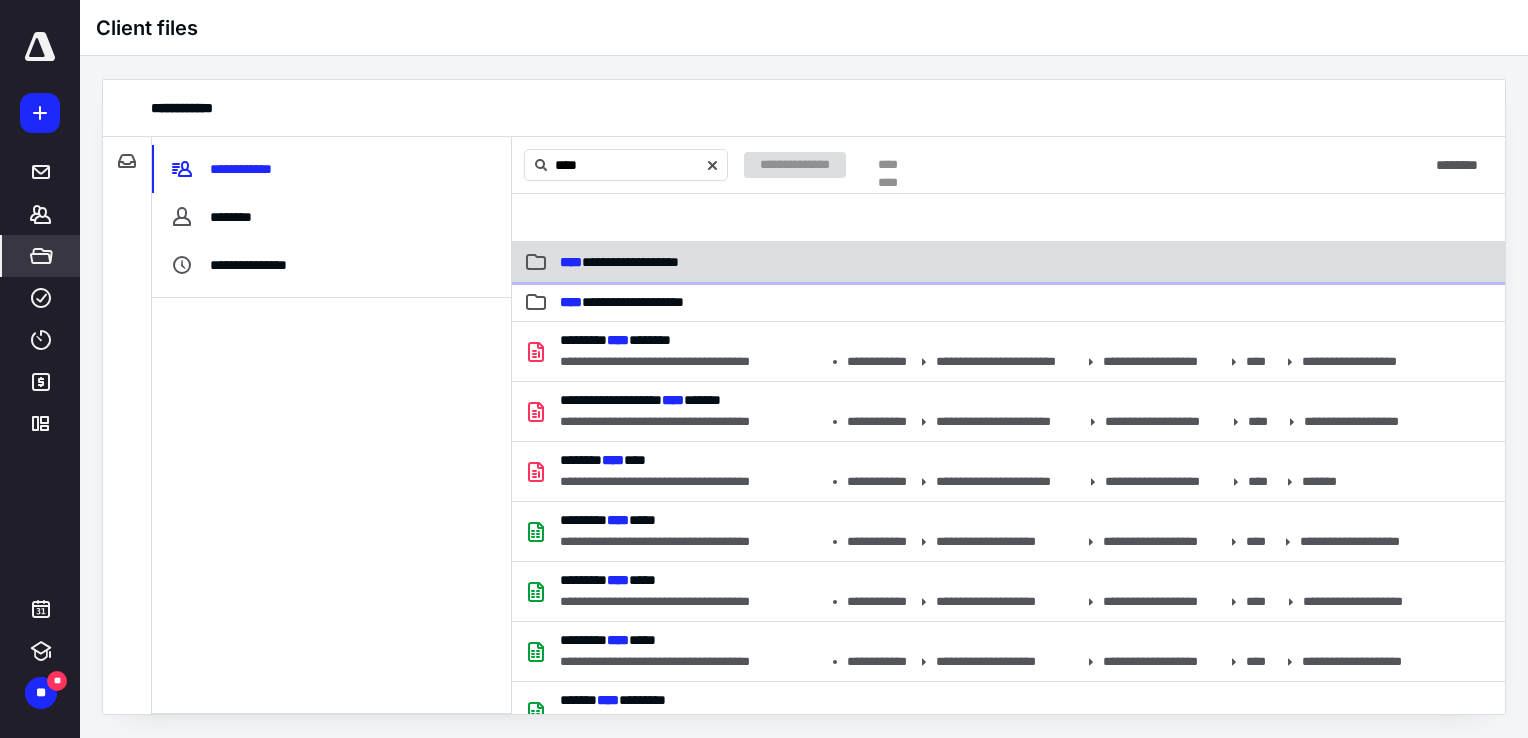 click on "**********" at bounding box center [1008, 262] 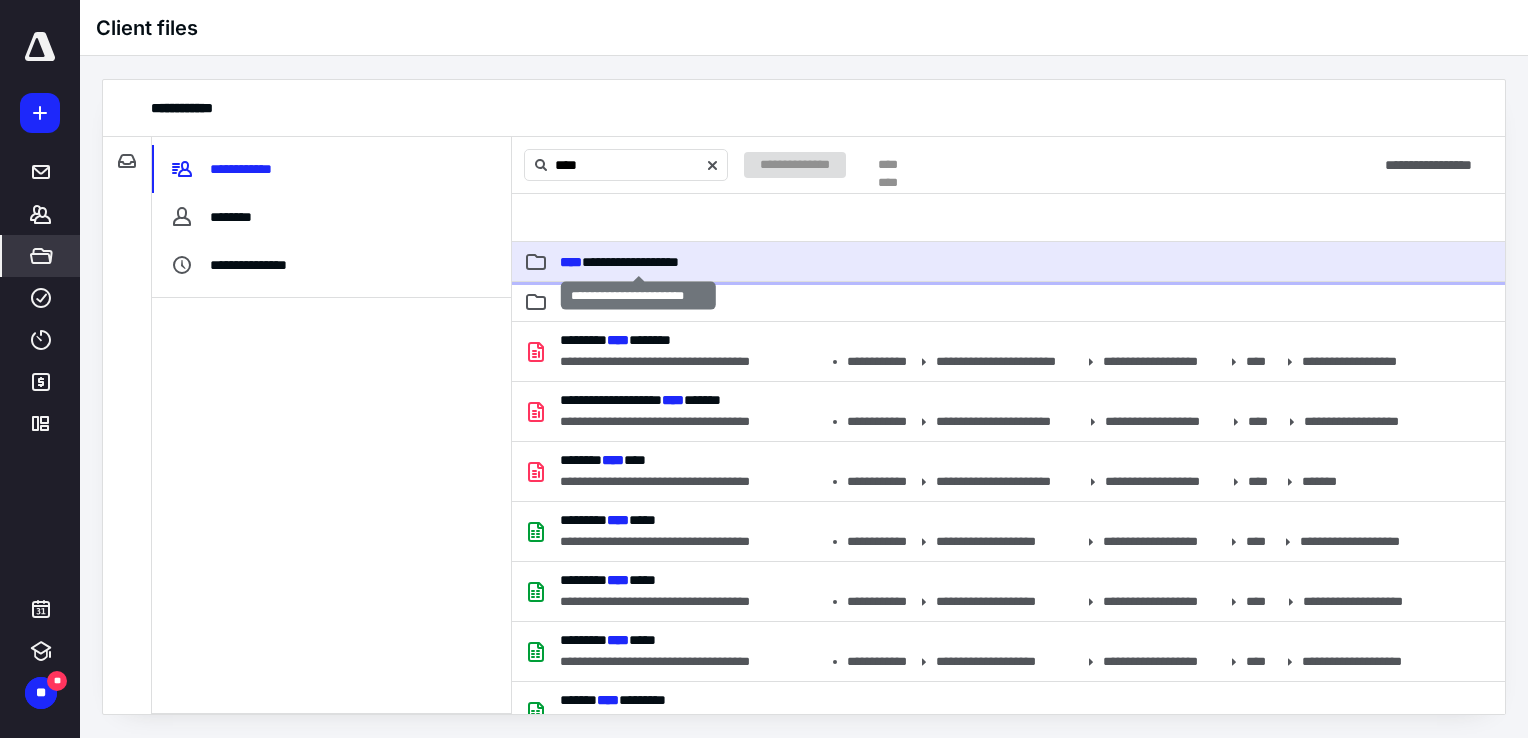 click on "**********" at bounding box center (619, 262) 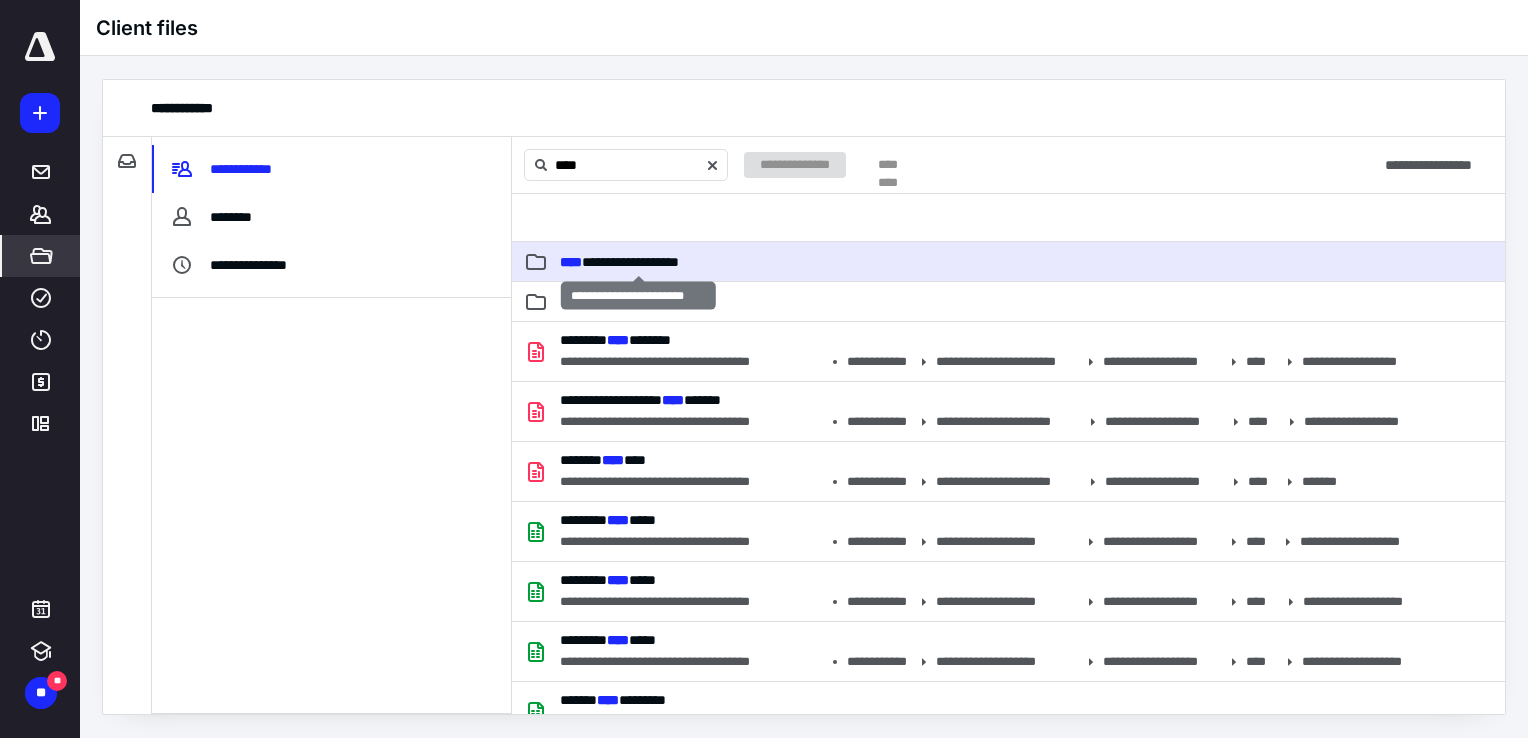 type 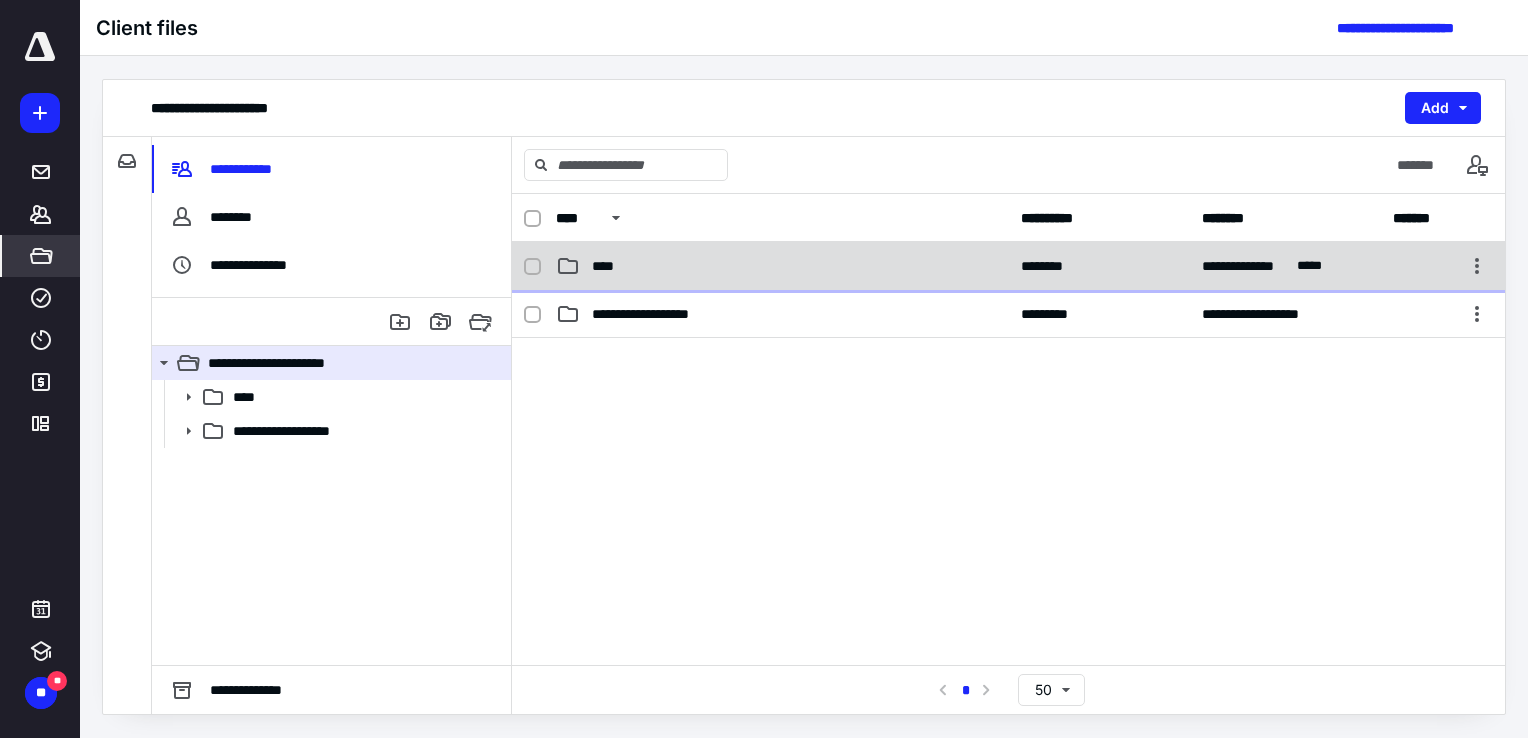 click on "****" at bounding box center [782, 266] 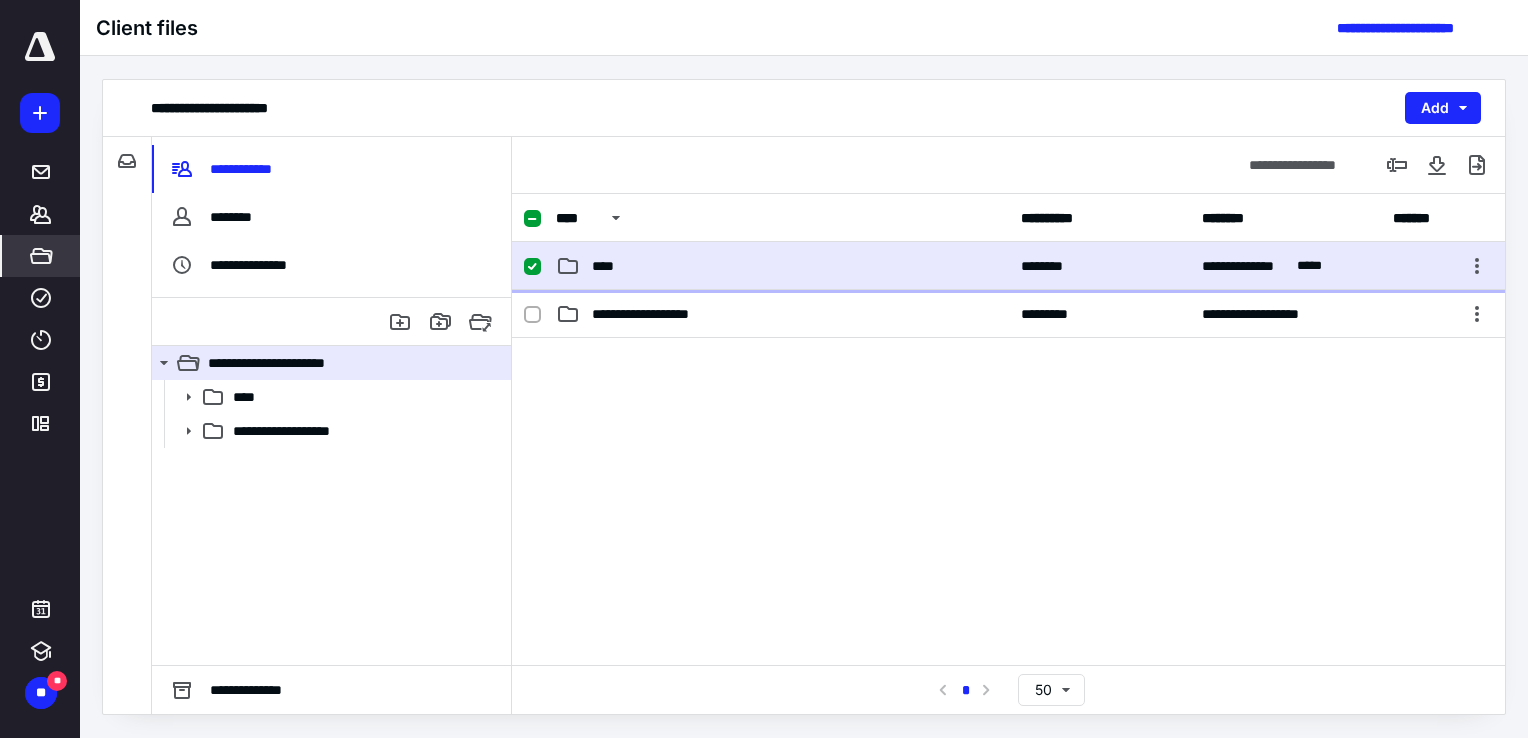 click on "****" at bounding box center (782, 266) 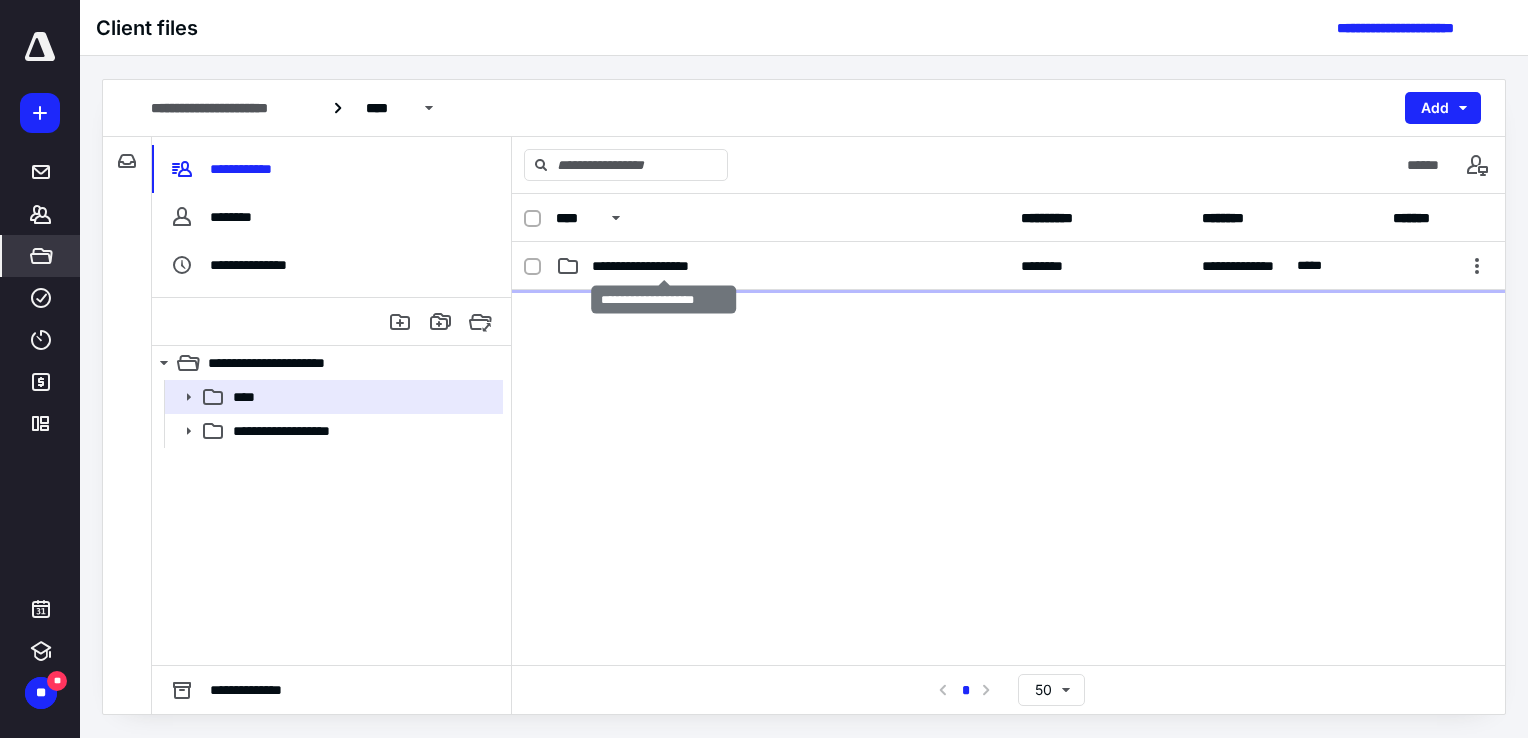 click on "**********" at bounding box center [664, 266] 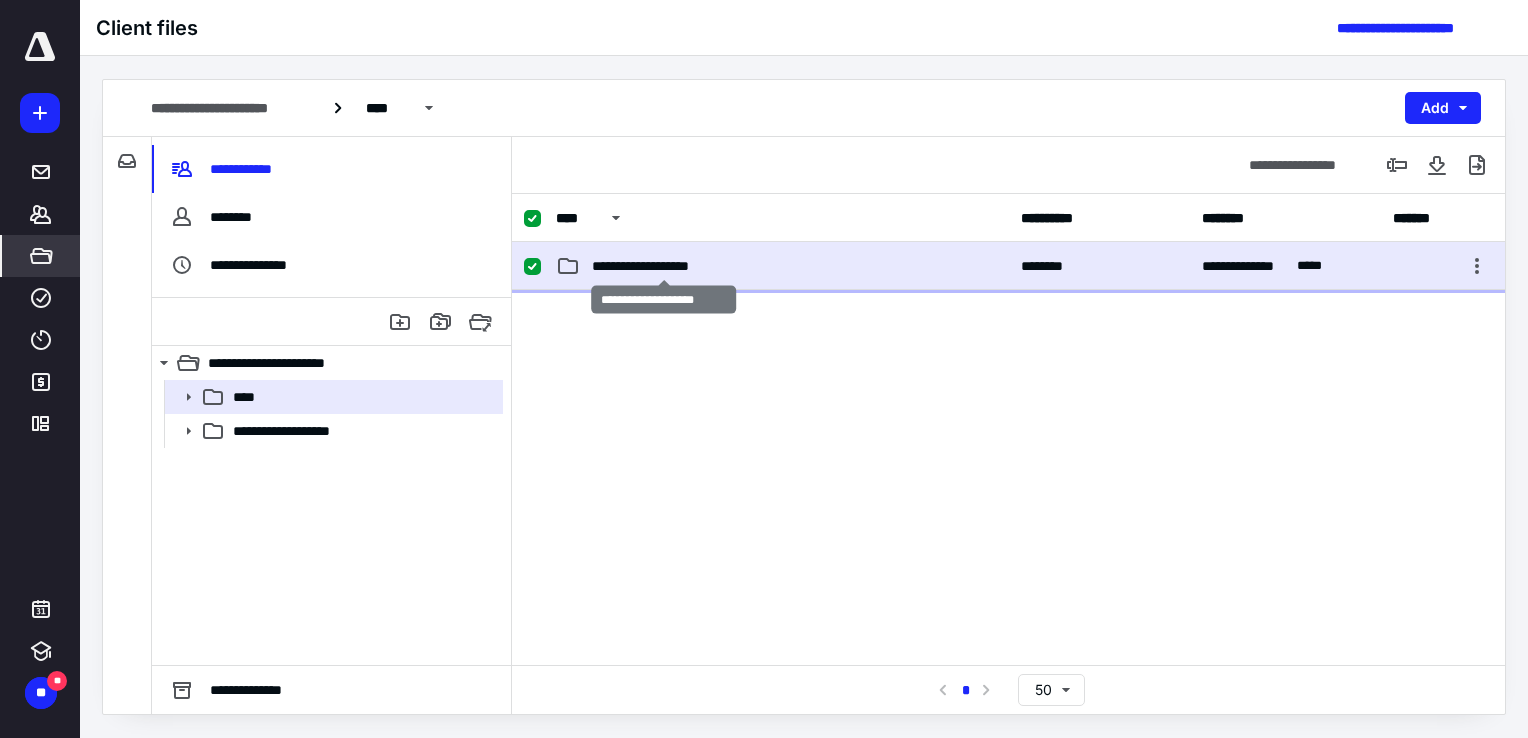 click on "**********" at bounding box center [664, 266] 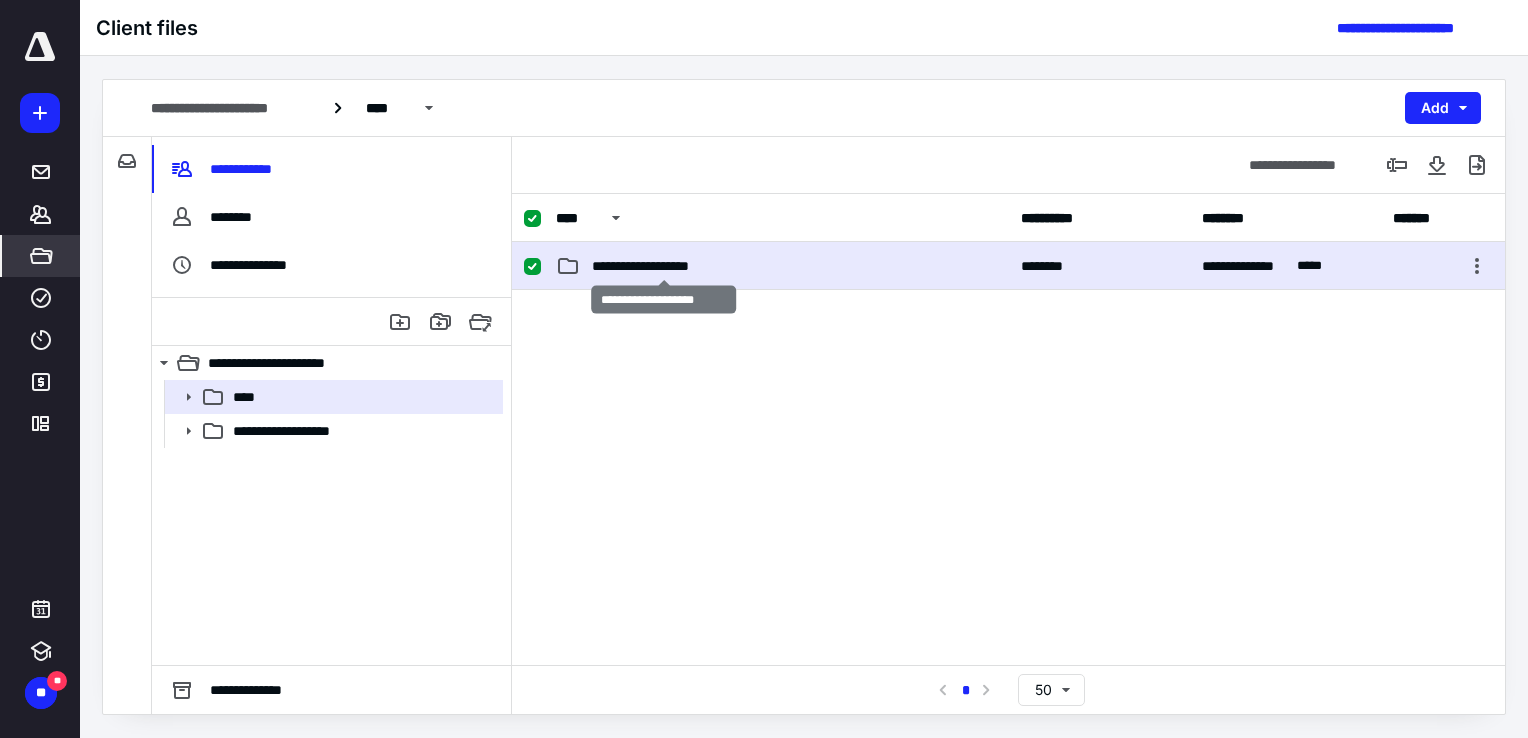 checkbox on "false" 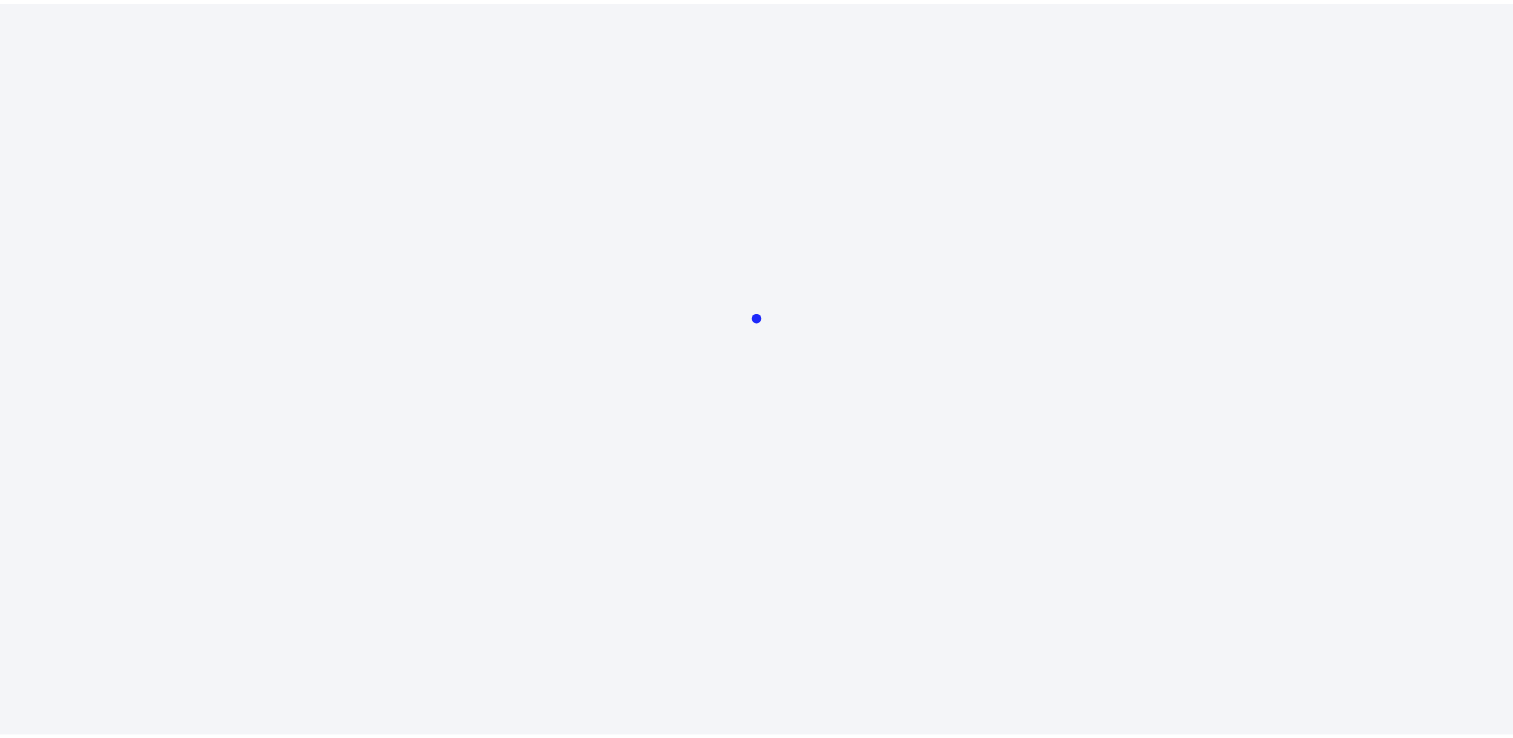 scroll, scrollTop: 0, scrollLeft: 0, axis: both 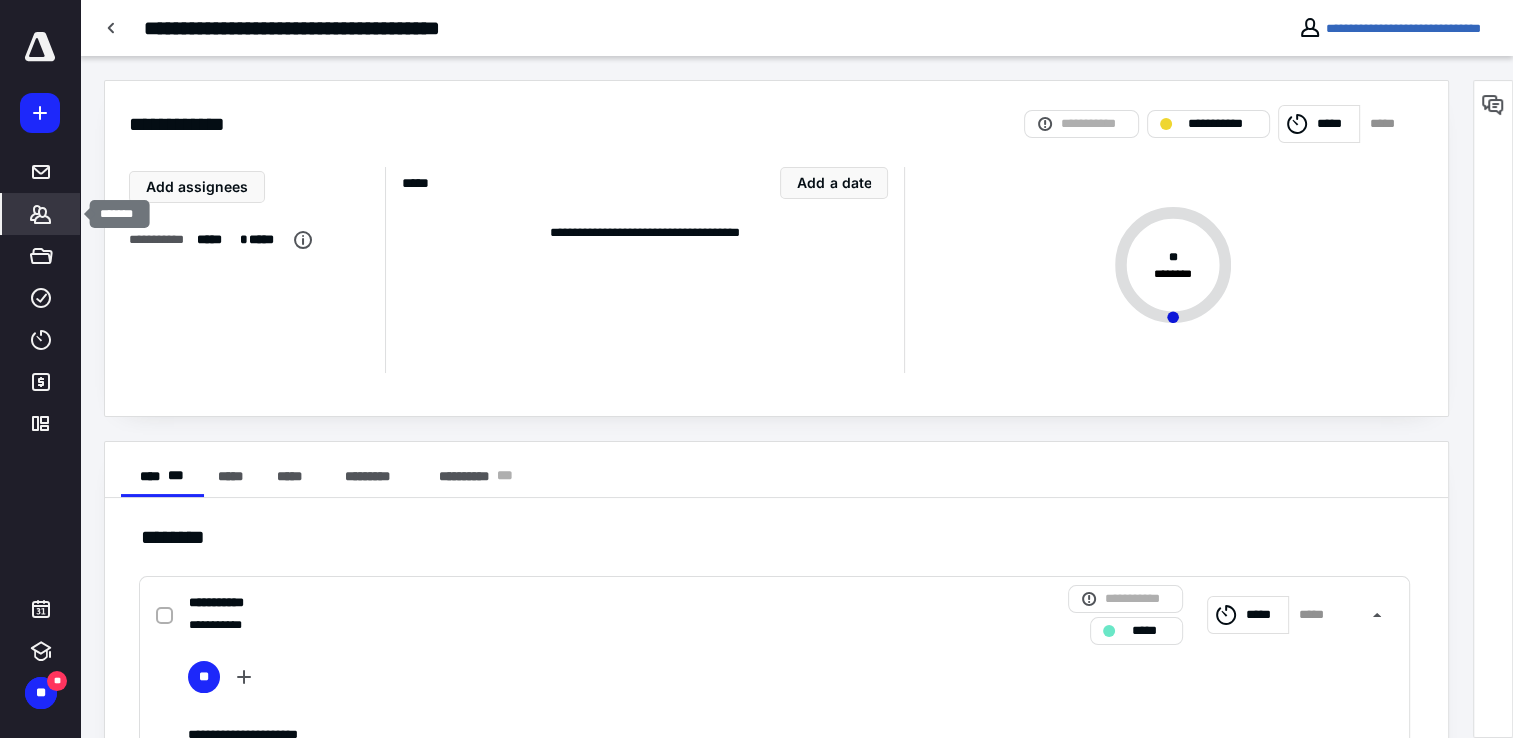 click 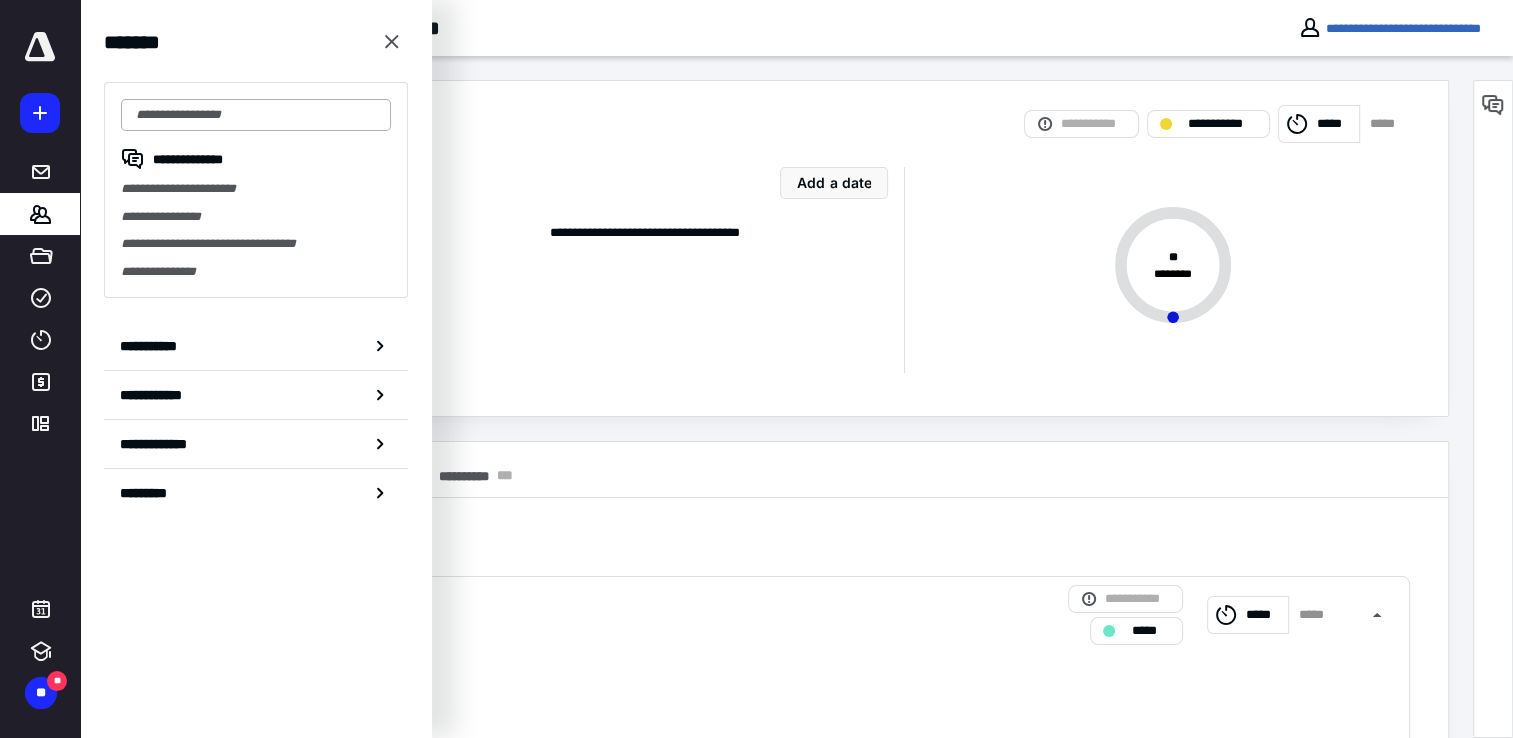 click at bounding box center [256, 115] 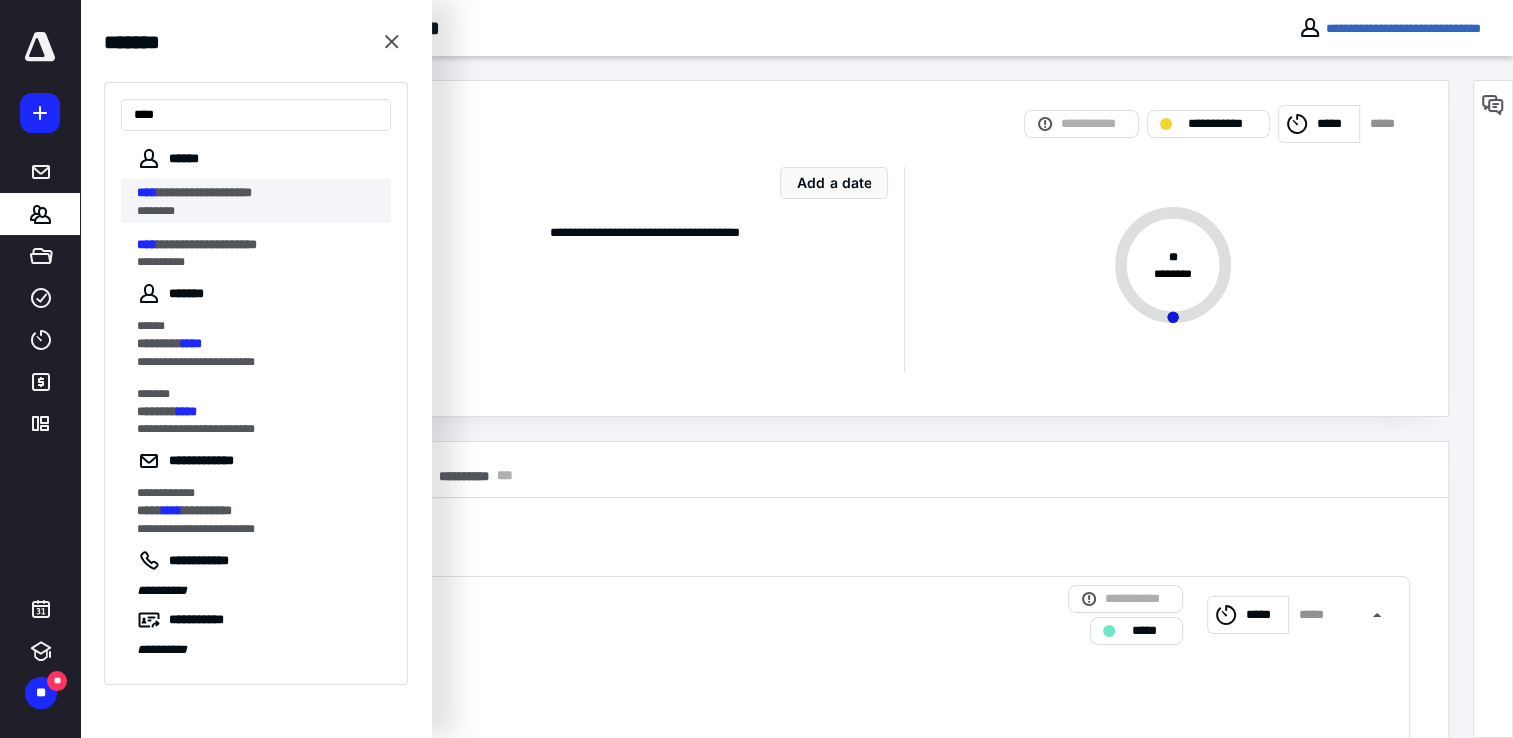 type on "****" 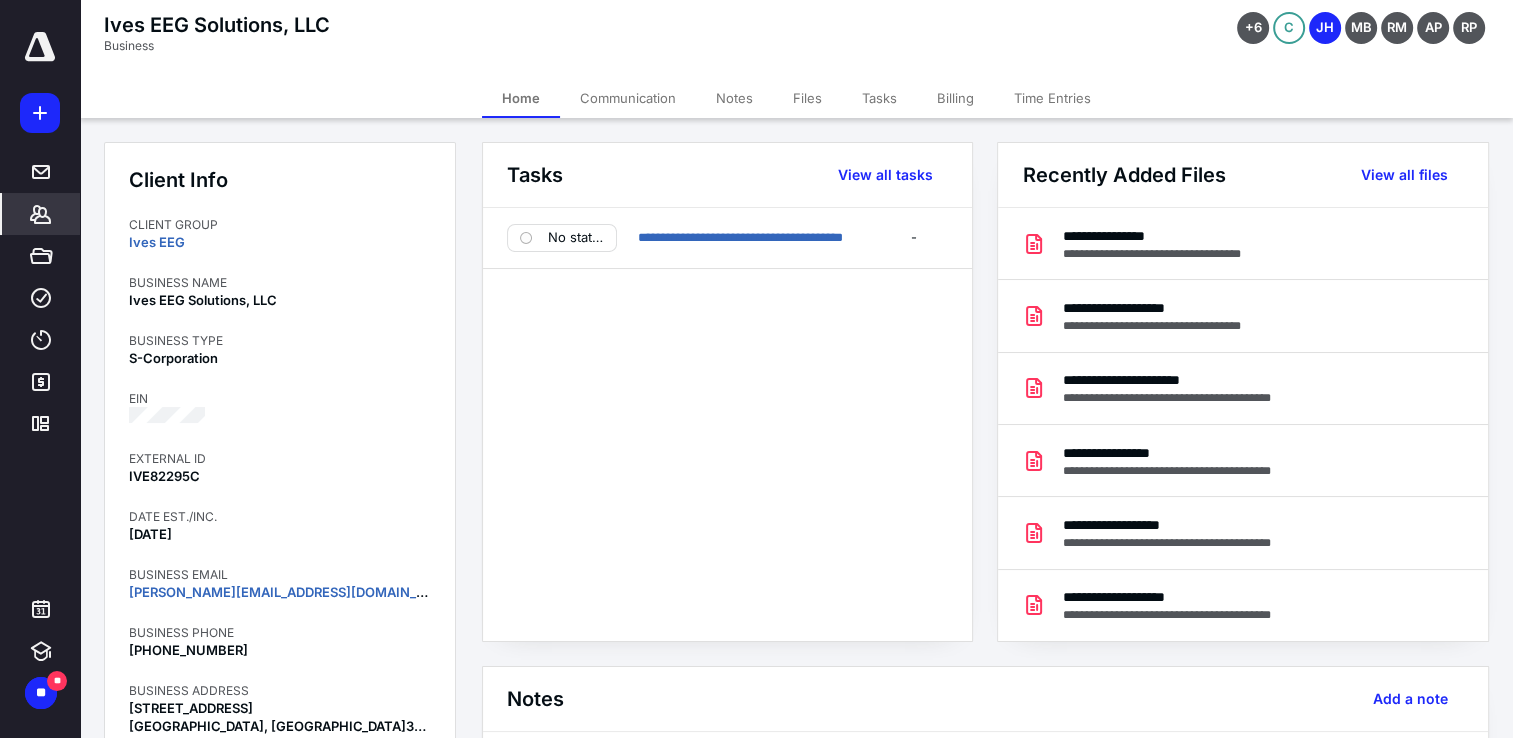 click on "Files" at bounding box center (807, 98) 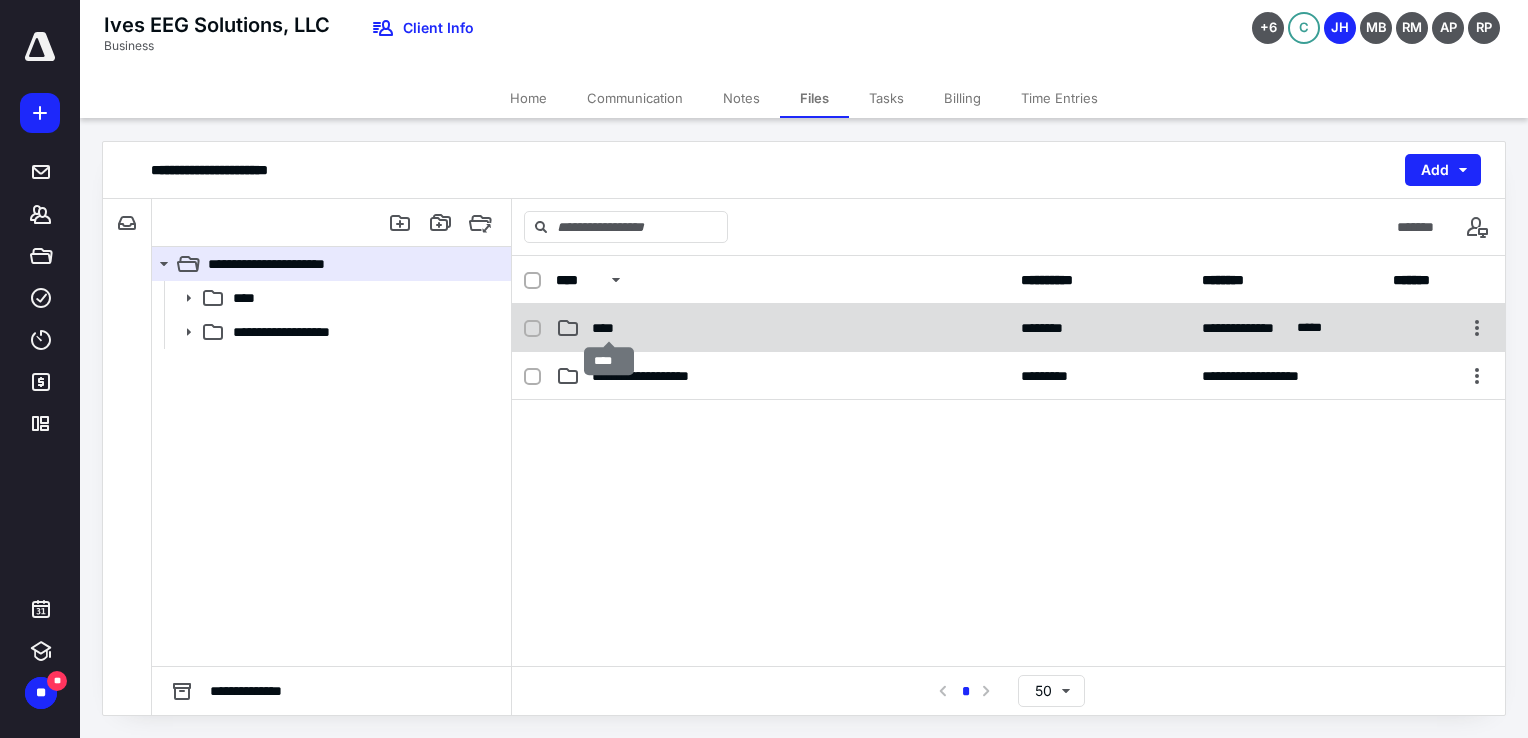 click on "****" at bounding box center [609, 328] 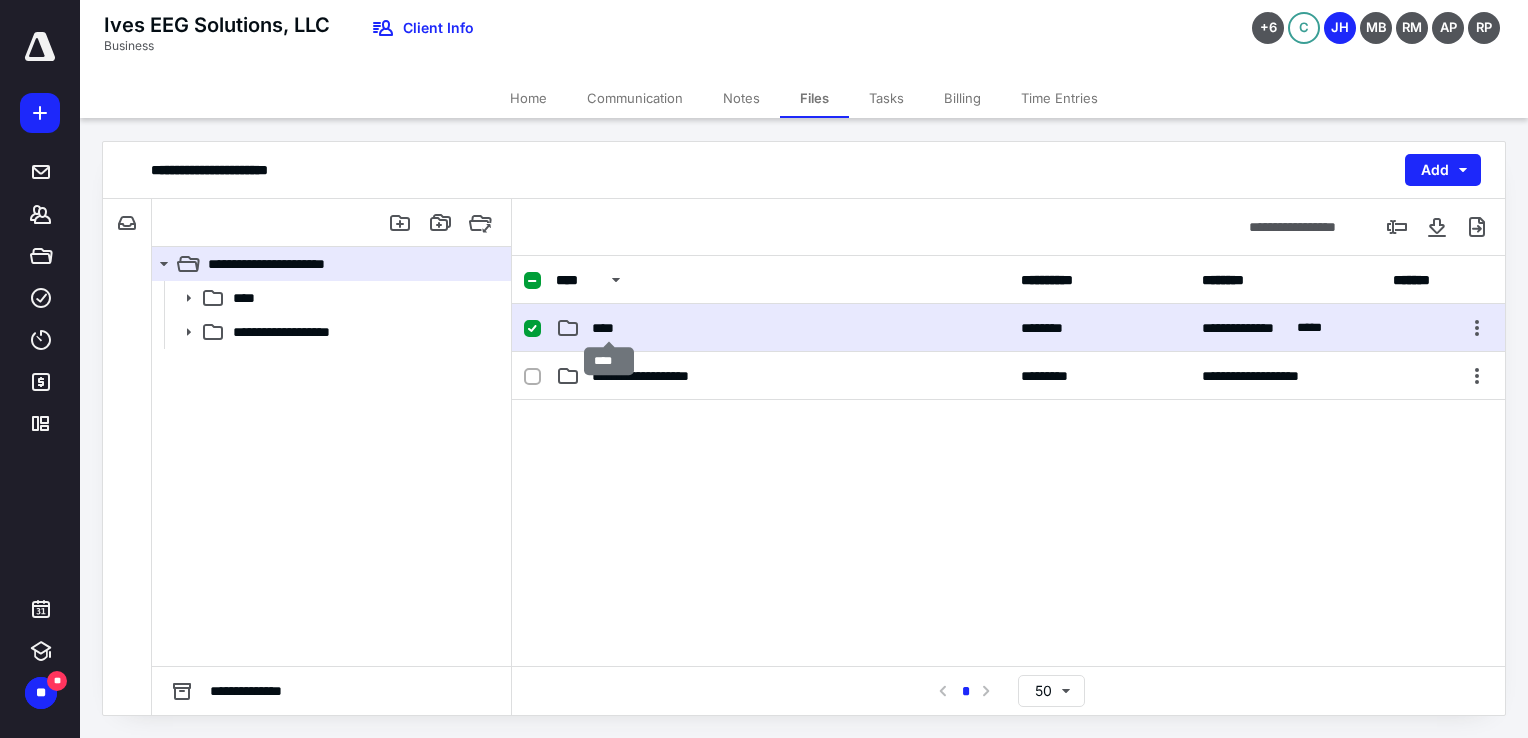 click on "****" at bounding box center [609, 328] 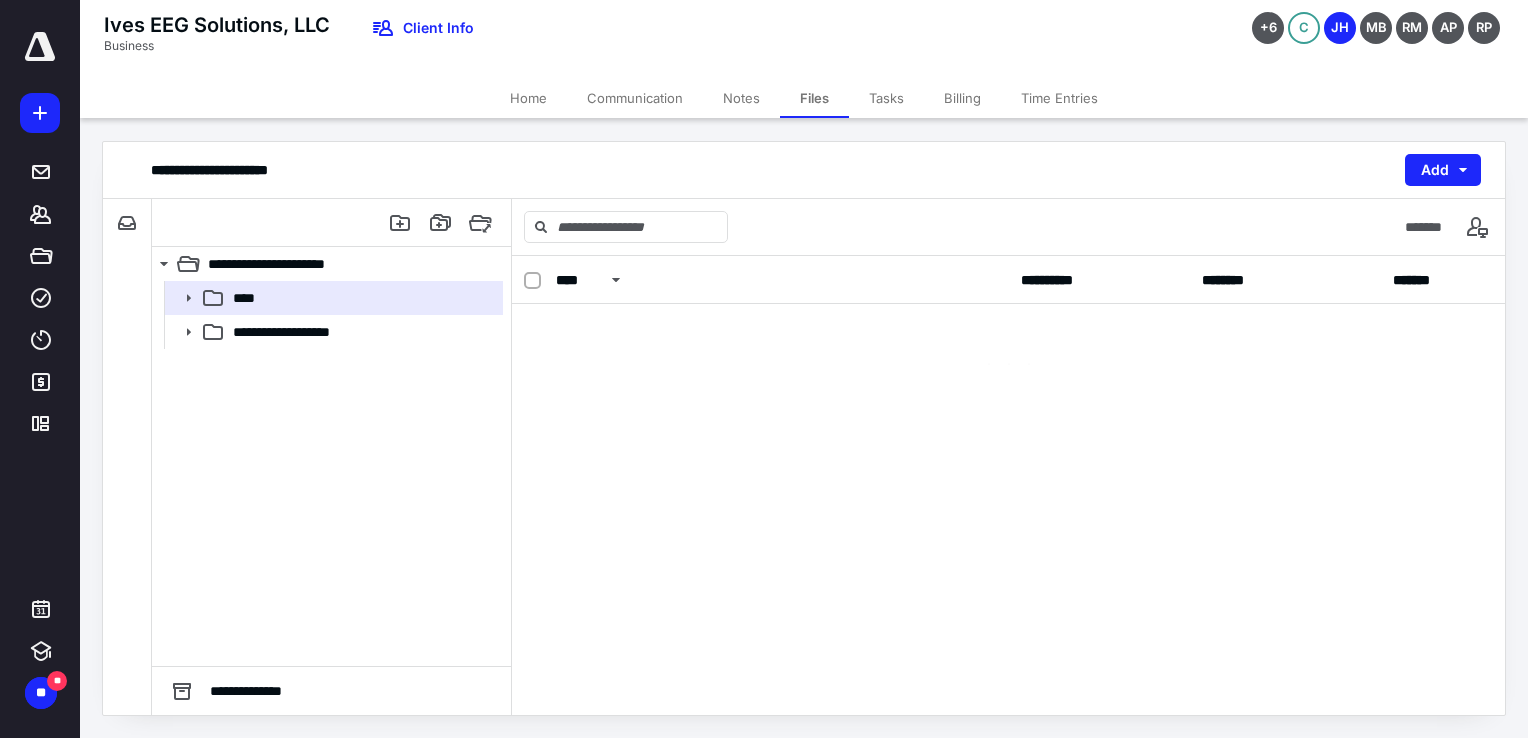 click at bounding box center (1008, 344) 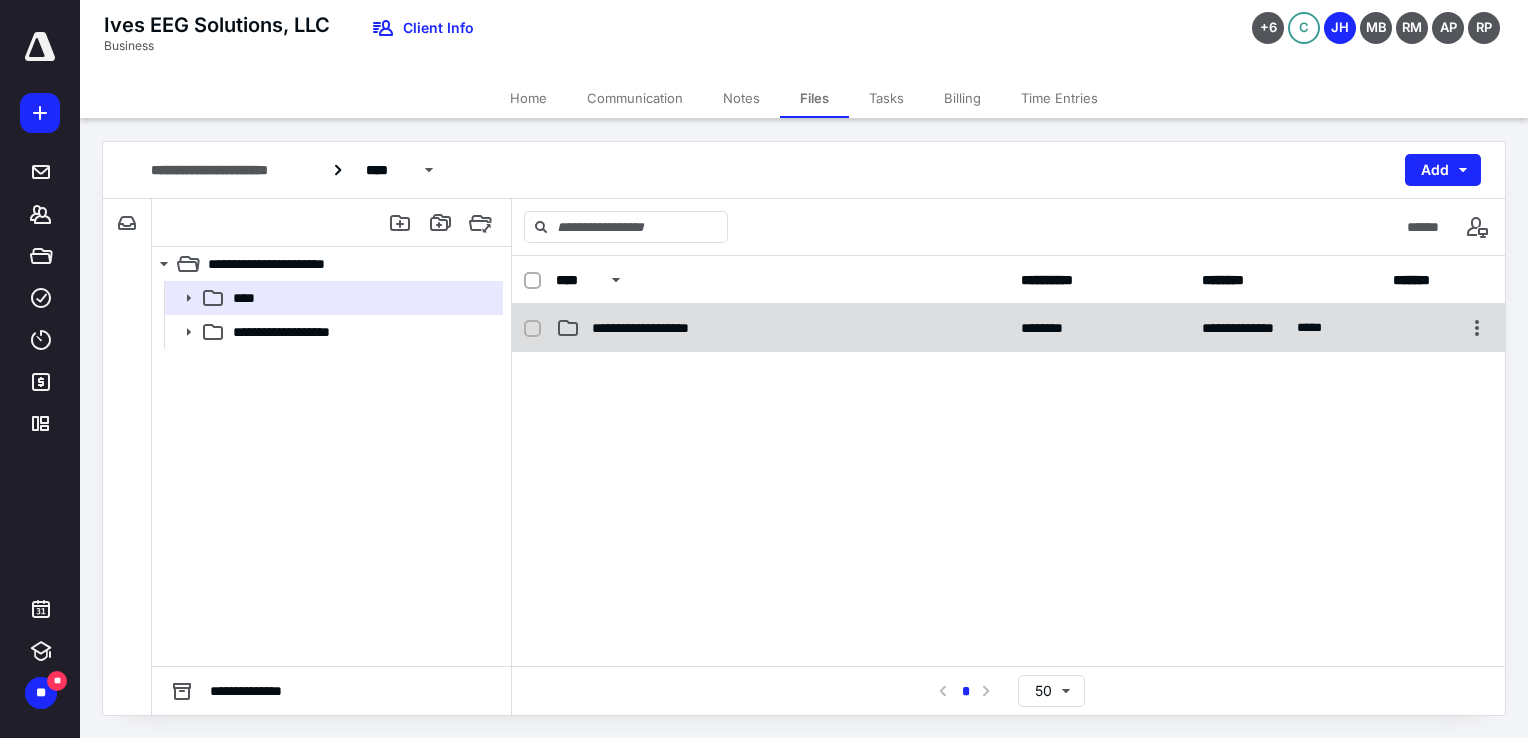 click on "**********" at bounding box center (664, 328) 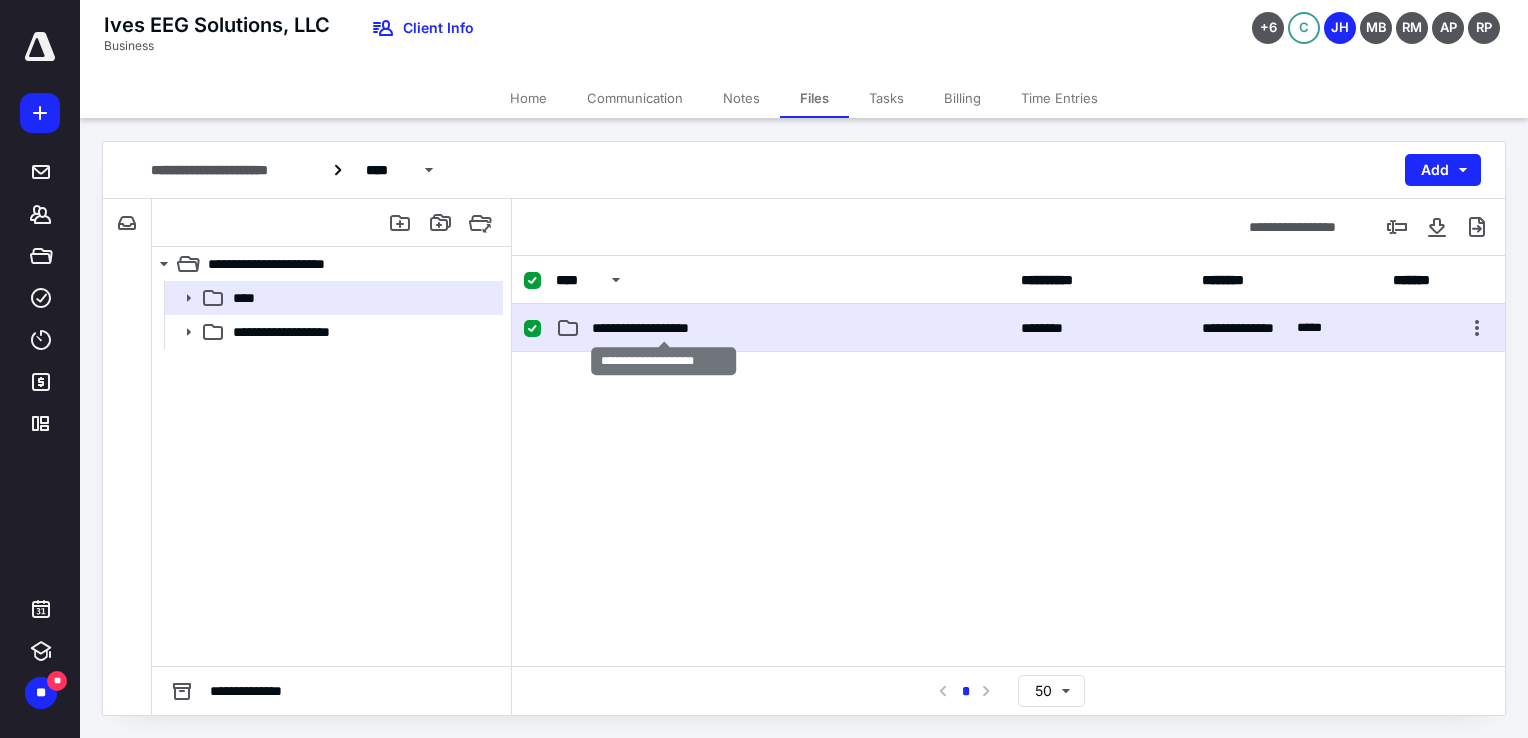 click on "**********" at bounding box center [664, 328] 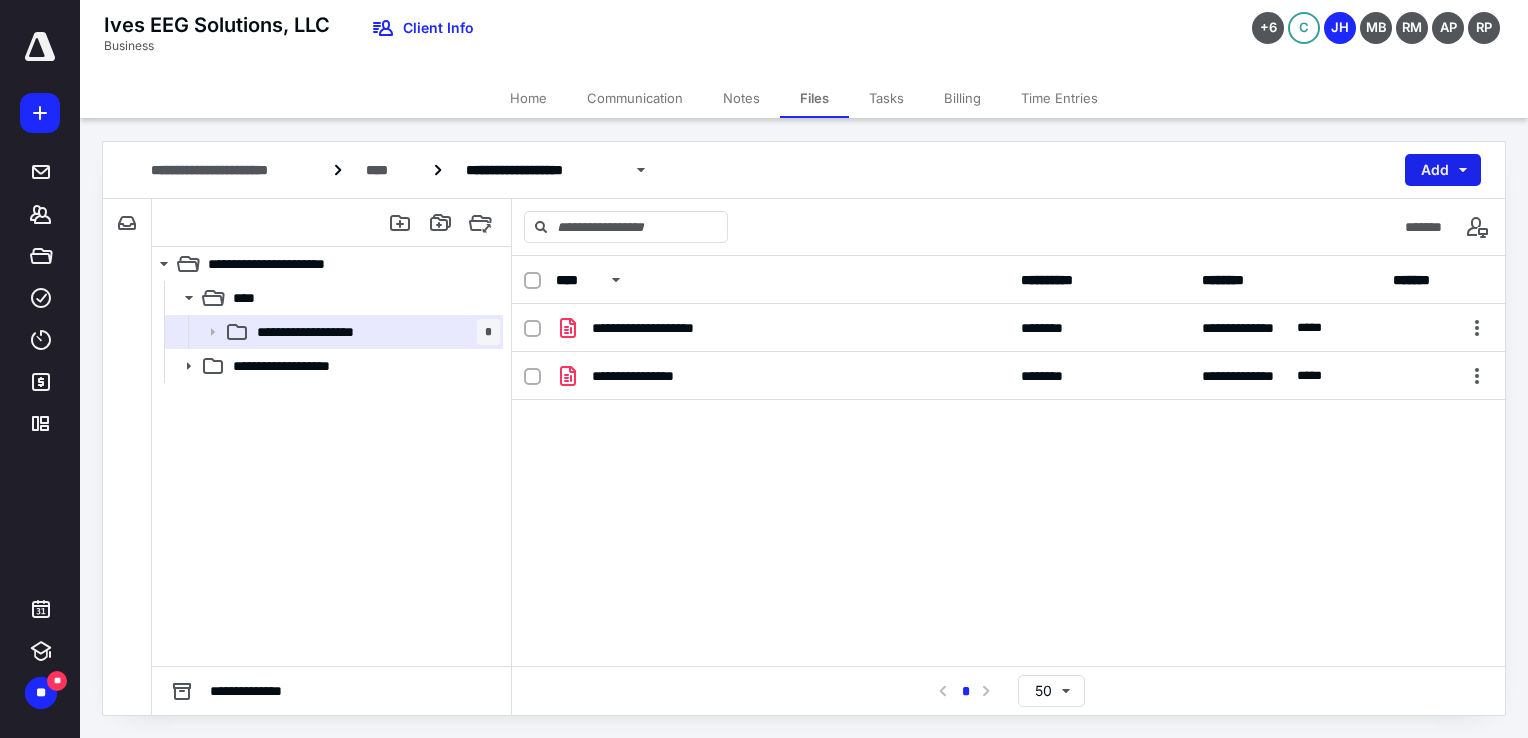 click on "Add" at bounding box center [1443, 170] 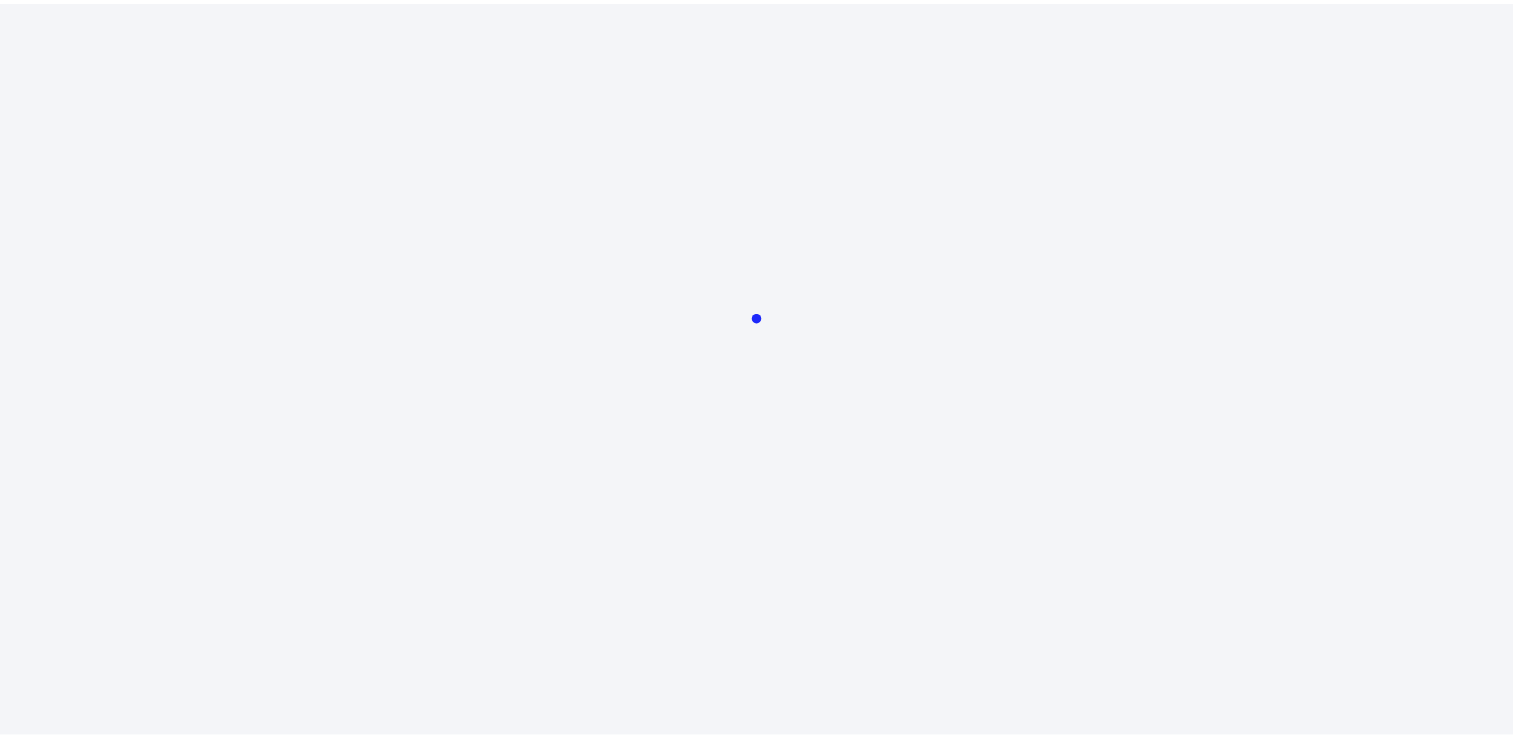 scroll, scrollTop: 0, scrollLeft: 0, axis: both 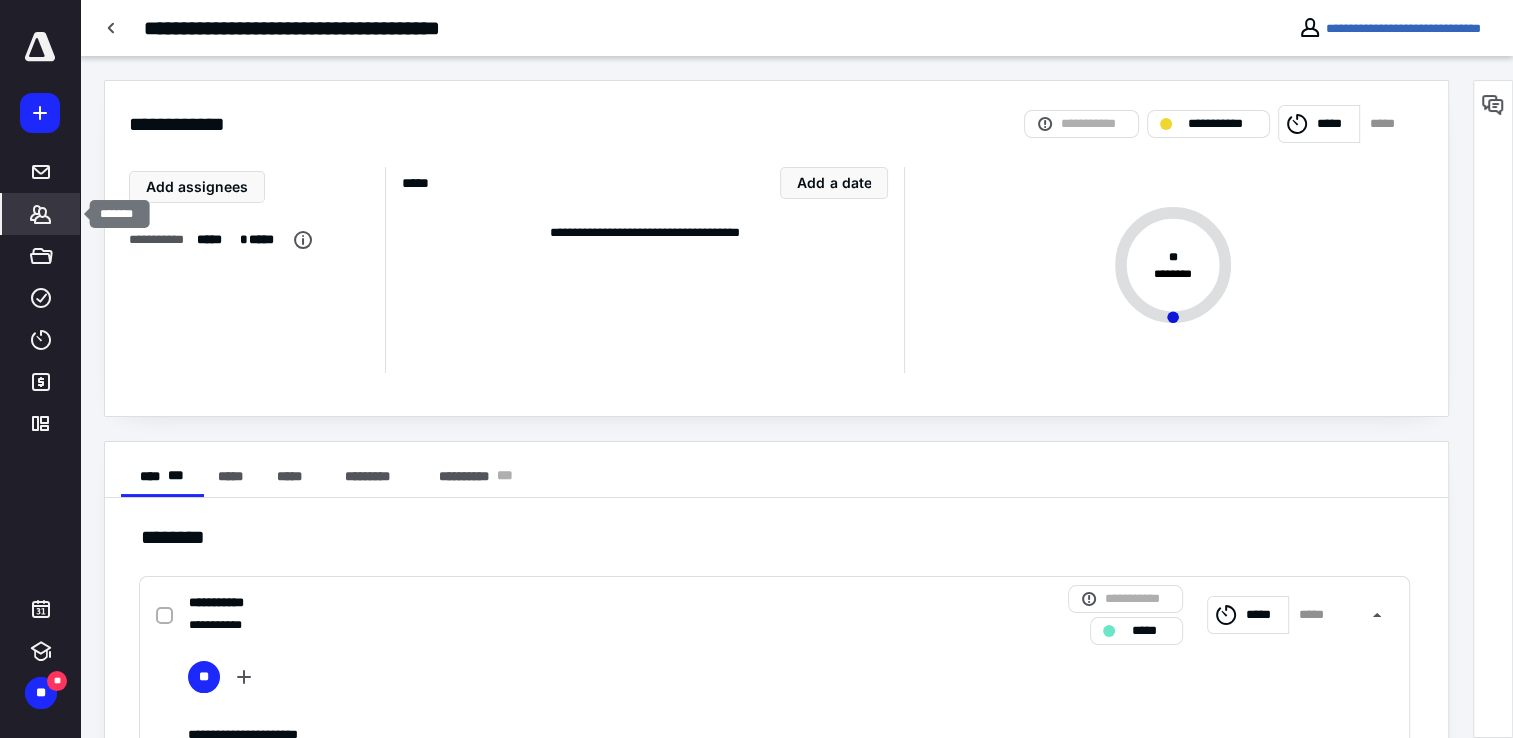 click 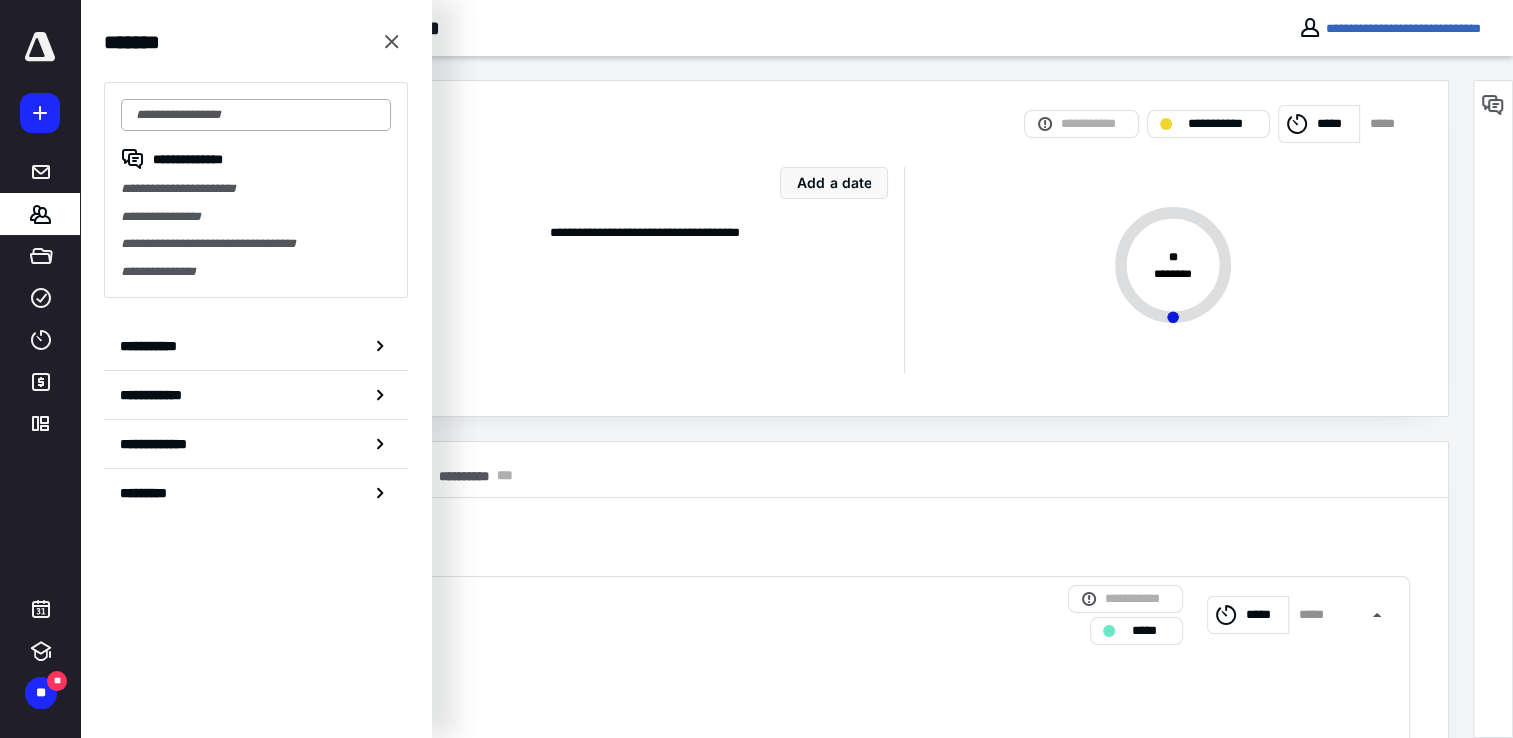 click at bounding box center (256, 115) 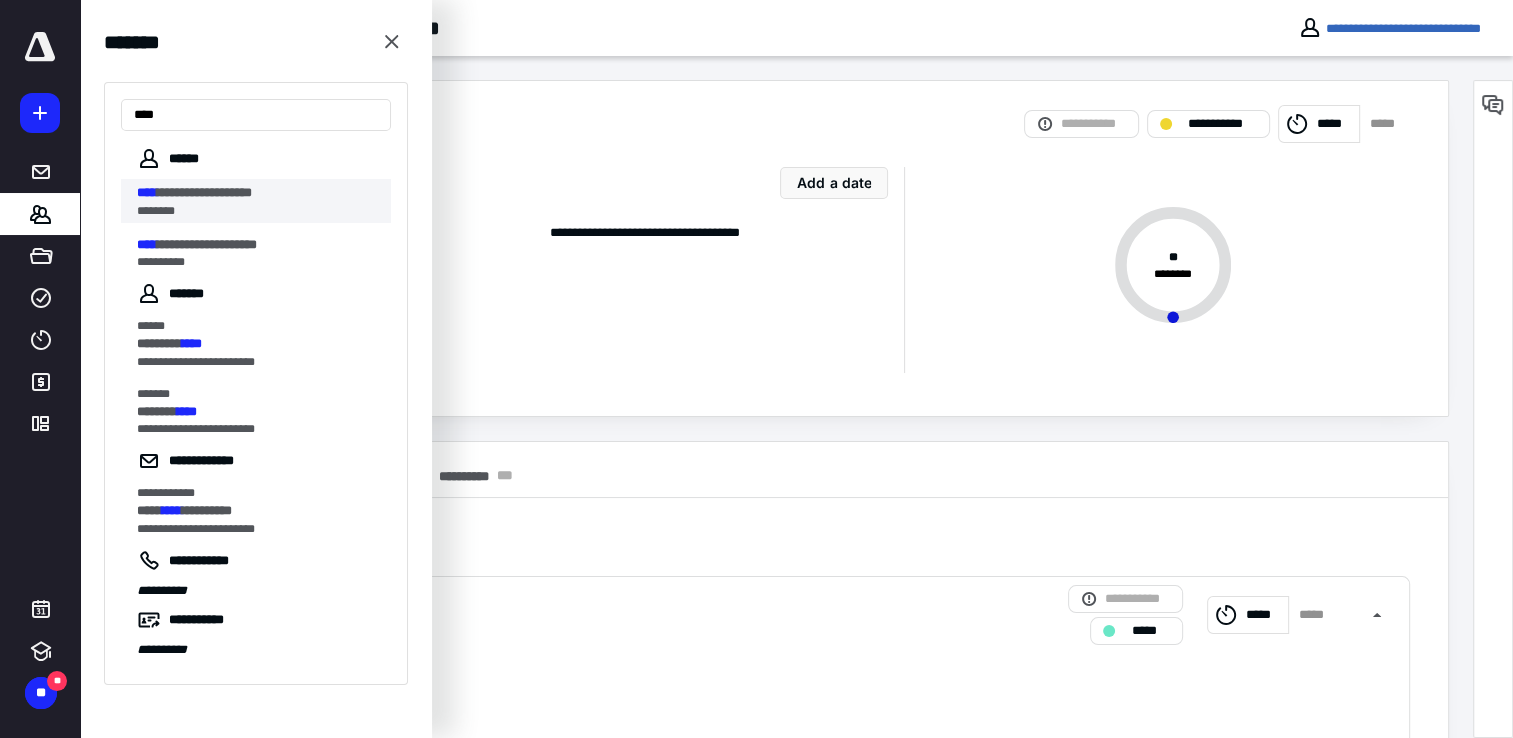 type on "****" 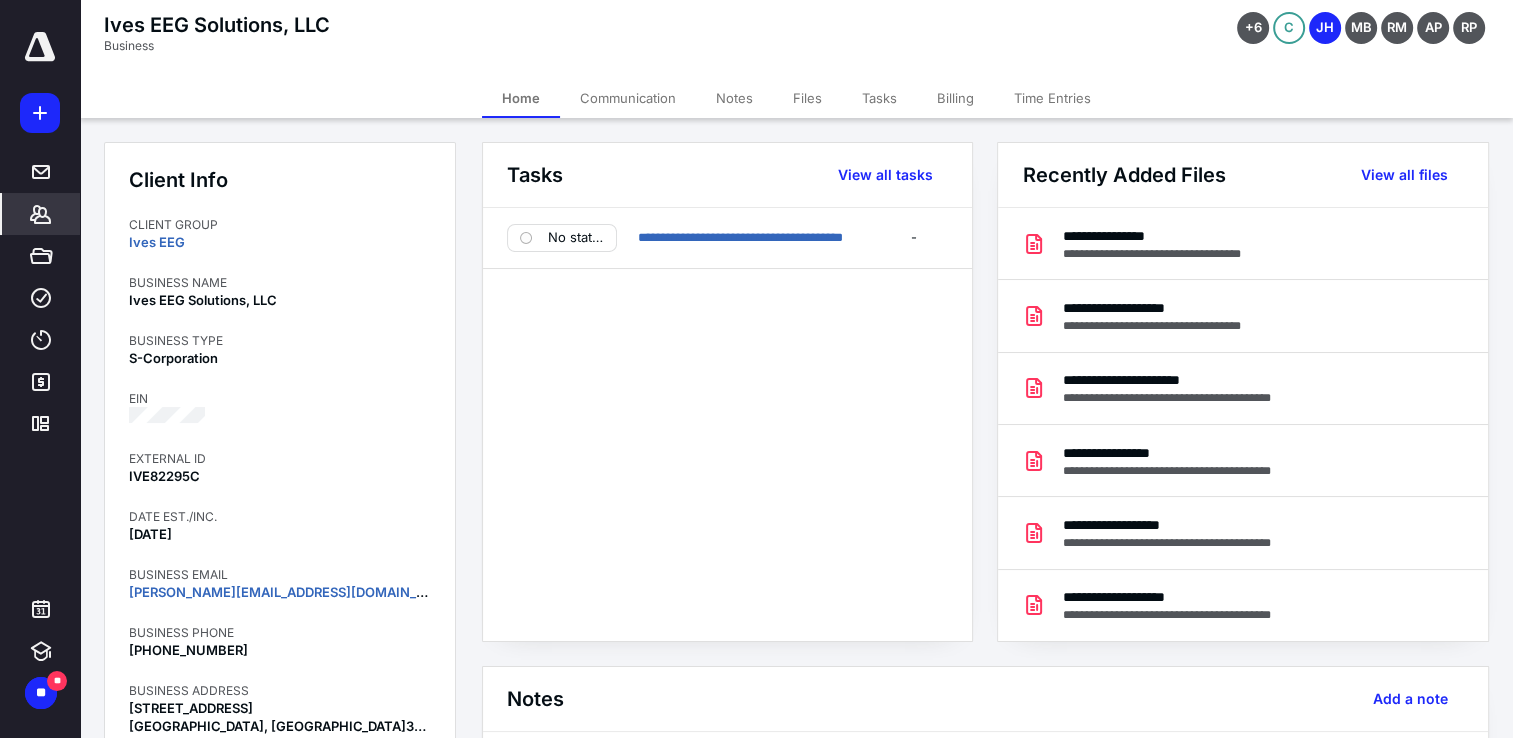click on "Files" at bounding box center (807, 98) 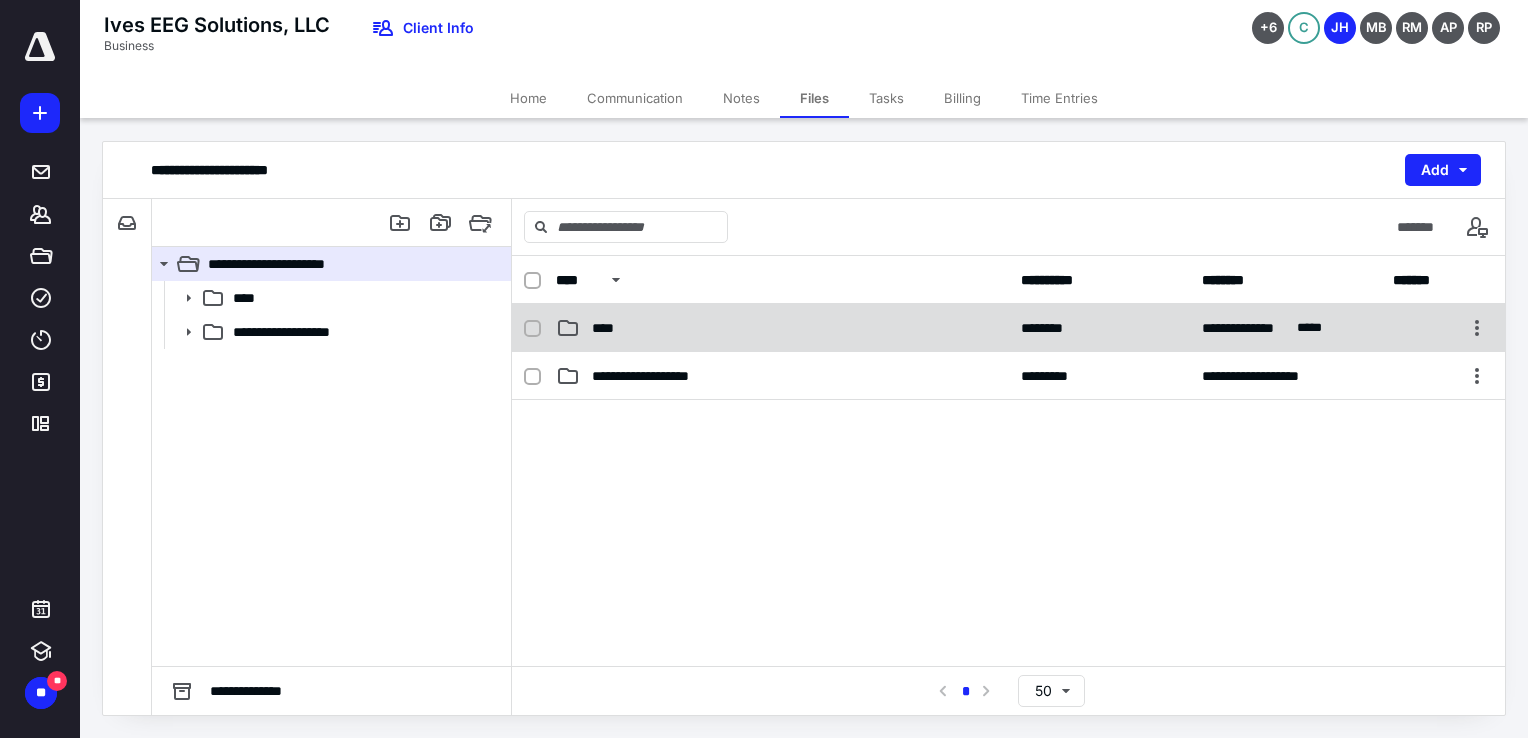 click on "****" at bounding box center [609, 328] 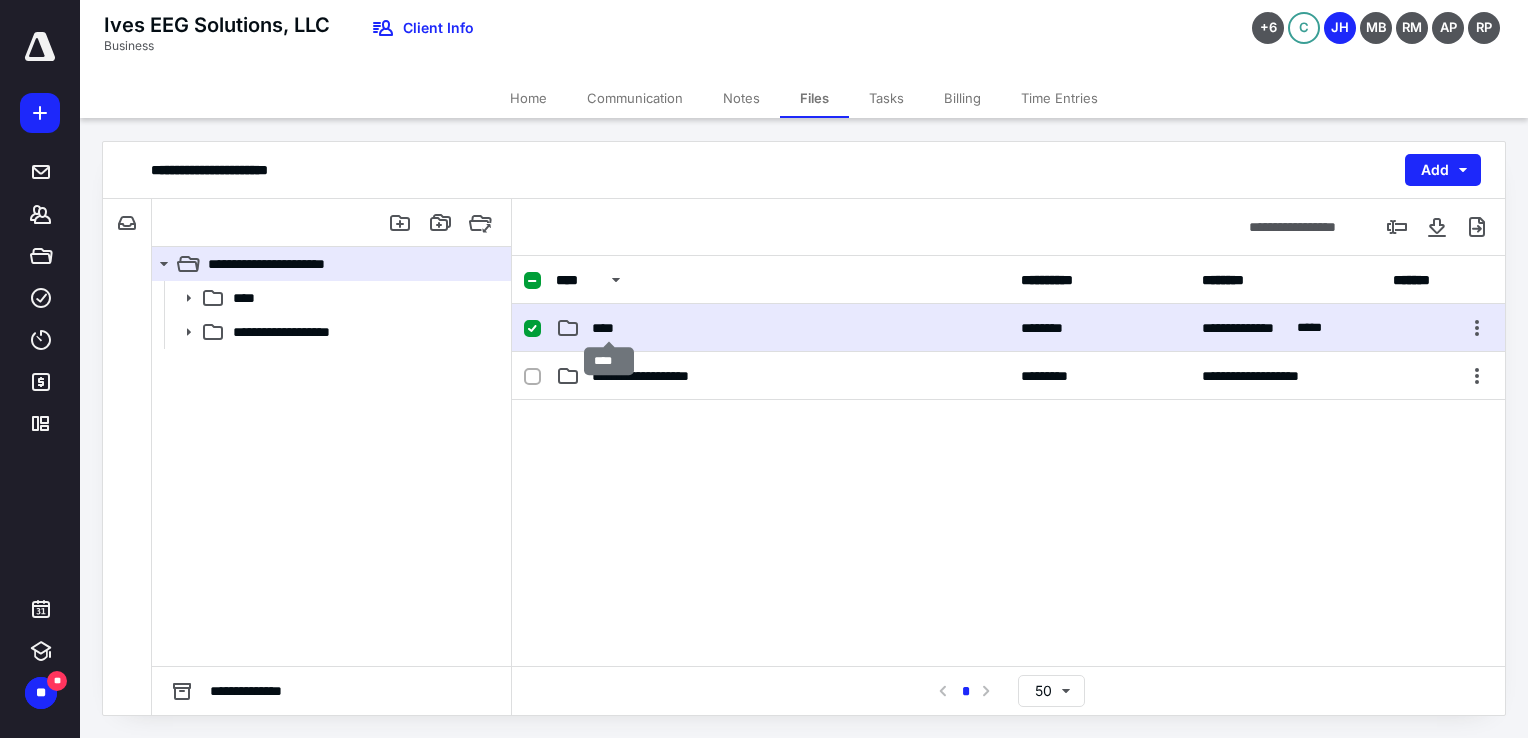click on "****" at bounding box center [609, 328] 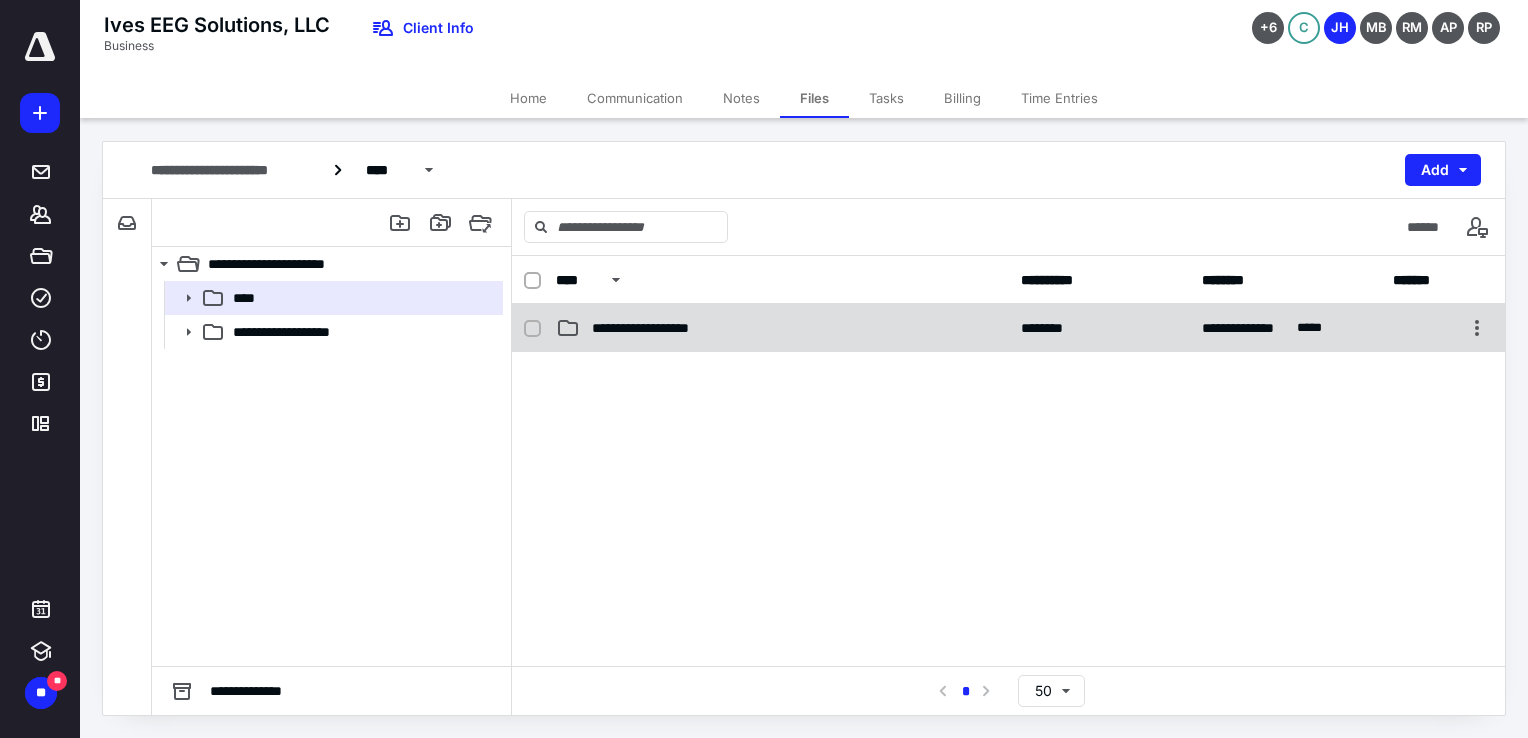 click 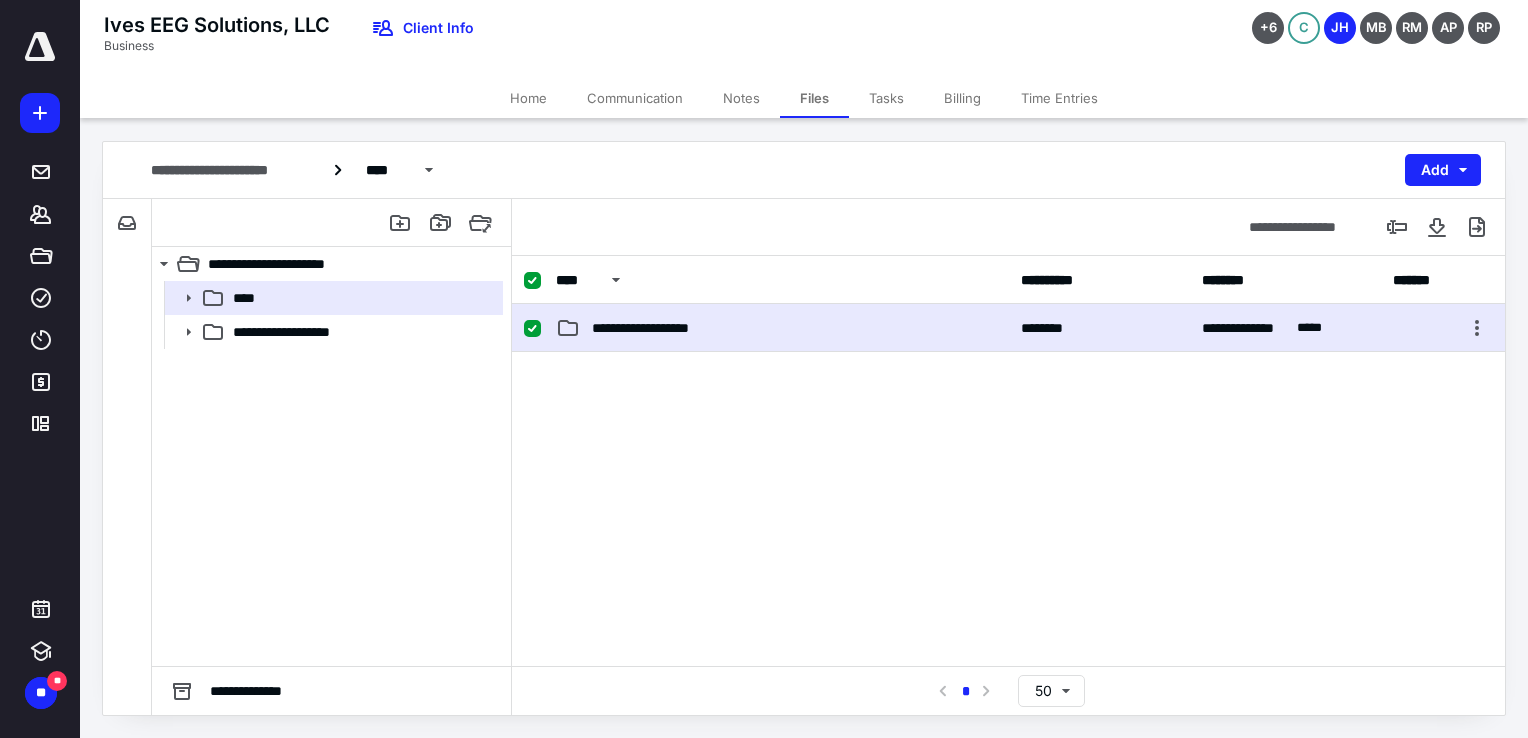 click 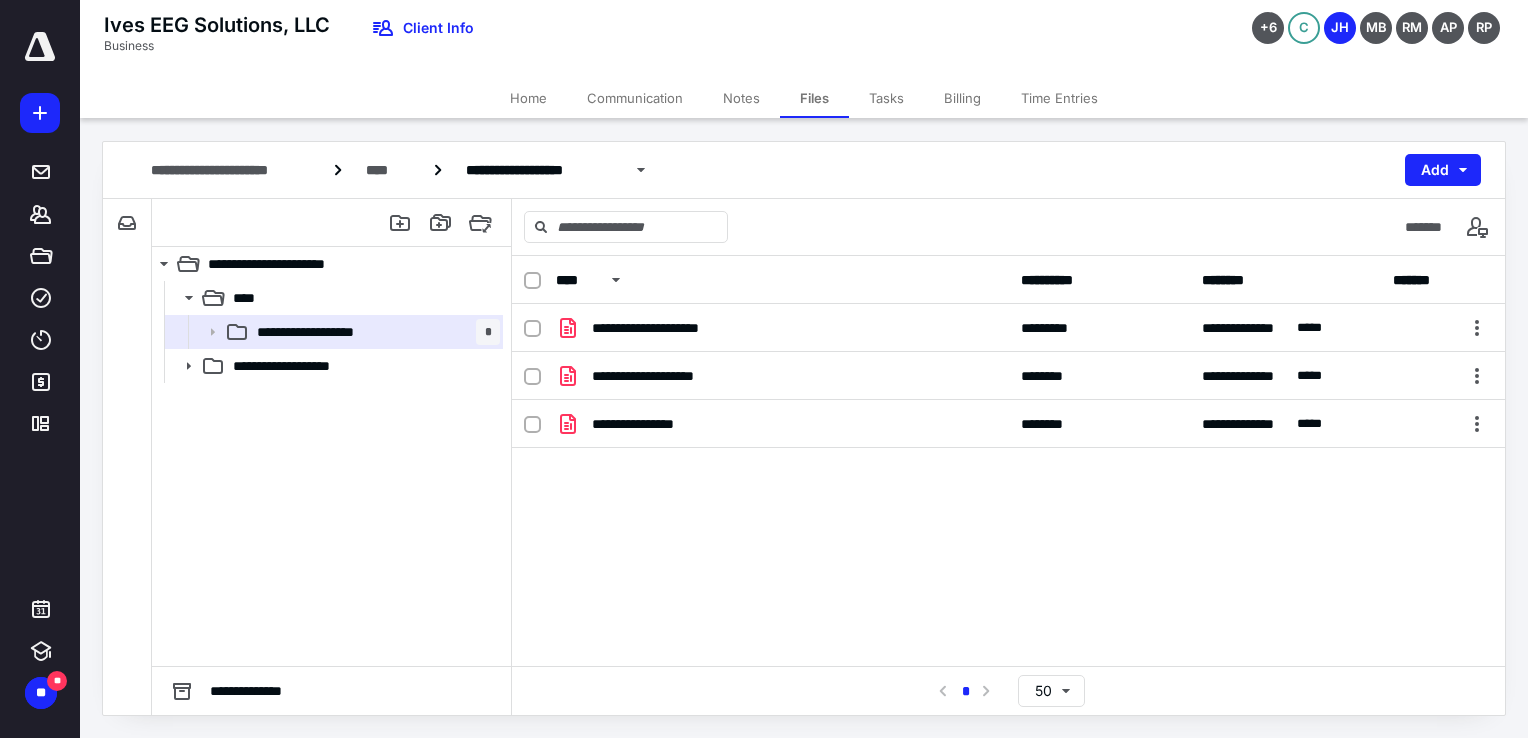 click on "Tasks" at bounding box center (886, 98) 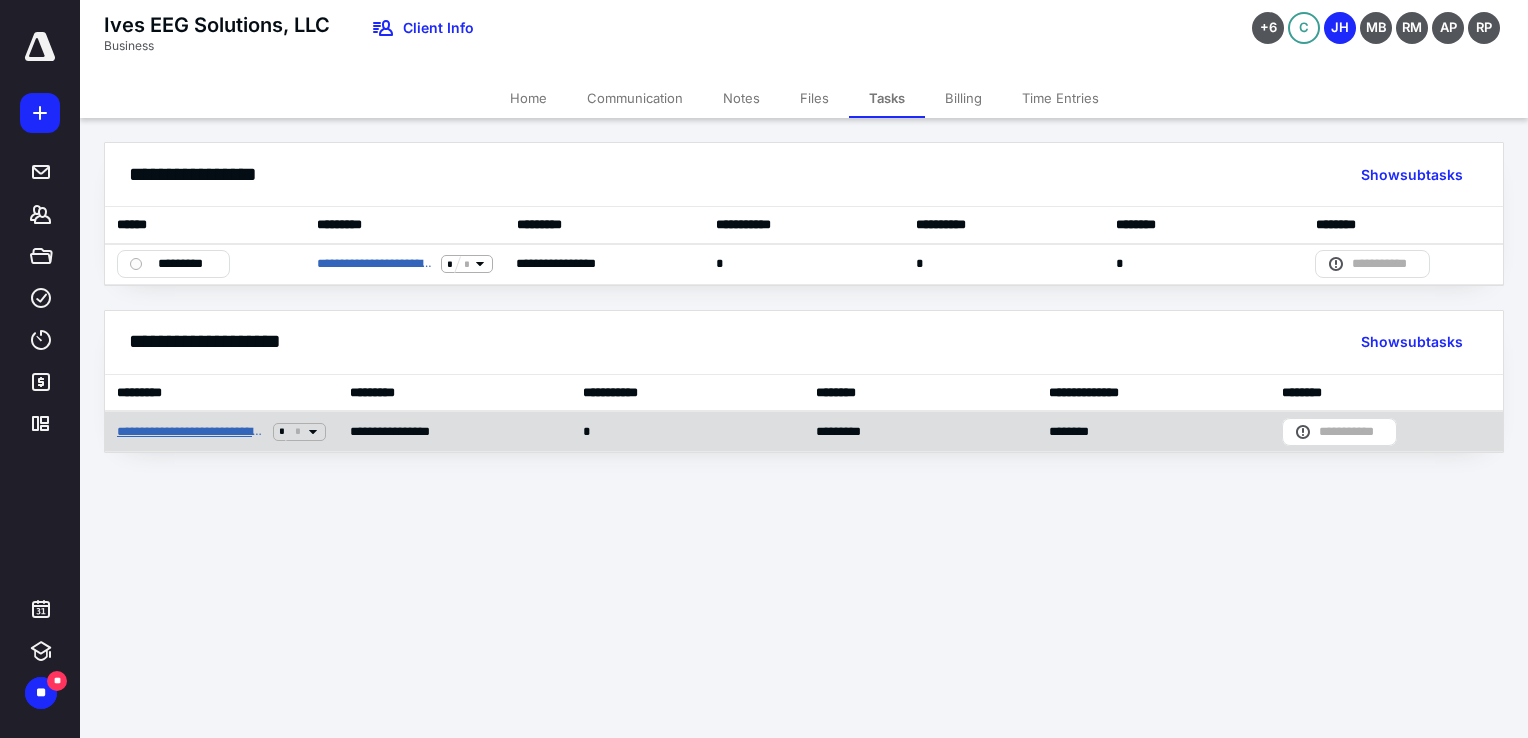 click on "**********" at bounding box center [191, 432] 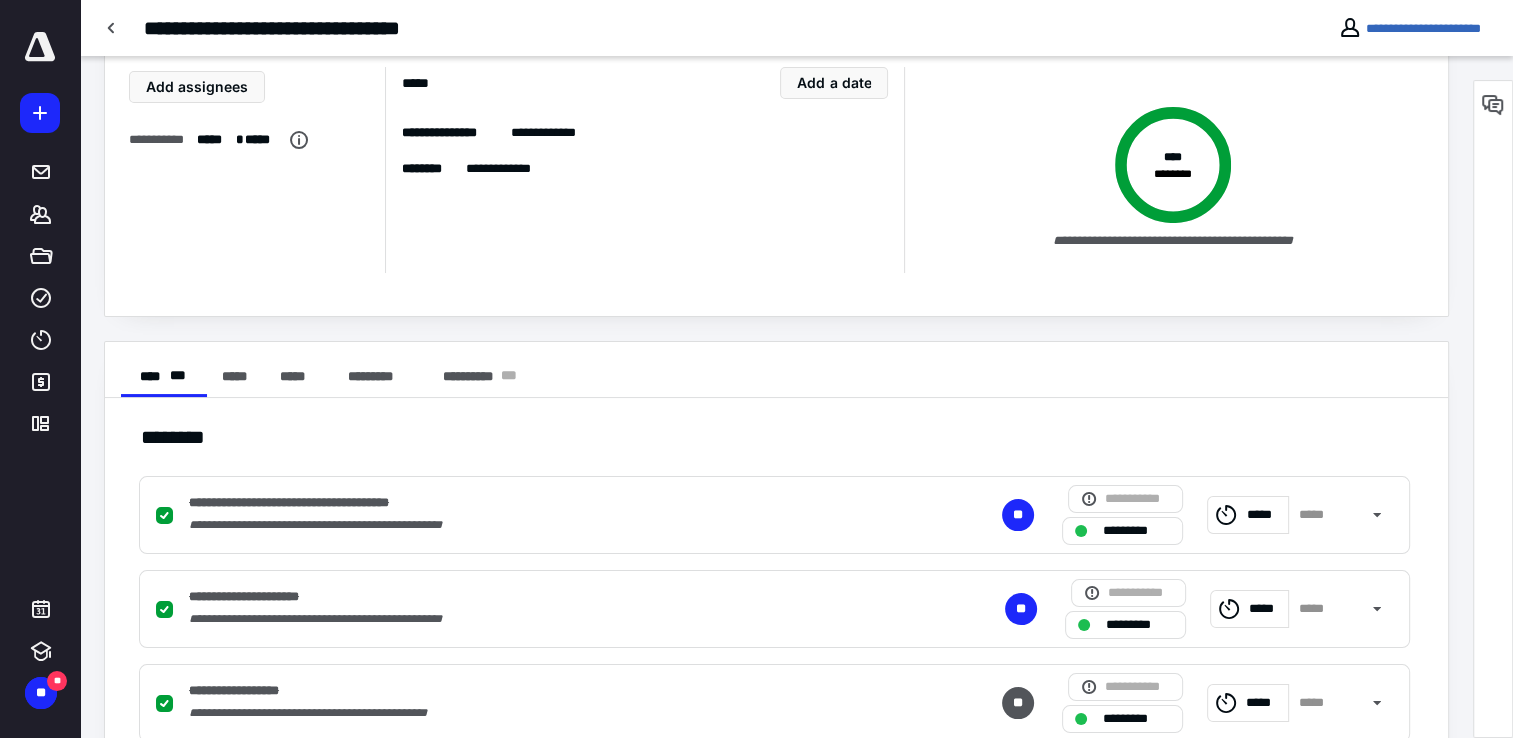scroll, scrollTop: 200, scrollLeft: 0, axis: vertical 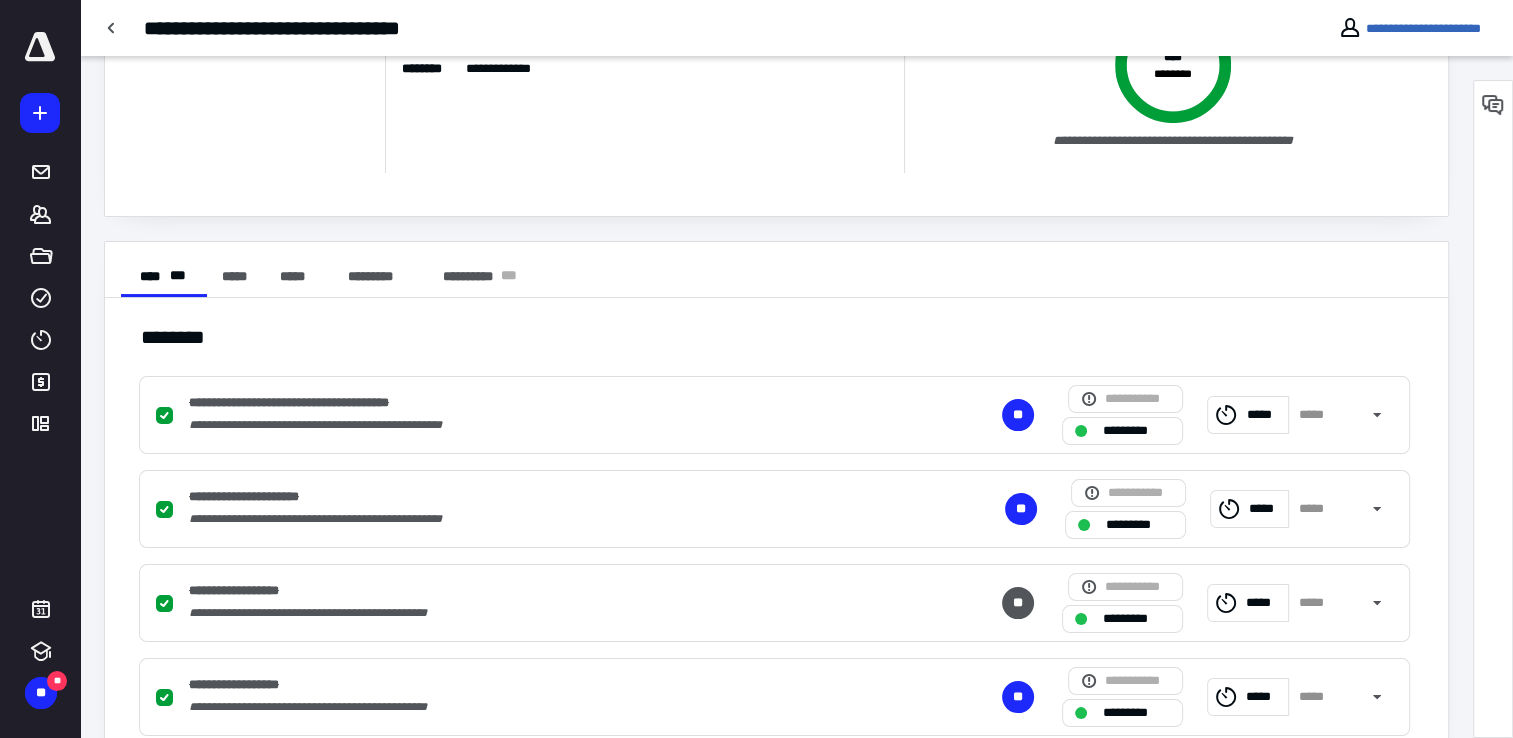 click on "**********" at bounding box center (323, 403) 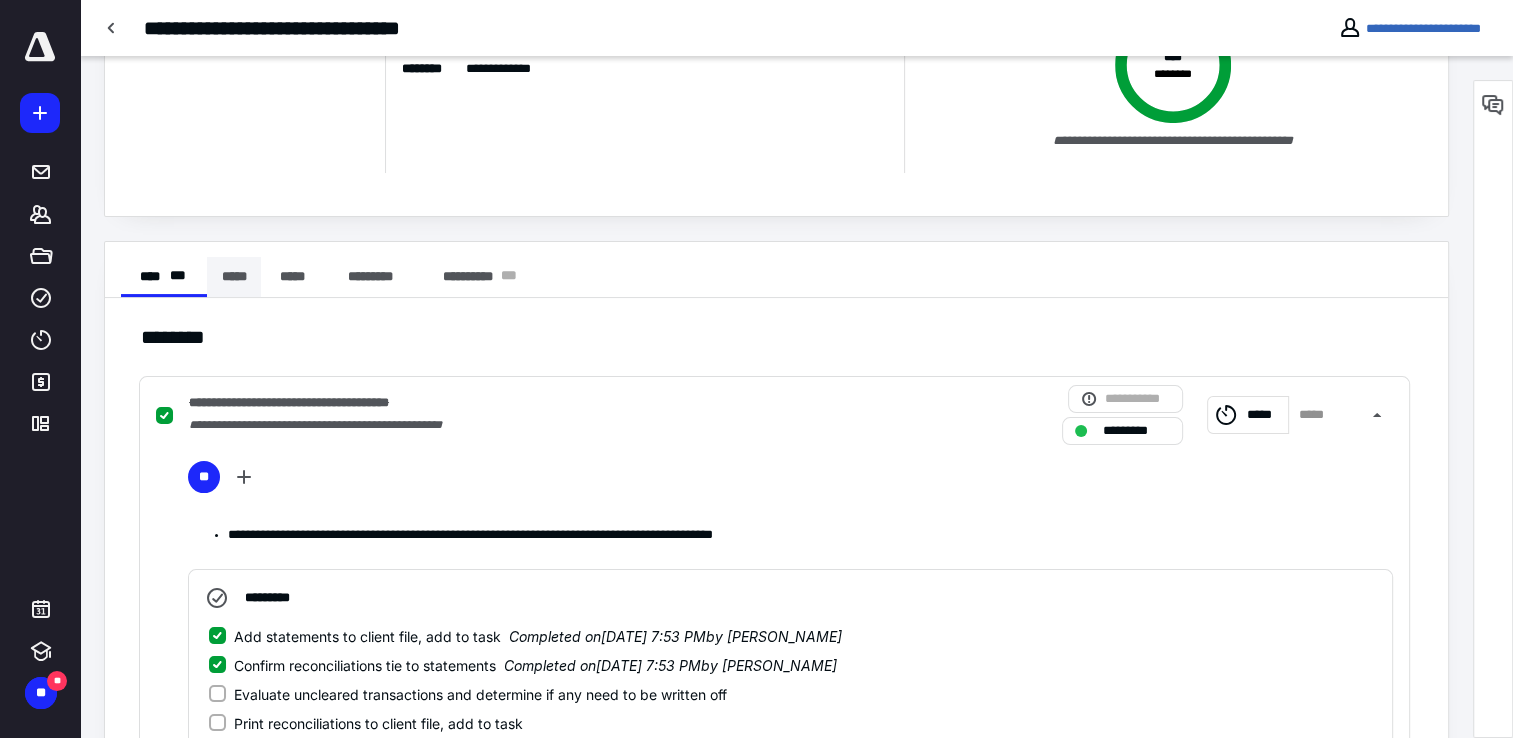 click on "*****" at bounding box center [234, 277] 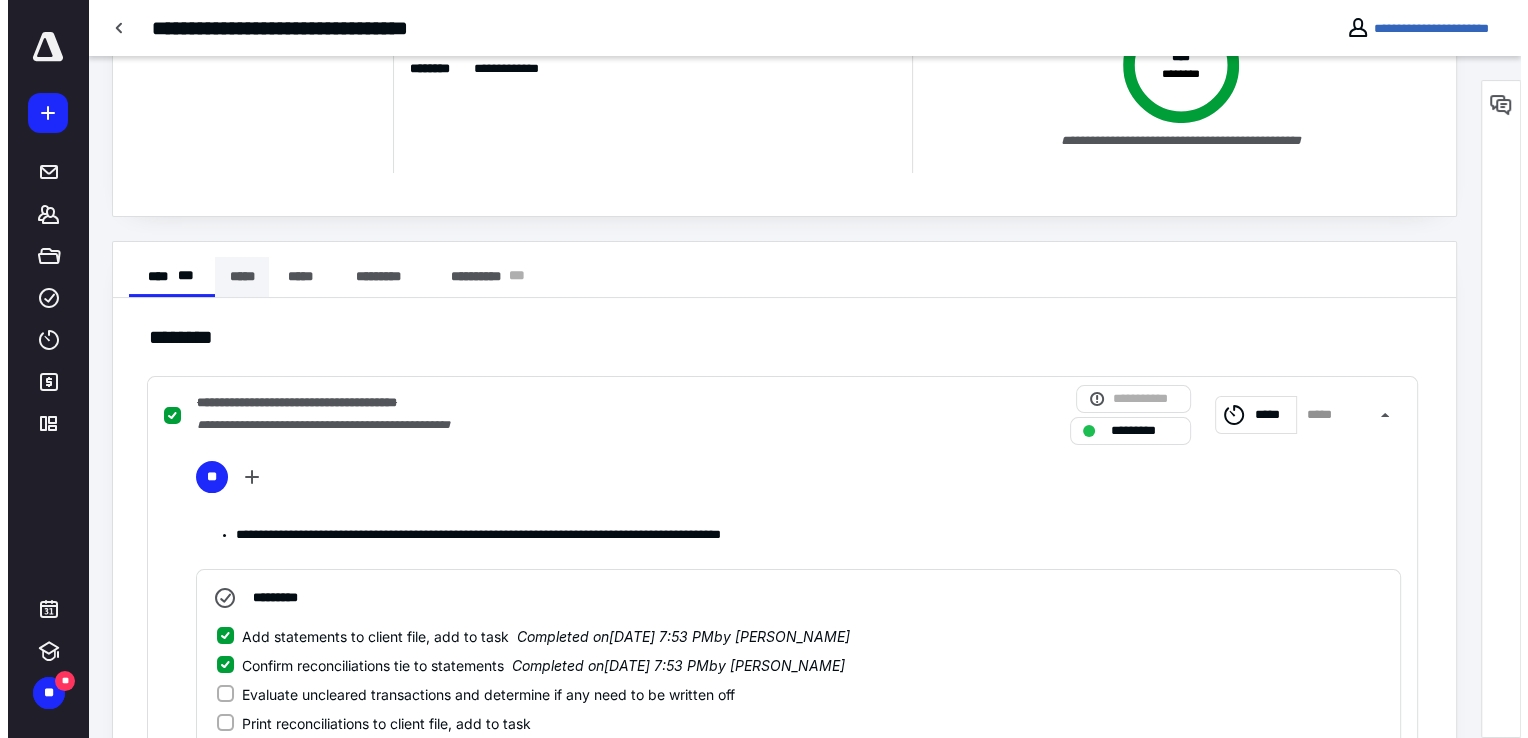scroll, scrollTop: 60, scrollLeft: 0, axis: vertical 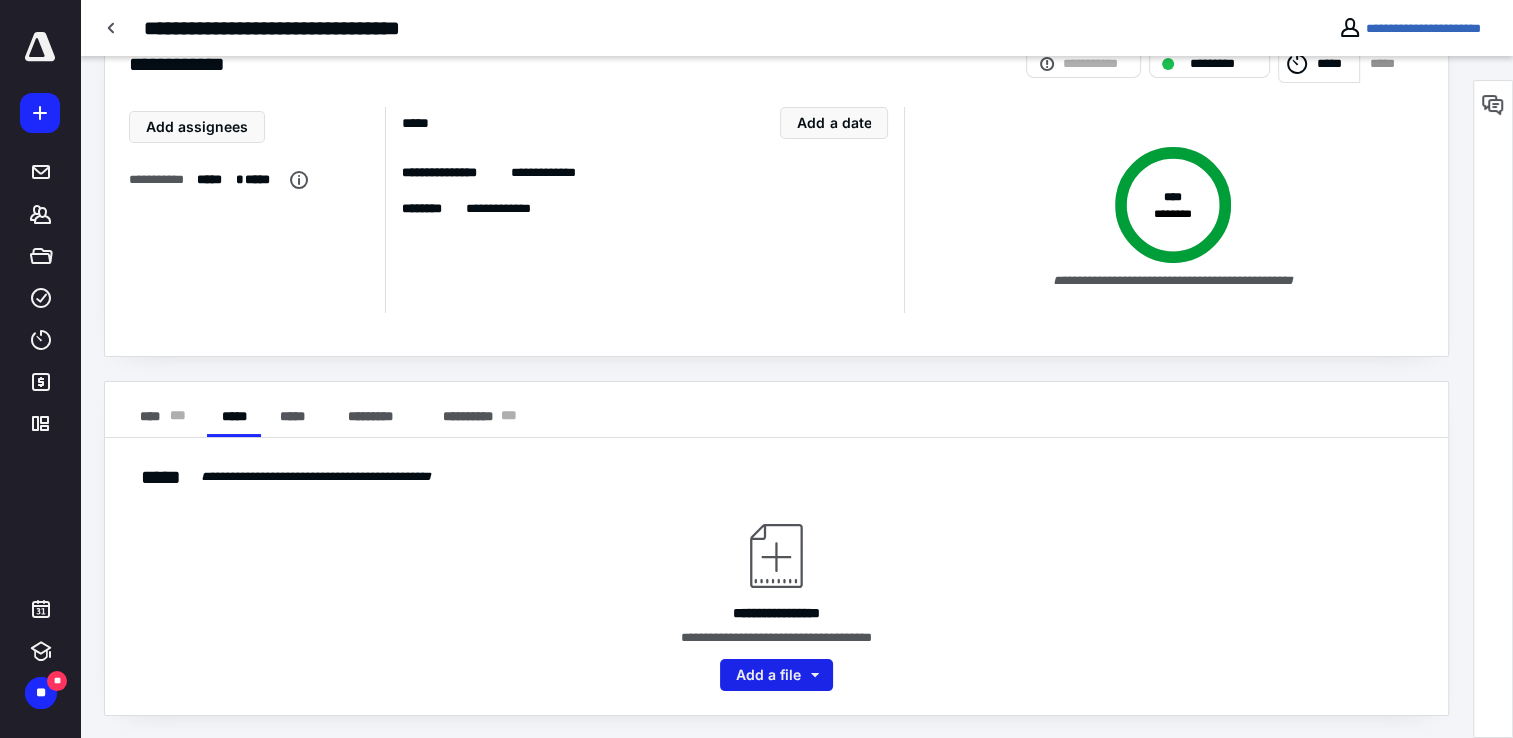 click on "Add a file" at bounding box center (776, 675) 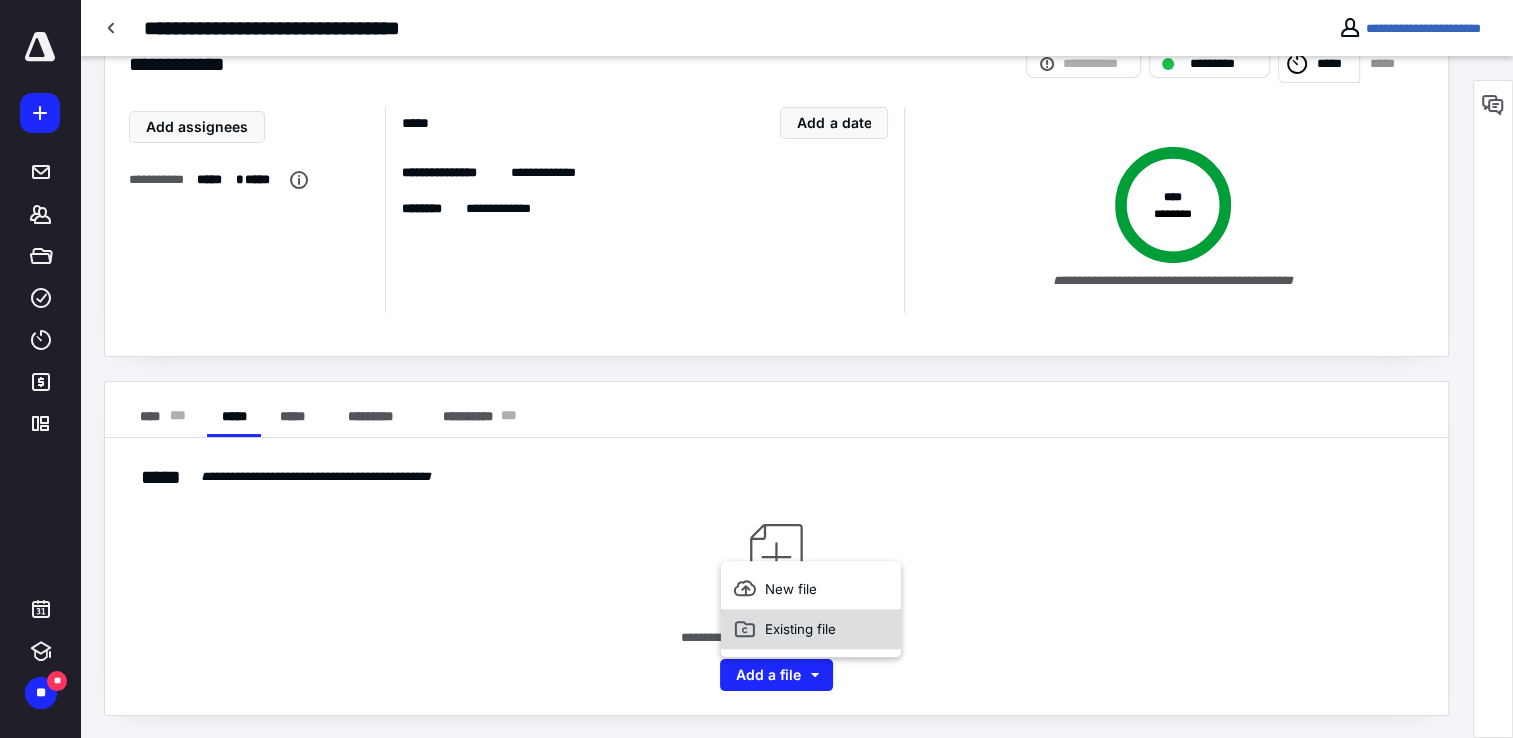 click on "Existing file" at bounding box center [811, 629] 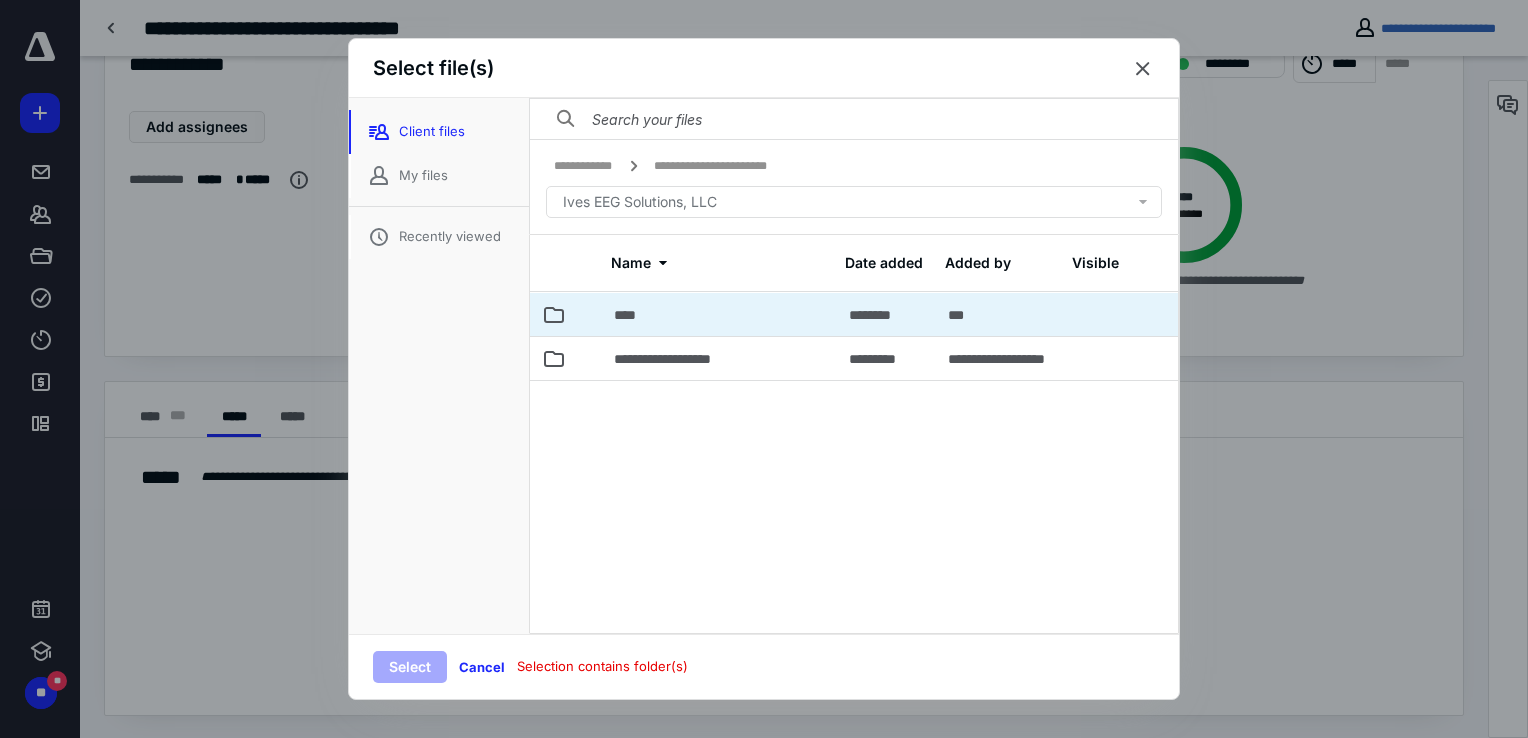 click on "****" at bounding box center (719, 314) 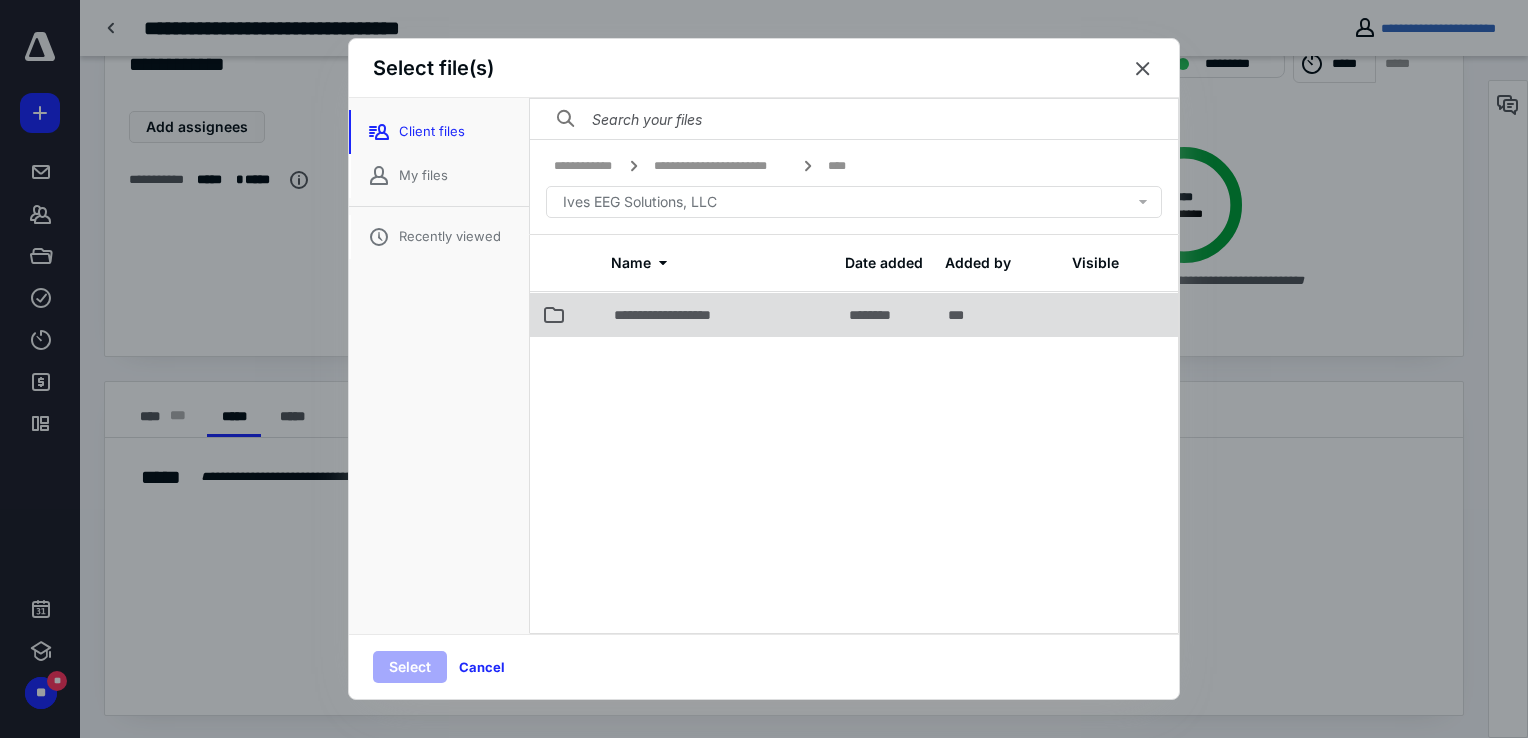 click on "**********" at bounding box center [686, 315] 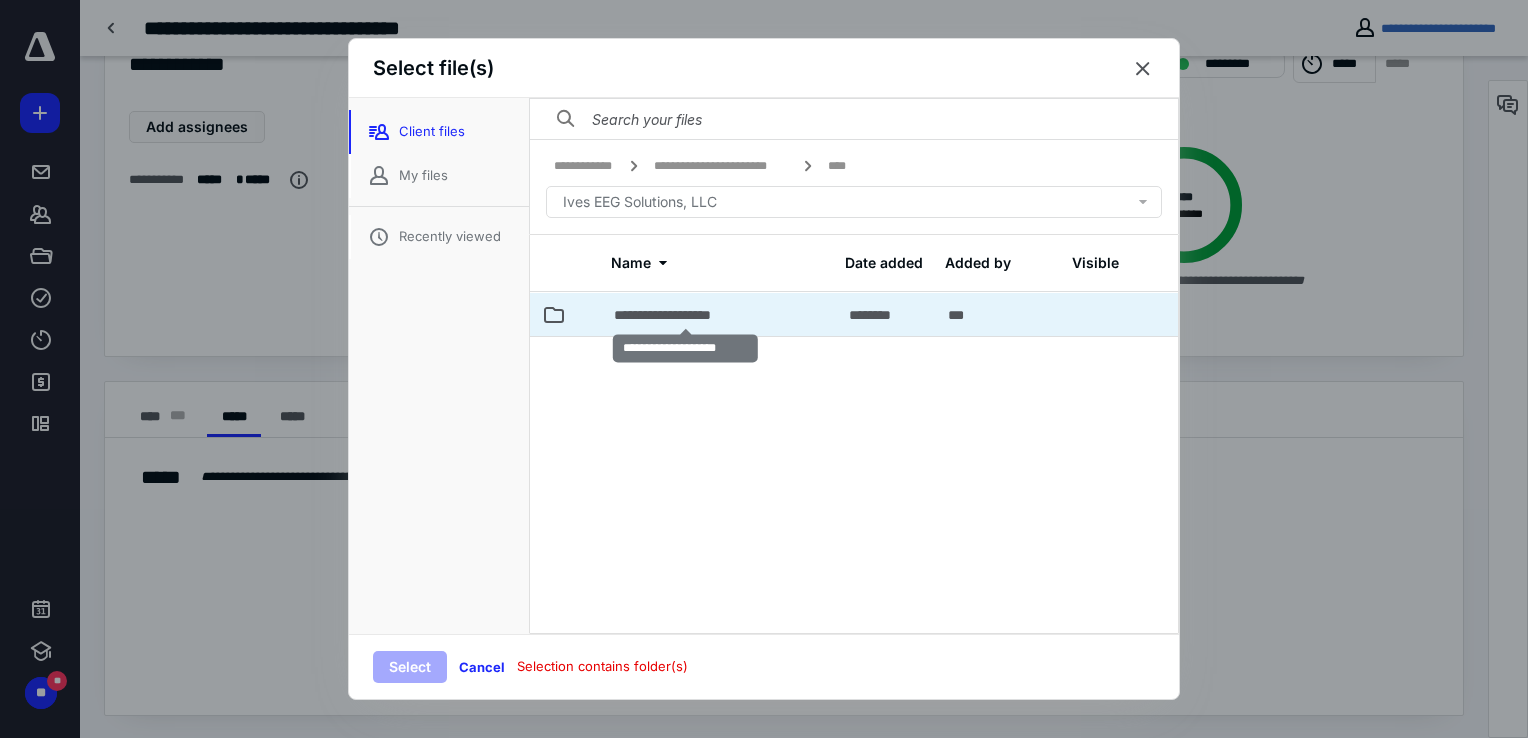click on "**********" at bounding box center [686, 315] 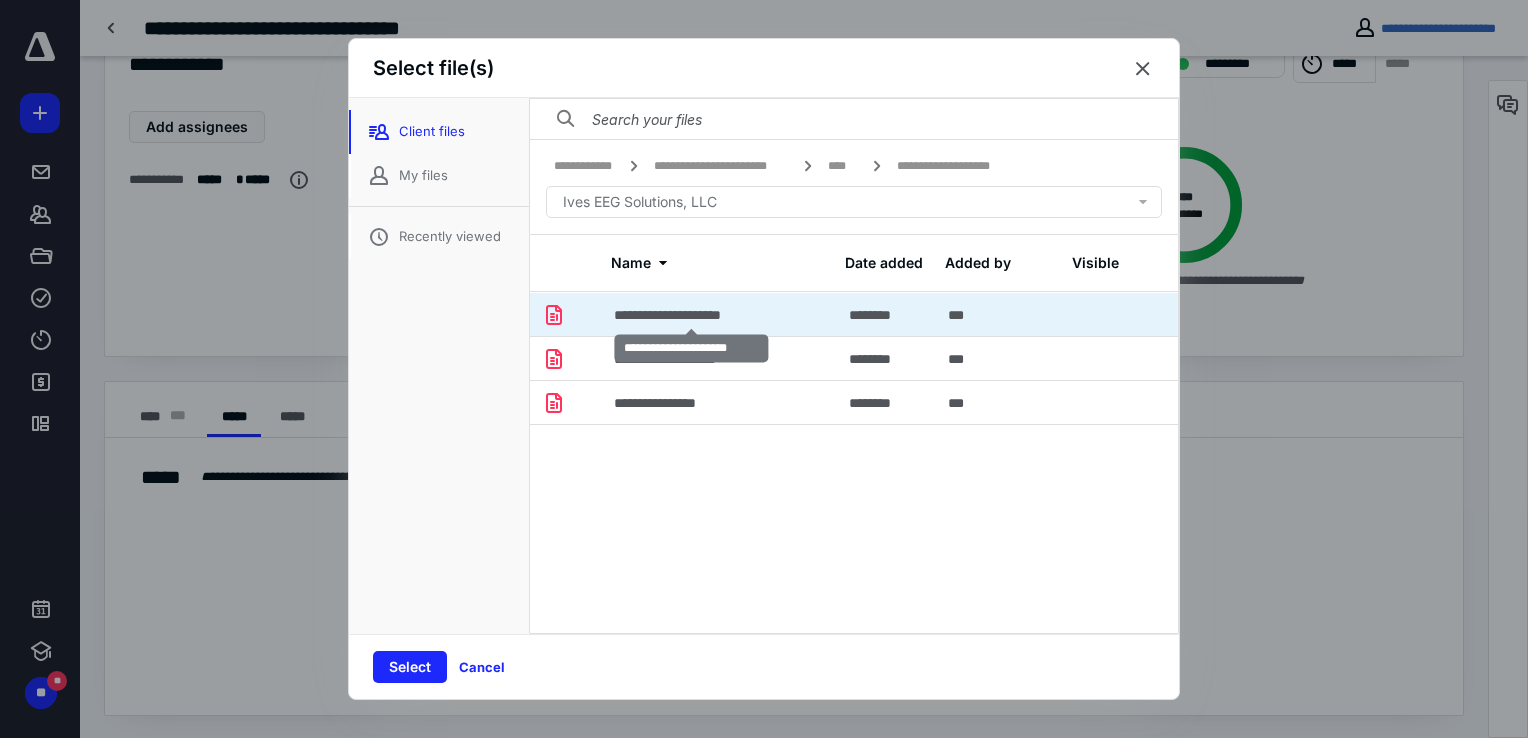 click on "**********" at bounding box center [691, 315] 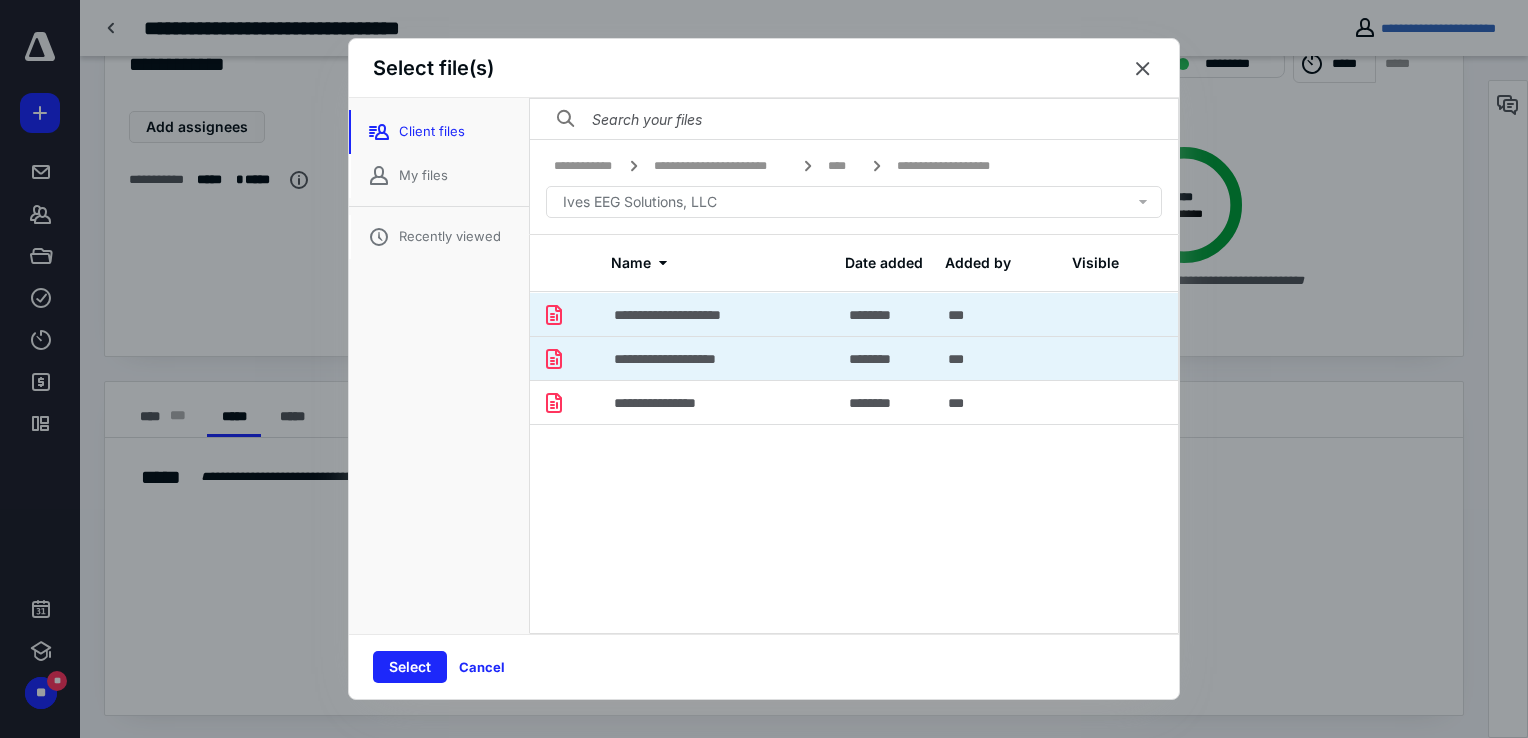 click on "**********" at bounding box center [719, 358] 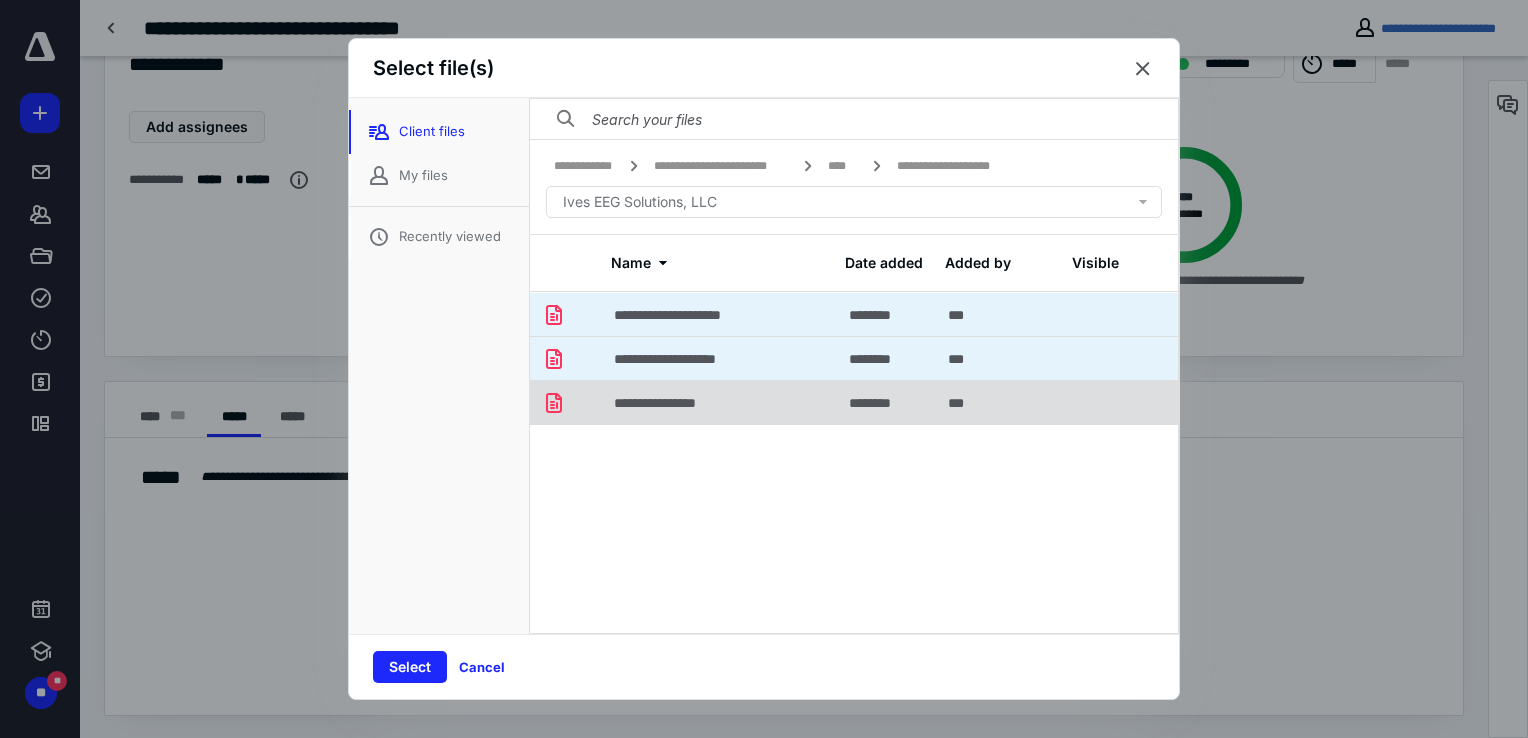 click on "**********" at bounding box center (719, 402) 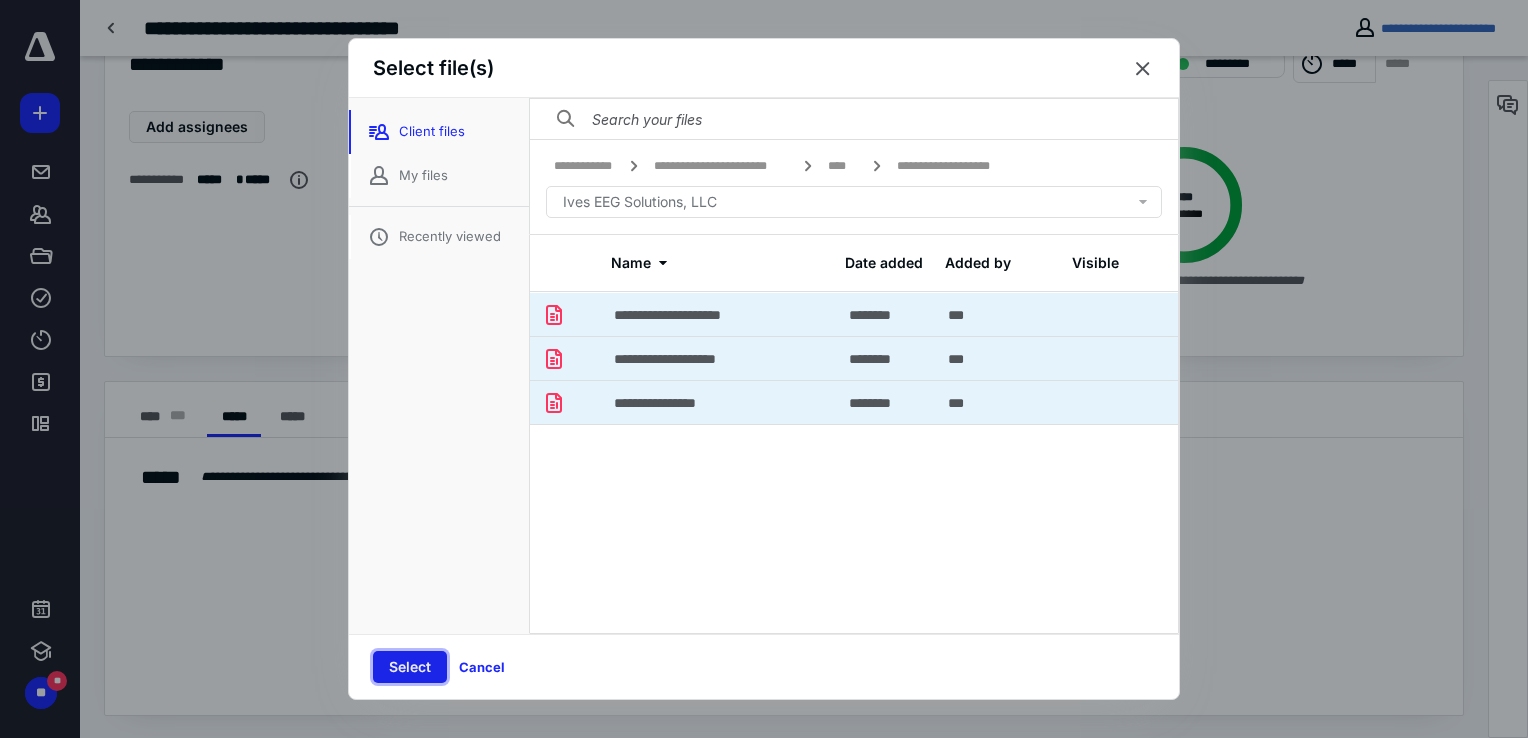 click on "Select" at bounding box center (410, 667) 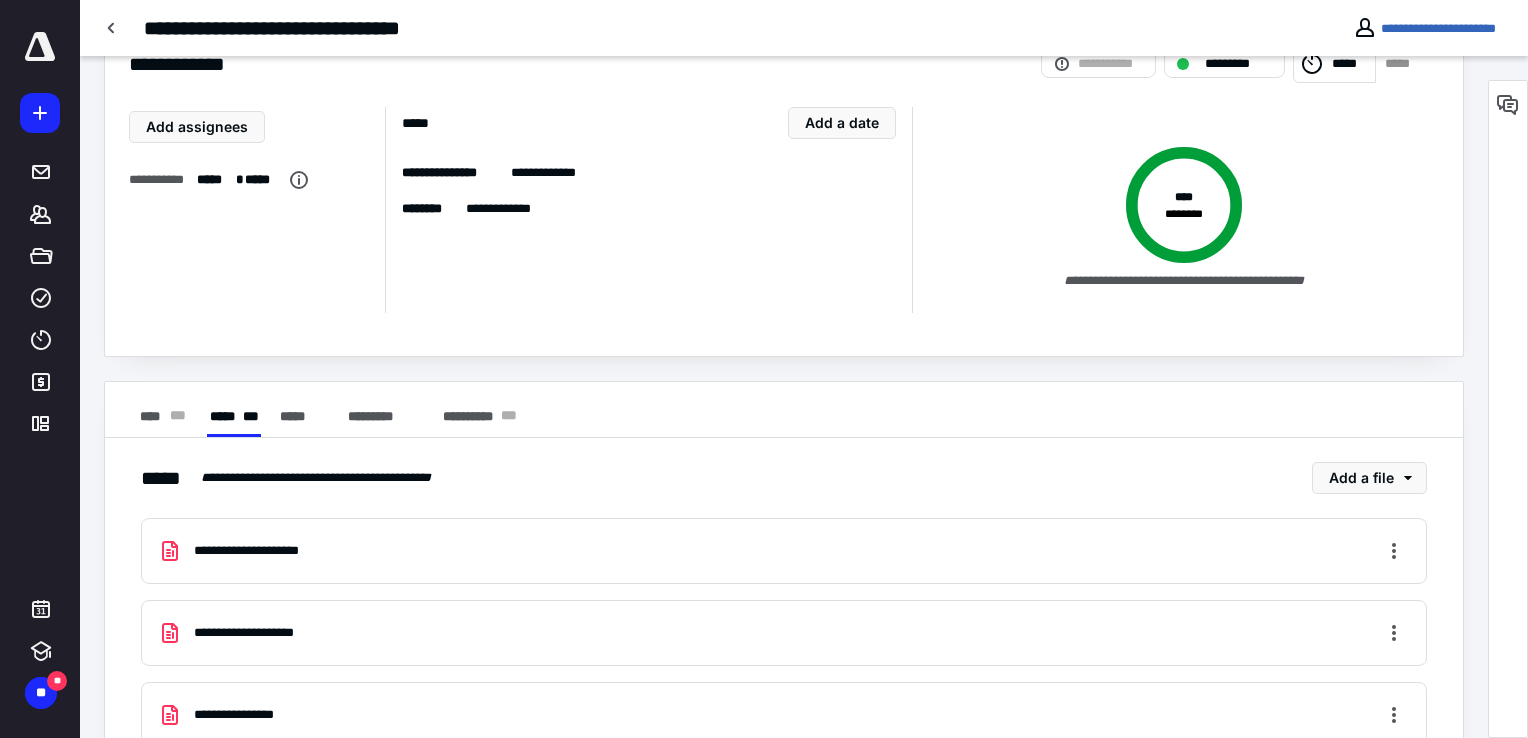 scroll, scrollTop: 0, scrollLeft: 0, axis: both 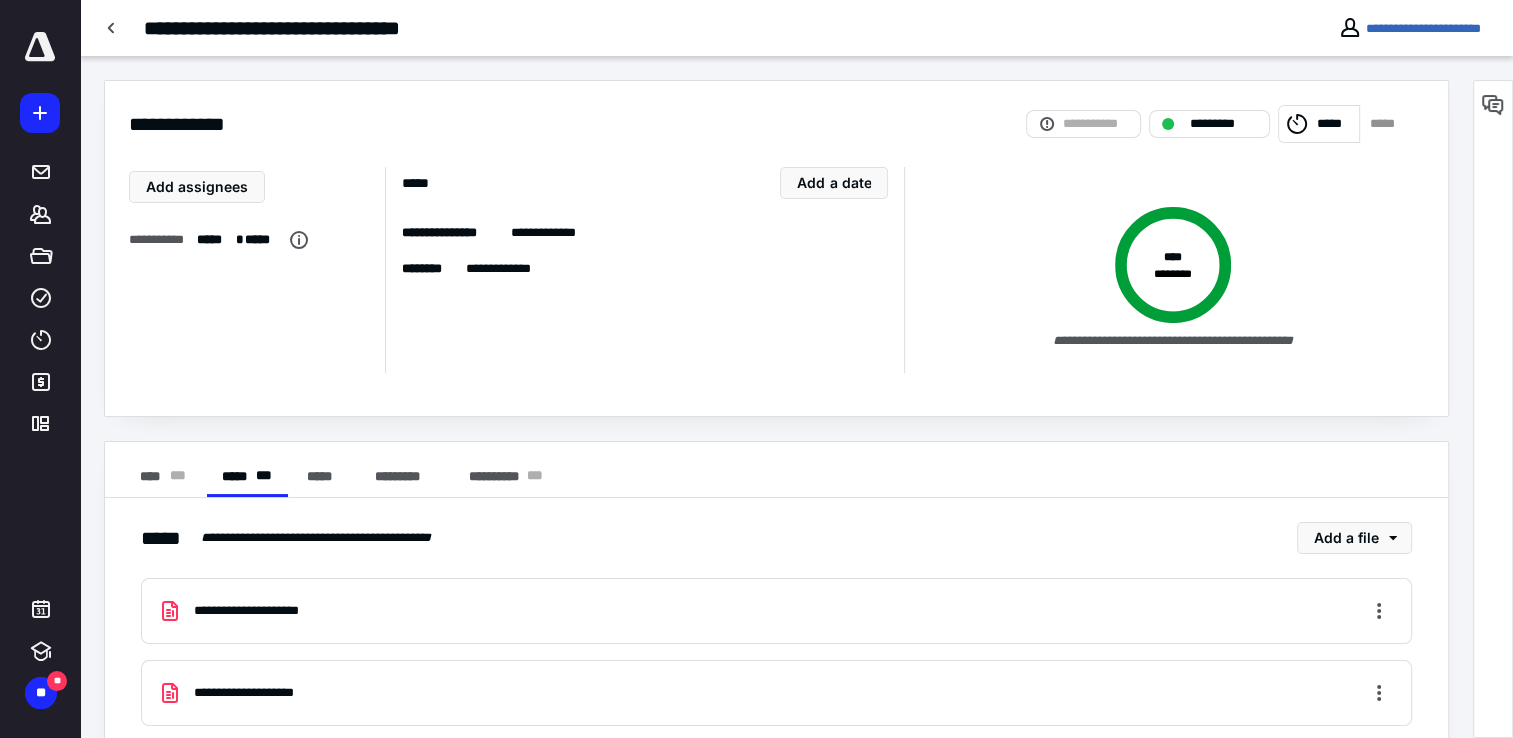 click on "**********" at bounding box center (266, 611) 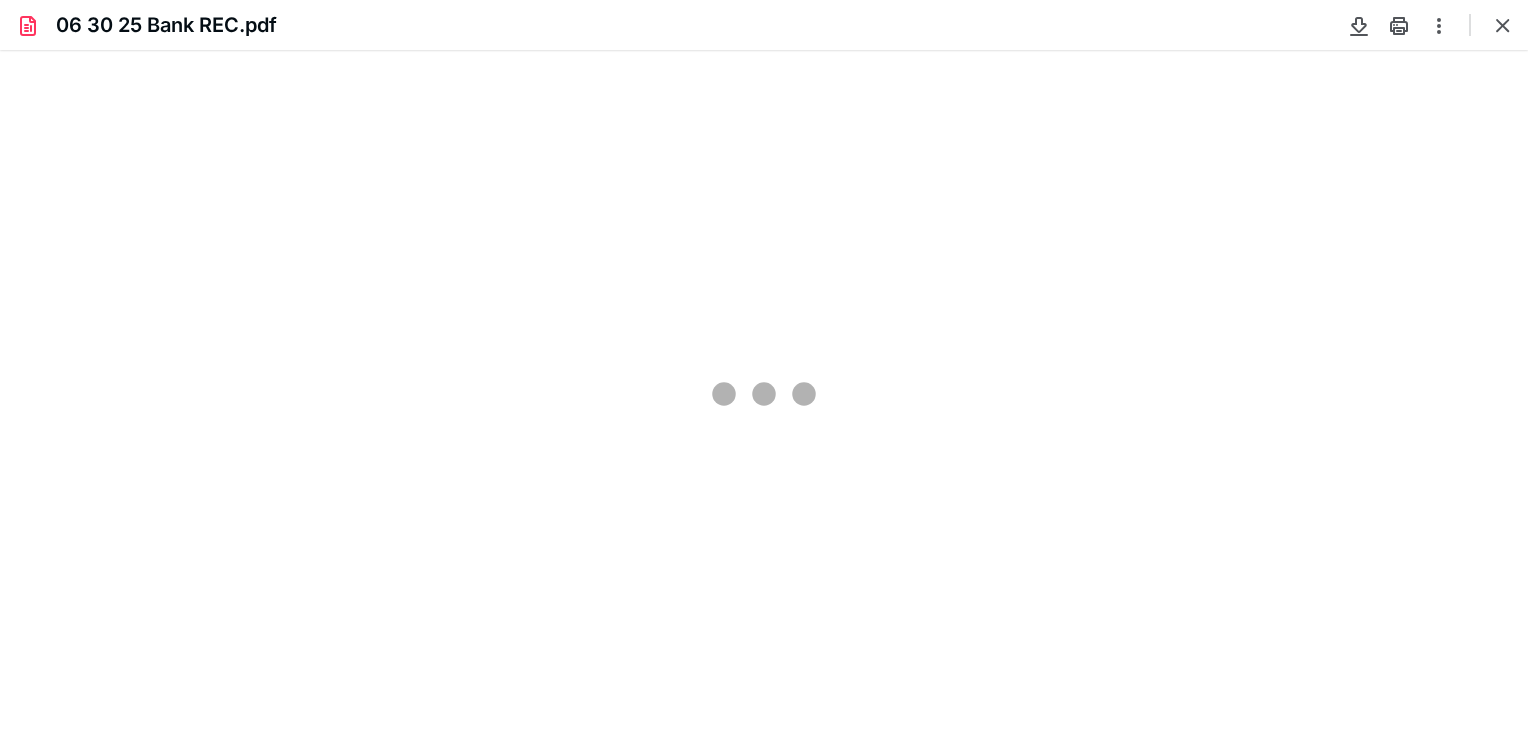 scroll, scrollTop: 0, scrollLeft: 0, axis: both 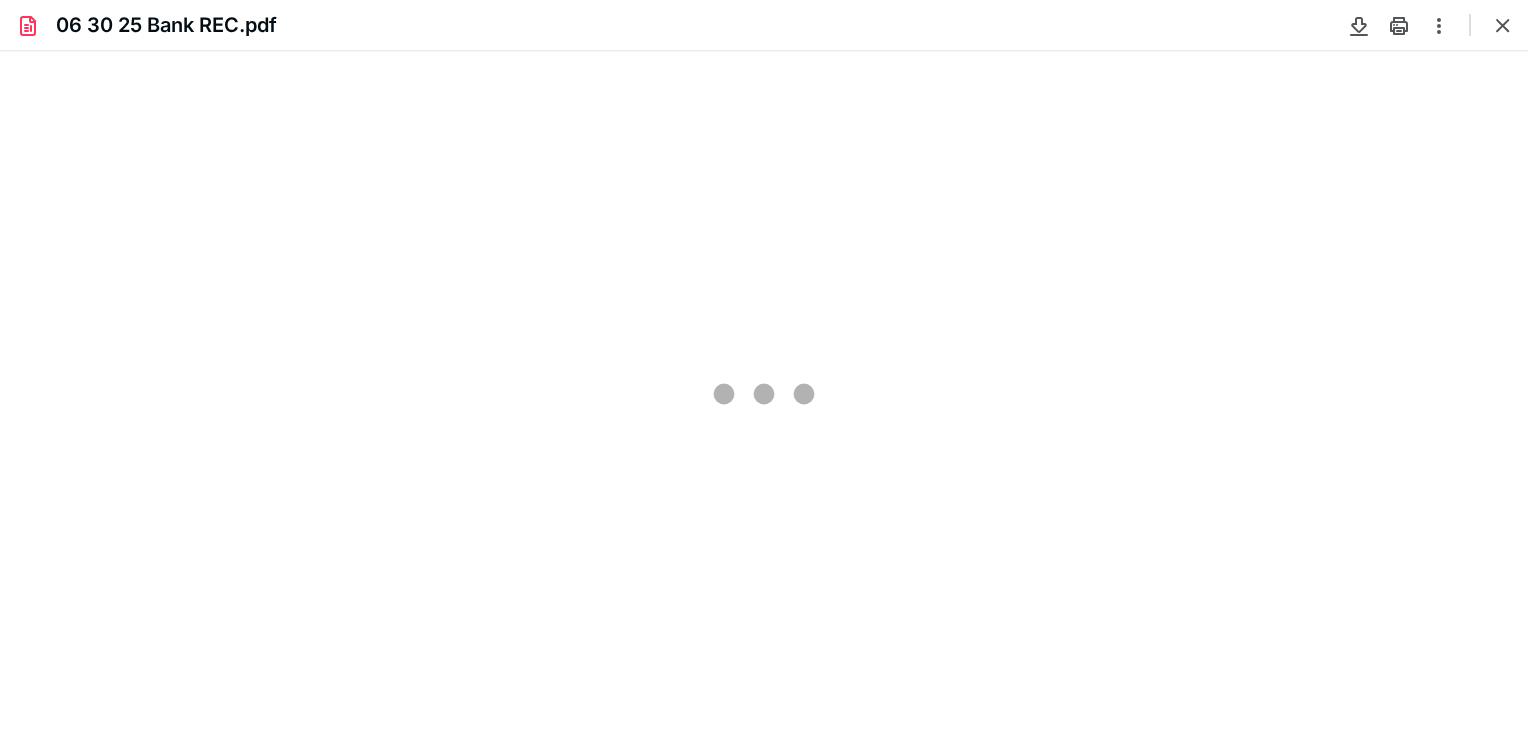 type on "77" 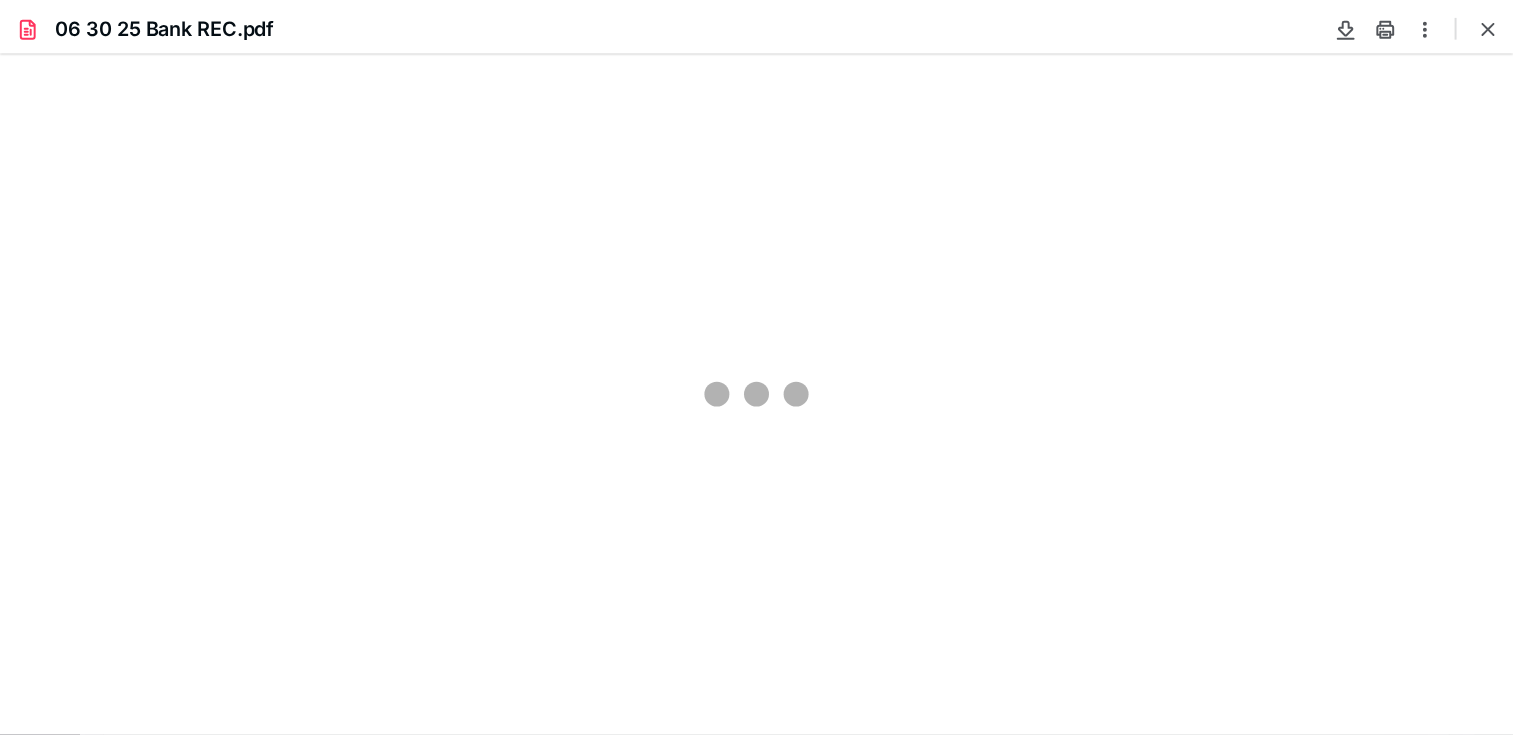 scroll, scrollTop: 79, scrollLeft: 0, axis: vertical 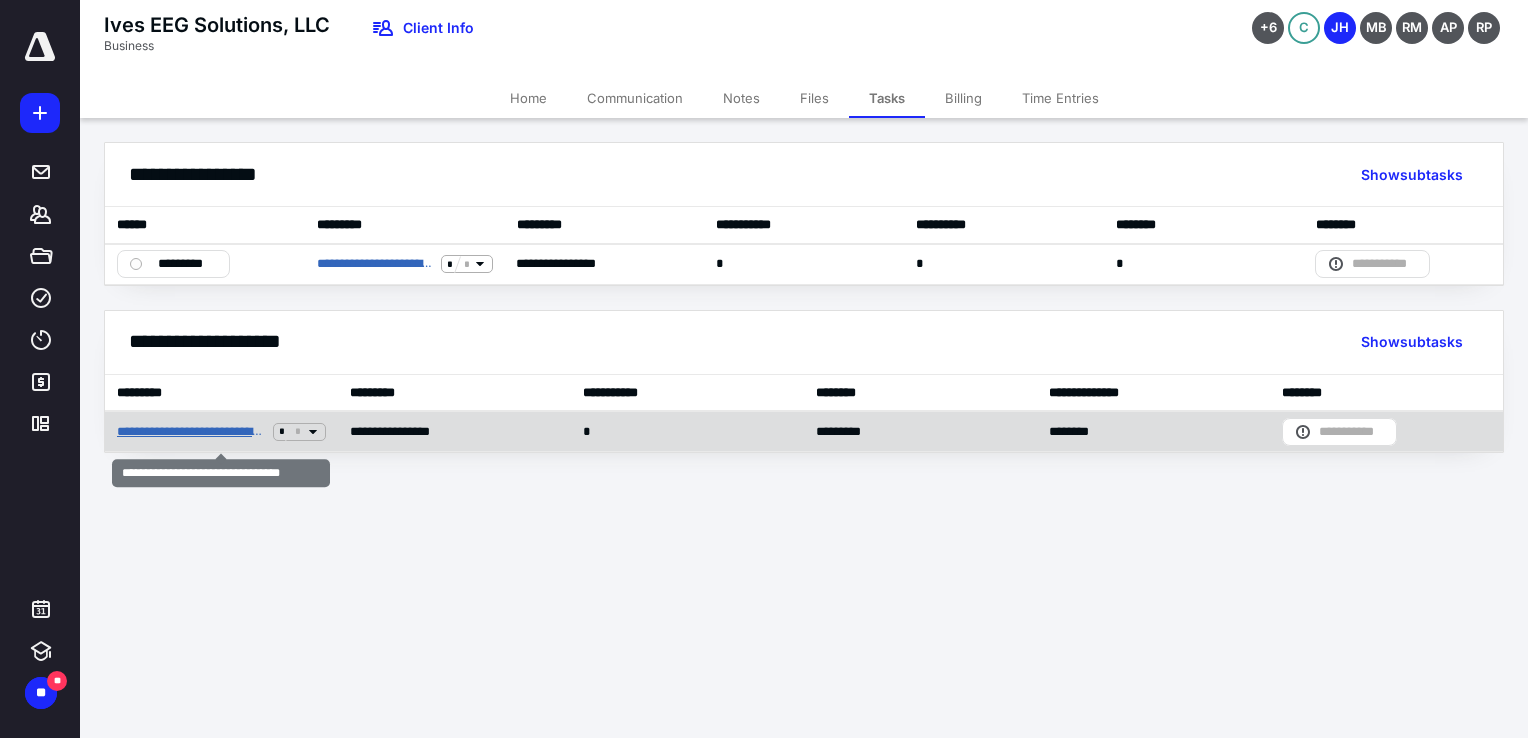 click on "**********" at bounding box center (191, 432) 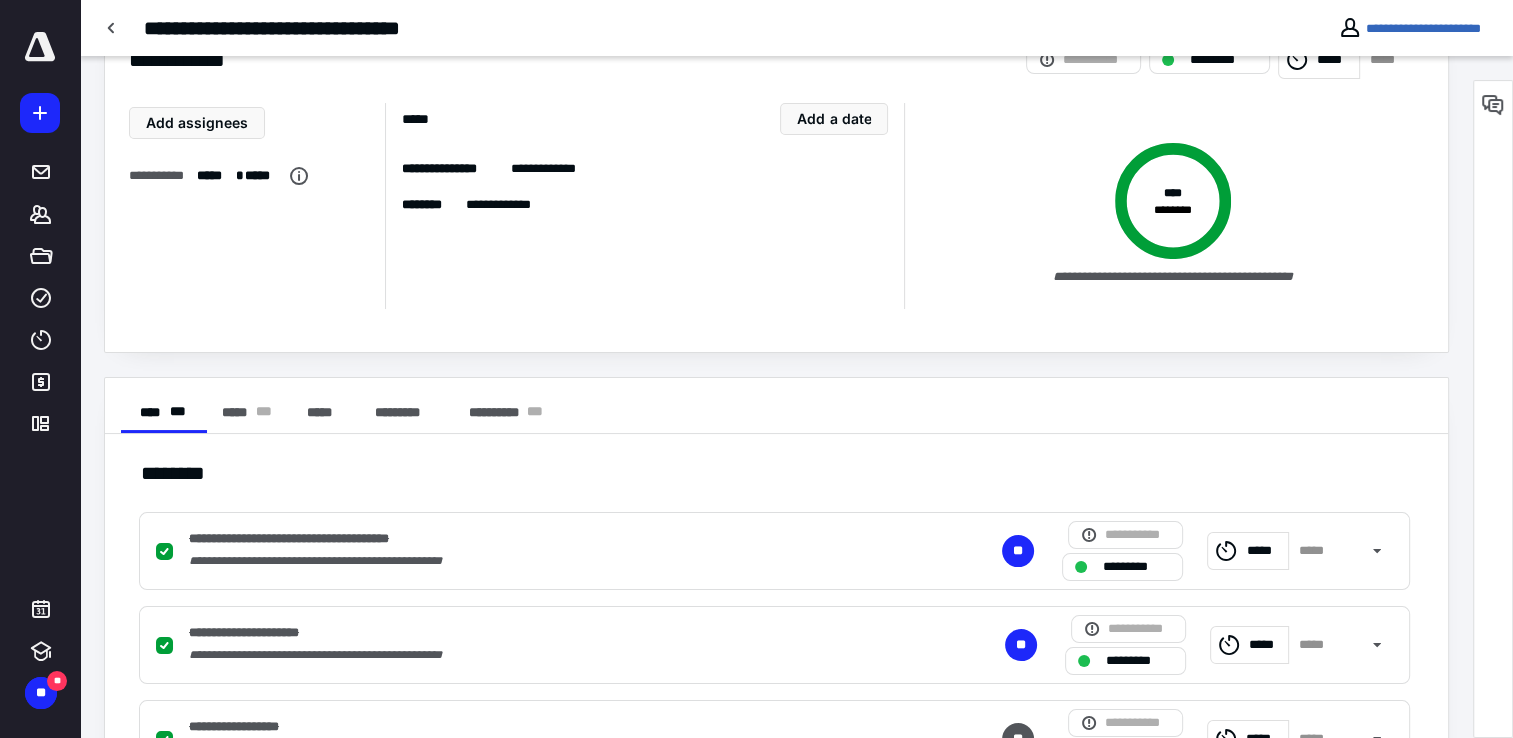 scroll, scrollTop: 100, scrollLeft: 0, axis: vertical 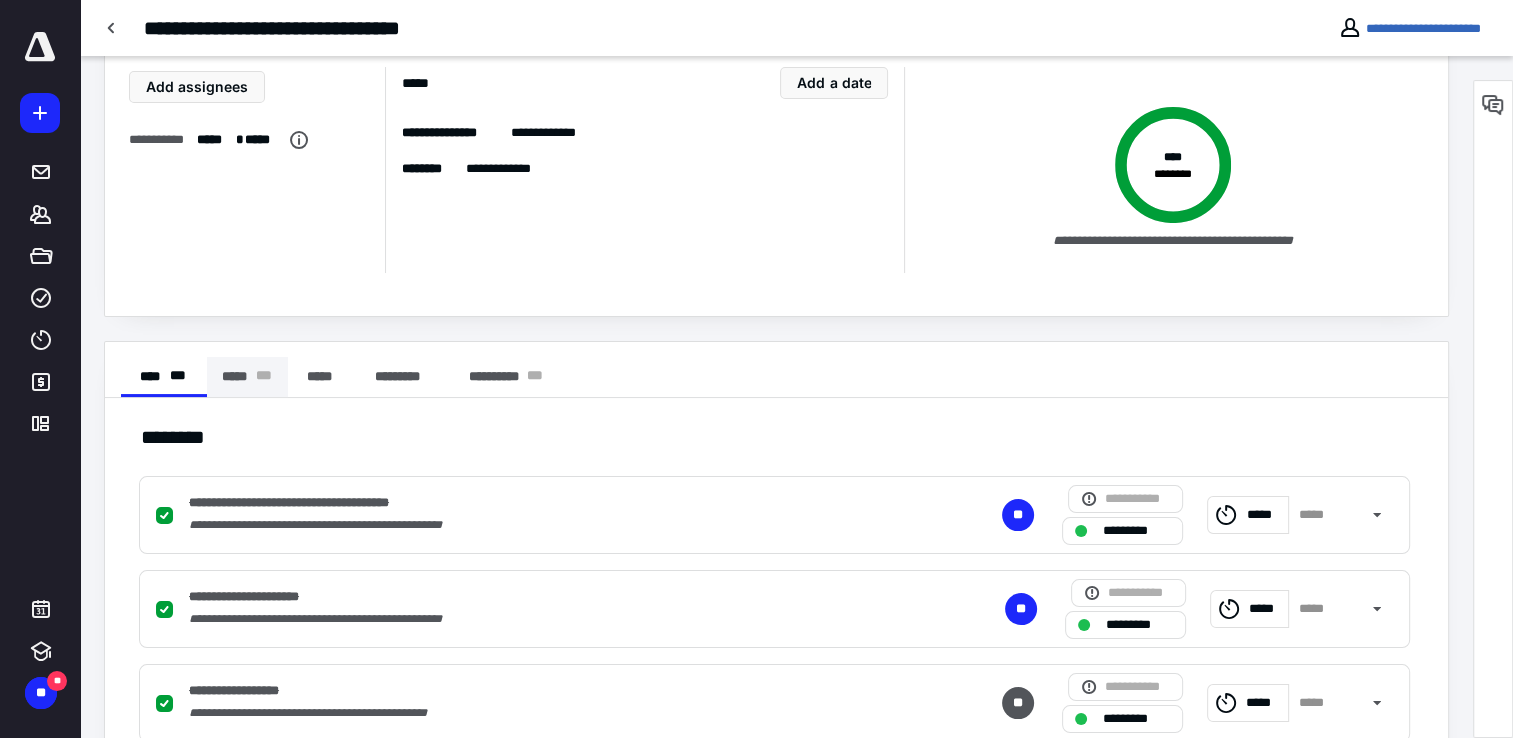 click on "***** * * *" at bounding box center (247, 377) 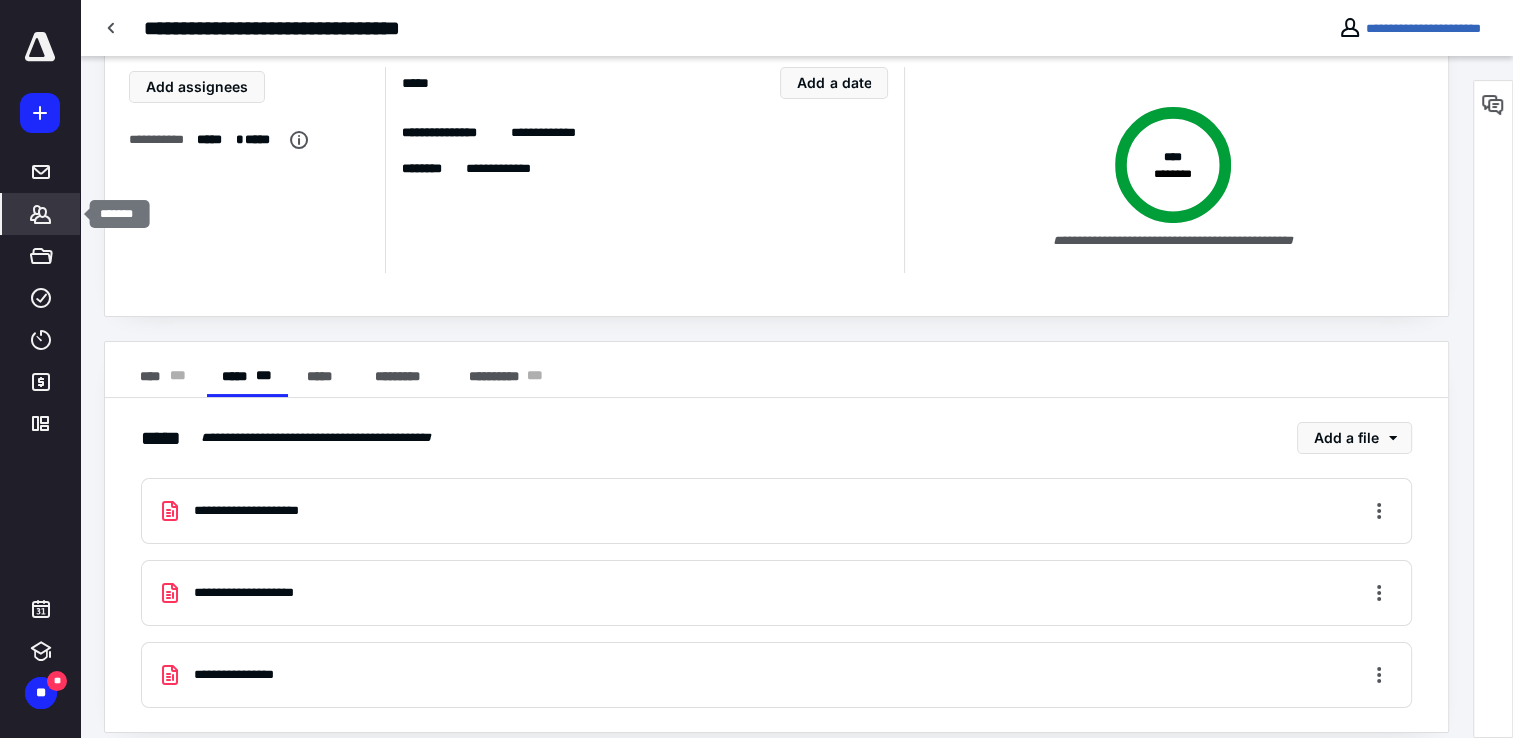click 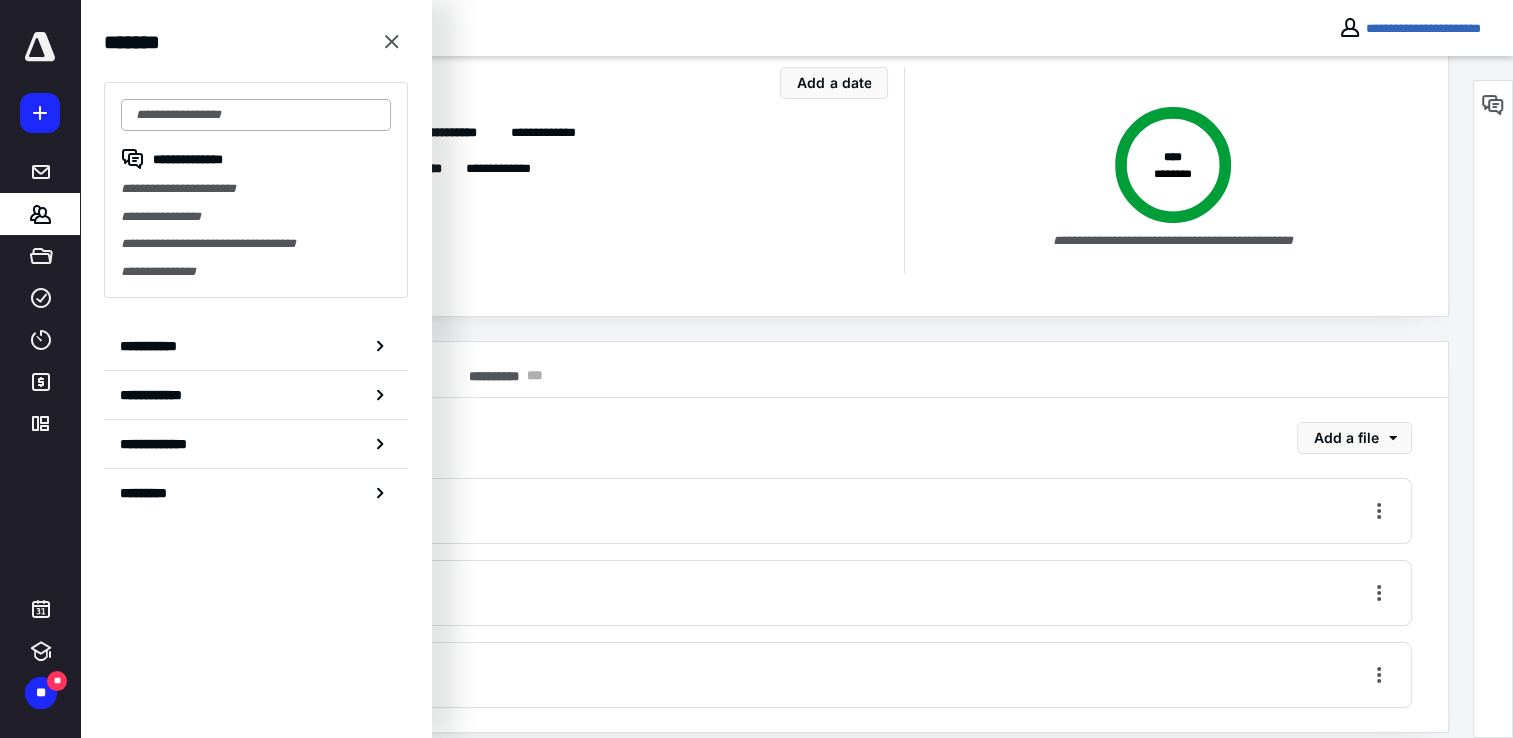 click at bounding box center (256, 115) 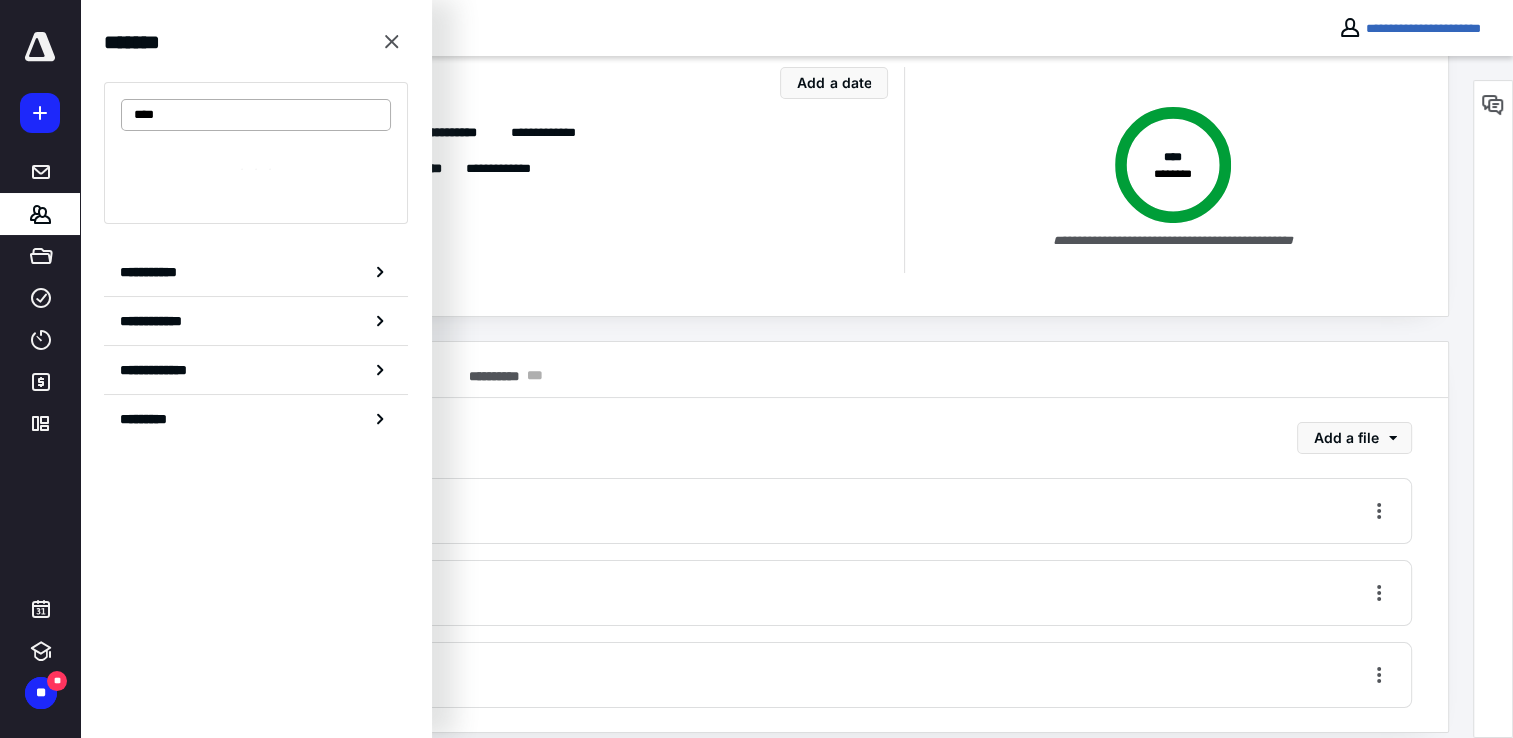 type on "****" 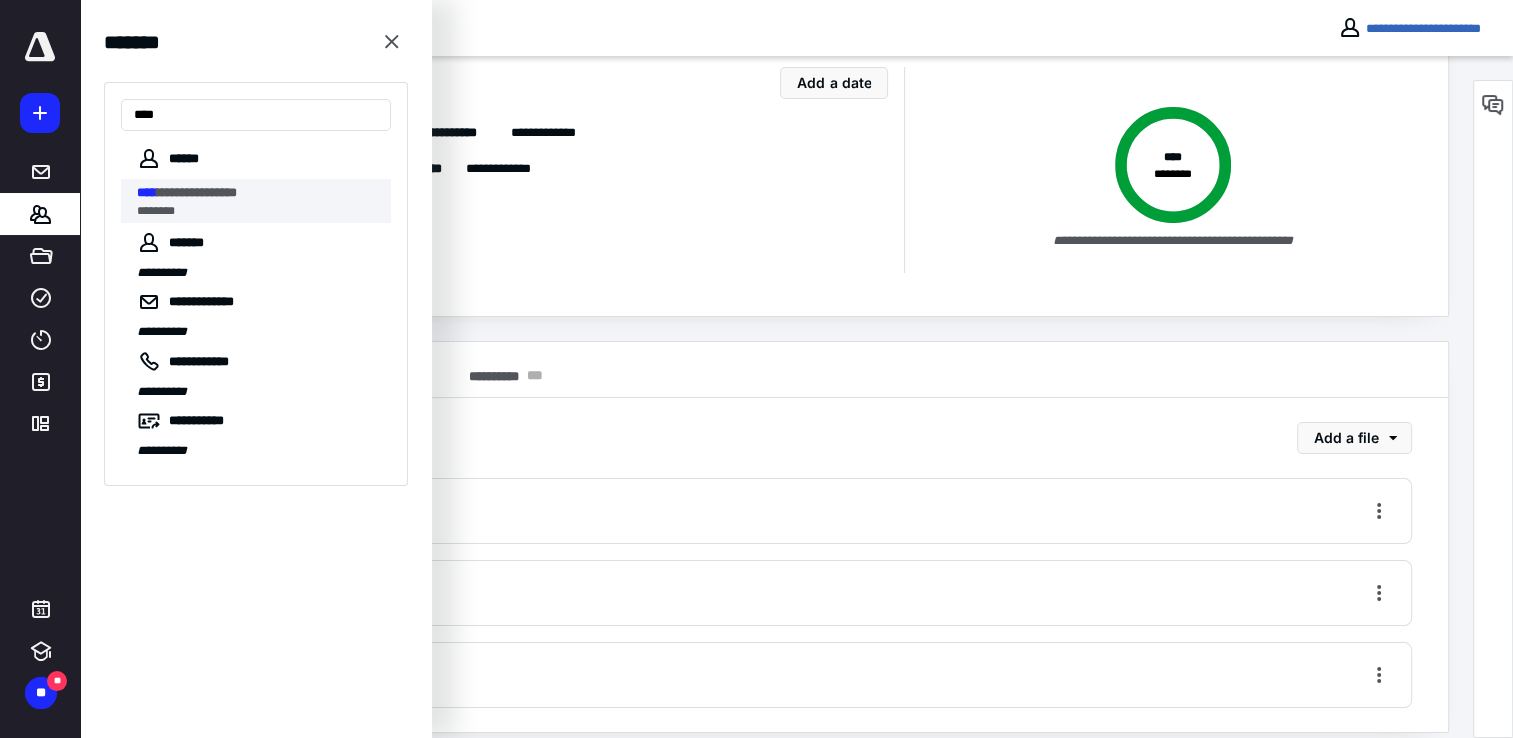 click on "********" at bounding box center [258, 211] 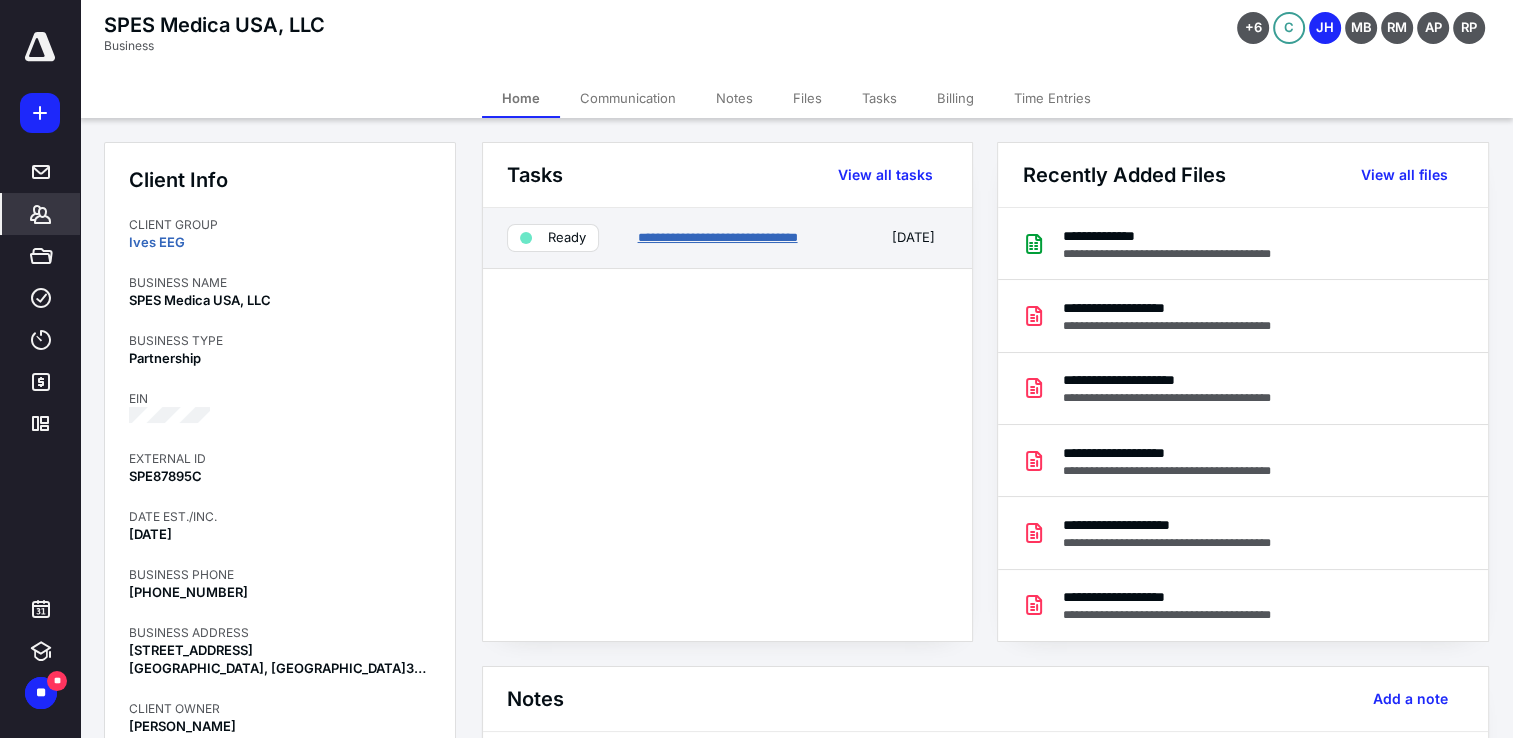 click on "**********" at bounding box center (717, 237) 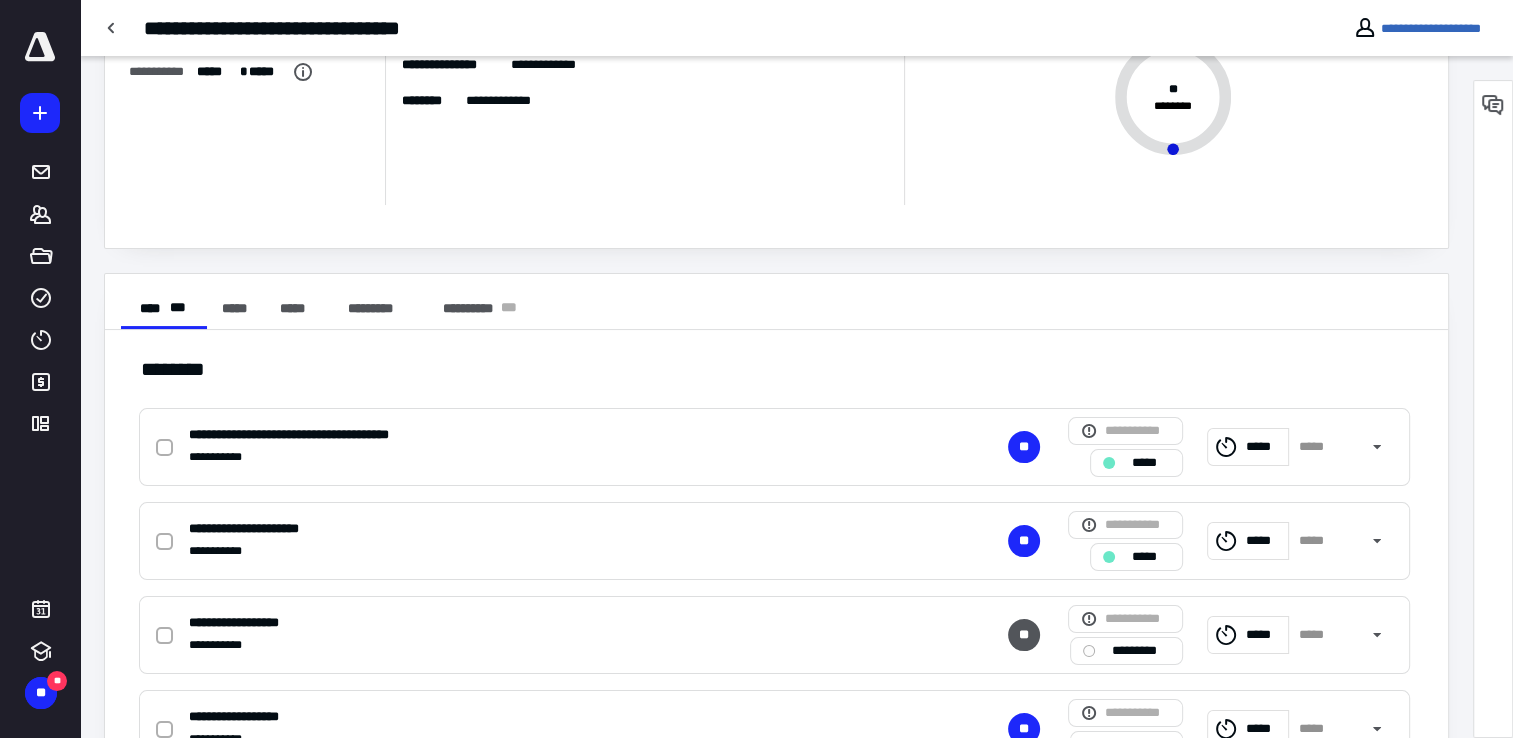 scroll, scrollTop: 0, scrollLeft: 0, axis: both 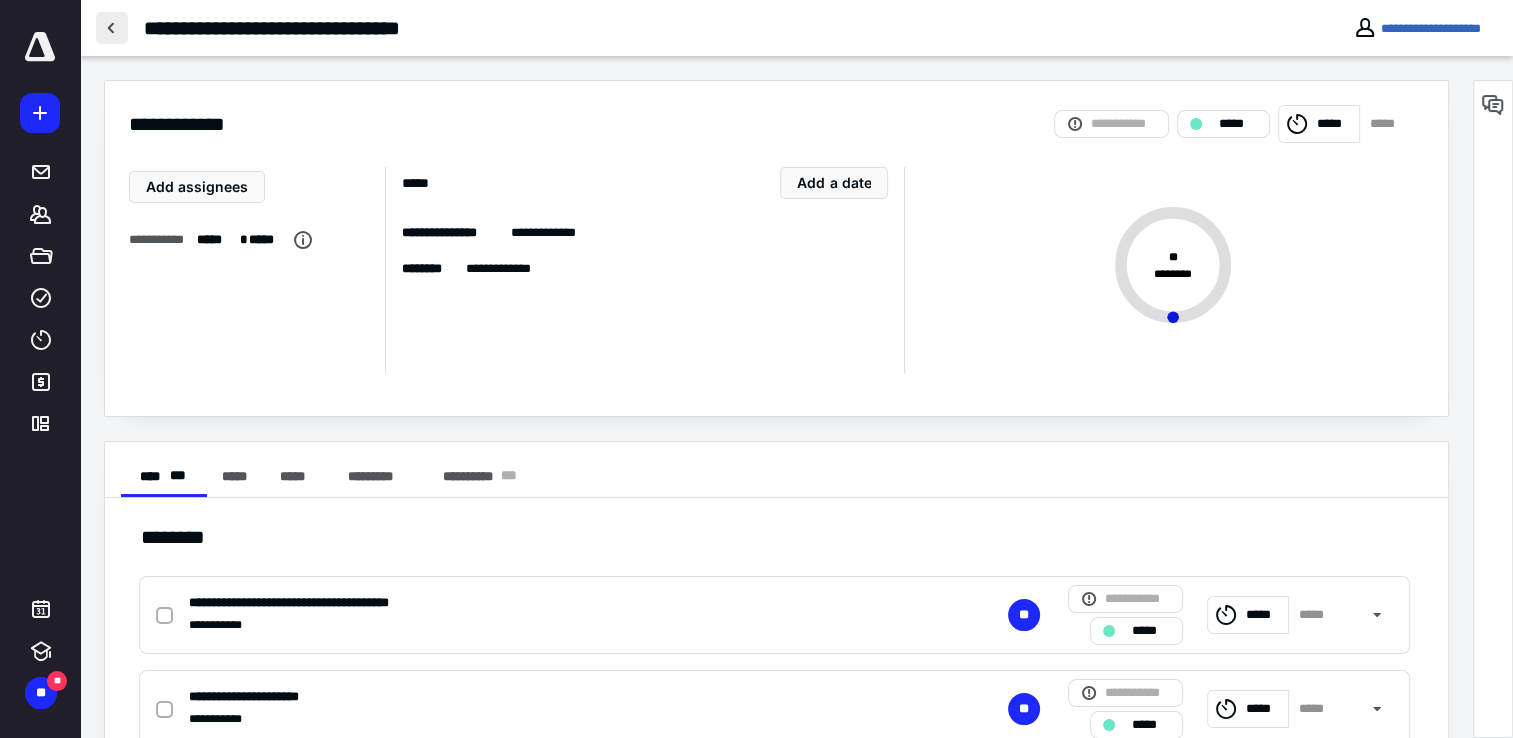click at bounding box center [112, 28] 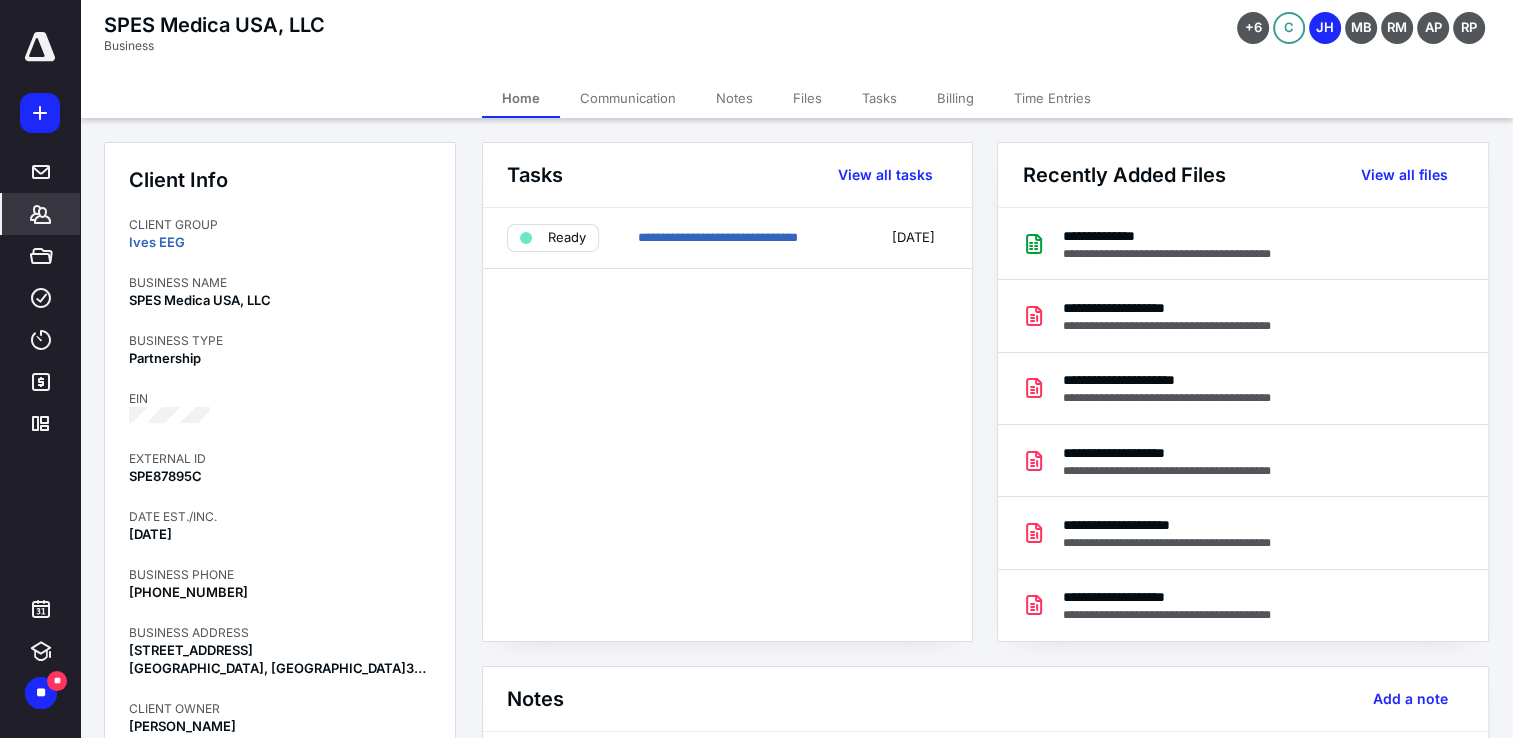 click on "Files" at bounding box center [807, 98] 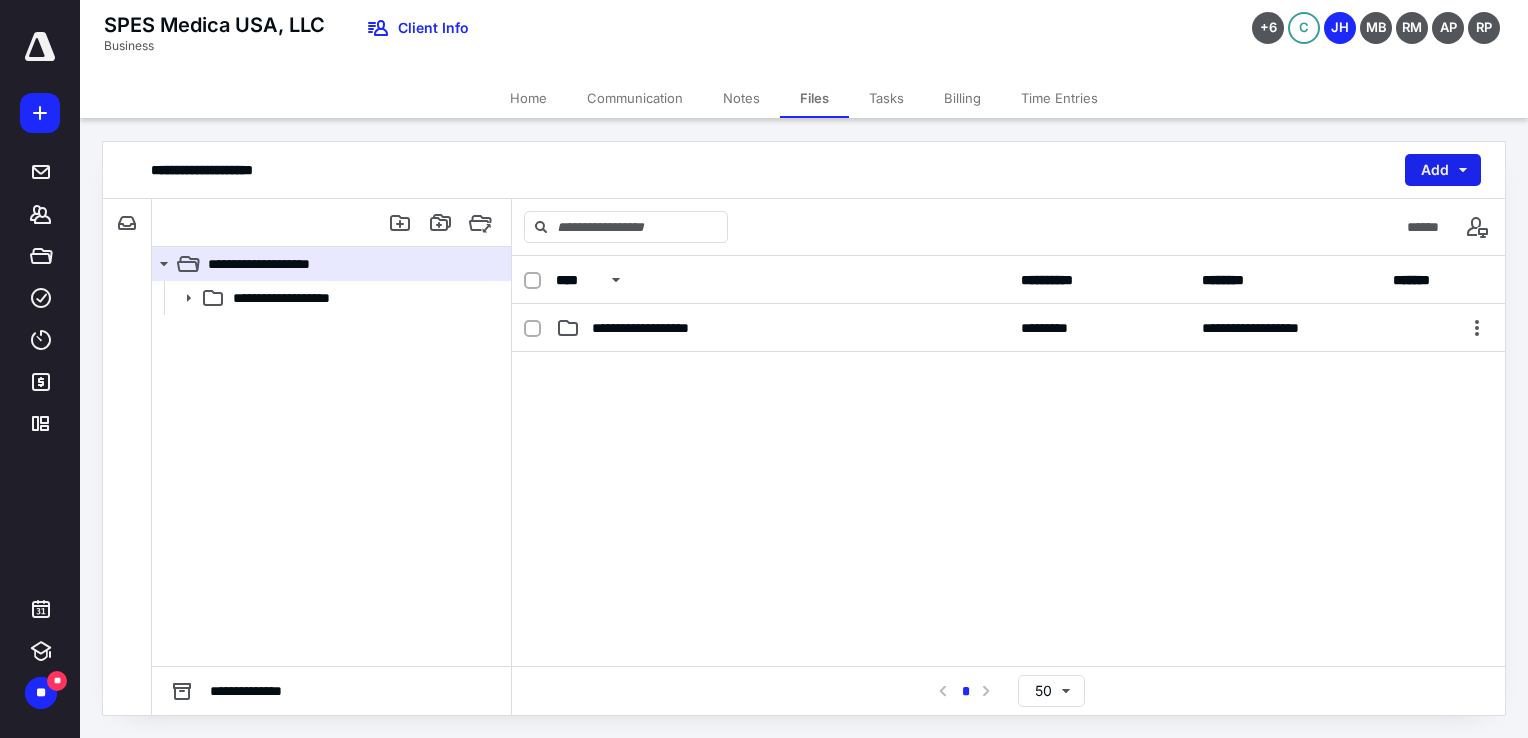 click on "Add" at bounding box center (1443, 170) 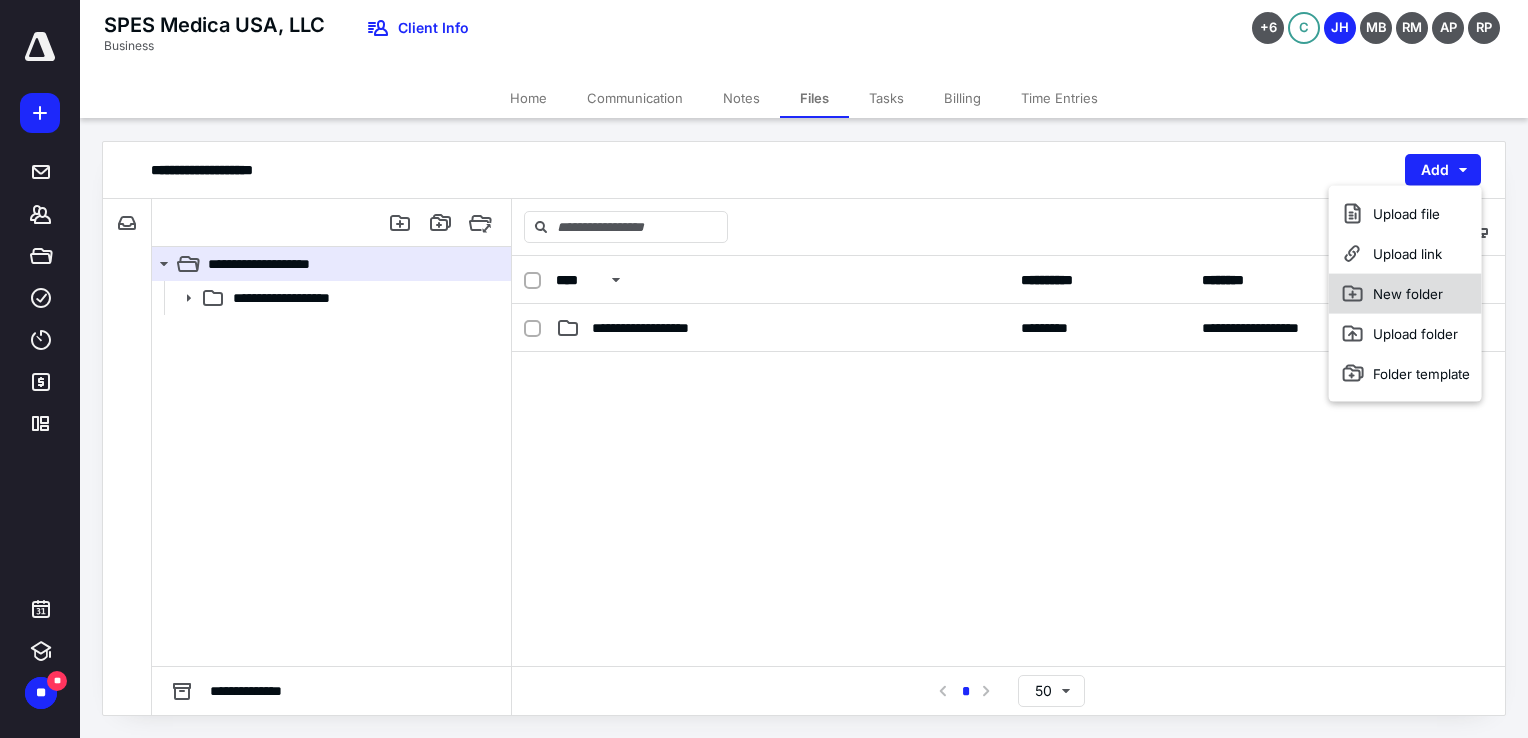 click on "New folder" at bounding box center [1405, 294] 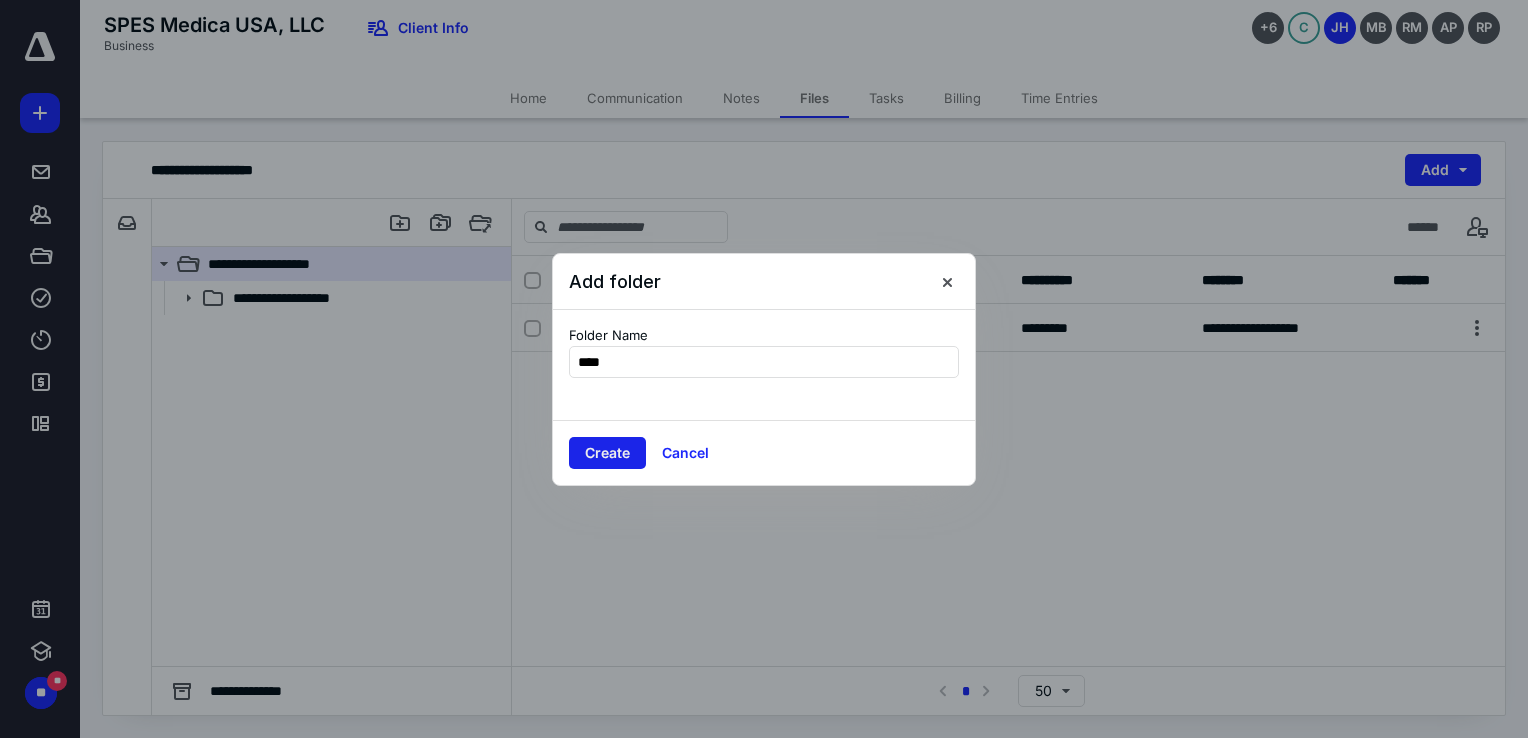 type on "****" 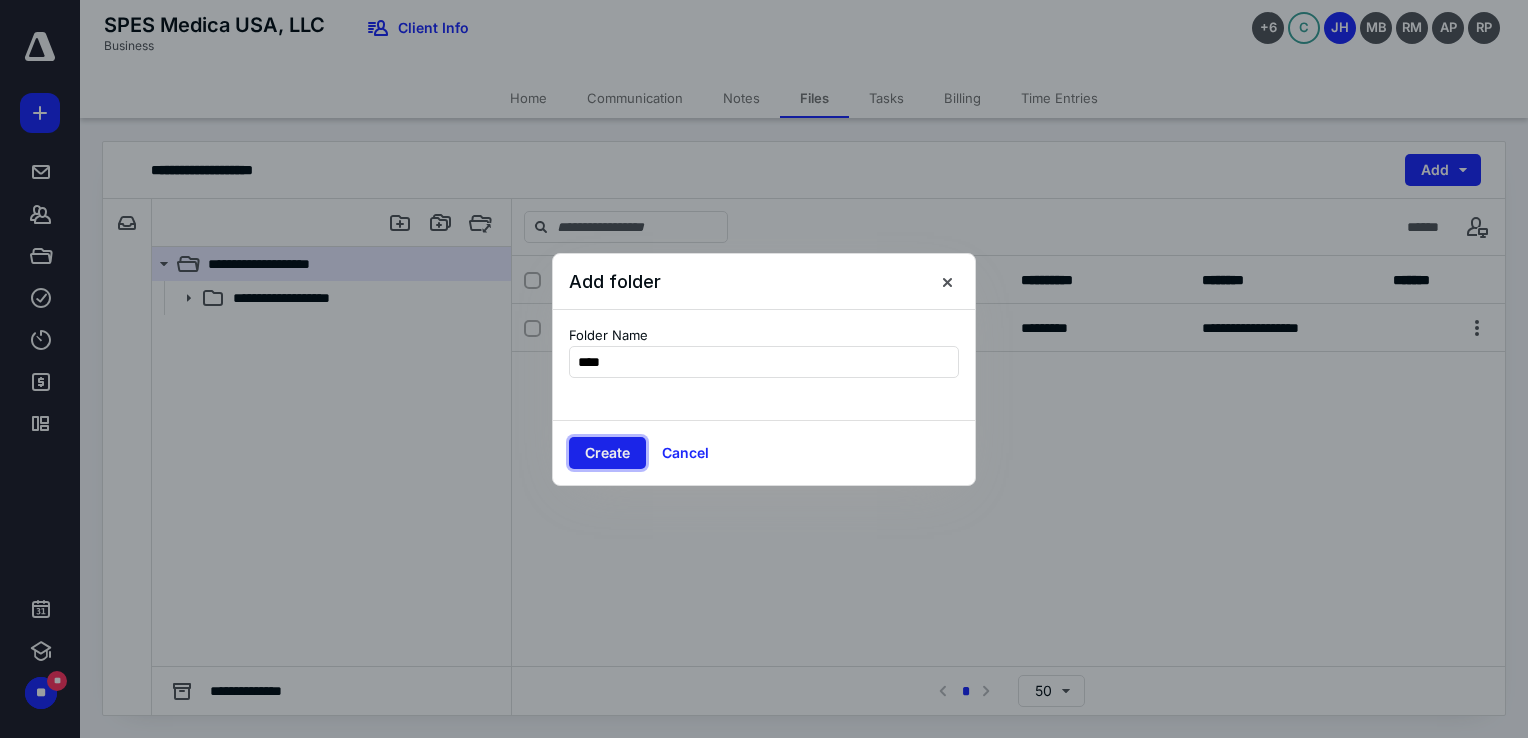 click on "Create" at bounding box center [607, 453] 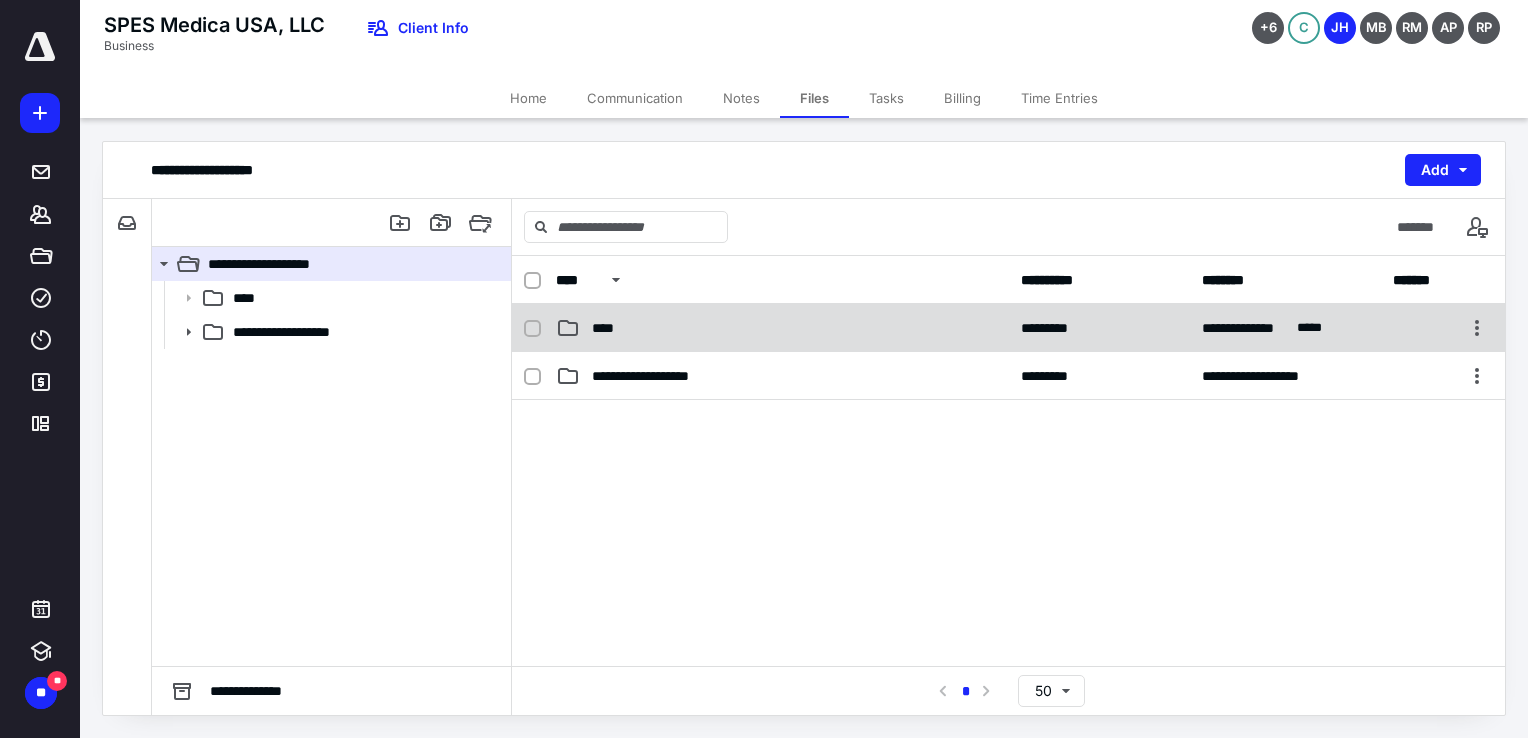 click on "****" at bounding box center (609, 328) 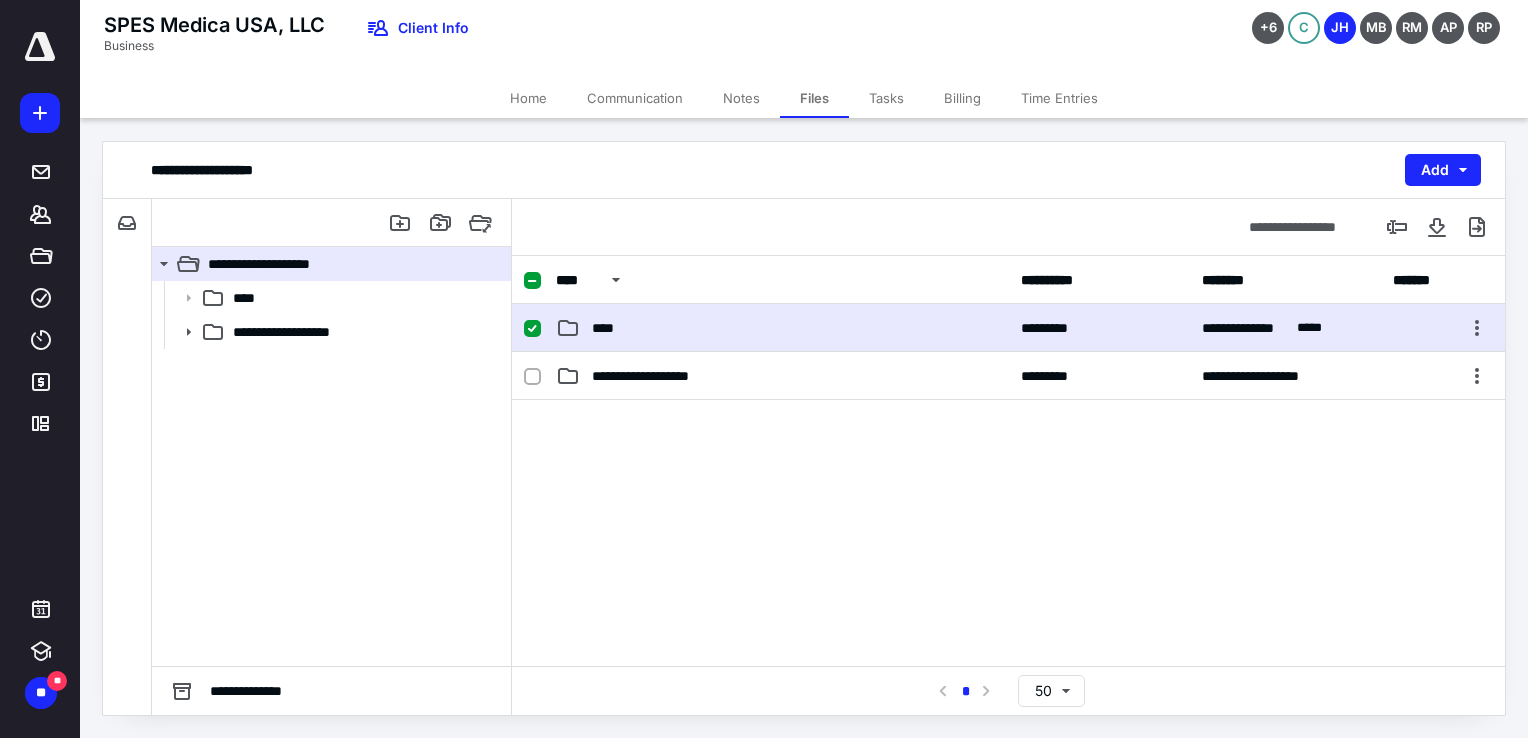 click on "**********" at bounding box center [804, 170] 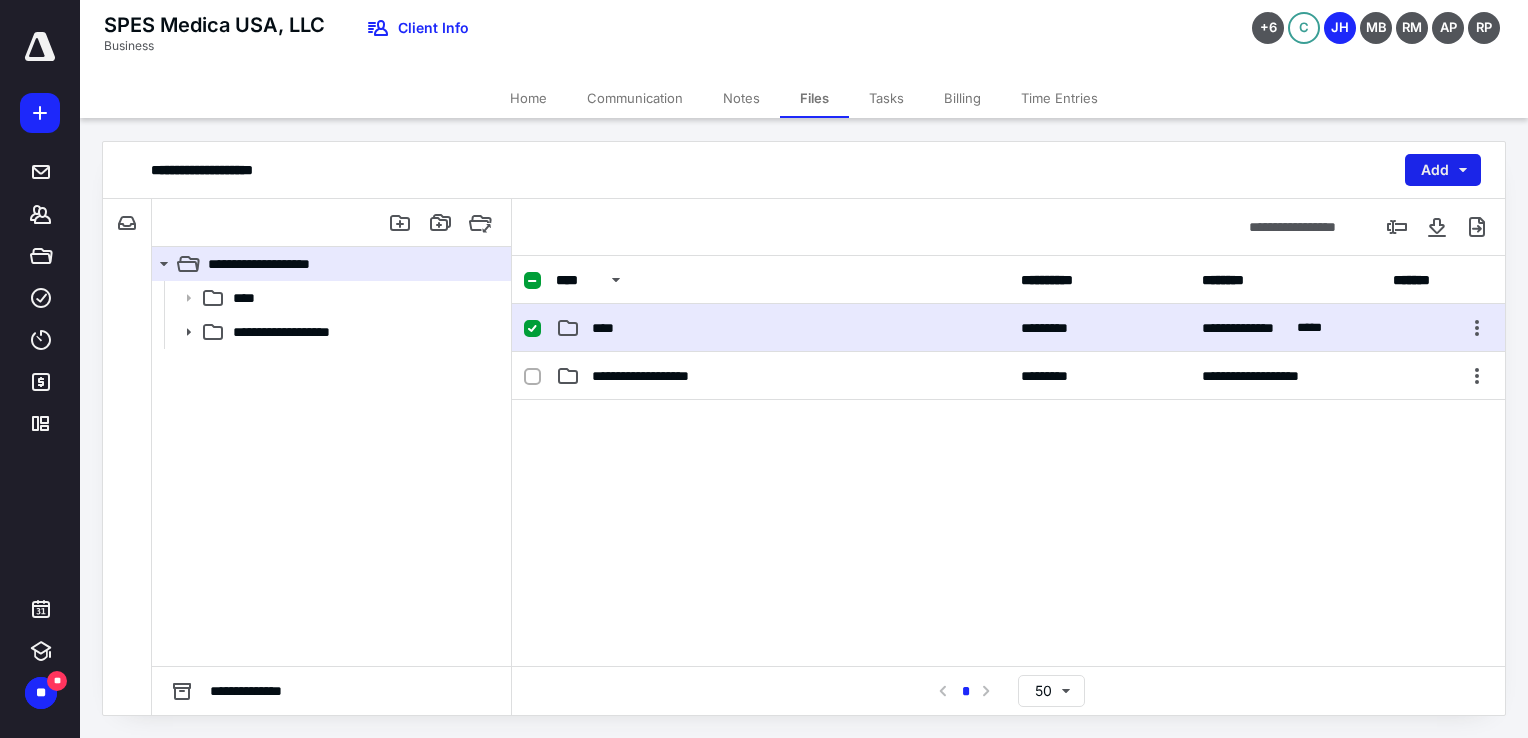 click on "Add" at bounding box center (1443, 170) 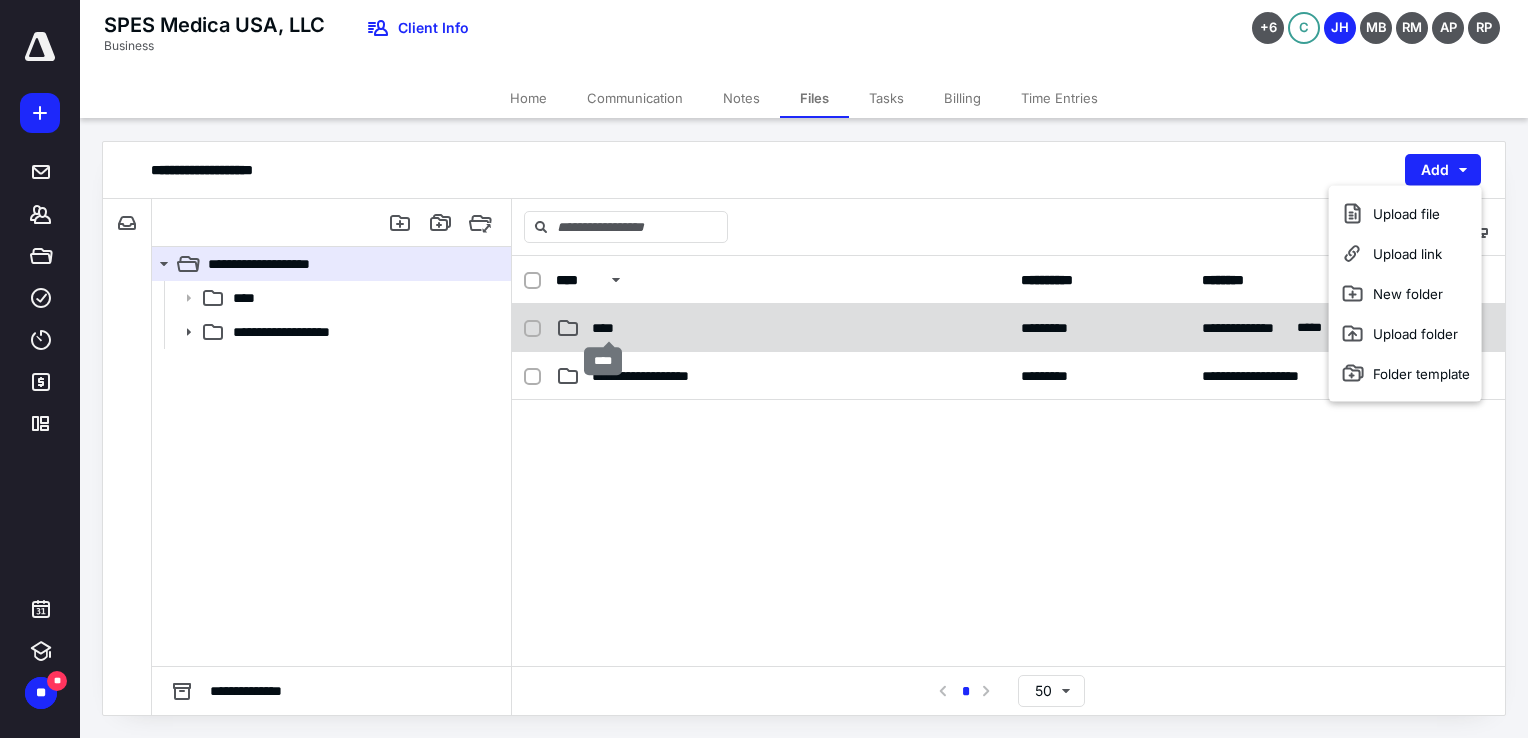 click on "****" at bounding box center (609, 328) 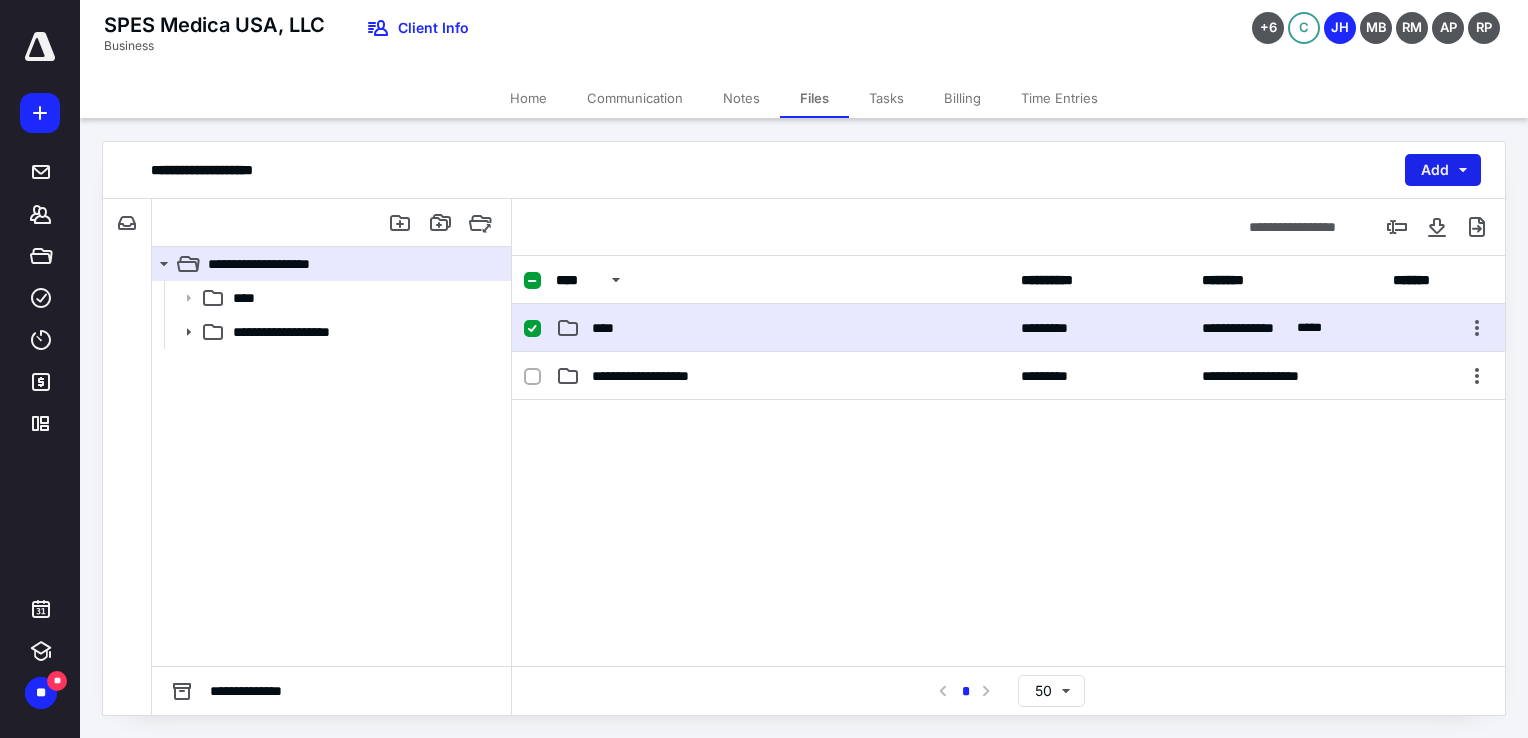 click on "Add" at bounding box center (1443, 170) 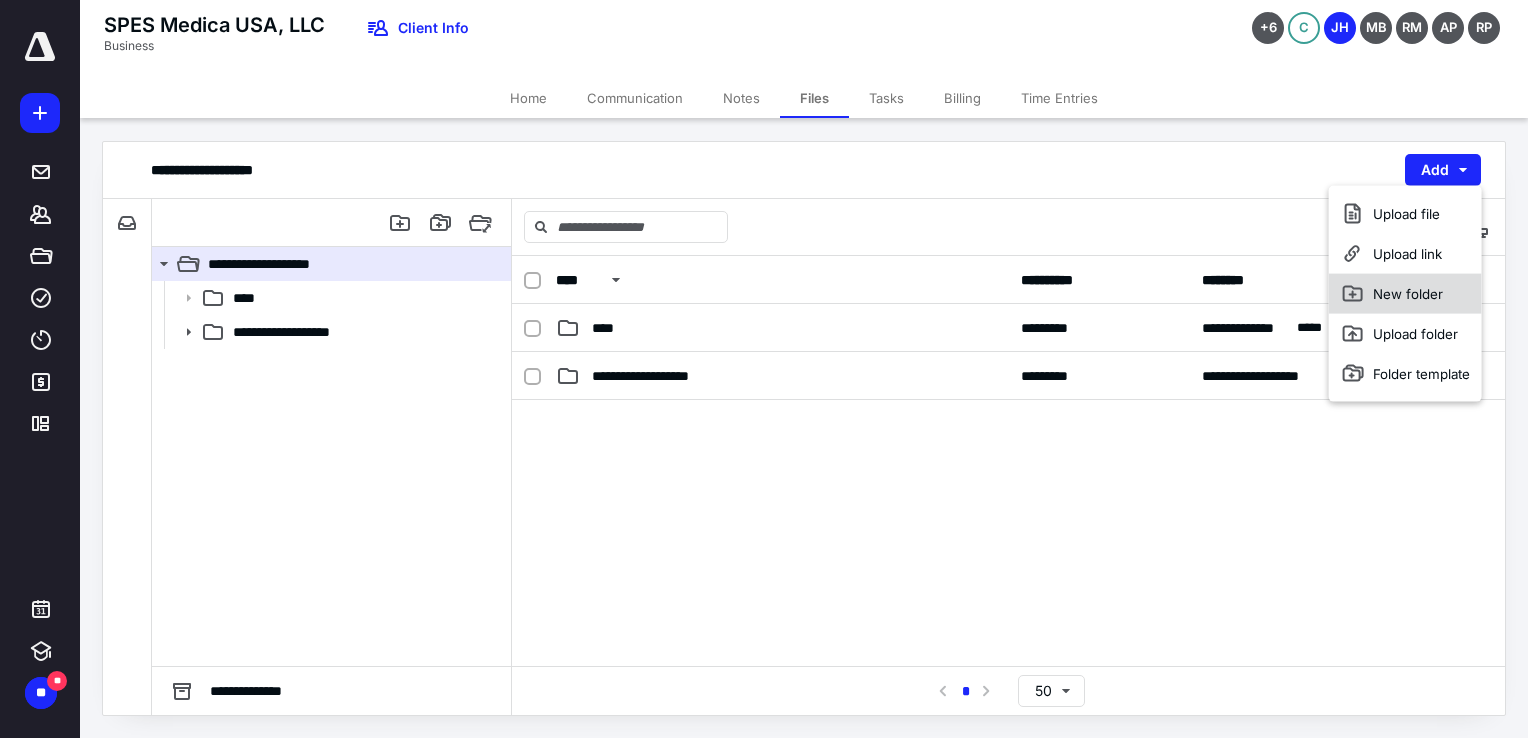 click on "New folder" at bounding box center (1405, 294) 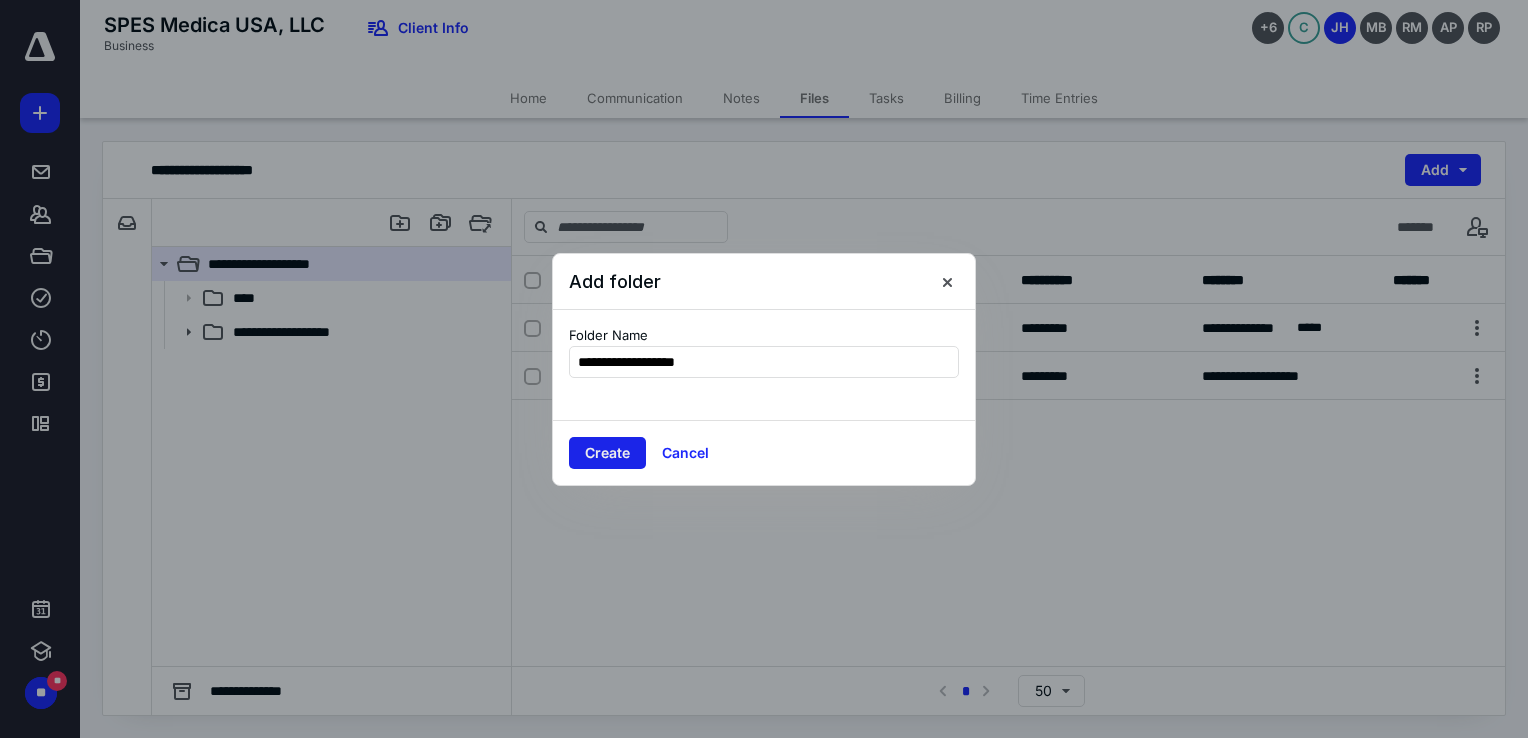 type on "**********" 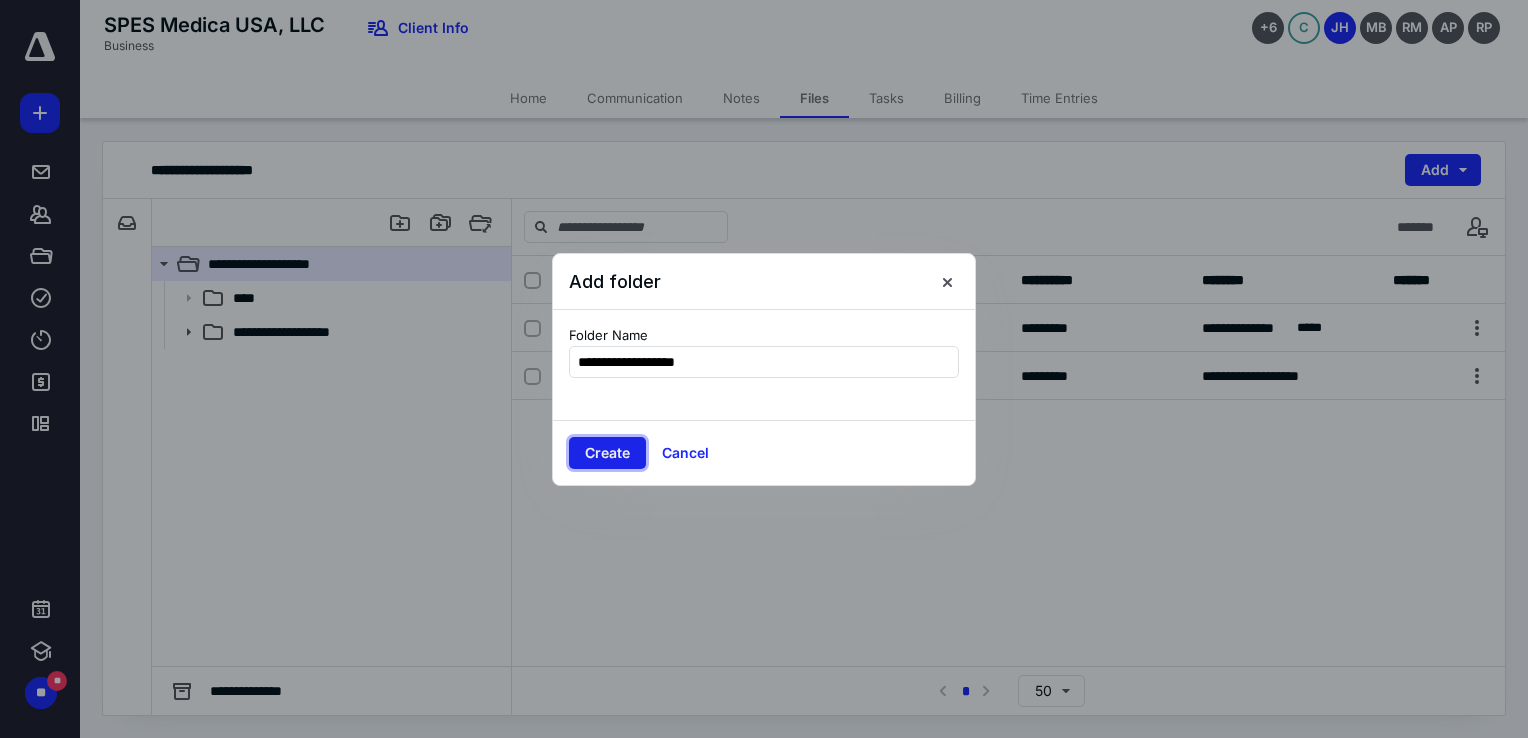 click on "Create" at bounding box center (607, 453) 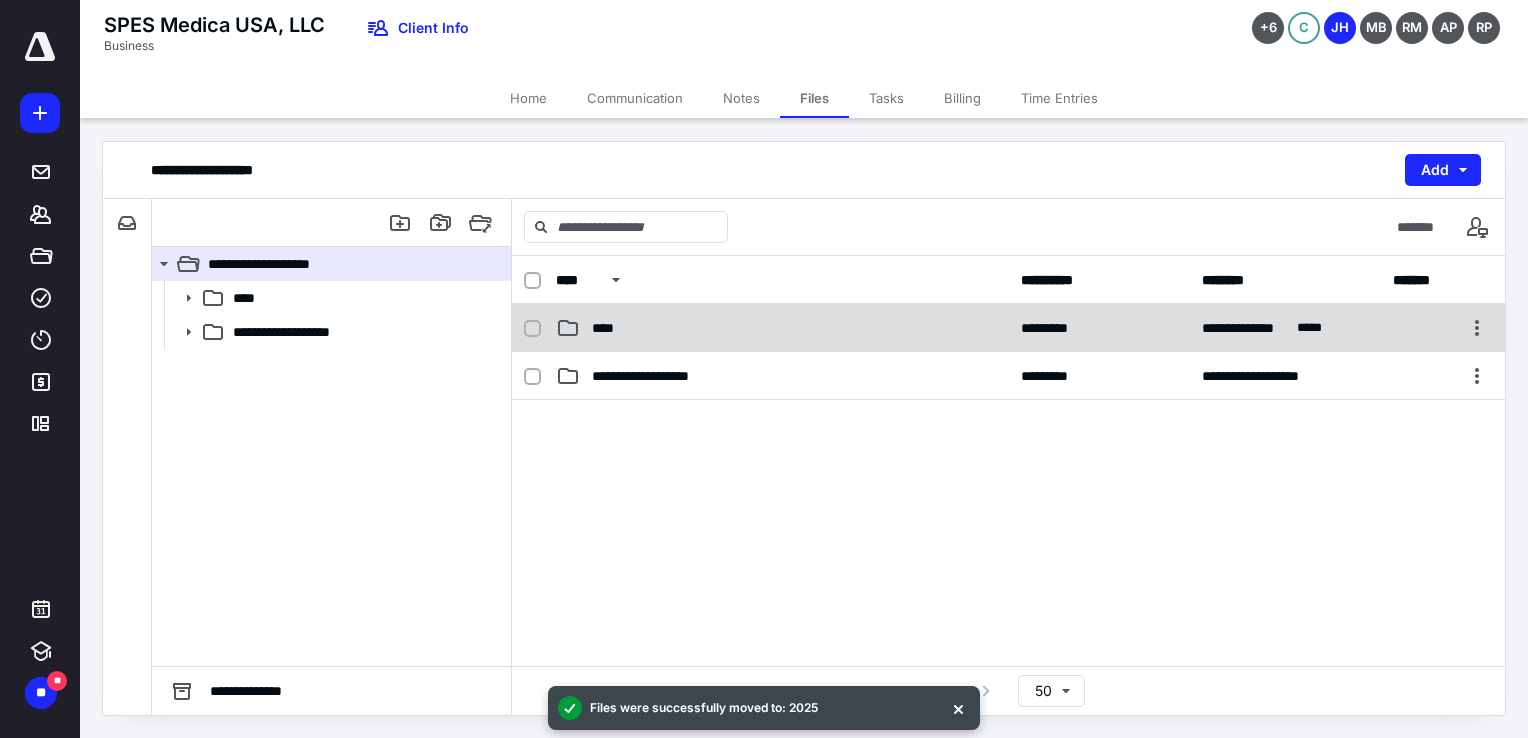 click on "****" at bounding box center (782, 328) 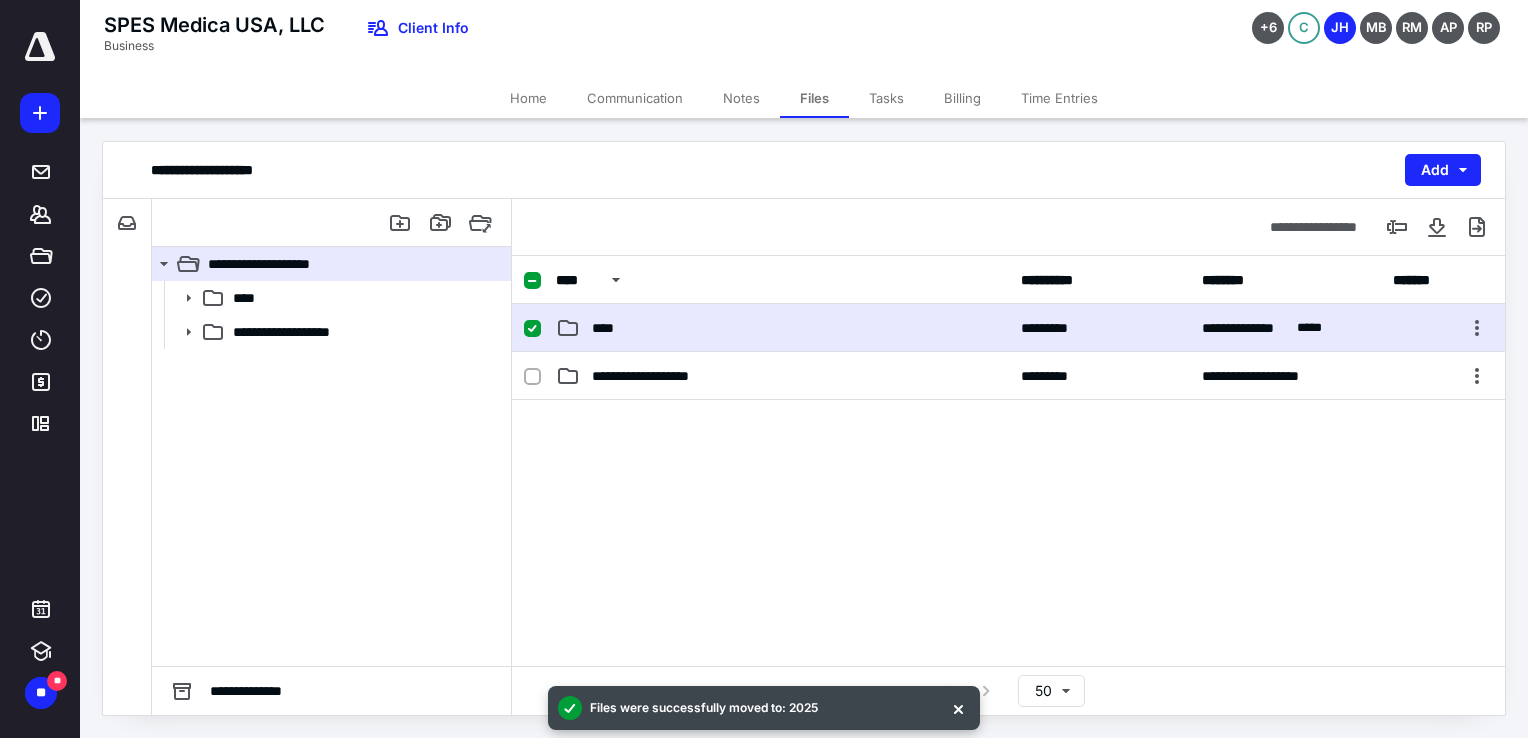 checkbox on "true" 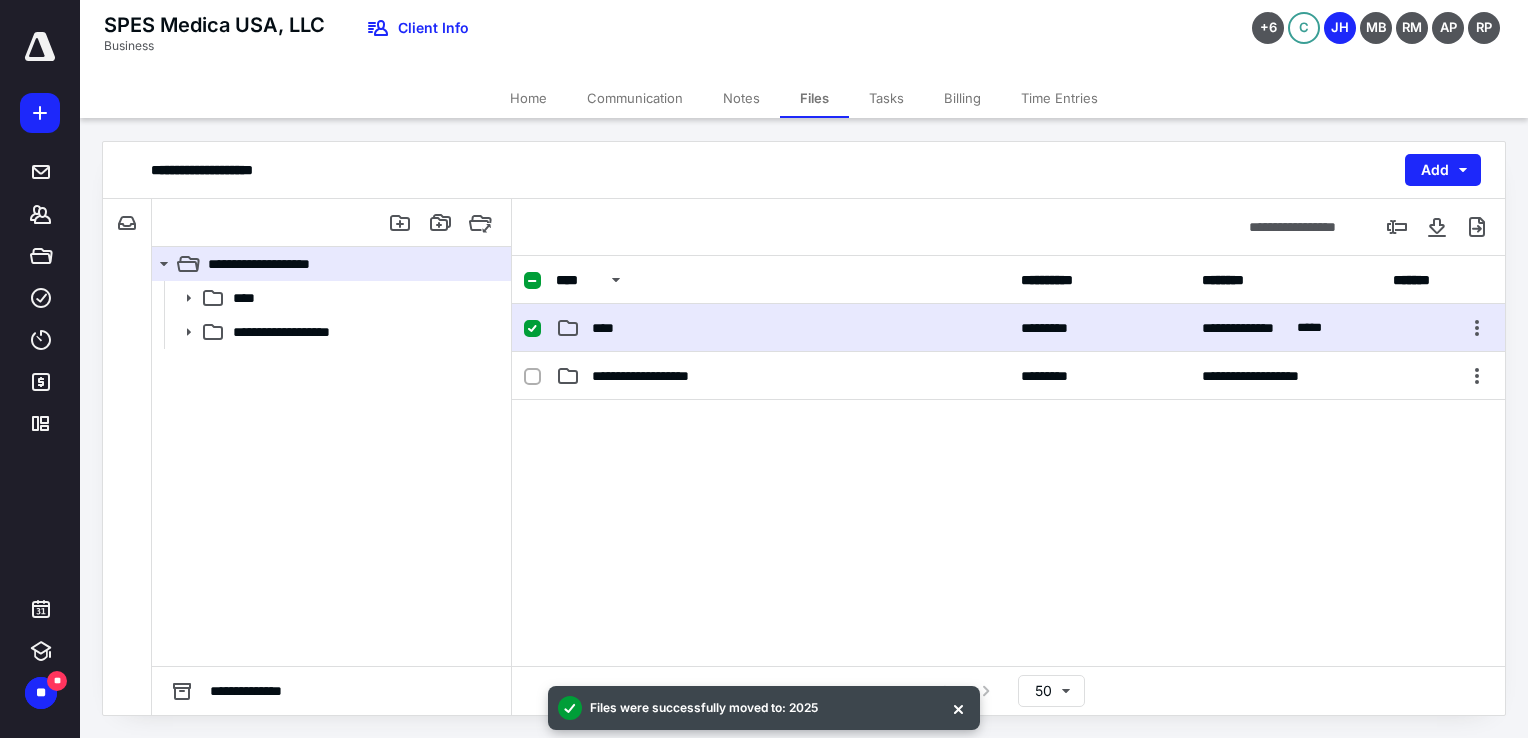 click on "****" at bounding box center (782, 328) 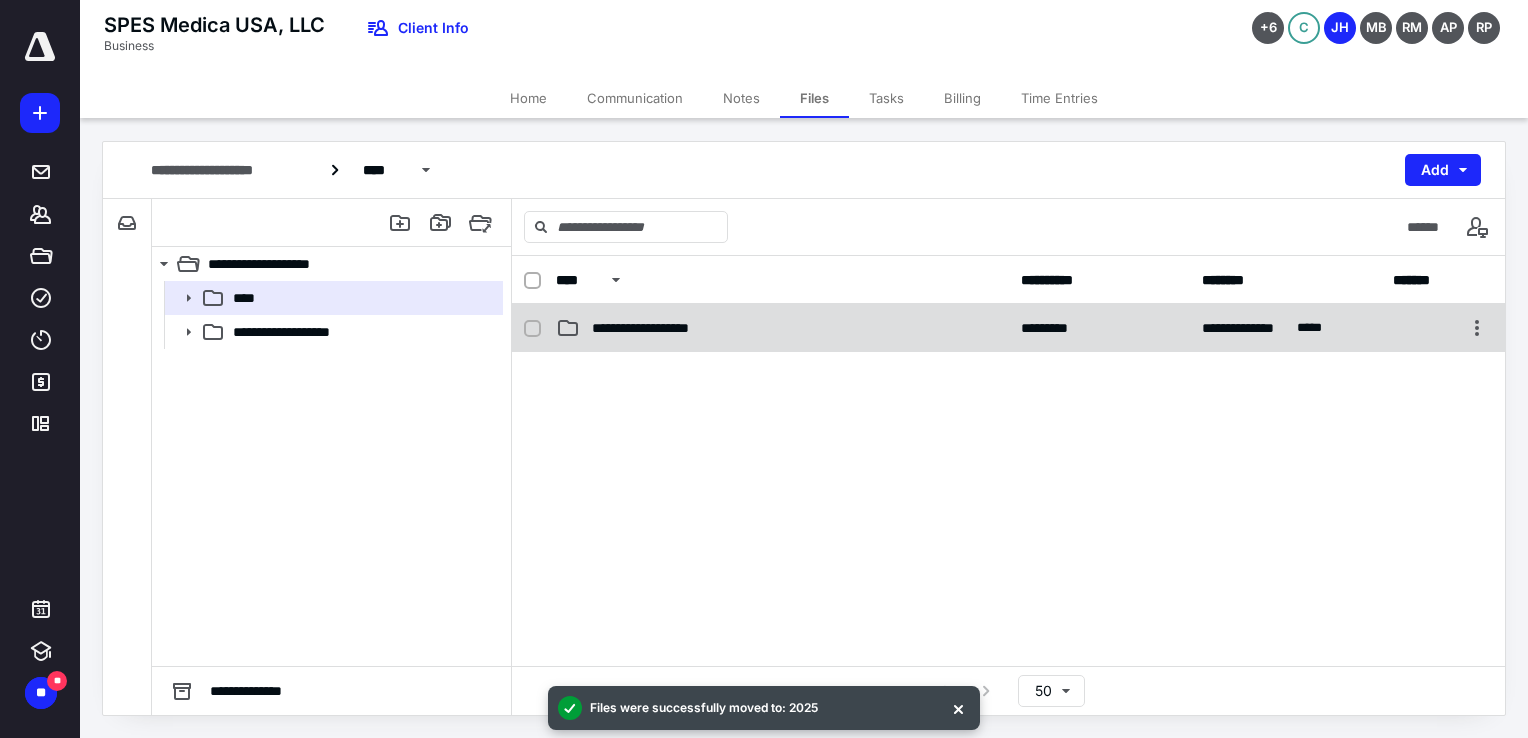 click on "**********" at bounding box center [1008, 328] 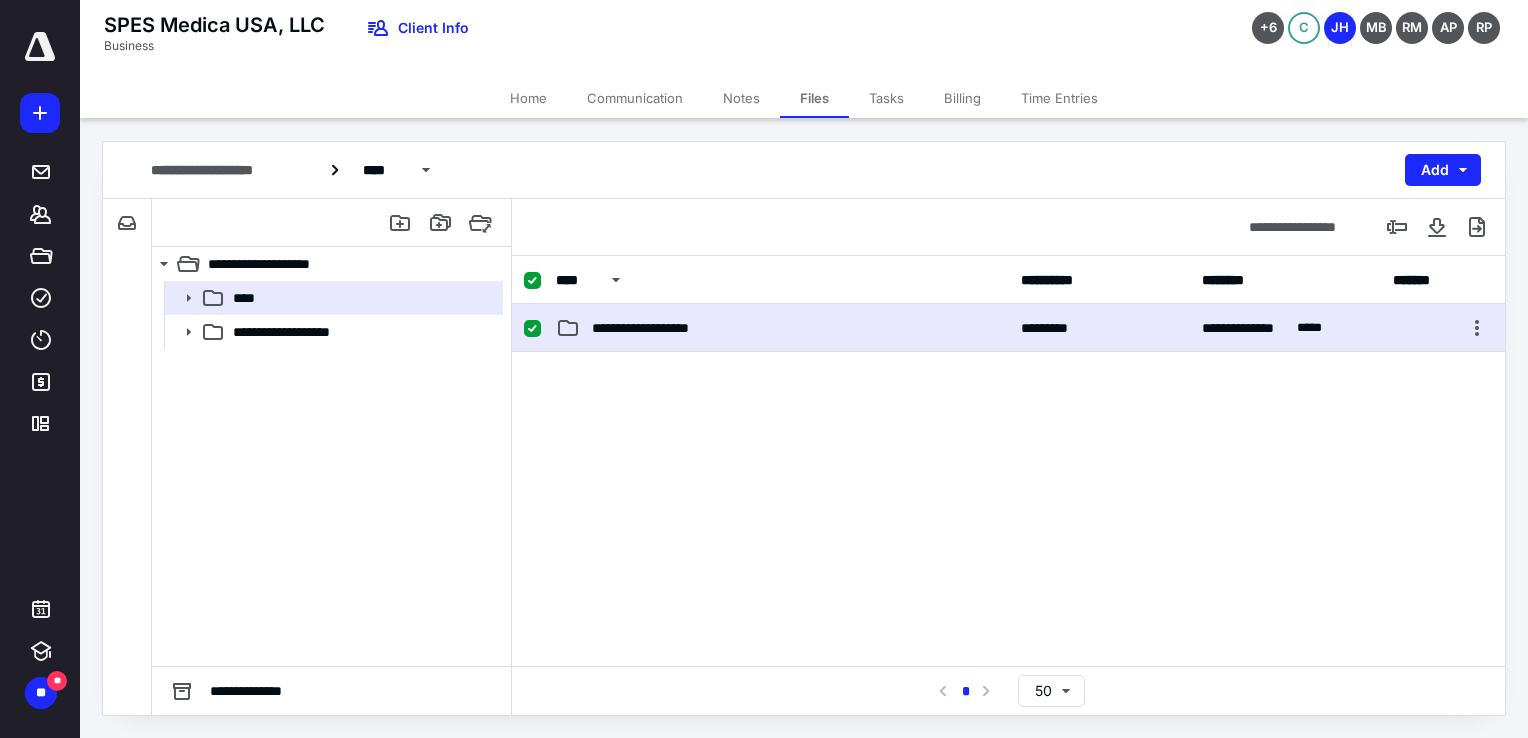 checkbox on "false" 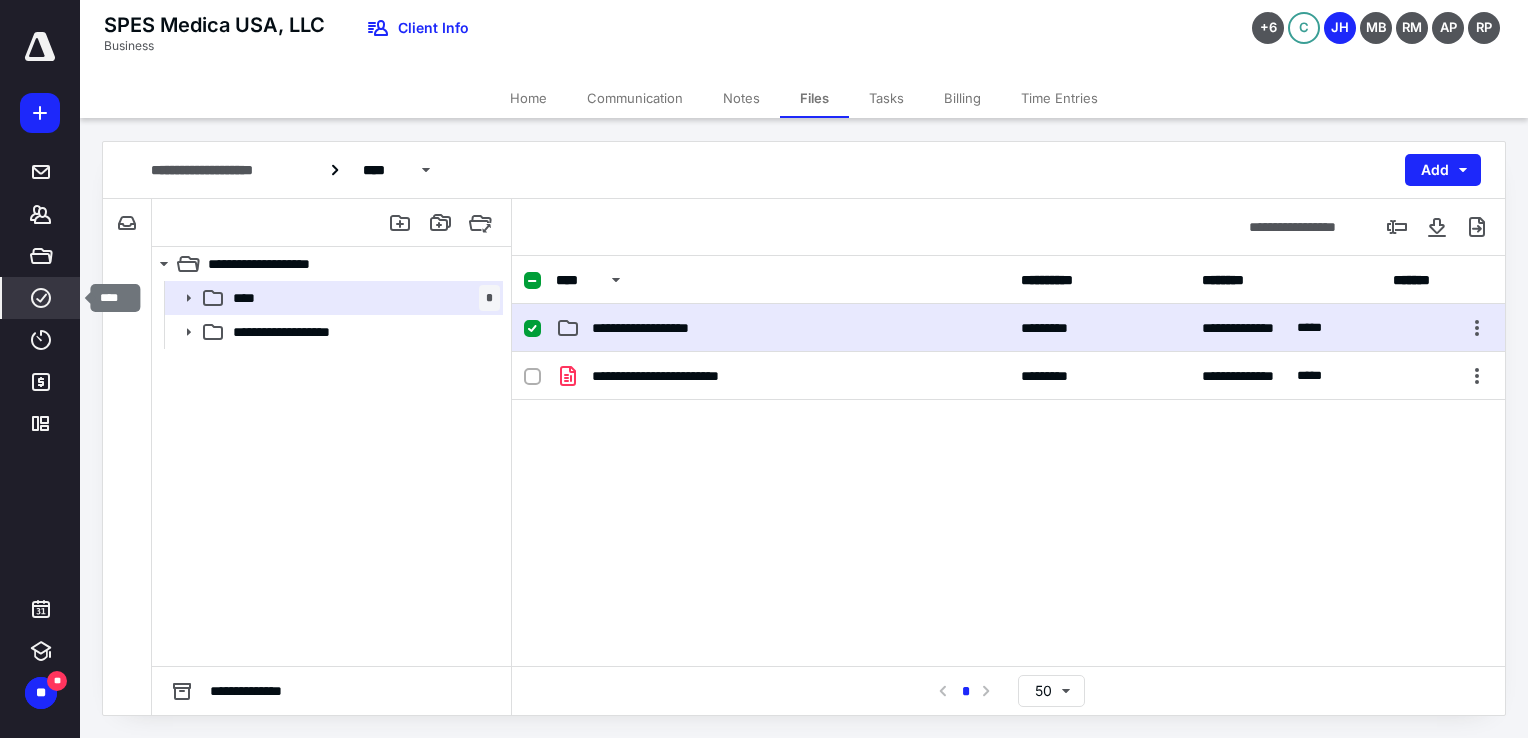 click 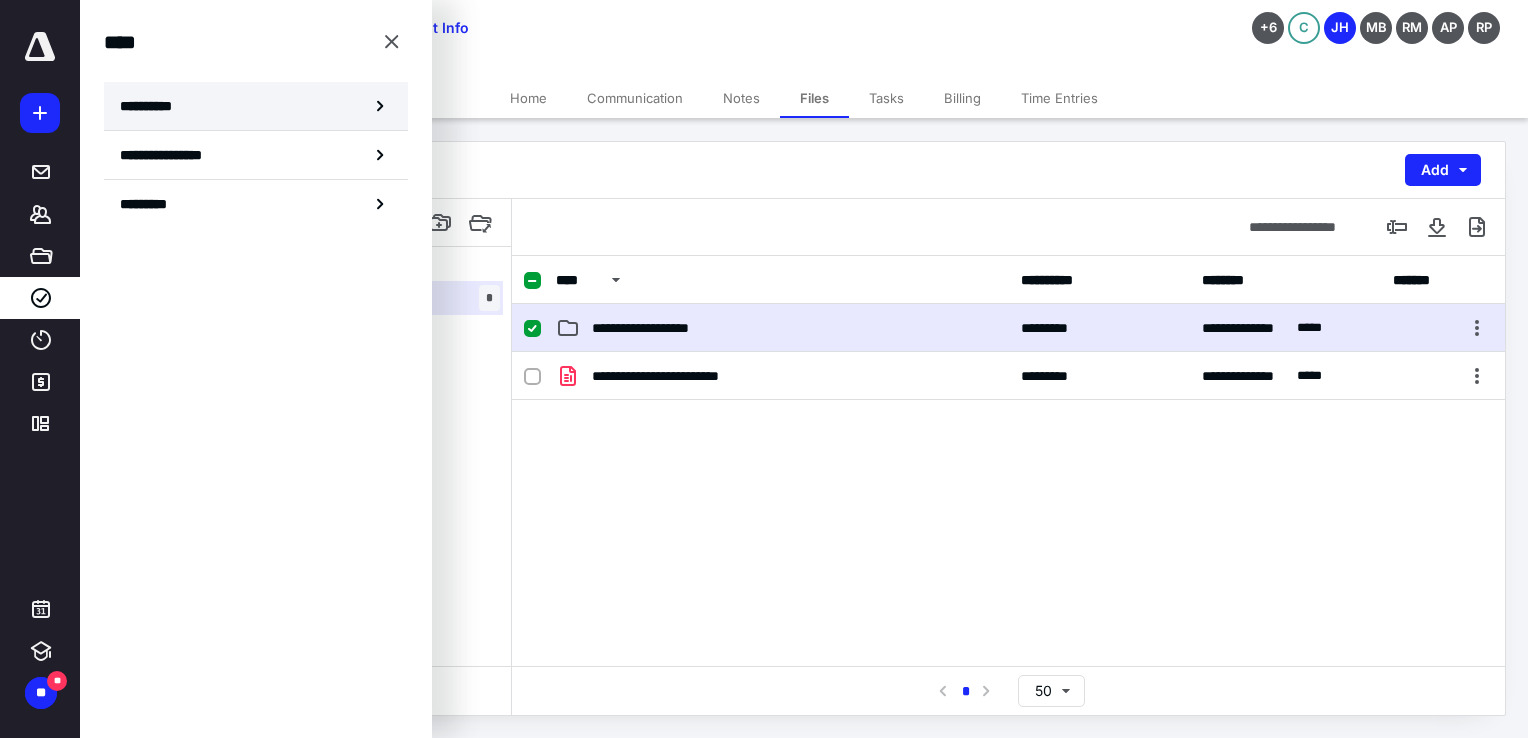 click on "**********" at bounding box center (153, 106) 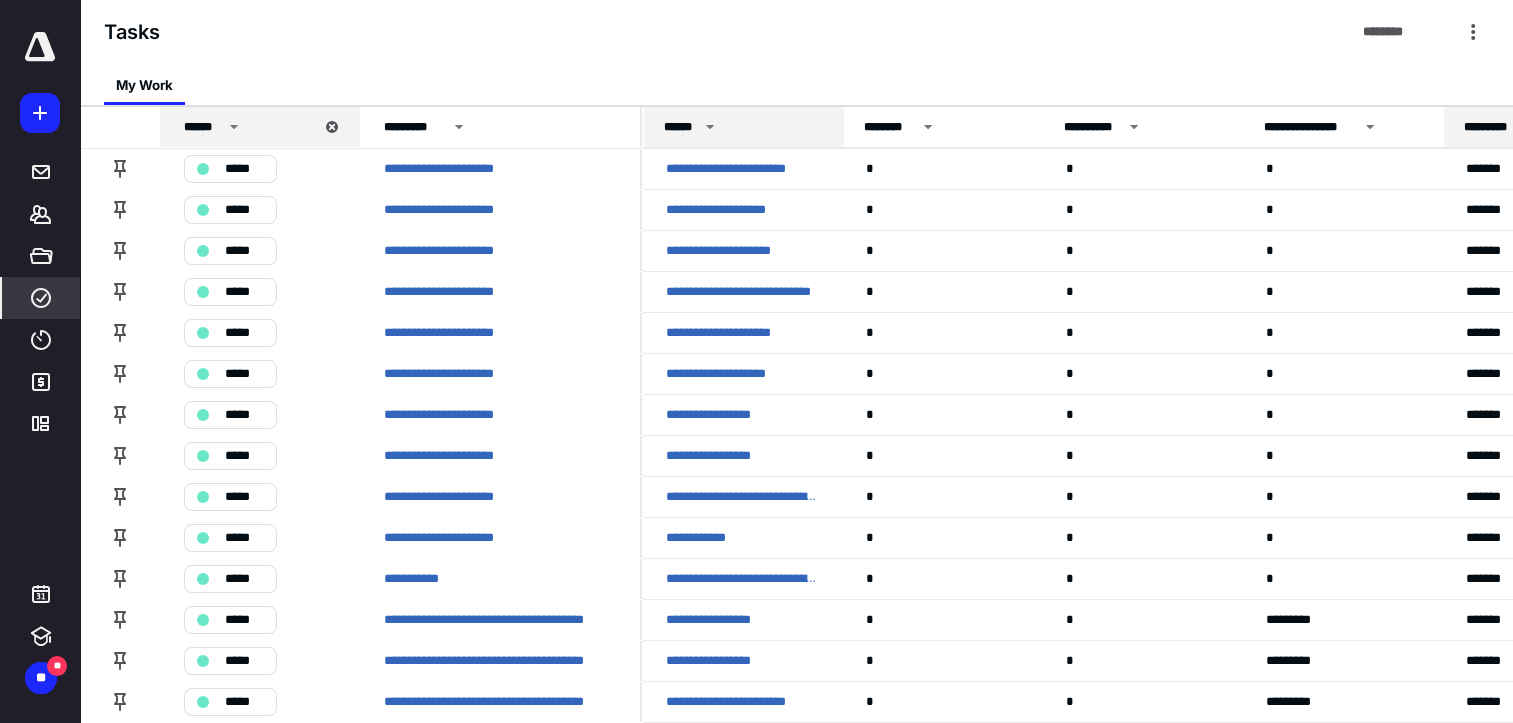 click 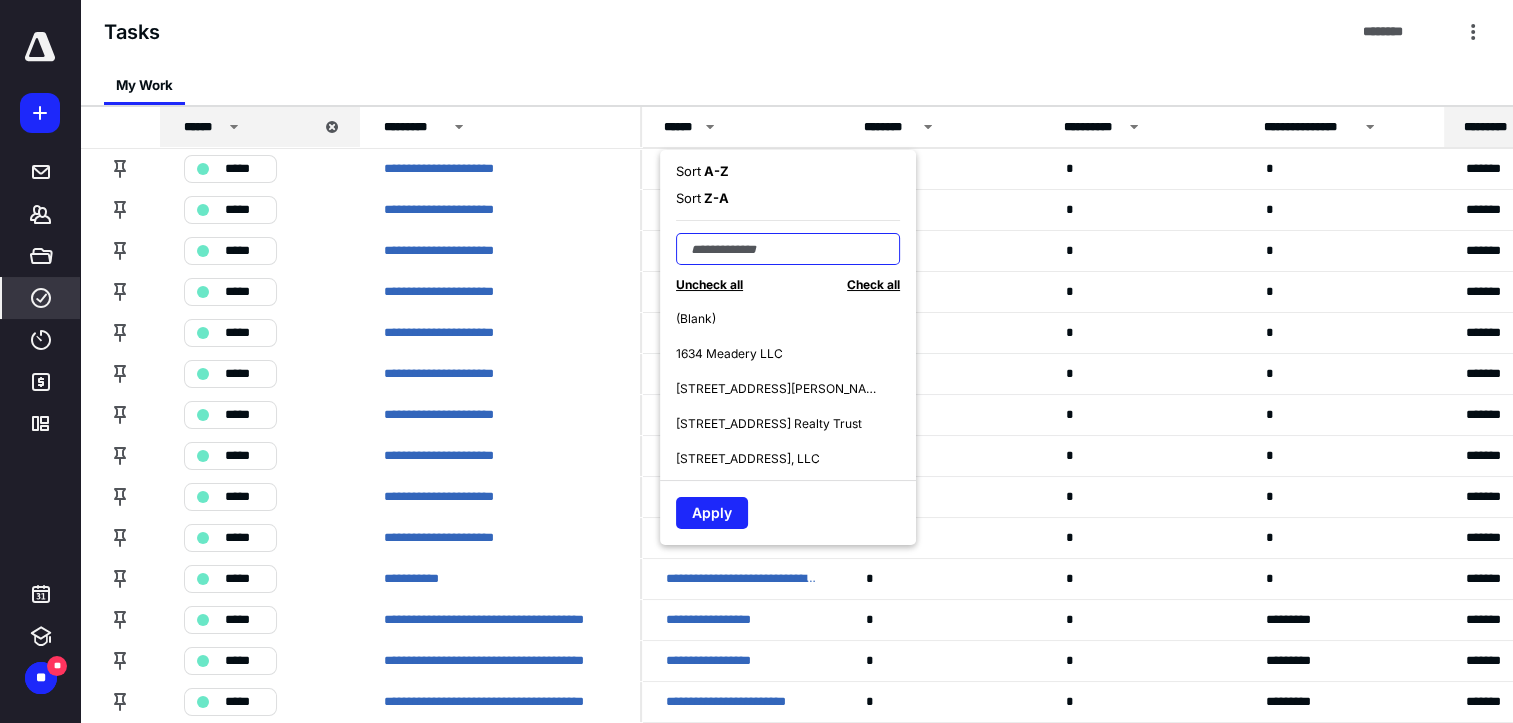 click at bounding box center (788, 249) 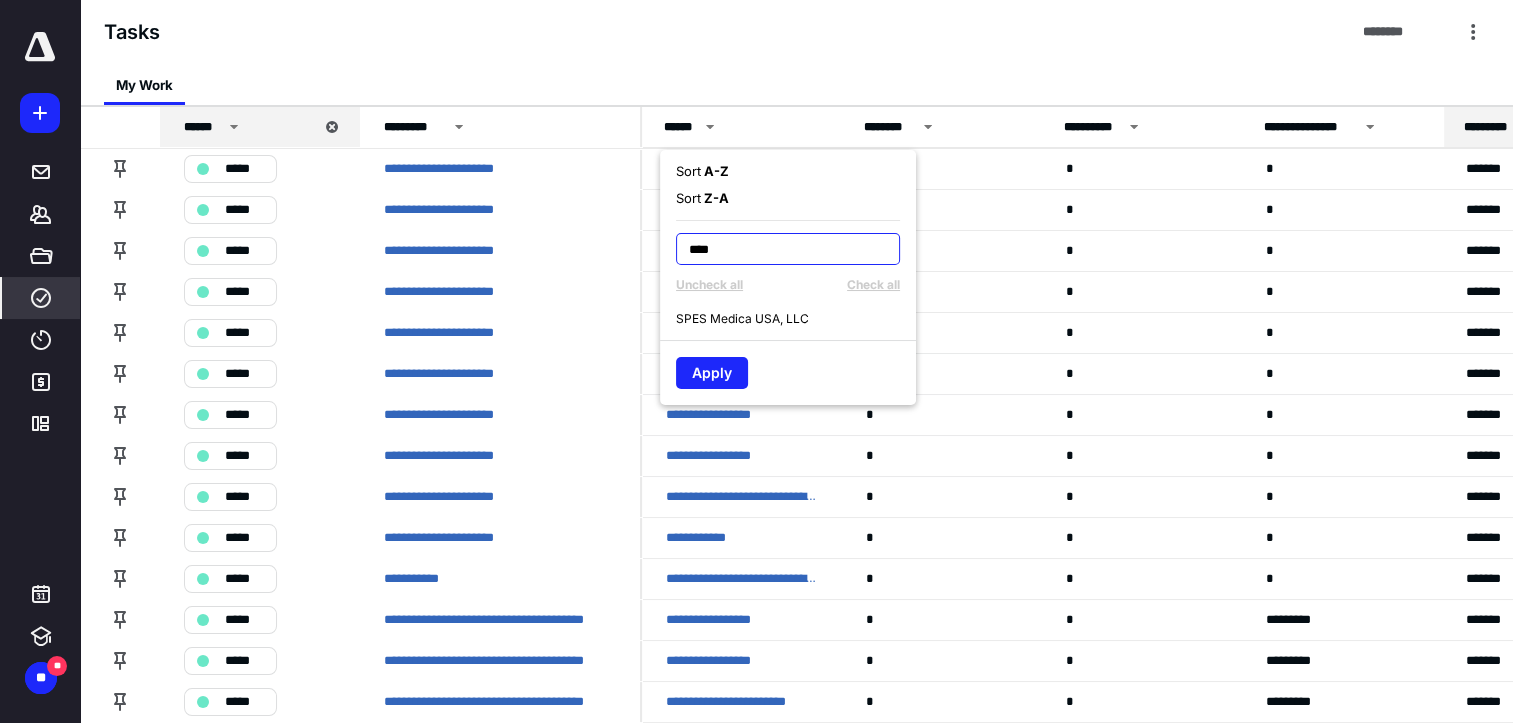 type on "****" 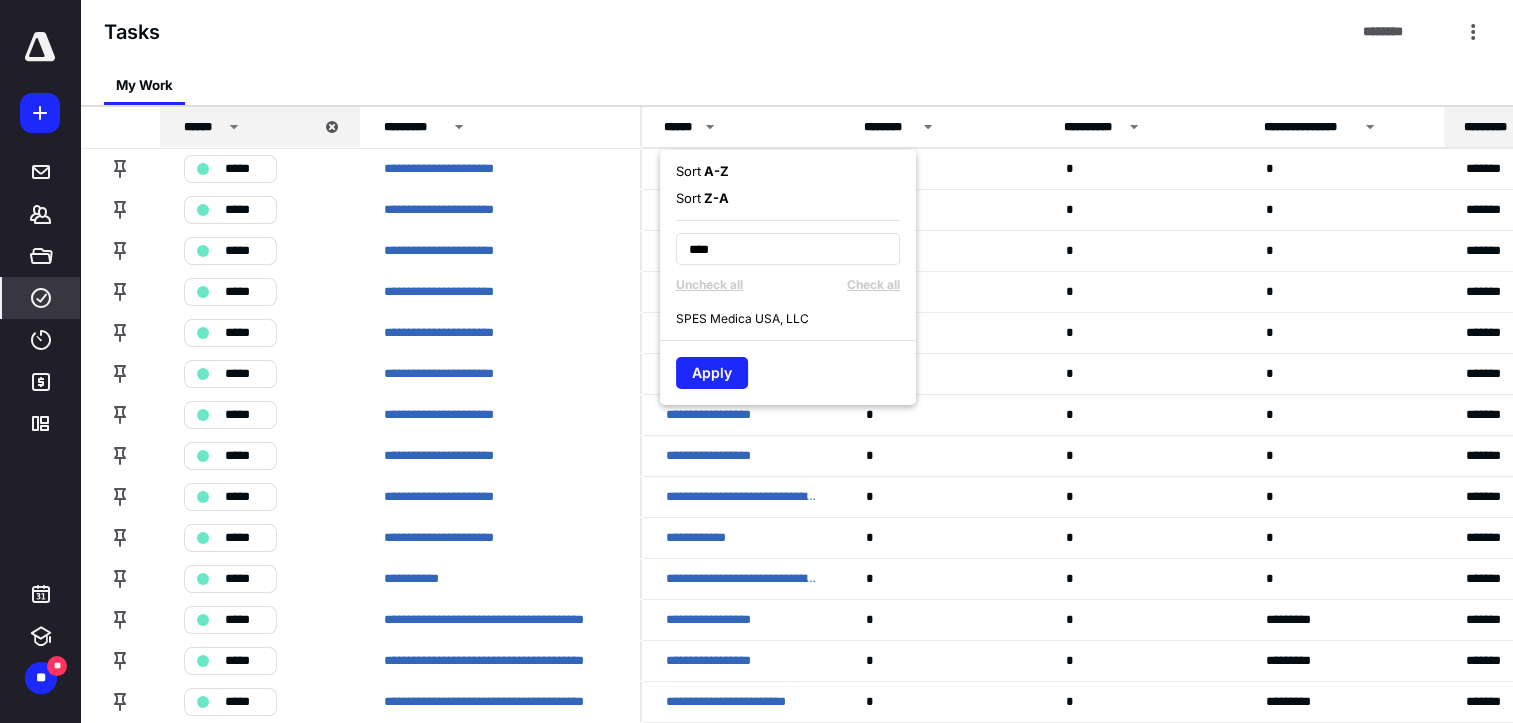 click on "SPES Medica USA, LLC" at bounding box center (742, 319) 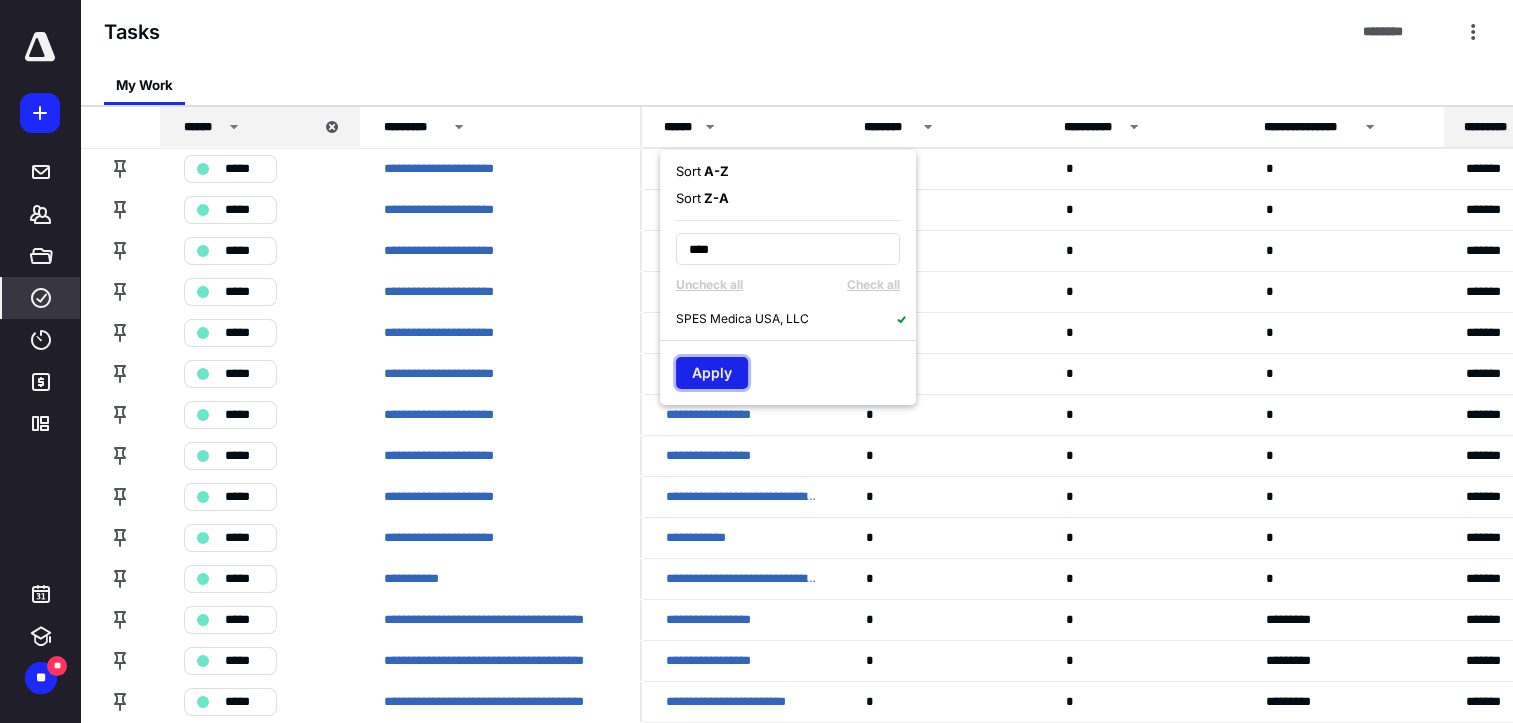 click on "Apply" at bounding box center [712, 373] 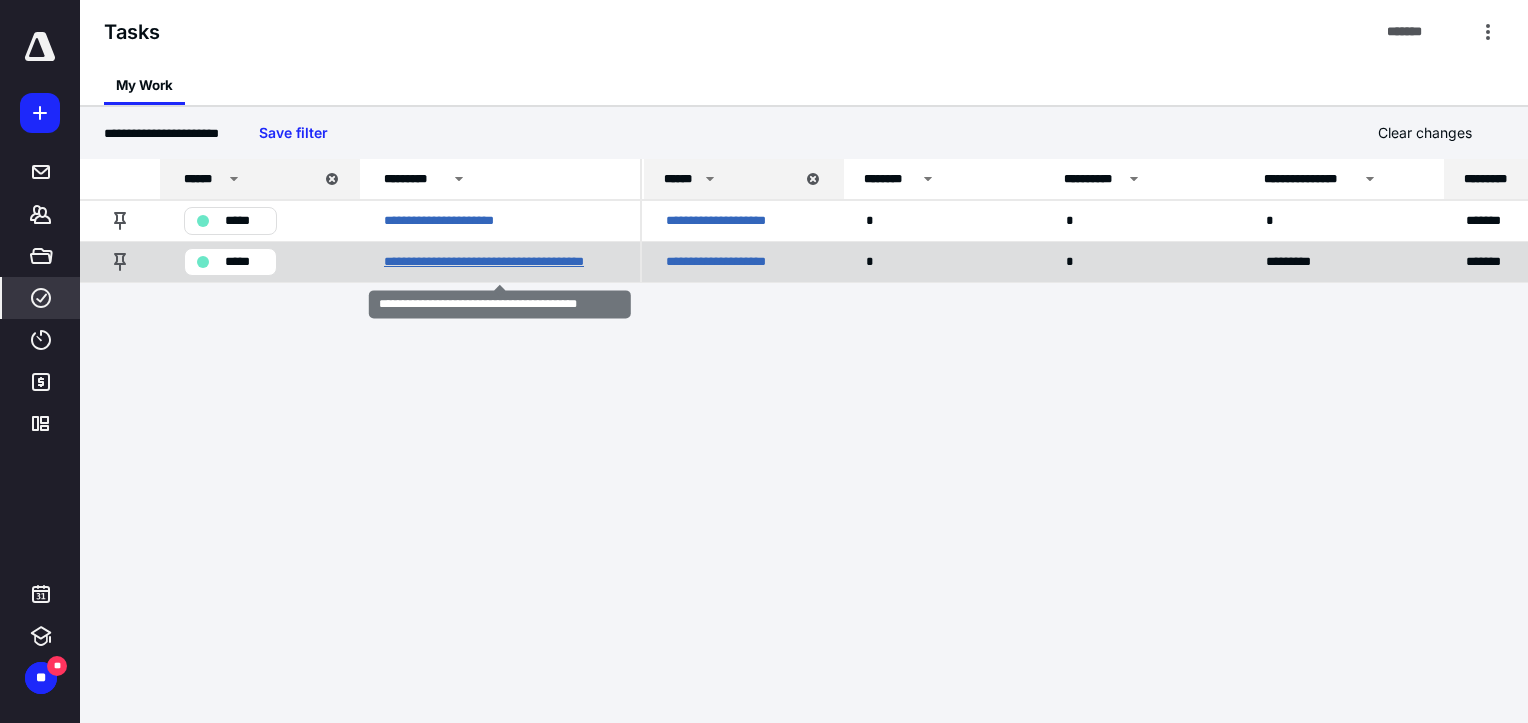click on "**********" at bounding box center (500, 262) 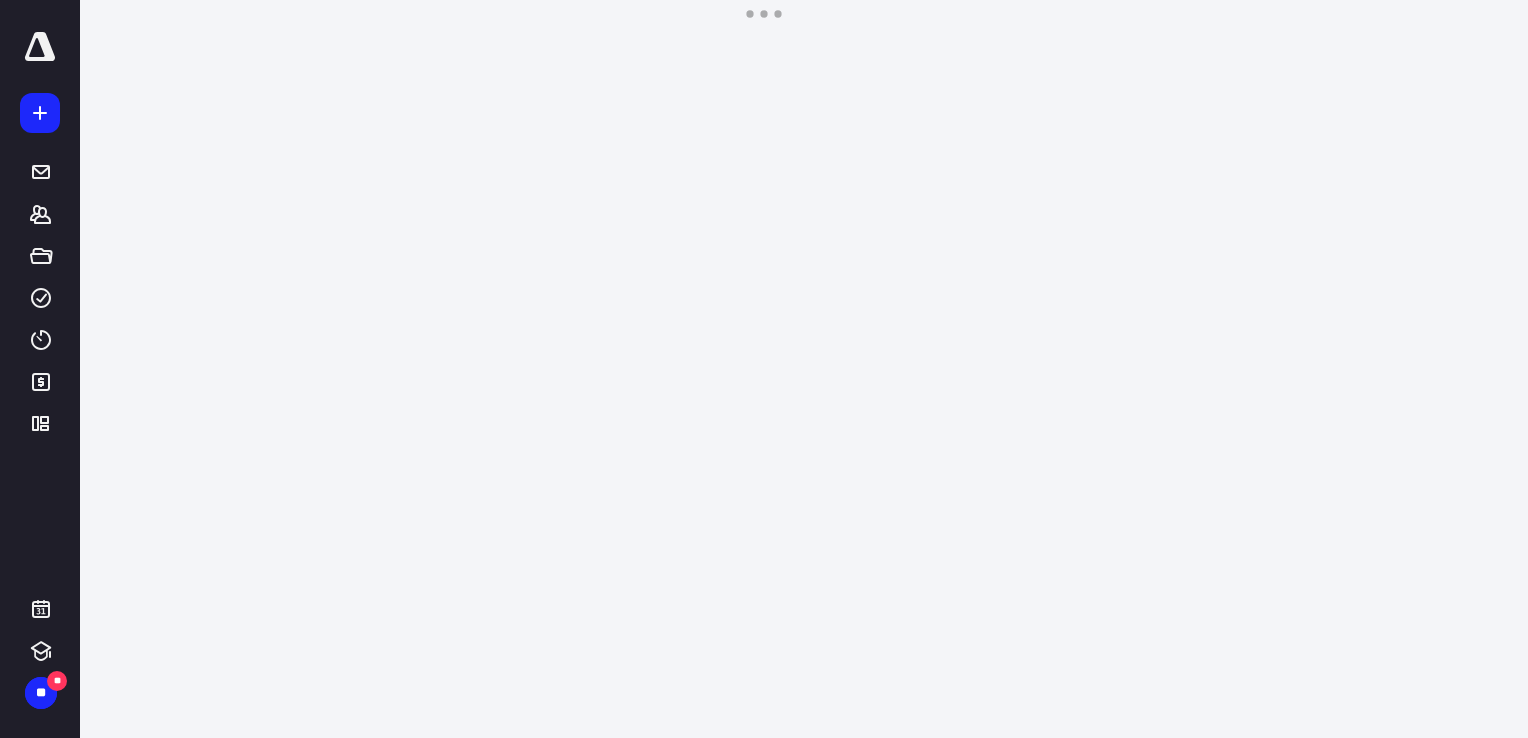 click on "**********" at bounding box center [764, 369] 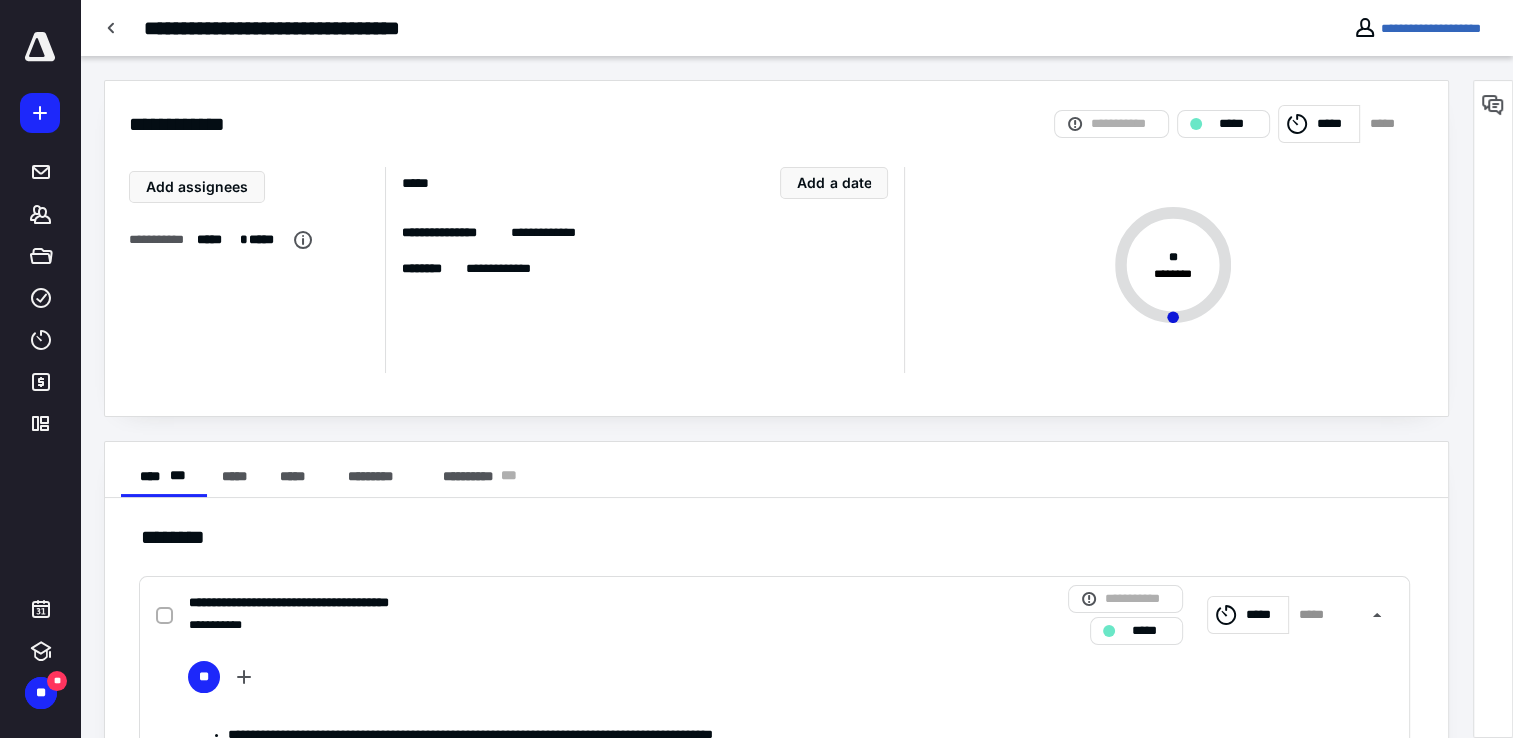 drag, startPoint x: 1144, startPoint y: 624, endPoint x: 823, endPoint y: 530, distance: 334.4802 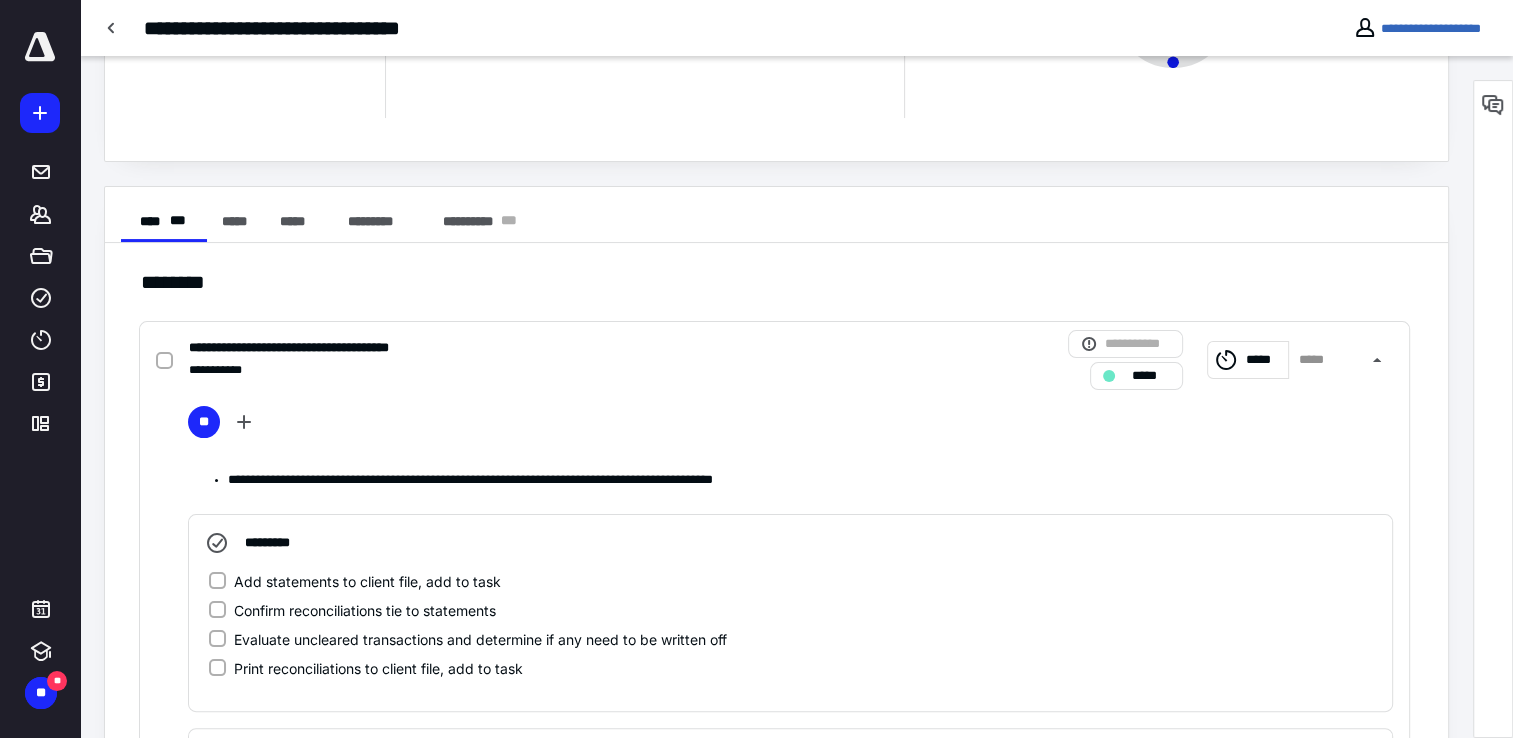 scroll, scrollTop: 300, scrollLeft: 0, axis: vertical 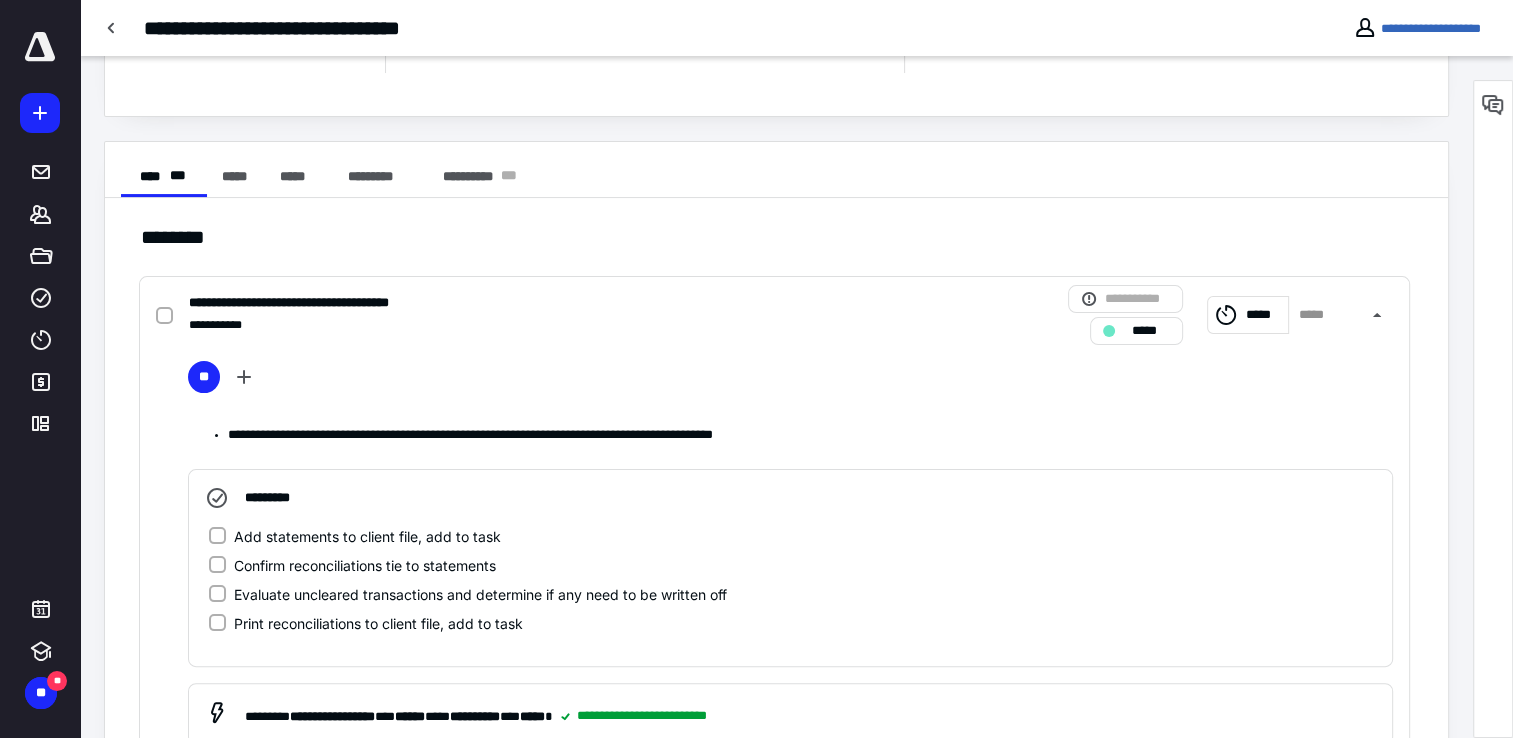 click on "*****" at bounding box center [1136, 331] 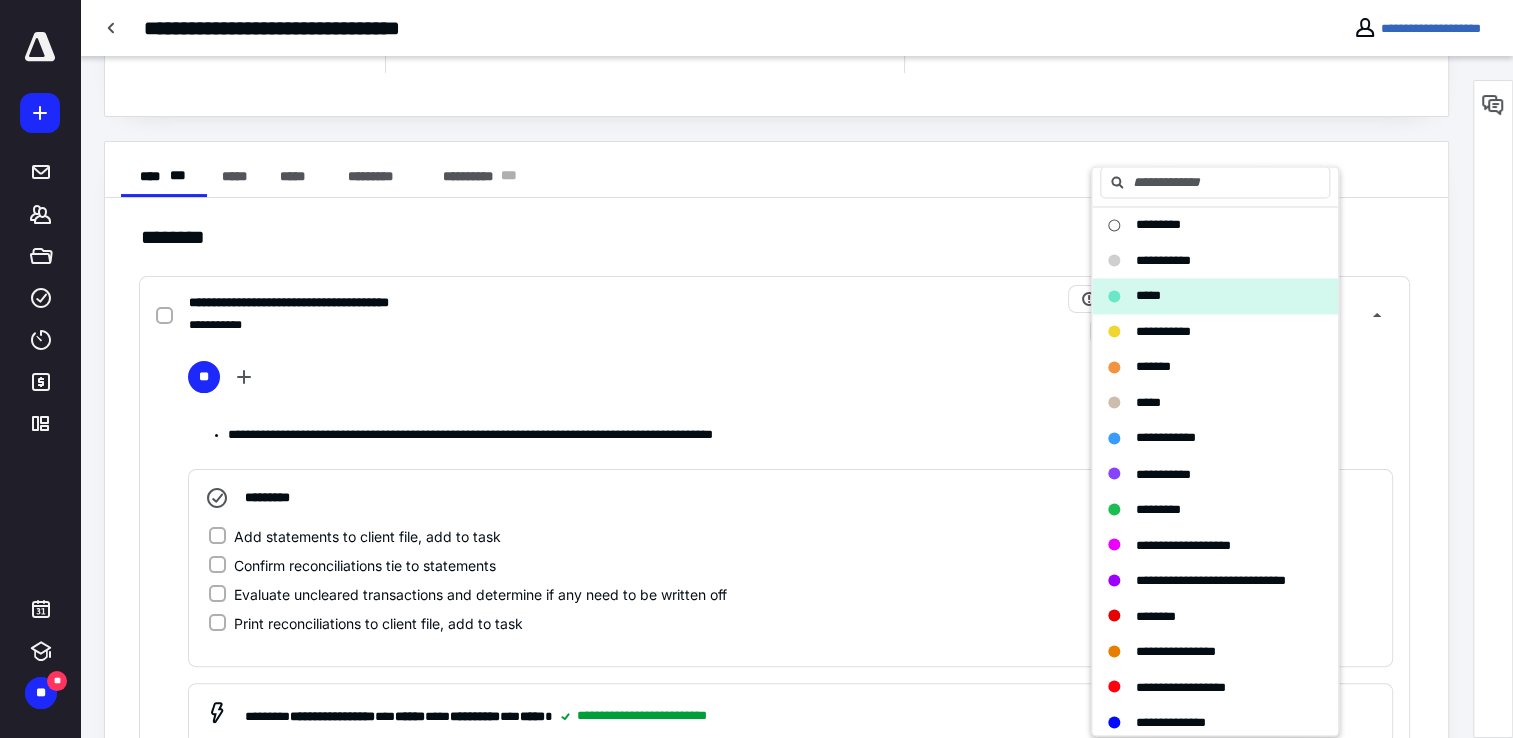 scroll, scrollTop: 0, scrollLeft: 0, axis: both 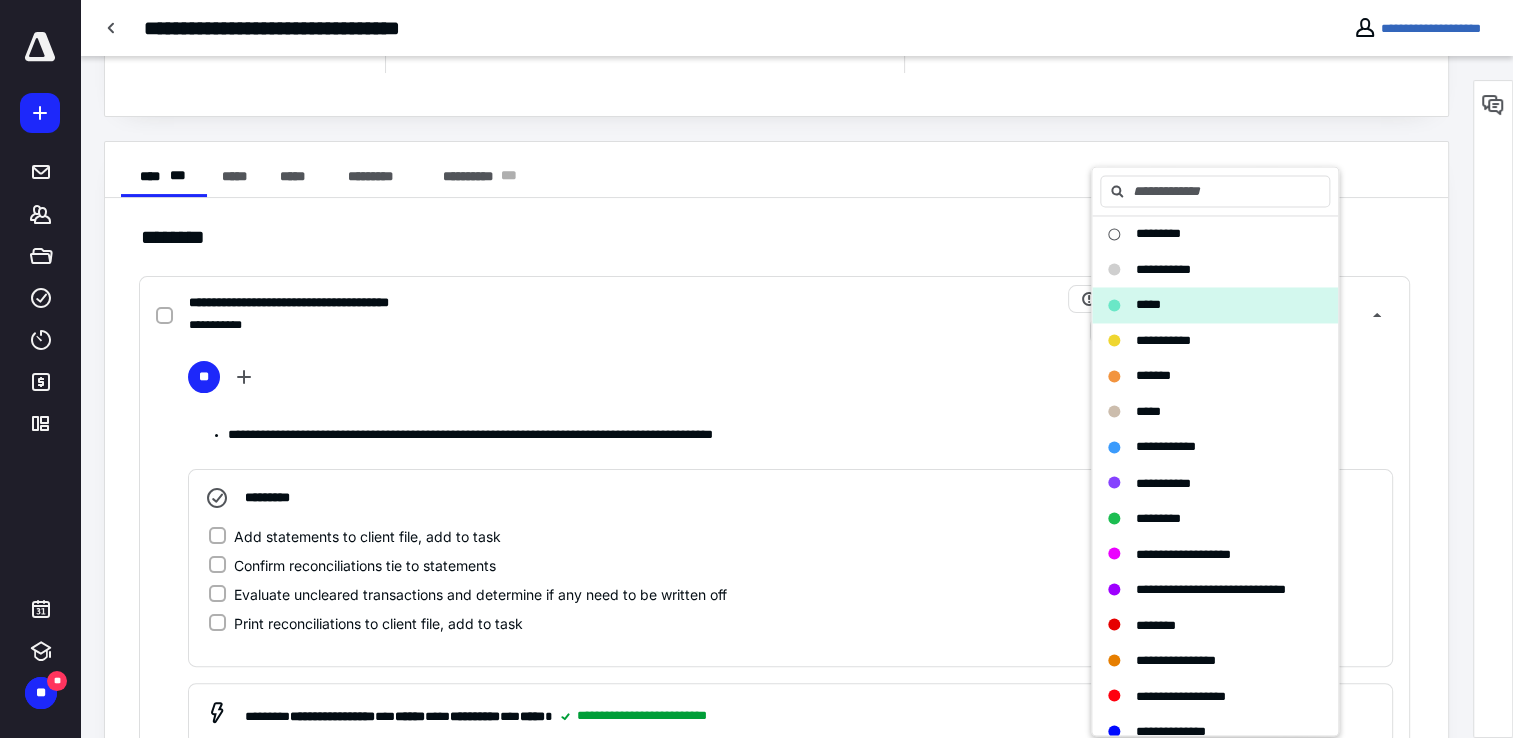 click on "Add statements to client file, add to task" at bounding box center (217, 536) 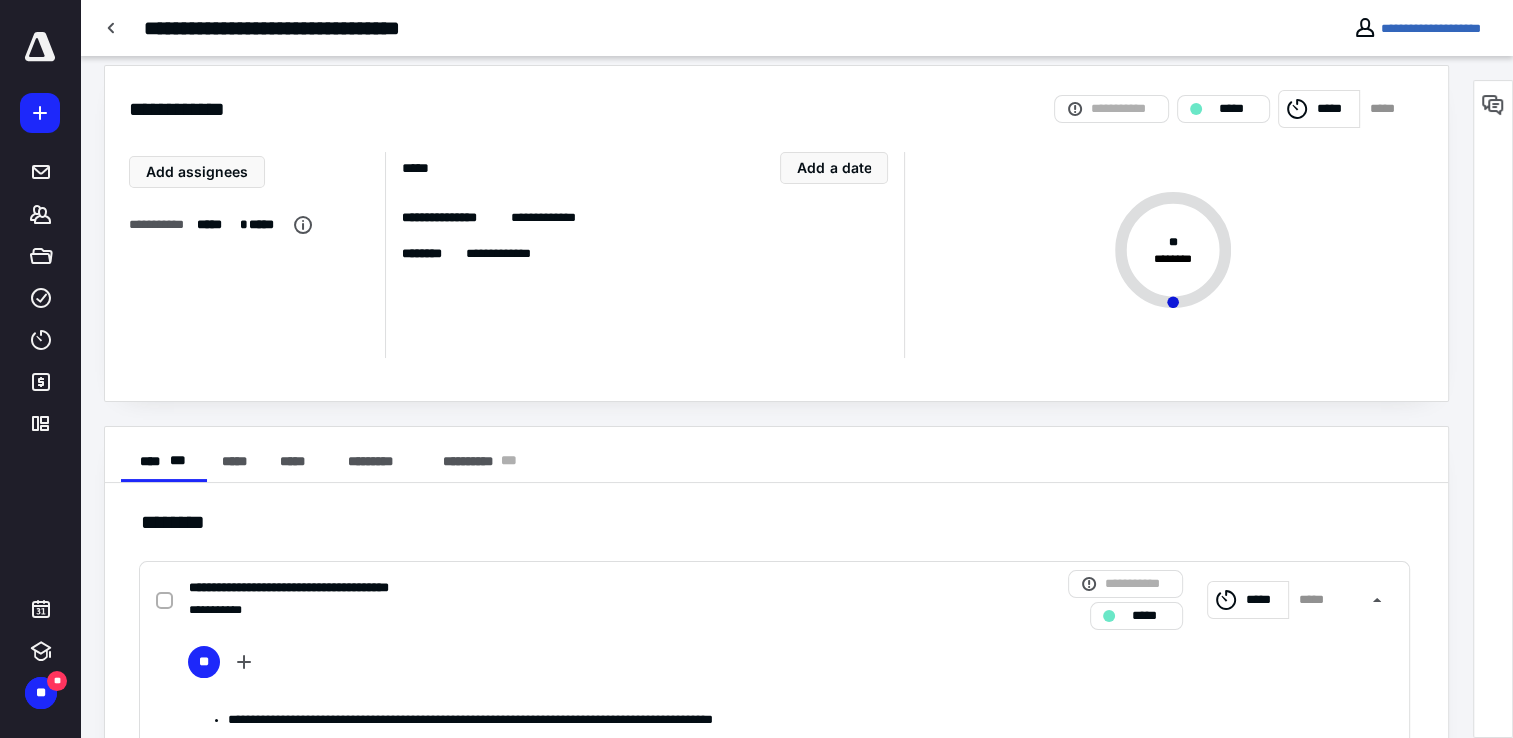 scroll, scrollTop: 0, scrollLeft: 0, axis: both 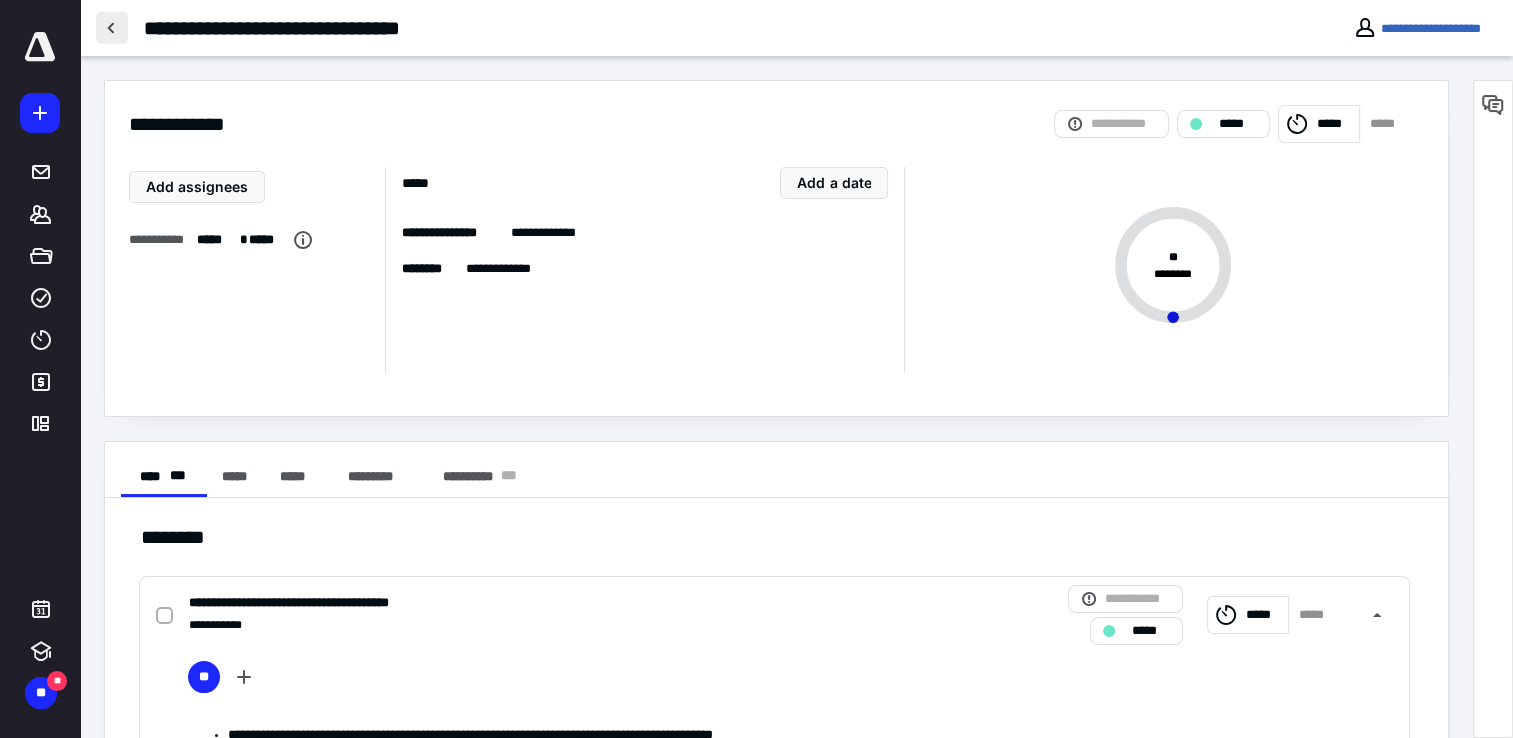 click at bounding box center [112, 28] 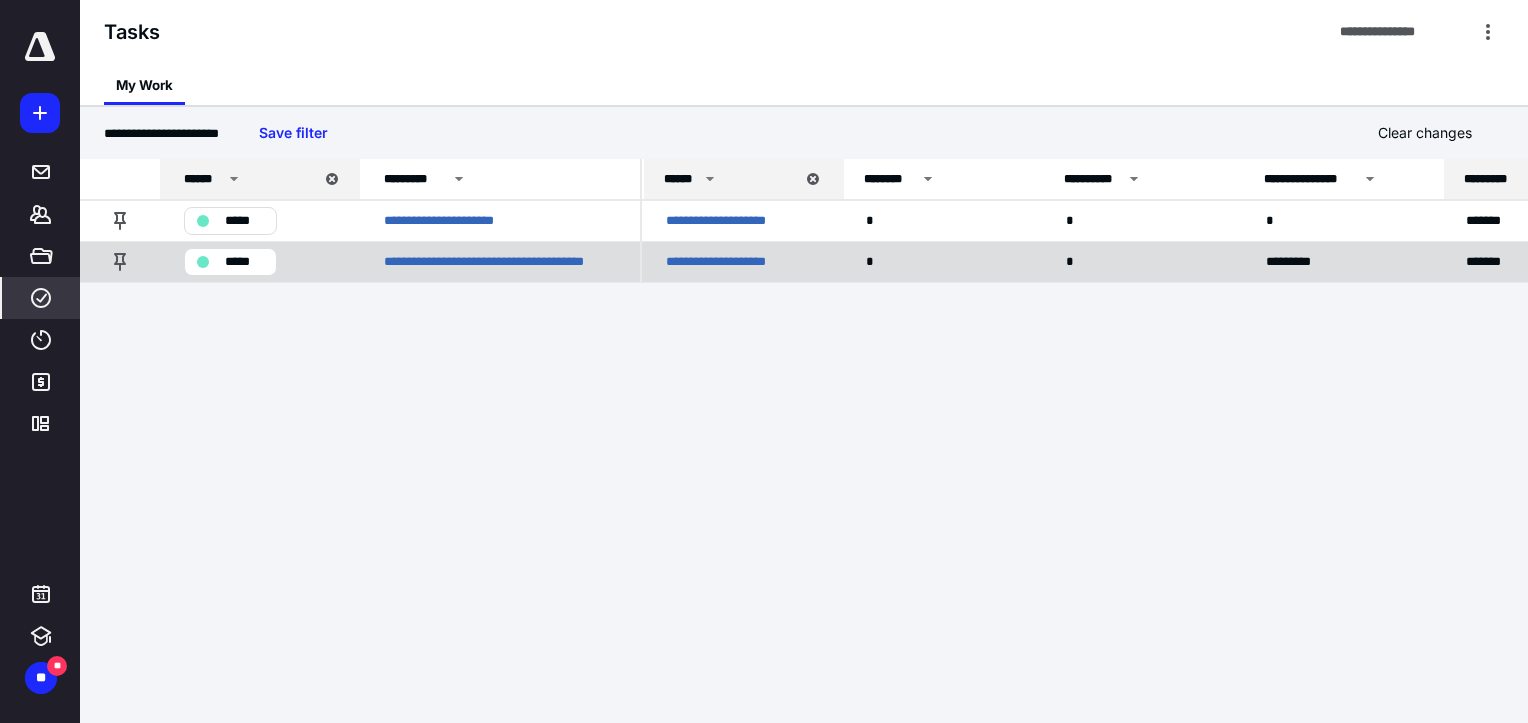 click on "*****" at bounding box center [244, 262] 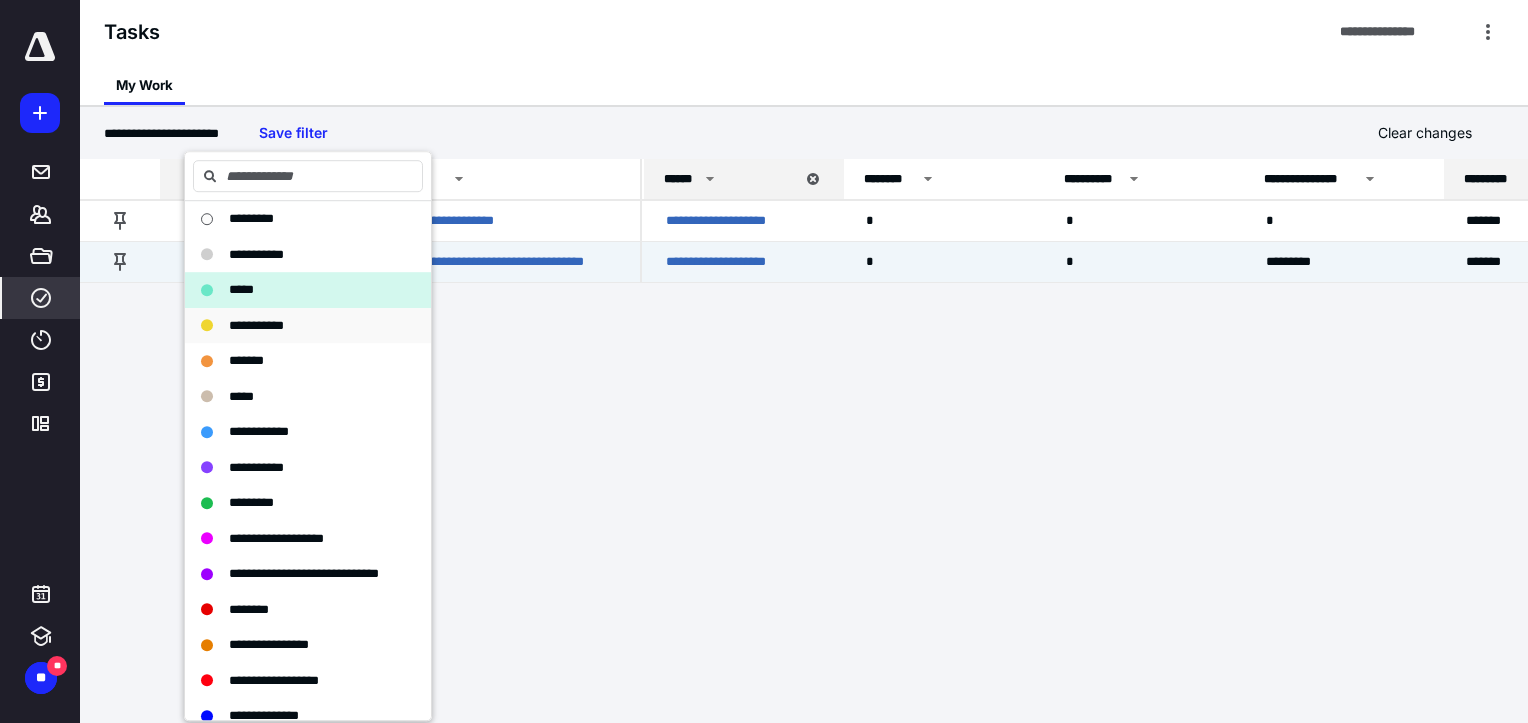 click on "**********" at bounding box center [256, 325] 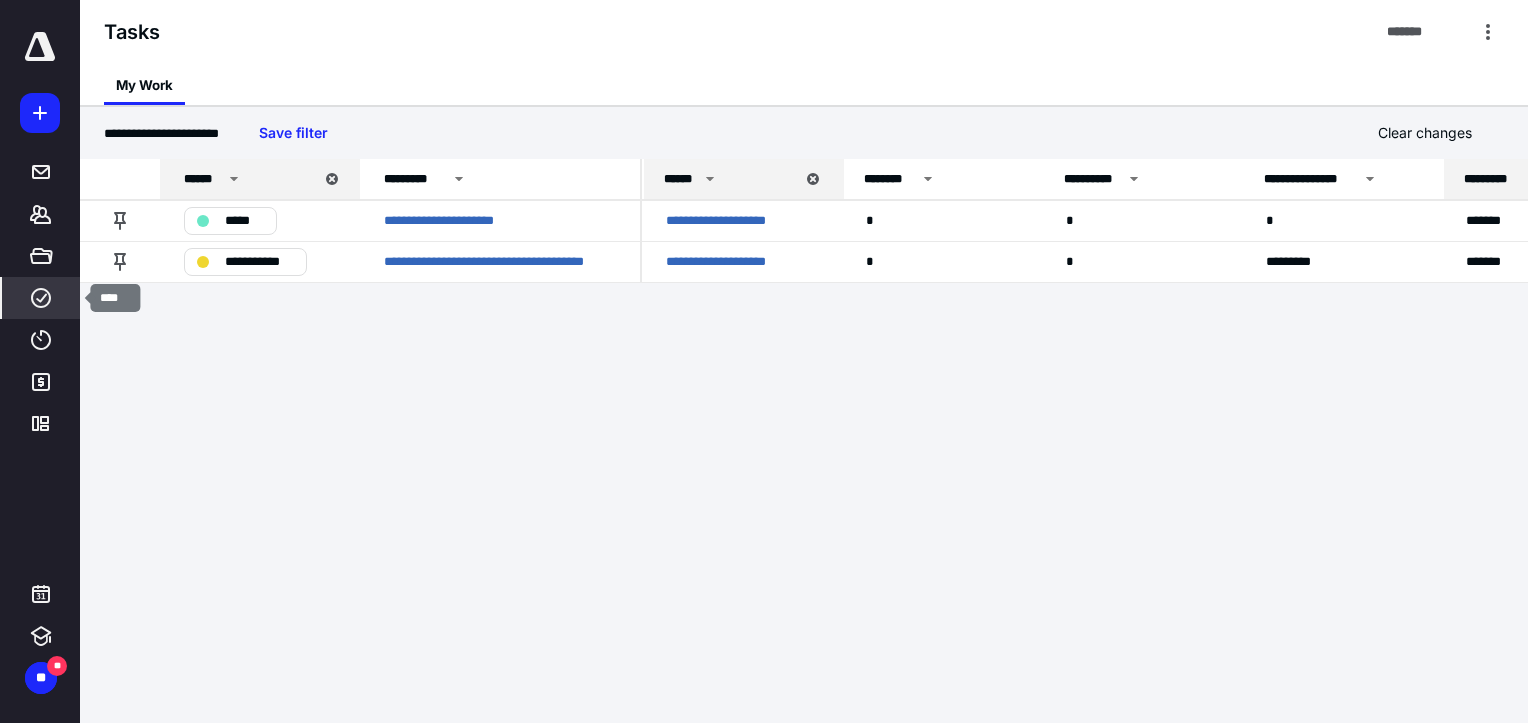 click 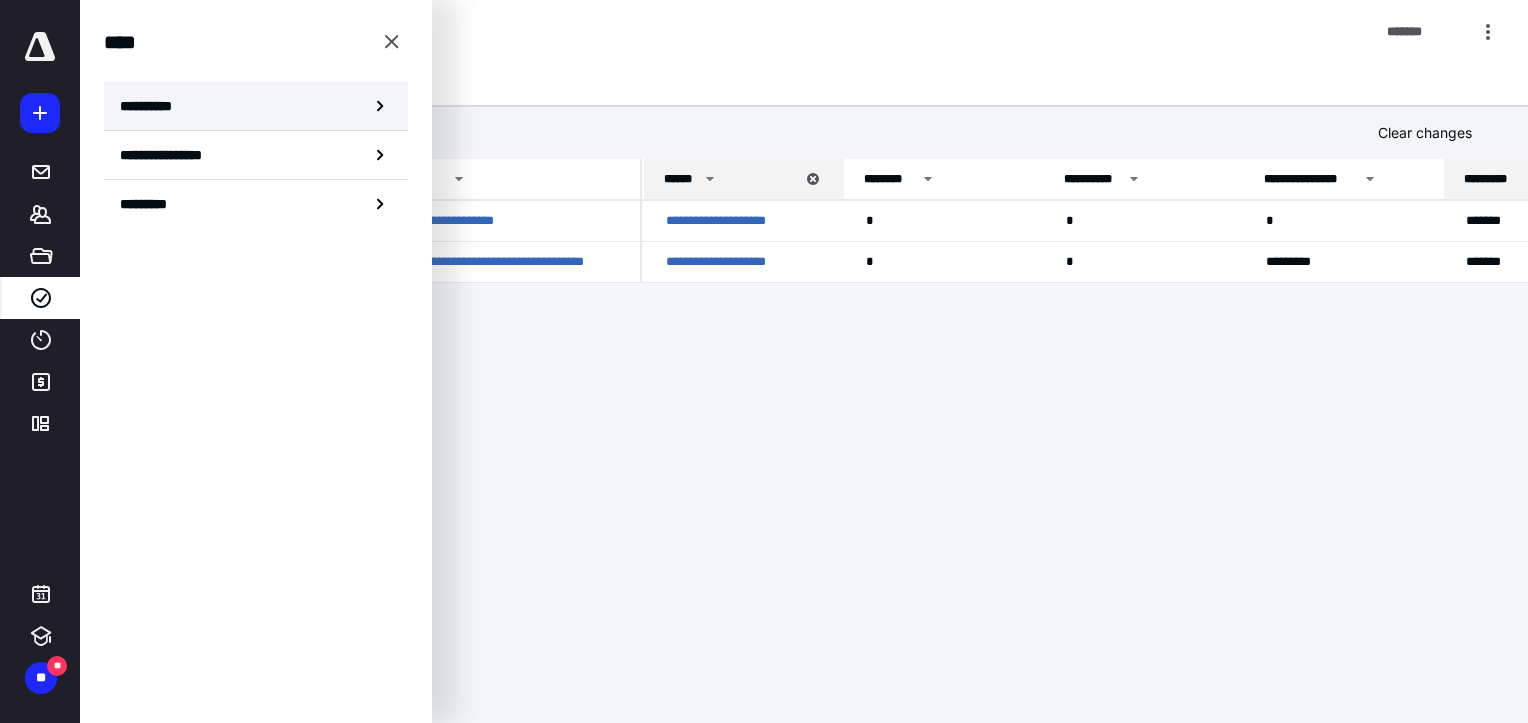 click on "**********" at bounding box center [256, 106] 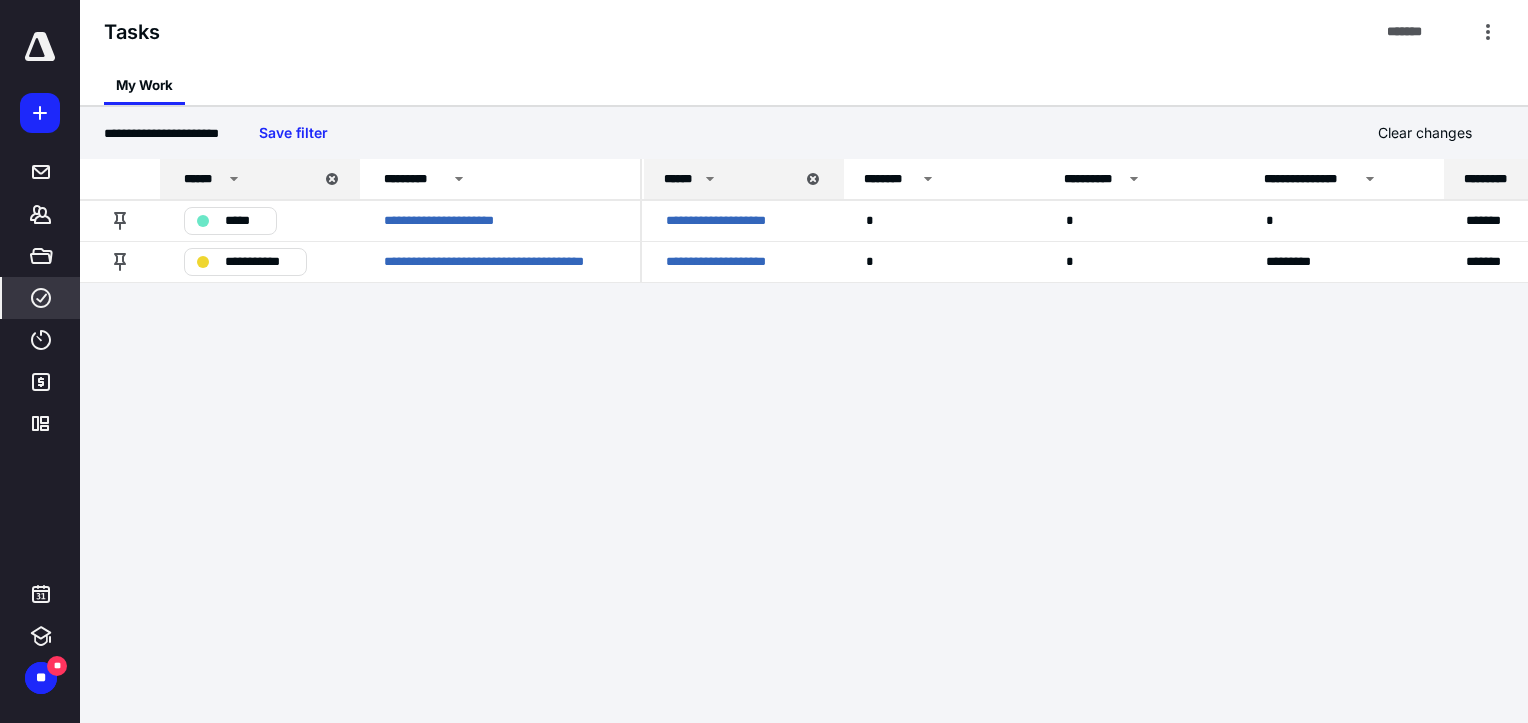 click on "******" at bounding box center (729, 179) 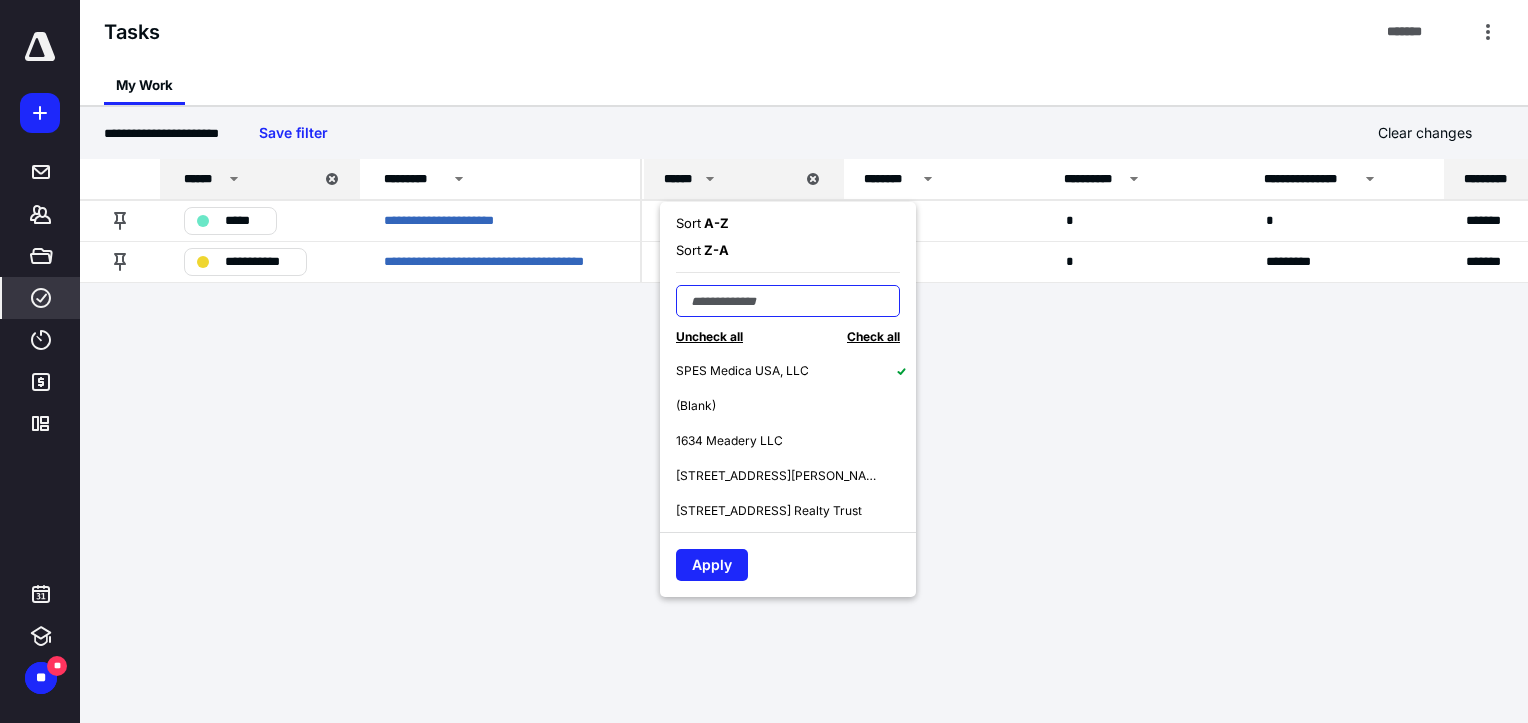 click at bounding box center [788, 301] 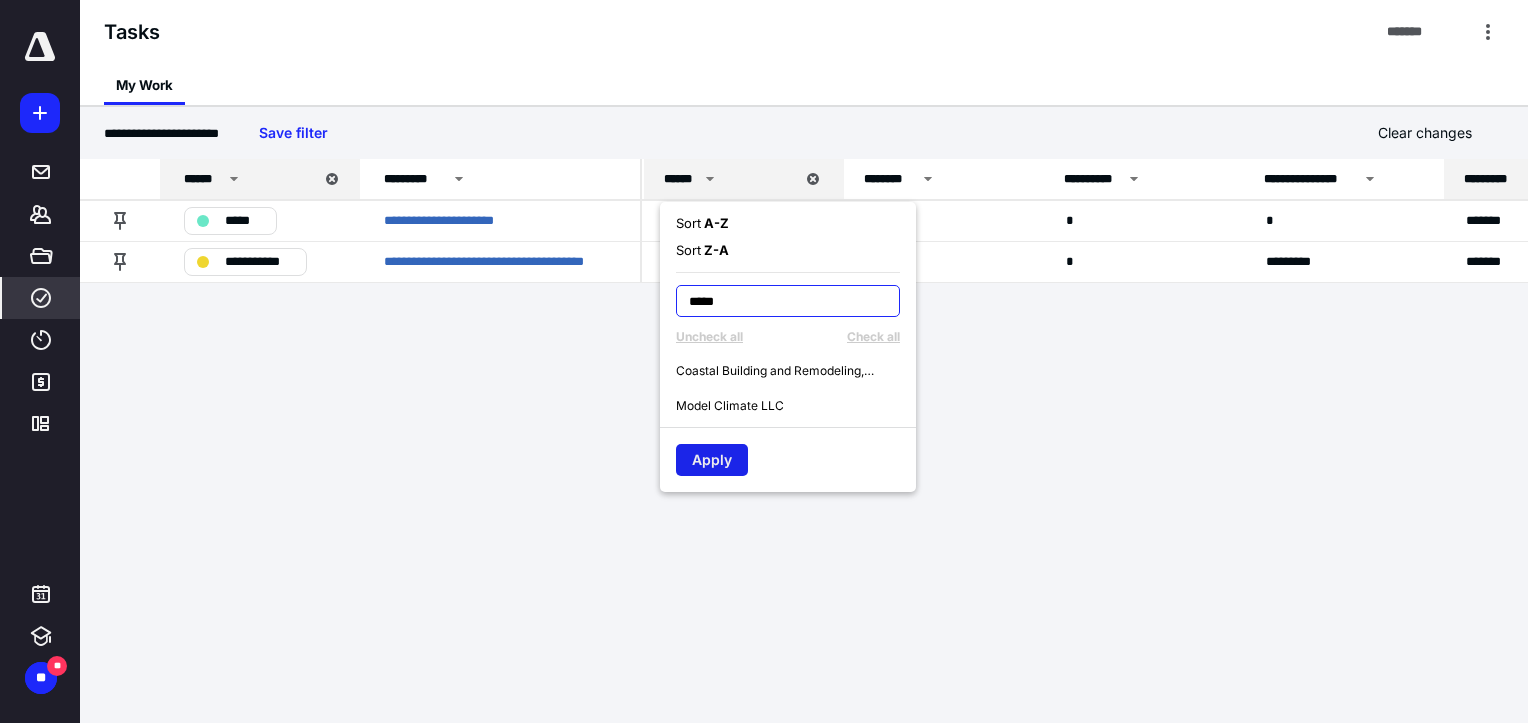 type on "*****" 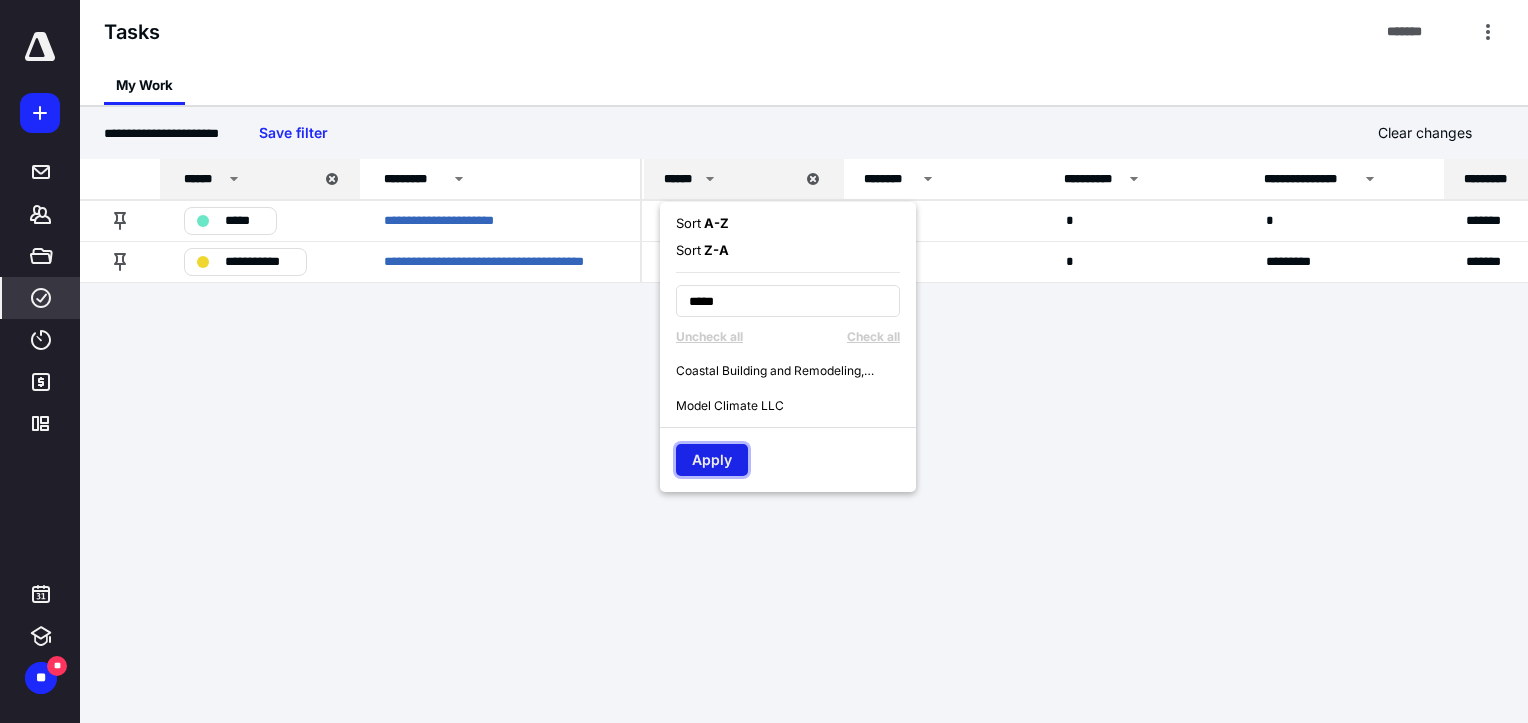 click on "Apply" at bounding box center [712, 460] 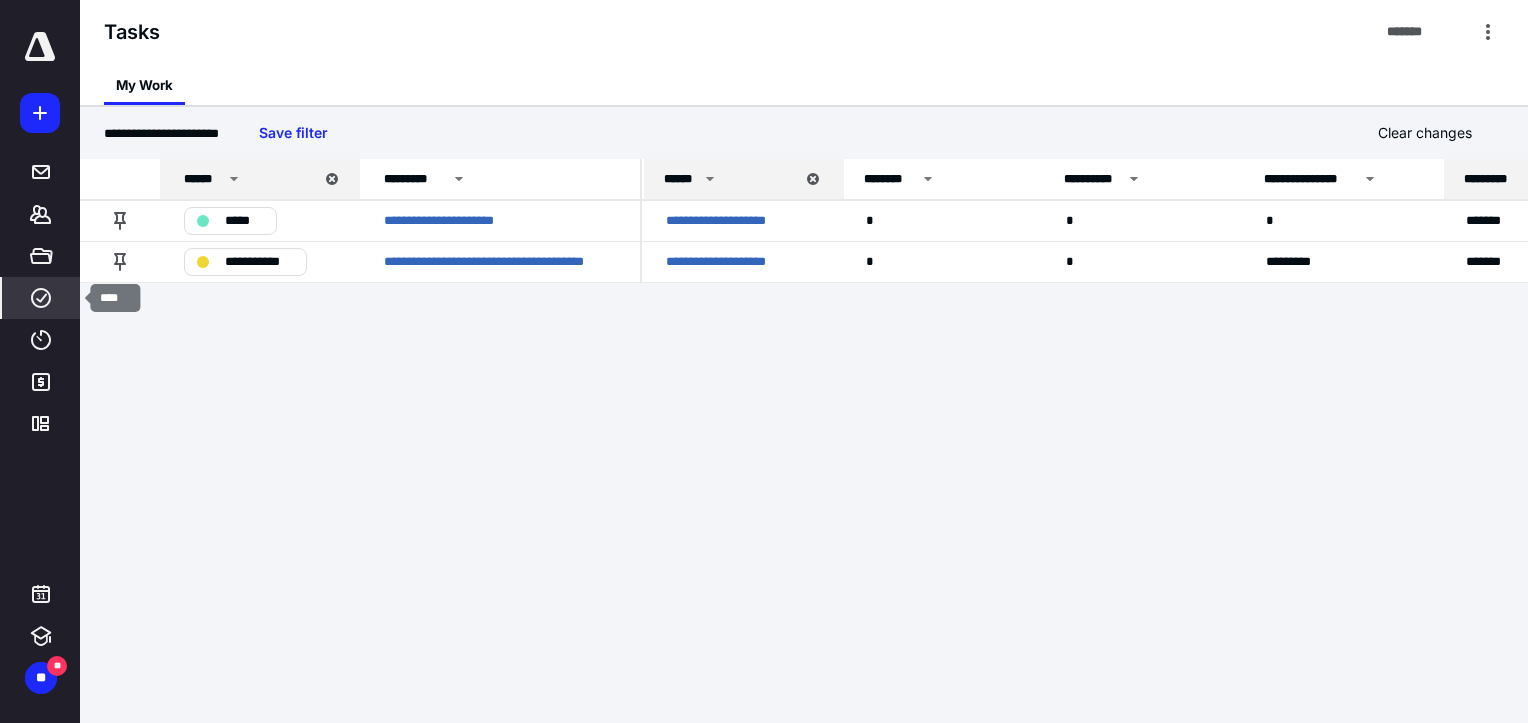 click 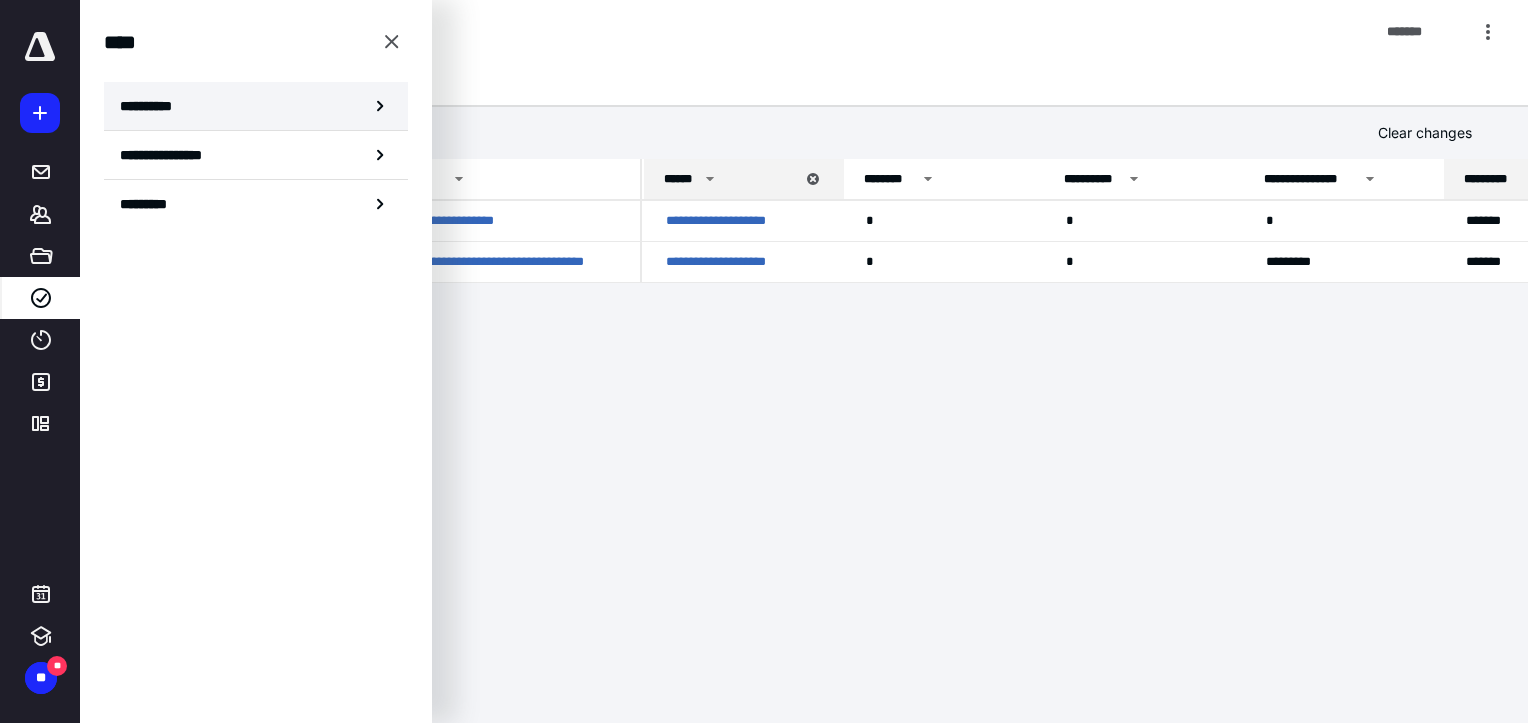 click on "**********" at bounding box center [153, 106] 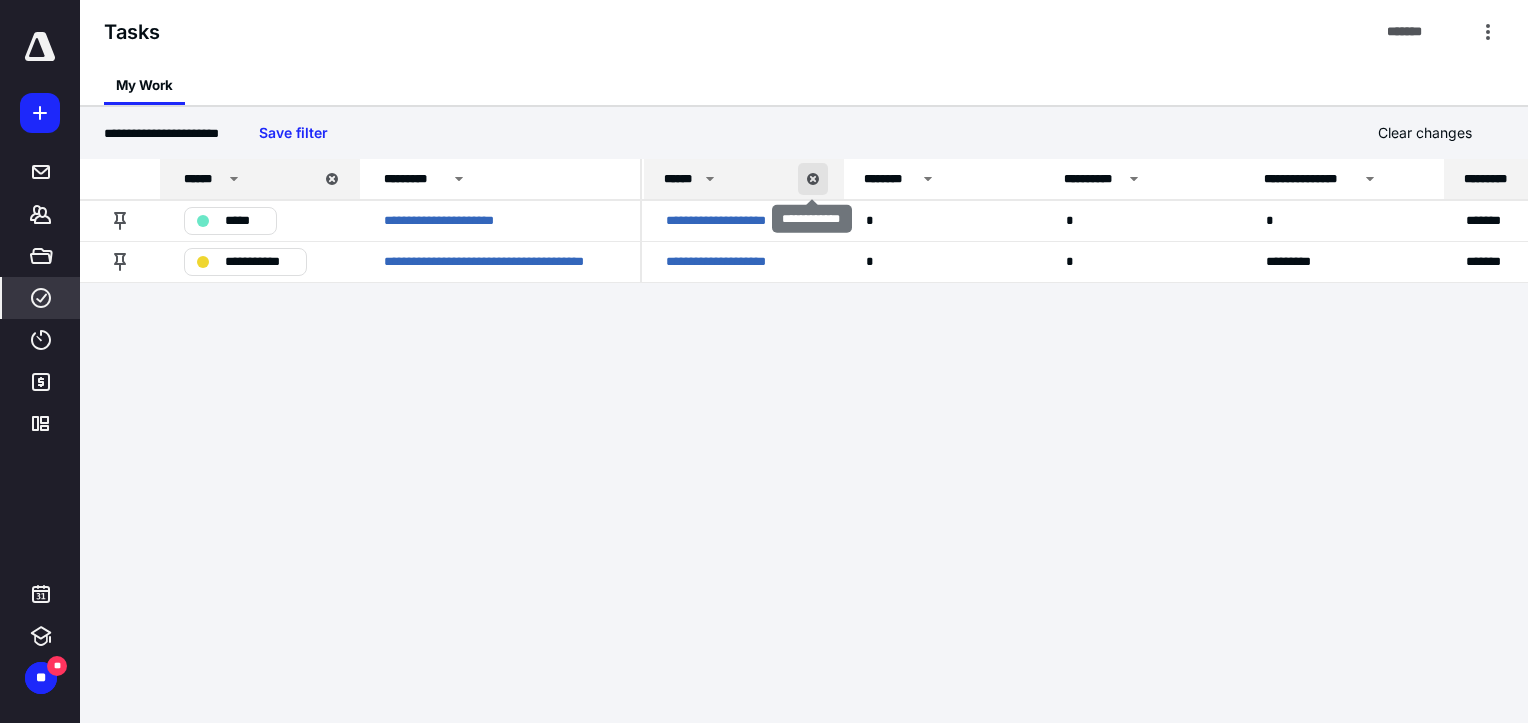 click at bounding box center [813, 179] 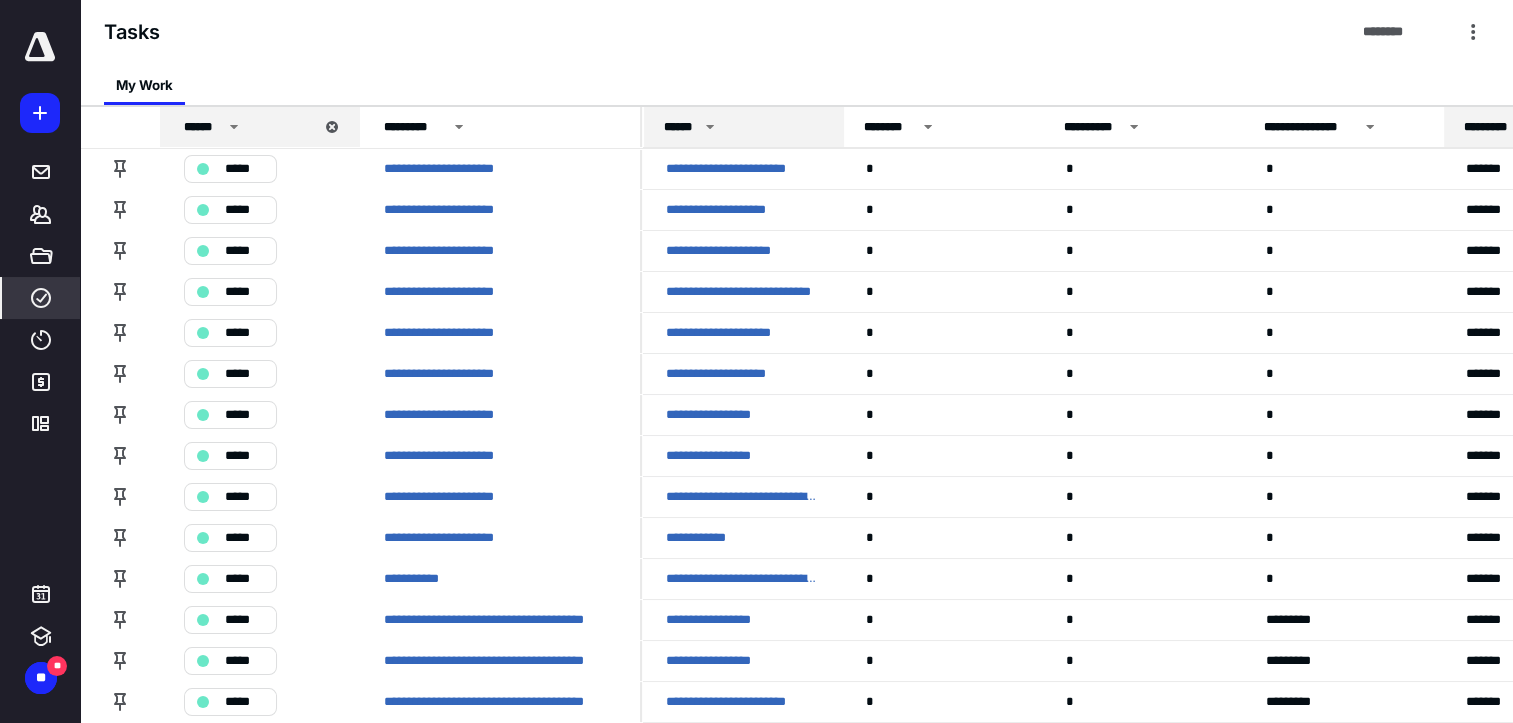 click on "******" at bounding box center [736, 127] 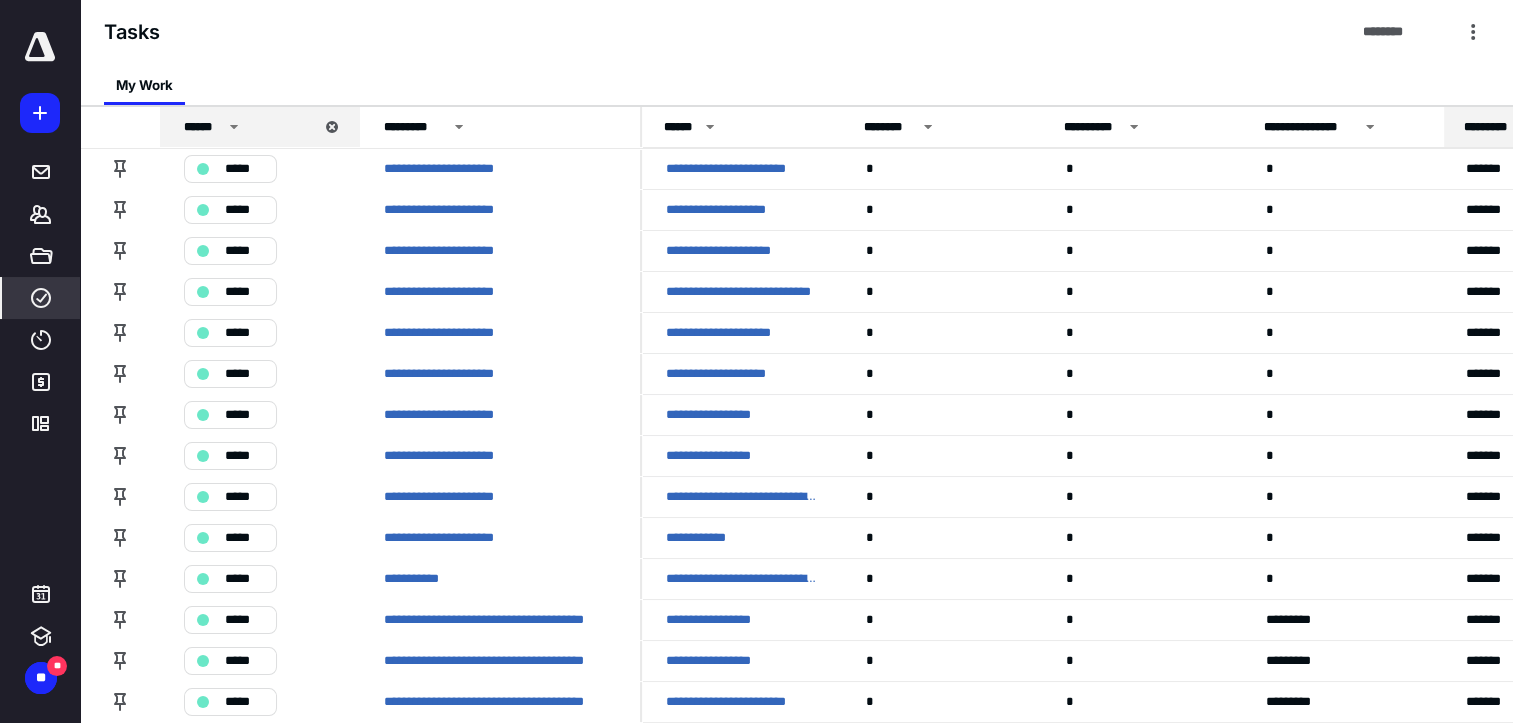 click 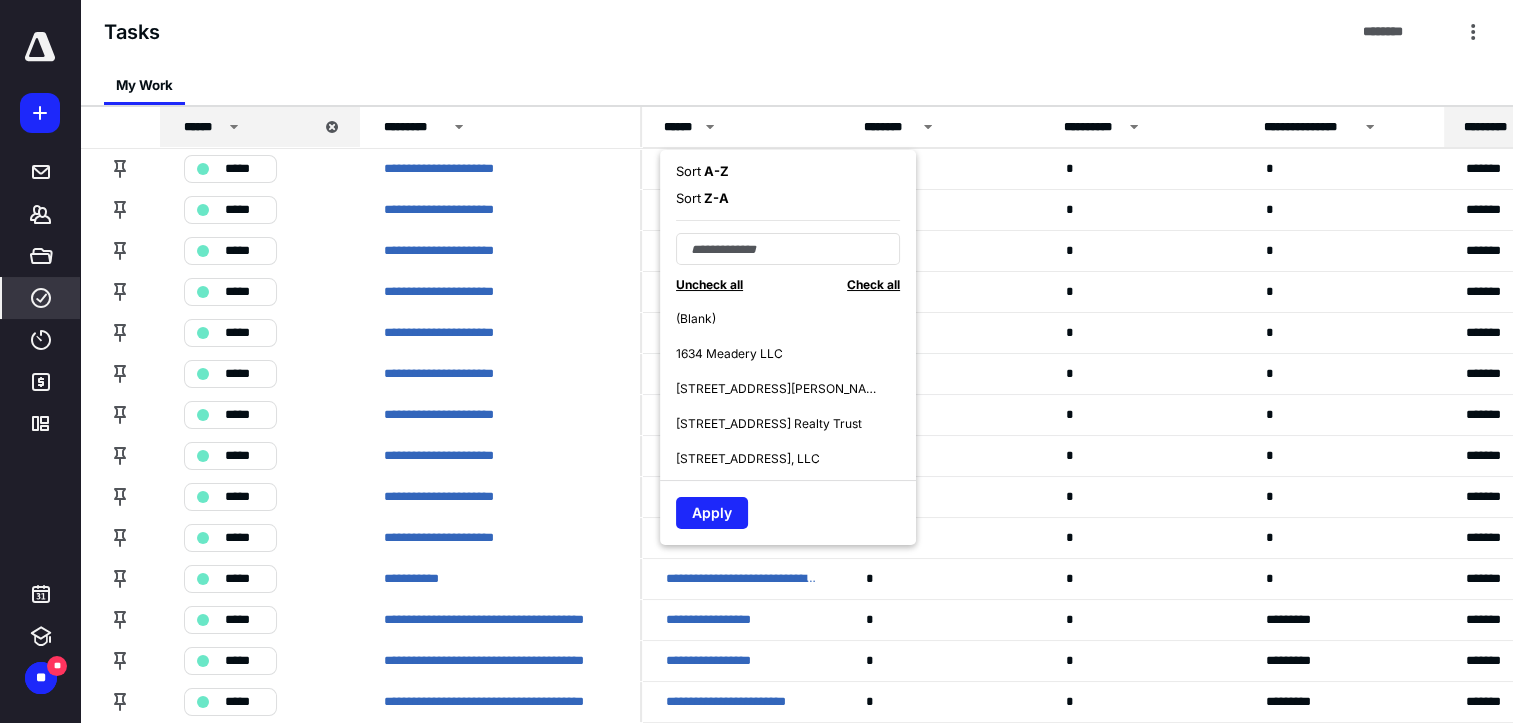 click on "A  -  Z" at bounding box center [715, 171] 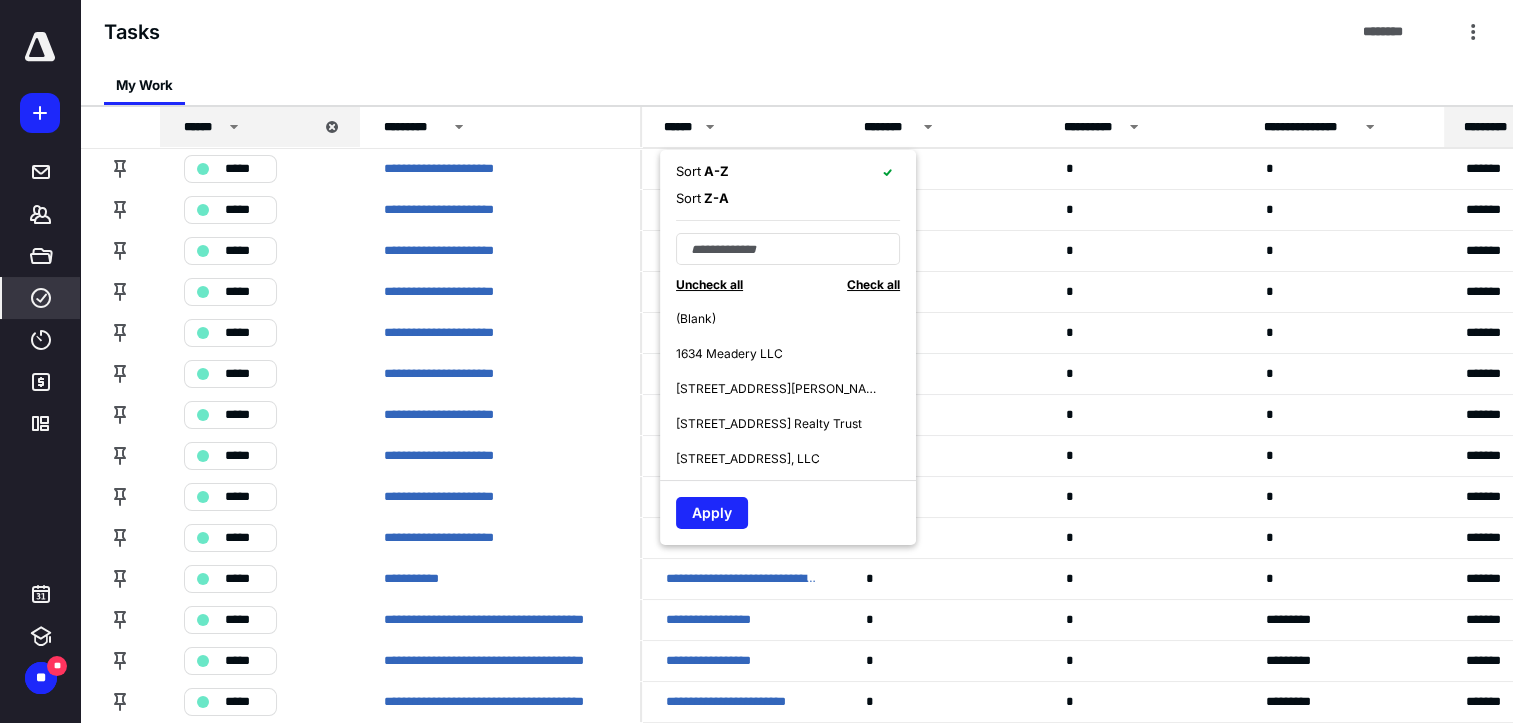 click on "A  -  Z" at bounding box center (715, 171) 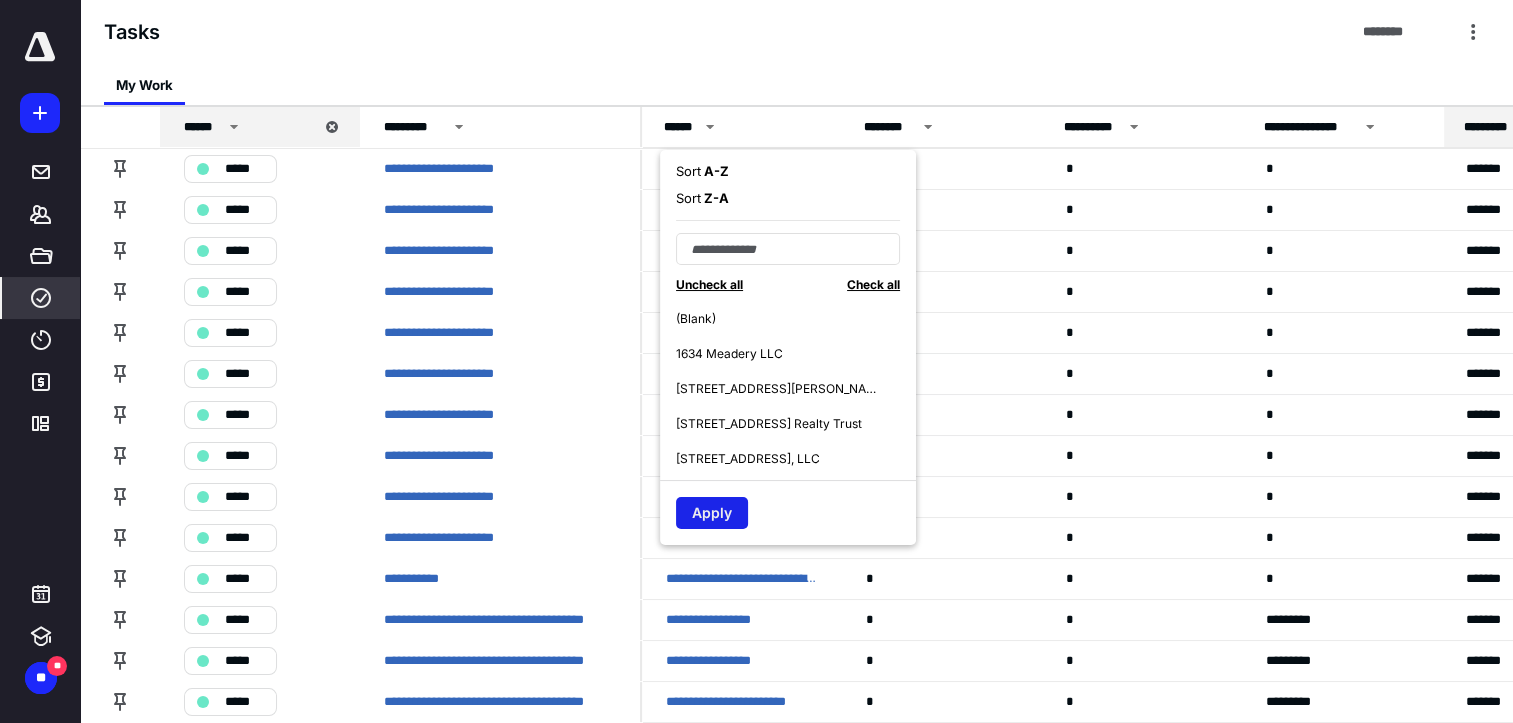 click on "Apply" at bounding box center [712, 513] 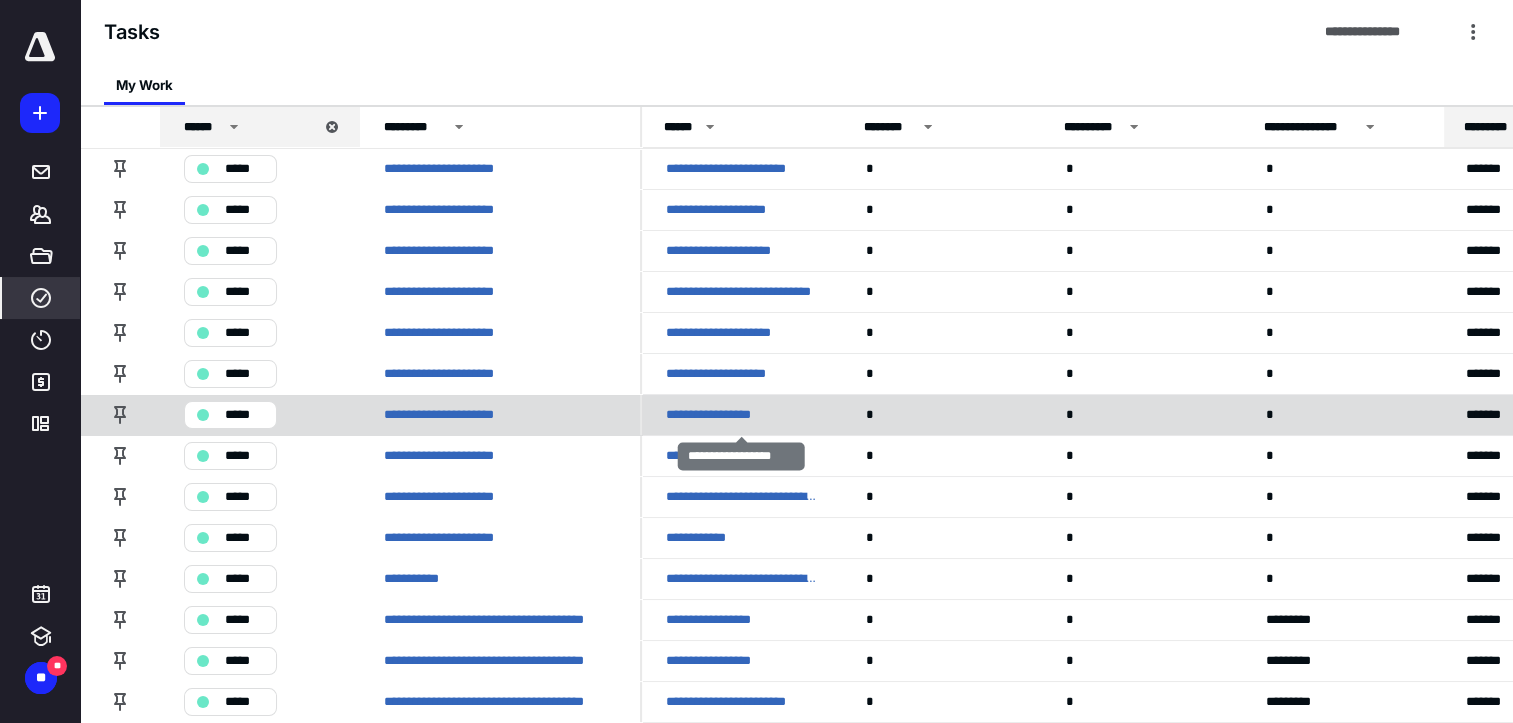 click on "**********" at bounding box center (724, 415) 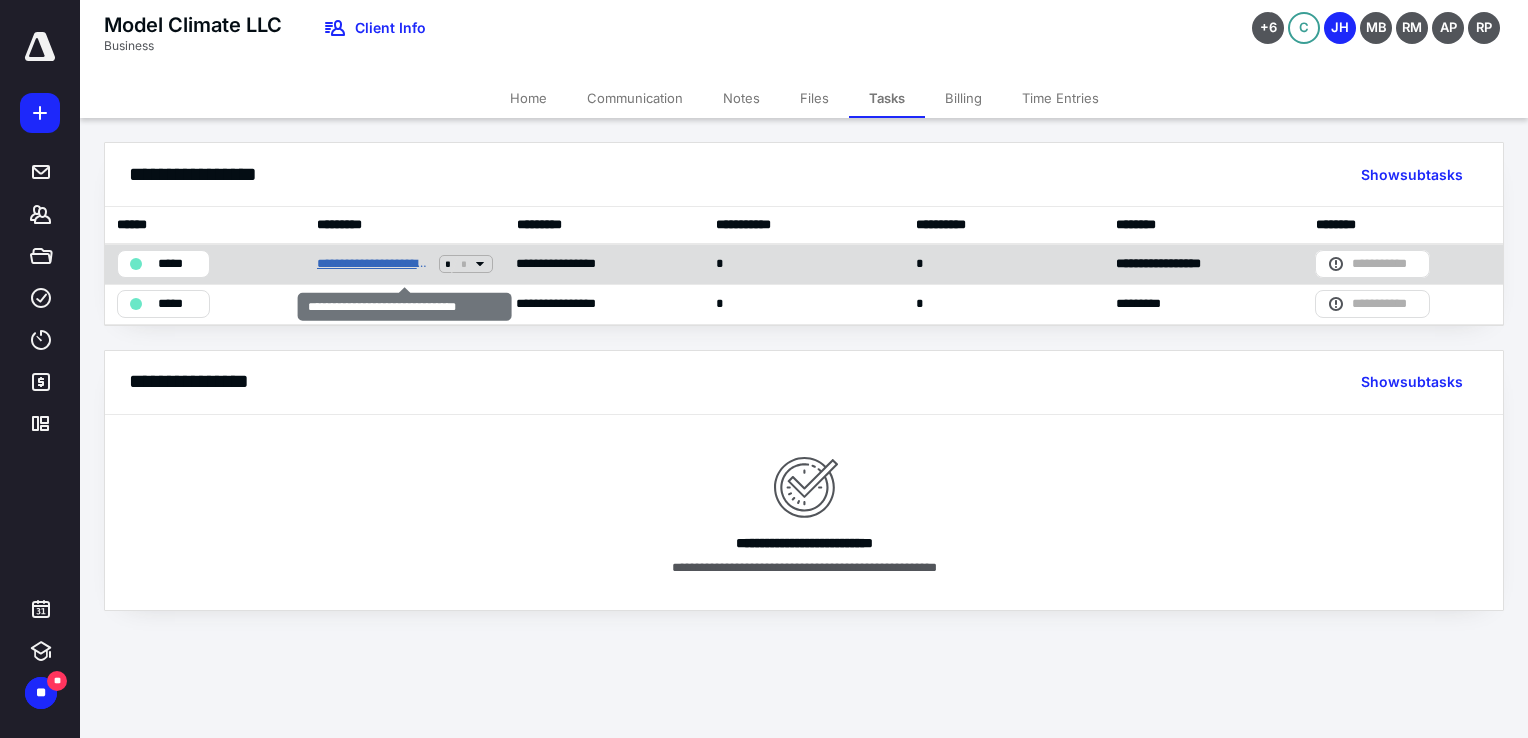 click on "**********" at bounding box center [374, 264] 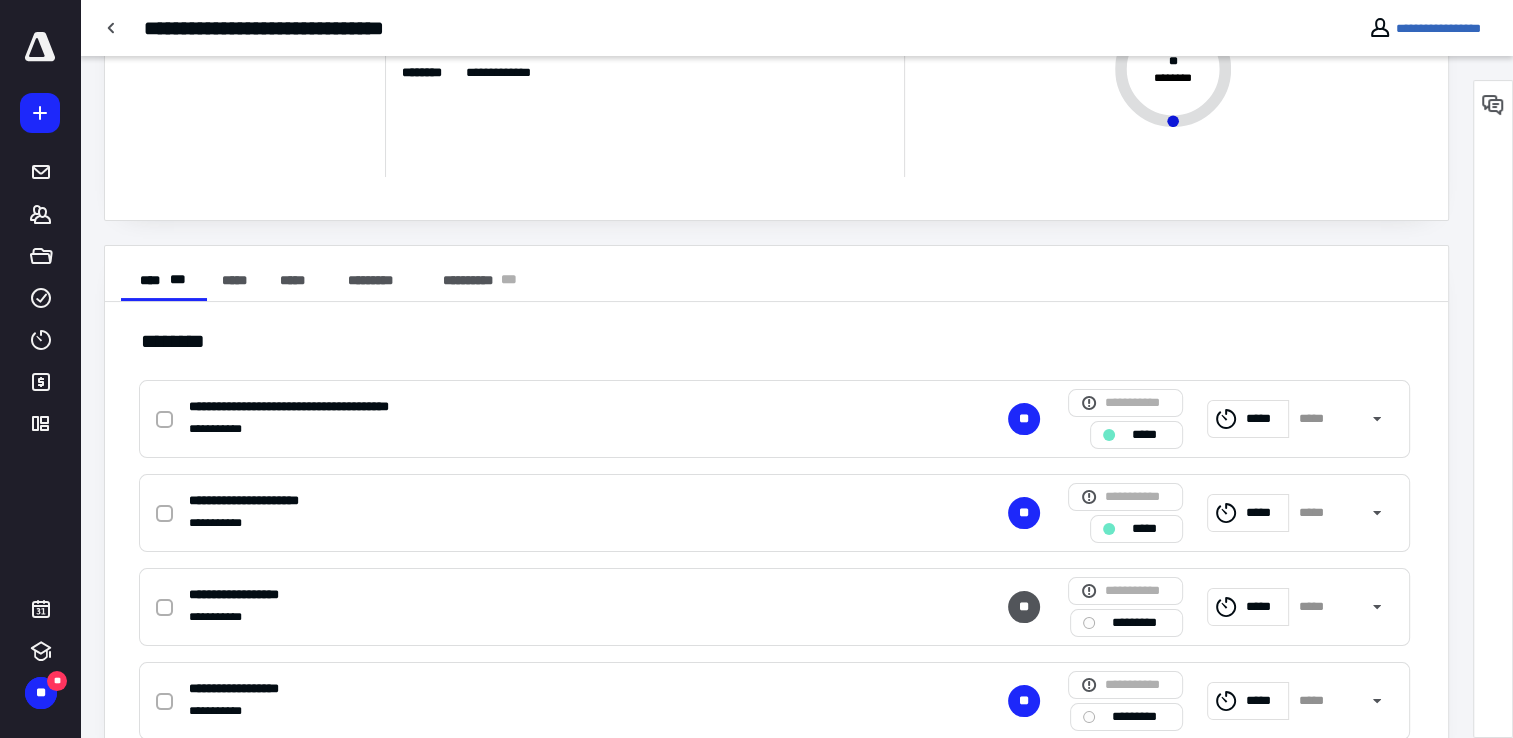 scroll, scrollTop: 200, scrollLeft: 0, axis: vertical 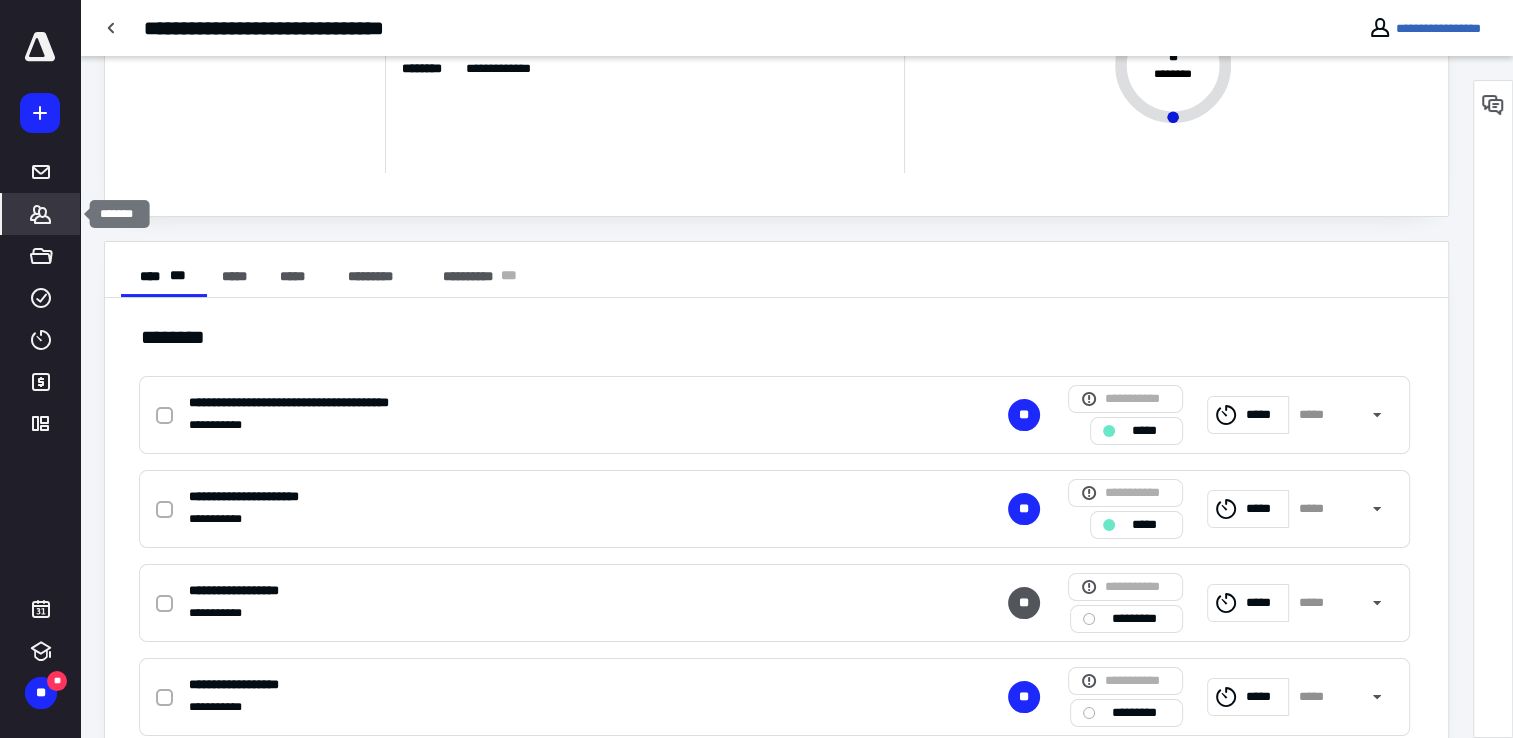 click 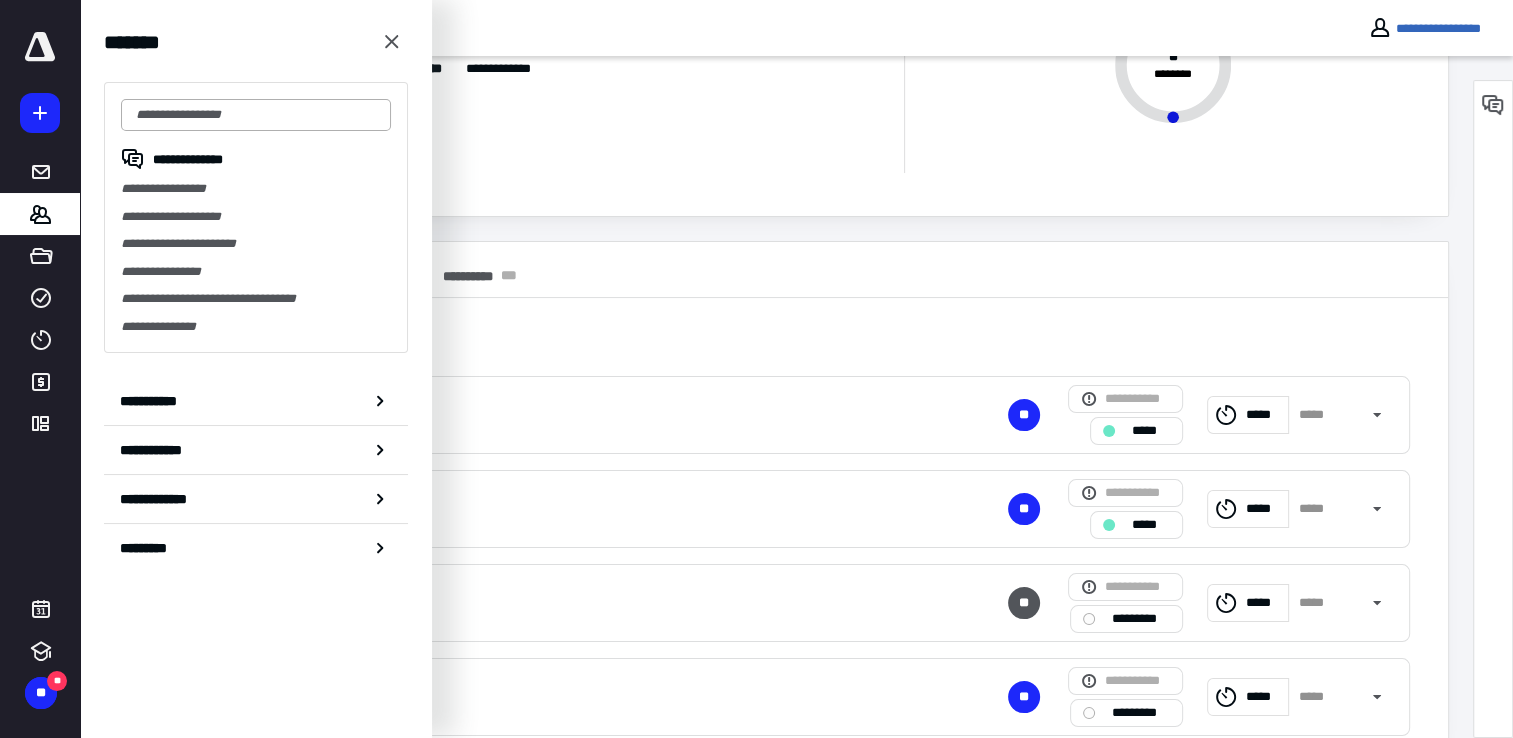 click at bounding box center [256, 115] 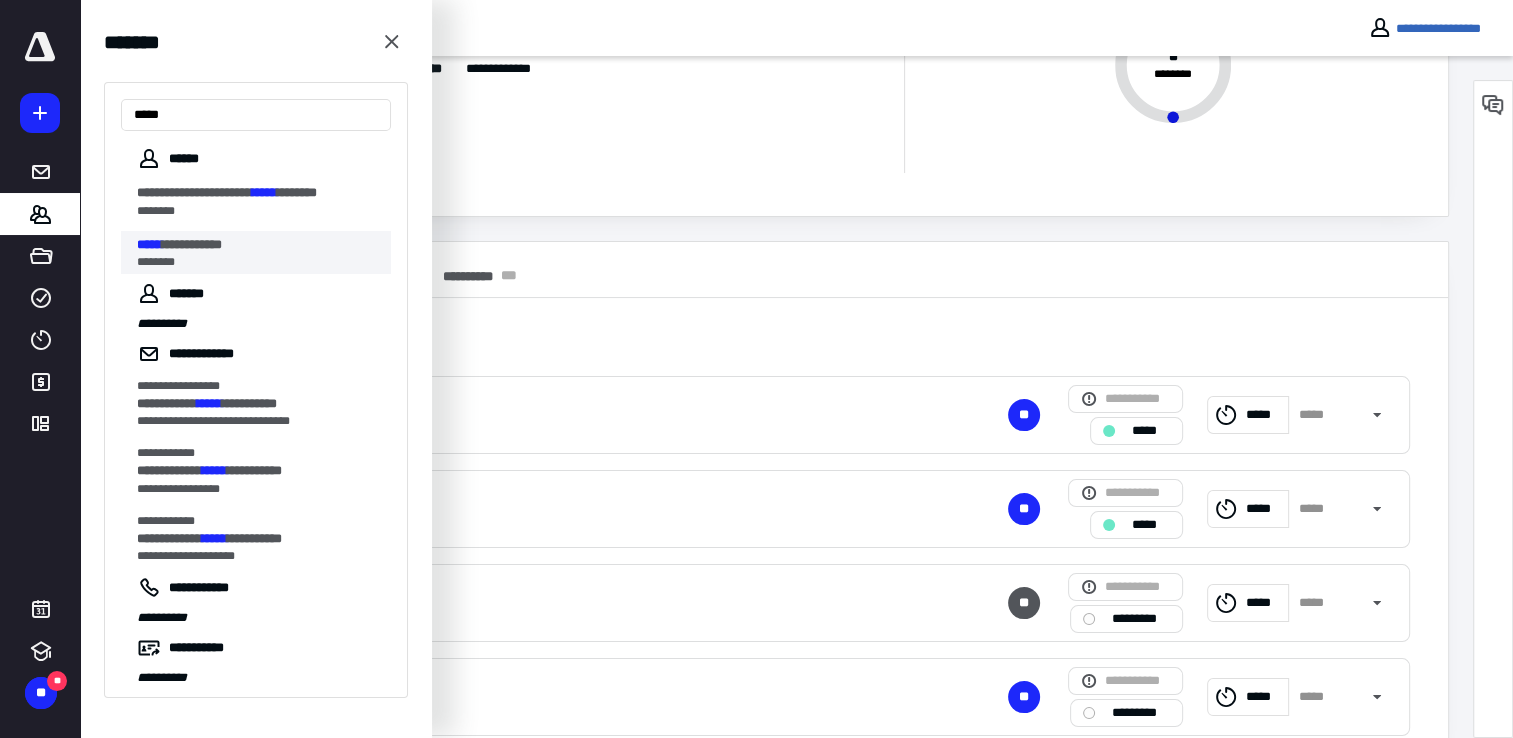 type on "*****" 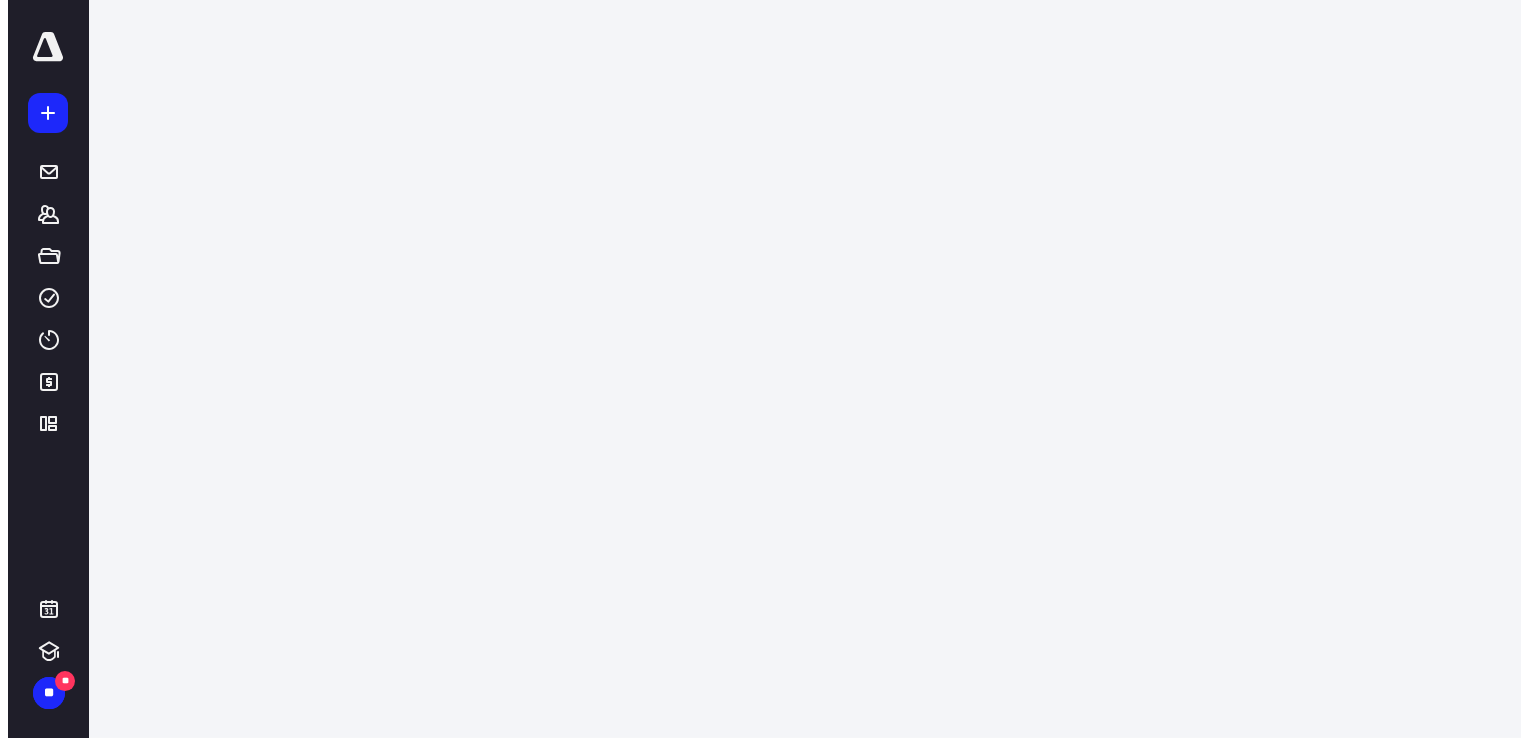 scroll, scrollTop: 0, scrollLeft: 0, axis: both 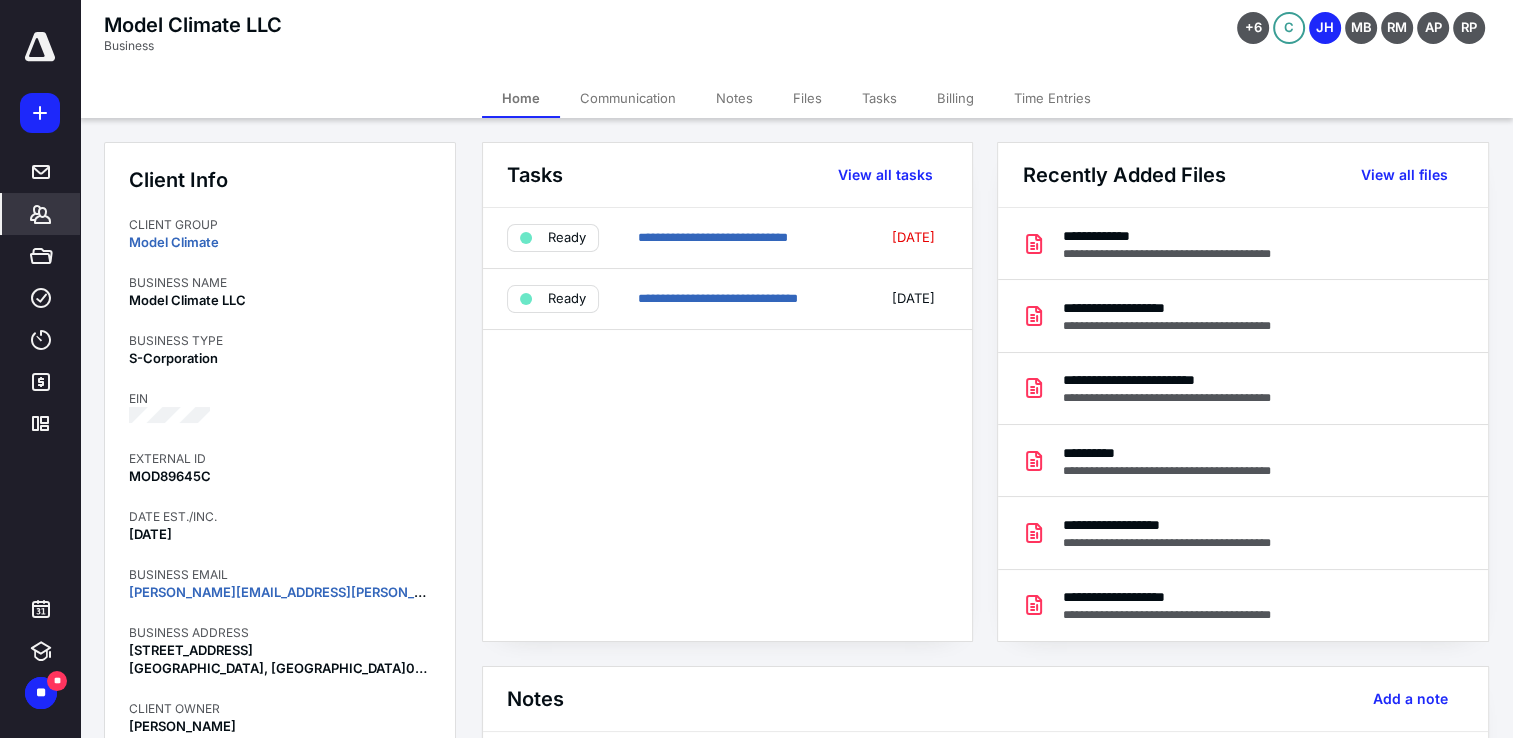 click on "Files" at bounding box center (807, 98) 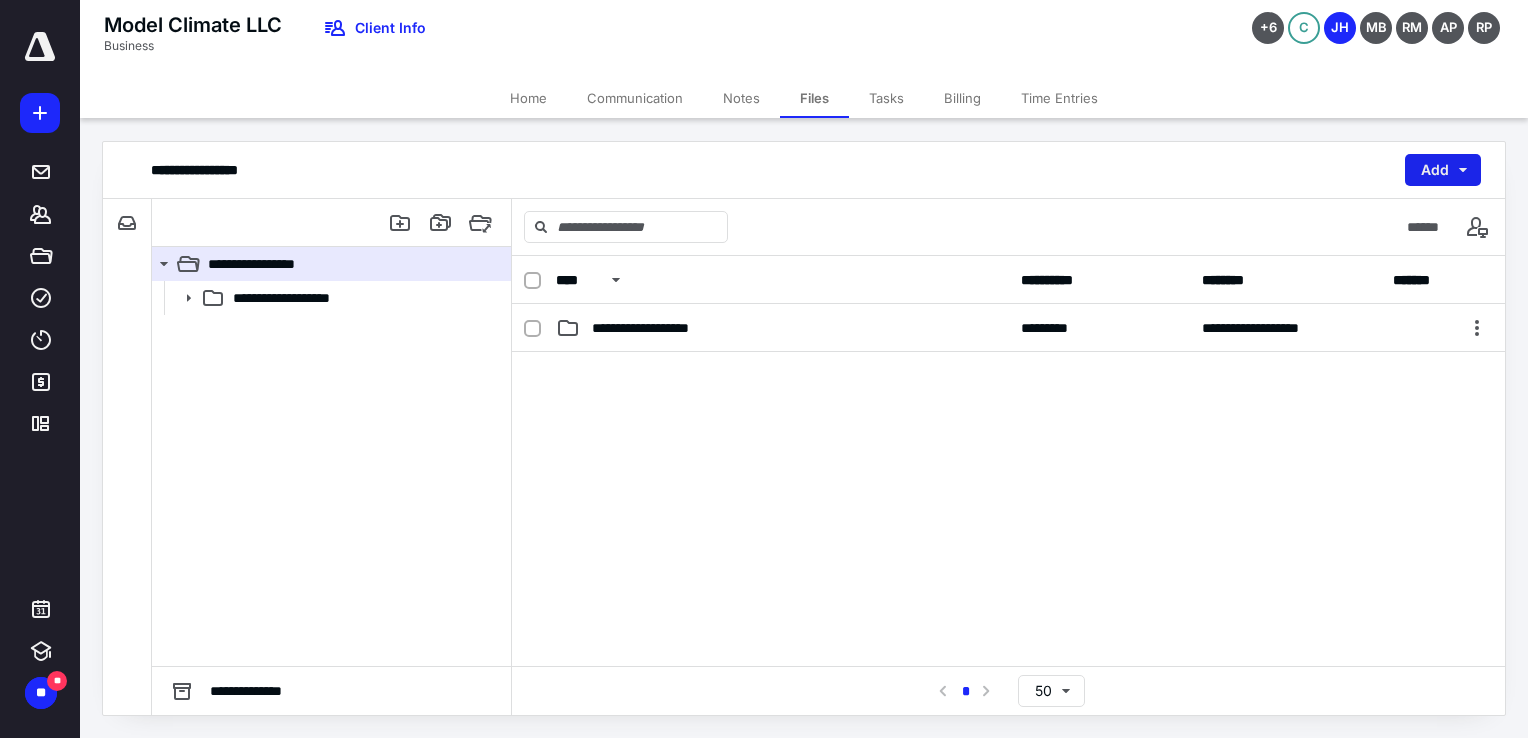 click on "Add" at bounding box center (1443, 170) 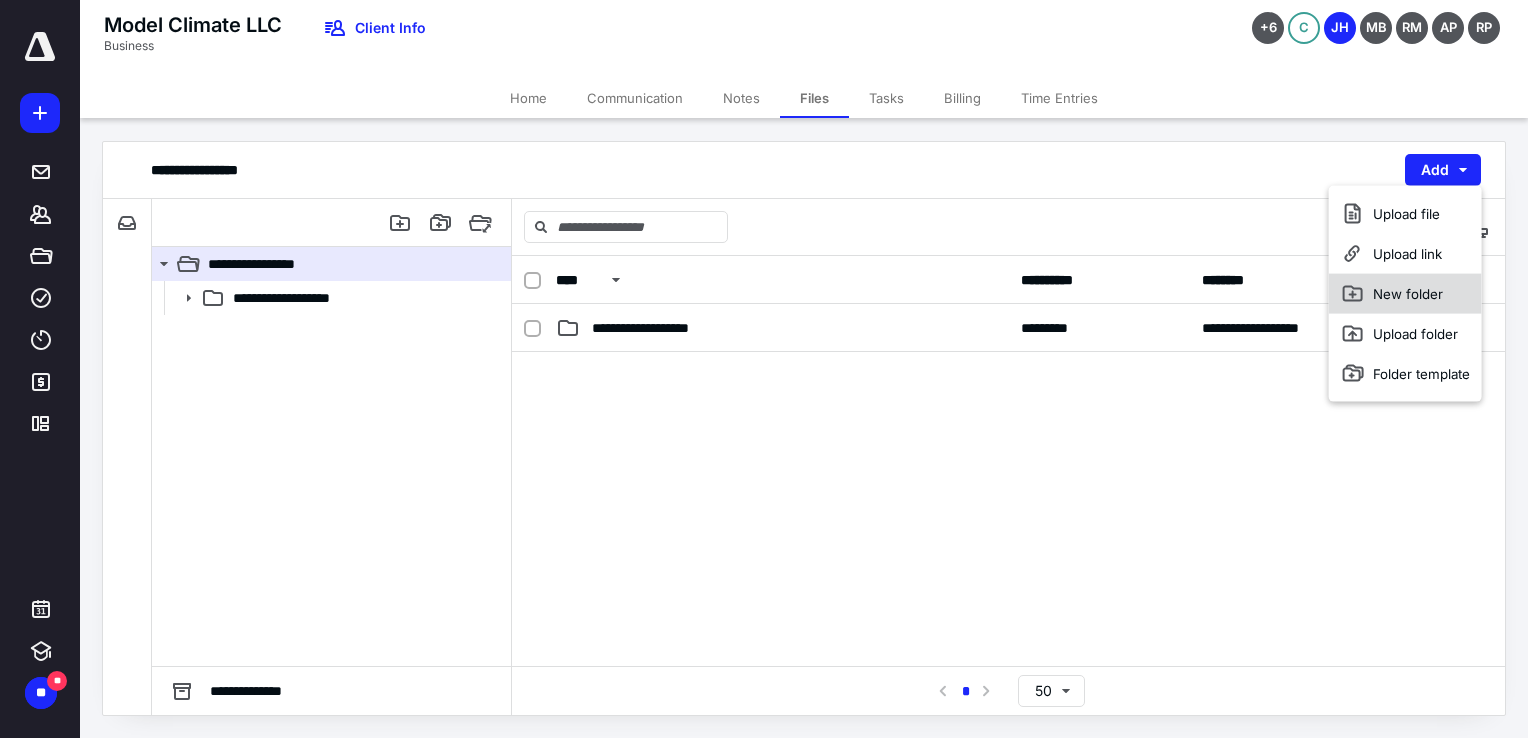click on "New folder" at bounding box center [1405, 294] 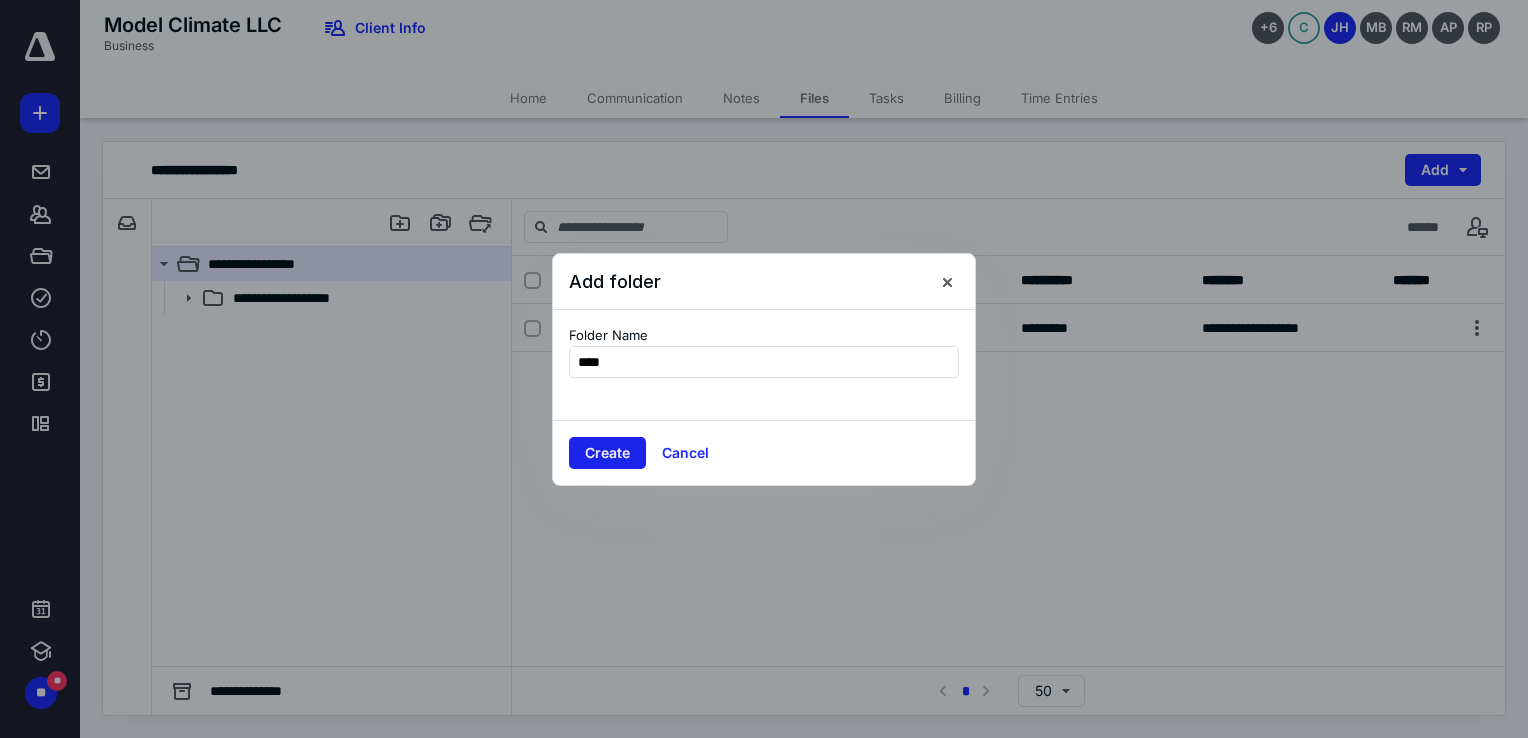 type on "****" 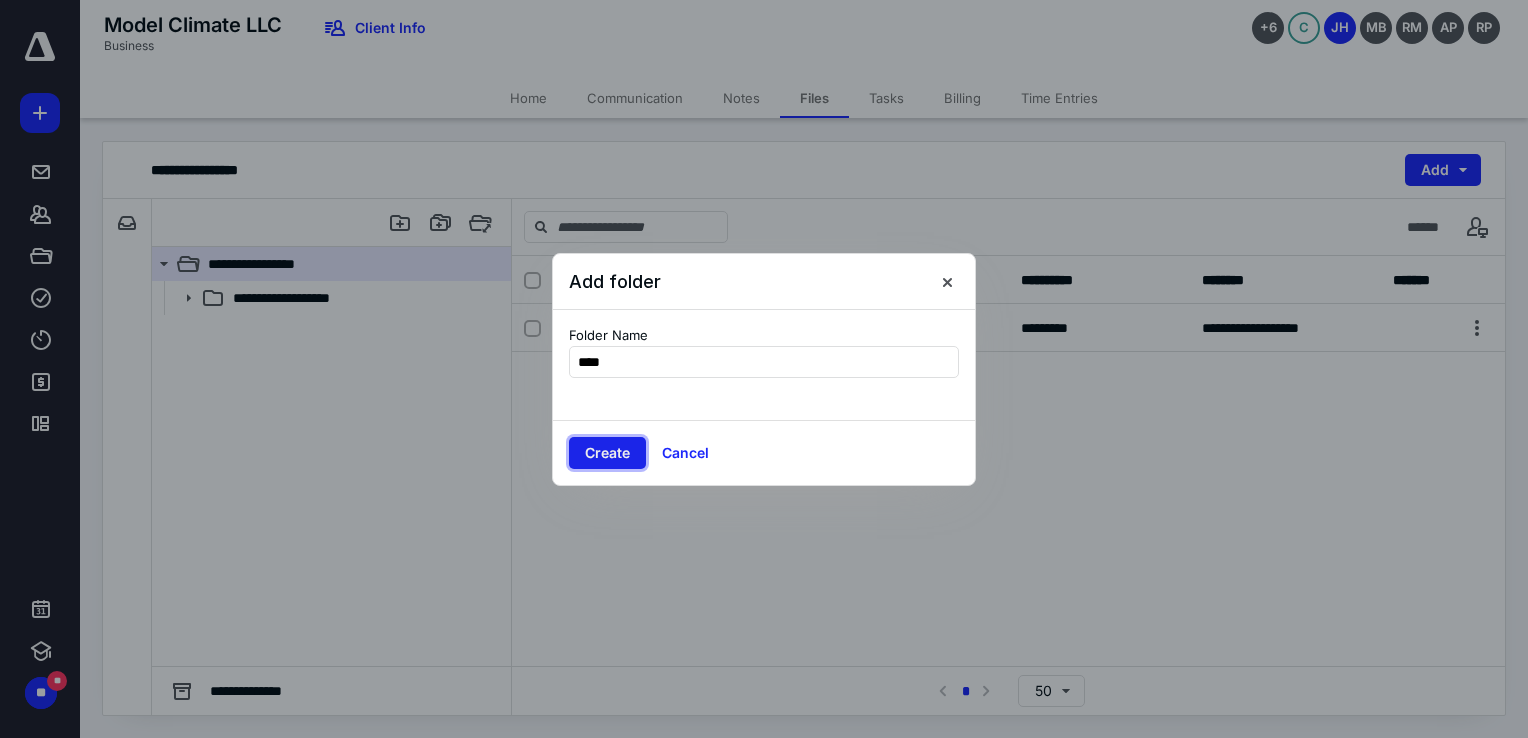 click on "Create" at bounding box center [607, 453] 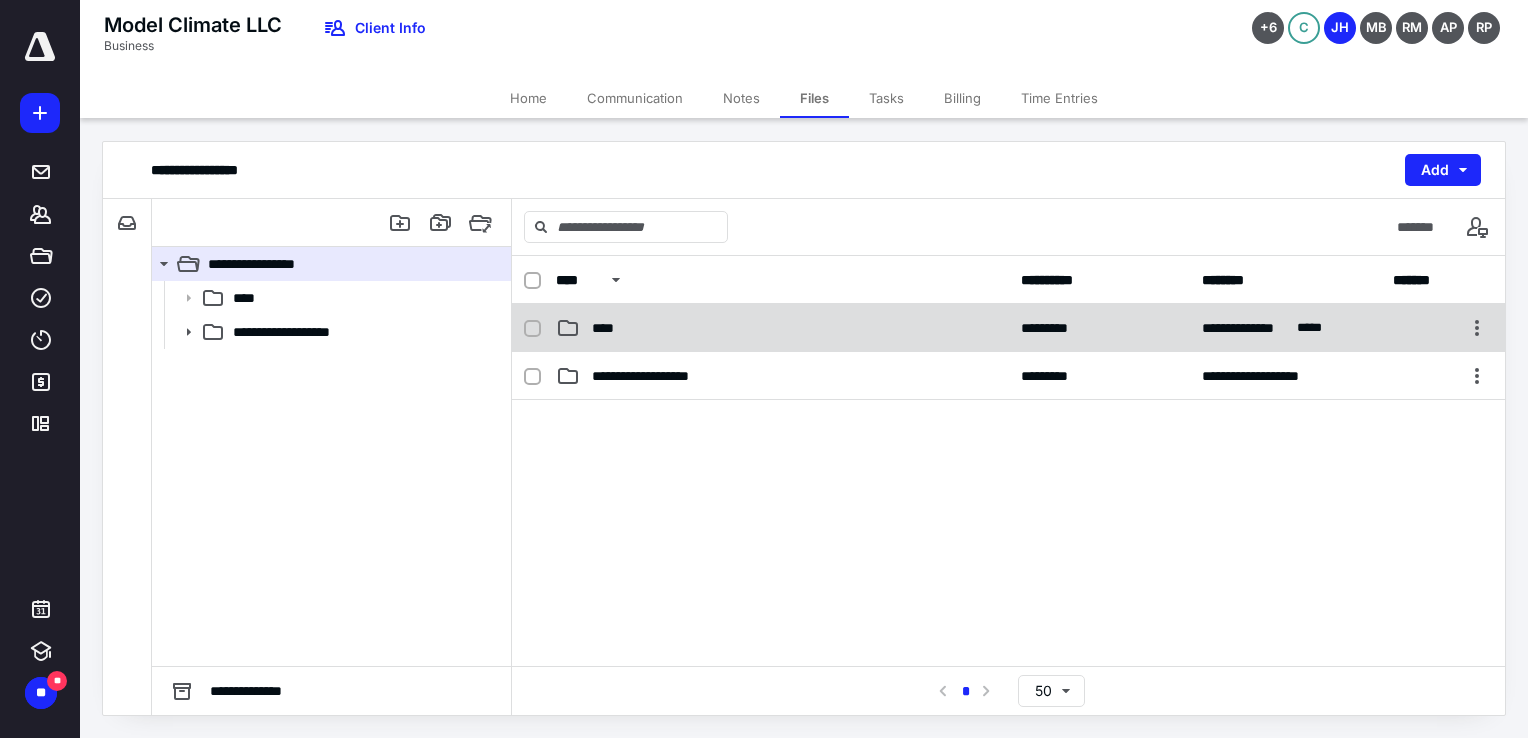 click 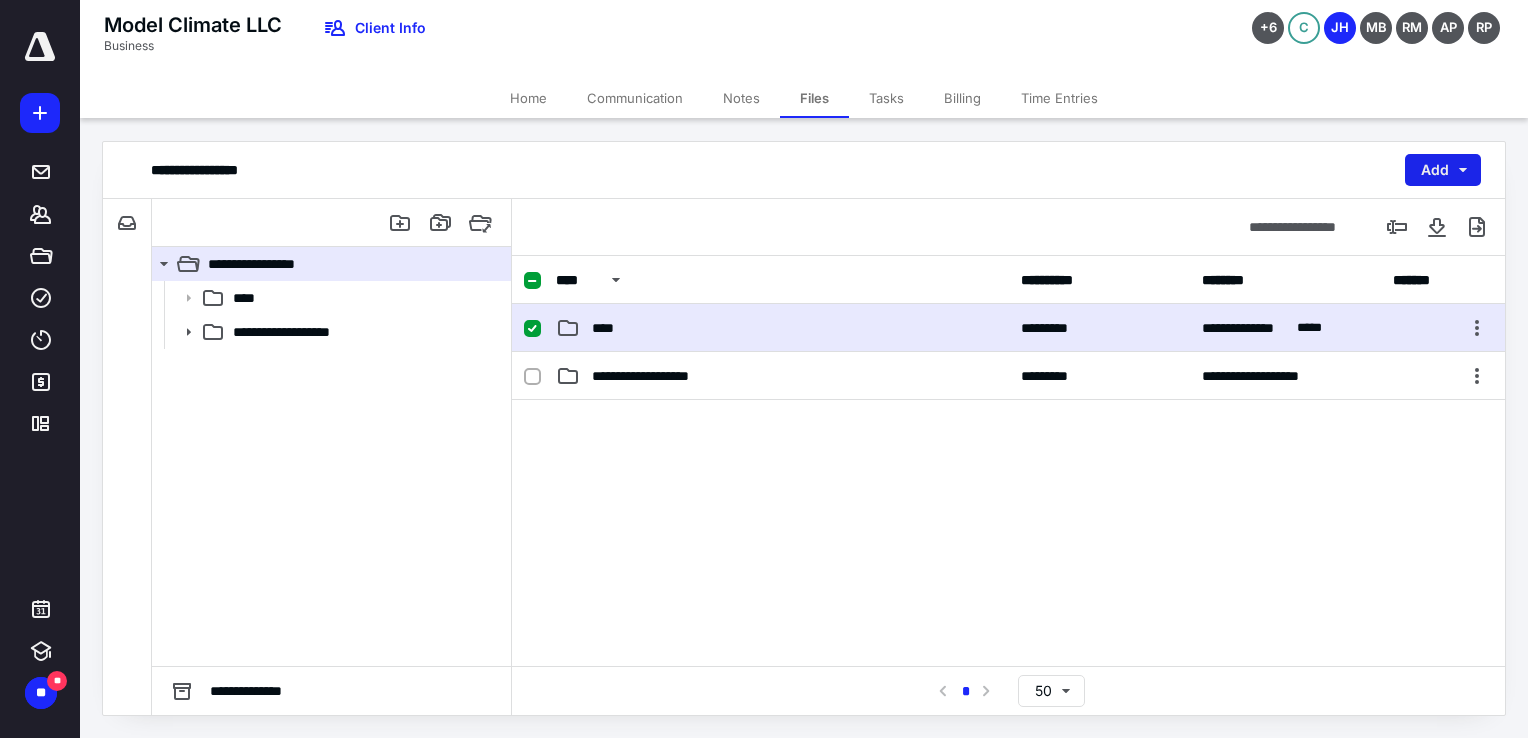 click on "Add" at bounding box center [1443, 170] 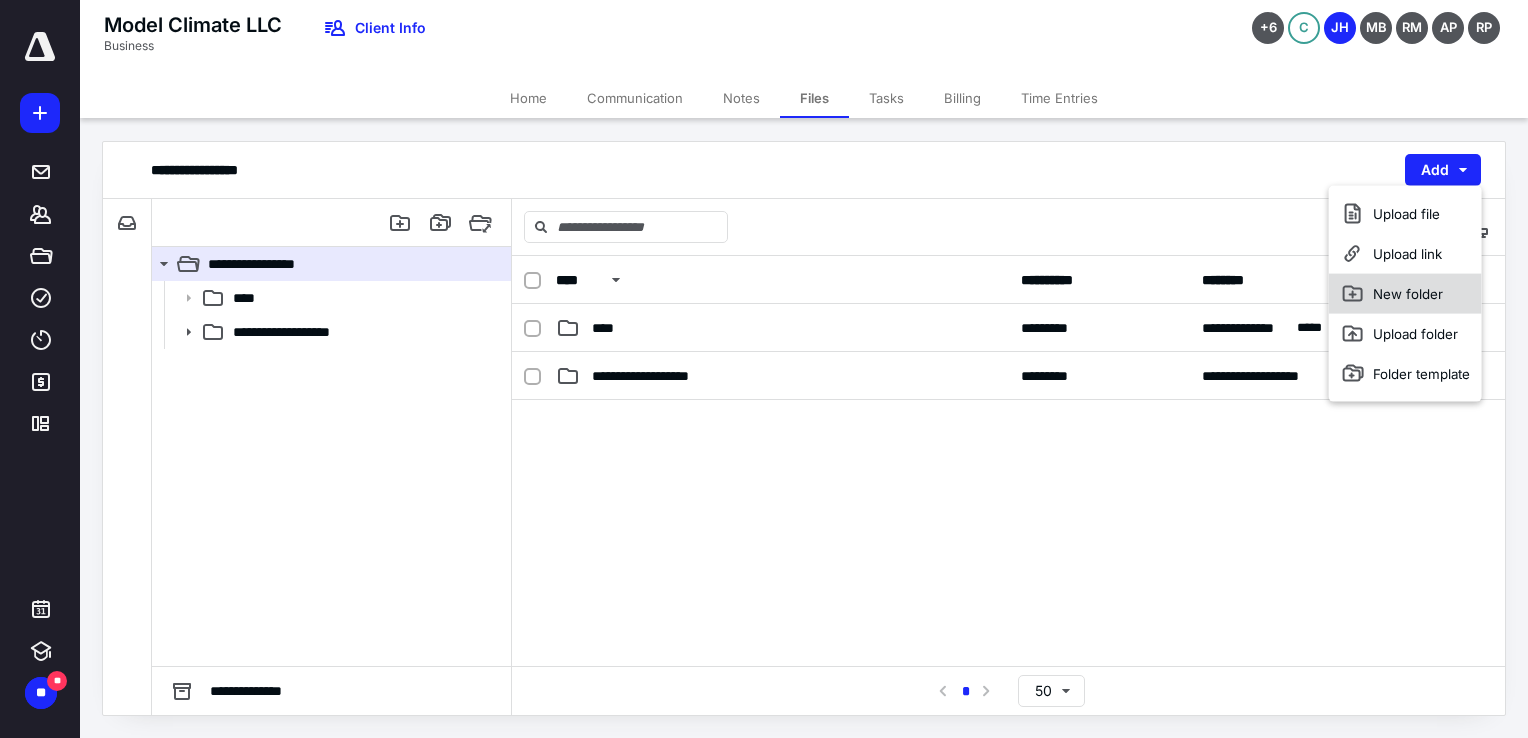 click on "New folder" at bounding box center [1405, 294] 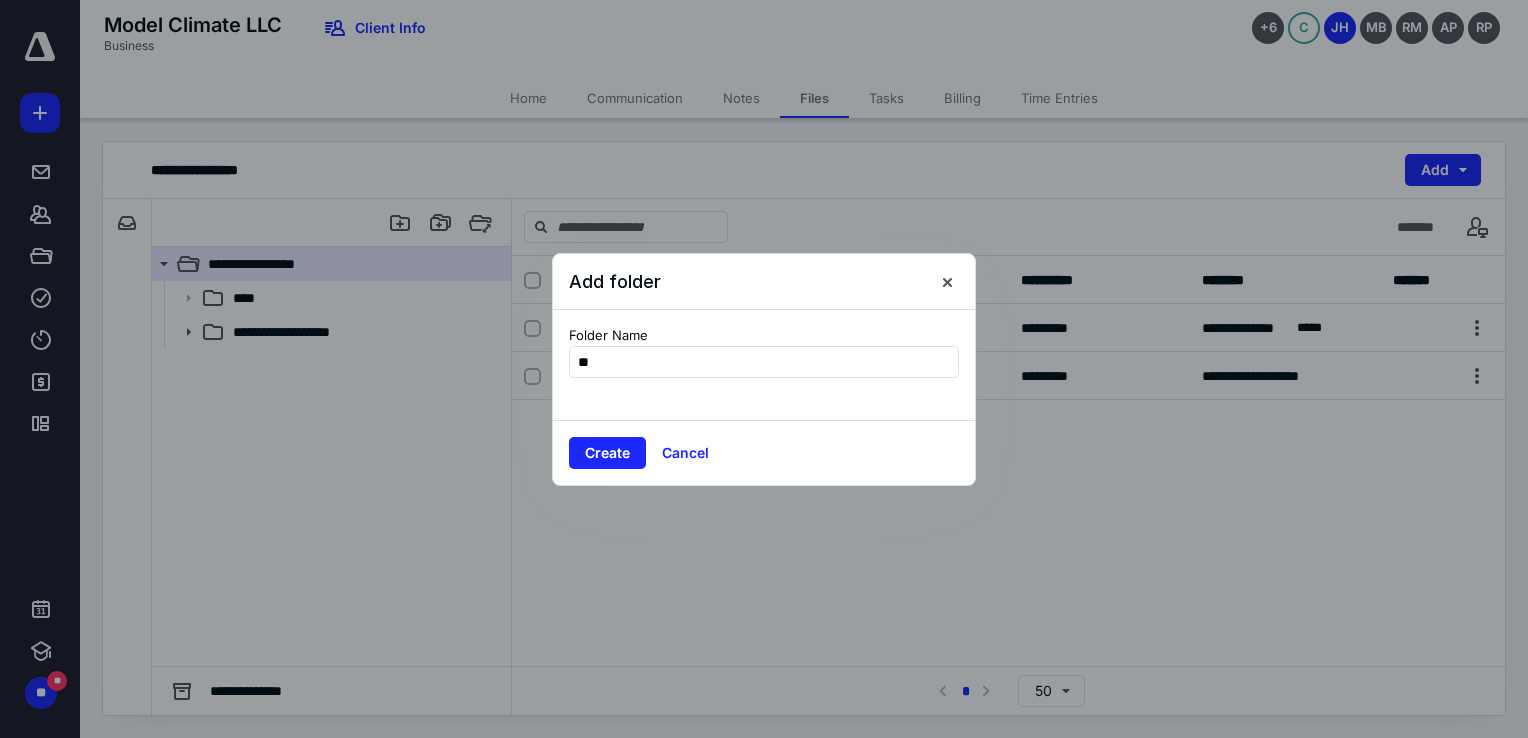 type on "*" 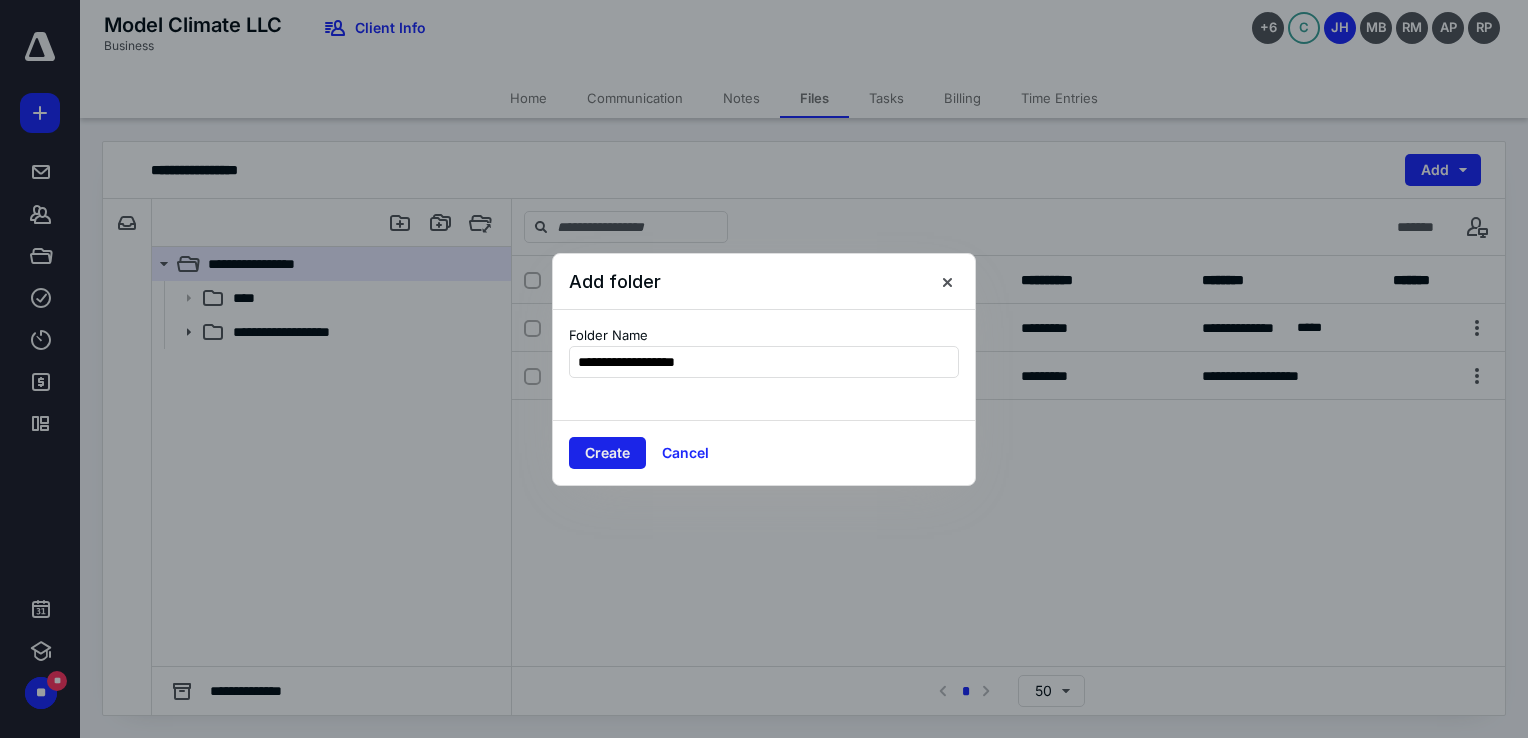 type on "**********" 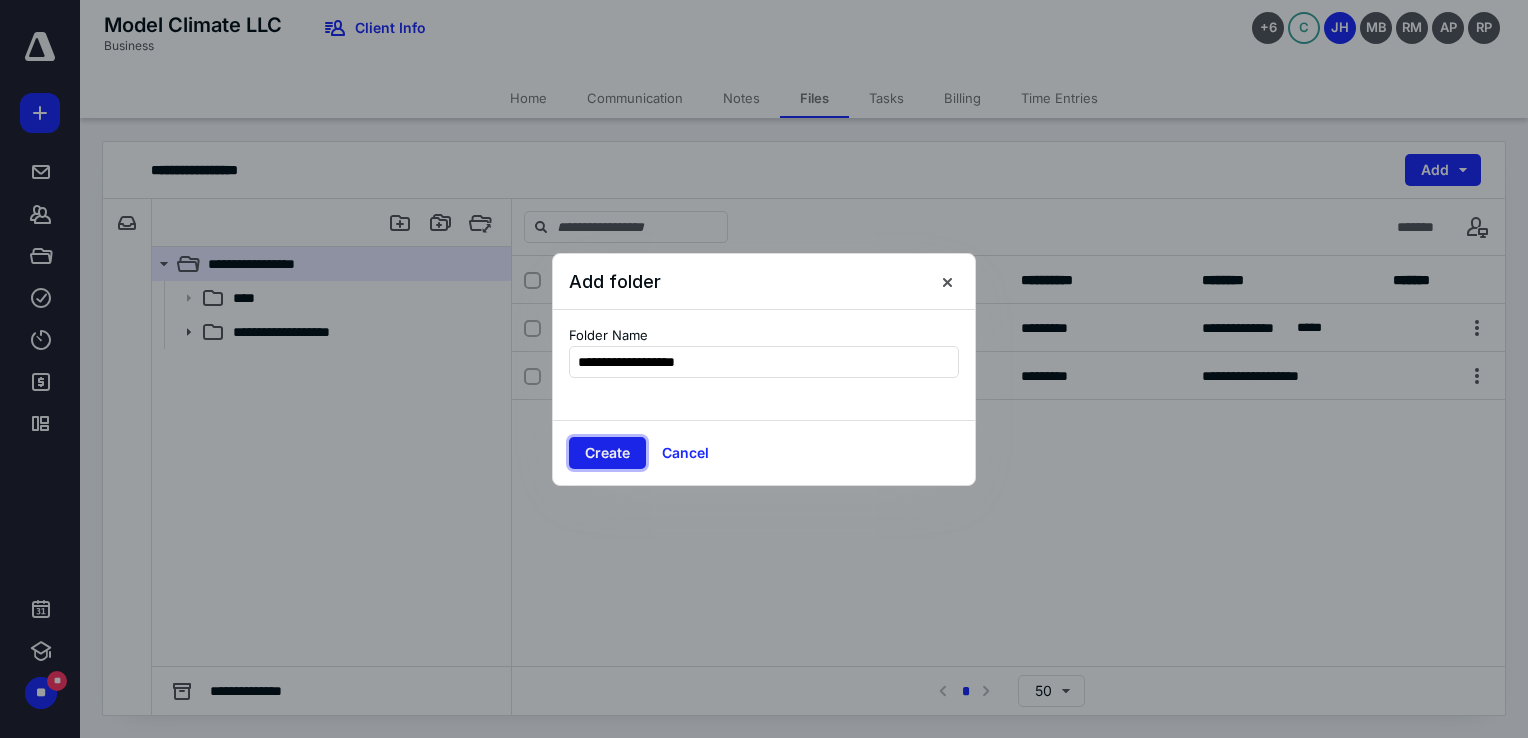 click on "Create" at bounding box center [607, 453] 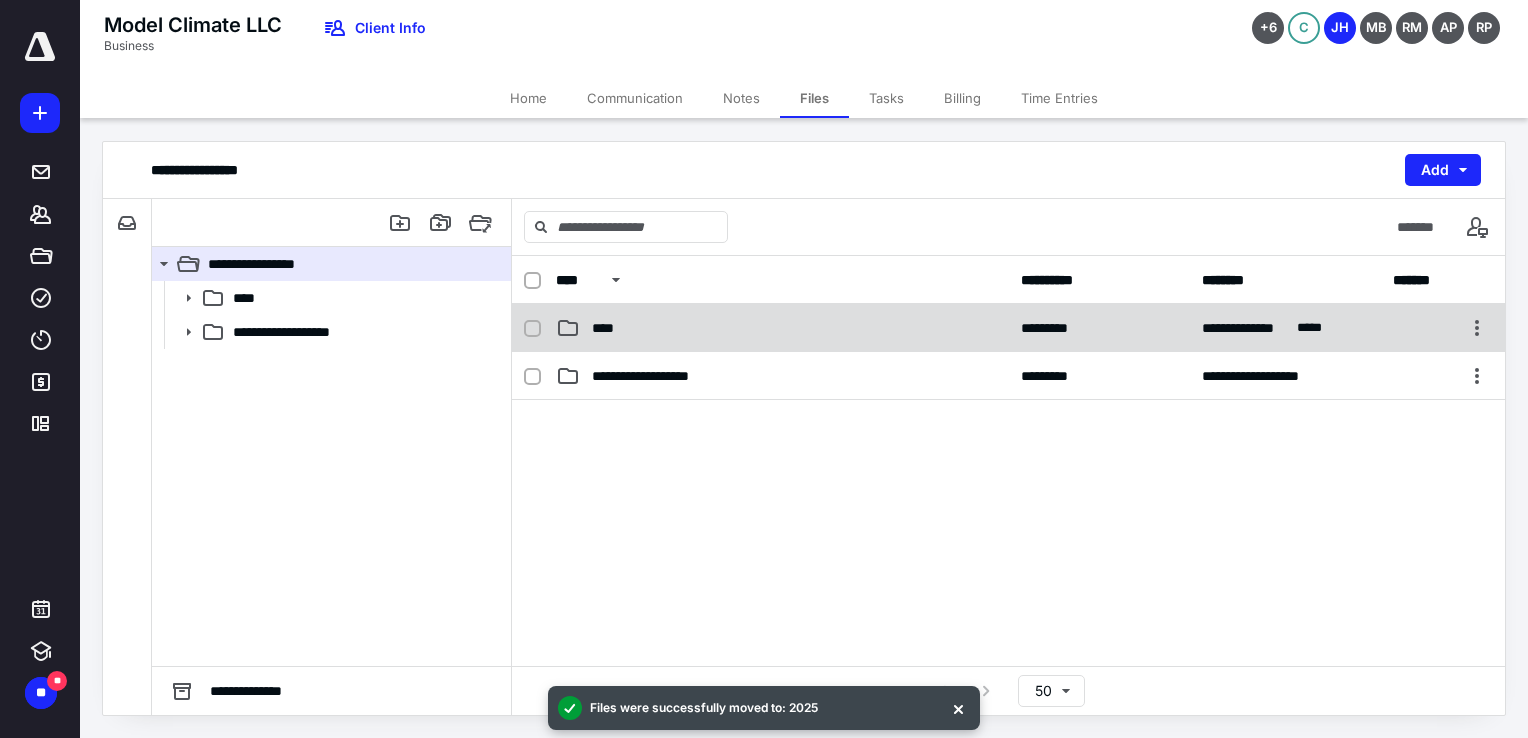 click on "****" at bounding box center [782, 328] 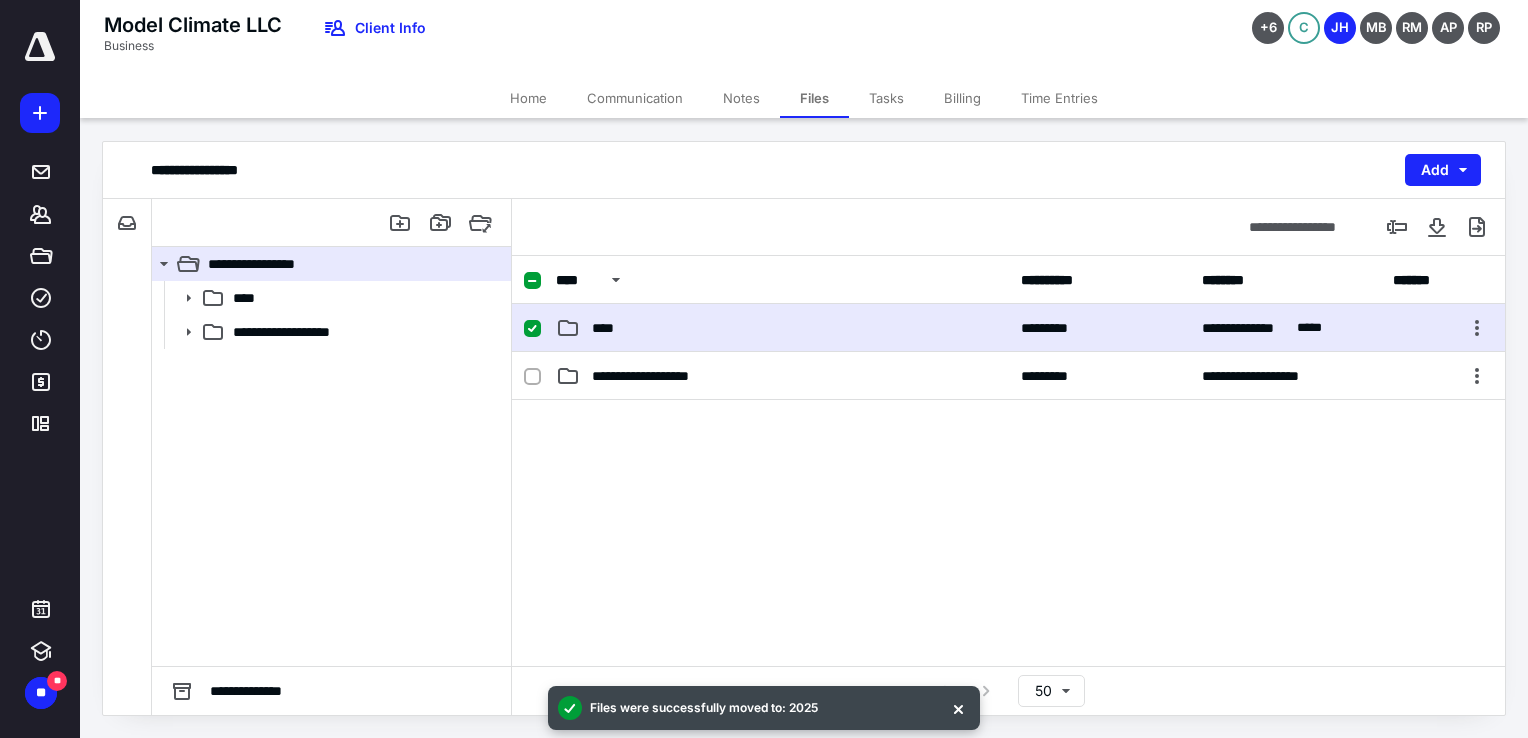 click on "****" at bounding box center [782, 328] 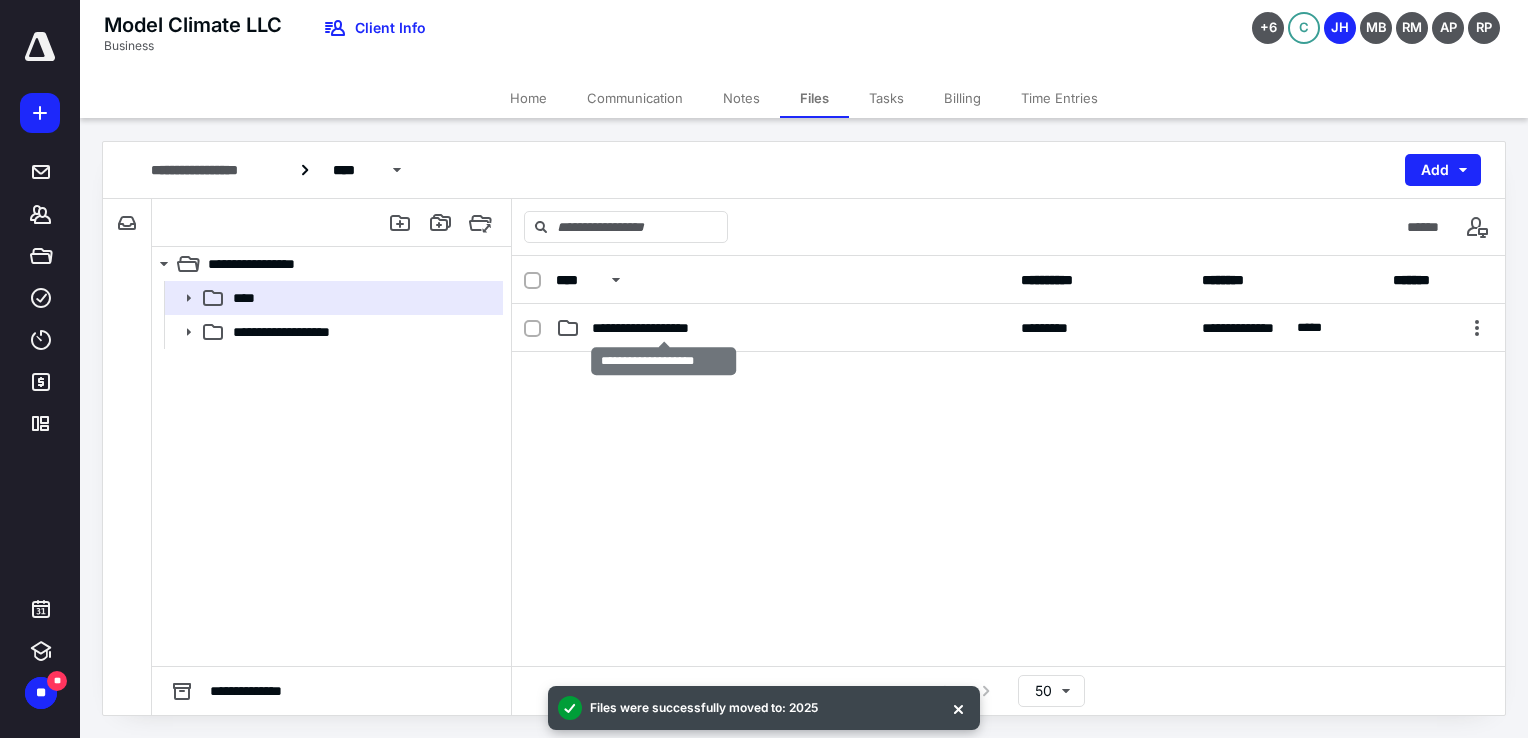click on "**********" at bounding box center [664, 328] 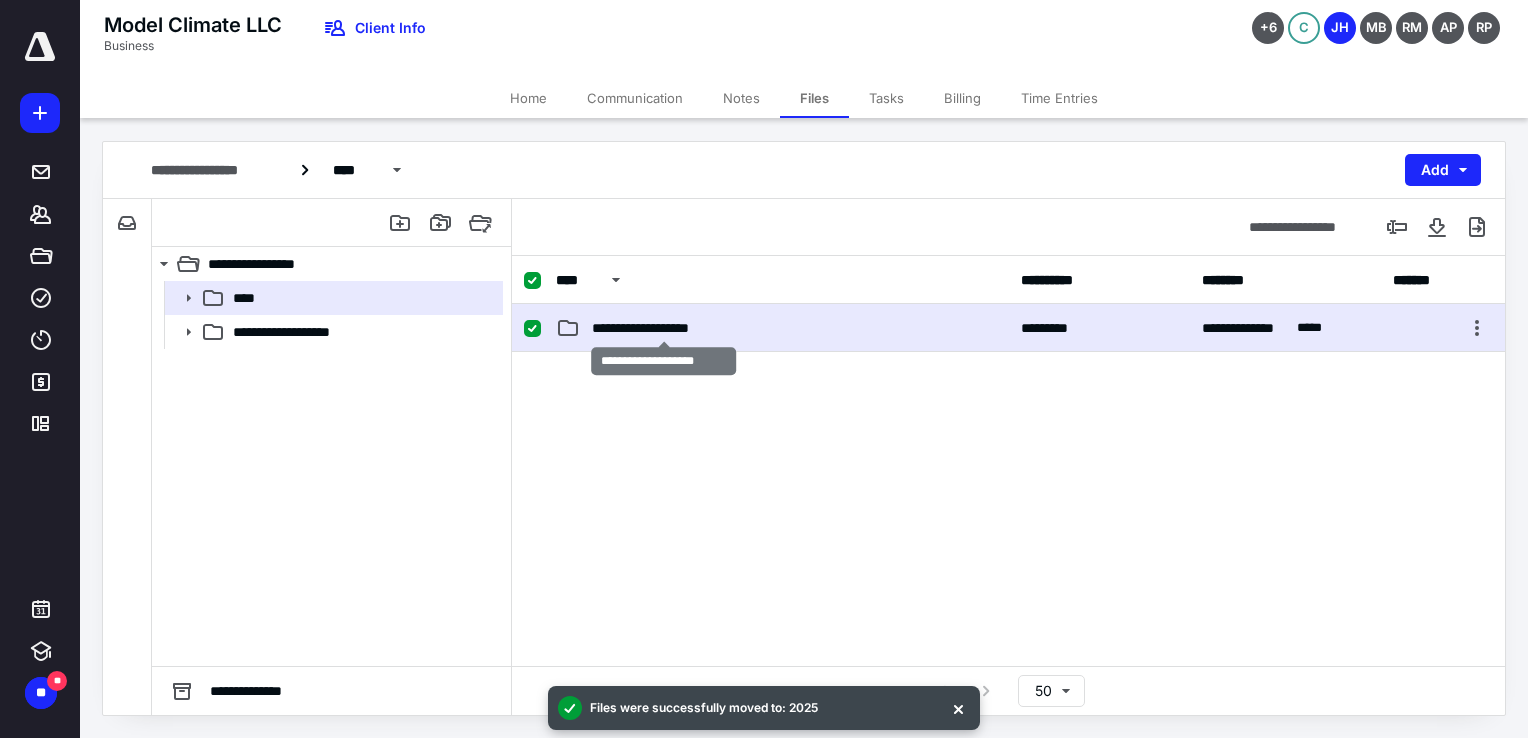 click on "**********" at bounding box center (664, 328) 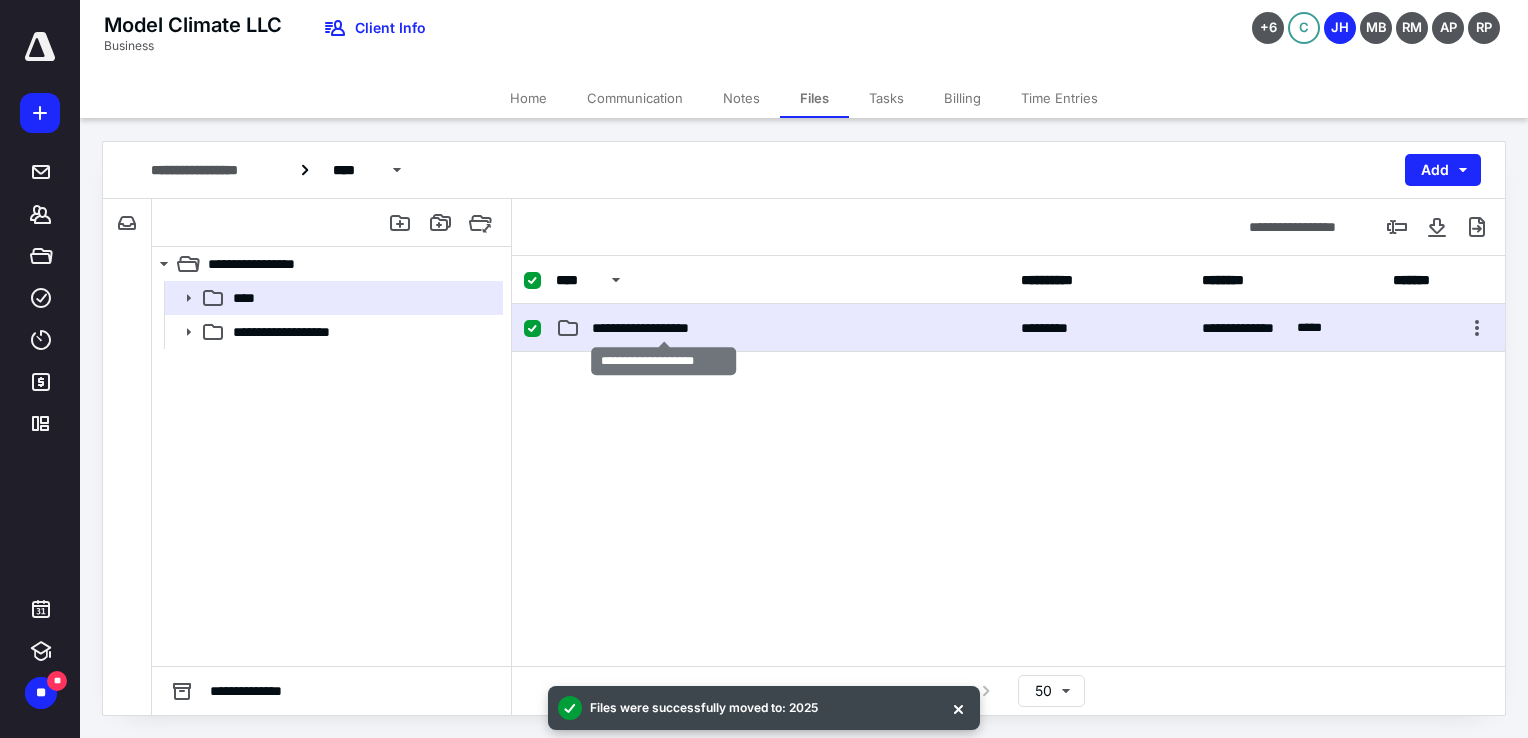 checkbox on "false" 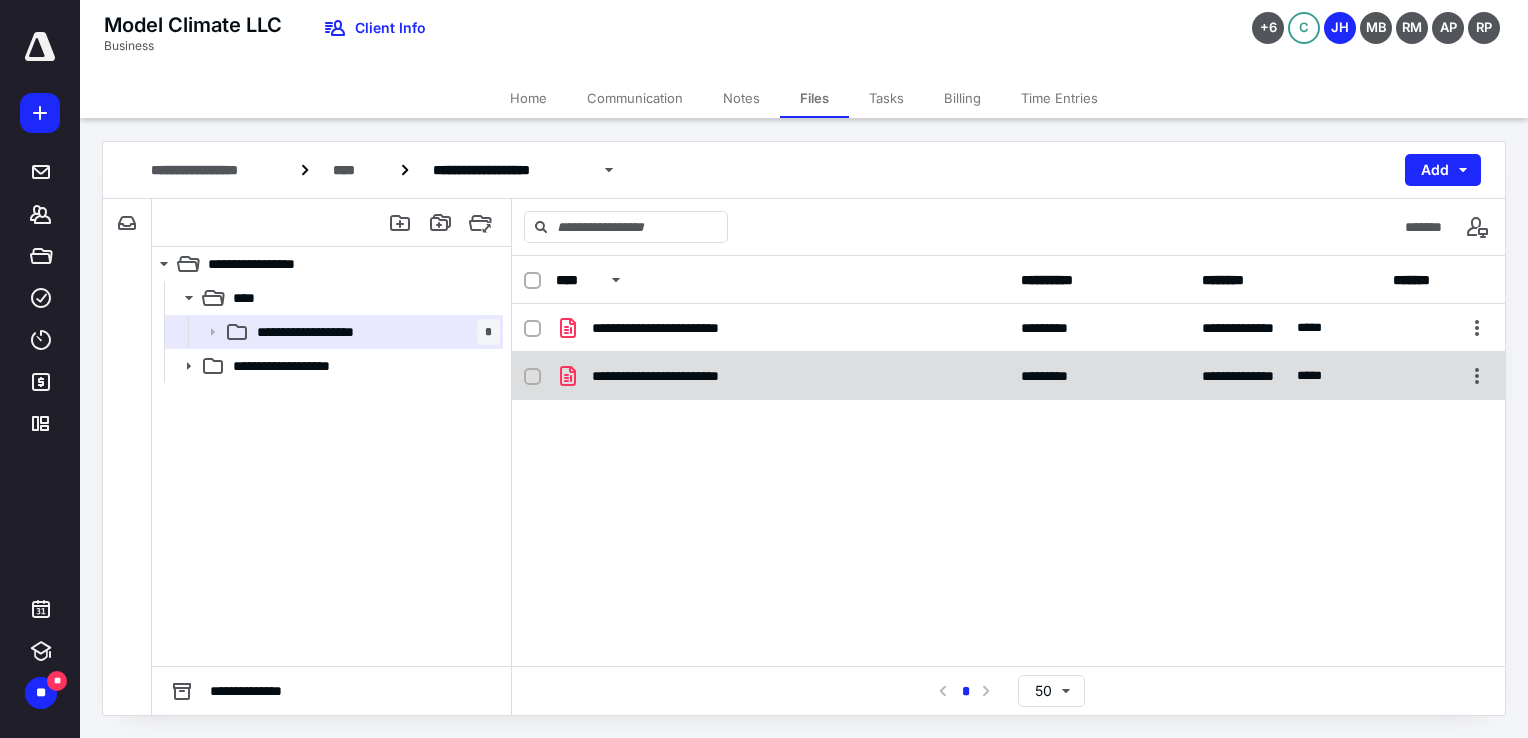 click on "**********" at bounding box center (679, 376) 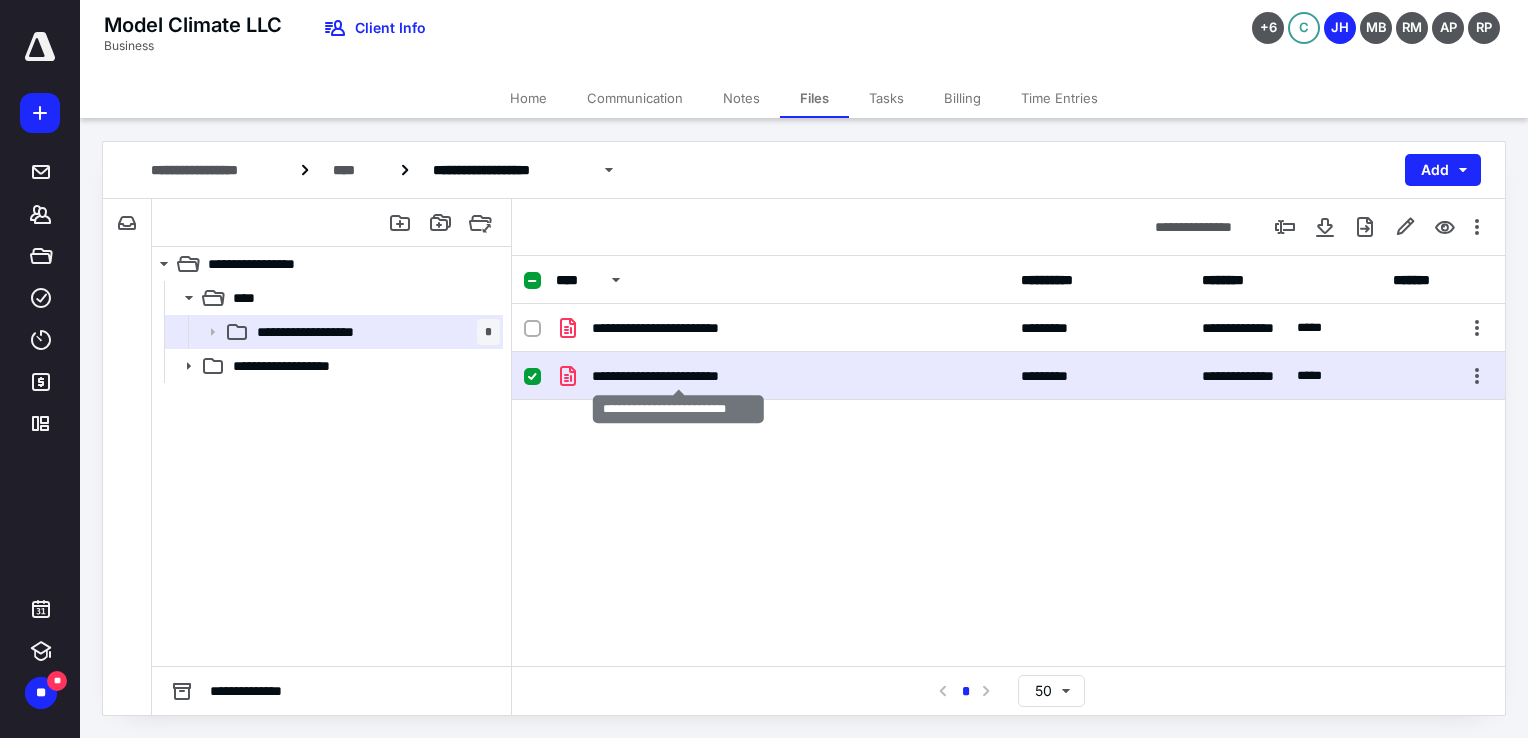 click on "**********" at bounding box center [679, 376] 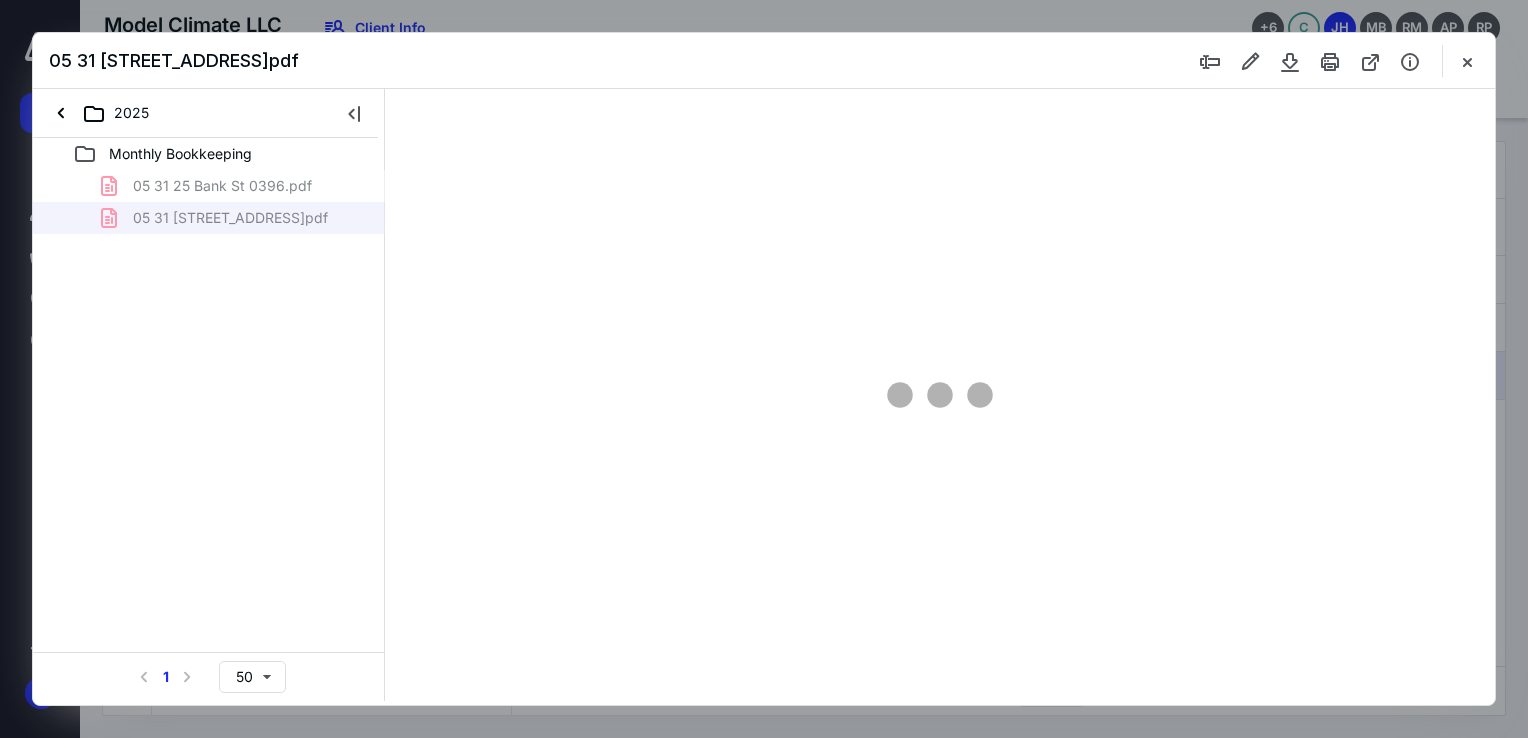 scroll, scrollTop: 0, scrollLeft: 0, axis: both 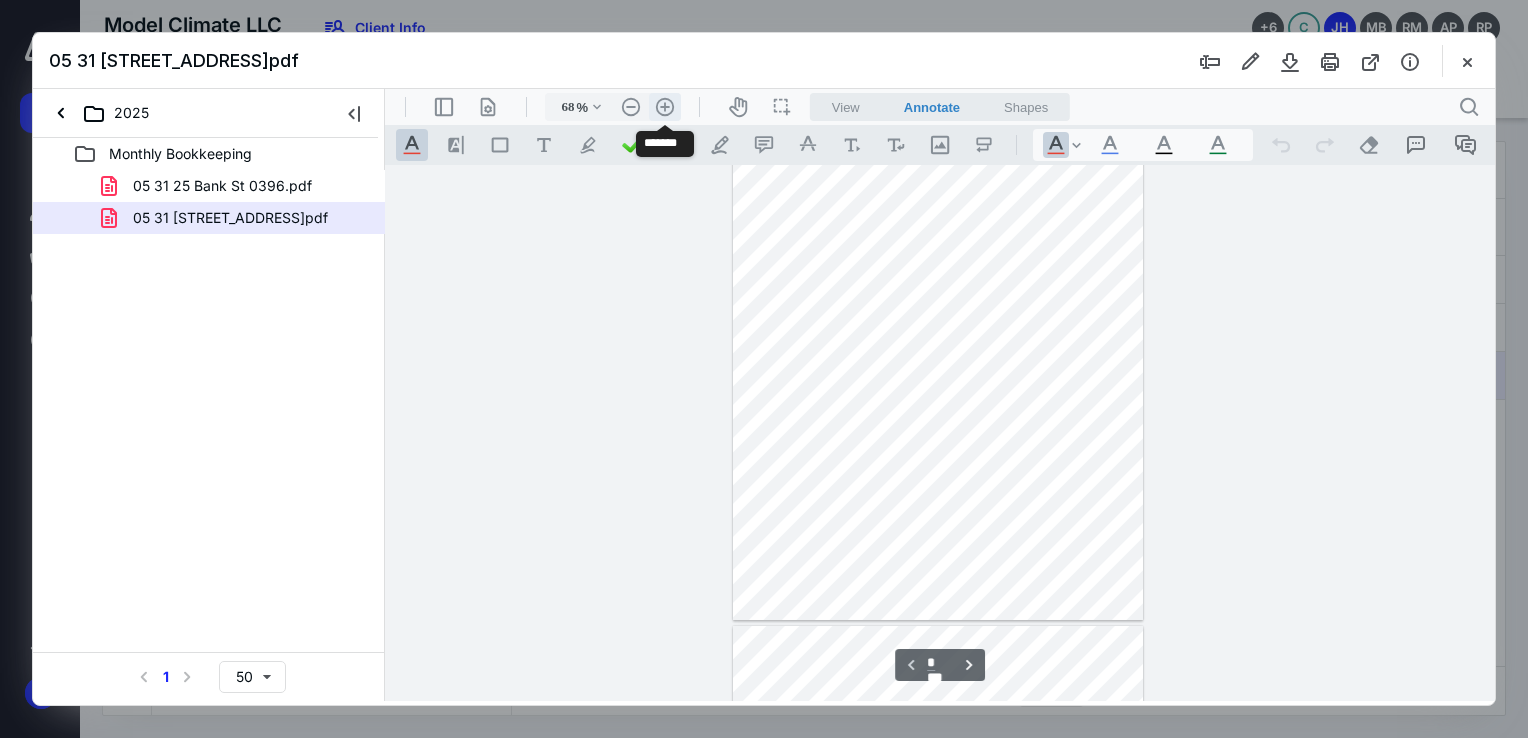 click on ".cls-1{fill:#abb0c4;} icon - header - zoom - in - line" at bounding box center [665, 107] 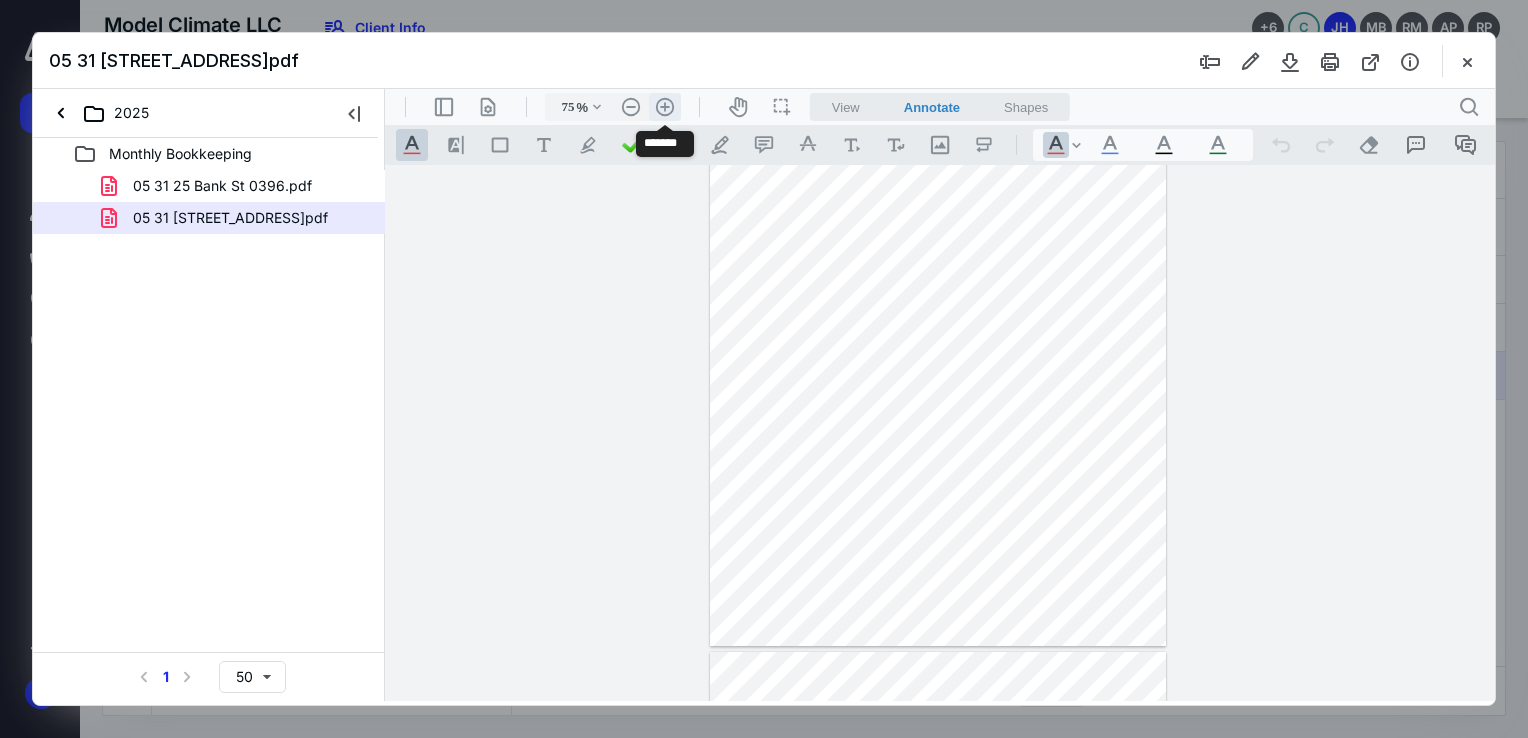 click on ".cls-1{fill:#abb0c4;} icon - header - zoom - in - line" at bounding box center (665, 107) 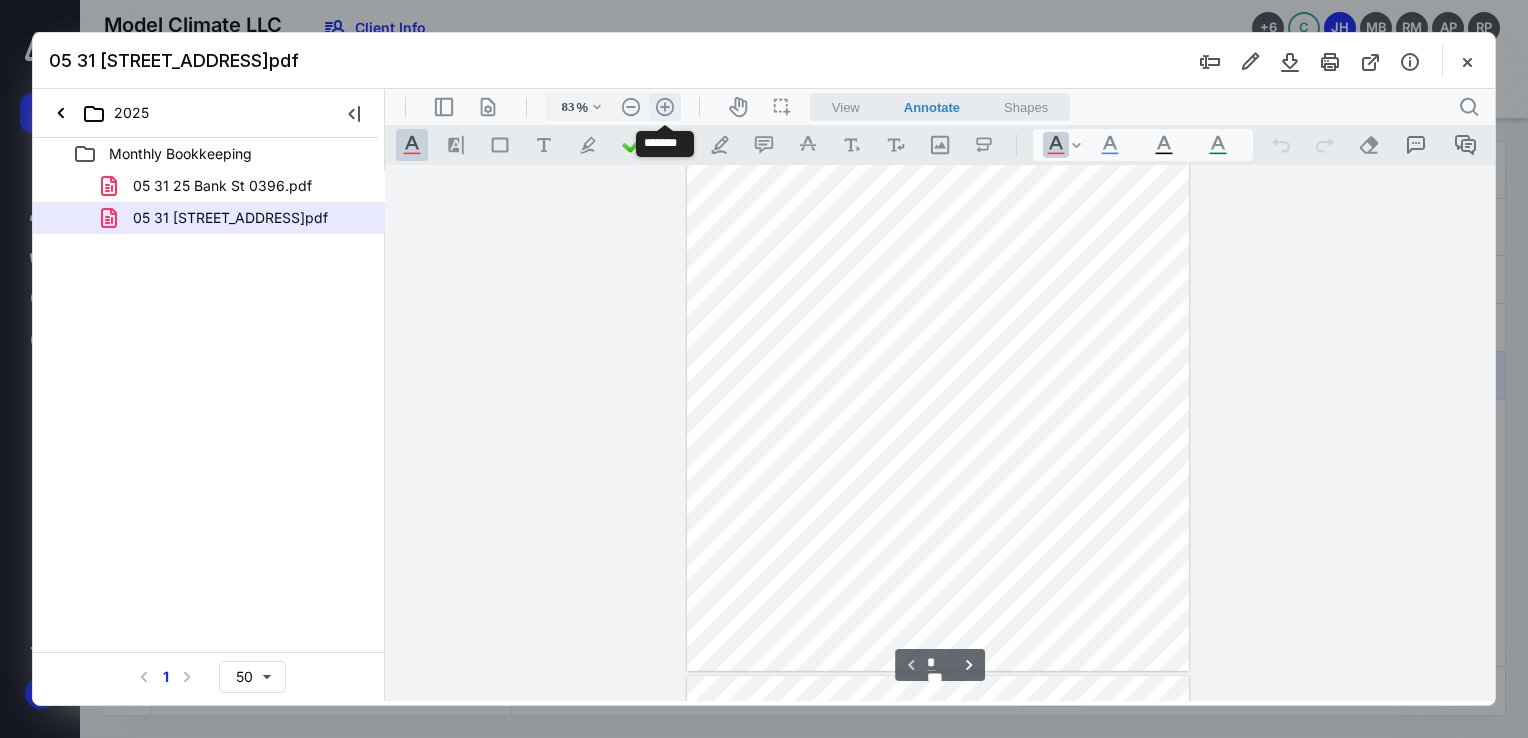 click on ".cls-1{fill:#abb0c4;} icon - header - zoom - in - line" at bounding box center (665, 107) 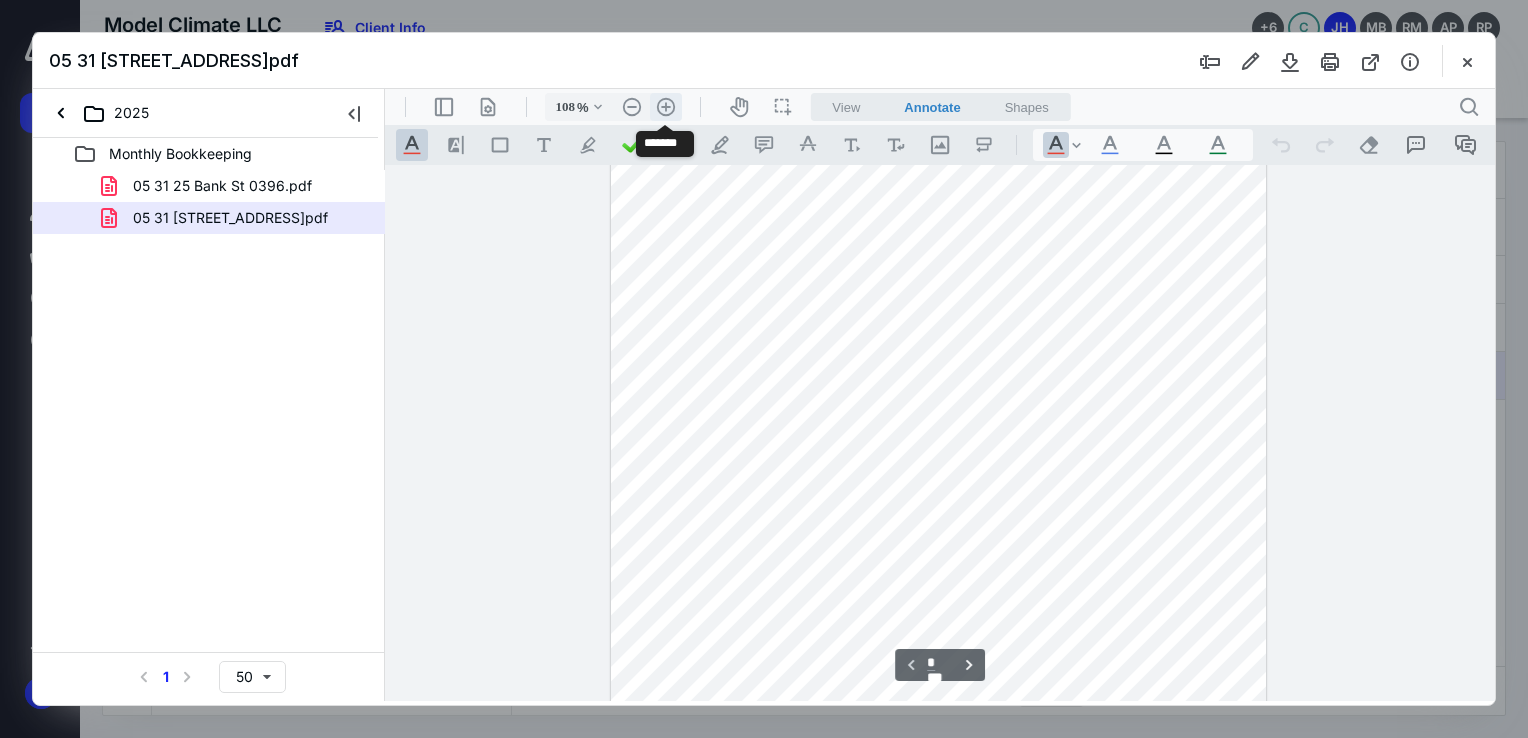 scroll, scrollTop: 263, scrollLeft: 0, axis: vertical 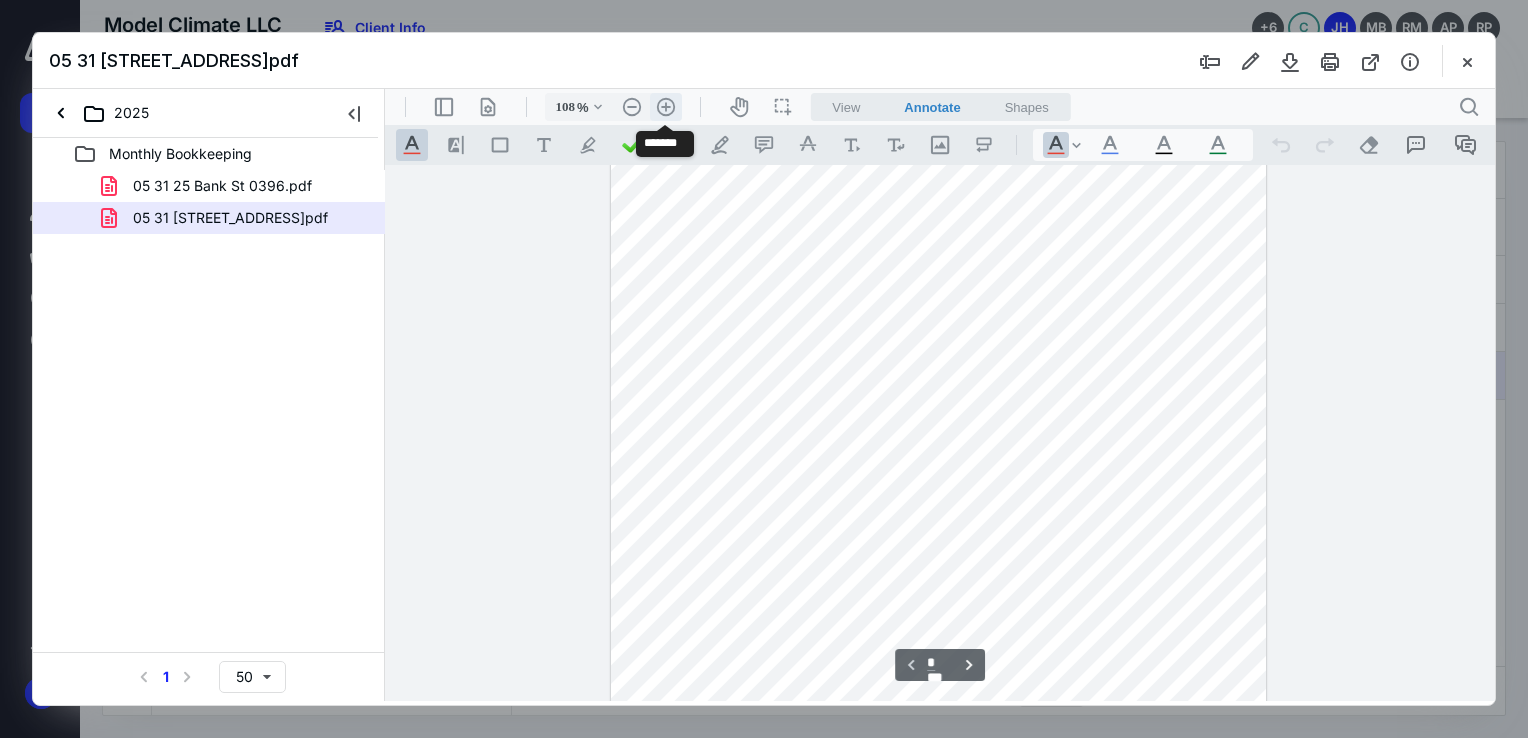 click on ".cls-1{fill:#abb0c4;} icon - header - zoom - in - line" at bounding box center (666, 107) 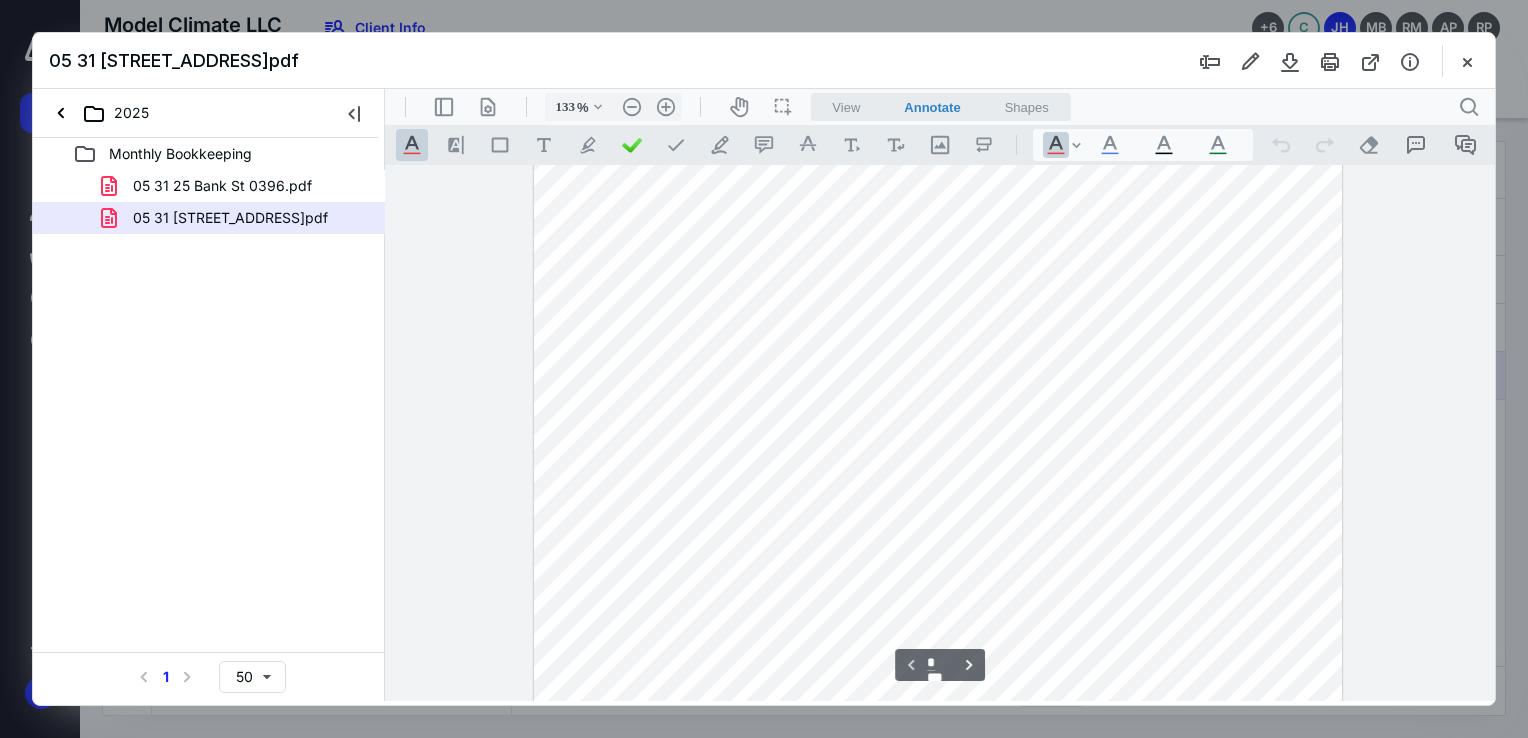 scroll, scrollTop: 300, scrollLeft: 0, axis: vertical 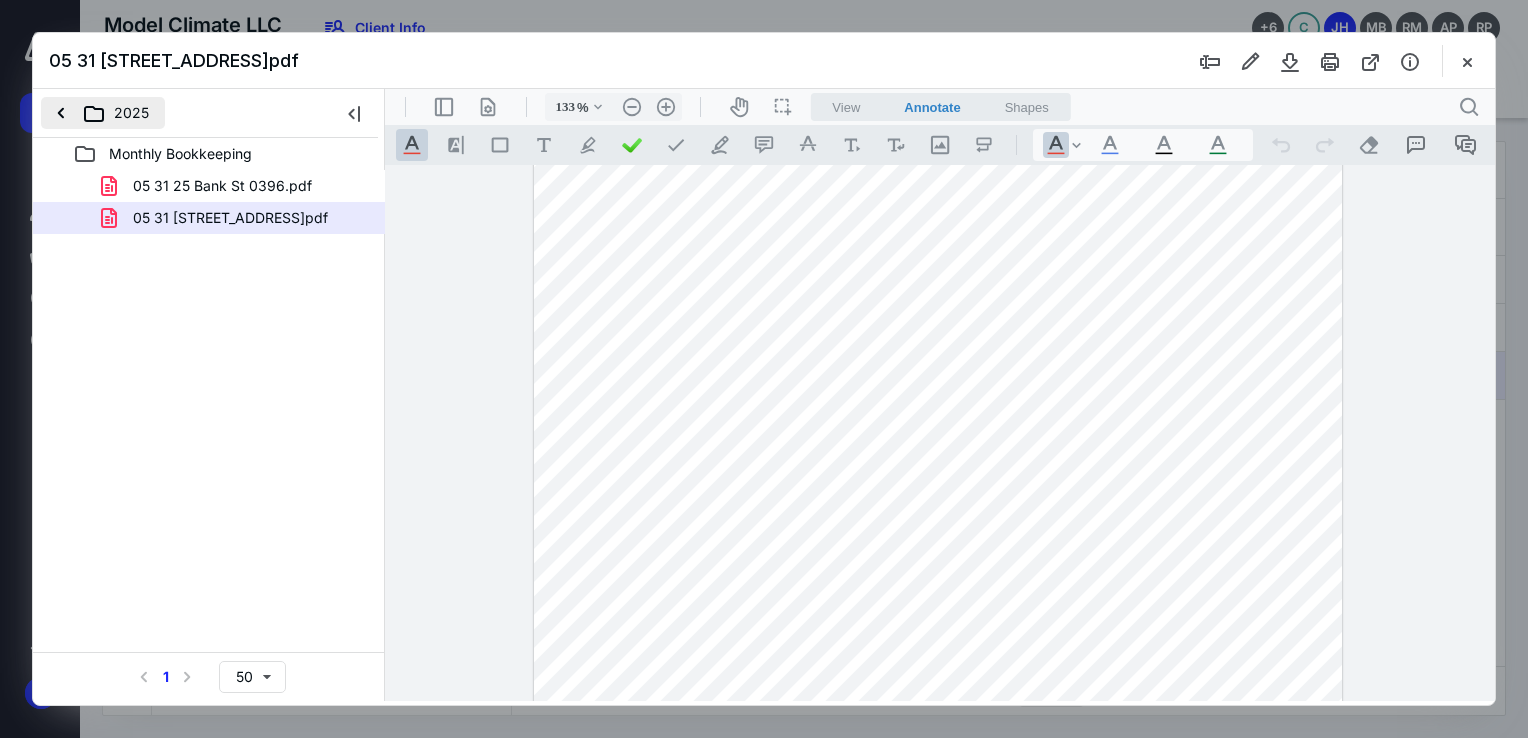 click on "2025" at bounding box center [103, 113] 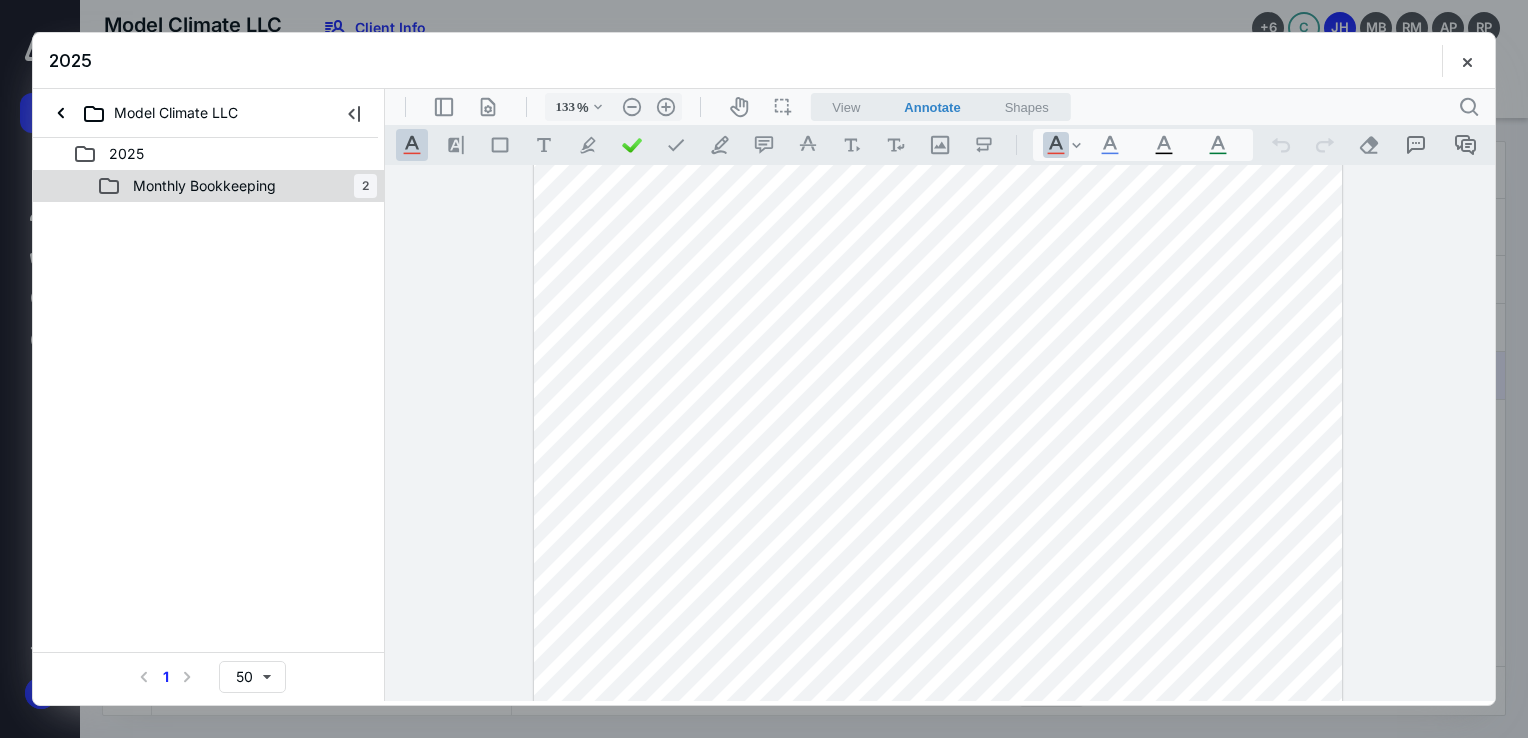 drag, startPoint x: 180, startPoint y: 209, endPoint x: 182, endPoint y: 199, distance: 10.198039 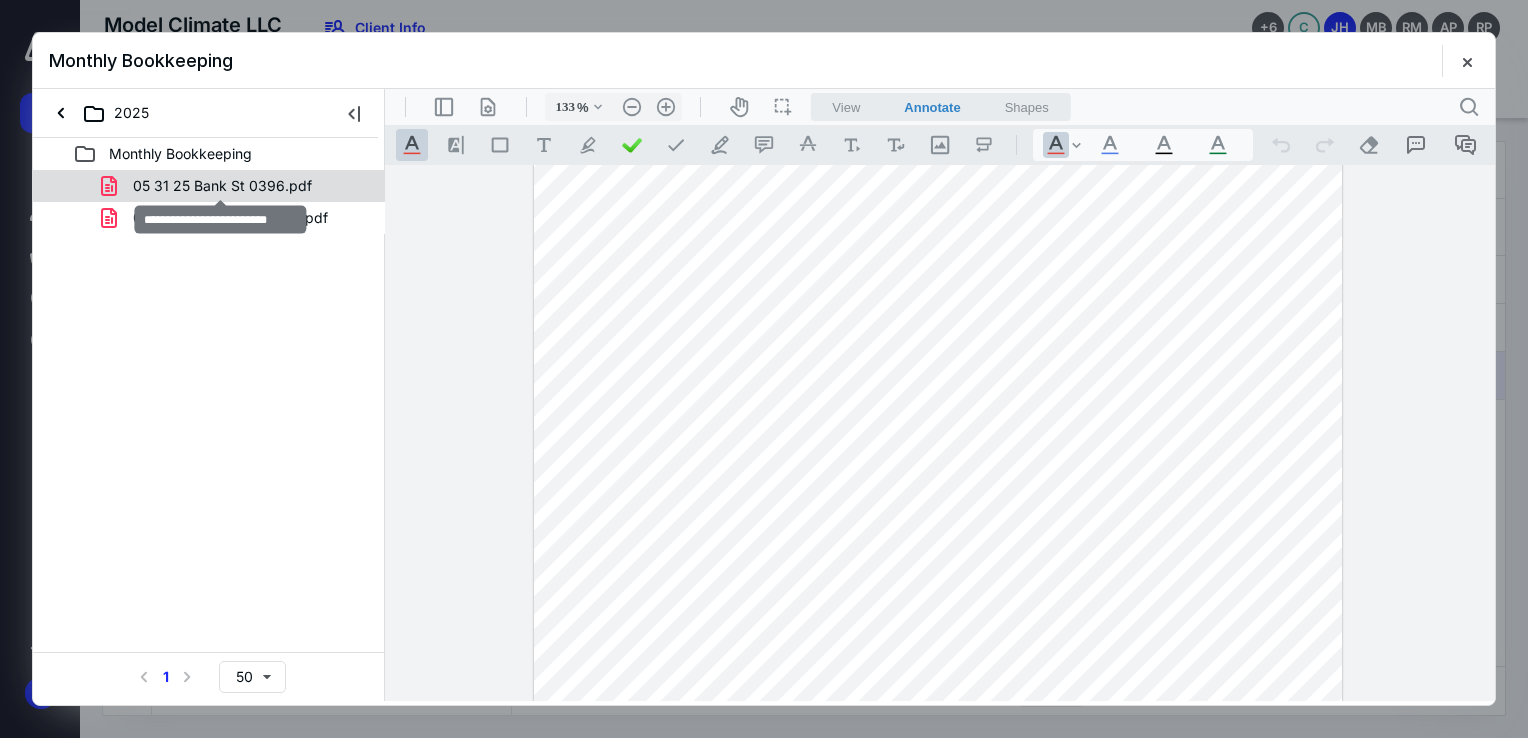 click on "05 31 25 Bank St 0396.pdf" at bounding box center (222, 186) 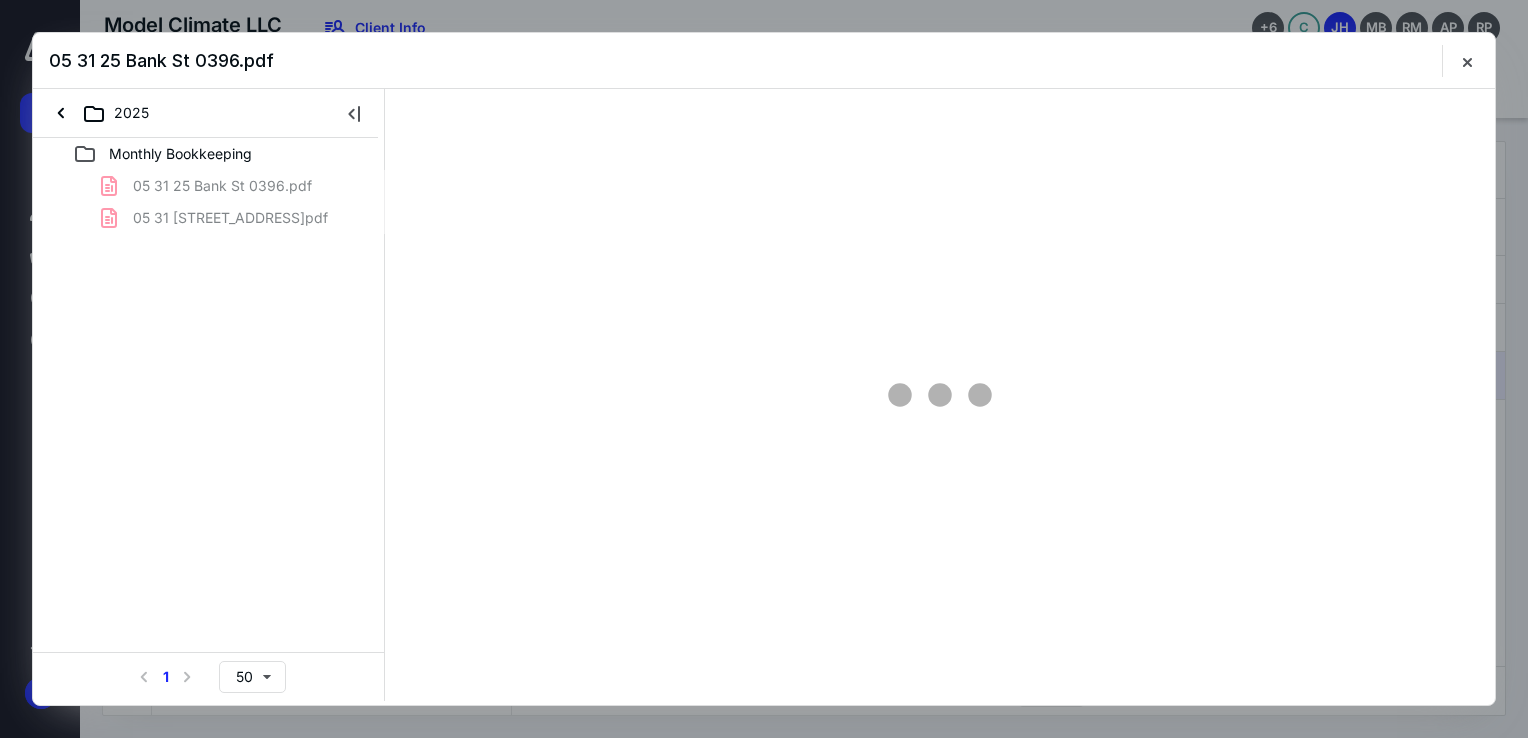 click on "05 31 25 Bank St 0396.pdf 05 31 25 Bank St 2526.pdf" at bounding box center [209, 202] 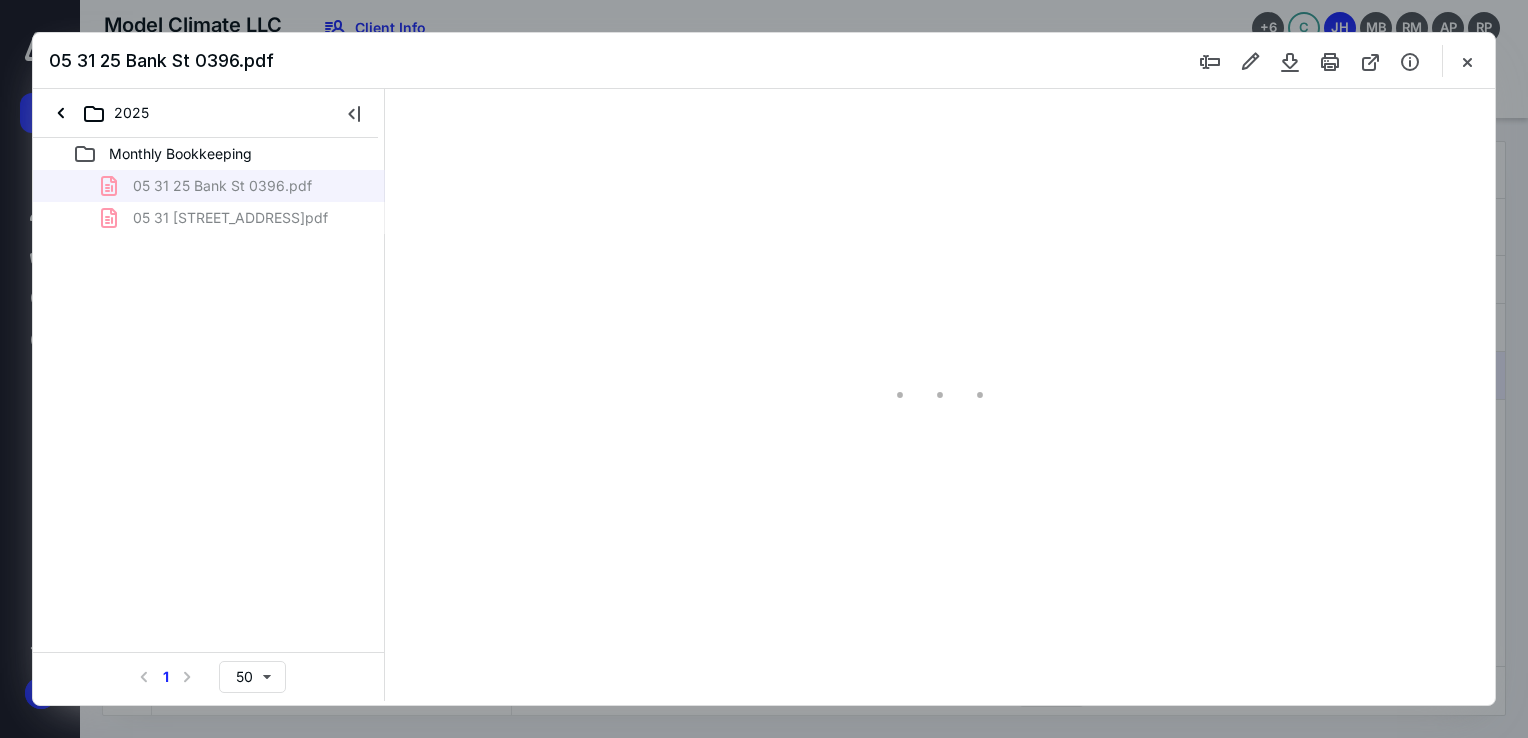 scroll, scrollTop: 79, scrollLeft: 0, axis: vertical 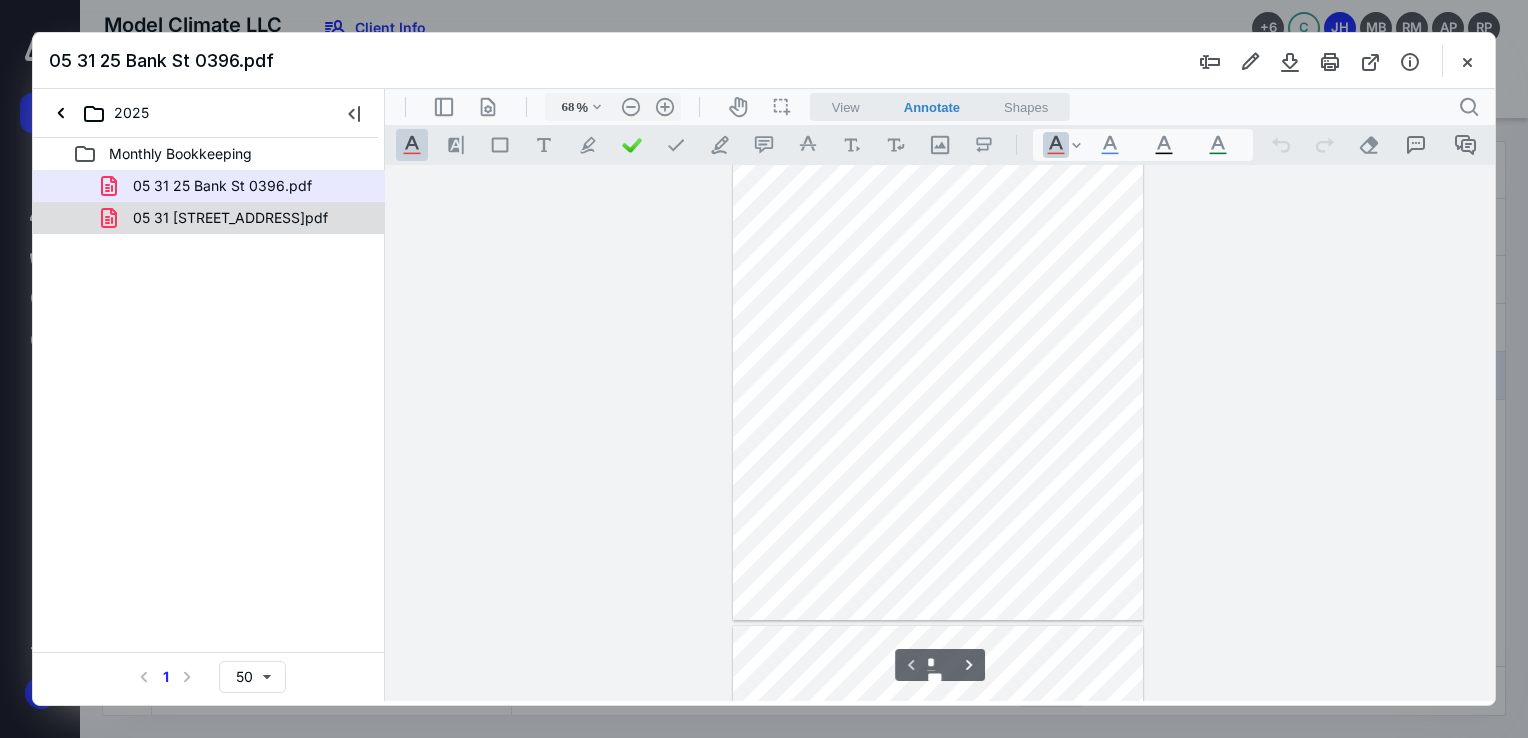 click on "05 31 25 Bank St 2526.pdf" at bounding box center [218, 218] 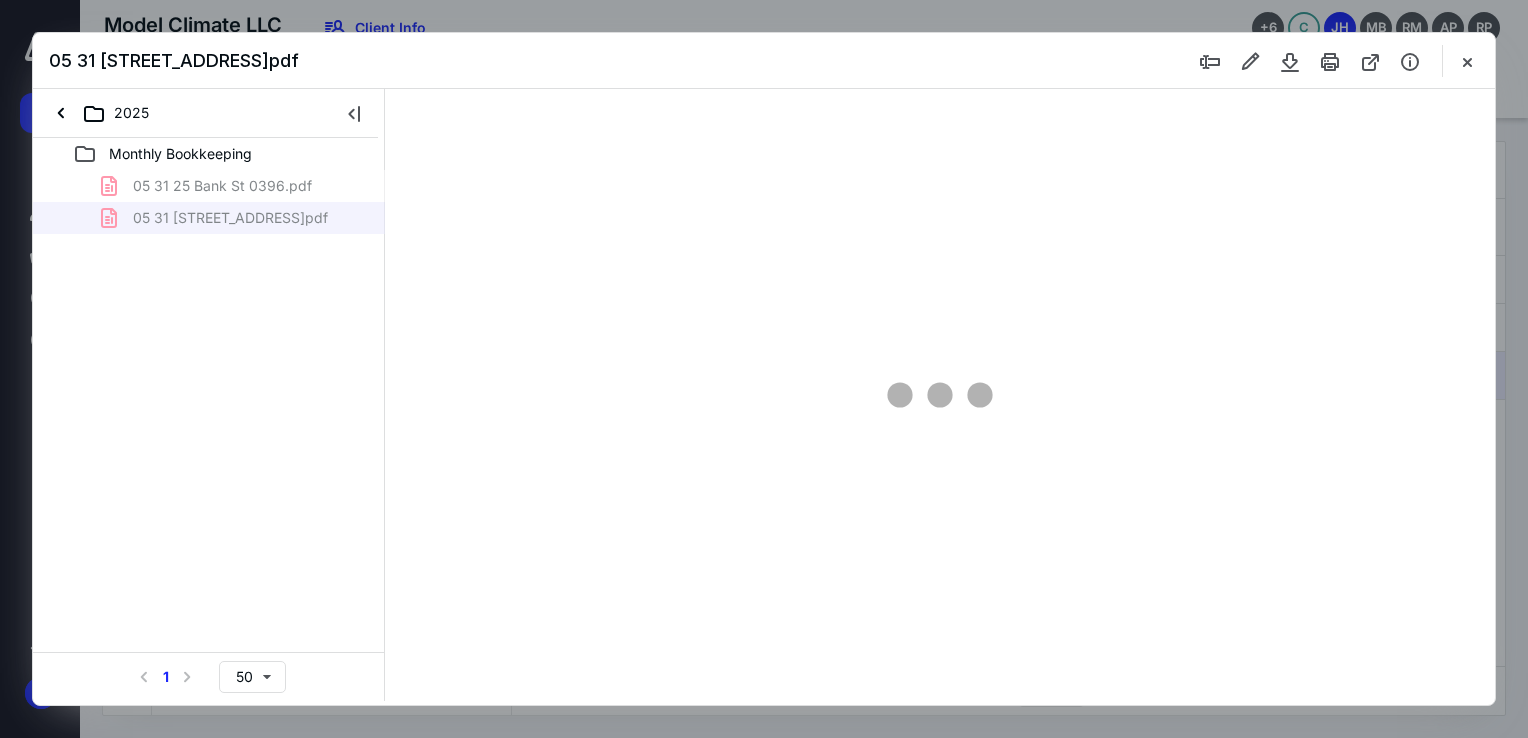 click on "05 31 25 Bank St 0396.pdf 05 31 25 Bank St 2526.pdf" at bounding box center [209, 202] 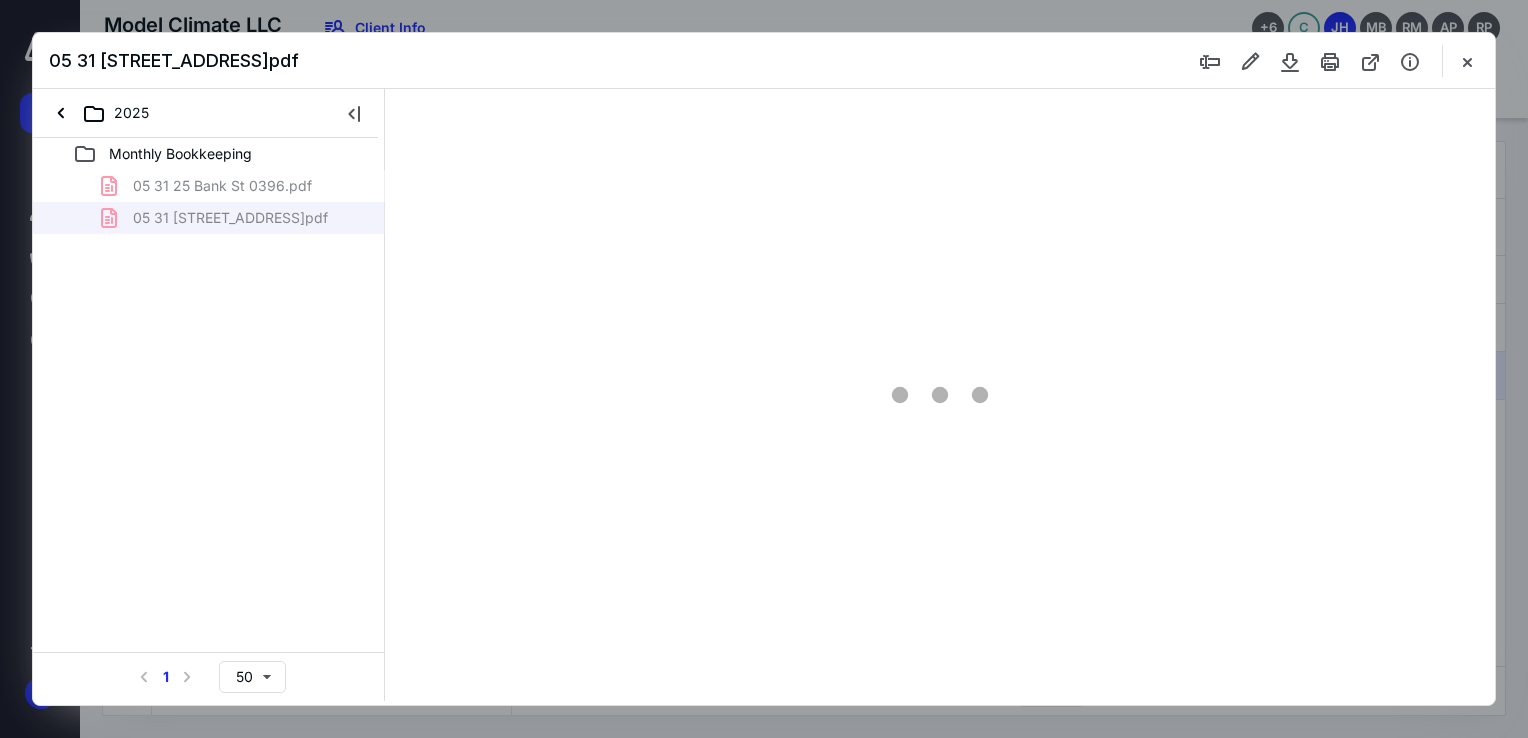 scroll, scrollTop: 79, scrollLeft: 0, axis: vertical 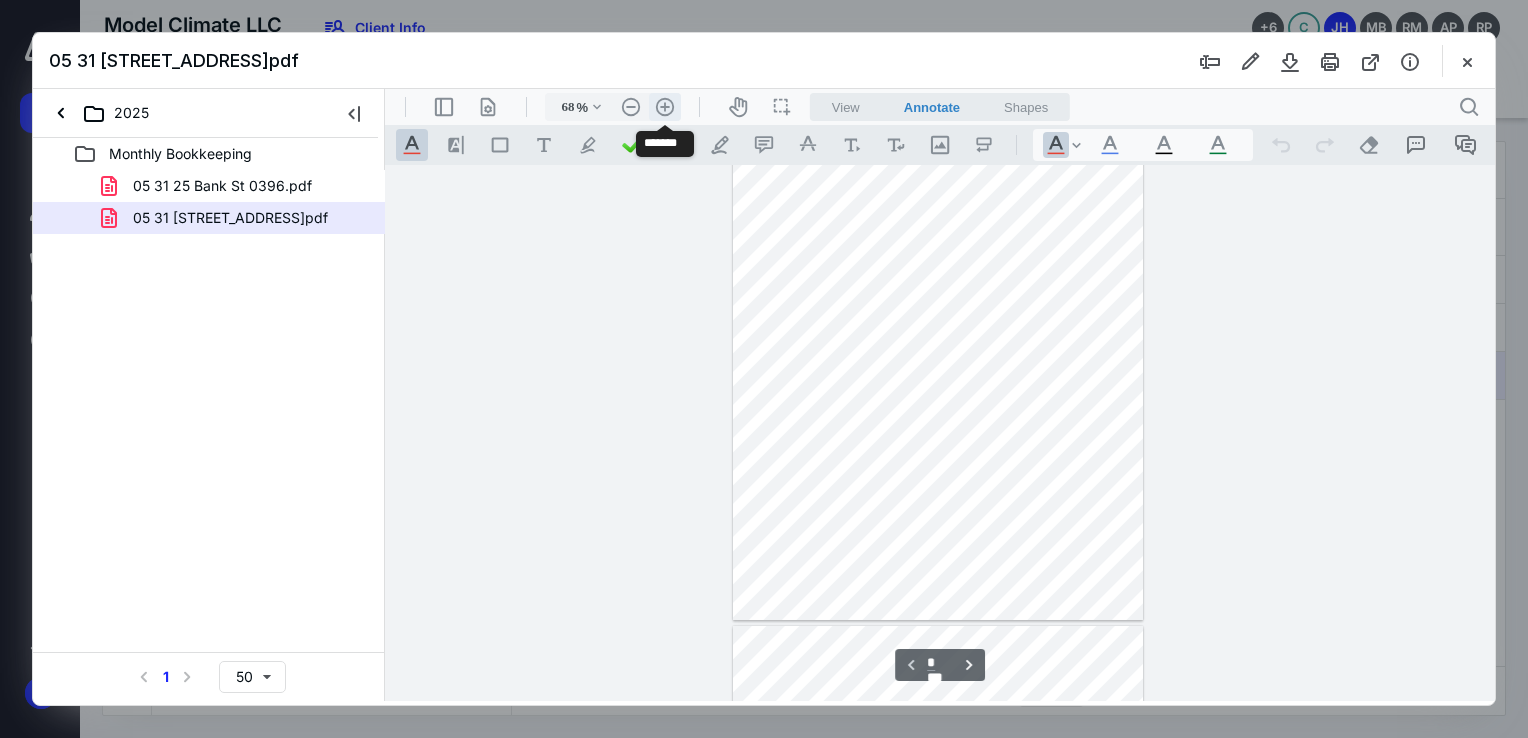 click on ".cls-1{fill:#abb0c4;} icon - header - zoom - in - line" at bounding box center (665, 107) 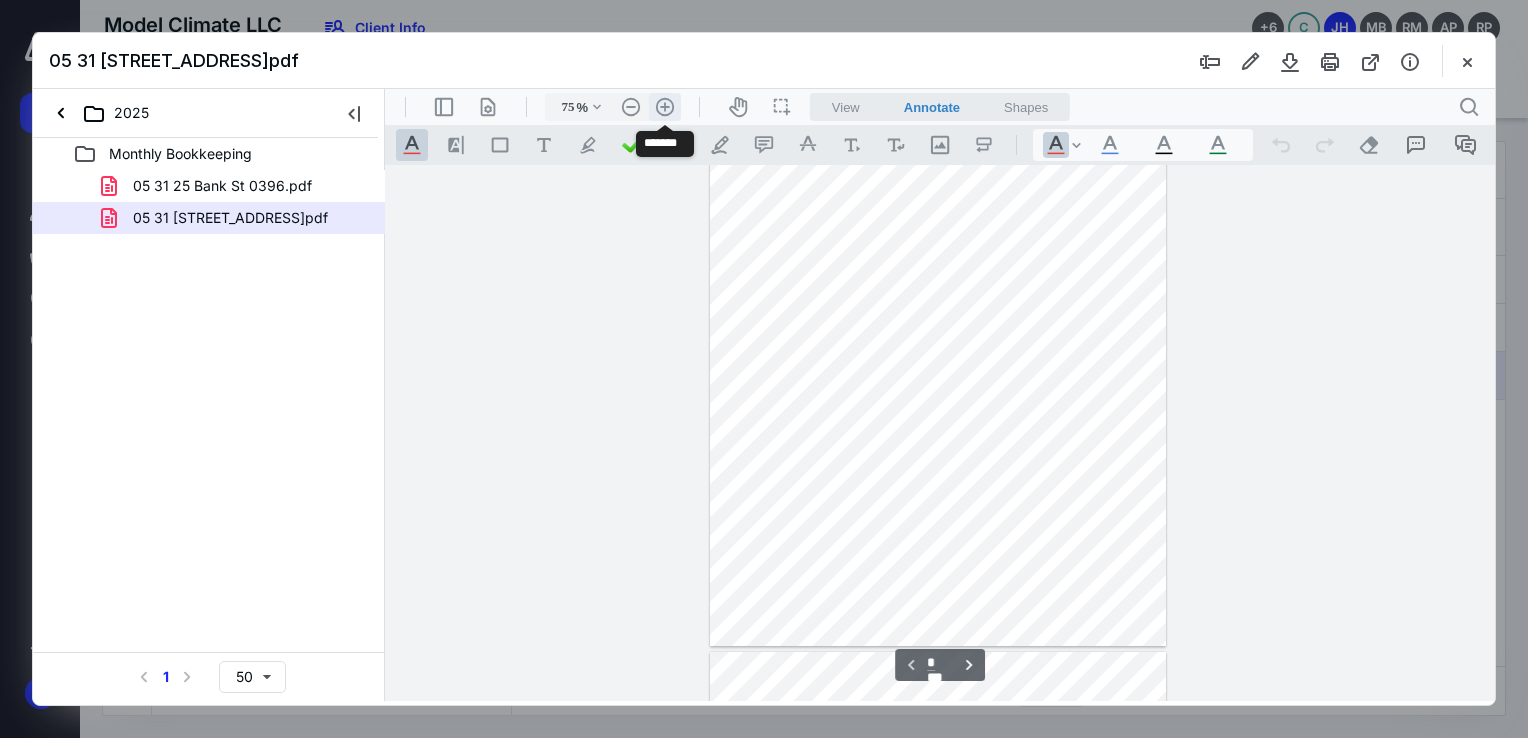 click on ".cls-1{fill:#abb0c4;} icon - header - zoom - in - line" at bounding box center [665, 107] 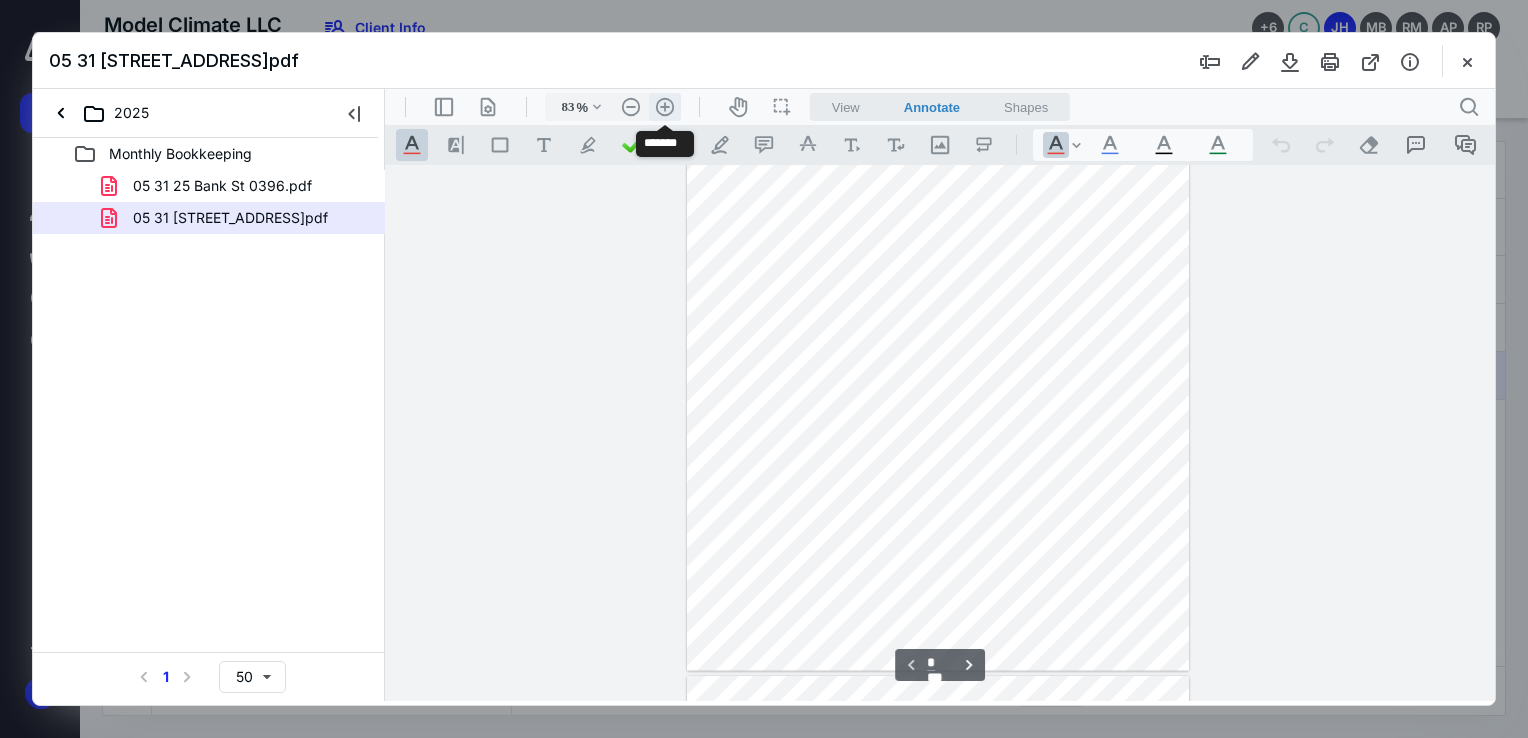 click on ".cls-1{fill:#abb0c4;} icon - header - zoom - in - line" at bounding box center (665, 107) 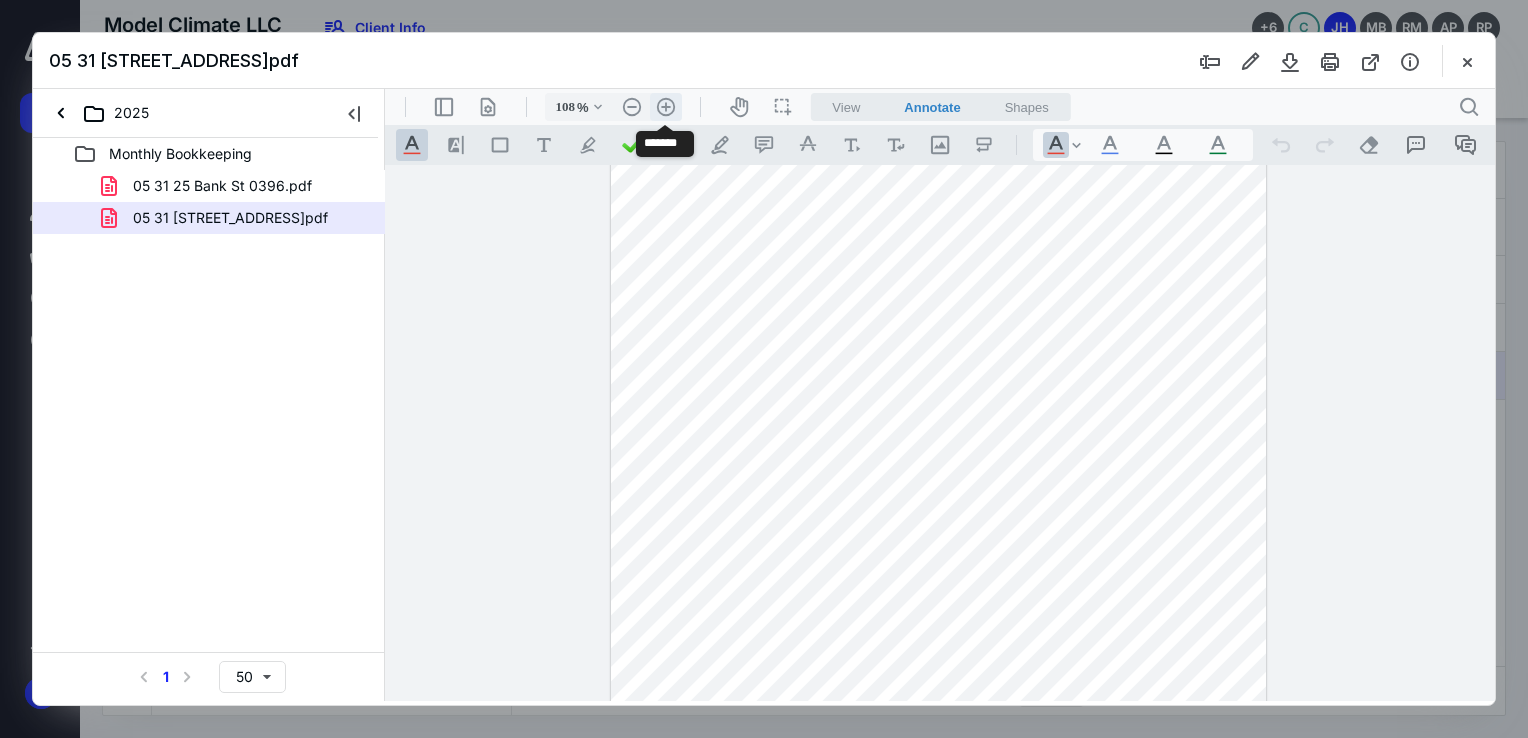scroll, scrollTop: 263, scrollLeft: 0, axis: vertical 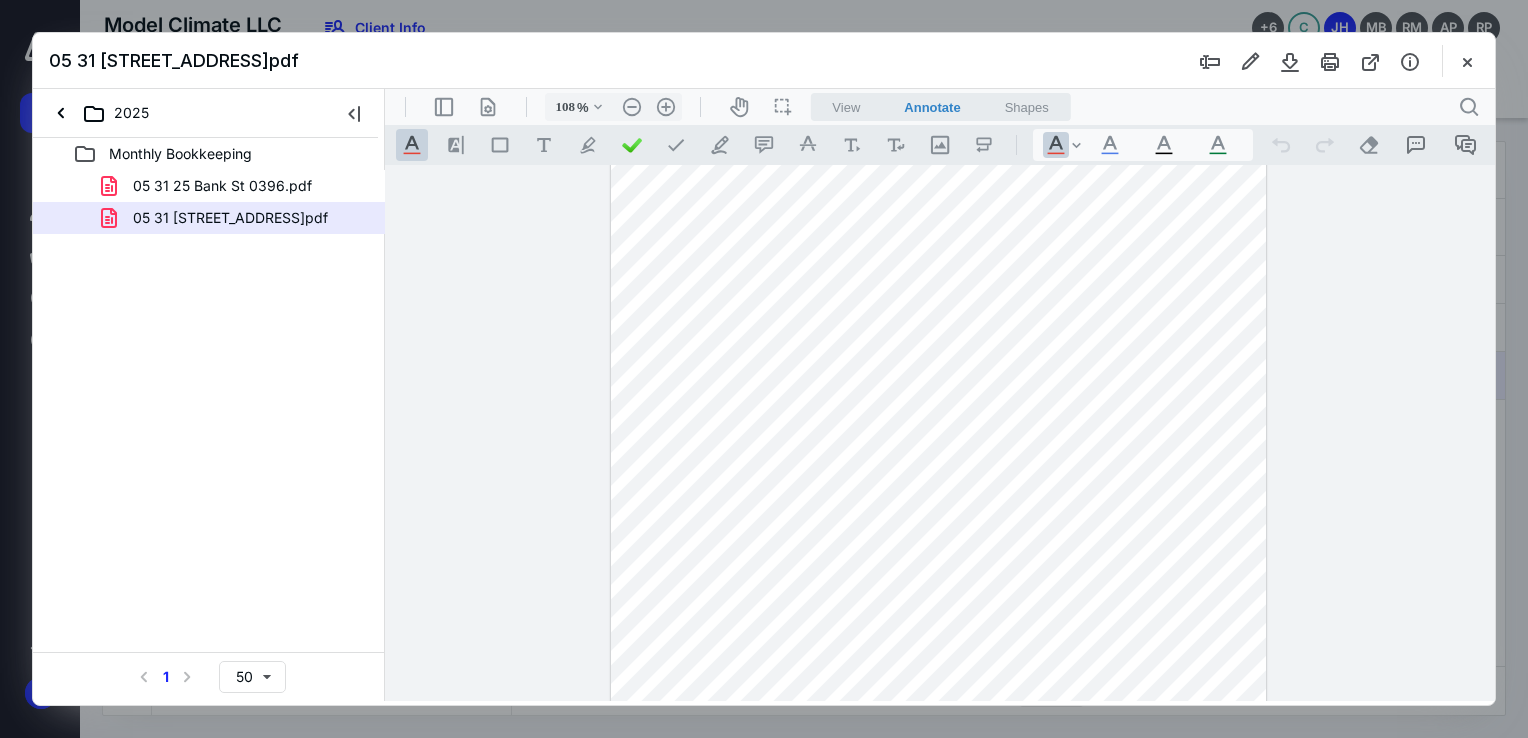 drag, startPoint x: 340, startPoint y: 221, endPoint x: 121, endPoint y: 218, distance: 219.02055 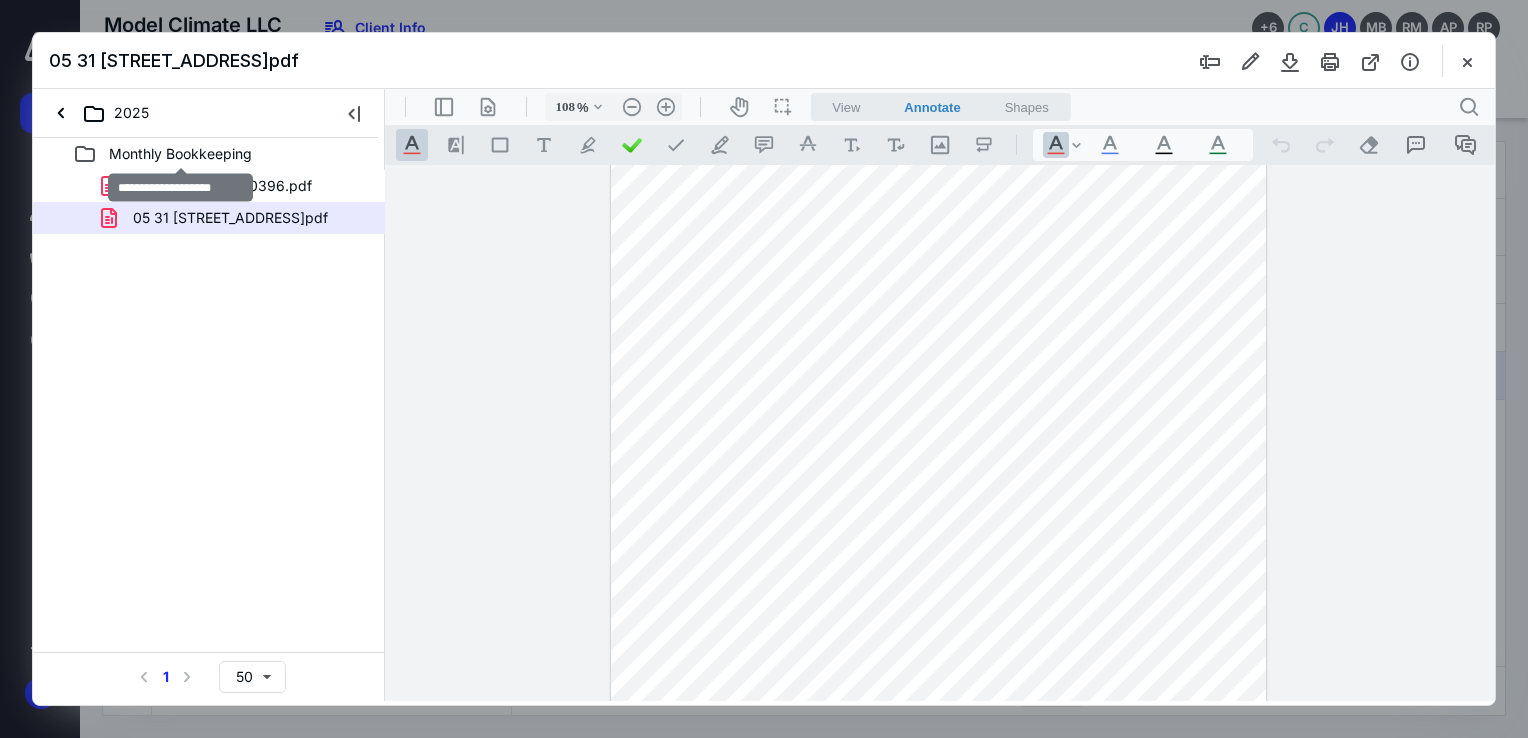click on "Monthly Bookkeeping" at bounding box center (180, 154) 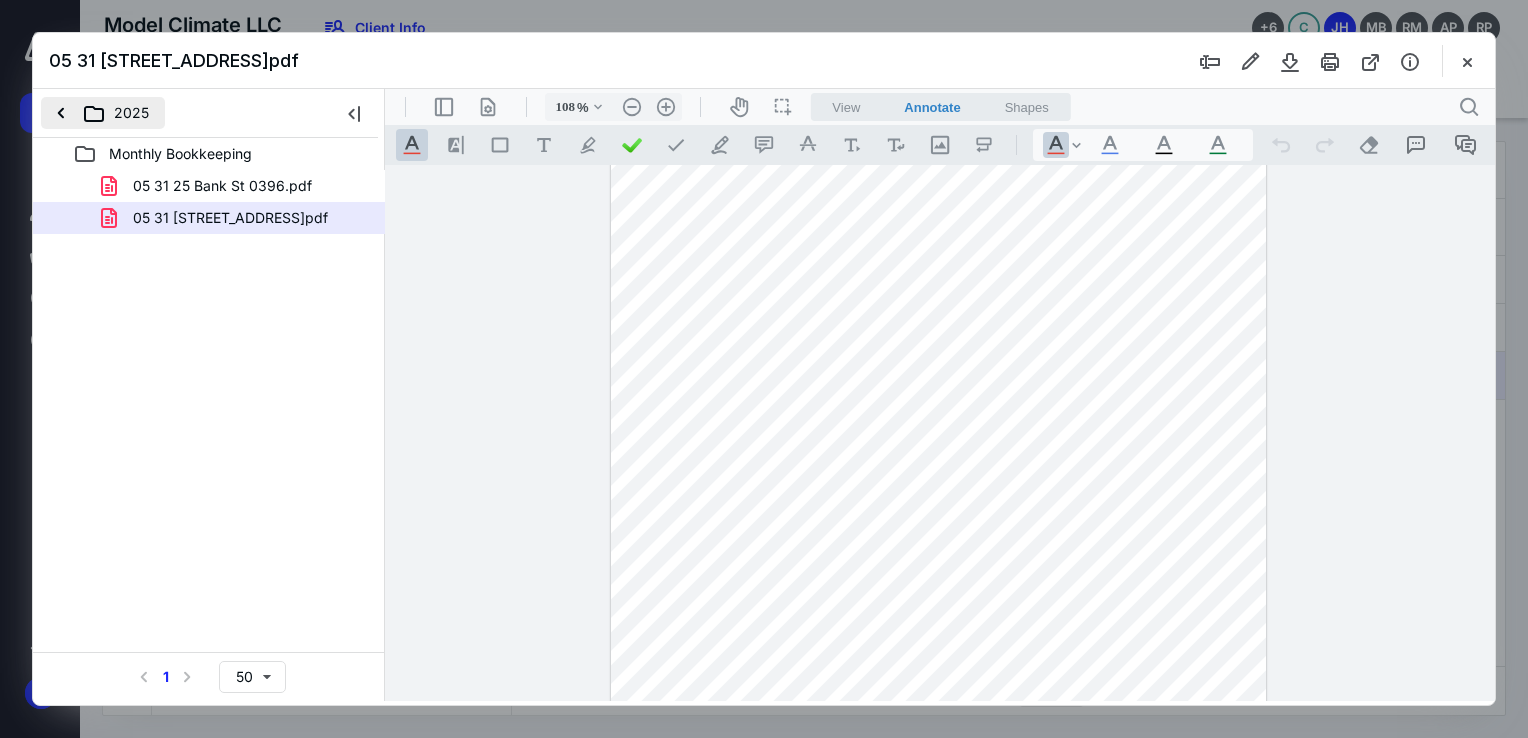 click on "2025" at bounding box center [103, 113] 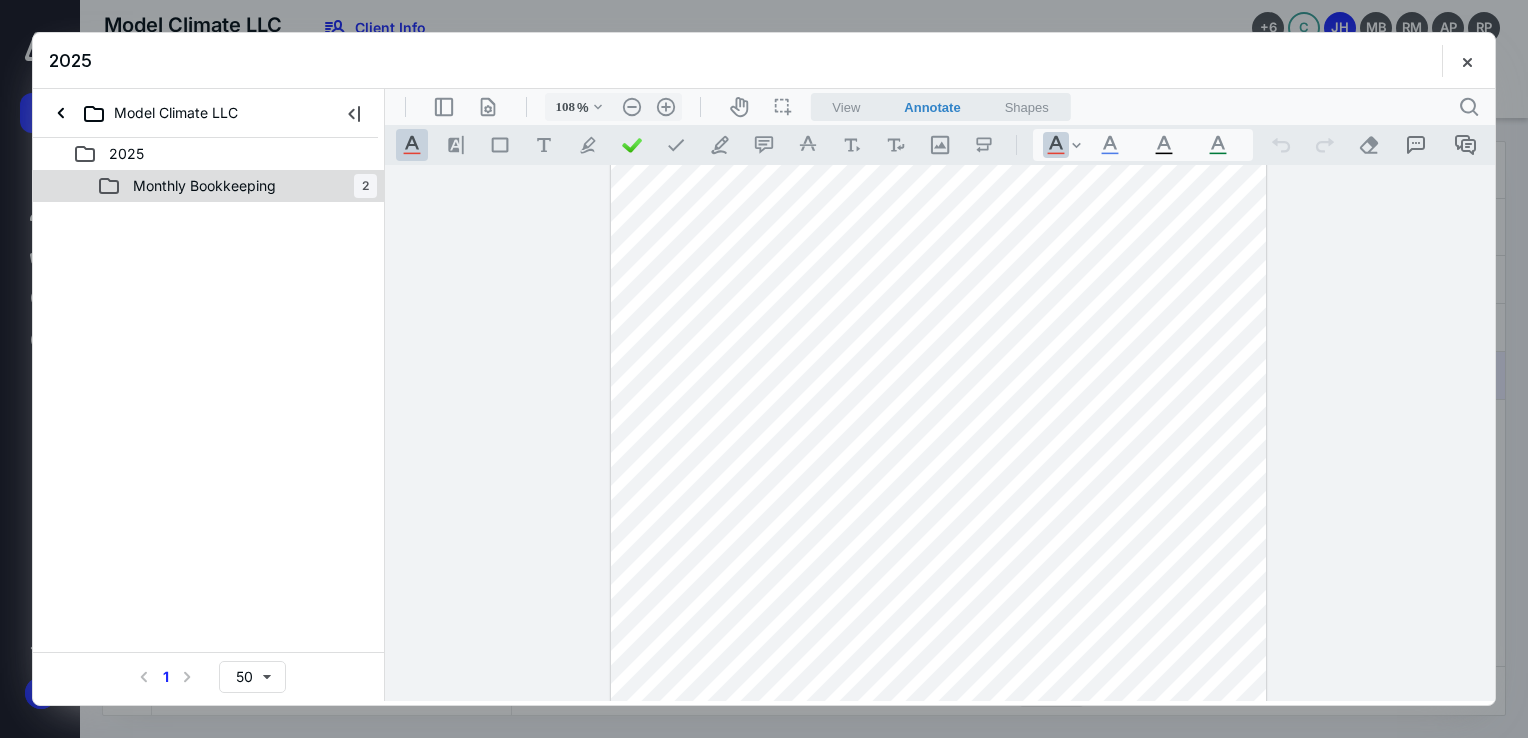 click on "Monthly Bookkeeping" at bounding box center (204, 186) 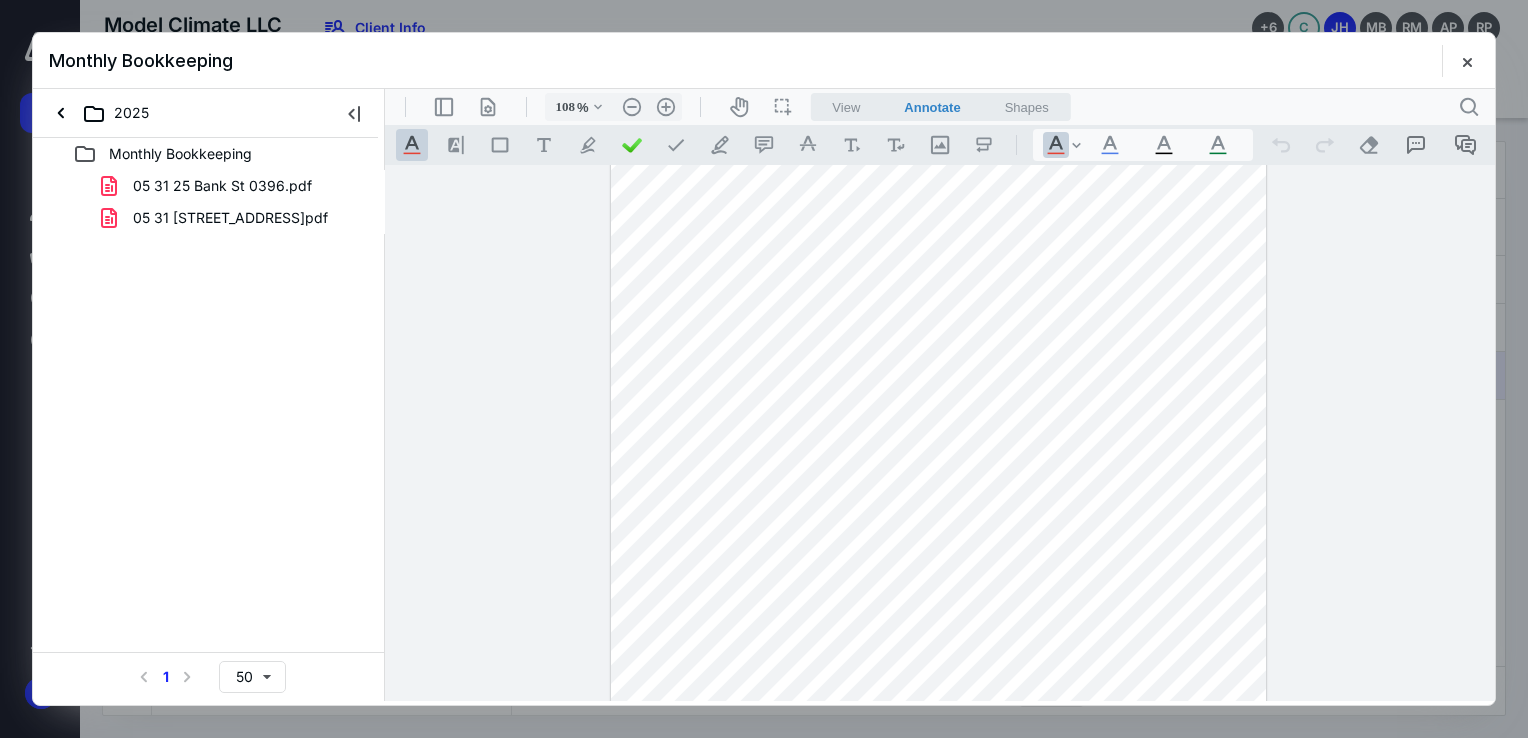 click on "Monthly Bookkeeping" at bounding box center (229, 154) 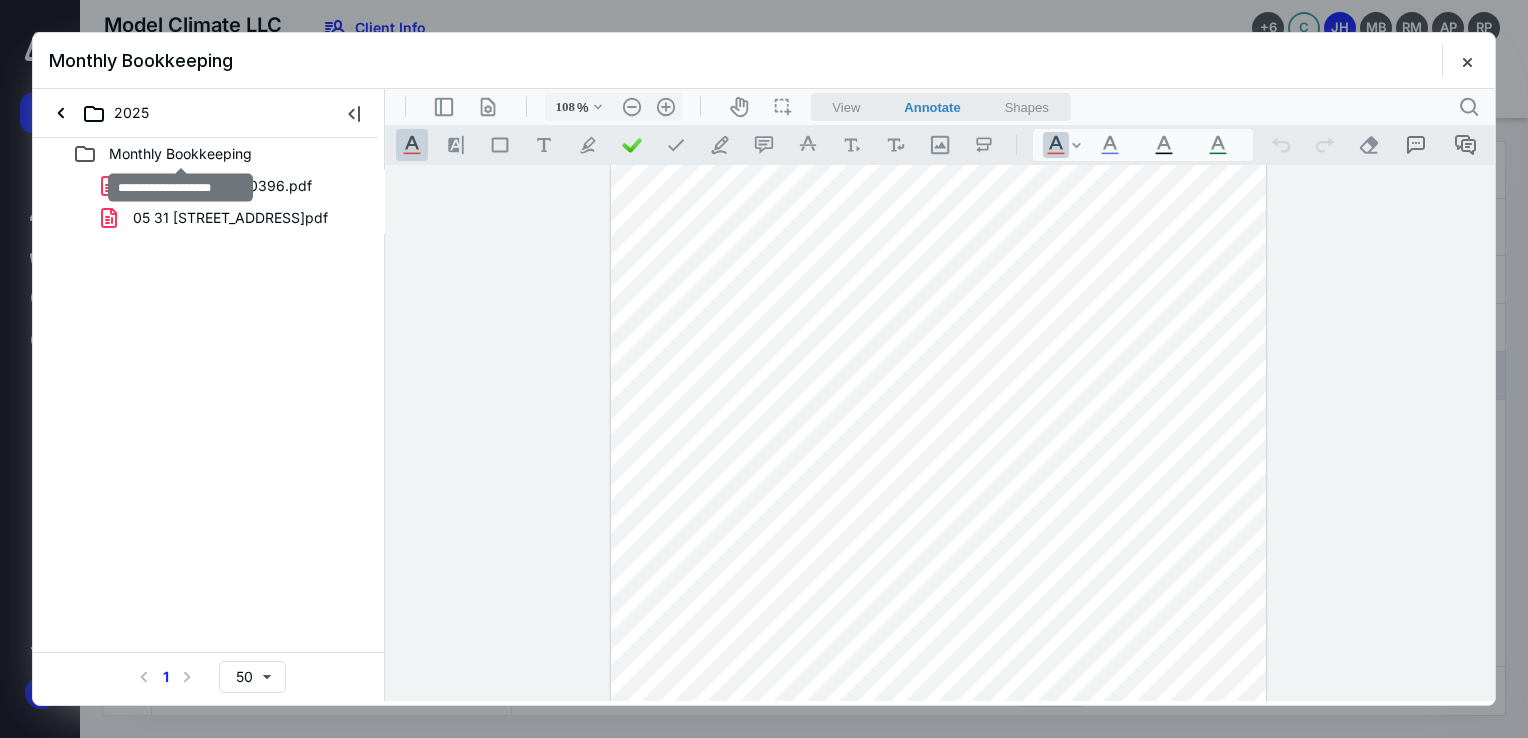 click on "Monthly Bookkeeping" at bounding box center (180, 154) 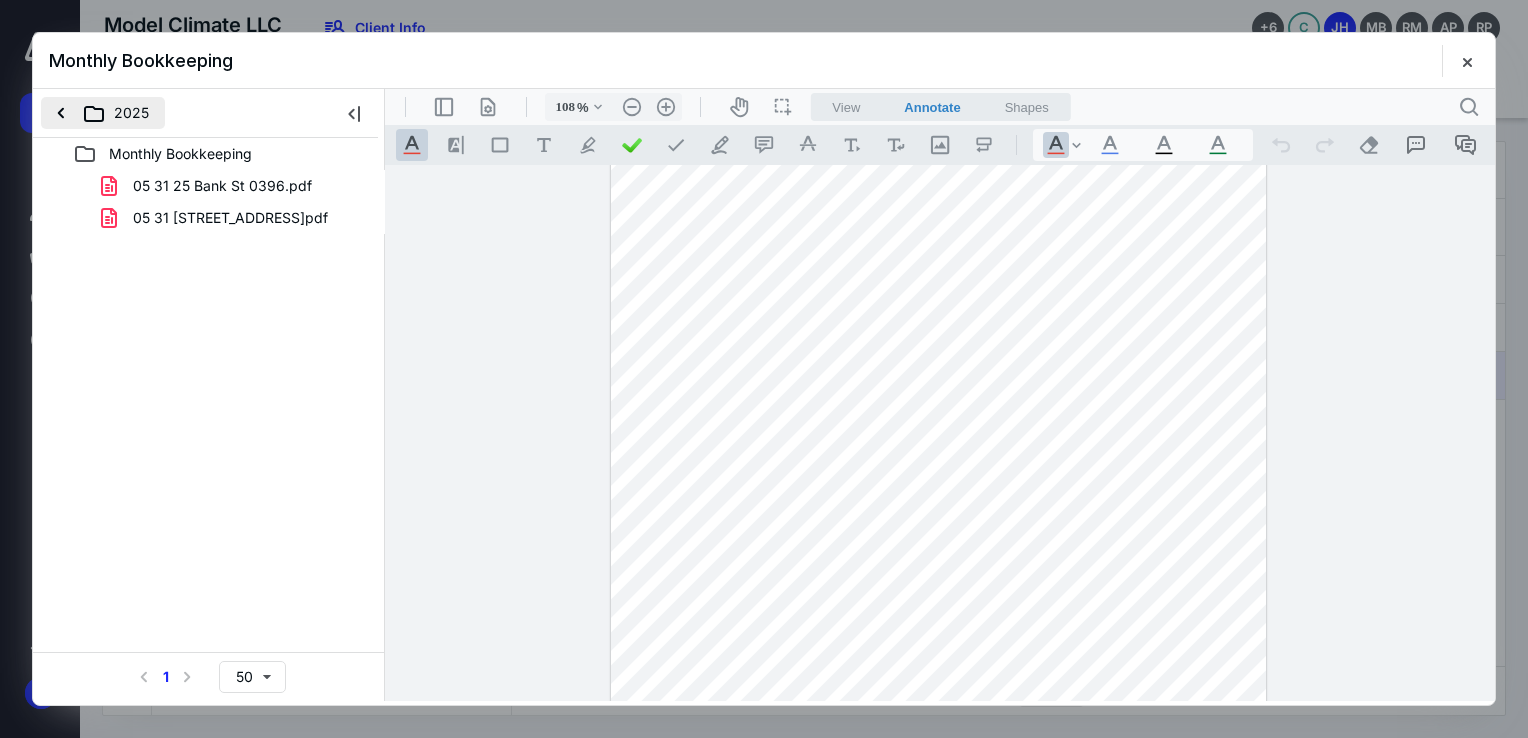 click on "2025" at bounding box center (103, 113) 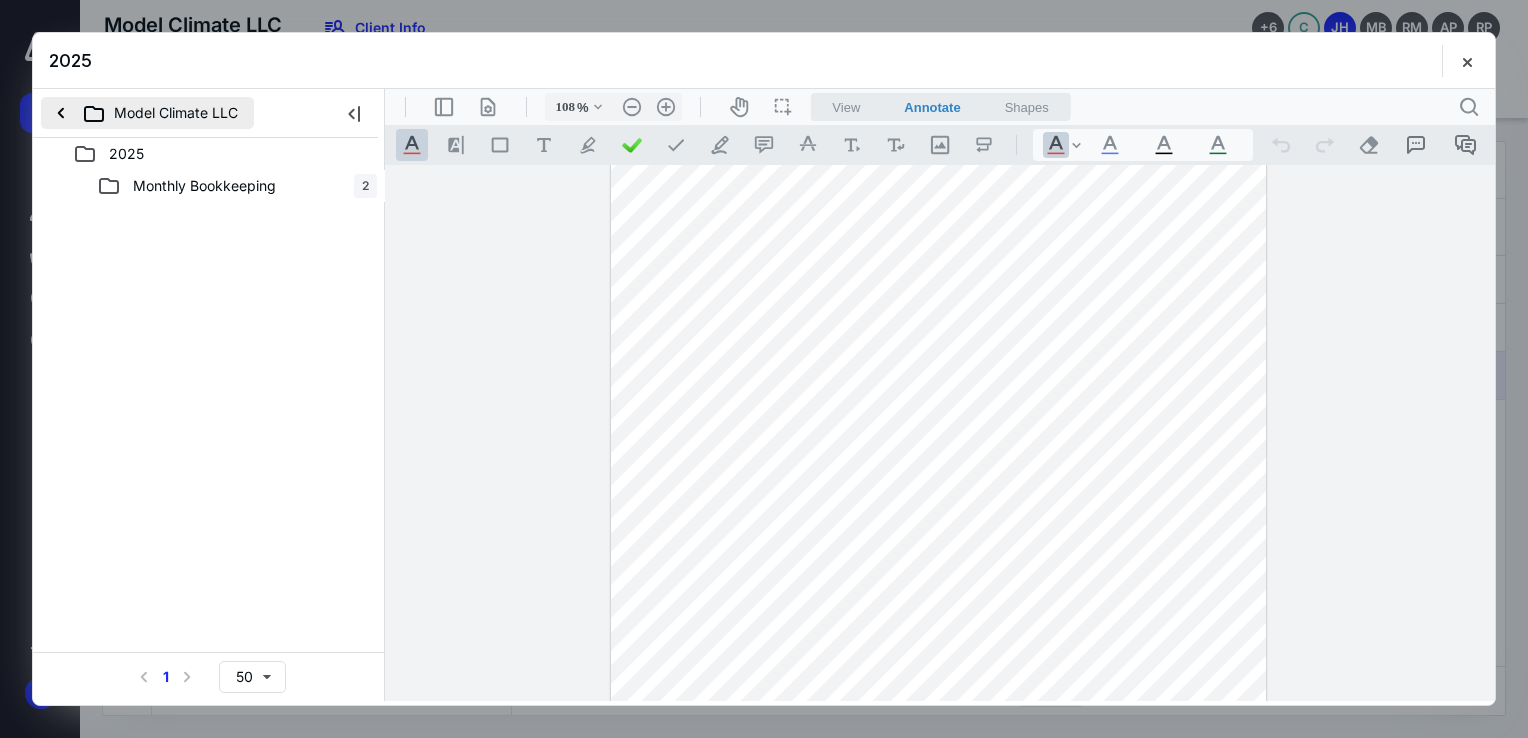 click on "Model Climate LLC" at bounding box center (147, 113) 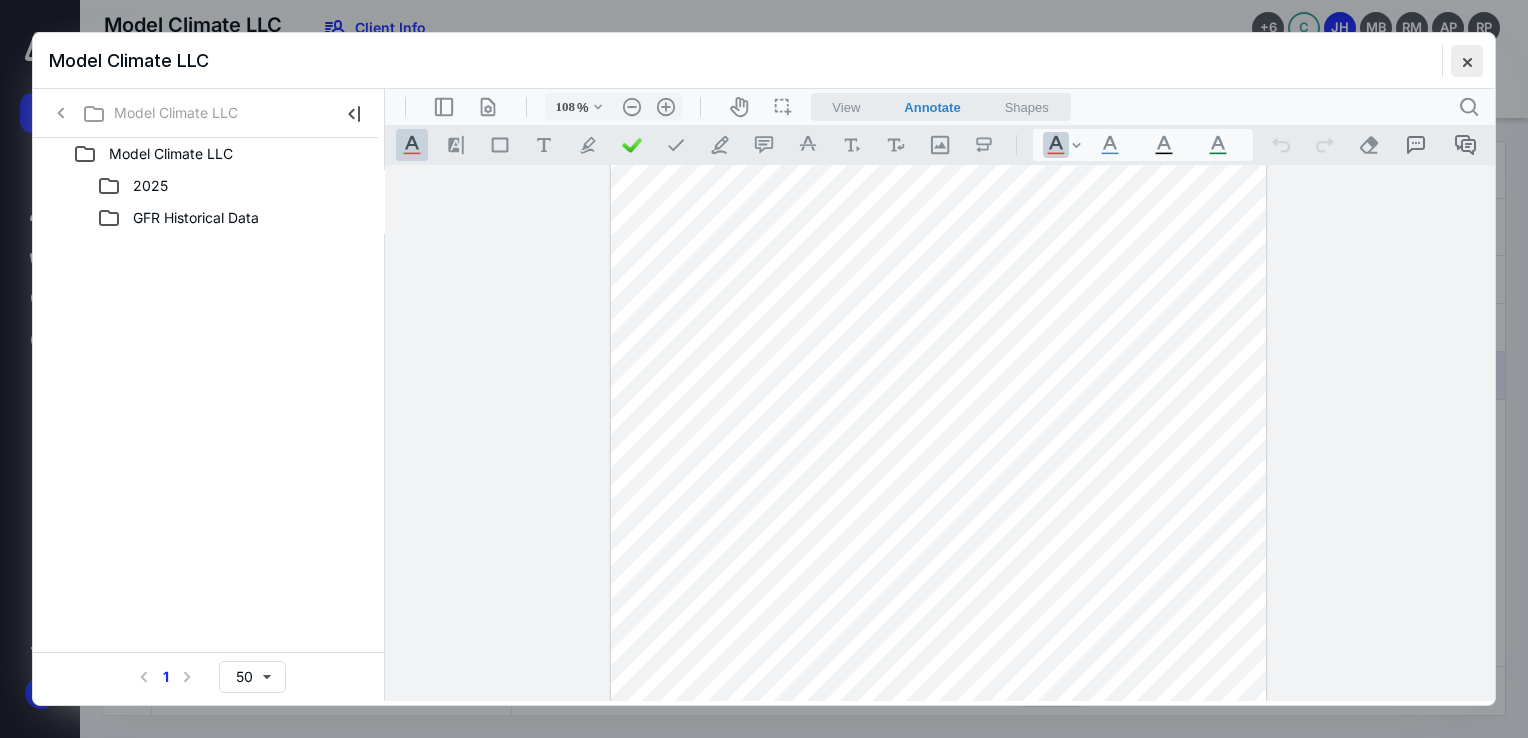 click at bounding box center [1467, 61] 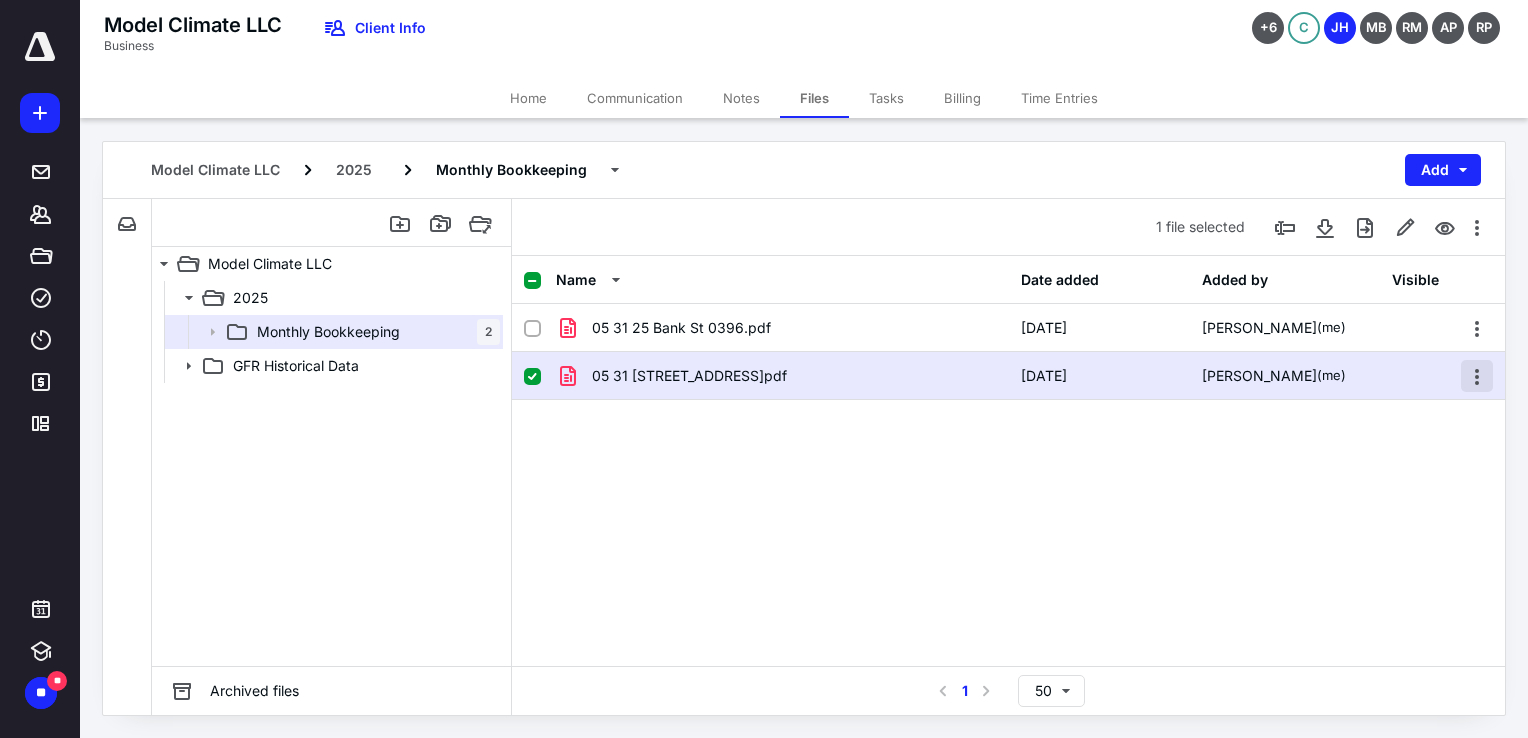 click at bounding box center [1477, 376] 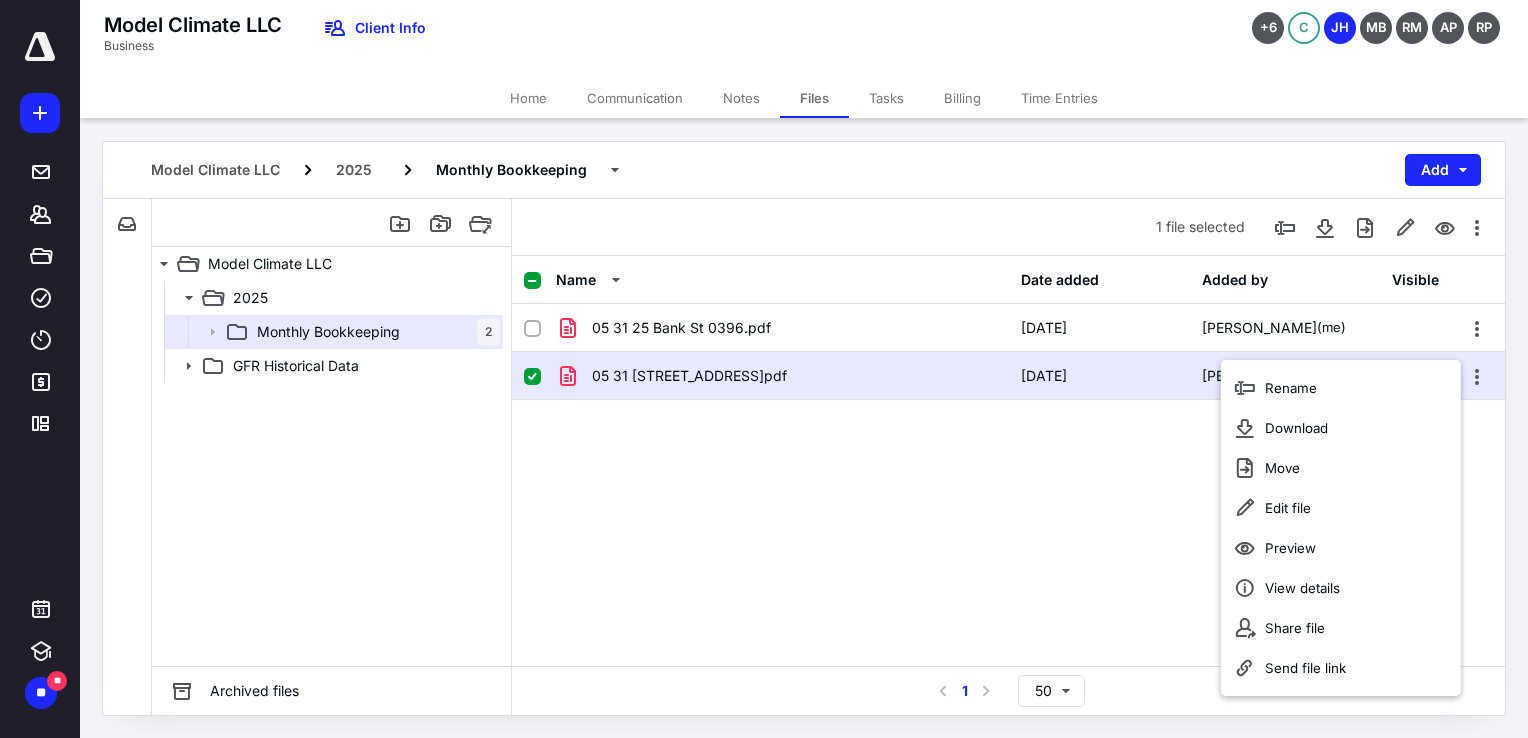 click on "05 31 25 Bank St 0396.pdf 7/10/2025 Janet Hurlbert  (me) 05 31 25 Bank St 2526.pdf 7/10/2025 Janet Hurlbert  (me)" at bounding box center [1008, 454] 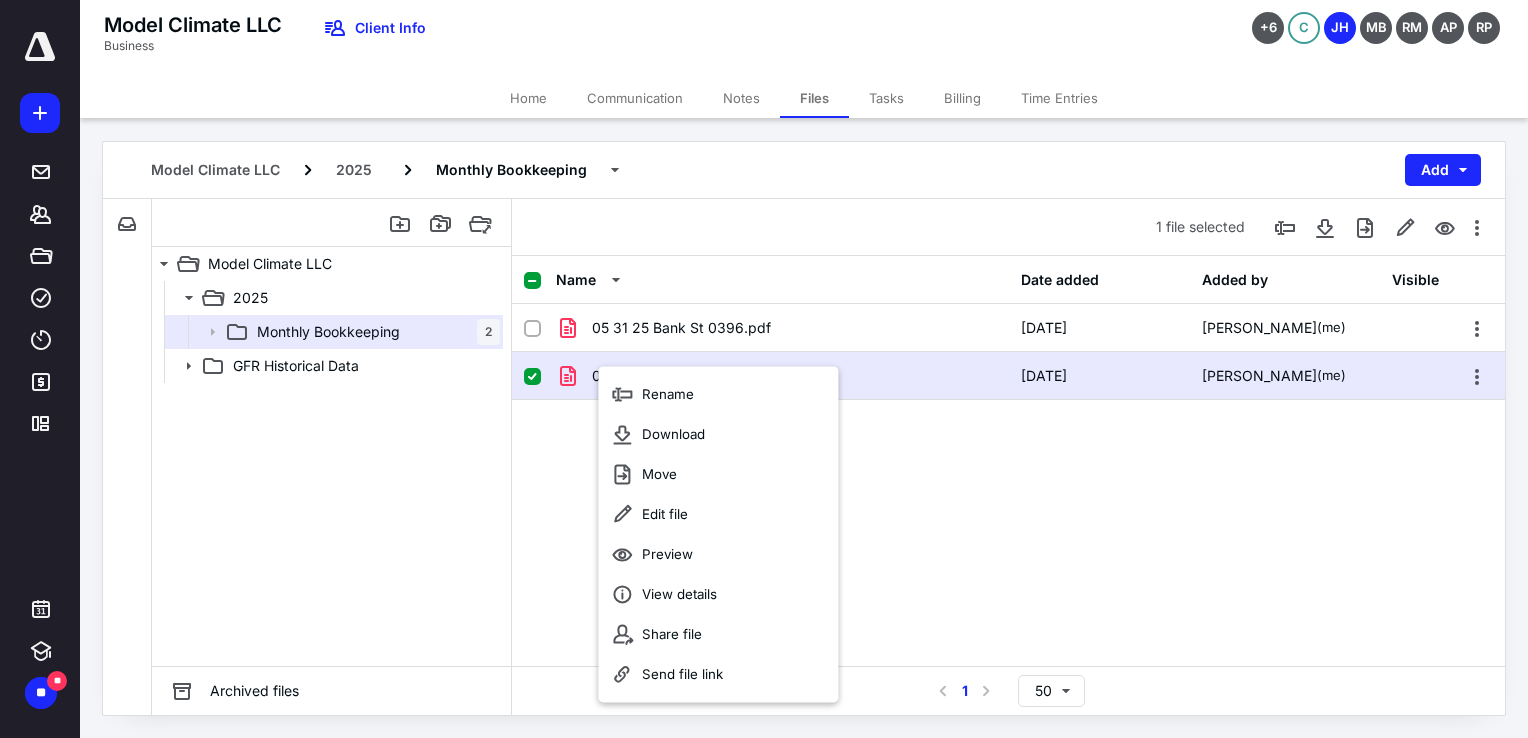 click on "2025 Monthly Bookkeeping 2 GFR Historical Data" at bounding box center [331, 473] 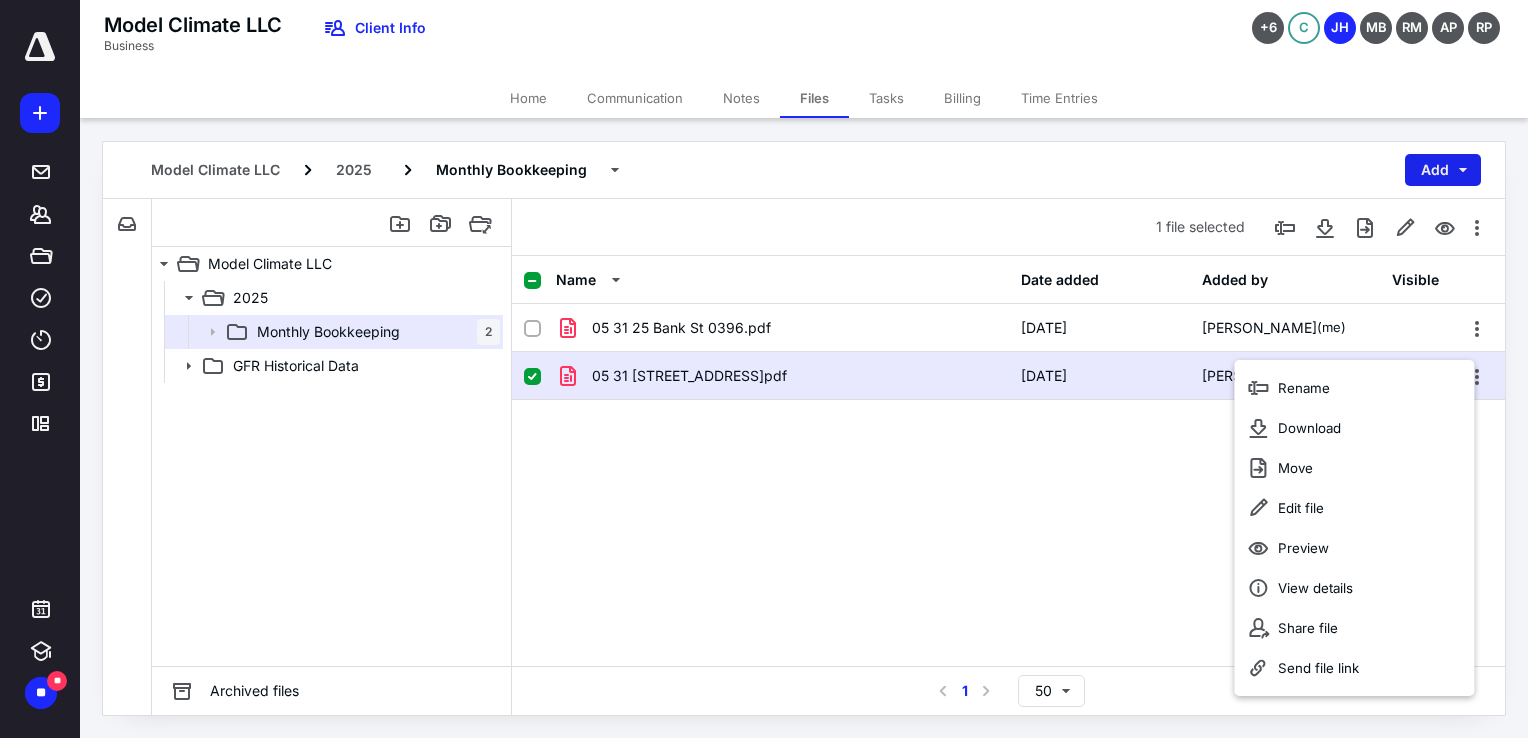 click on "Add" at bounding box center [1443, 170] 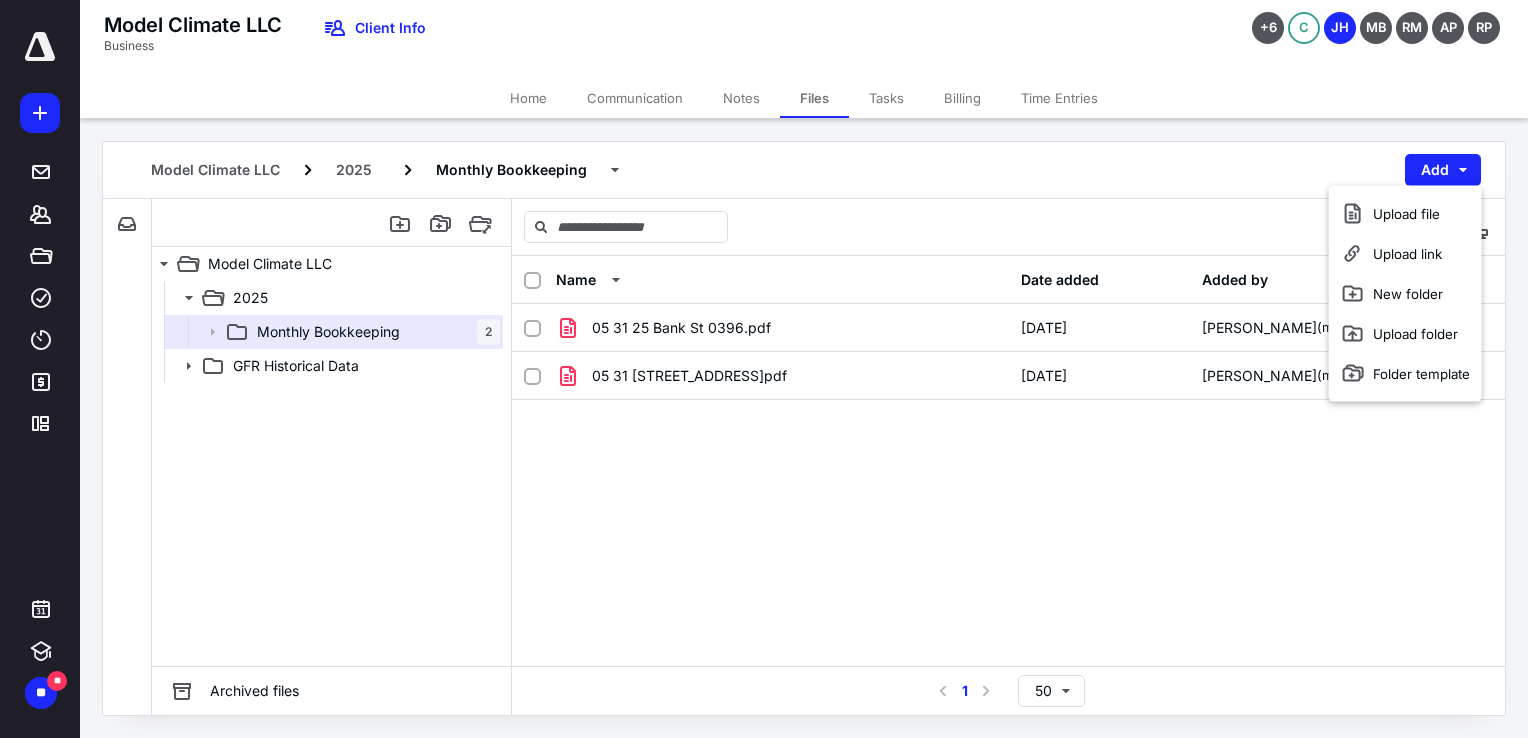 click on "05 31 25 Bank St 0396.pdf 7/10/2025 Janet Hurlbert  (me) 05 31 25 Bank St 2526.pdf 7/10/2025 Janet Hurlbert  (me)" at bounding box center [1008, 454] 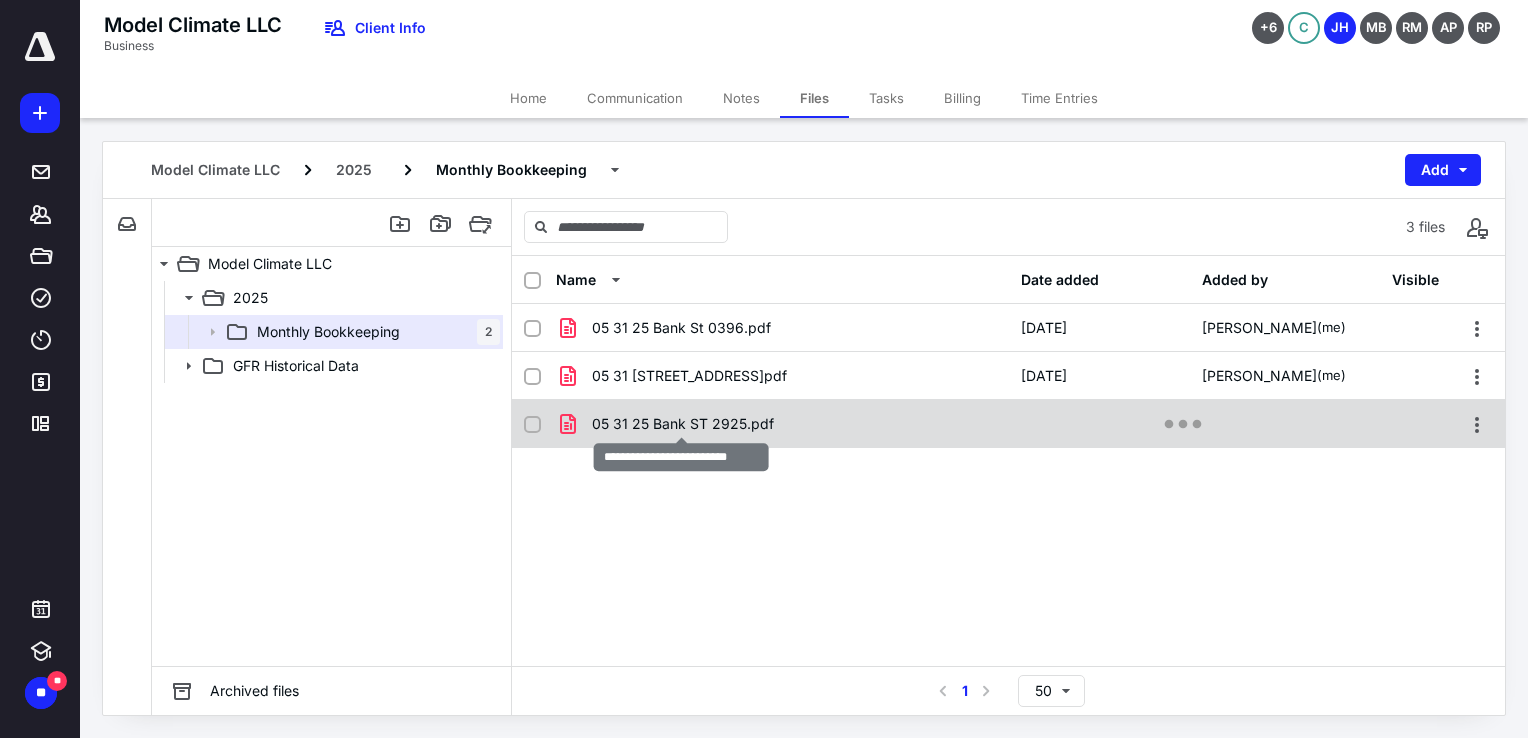 click on "05 31 25 Bank ST 2925.pdf" at bounding box center [683, 424] 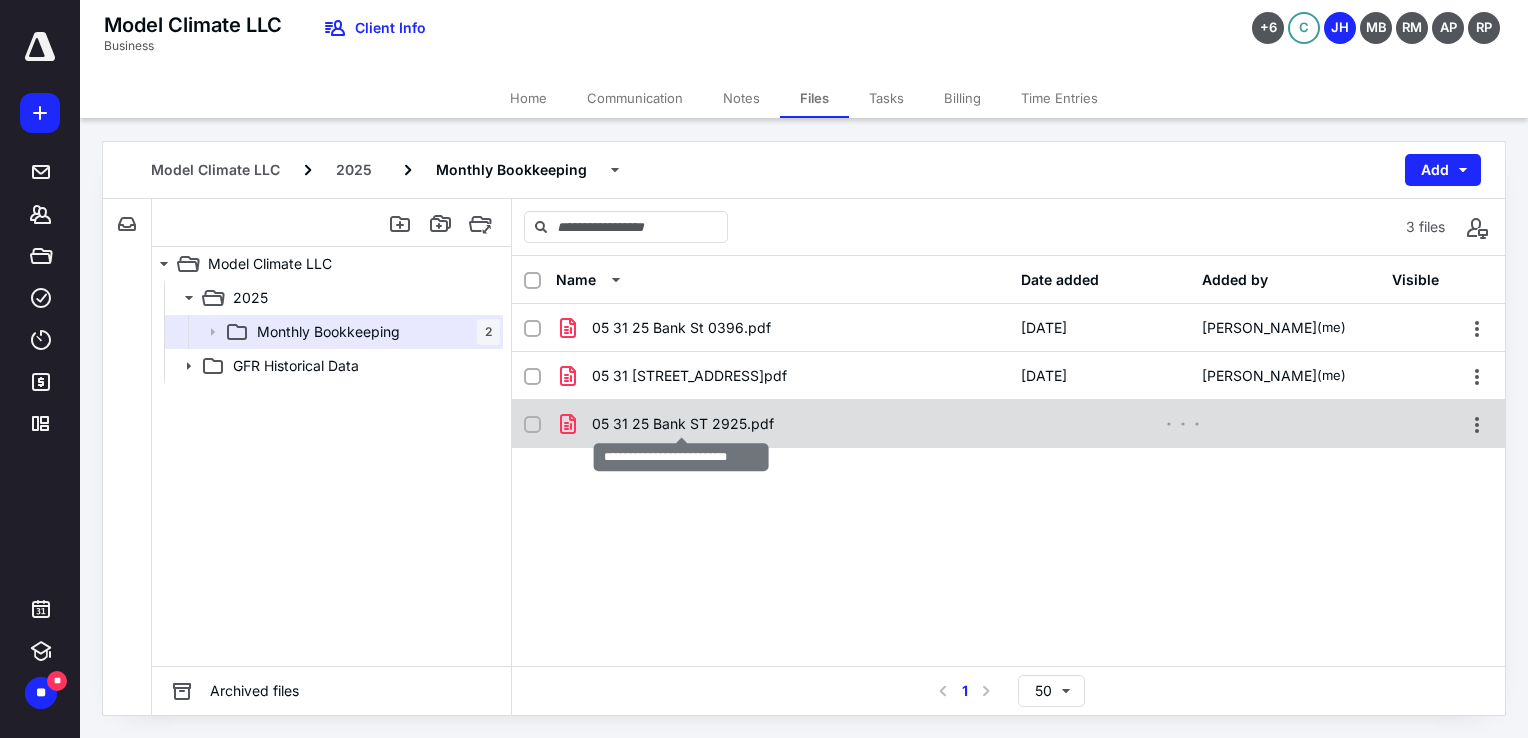 click on "05 31 25 Bank ST 2925.pdf" at bounding box center (683, 424) 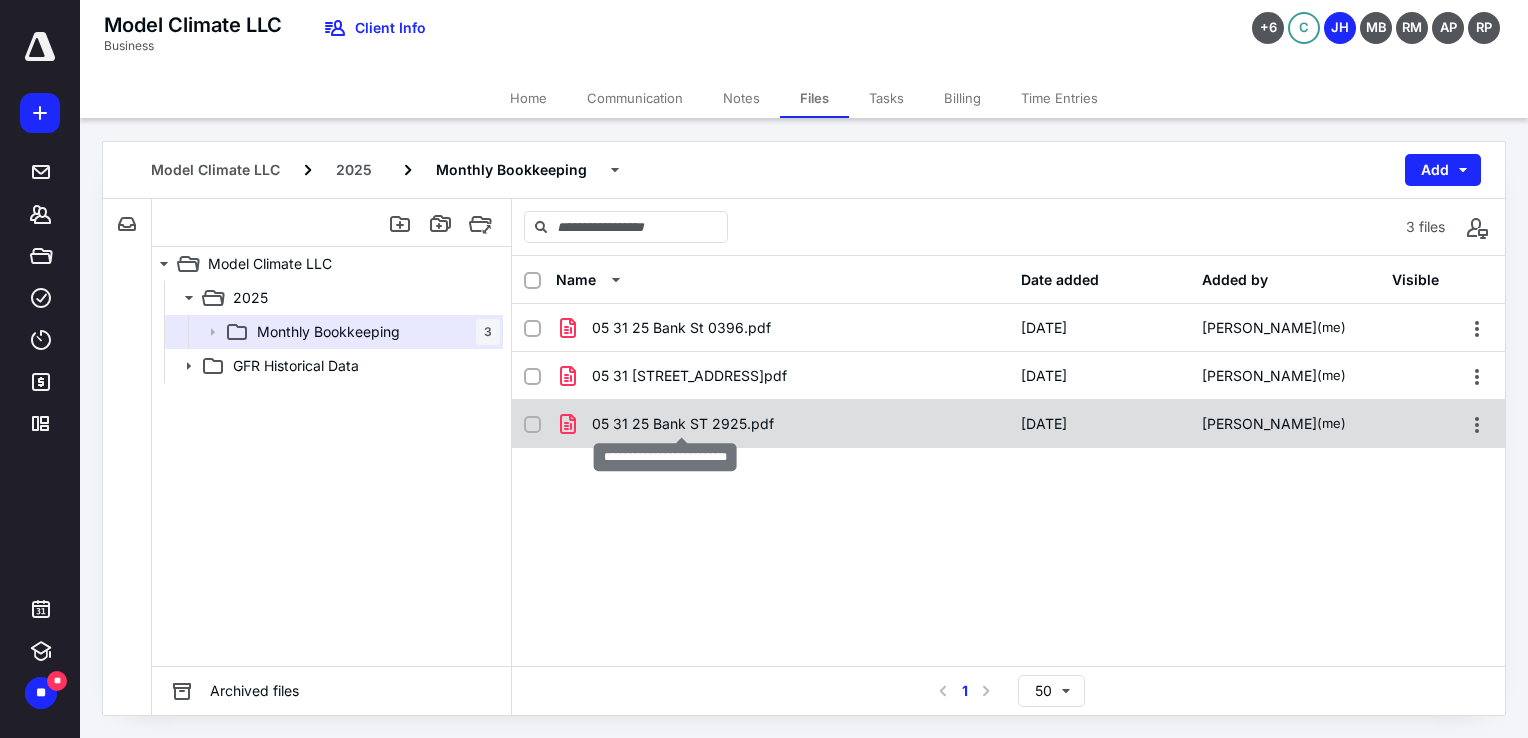 click on "05 31 25 Bank ST 2925.pdf" at bounding box center [683, 424] 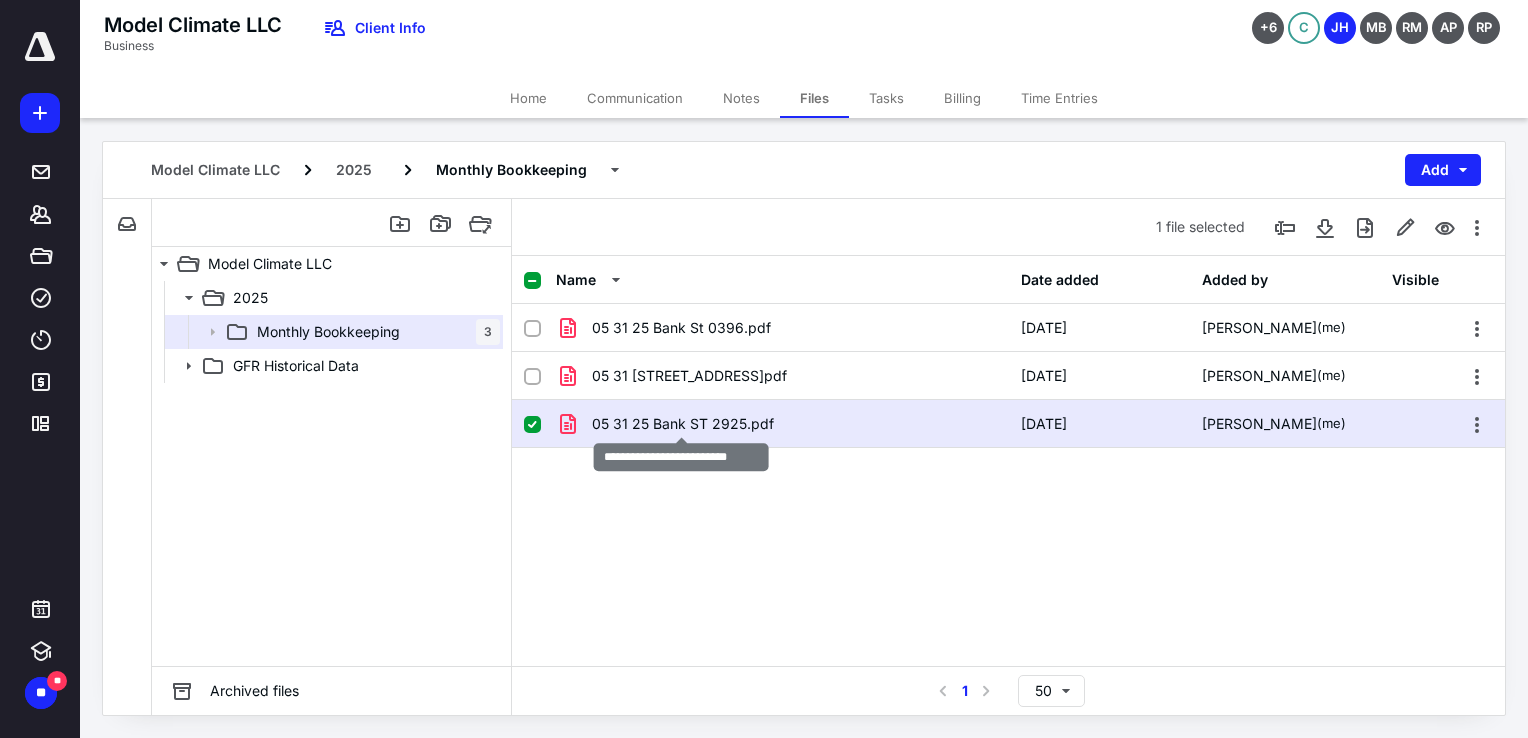click on "05 31 25 Bank ST 2925.pdf" at bounding box center (683, 424) 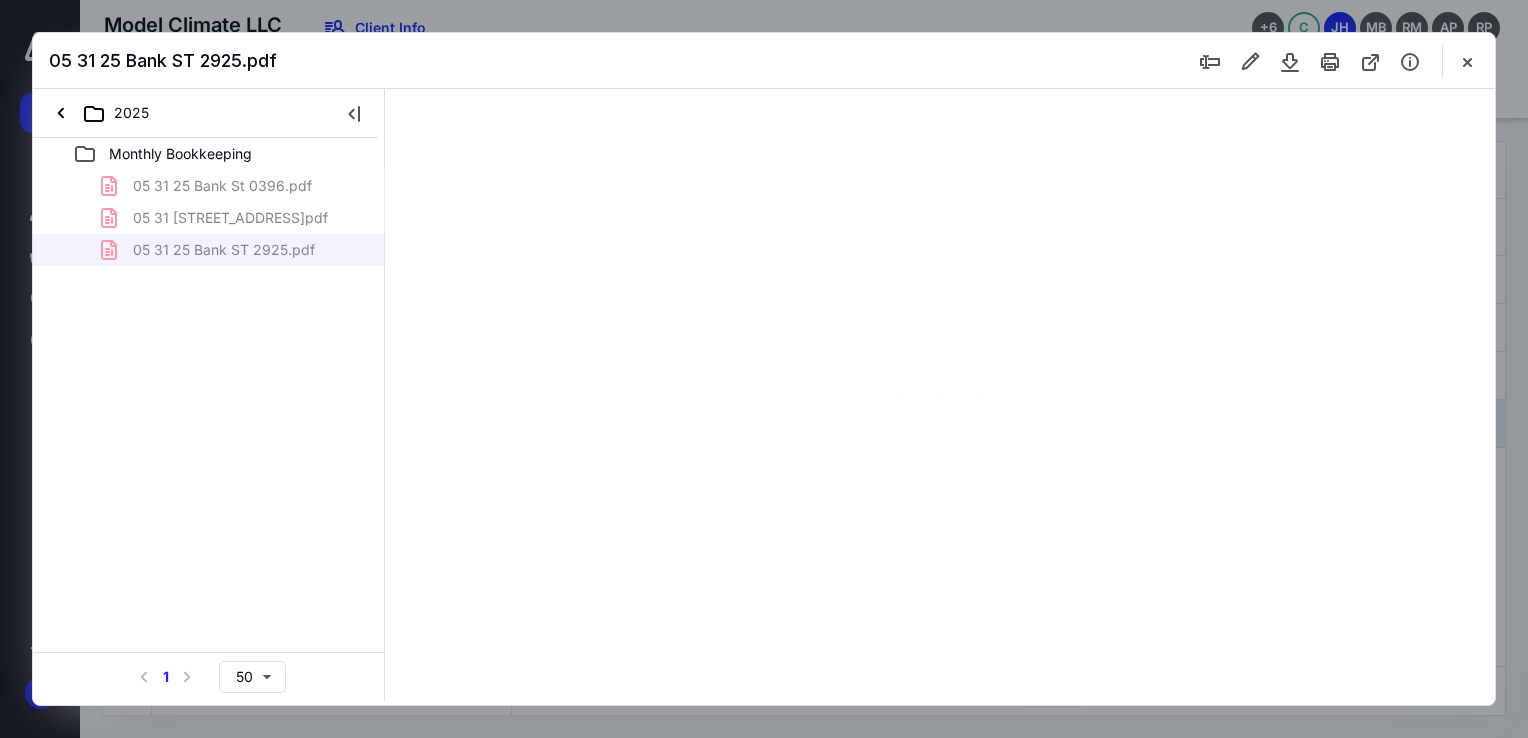 scroll, scrollTop: 0, scrollLeft: 0, axis: both 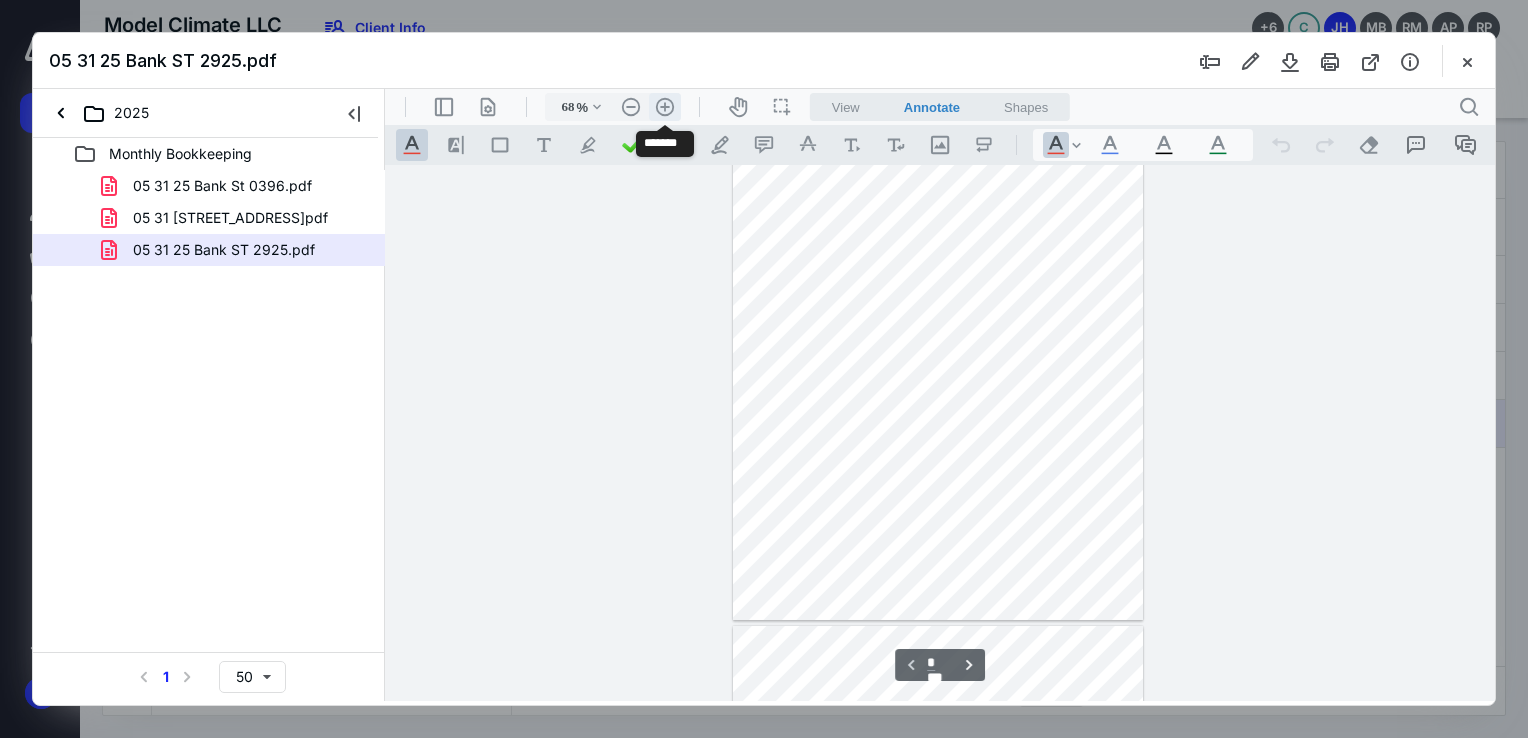 click on ".cls-1{fill:#abb0c4;} icon - header - zoom - in - line" at bounding box center (665, 107) 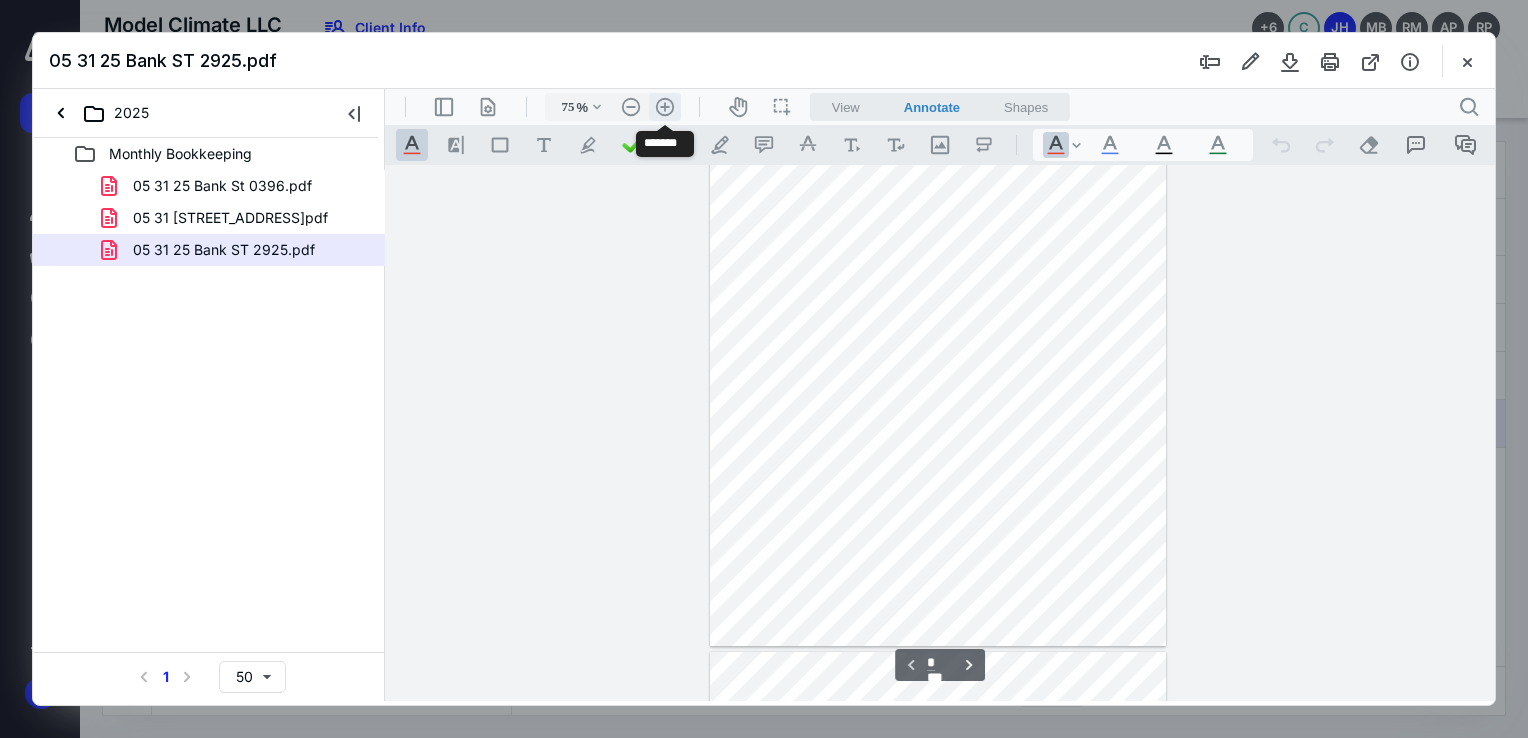 click on ".cls-1{fill:#abb0c4;} icon - header - zoom - in - line" at bounding box center [665, 107] 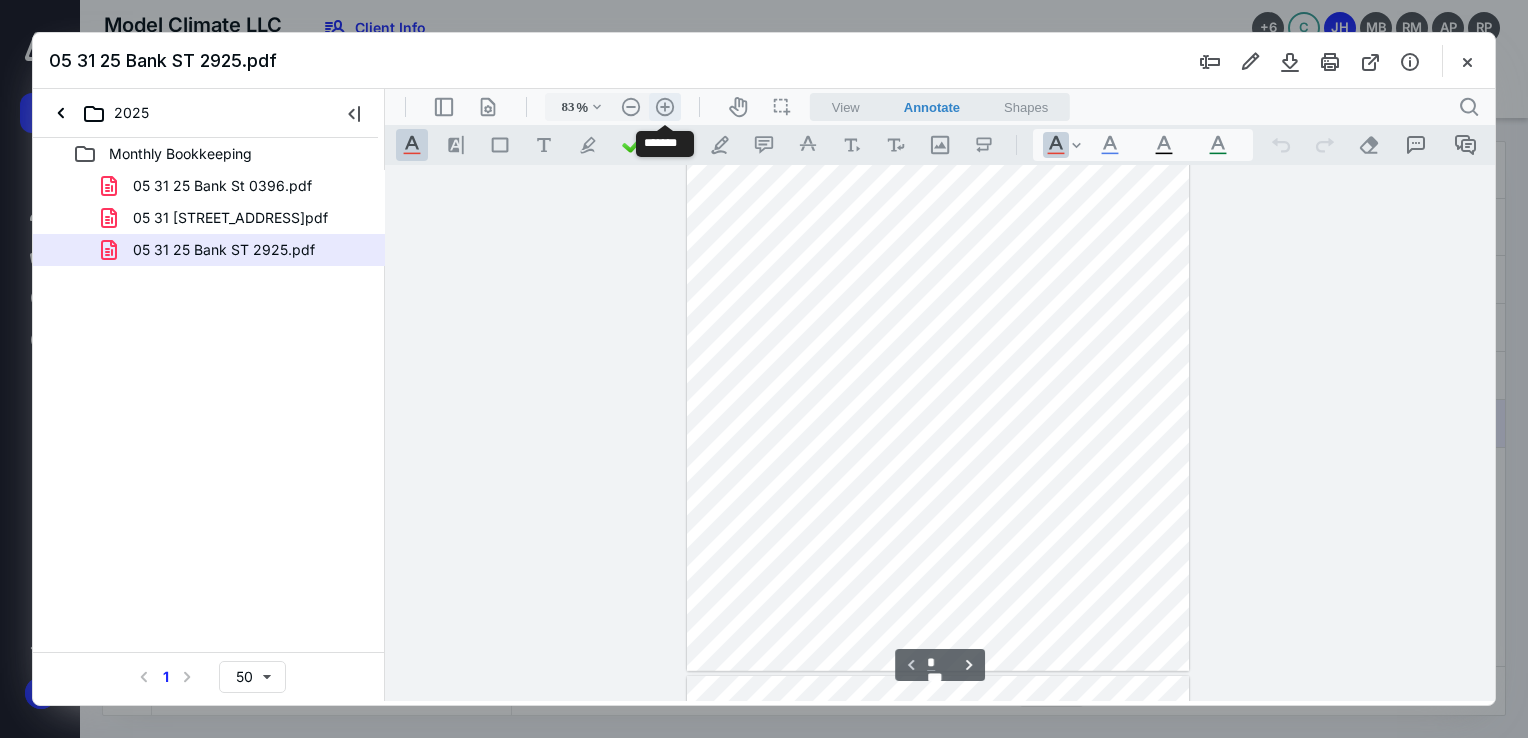 click on ".cls-1{fill:#abb0c4;} icon - header - zoom - in - line" at bounding box center (665, 107) 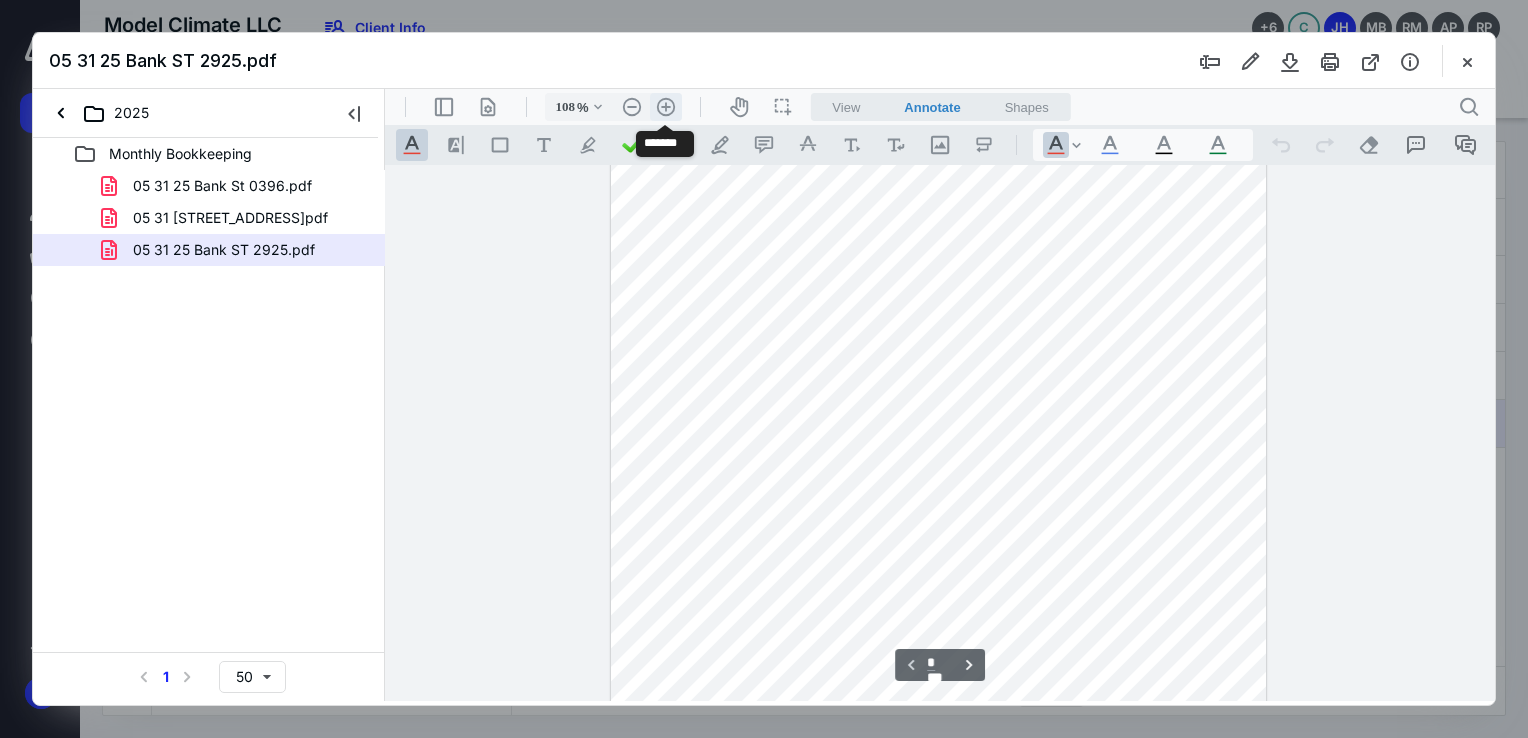 scroll, scrollTop: 263, scrollLeft: 0, axis: vertical 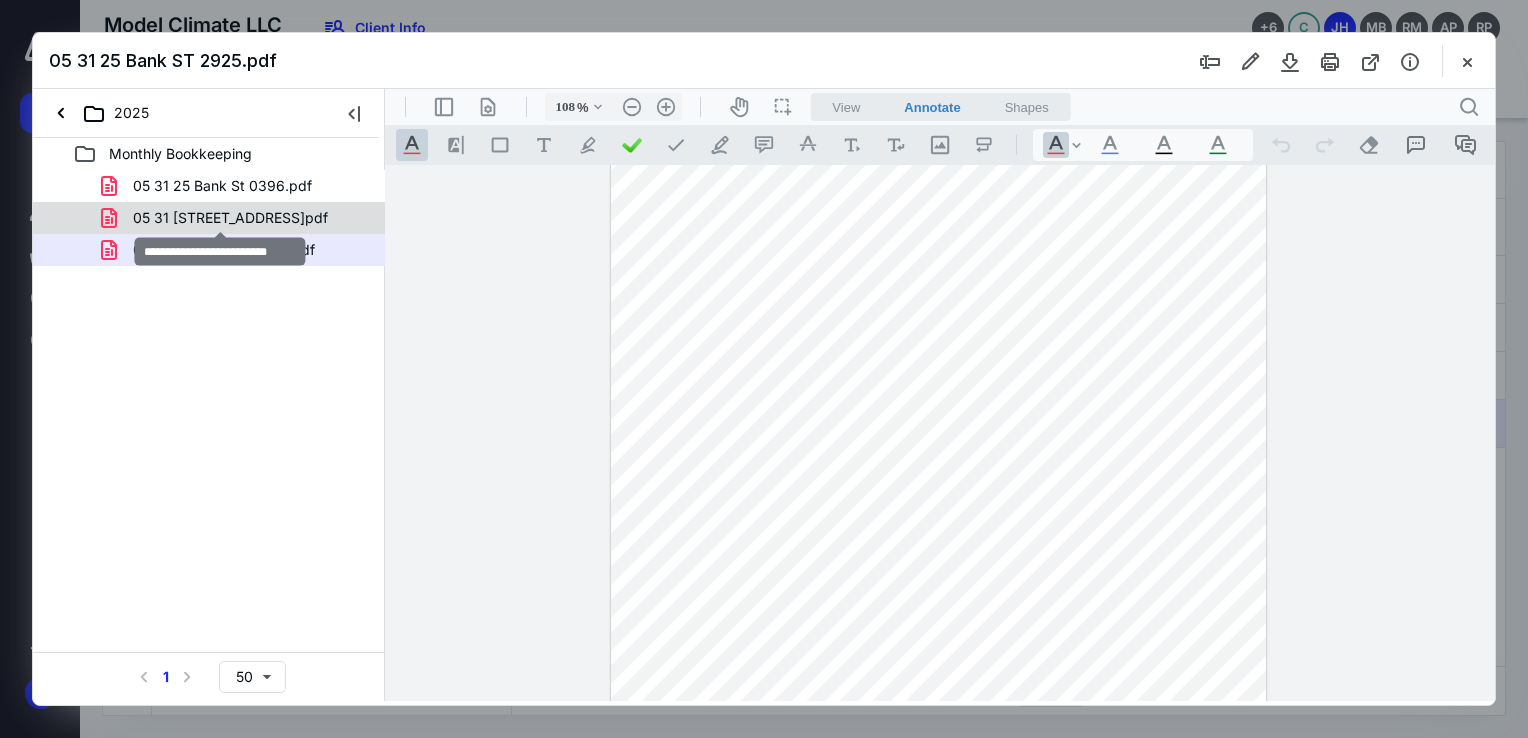 click on "05 31 25 Bank St 2526.pdf" at bounding box center [230, 218] 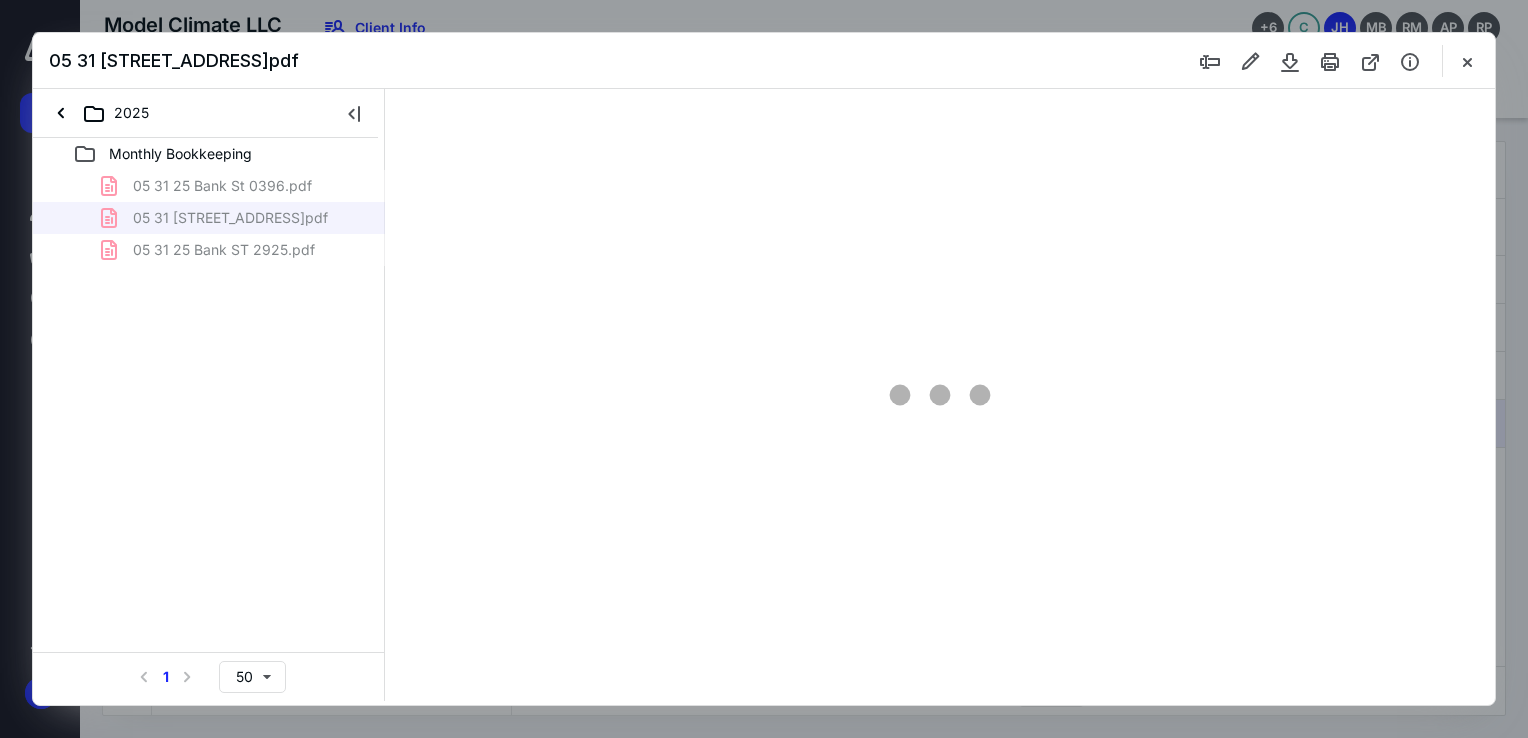 type on "68" 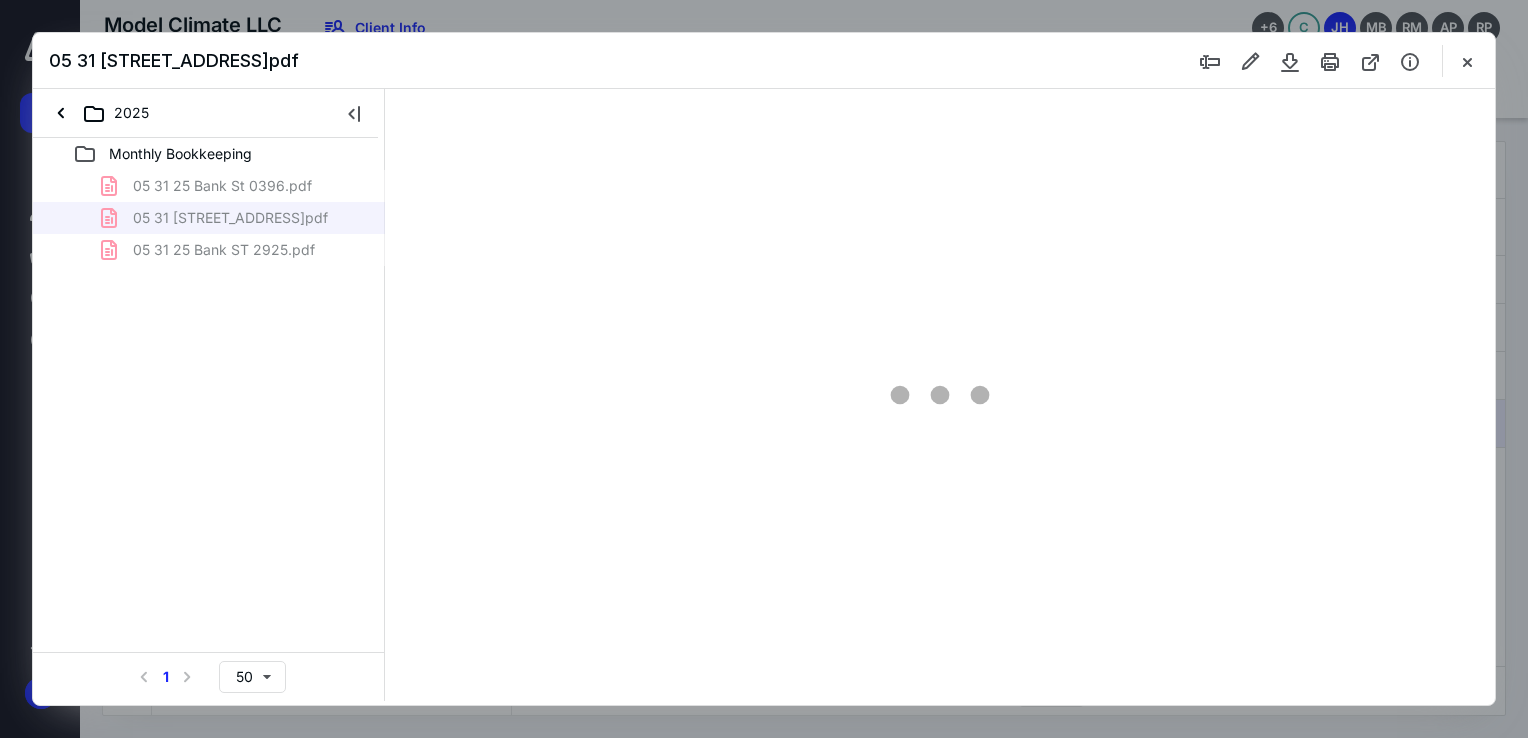 scroll, scrollTop: 79, scrollLeft: 0, axis: vertical 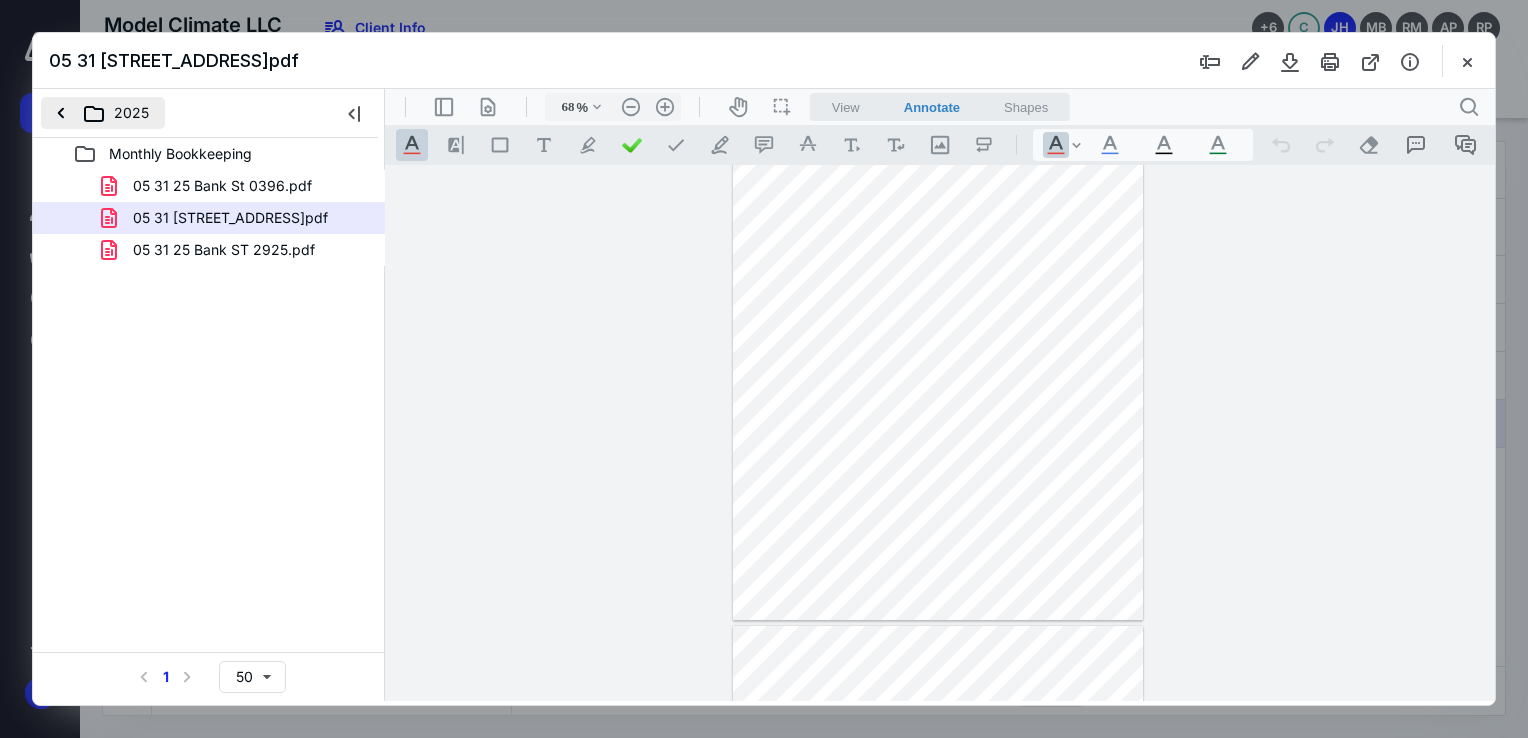 click on "2025" at bounding box center [103, 113] 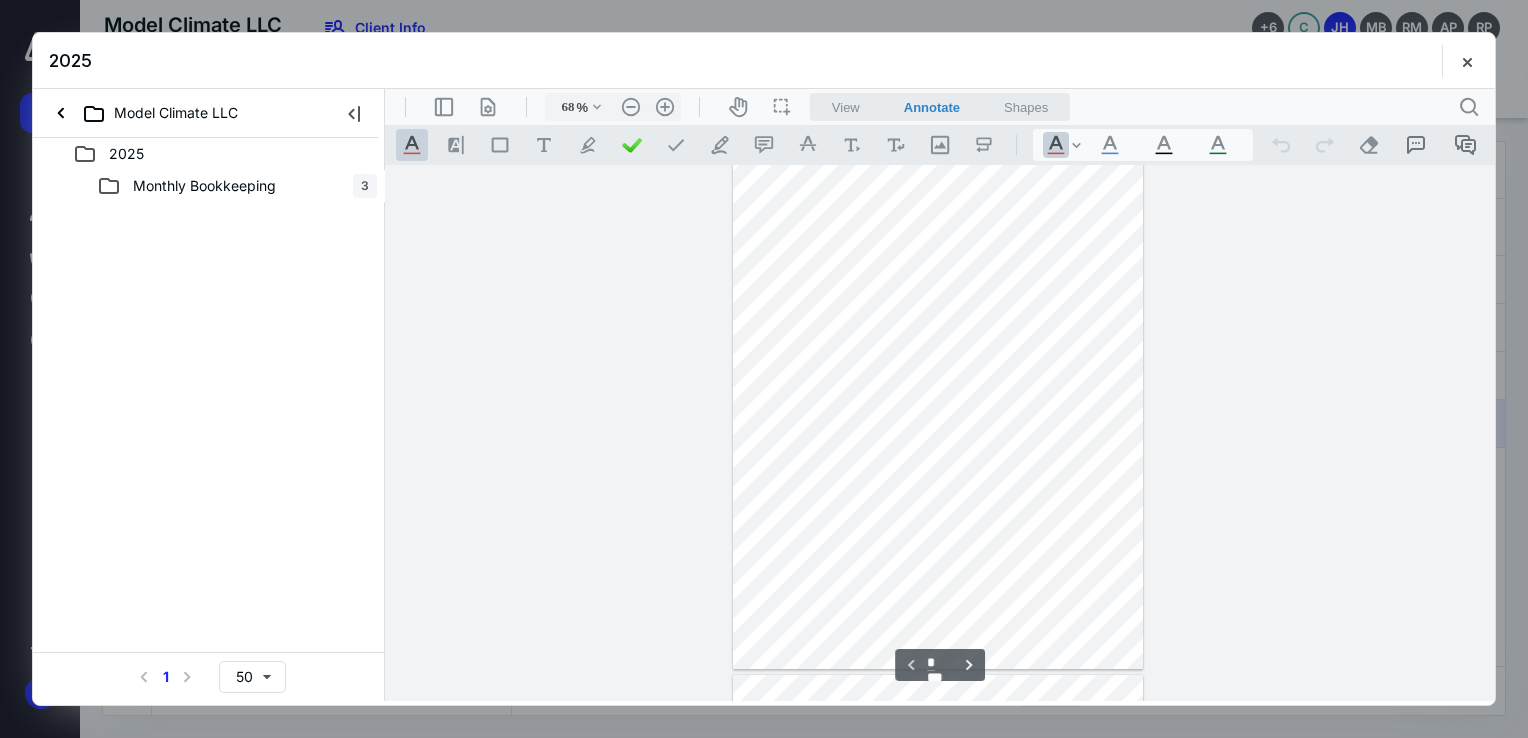 scroll, scrollTop: 0, scrollLeft: 0, axis: both 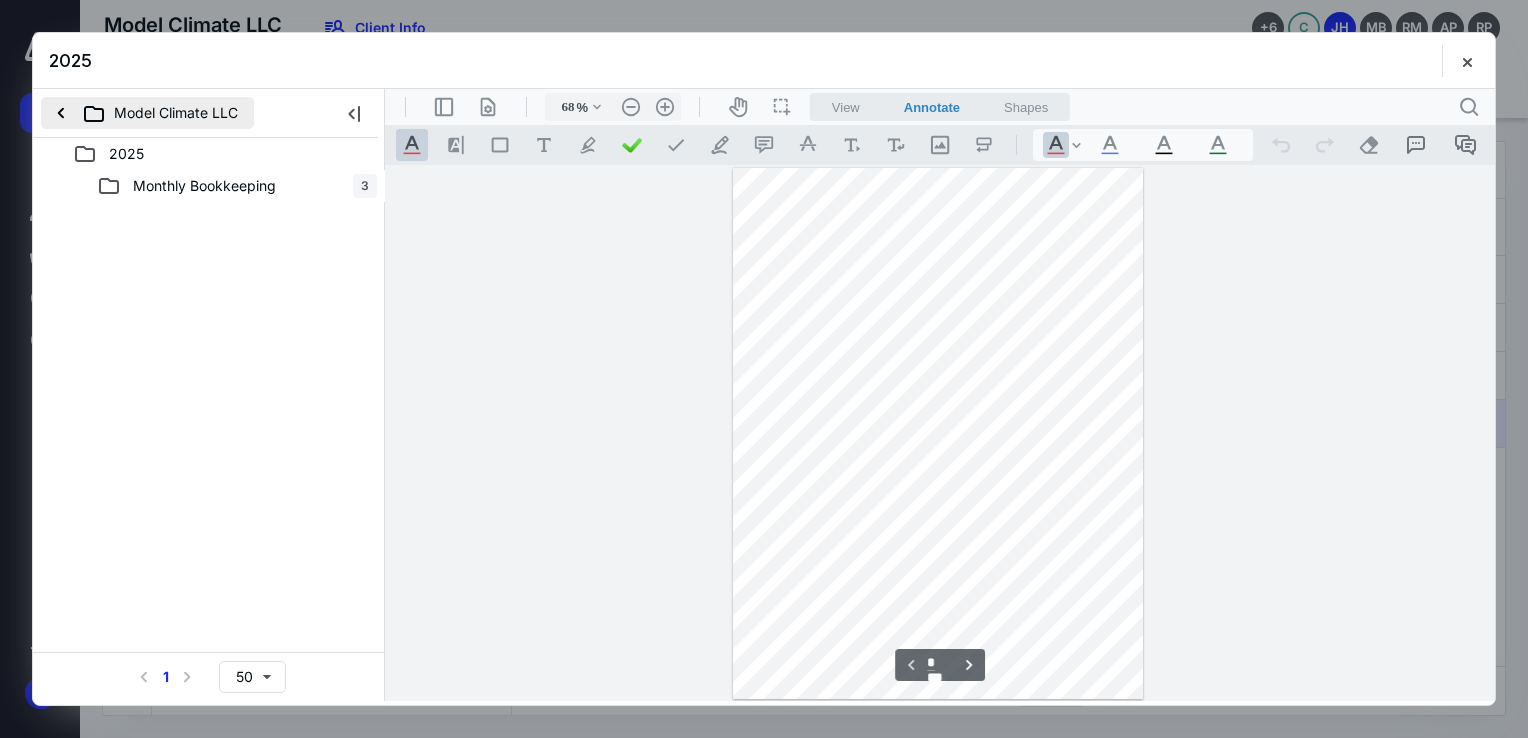 click on "Model Climate LLC" at bounding box center [147, 113] 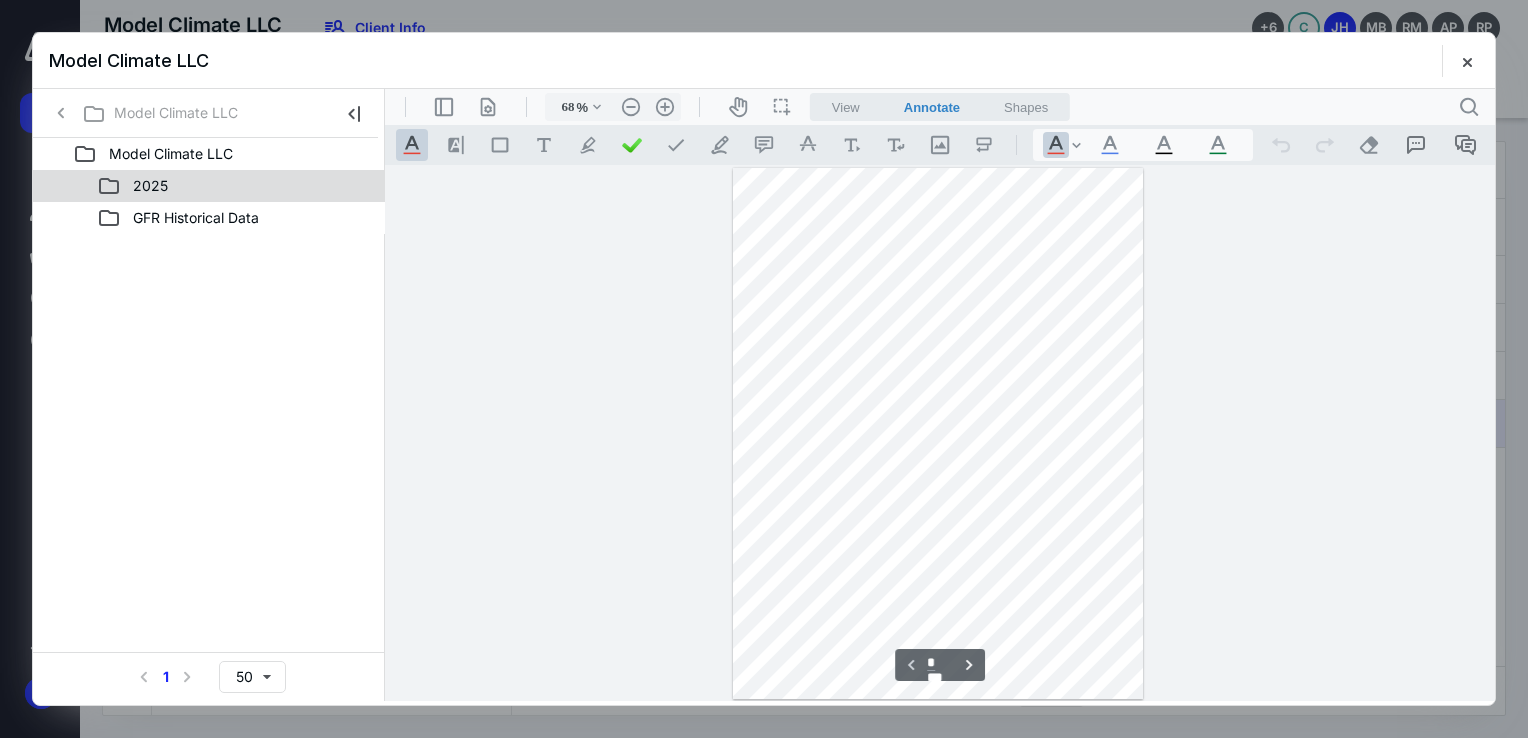 click on "2025" at bounding box center [150, 186] 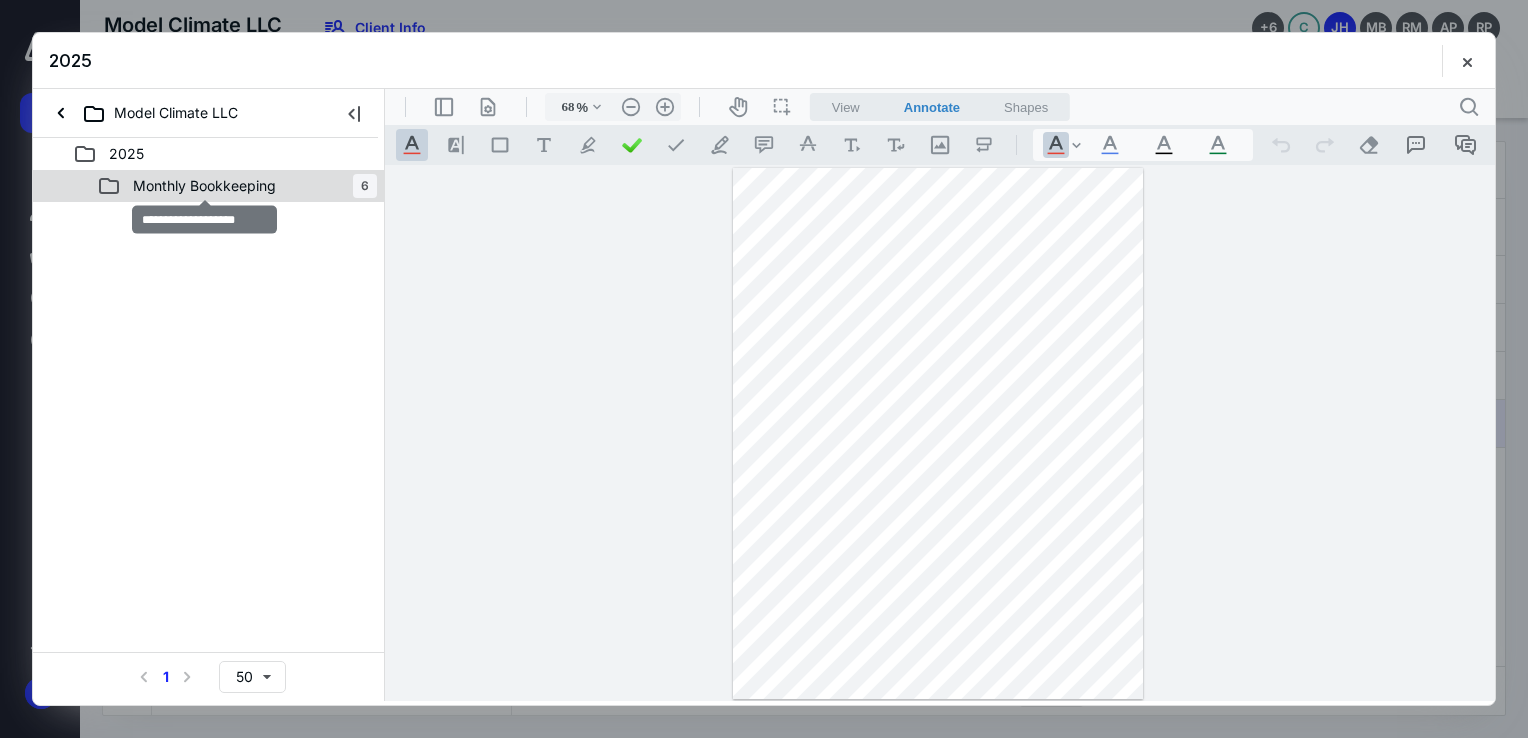 click on "Monthly Bookkeeping" at bounding box center [204, 186] 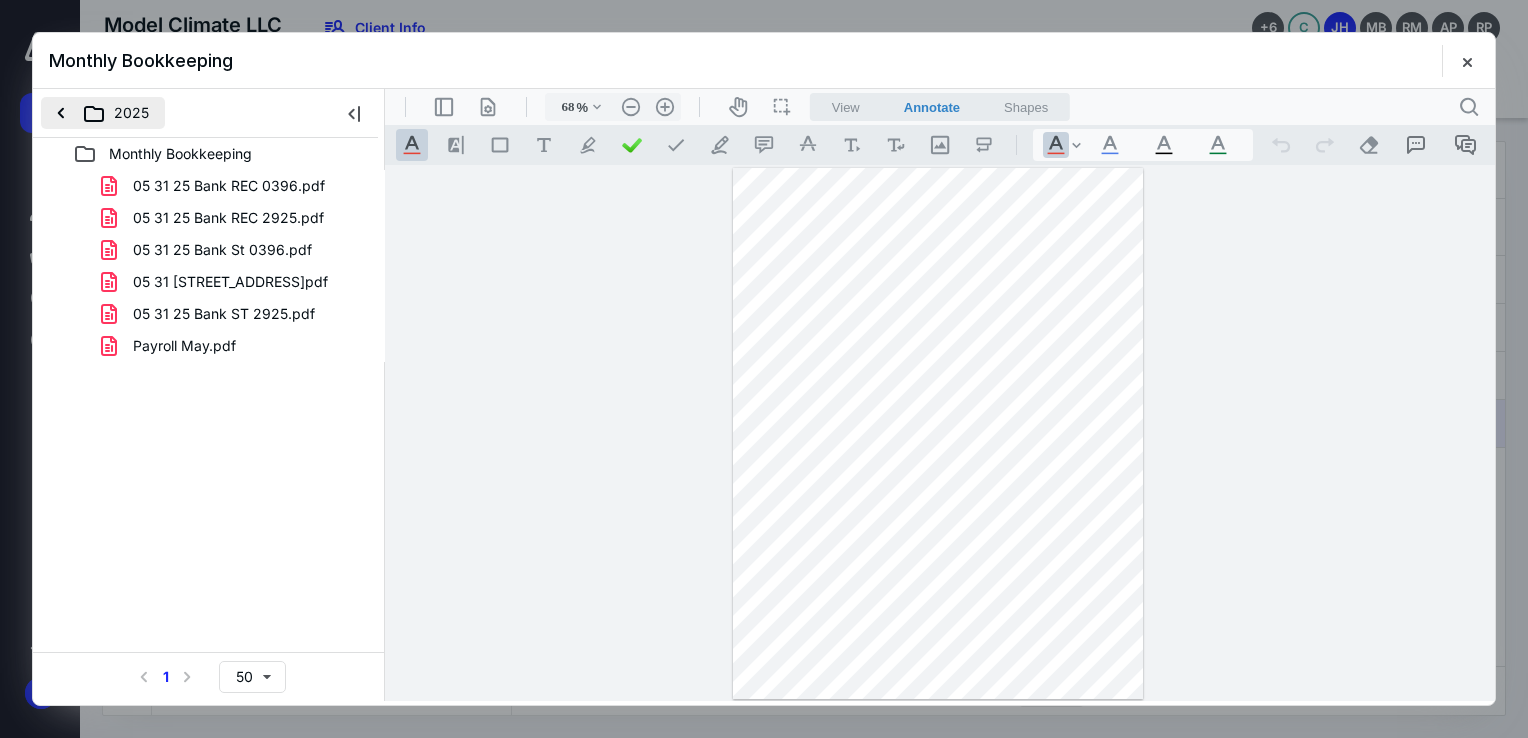 click on "2025" at bounding box center (103, 113) 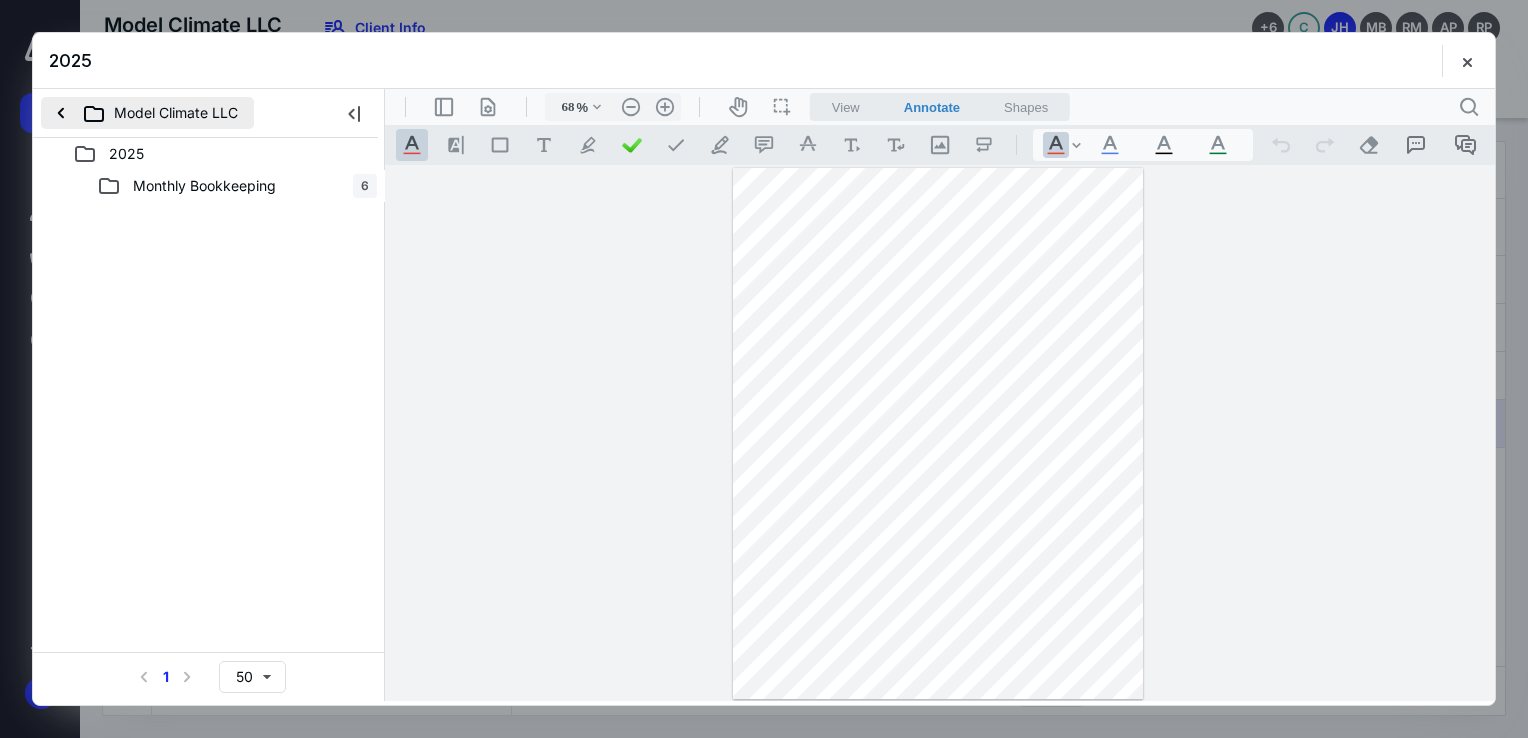 click on "Model Climate LLC" at bounding box center [147, 113] 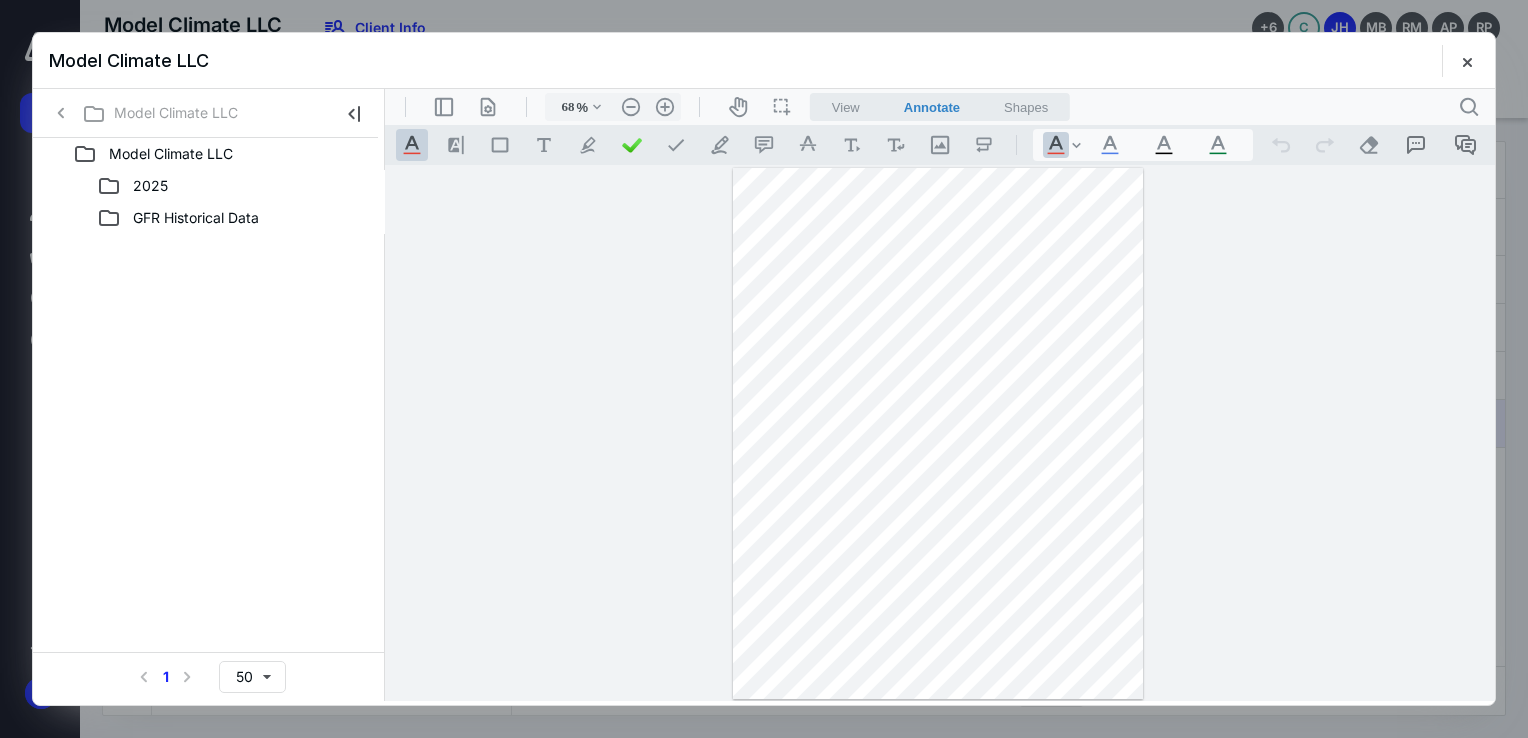 click on "Model Climate LLC" at bounding box center [129, 60] 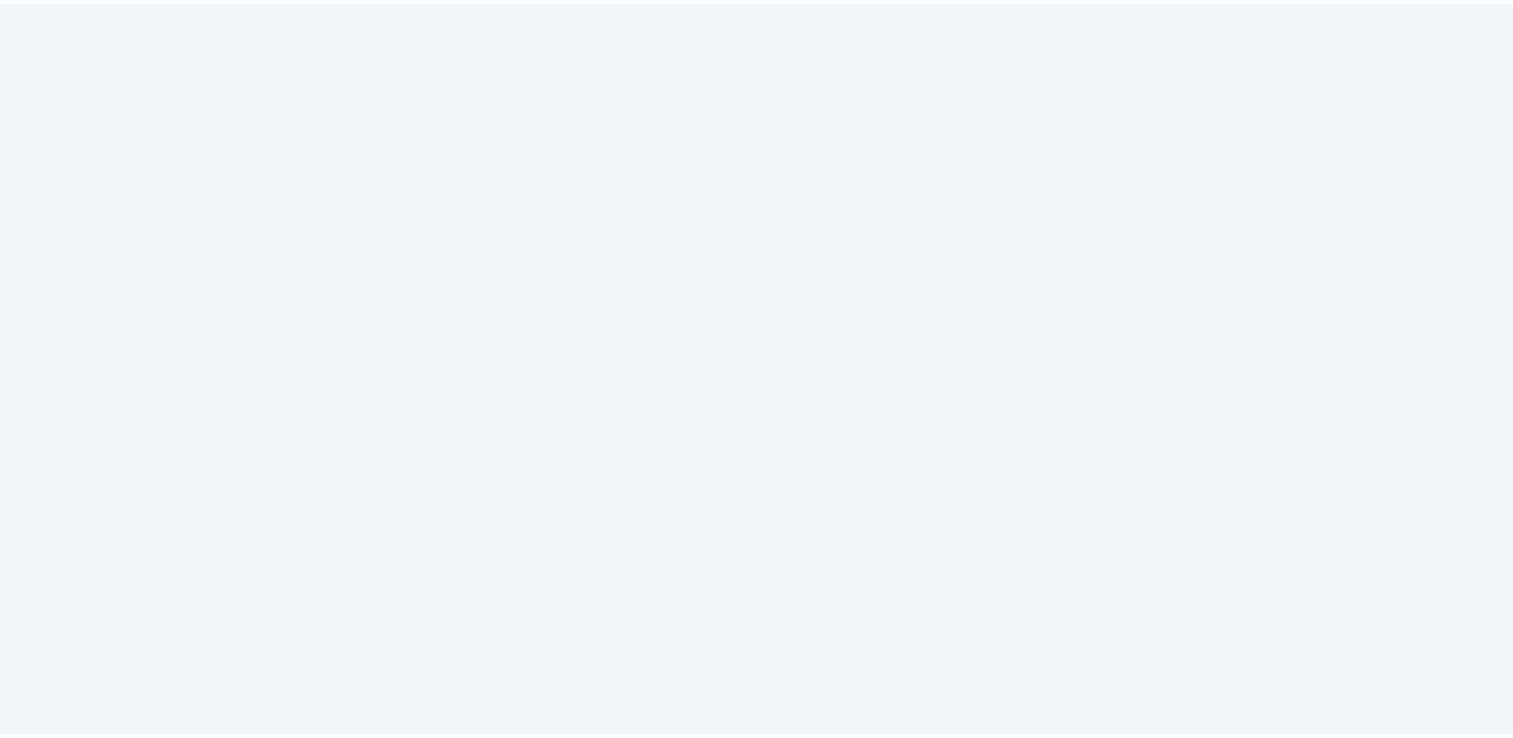 scroll, scrollTop: 0, scrollLeft: 0, axis: both 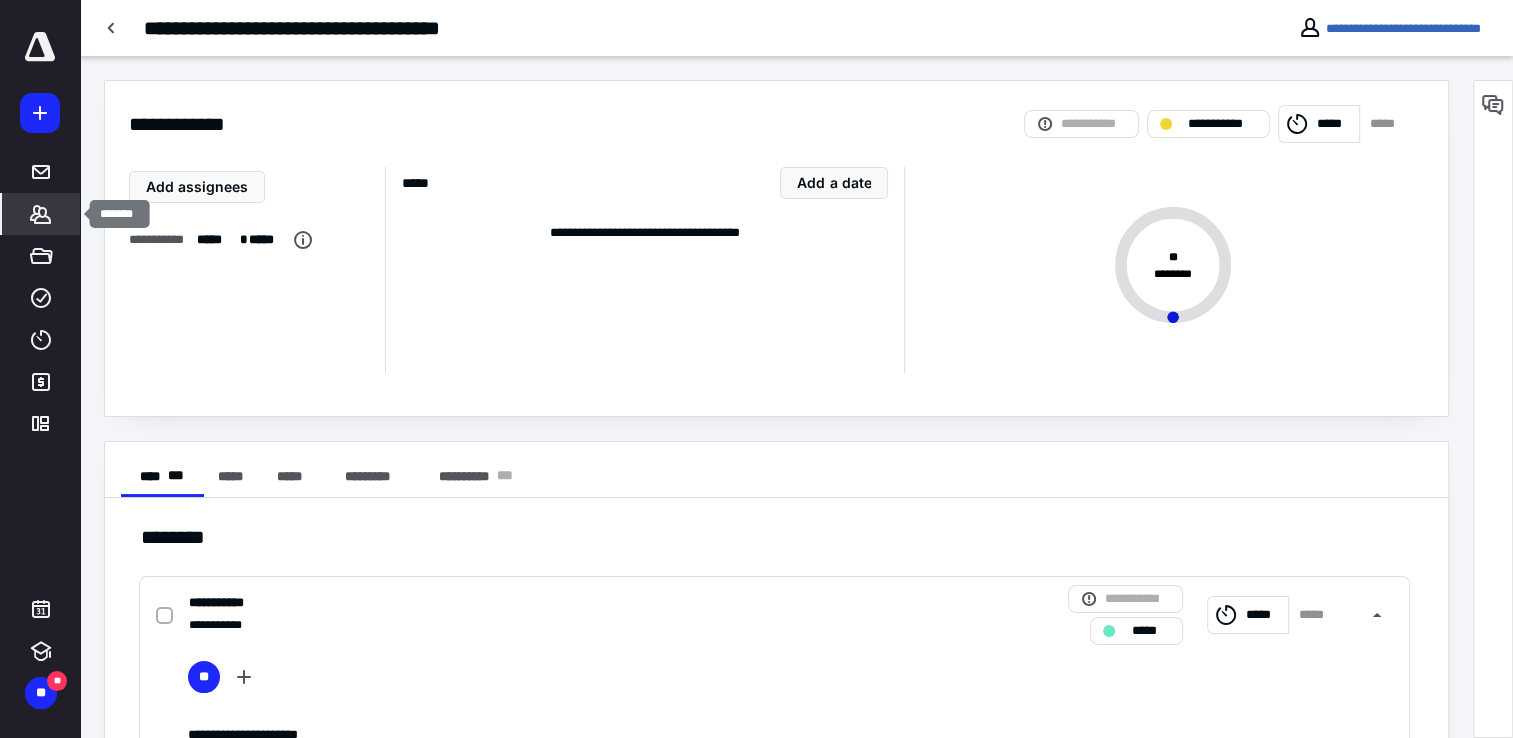 click on "*******" at bounding box center [41, 214] 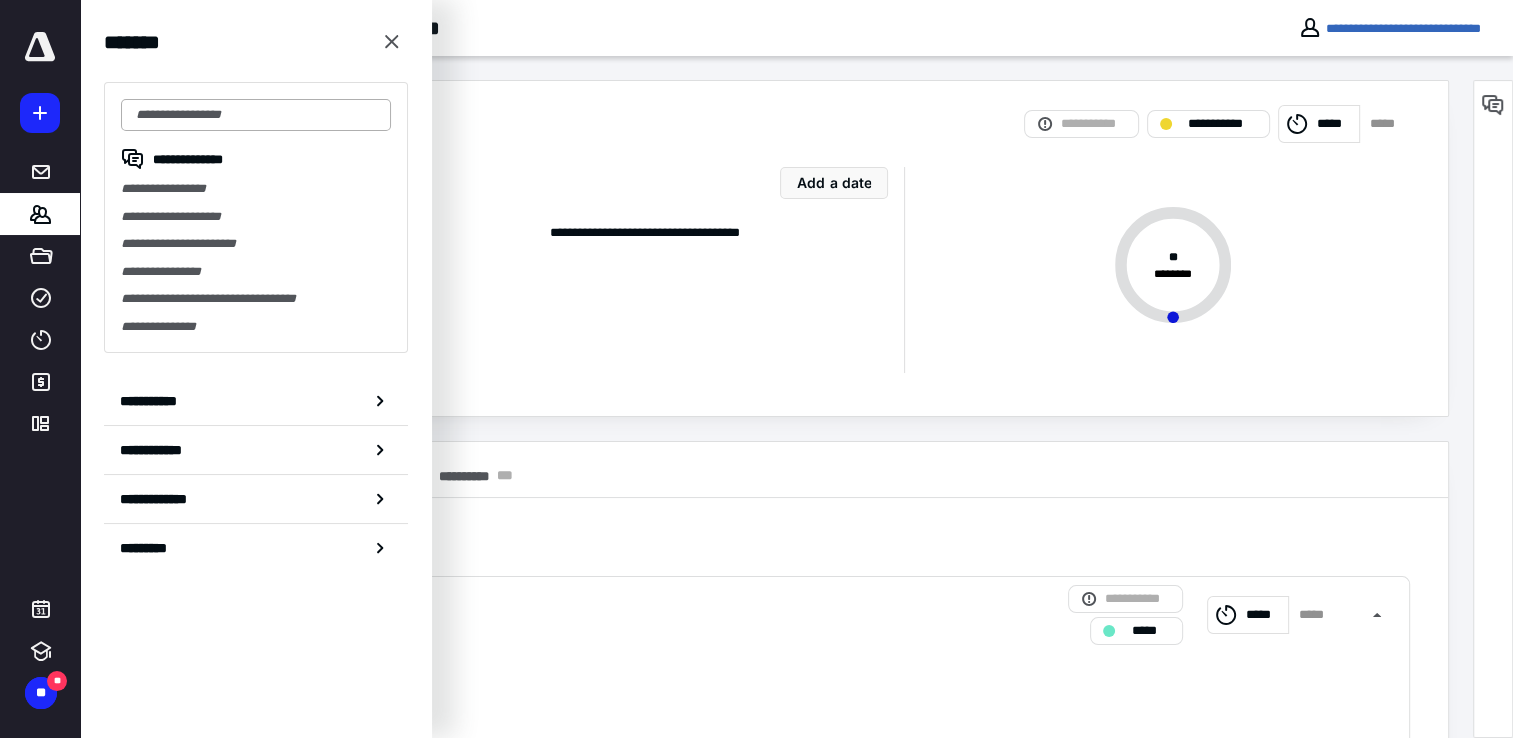click at bounding box center (256, 115) 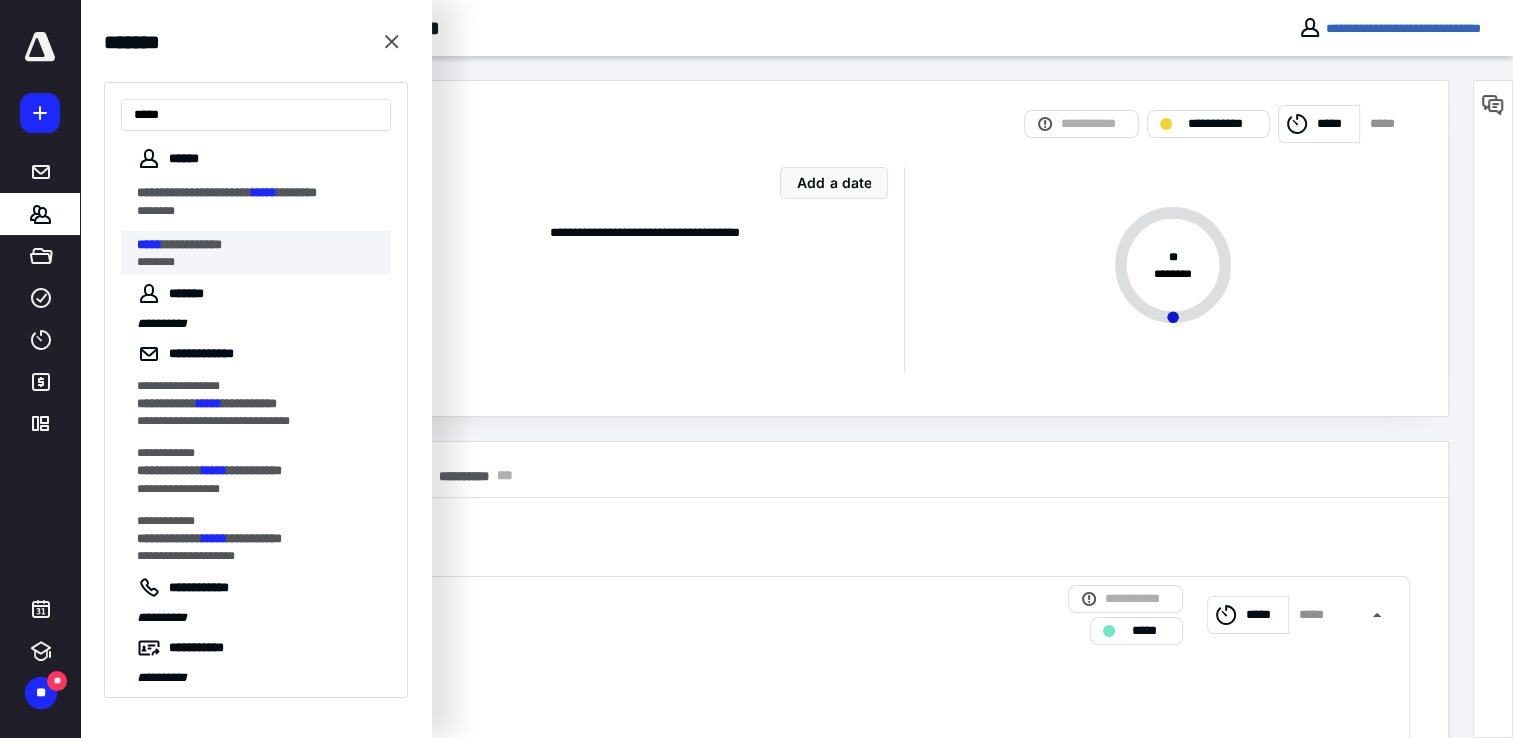 type on "*****" 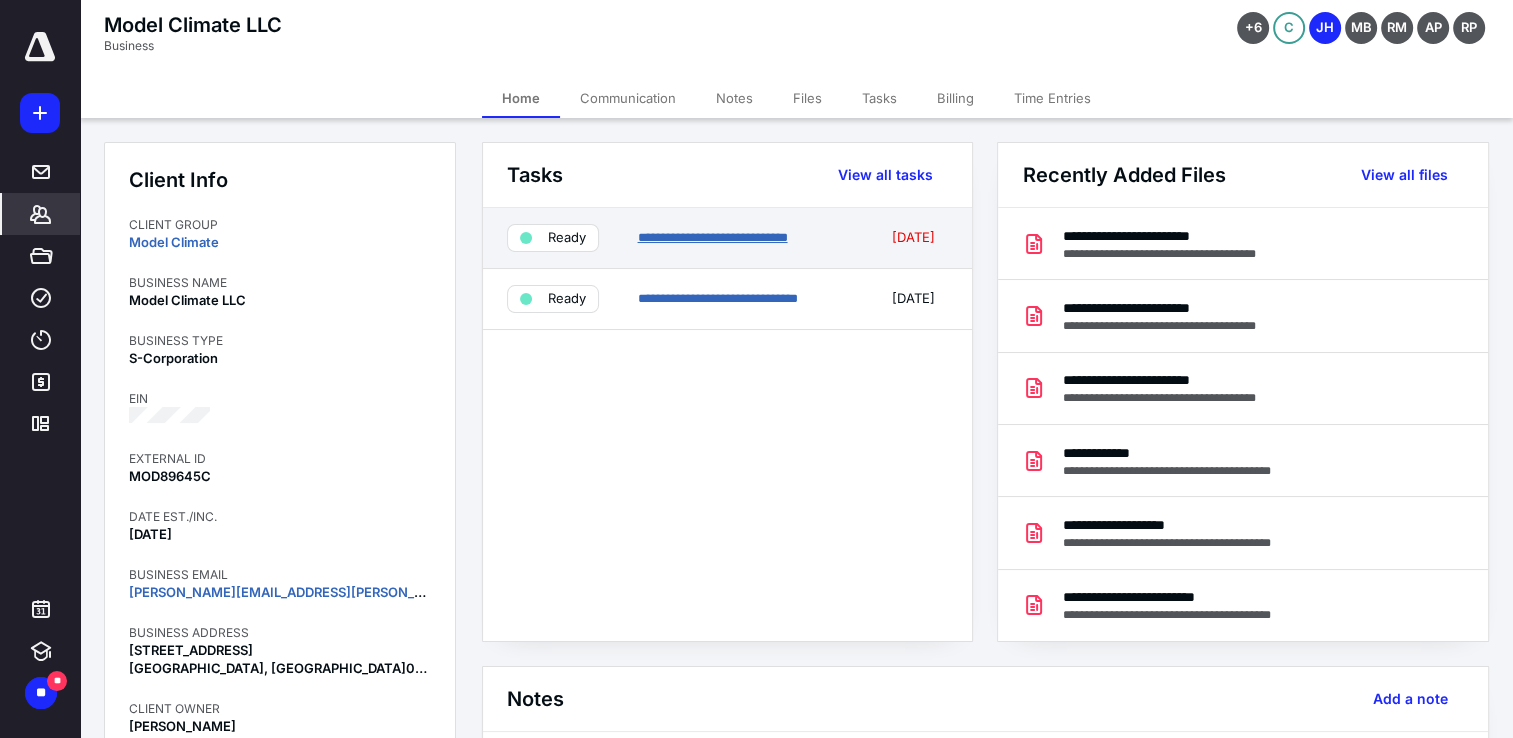 click on "**********" at bounding box center [712, 237] 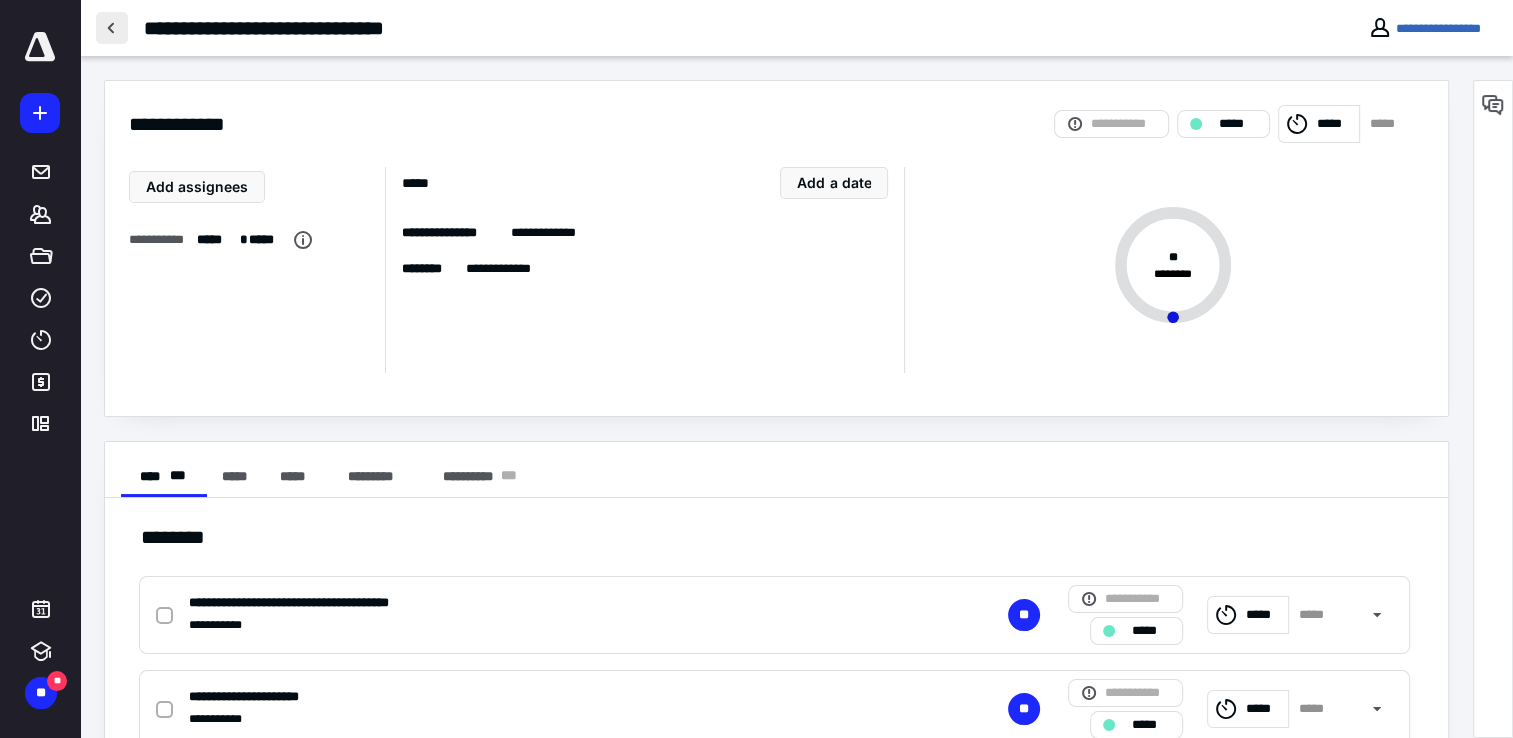click at bounding box center [112, 28] 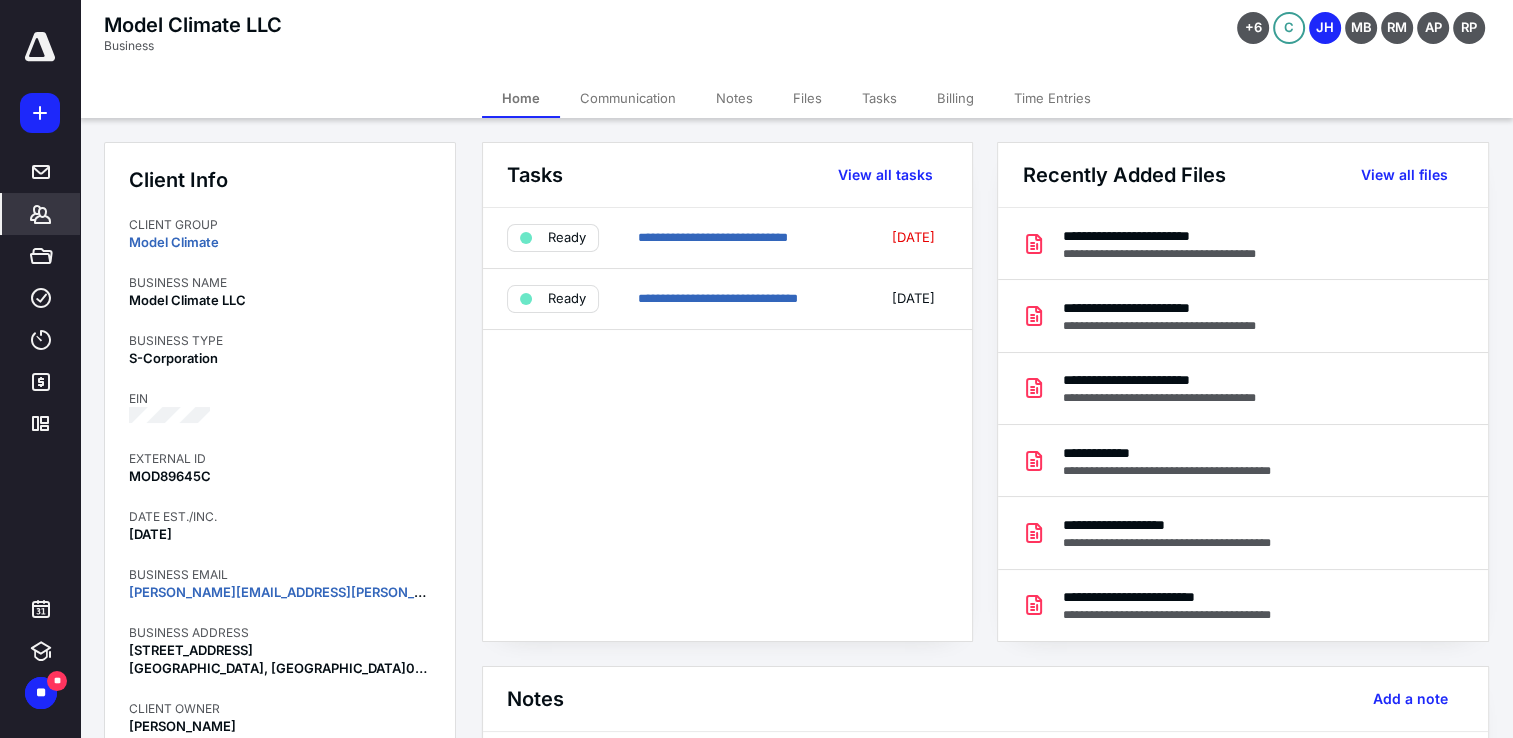click on "Files" at bounding box center [807, 98] 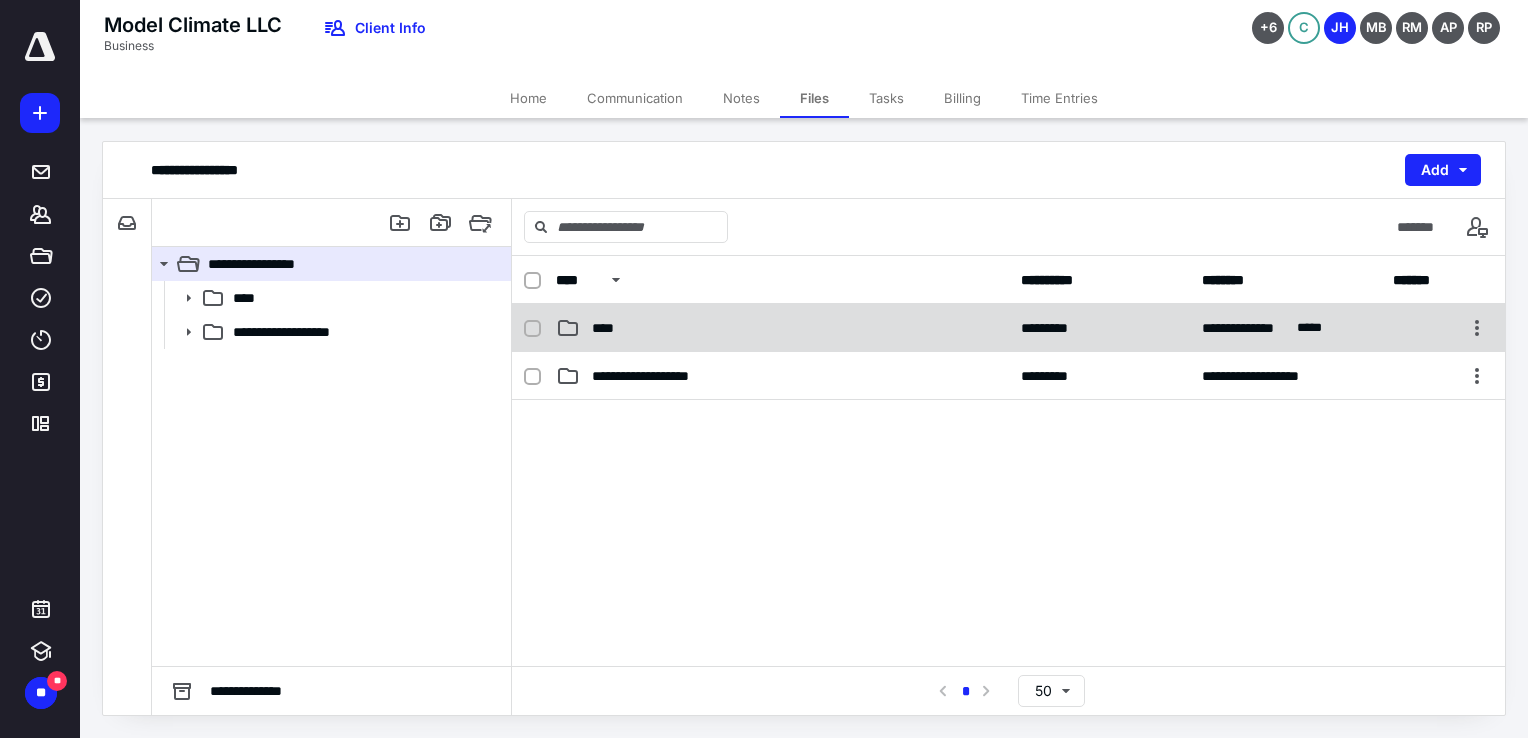 click on "****" at bounding box center [609, 328] 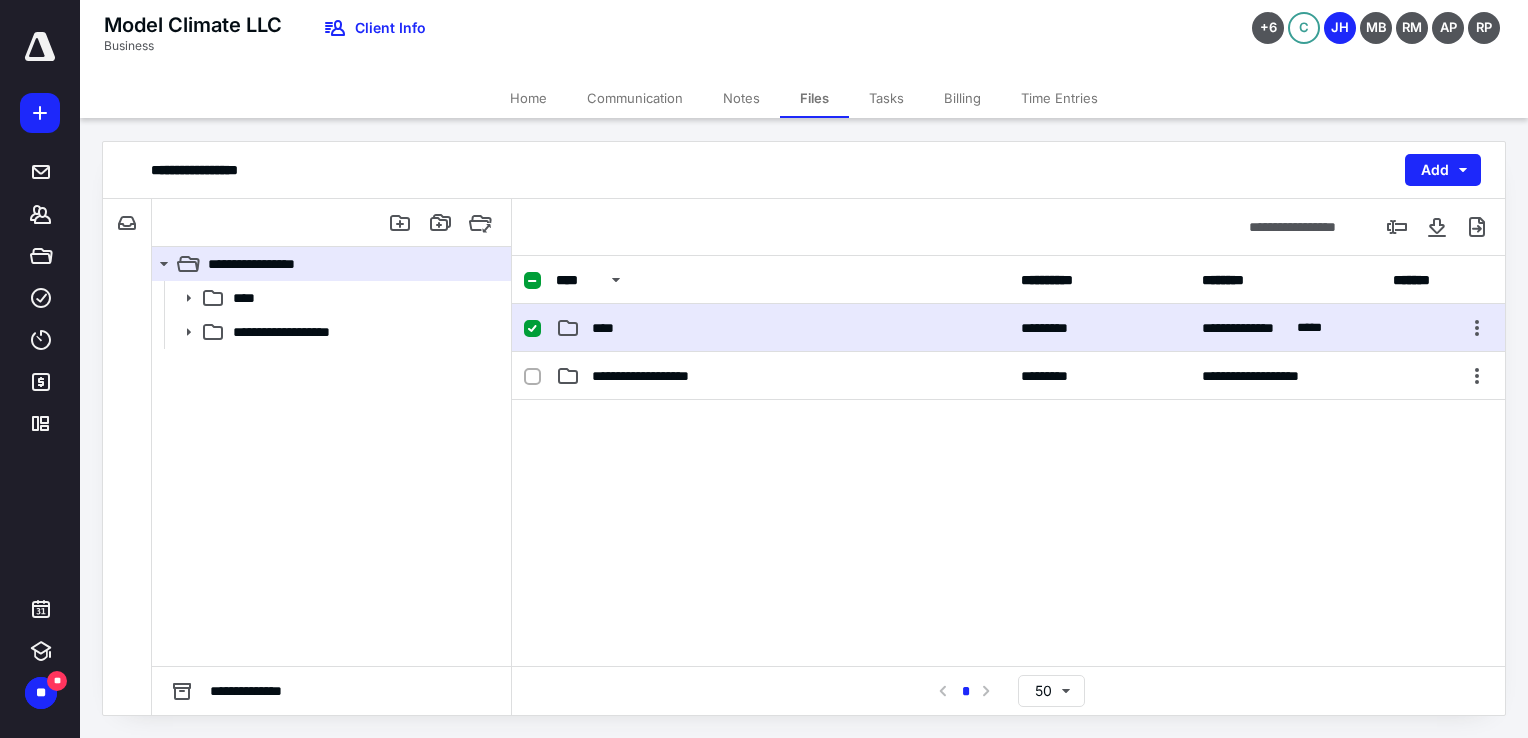 click on "****" at bounding box center (609, 328) 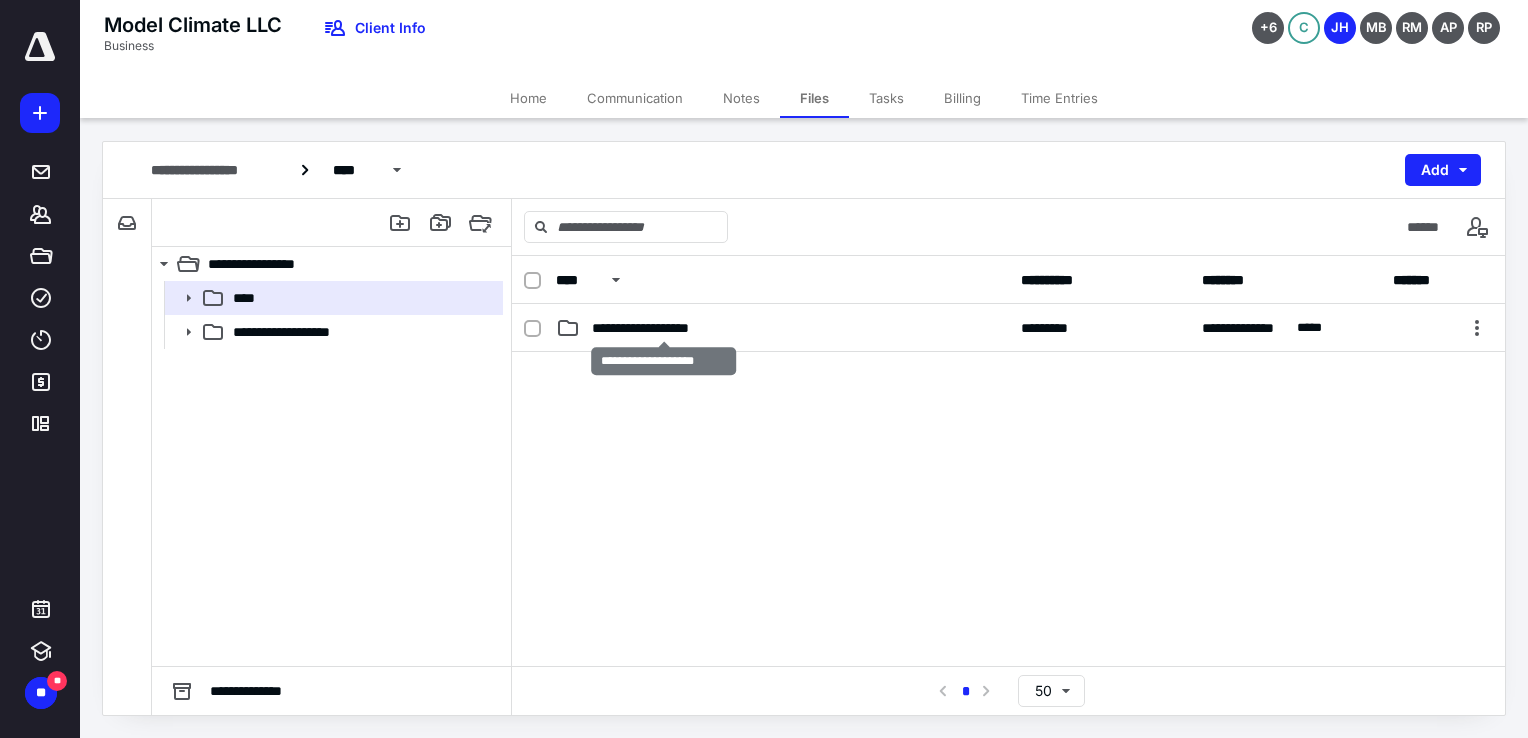 click on "**********" at bounding box center (664, 328) 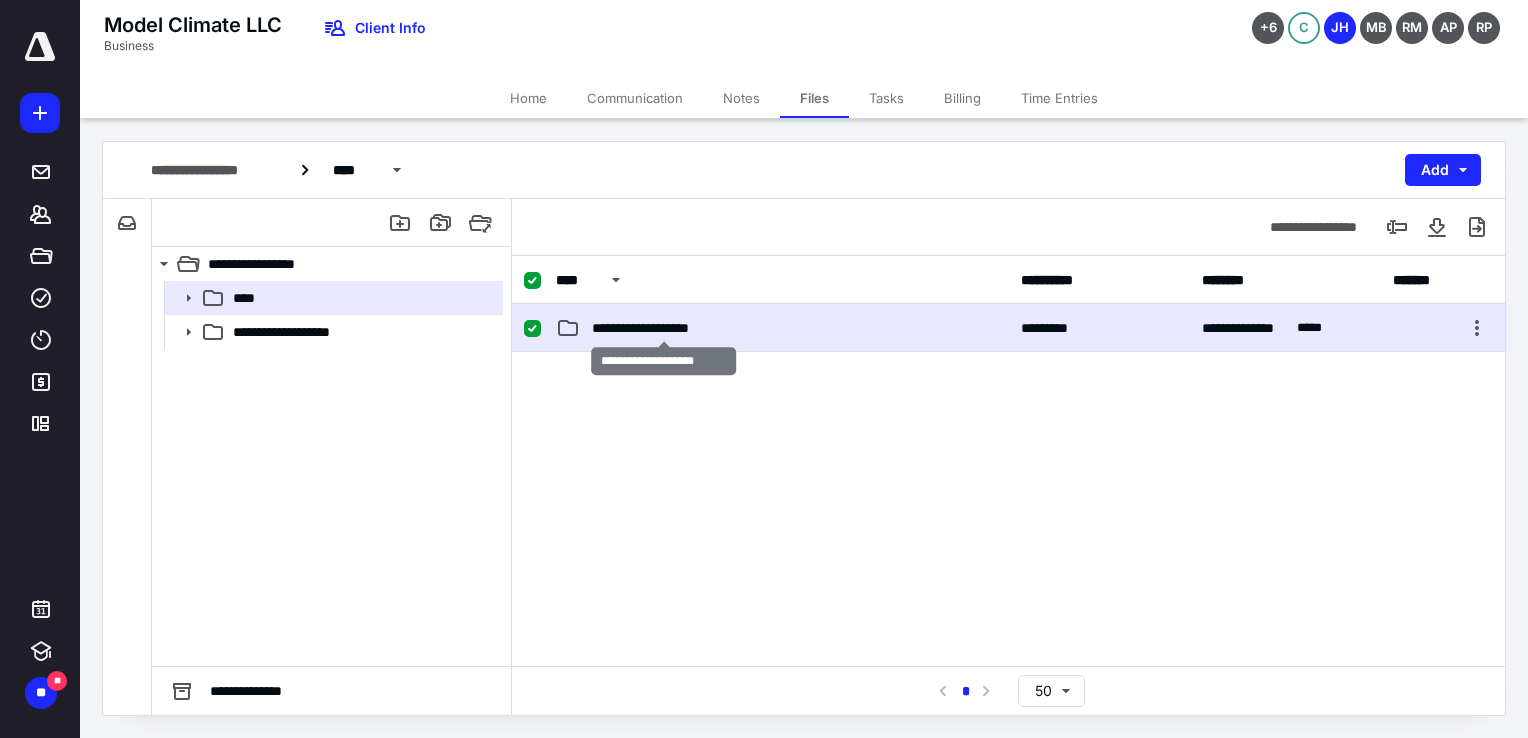 click on "**********" at bounding box center [664, 328] 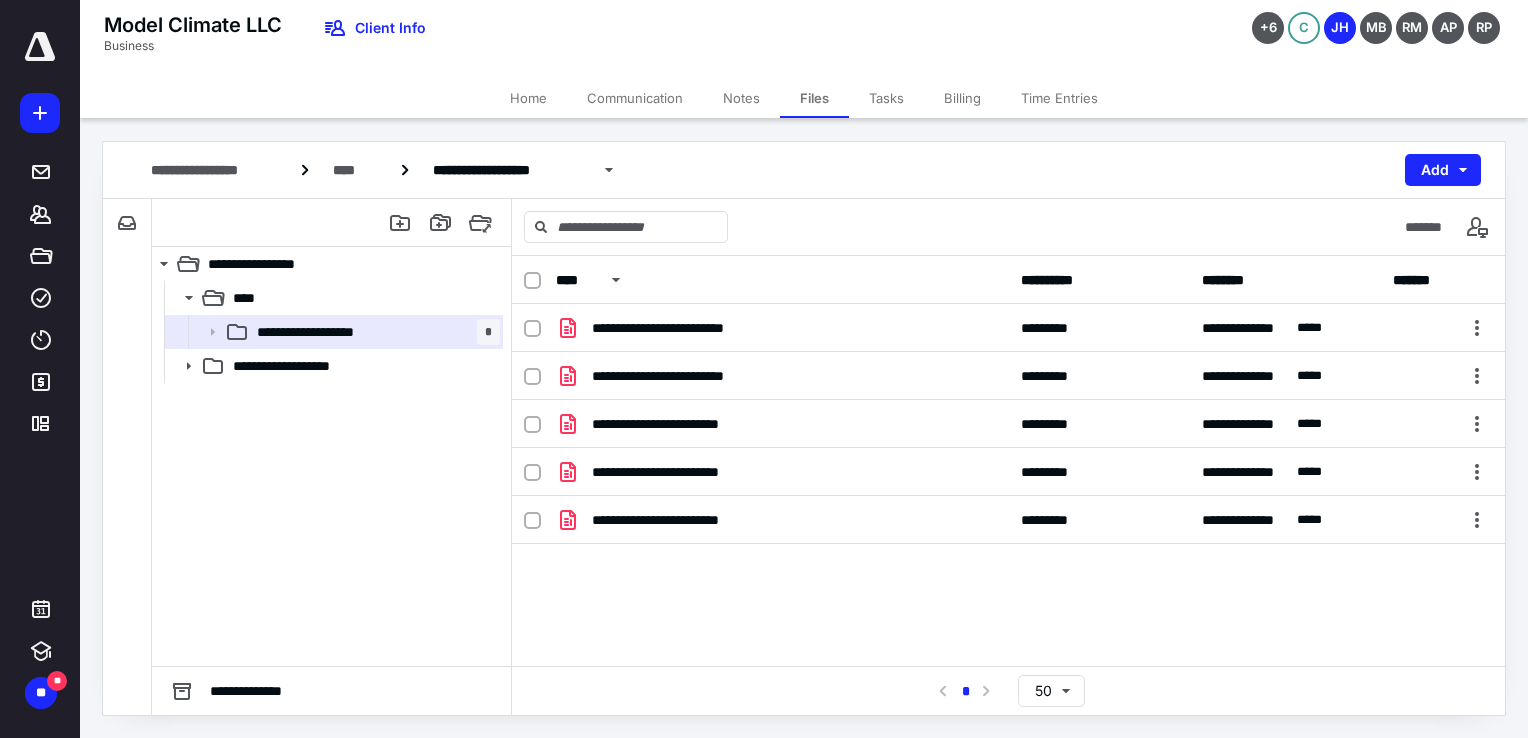 click on "Tasks" at bounding box center [886, 98] 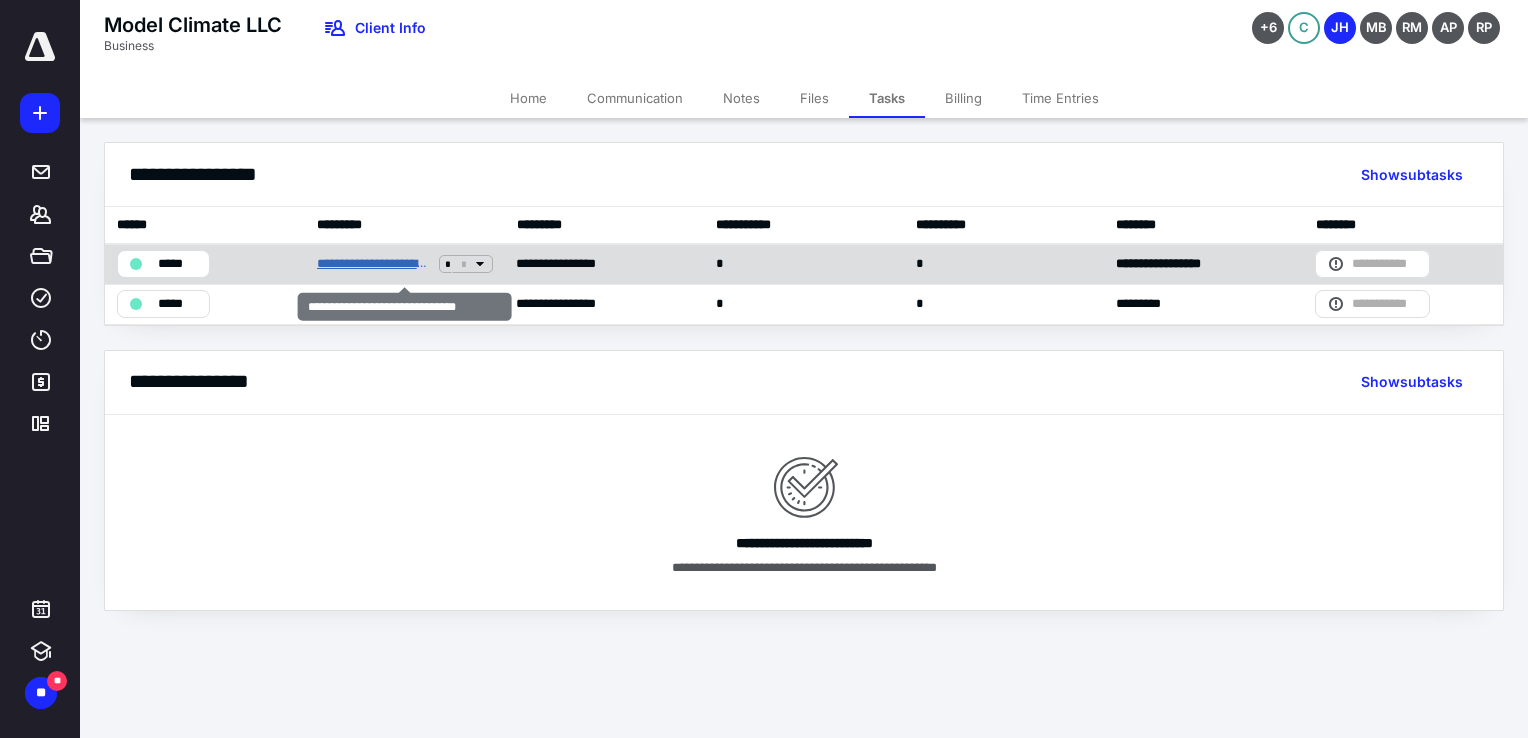click on "**********" at bounding box center [374, 264] 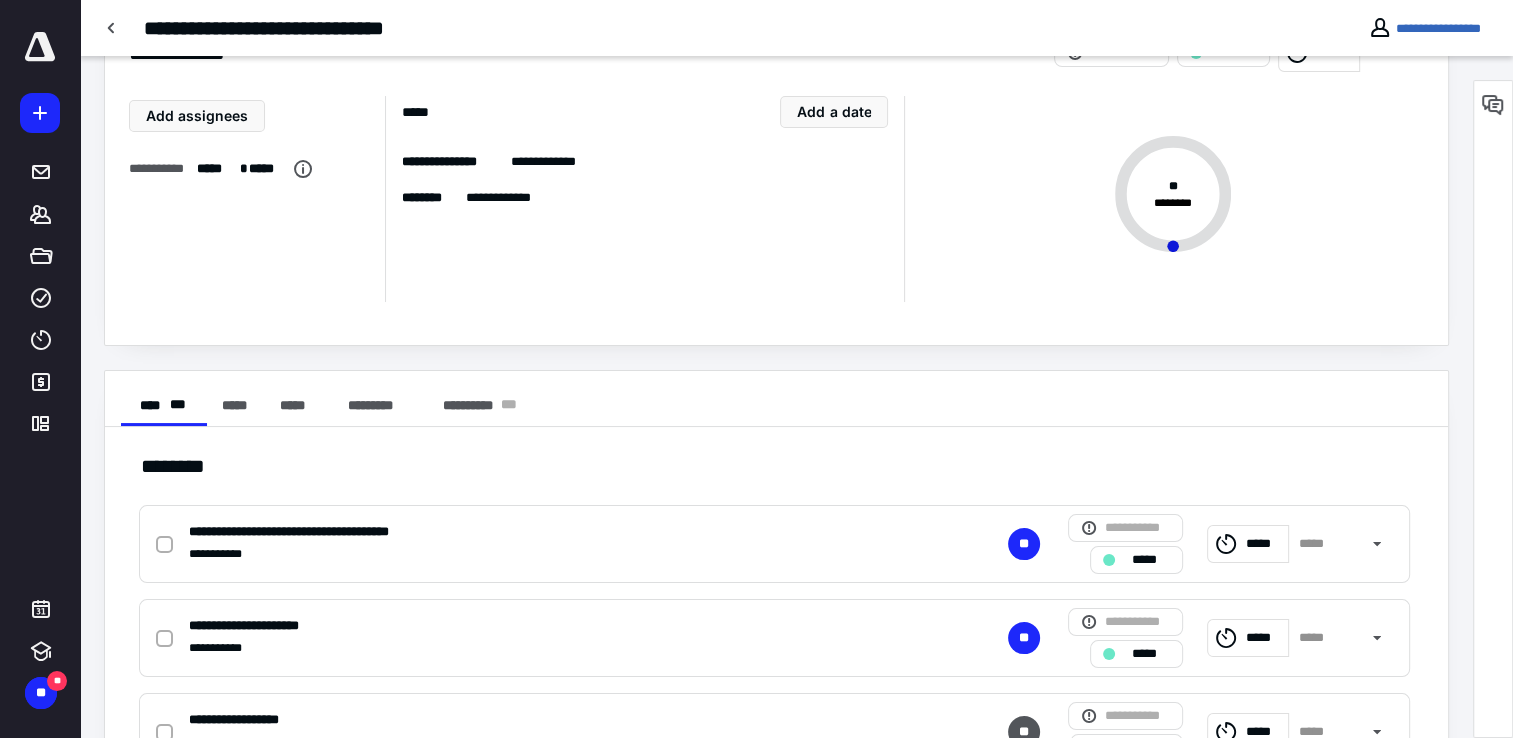 scroll, scrollTop: 100, scrollLeft: 0, axis: vertical 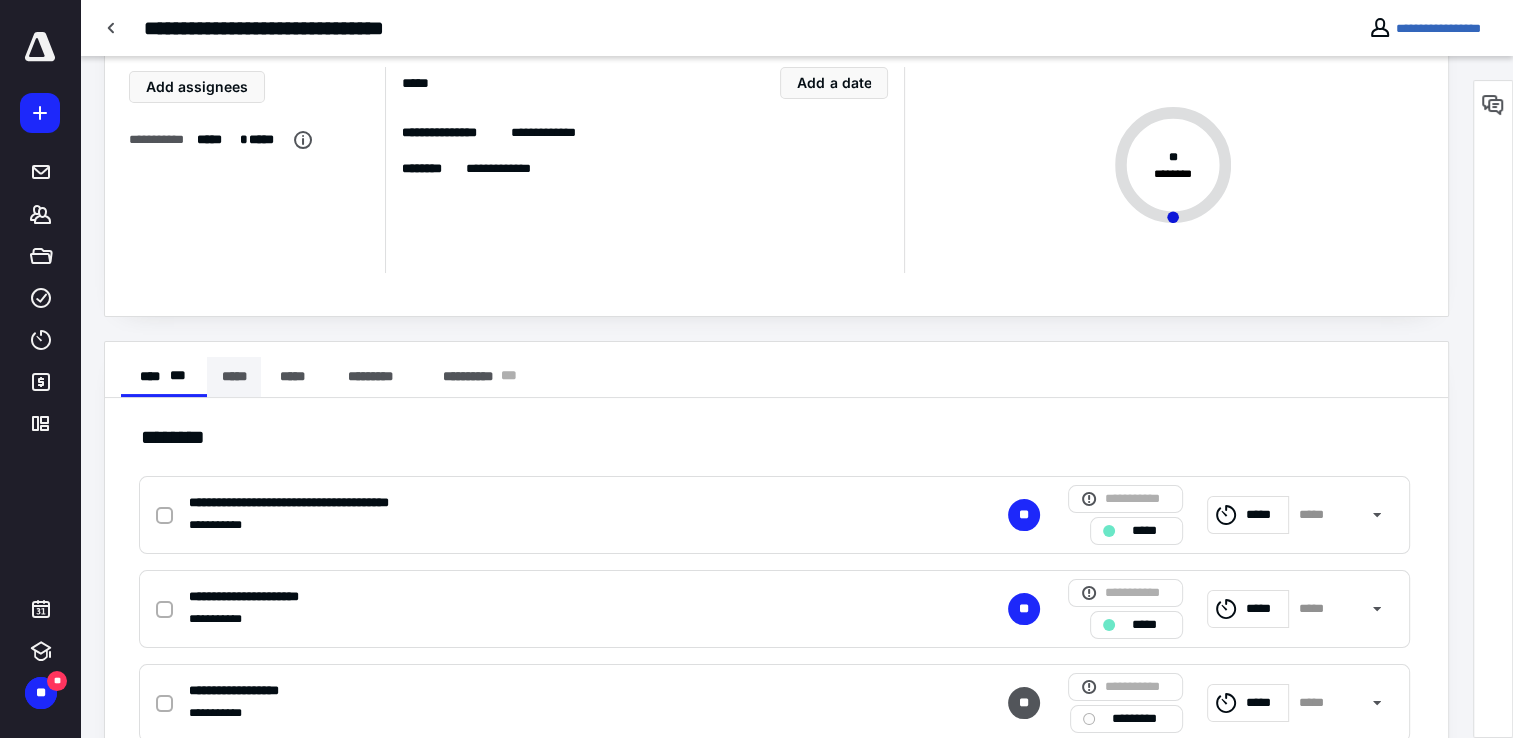 click on "*****" at bounding box center (234, 377) 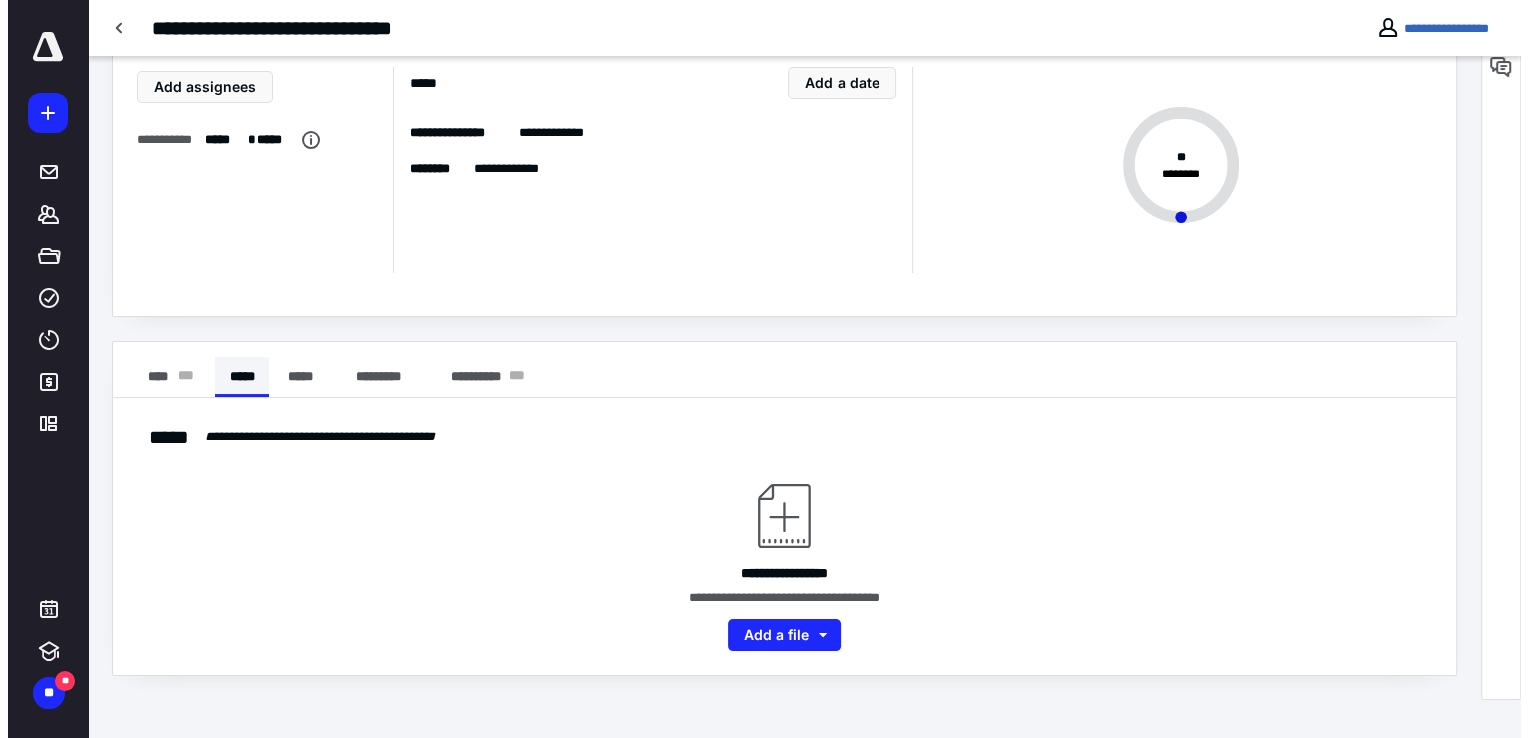 scroll, scrollTop: 60, scrollLeft: 0, axis: vertical 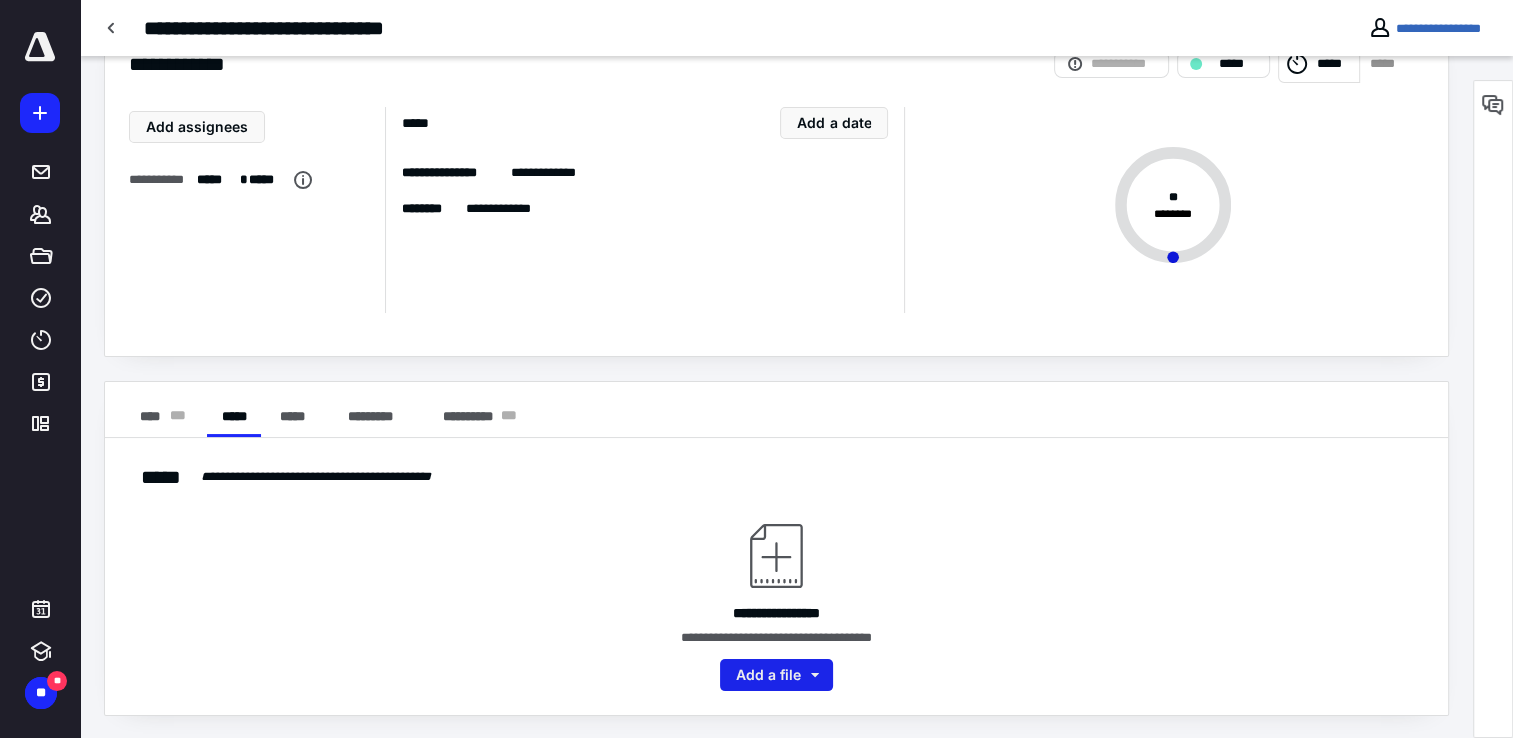 click on "Add a file" at bounding box center (776, 675) 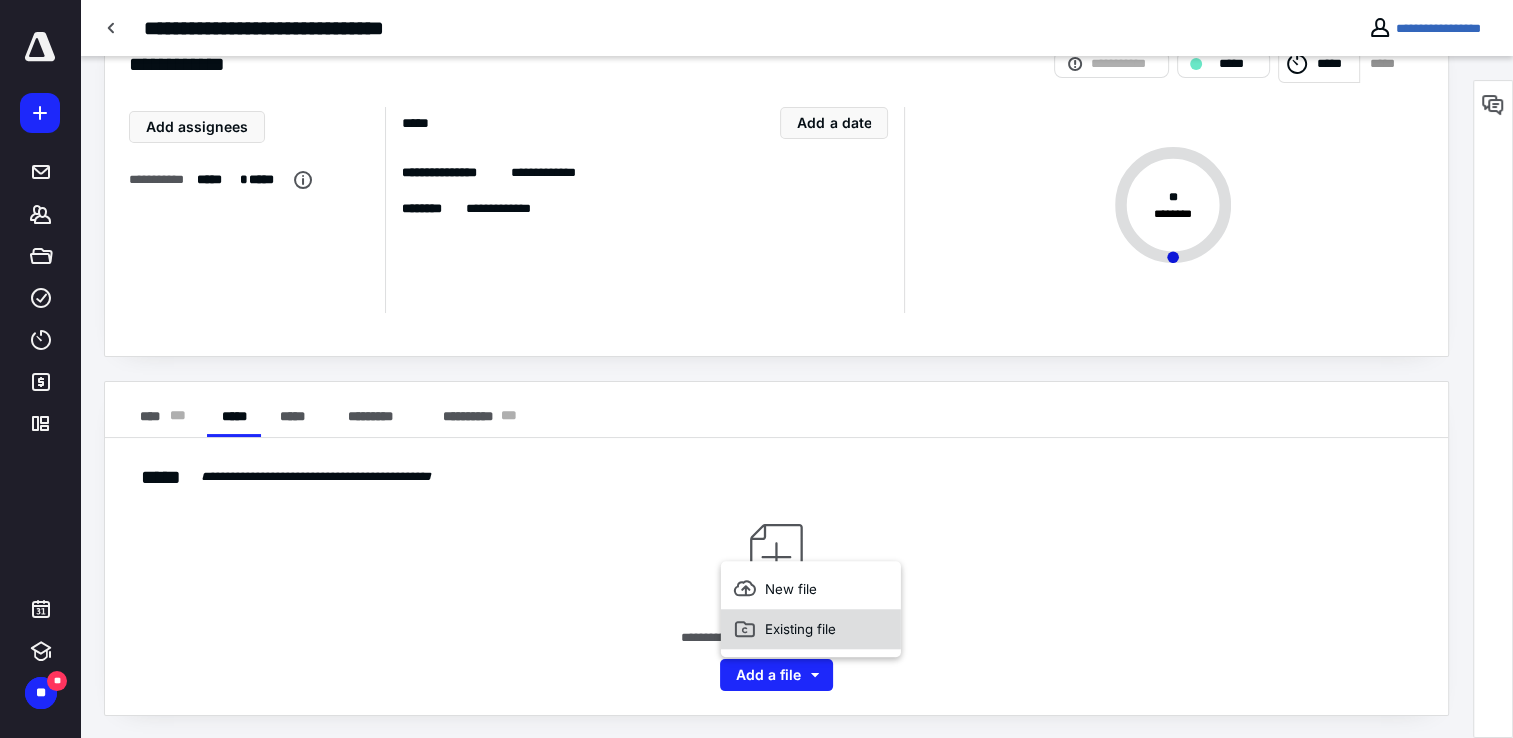 click on "Existing file" at bounding box center (811, 629) 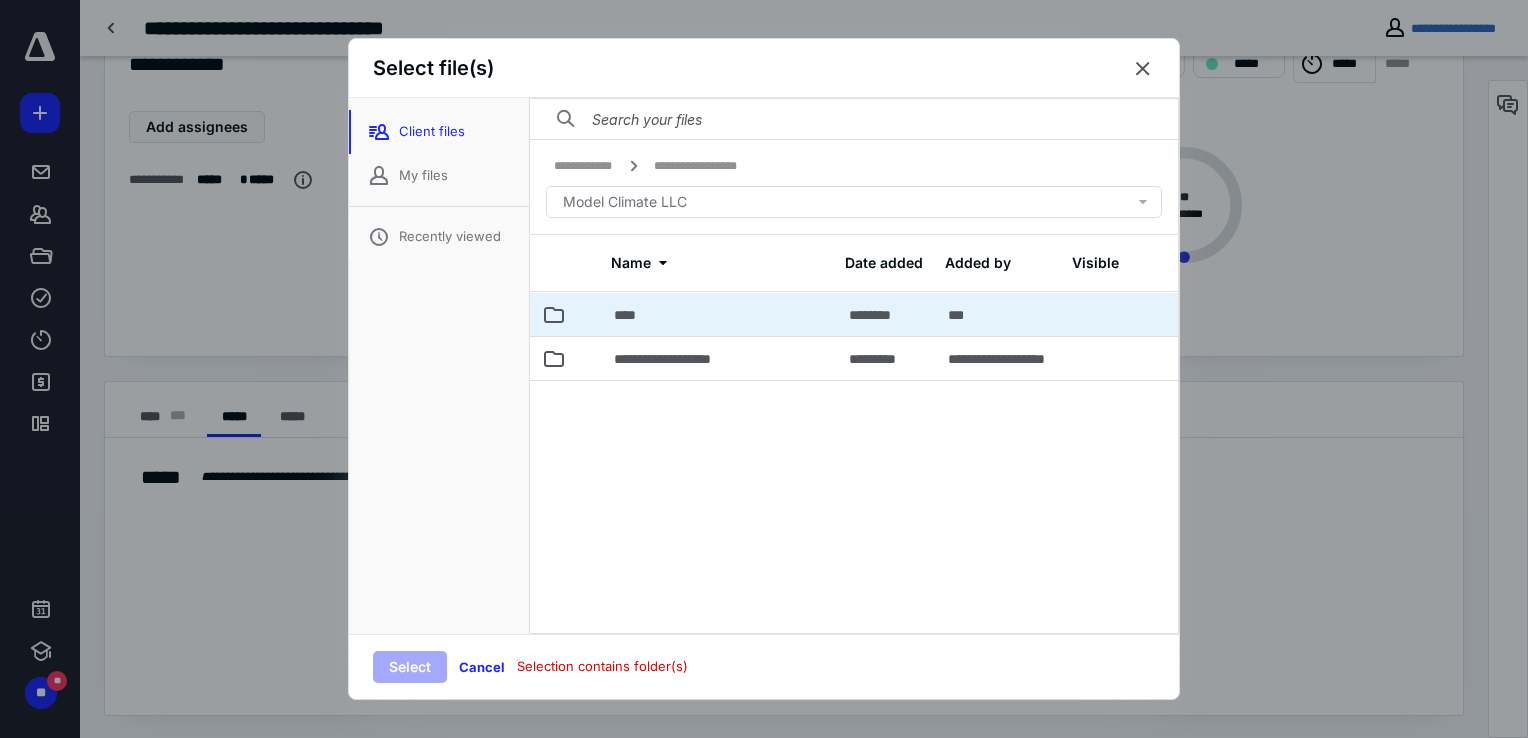 click on "****" at bounding box center (719, 314) 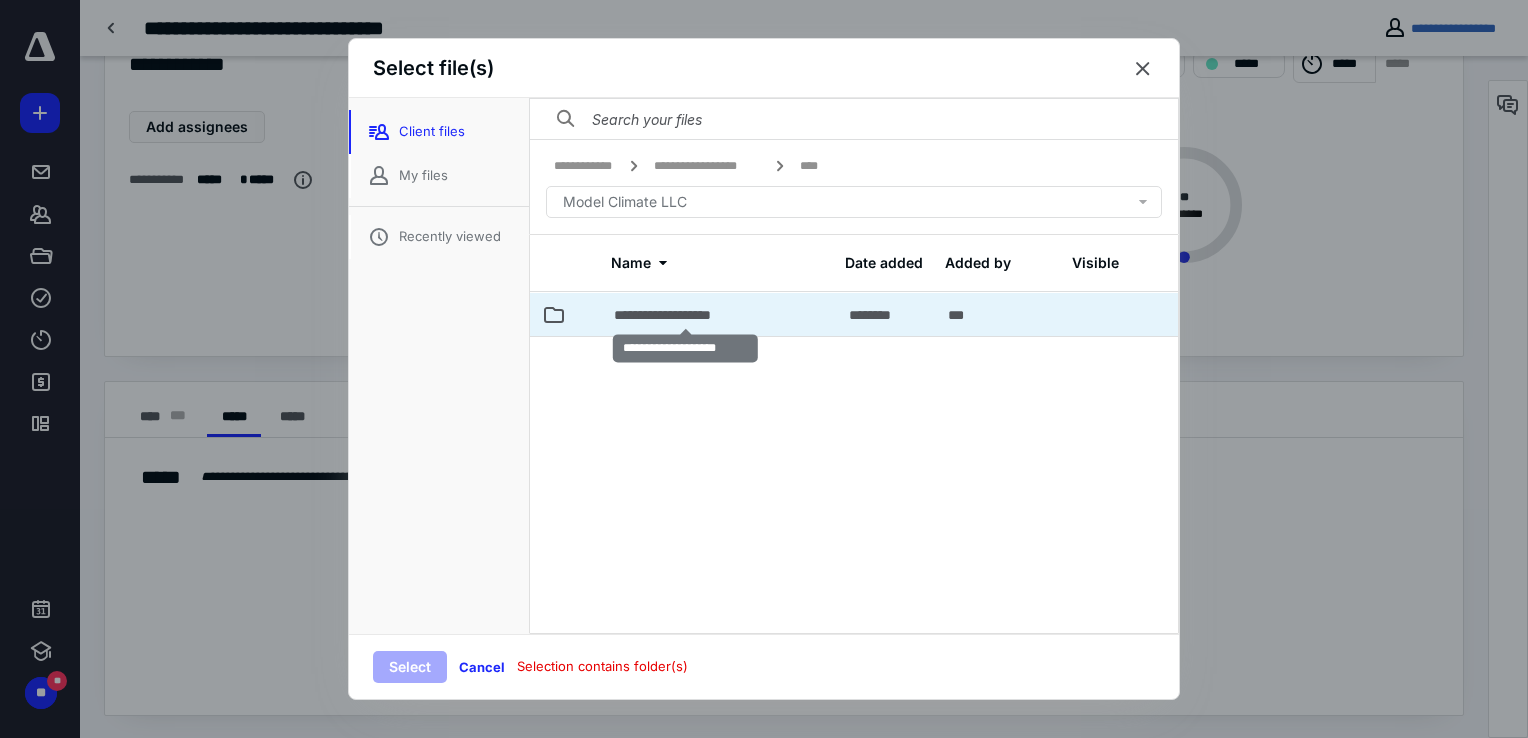 click on "**********" at bounding box center [686, 315] 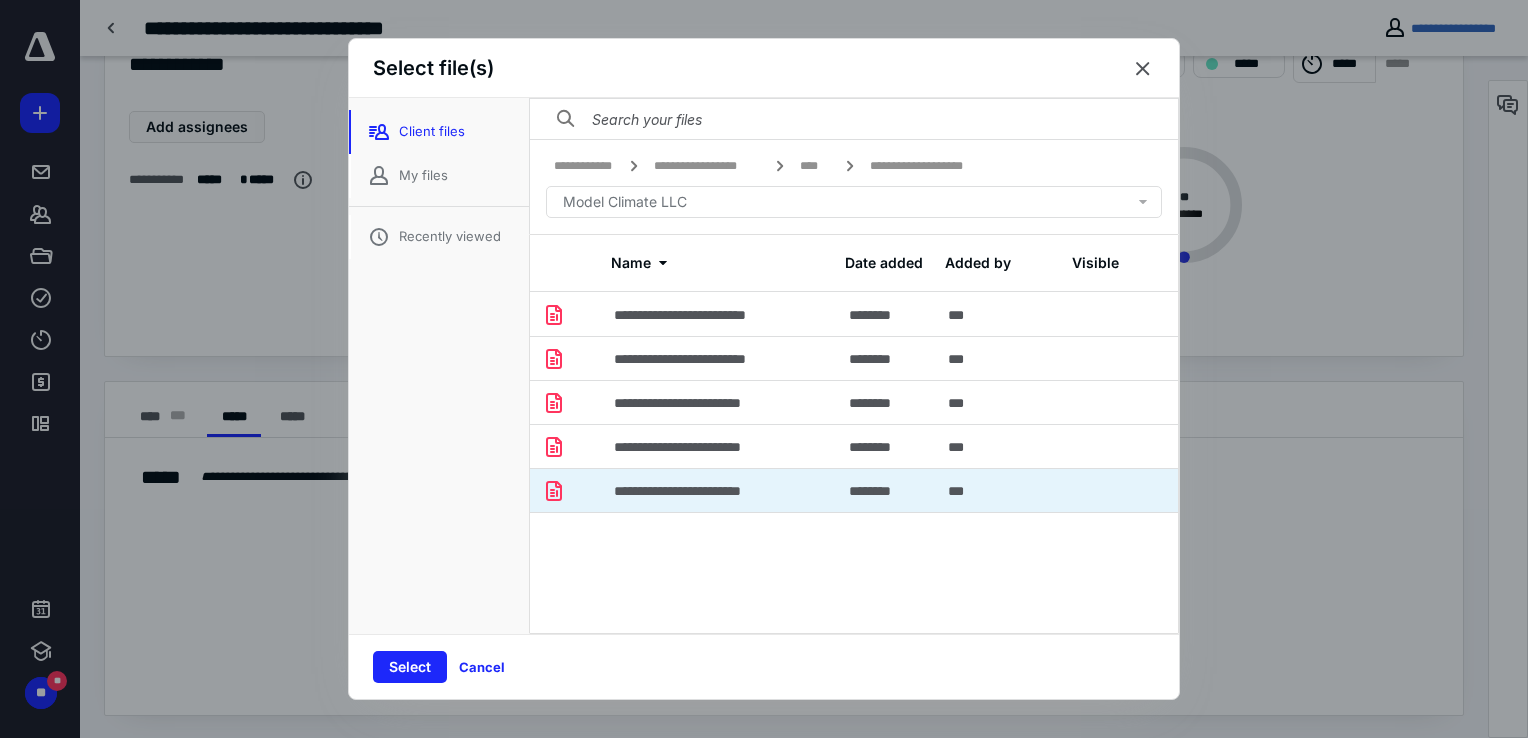 click on "**********" at bounding box center (719, 490) 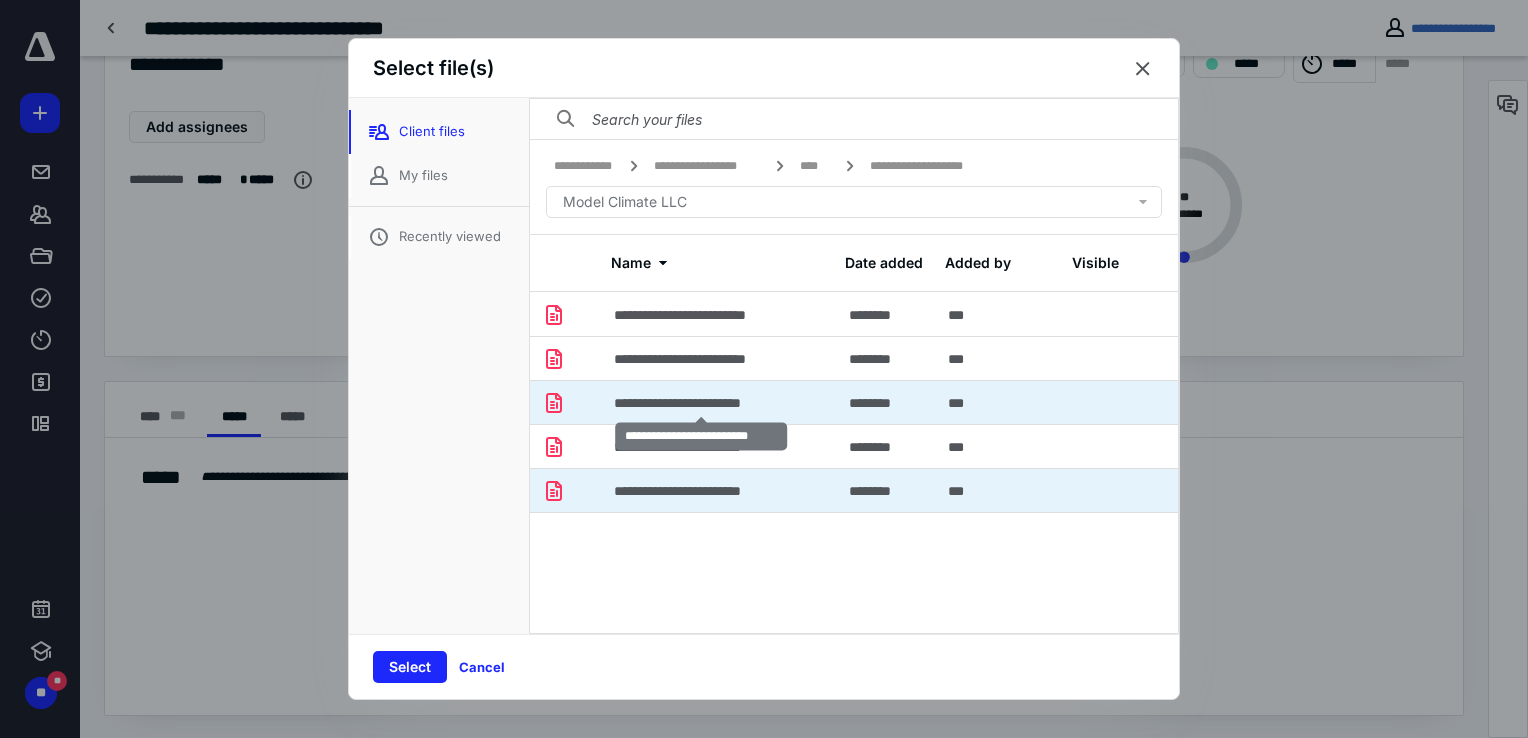 click on "**********" at bounding box center (701, 403) 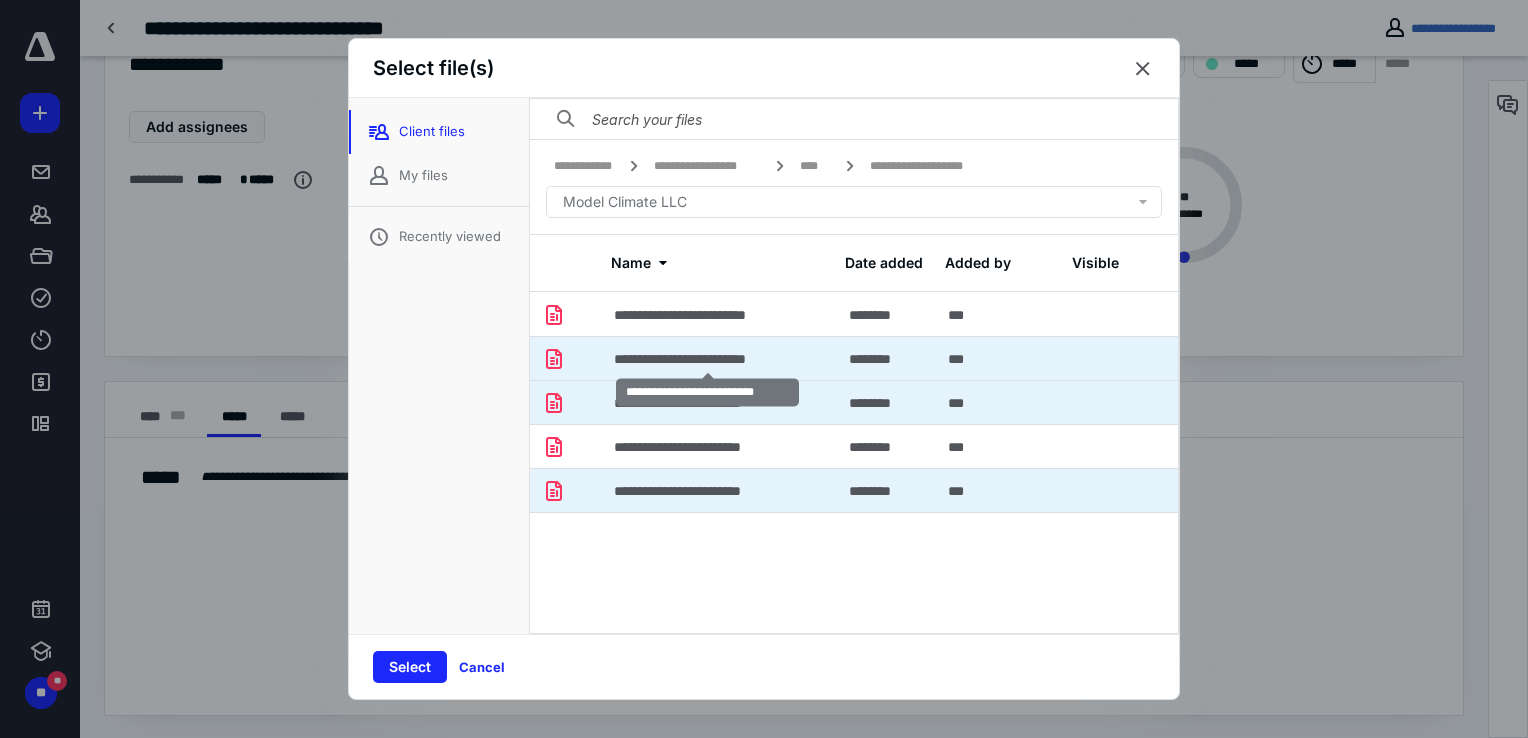 click on "**********" at bounding box center [708, 359] 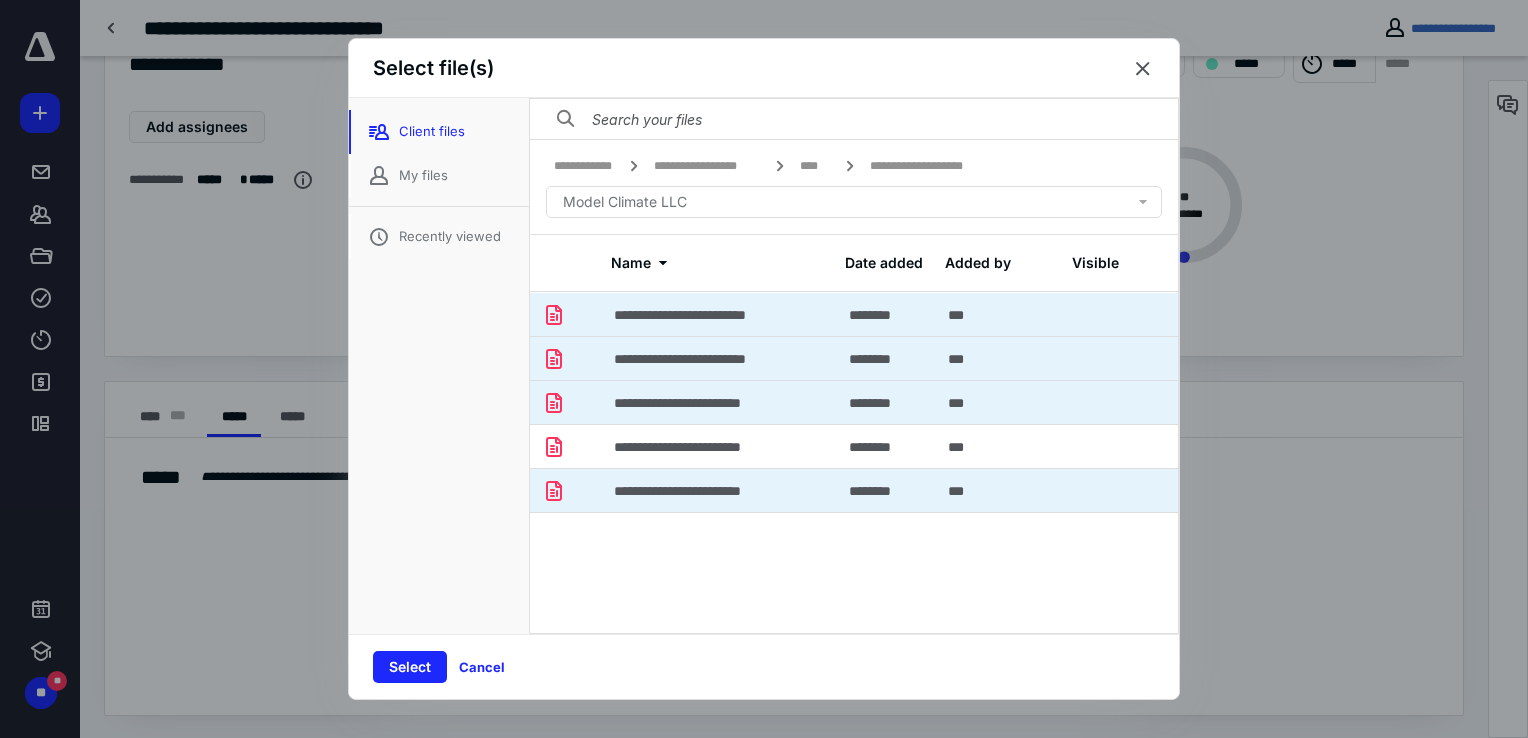click on "**********" at bounding box center [708, 315] 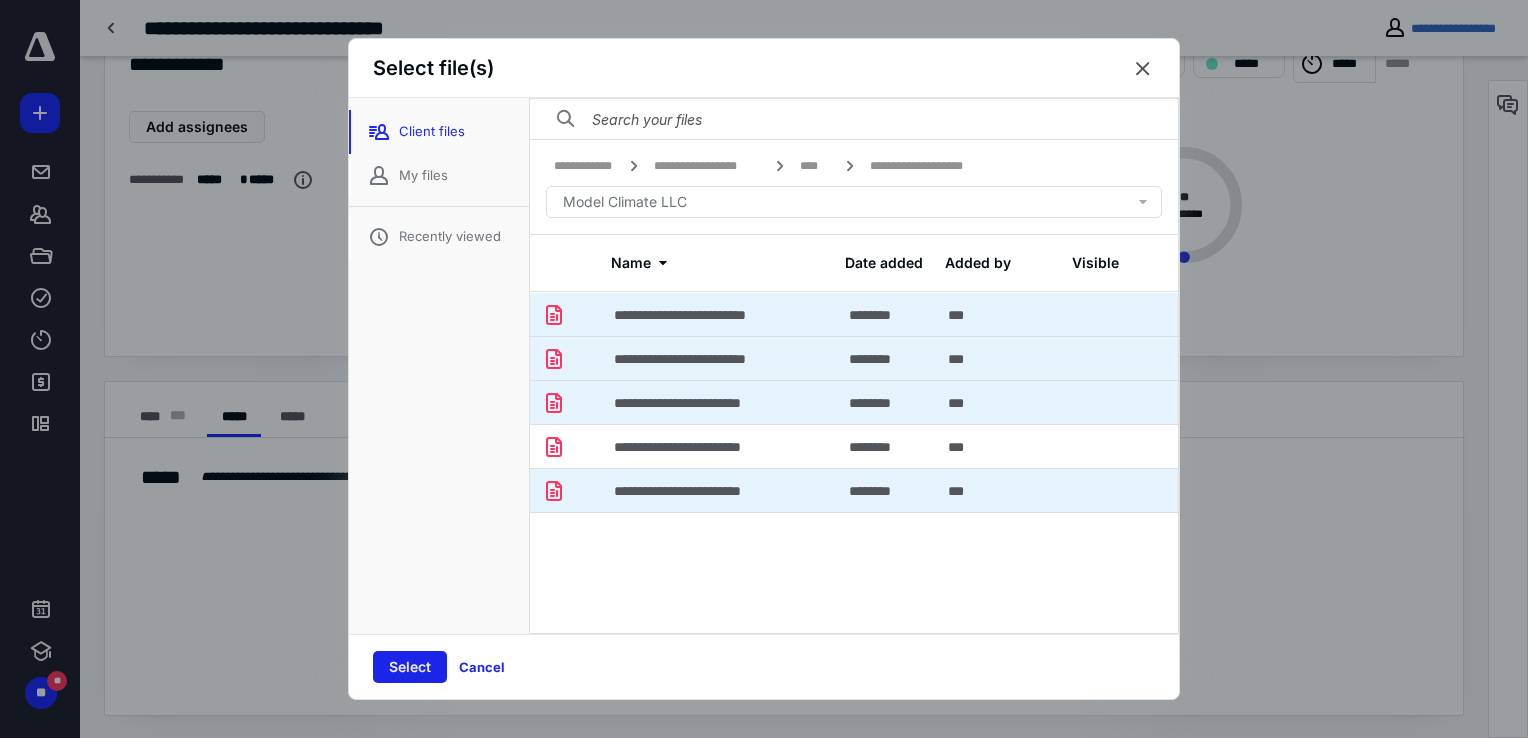 click on "Select" at bounding box center [410, 667] 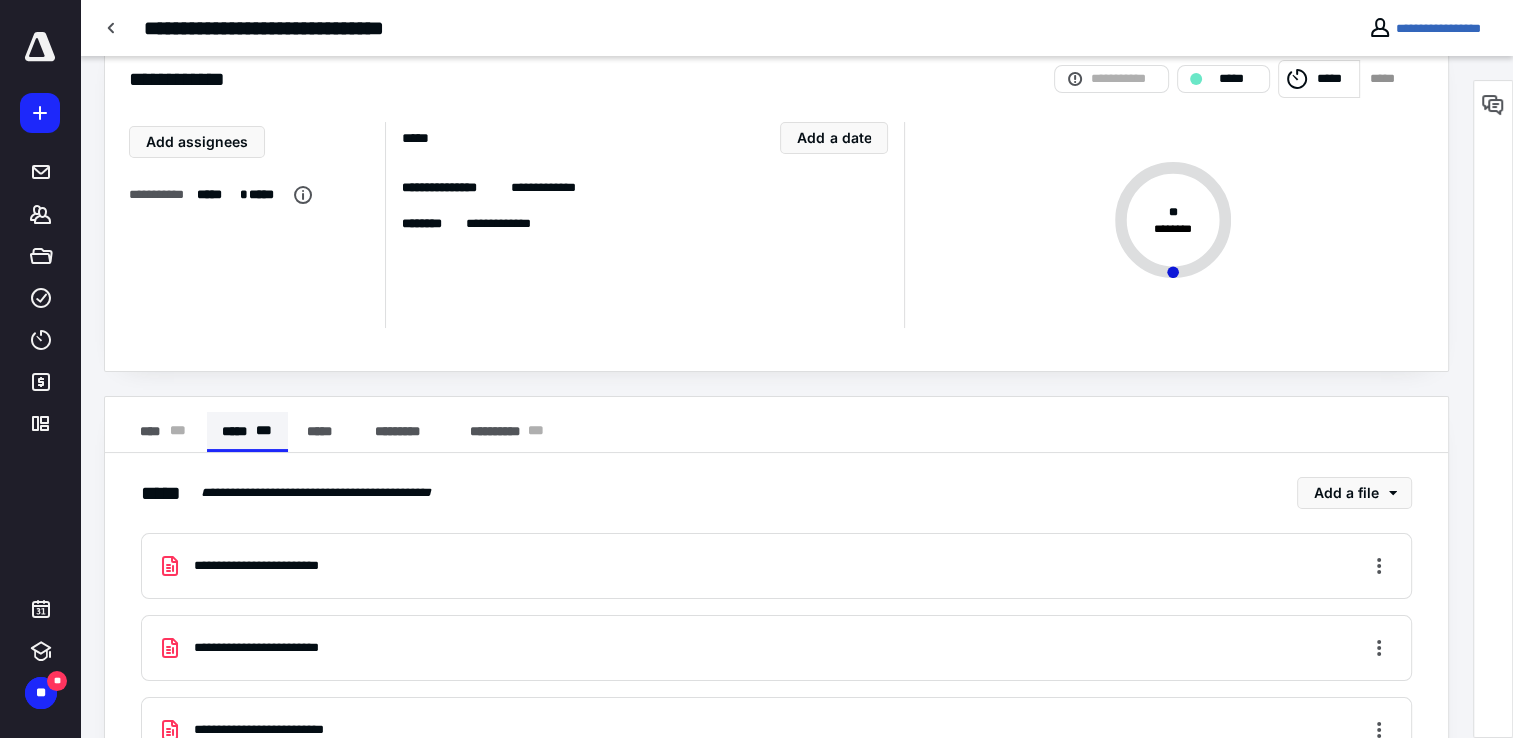 scroll, scrollTop: 0, scrollLeft: 0, axis: both 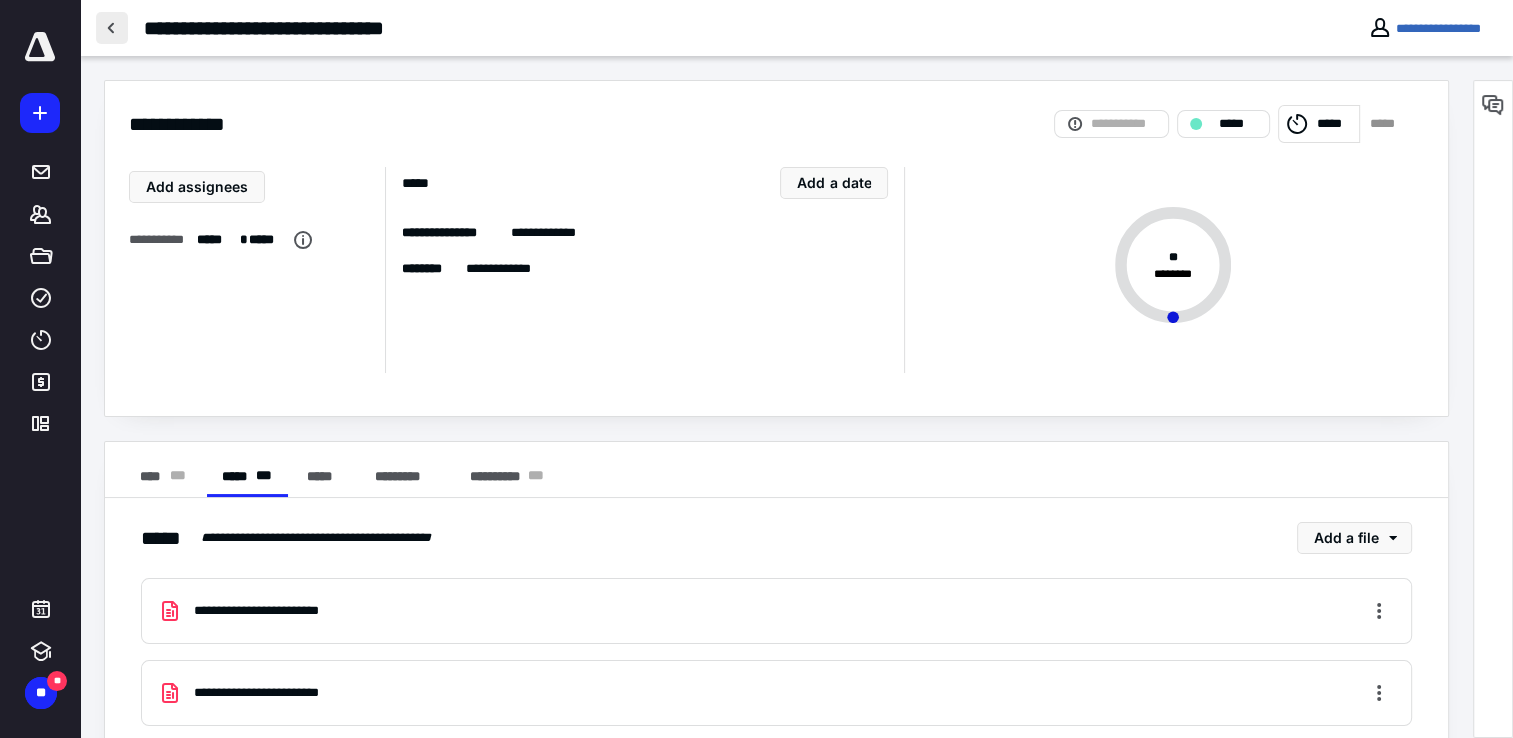 click at bounding box center [112, 28] 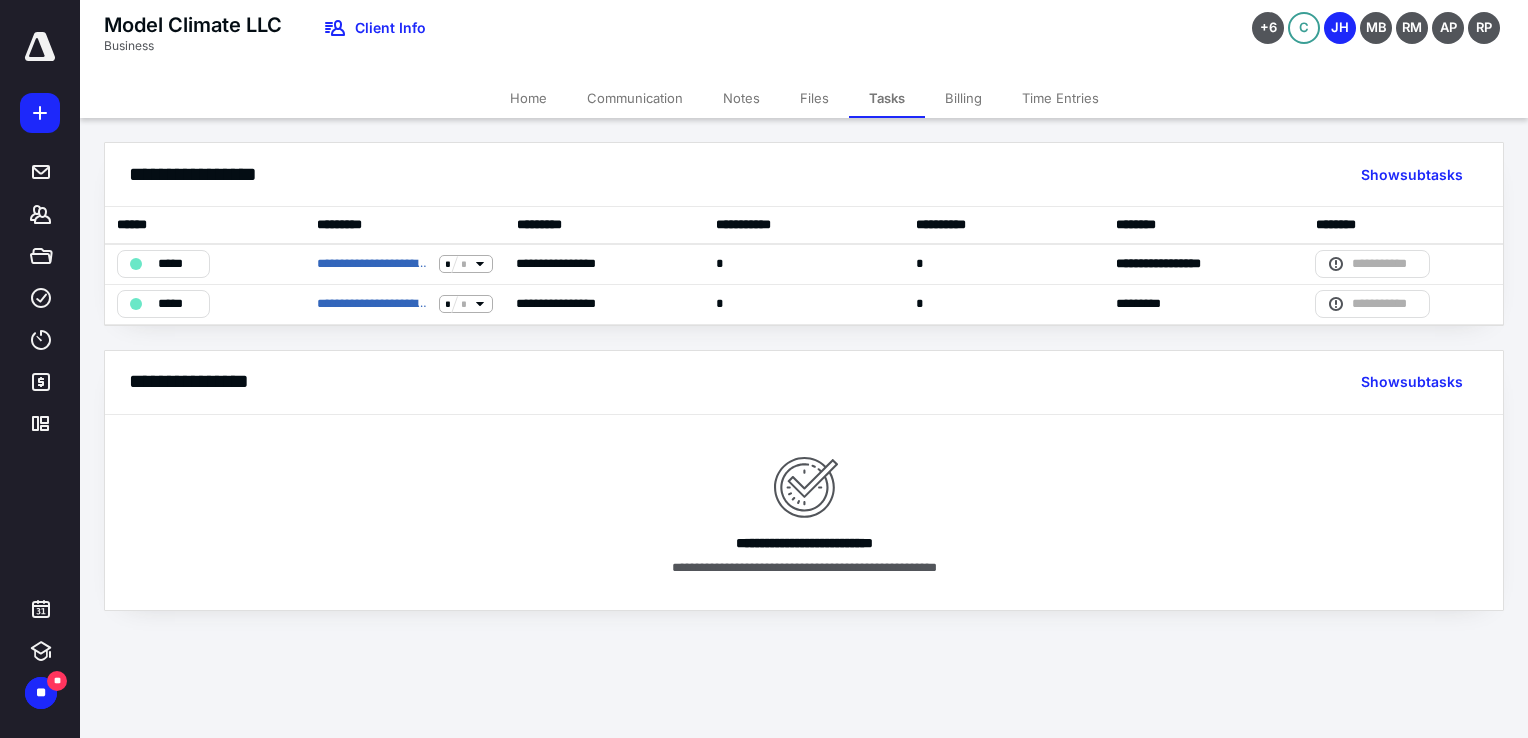 click on "Files" at bounding box center [814, 98] 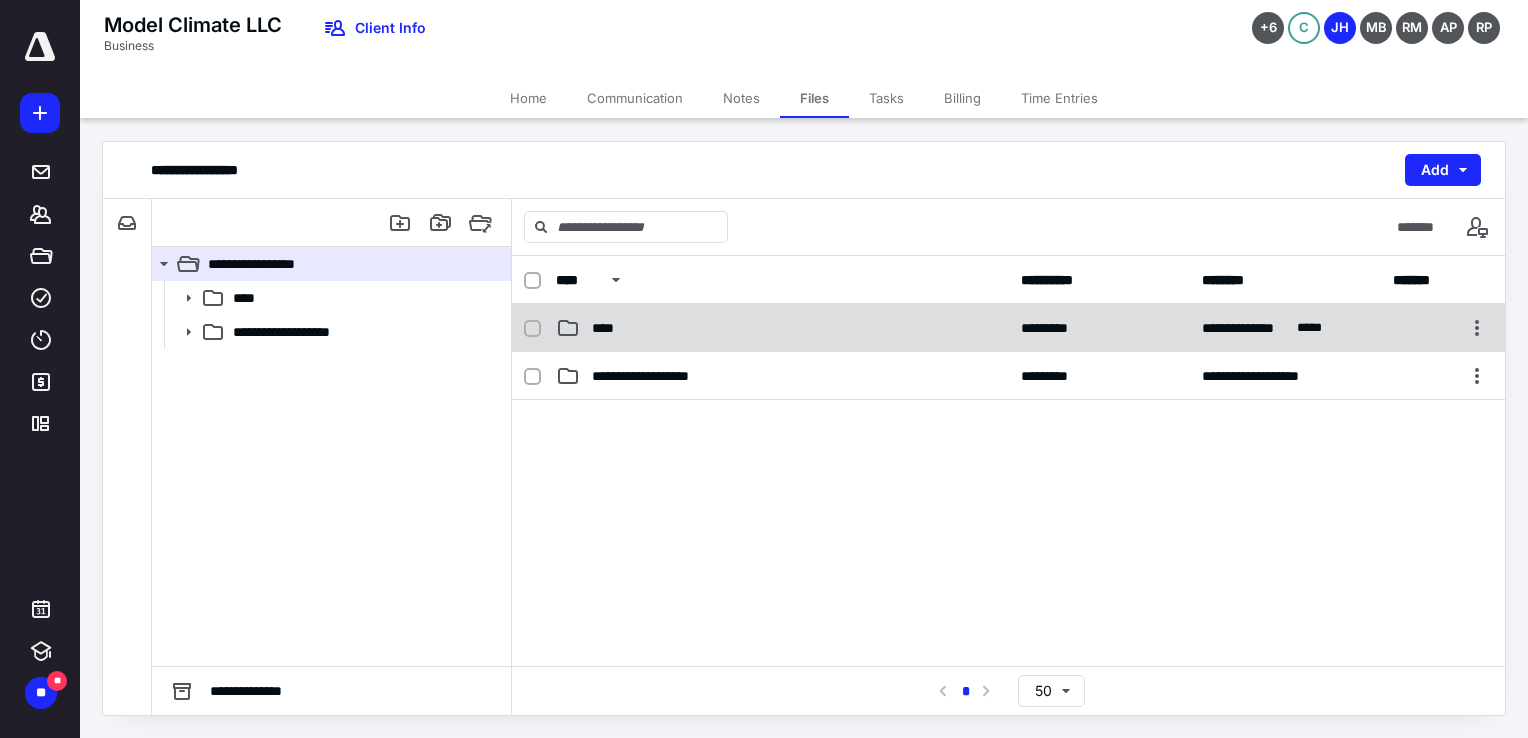 click on "****" at bounding box center [609, 328] 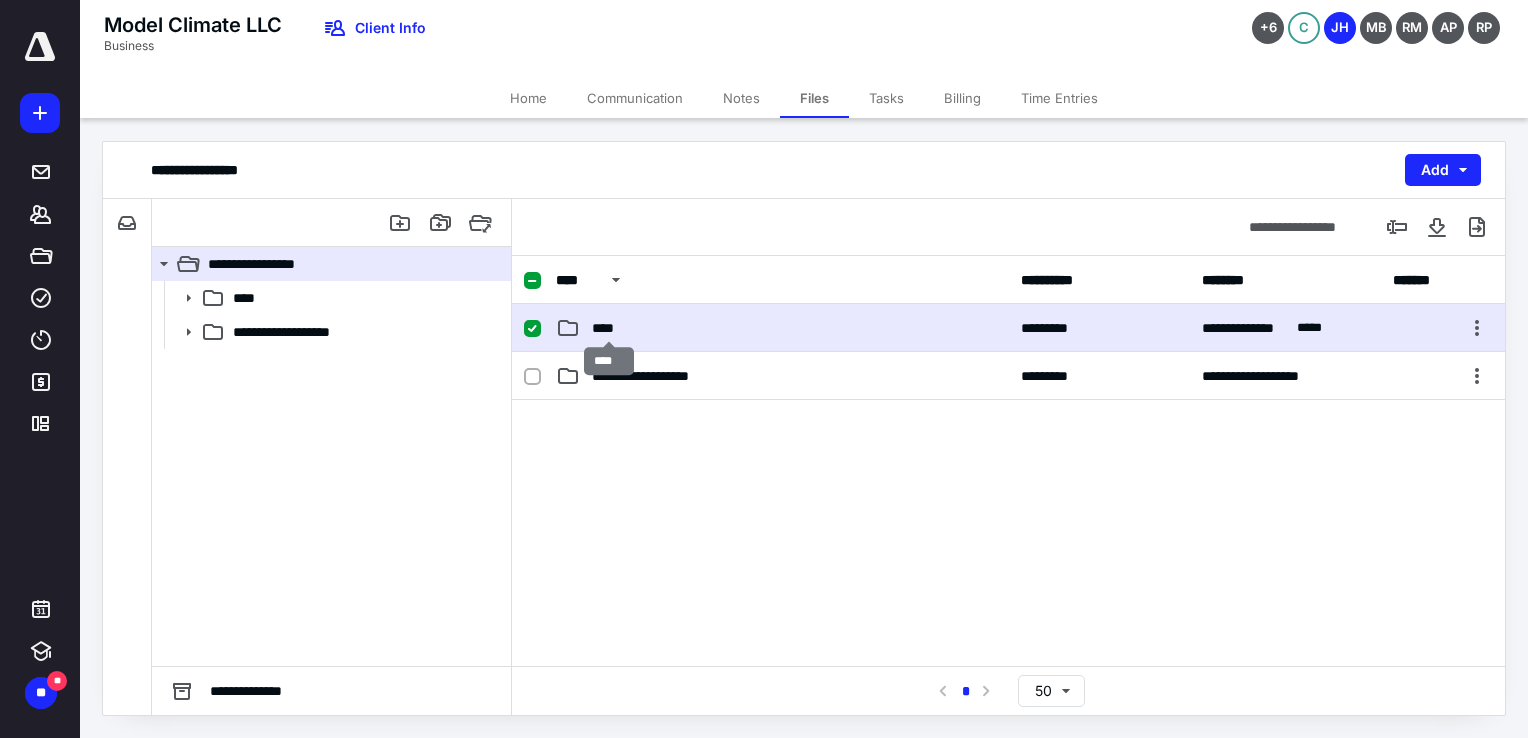 click on "****" at bounding box center (609, 328) 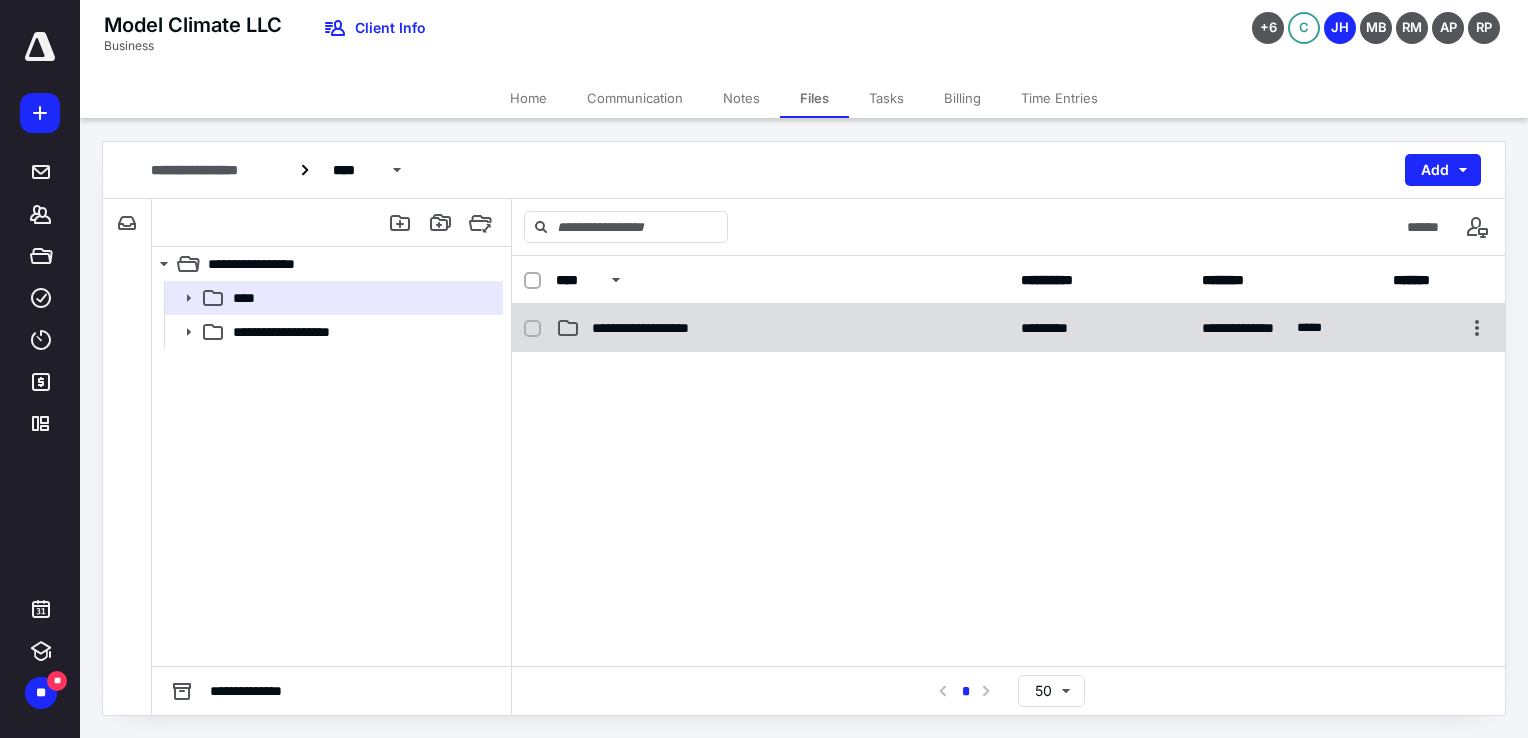 click on "**********" at bounding box center (1008, 328) 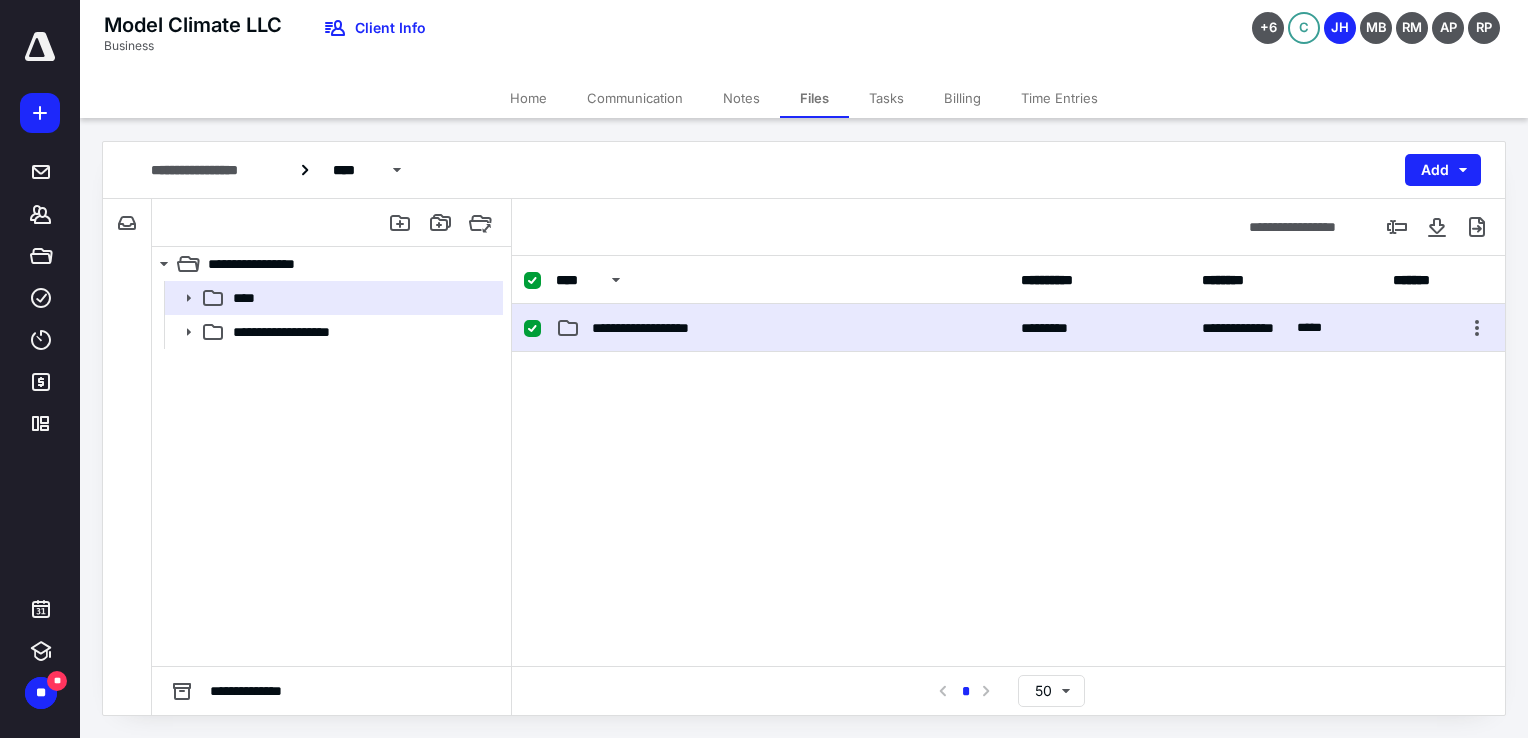 click on "**********" at bounding box center (1008, 328) 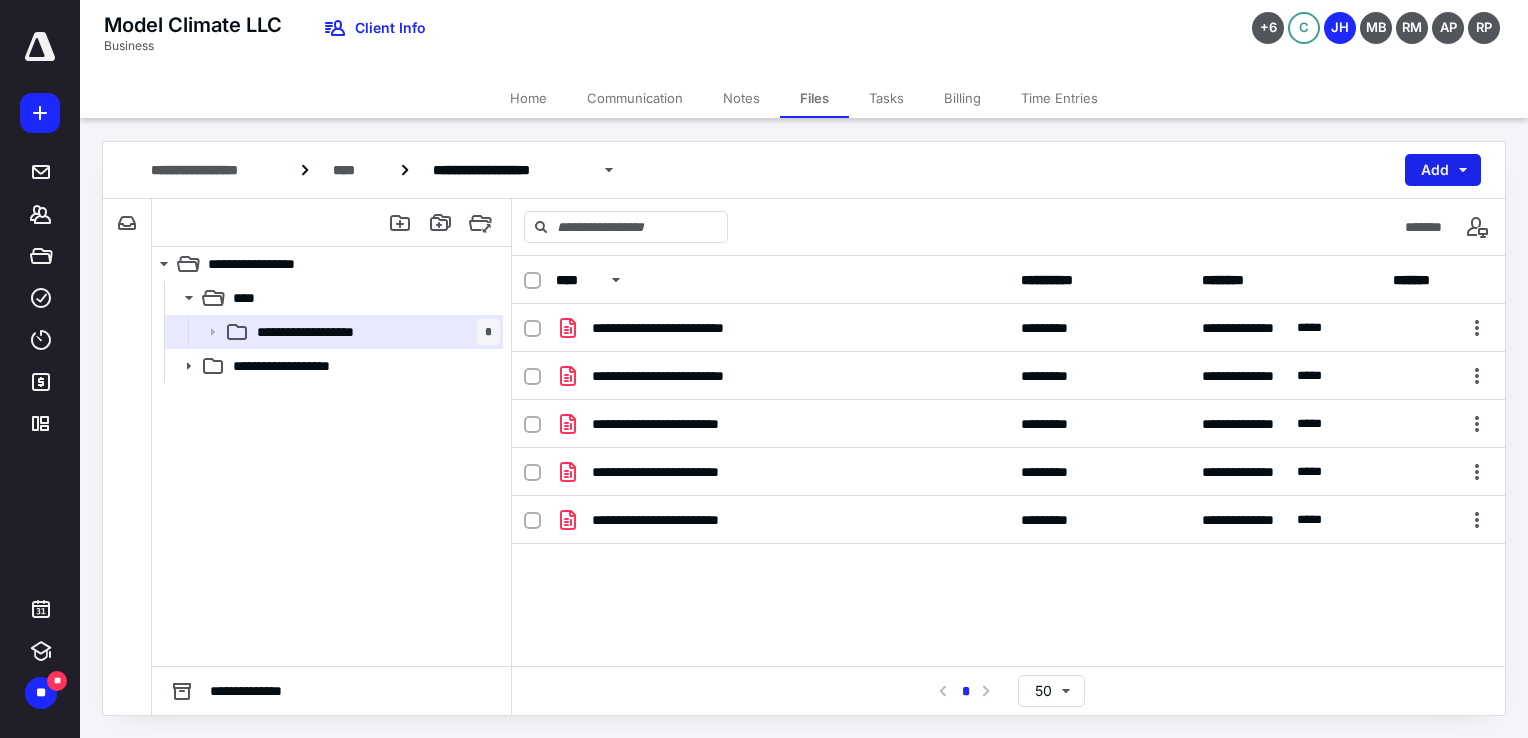 click on "Add" at bounding box center (1443, 170) 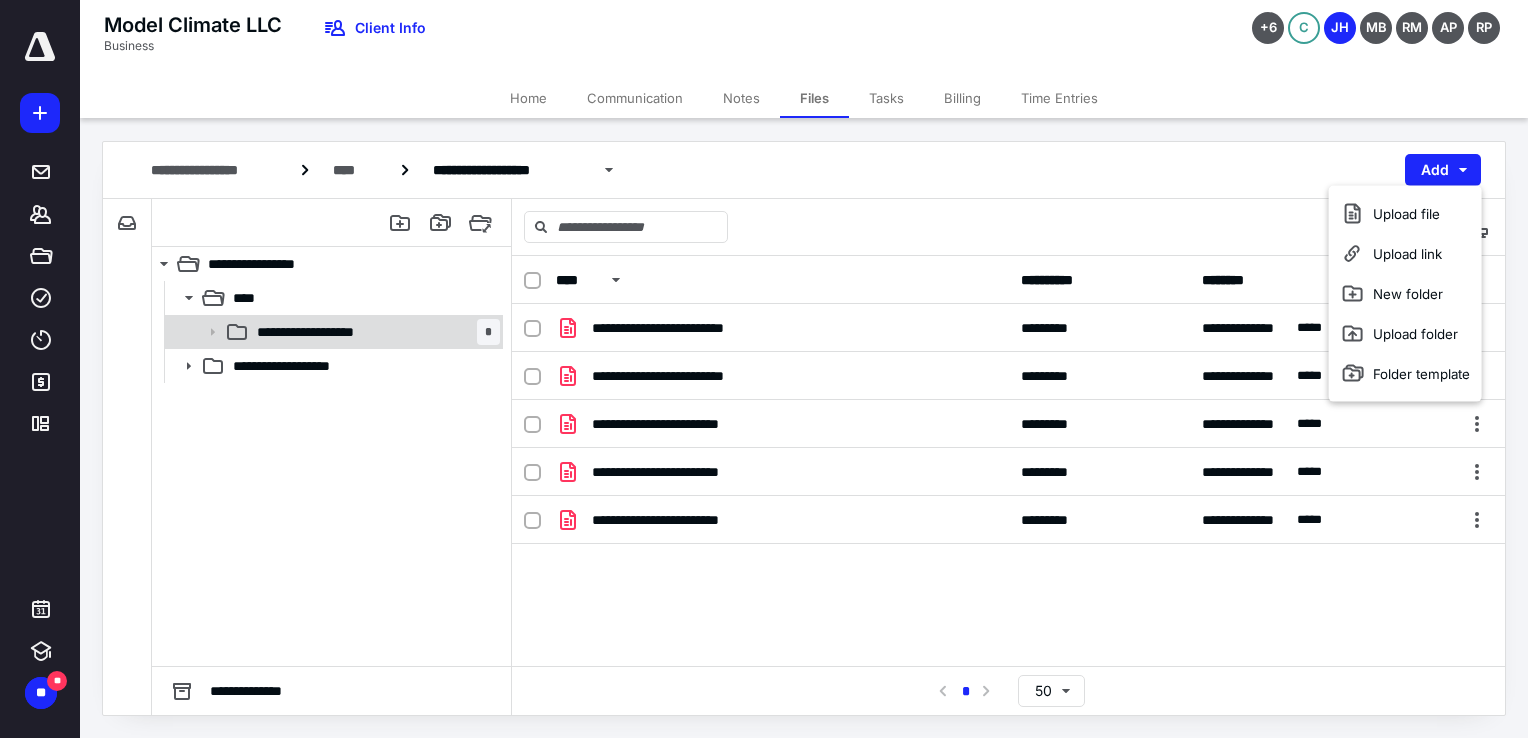 click on "**********" at bounding box center [374, 332] 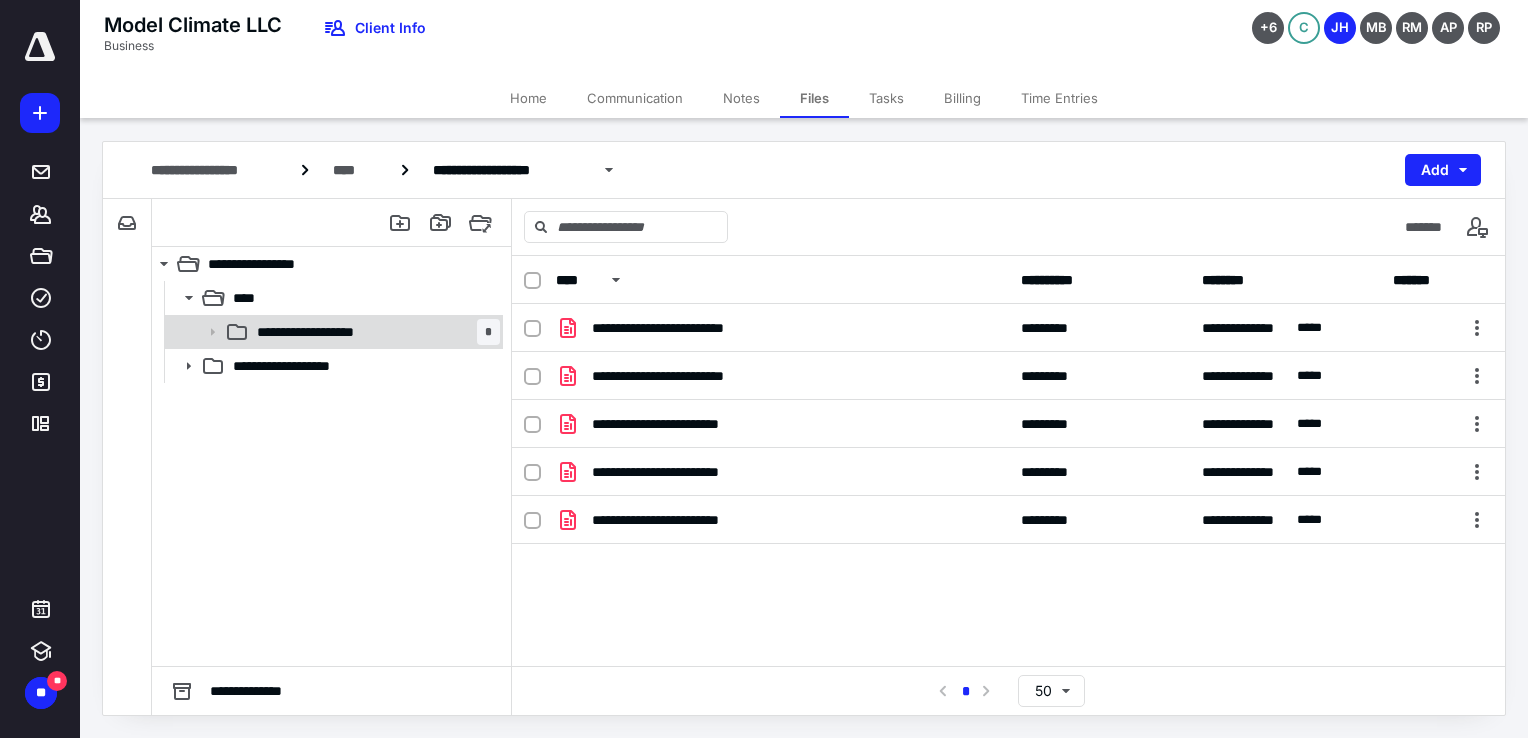 click on "**********" at bounding box center (374, 332) 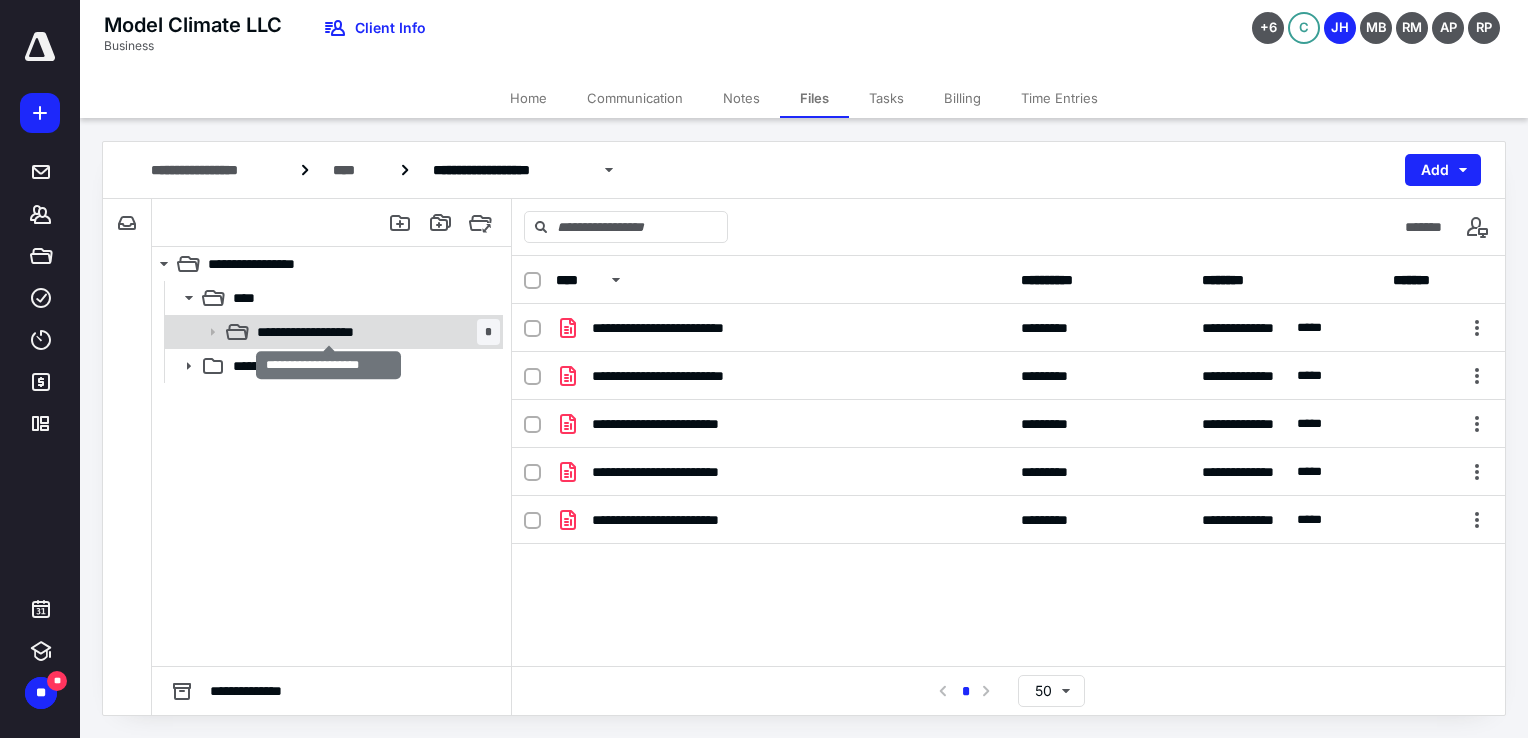 click on "**********" at bounding box center (329, 332) 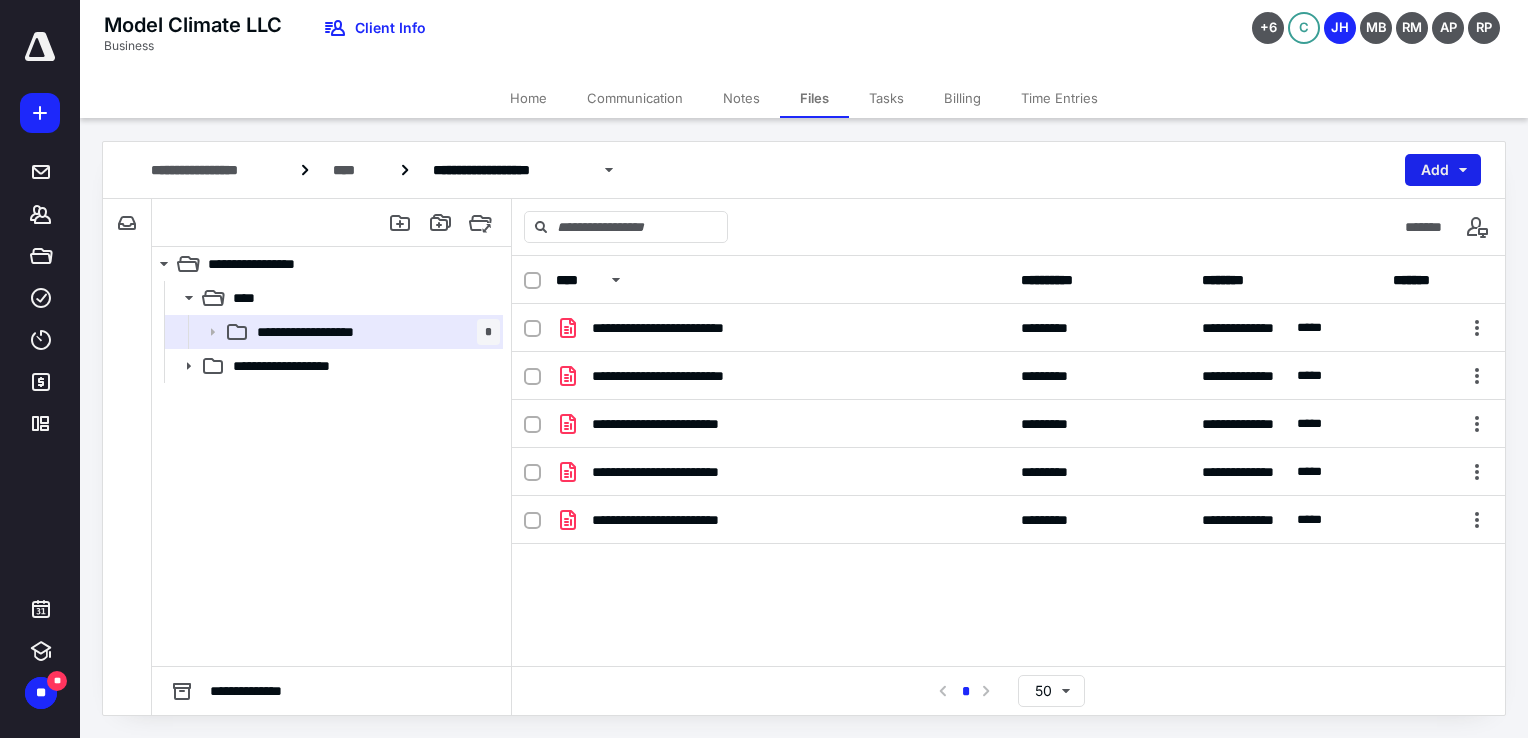 click on "Add" at bounding box center (1443, 170) 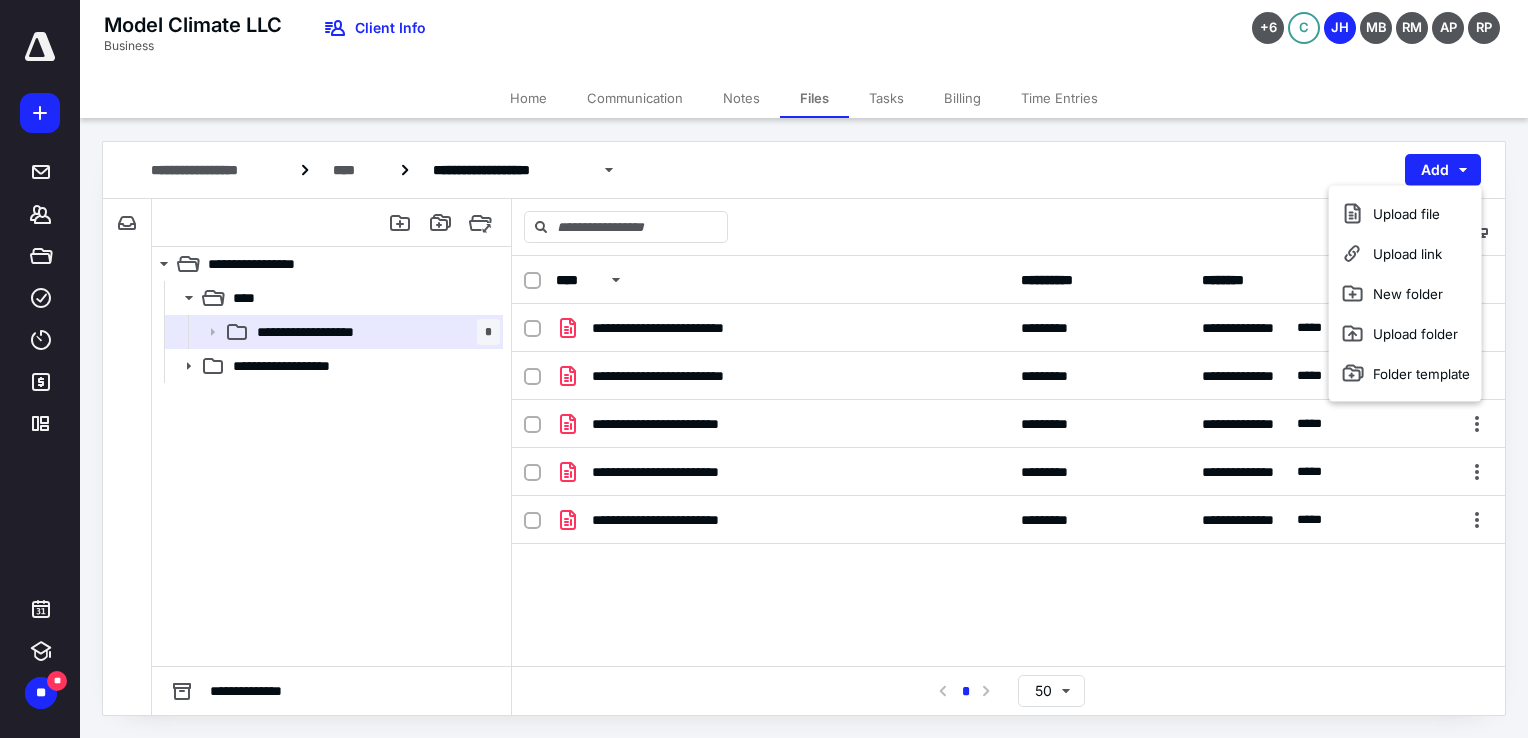 click on "**********" at bounding box center [1008, 454] 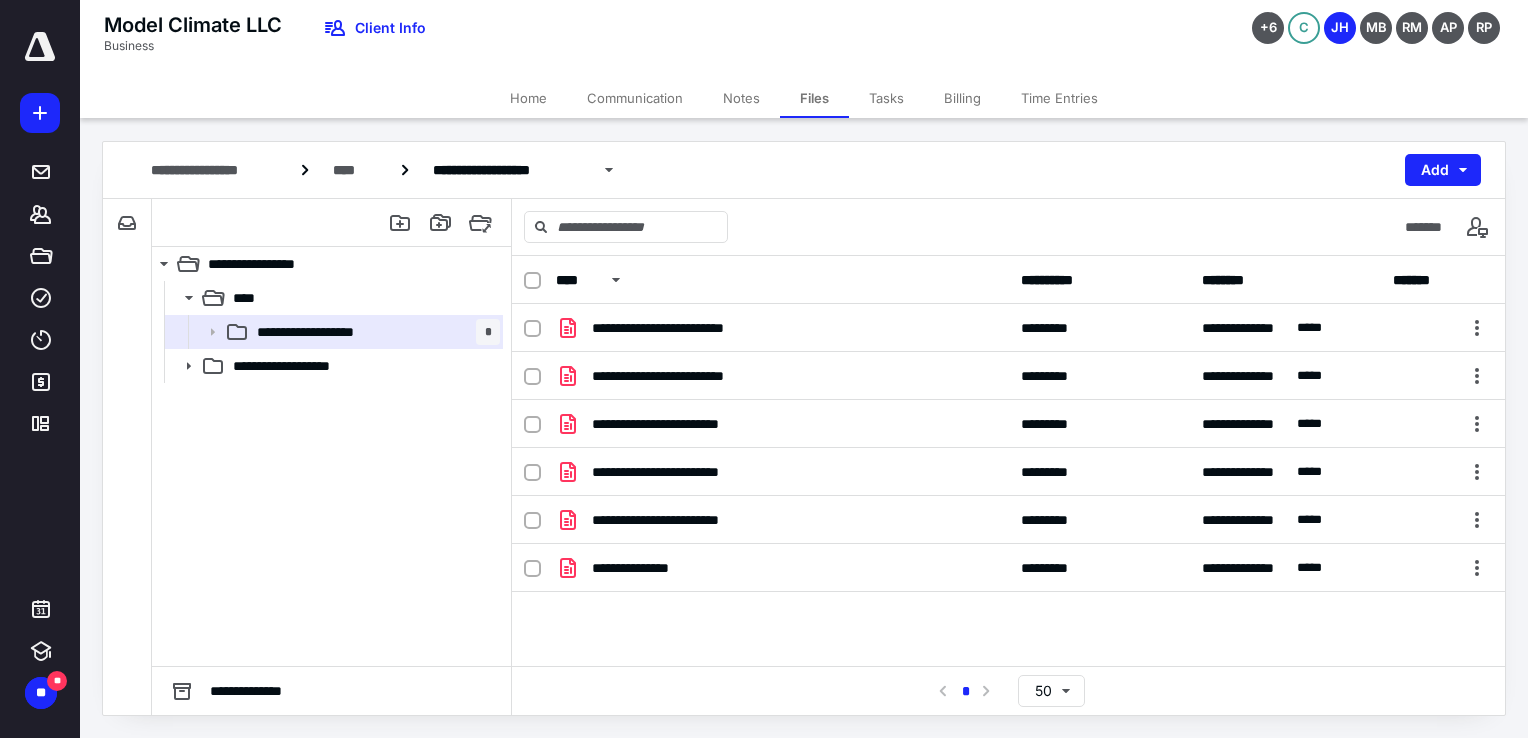 click on "Tasks" at bounding box center (886, 98) 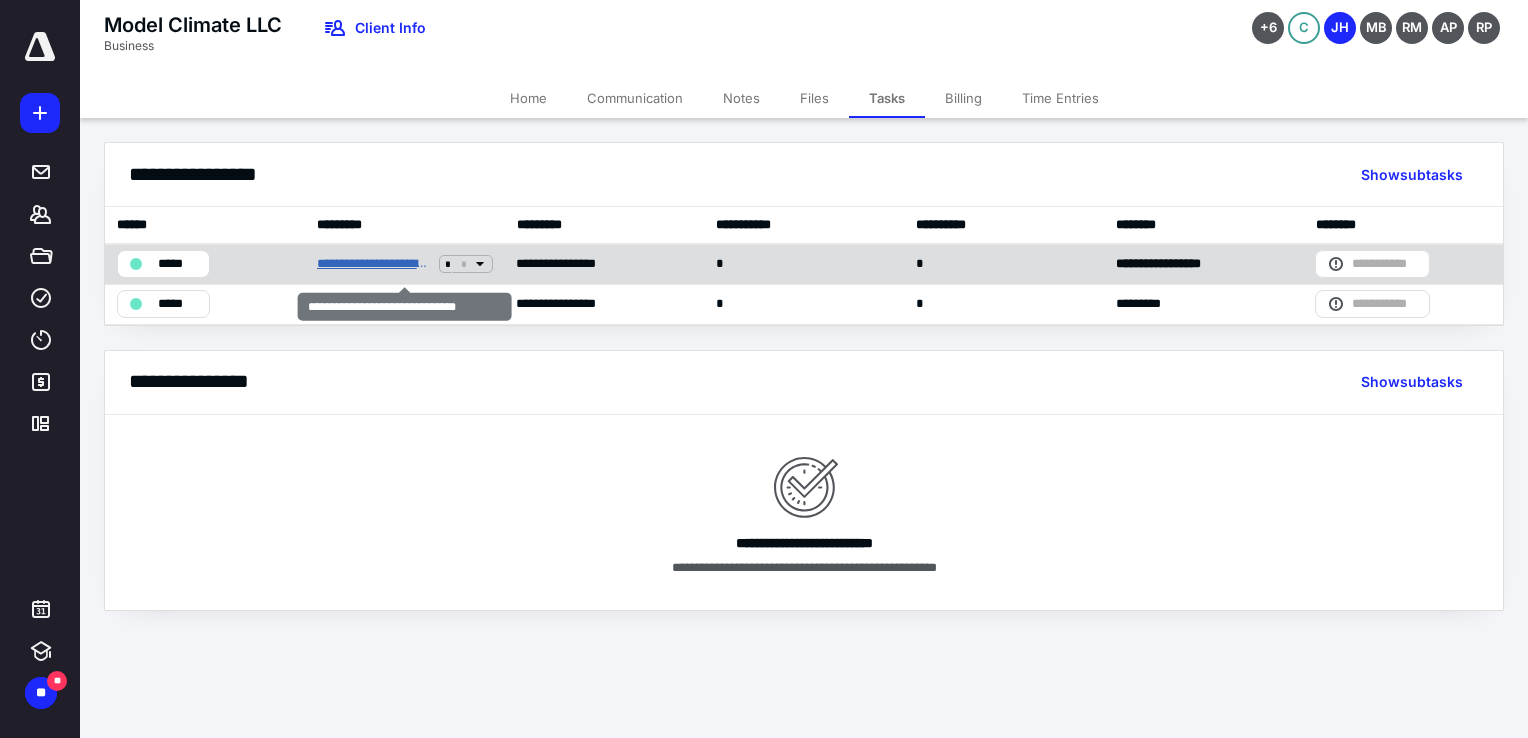 click on "**********" at bounding box center [374, 264] 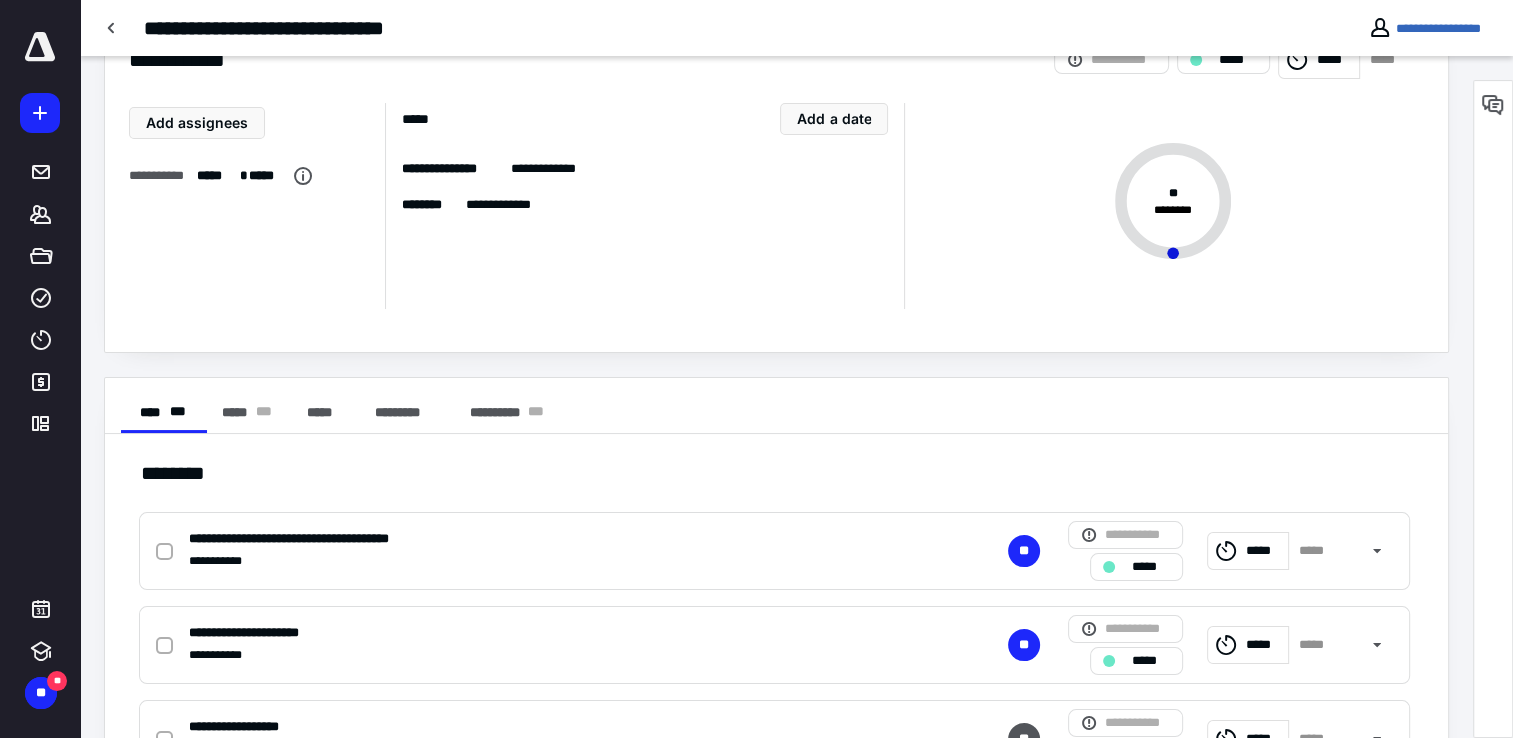 scroll, scrollTop: 100, scrollLeft: 0, axis: vertical 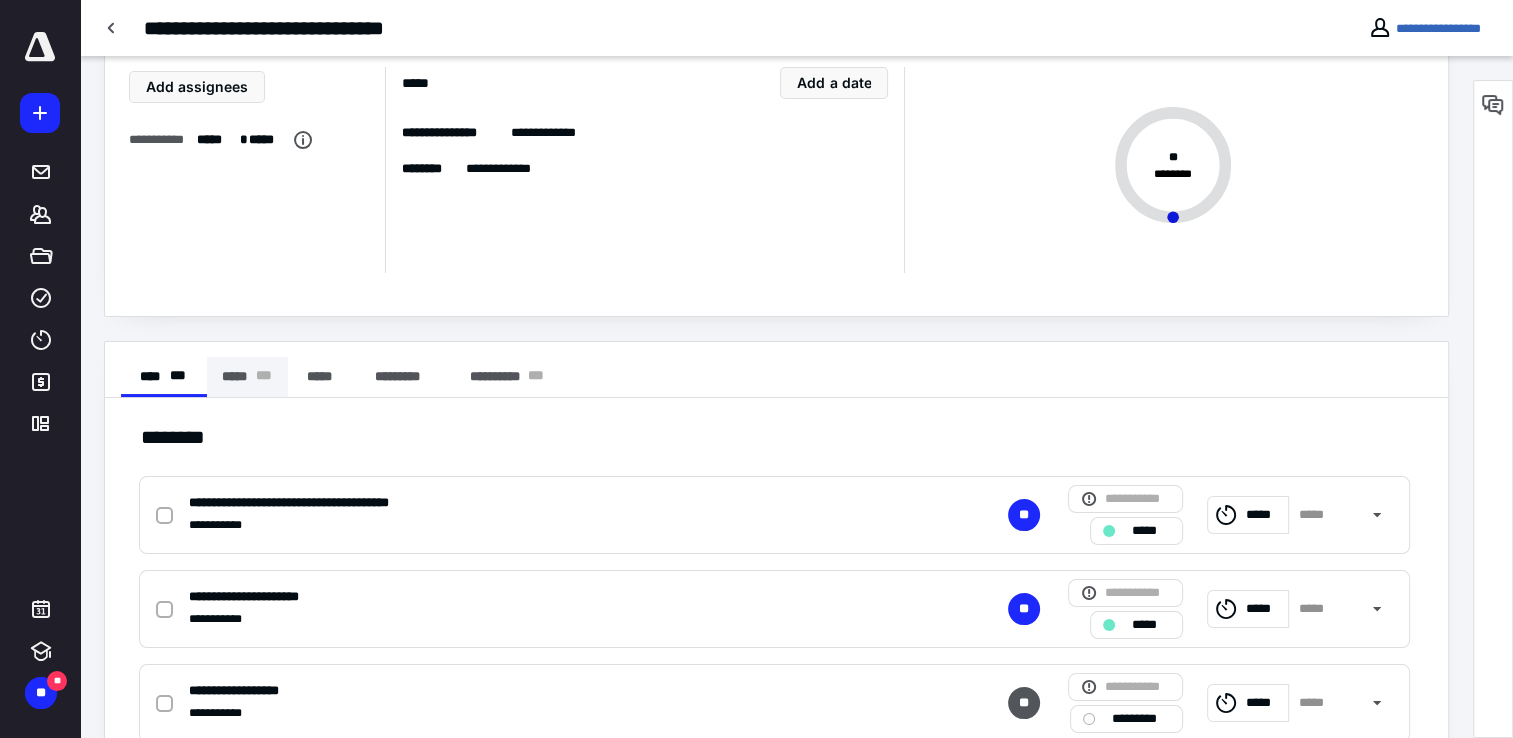 click on "***** * * *" at bounding box center (248, 377) 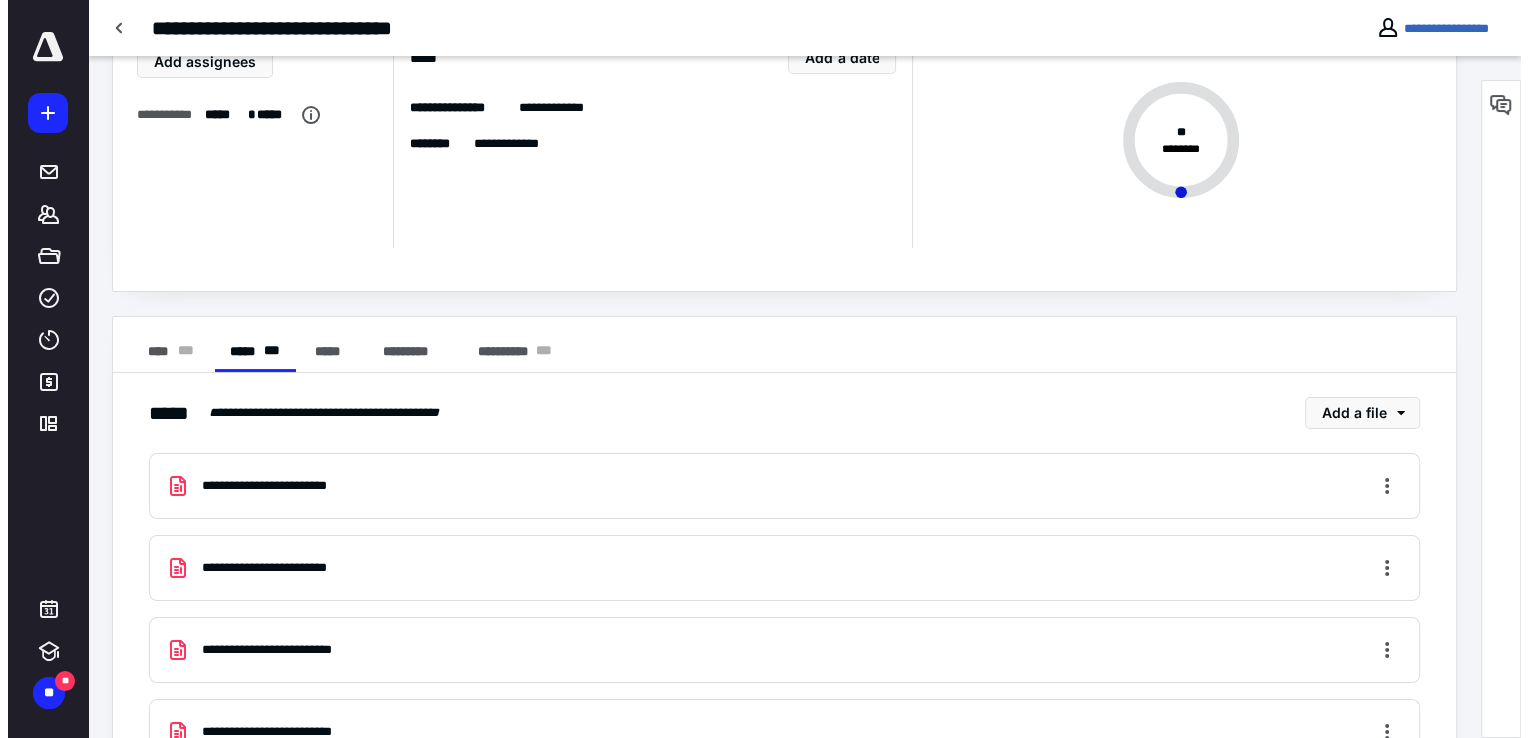 scroll, scrollTop: 198, scrollLeft: 0, axis: vertical 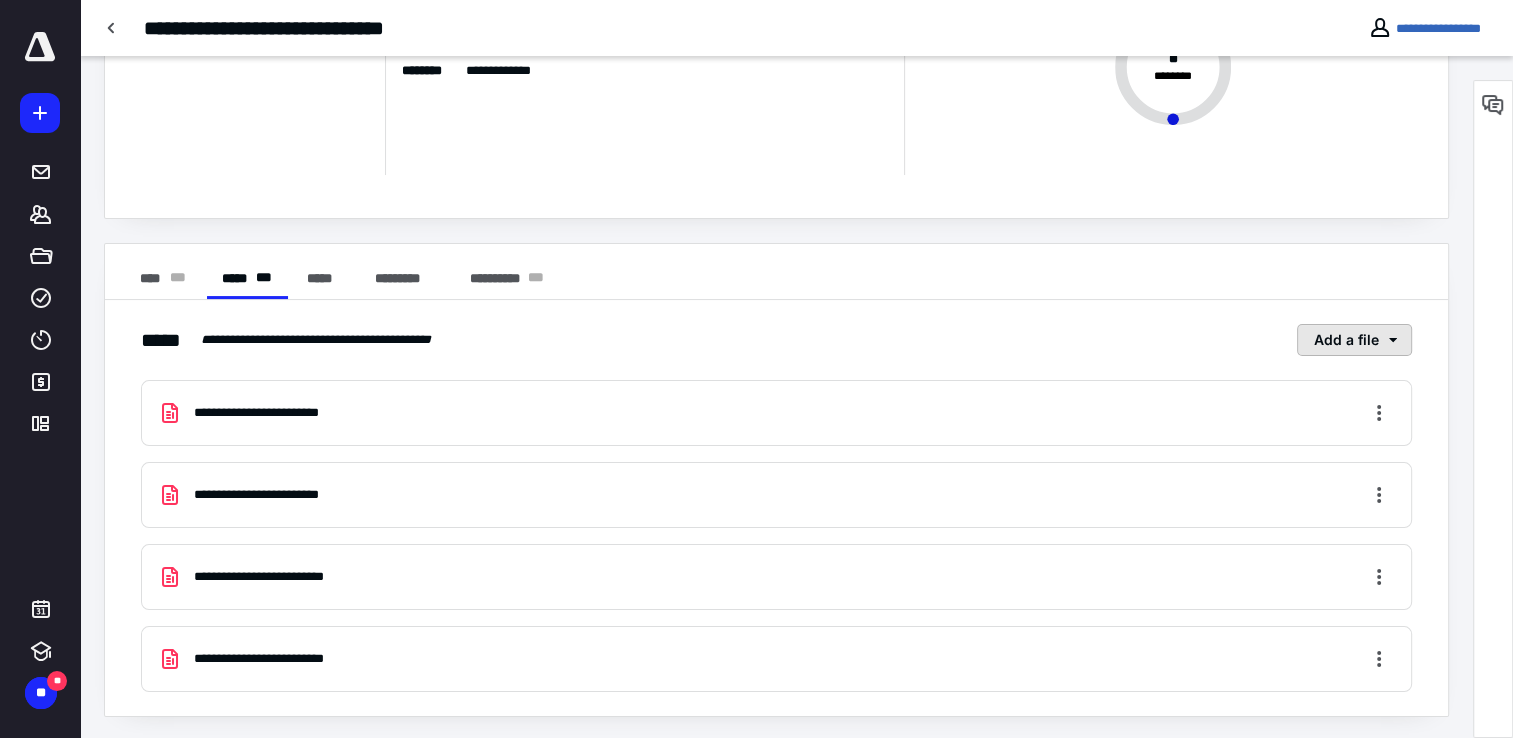 click on "Add a file" at bounding box center [1354, 340] 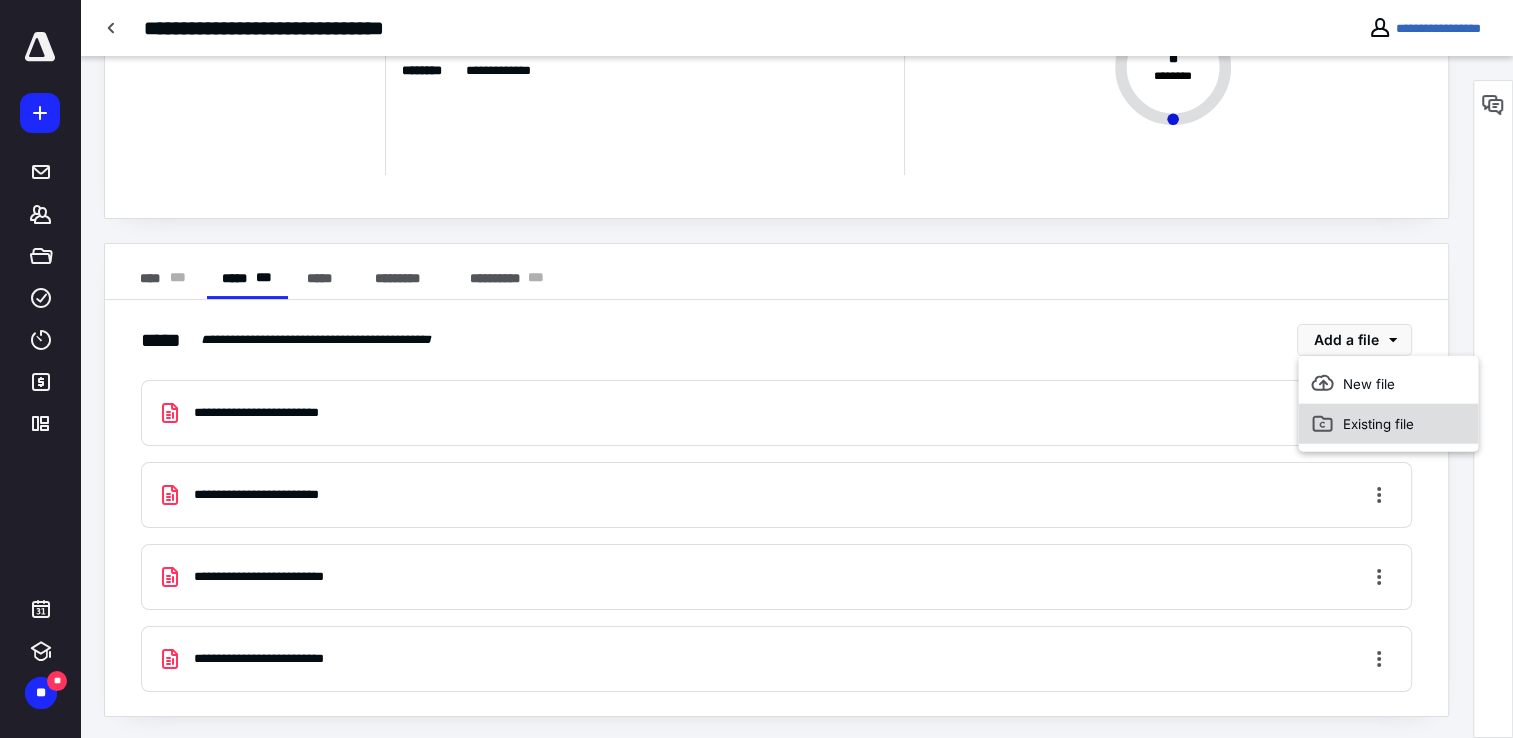 click on "Existing file" at bounding box center (1388, 424) 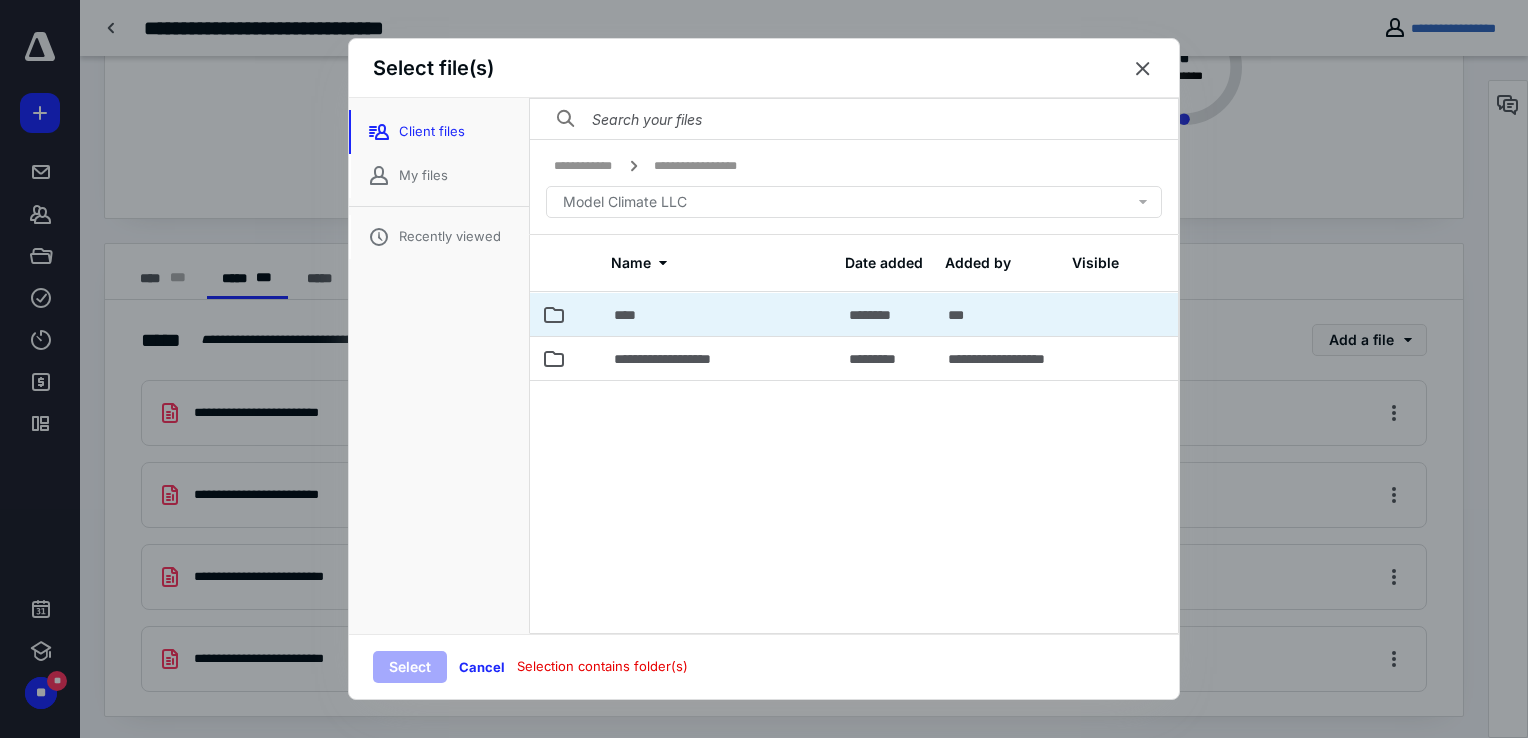 click on "****" at bounding box center (631, 315) 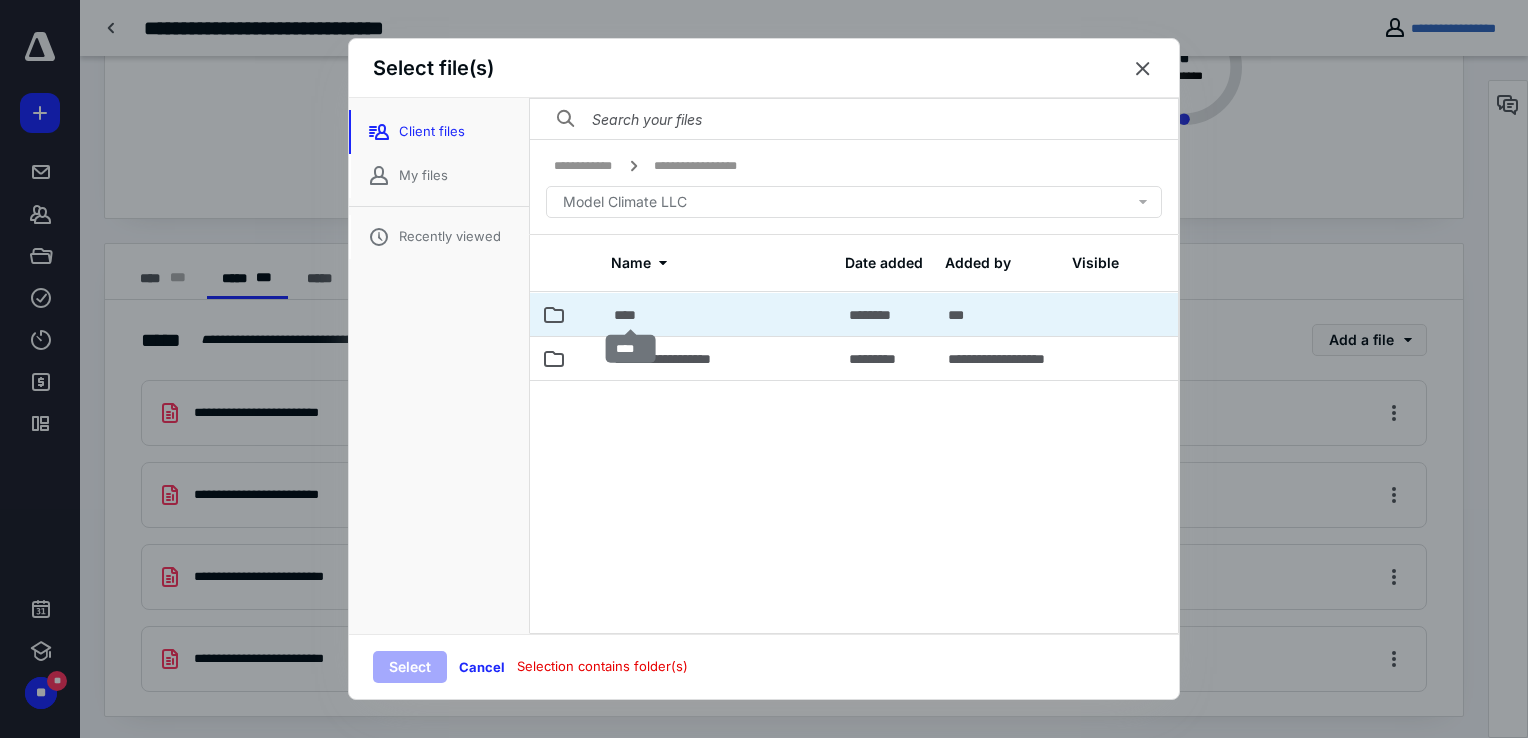 click on "****" at bounding box center (631, 315) 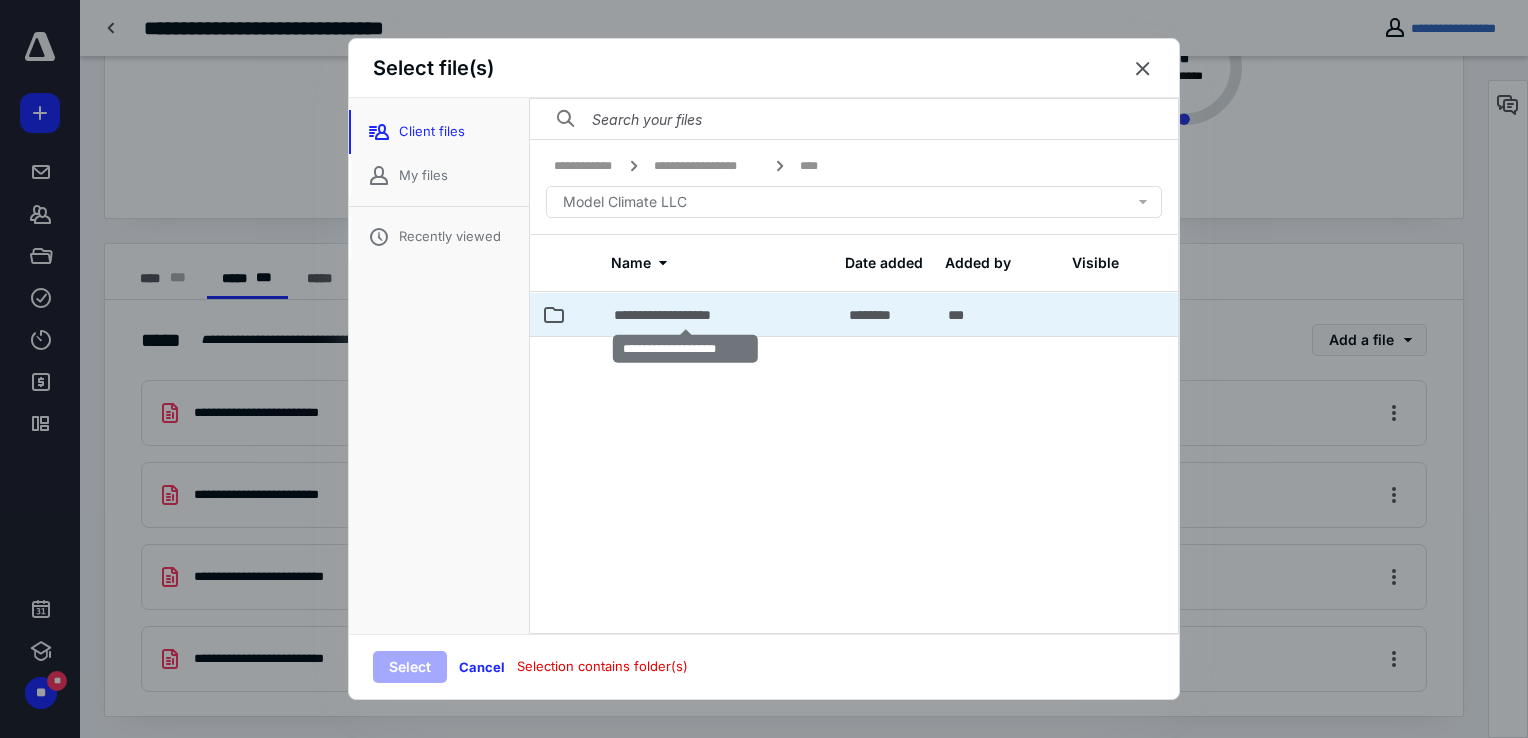 click on "**********" at bounding box center [686, 315] 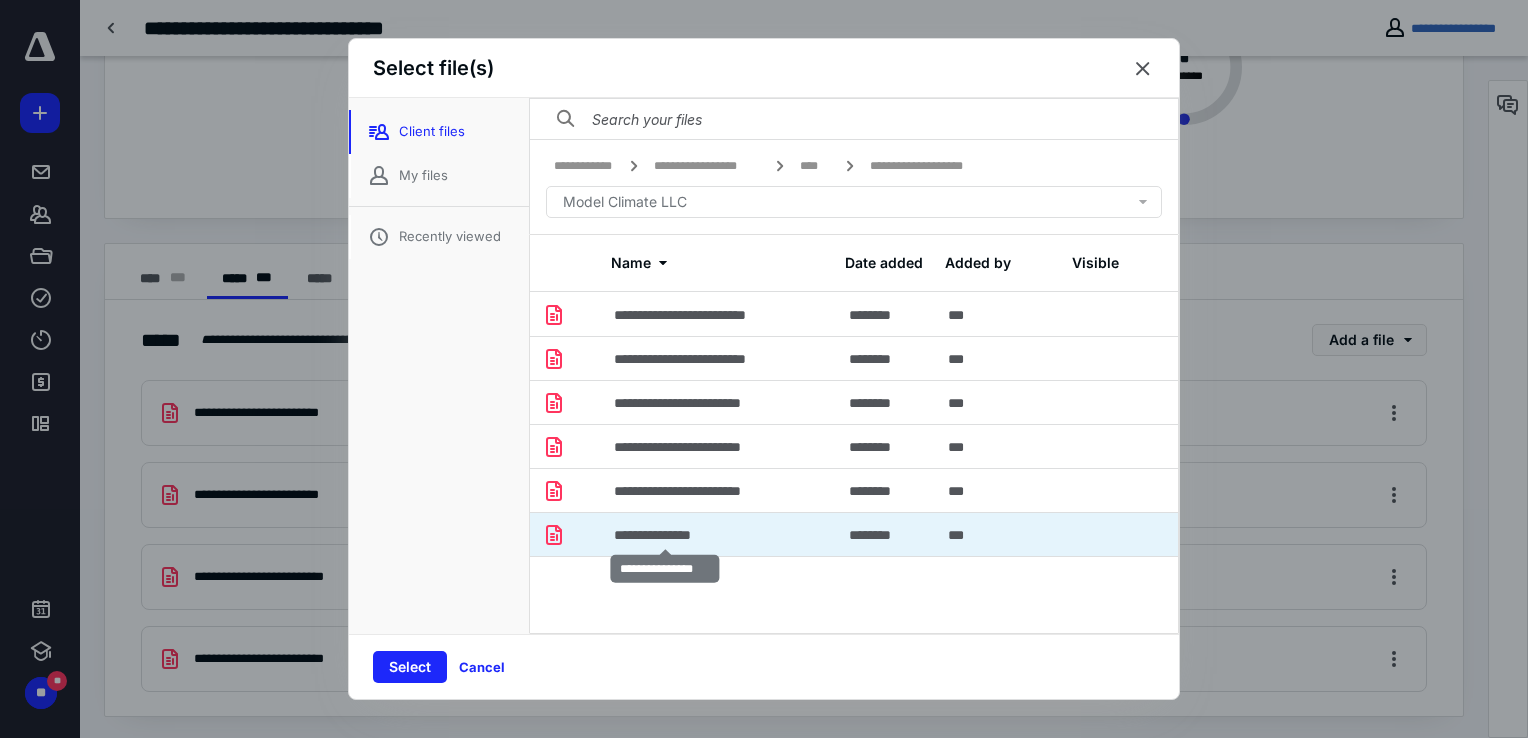 click on "**********" at bounding box center [665, 535] 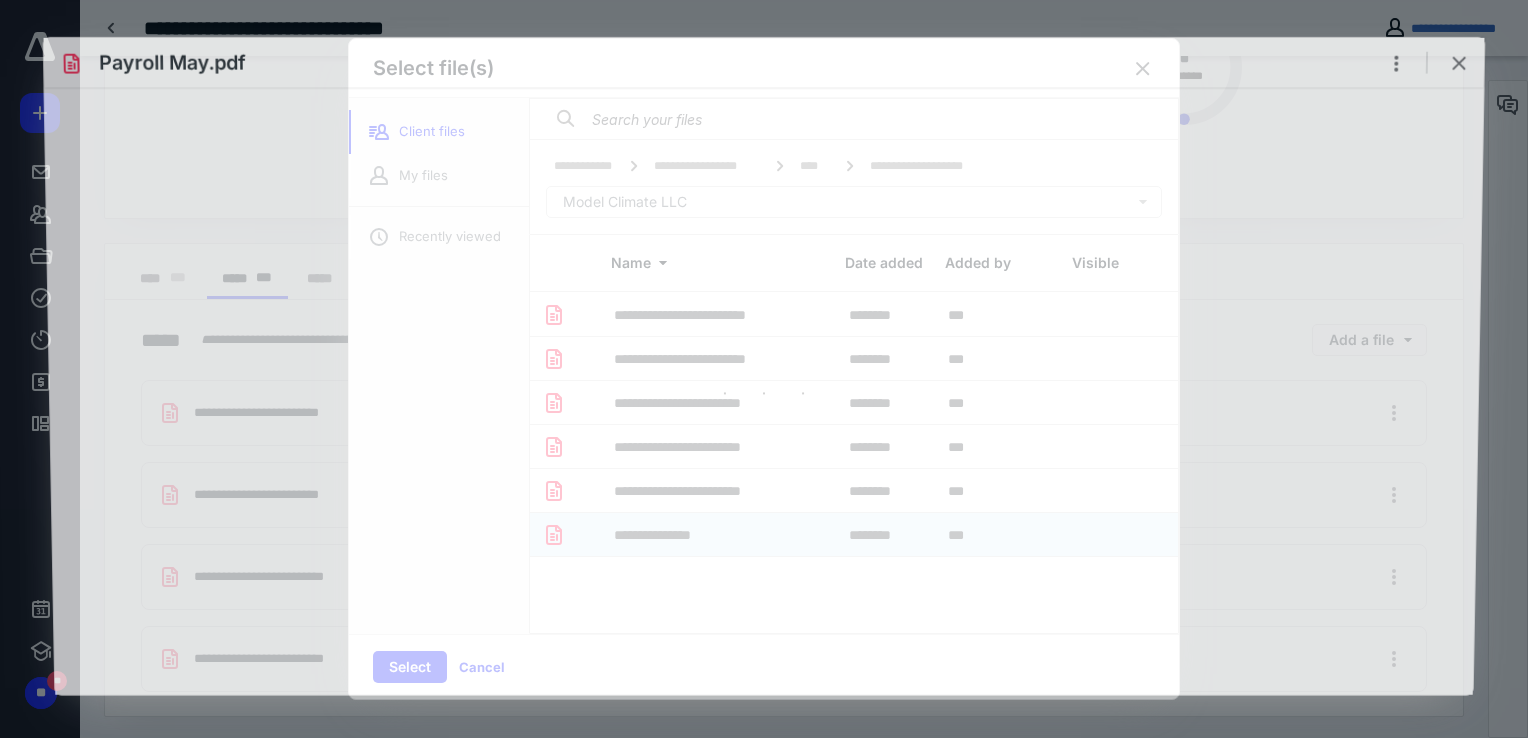 scroll, scrollTop: 0, scrollLeft: 0, axis: both 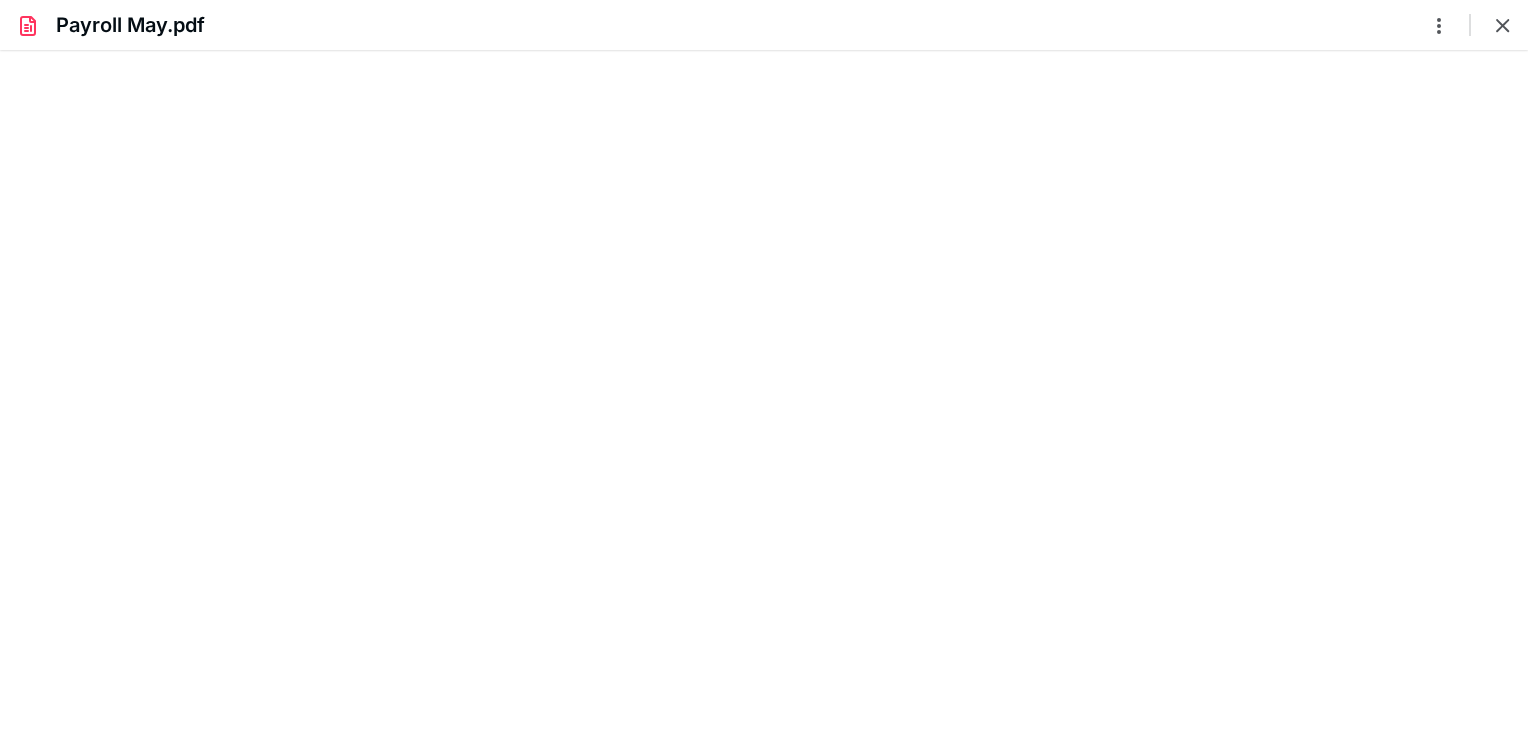 type on "106" 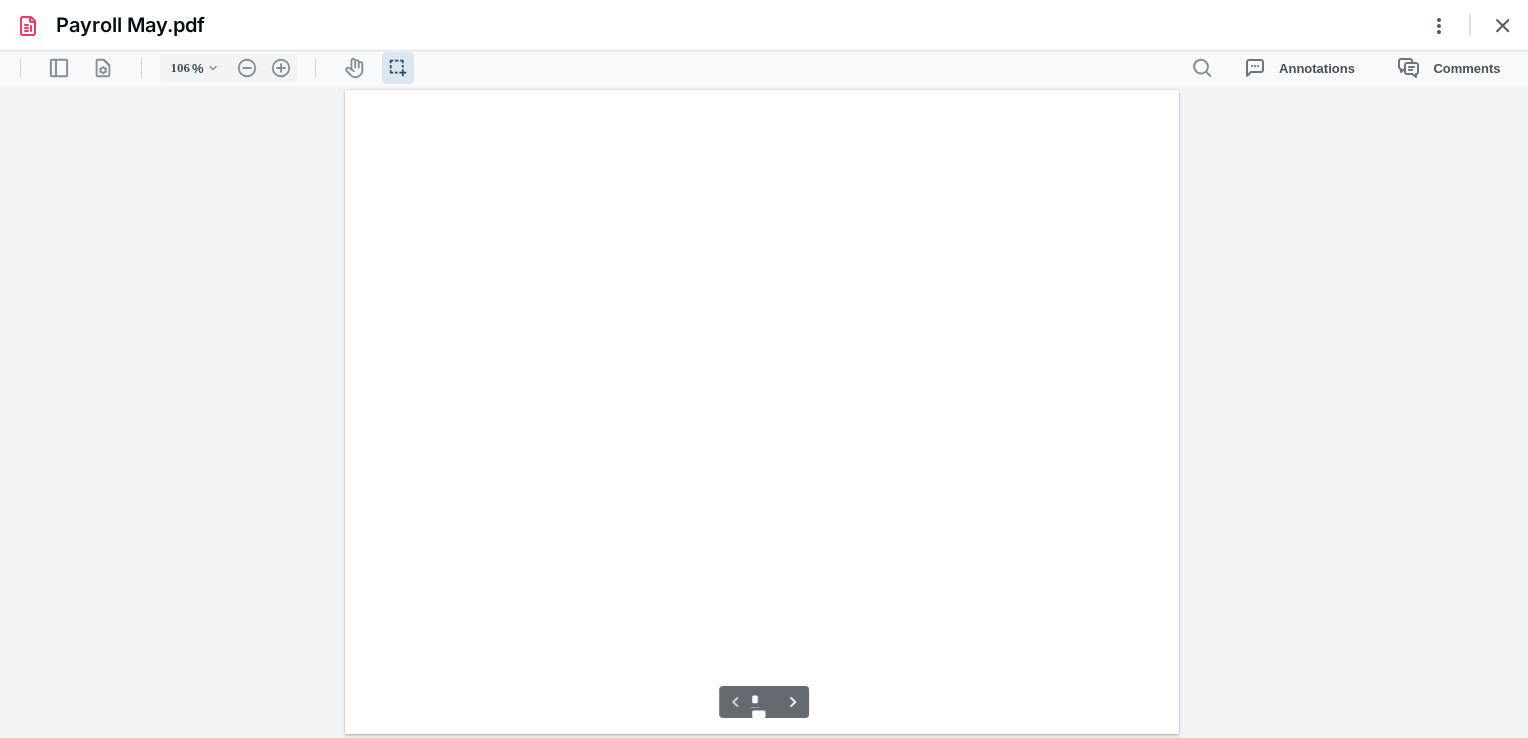 scroll, scrollTop: 40, scrollLeft: 0, axis: vertical 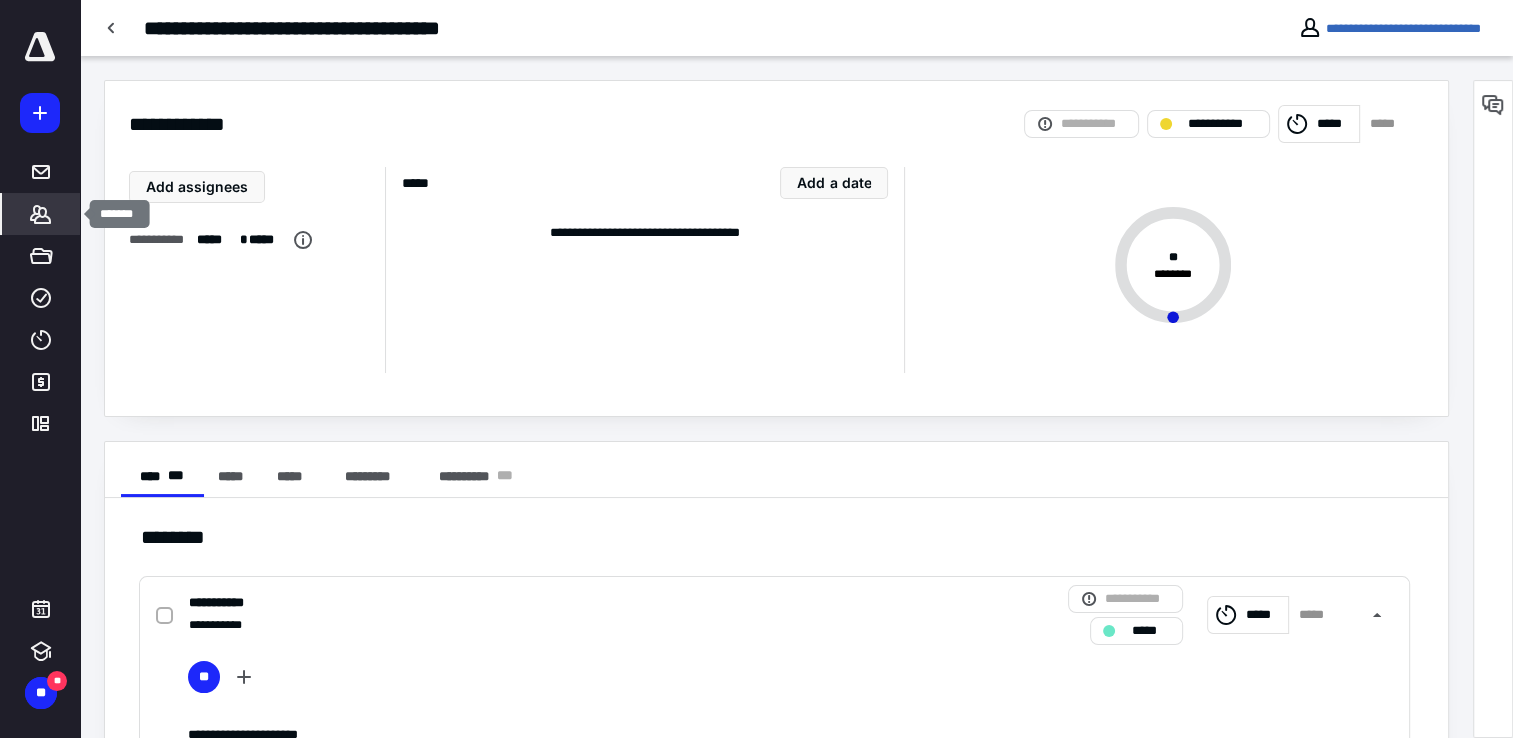 click 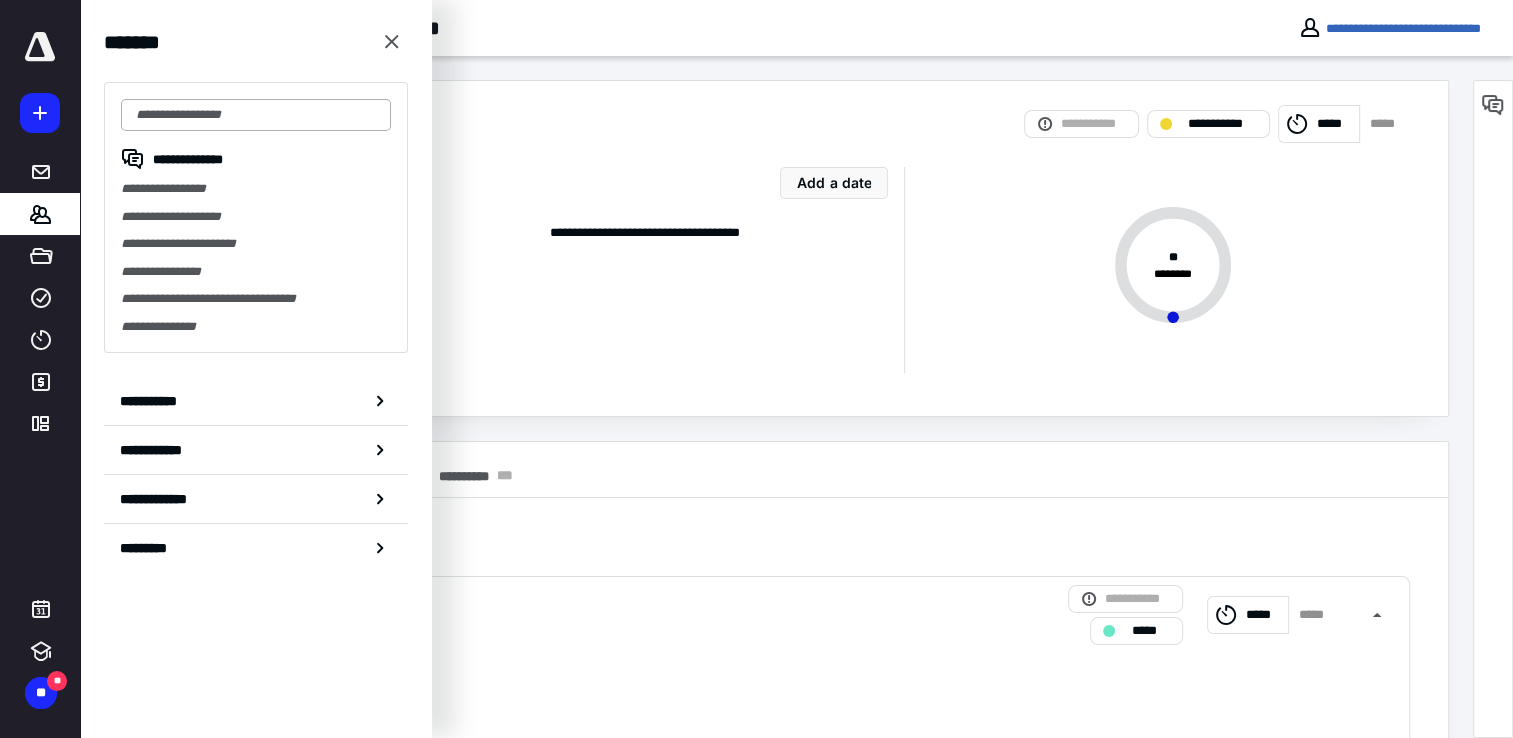 click at bounding box center [256, 115] 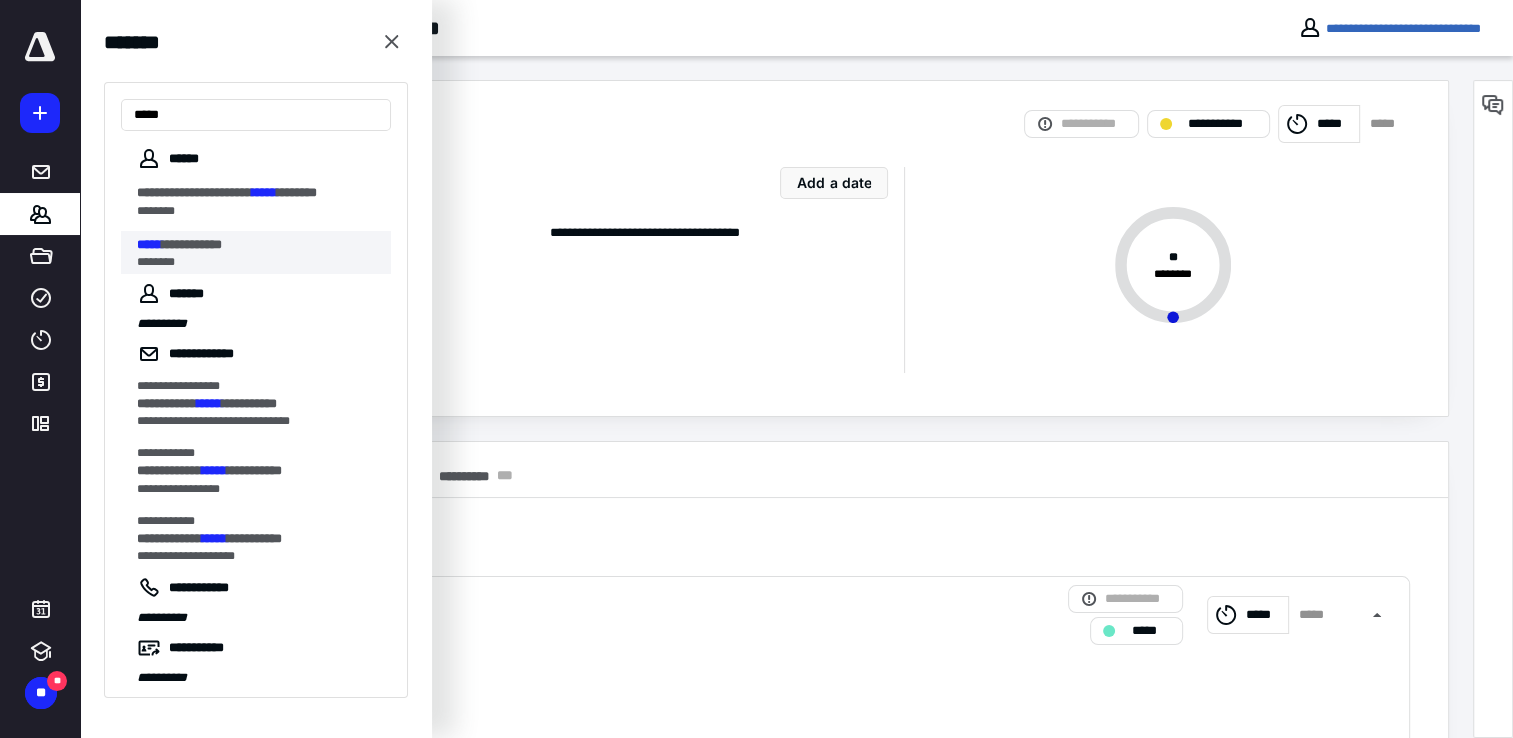 type on "*****" 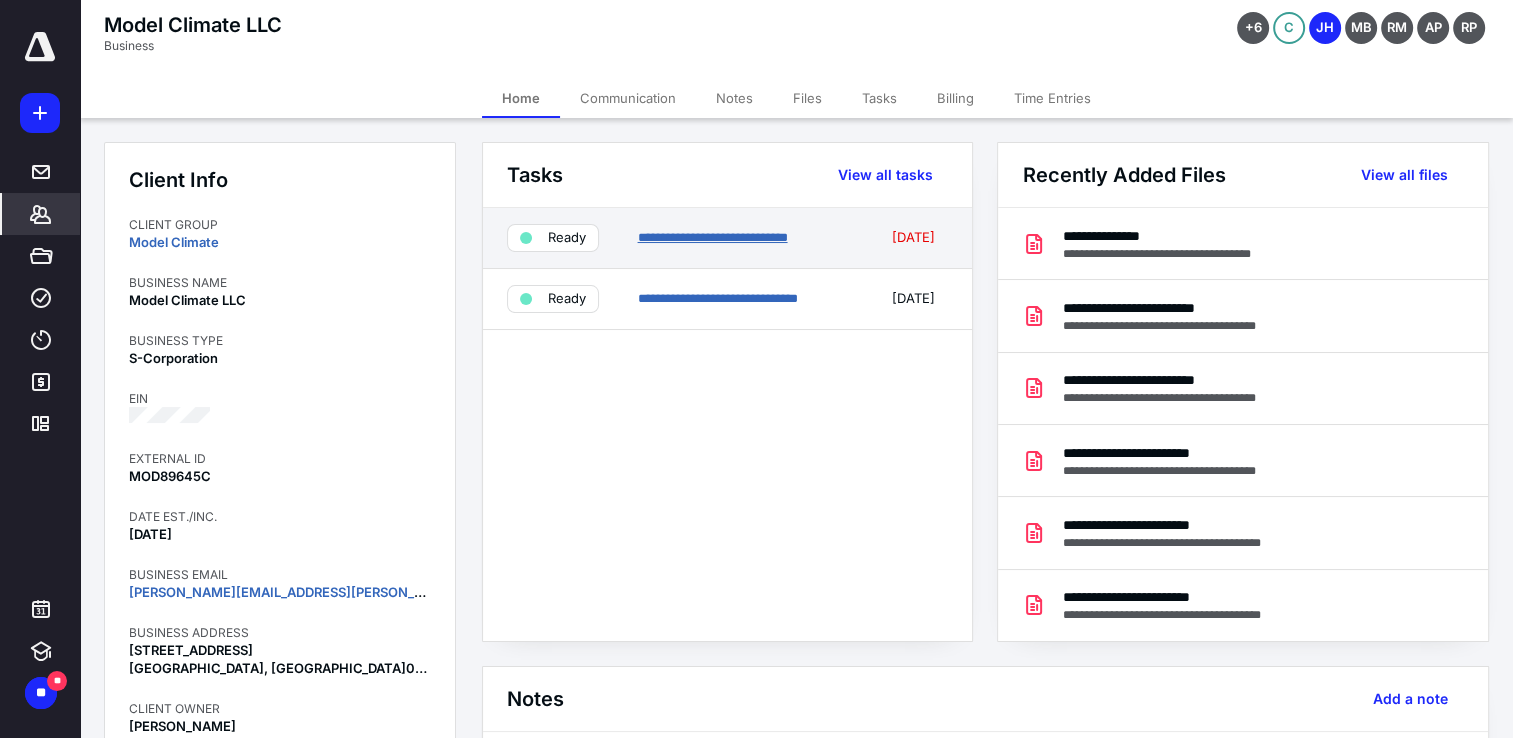 click on "**********" at bounding box center (712, 237) 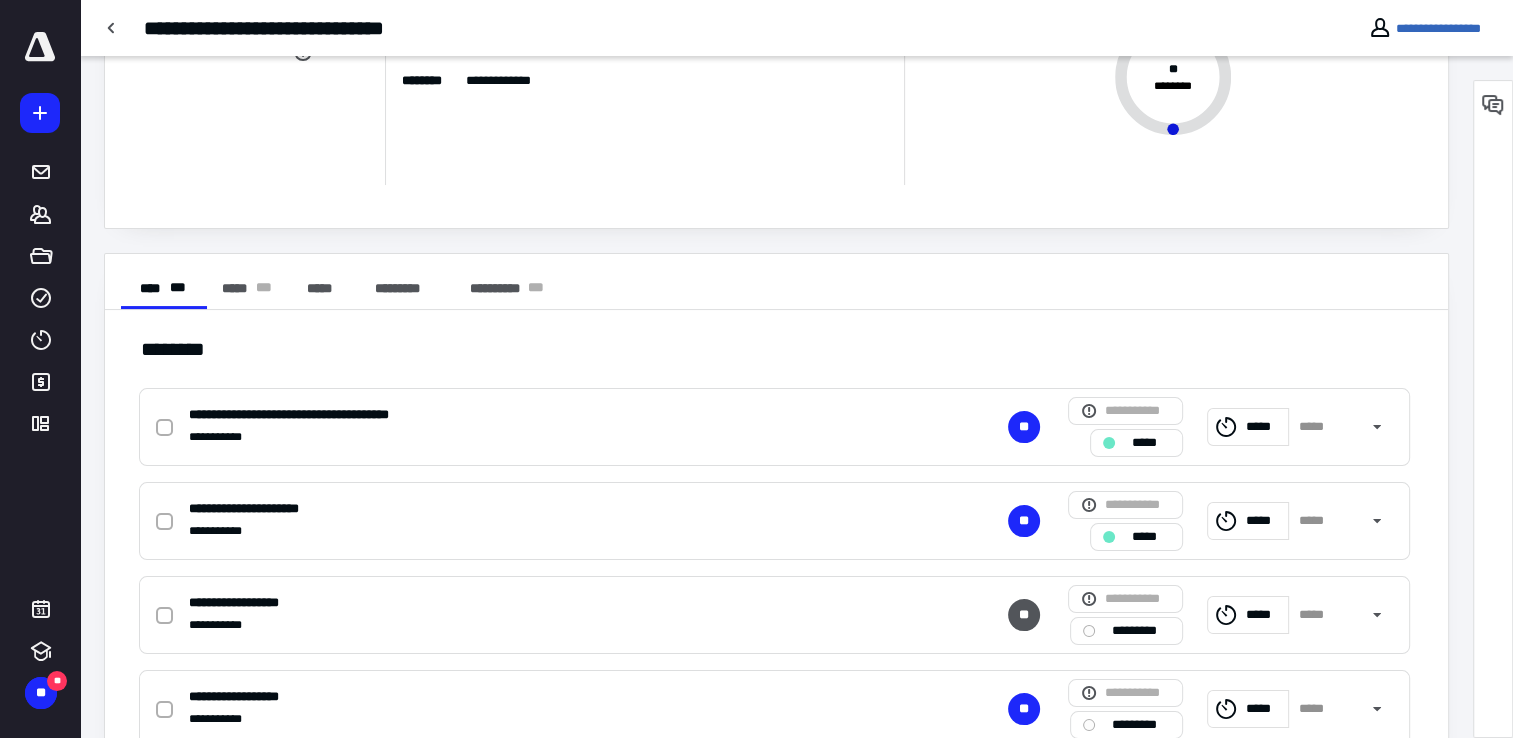 scroll, scrollTop: 200, scrollLeft: 0, axis: vertical 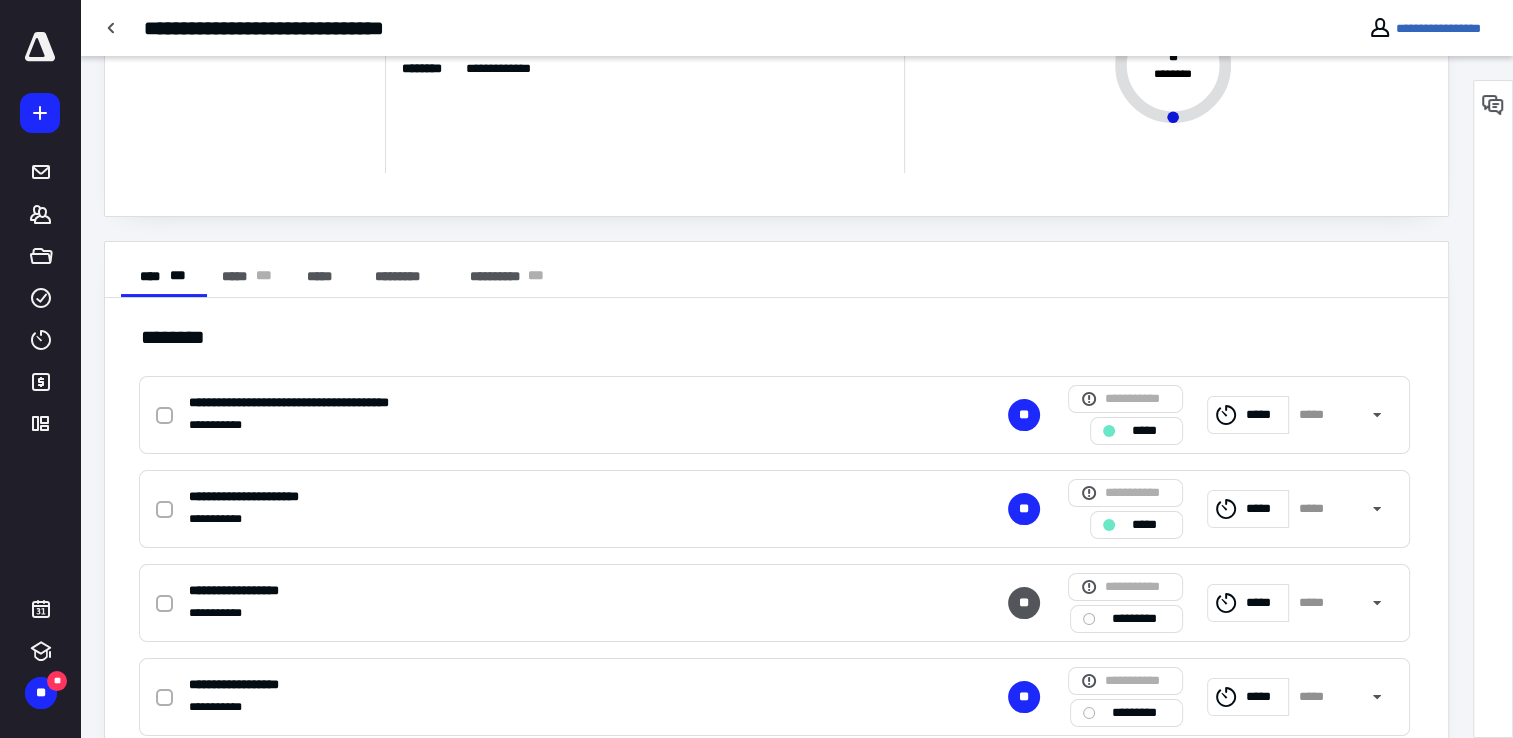 click at bounding box center [164, 416] 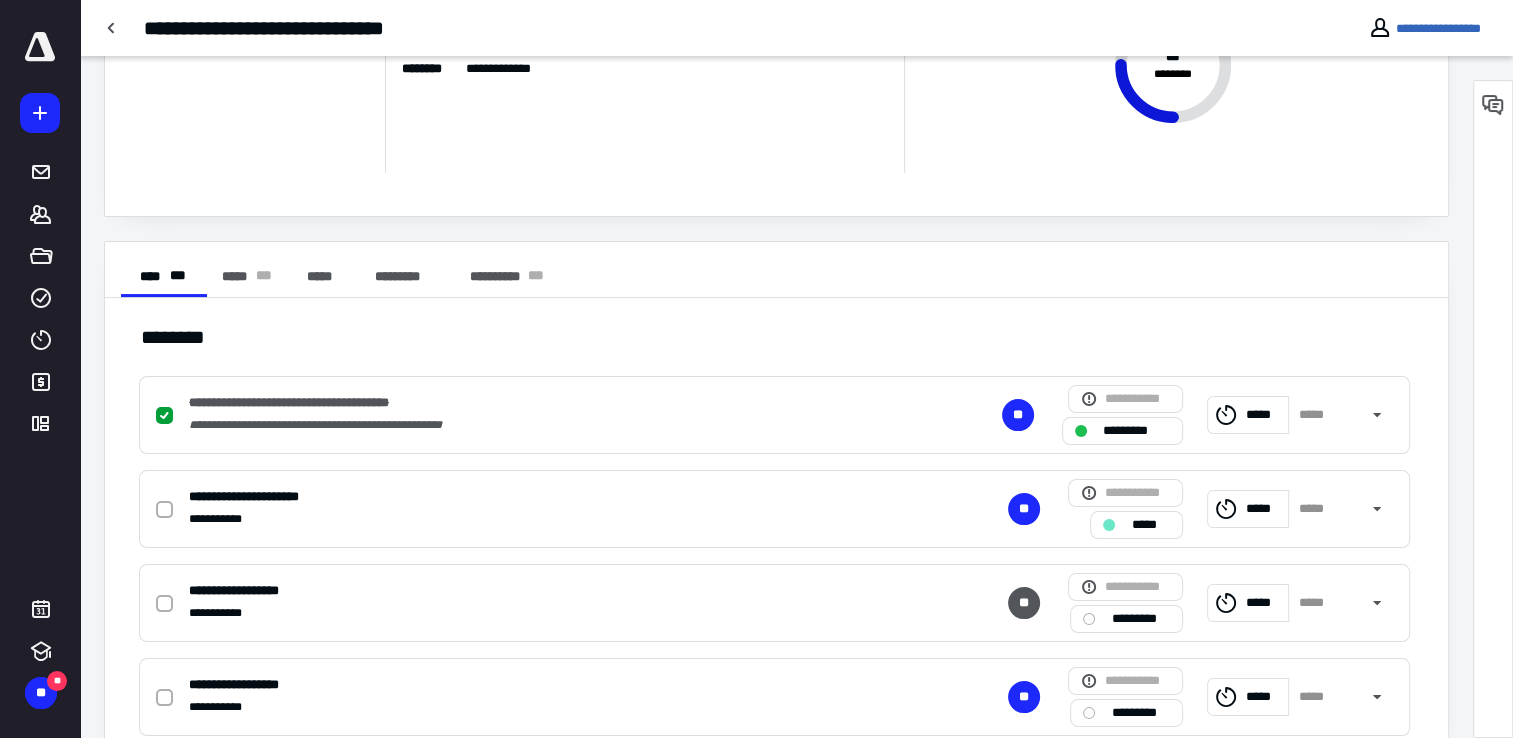 click 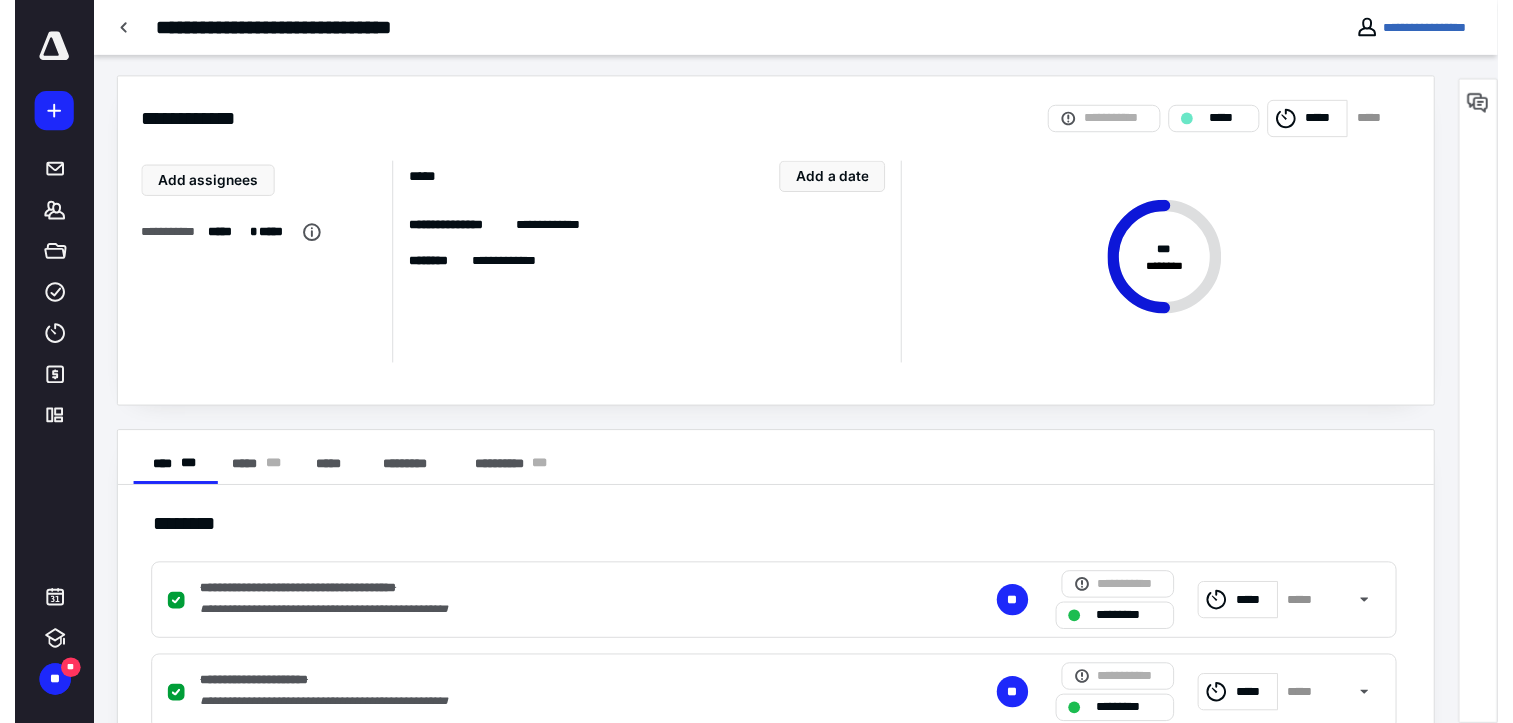 scroll, scrollTop: 0, scrollLeft: 0, axis: both 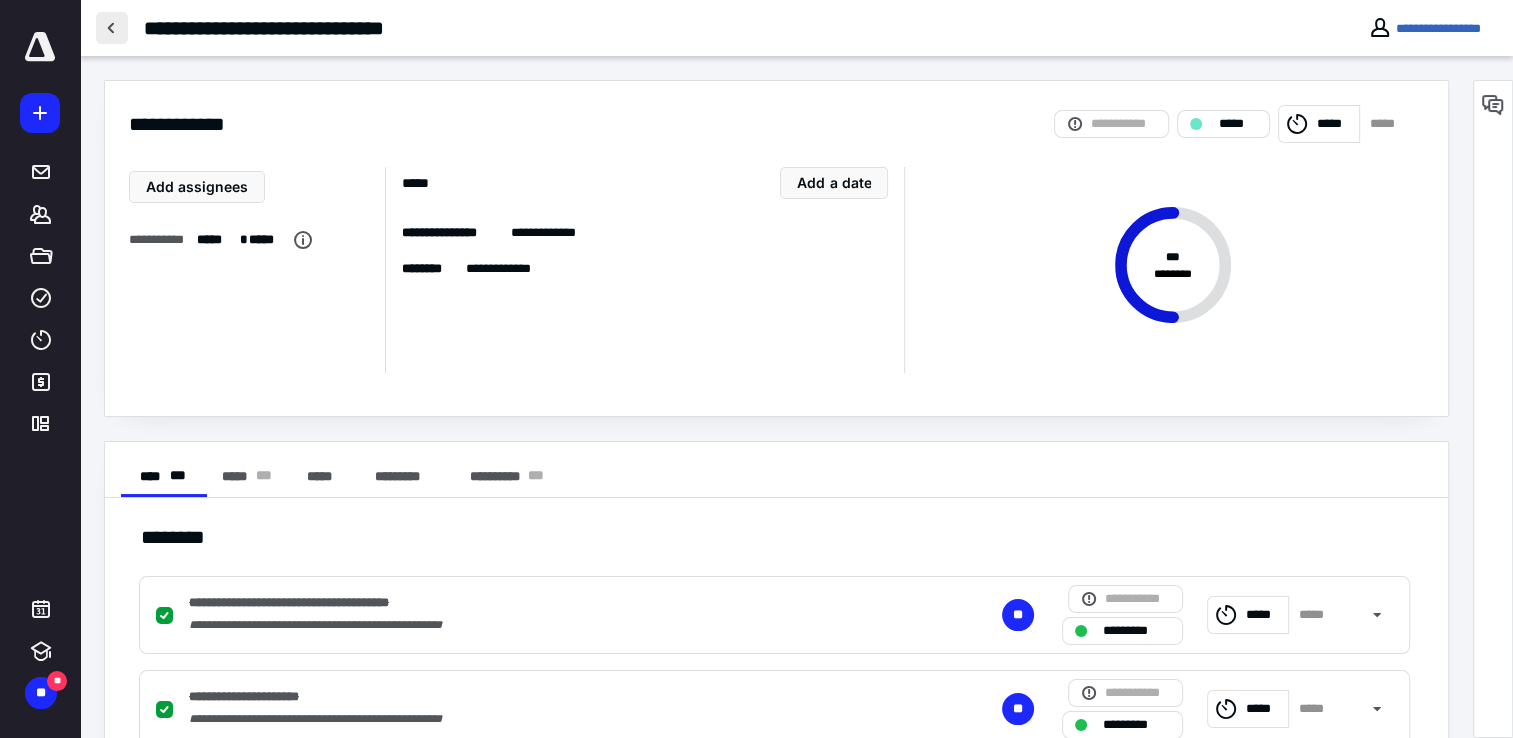 click at bounding box center [112, 28] 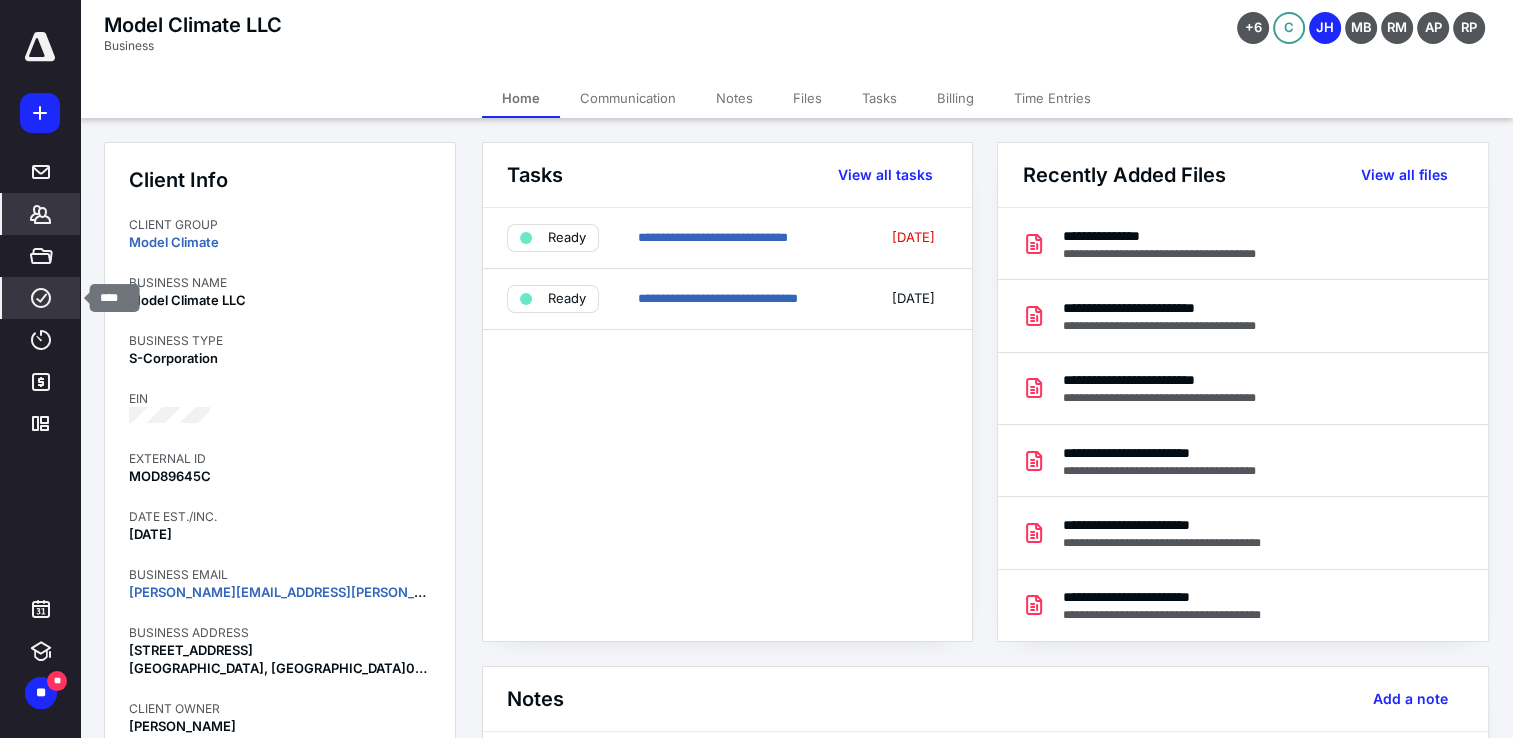 click 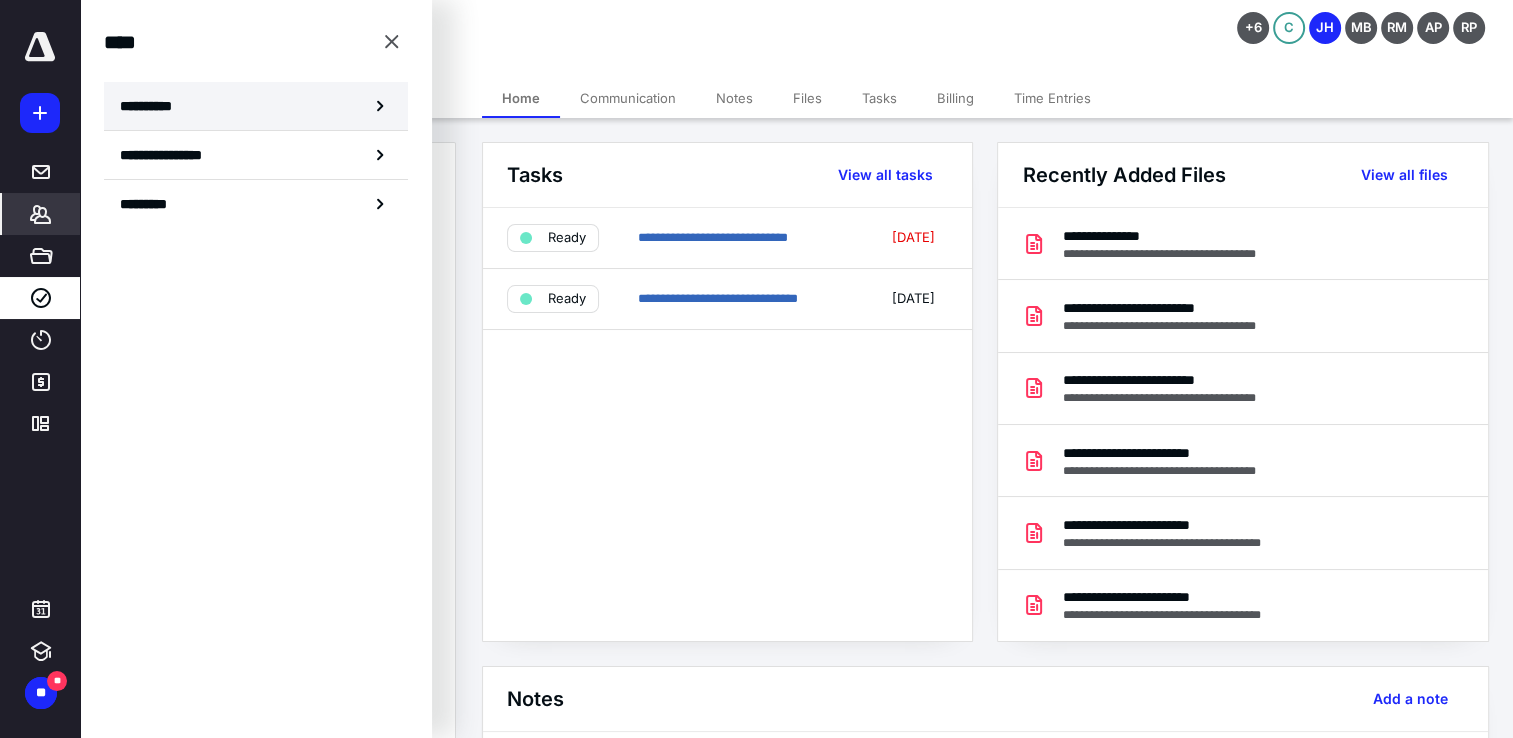 click on "**********" at bounding box center (153, 106) 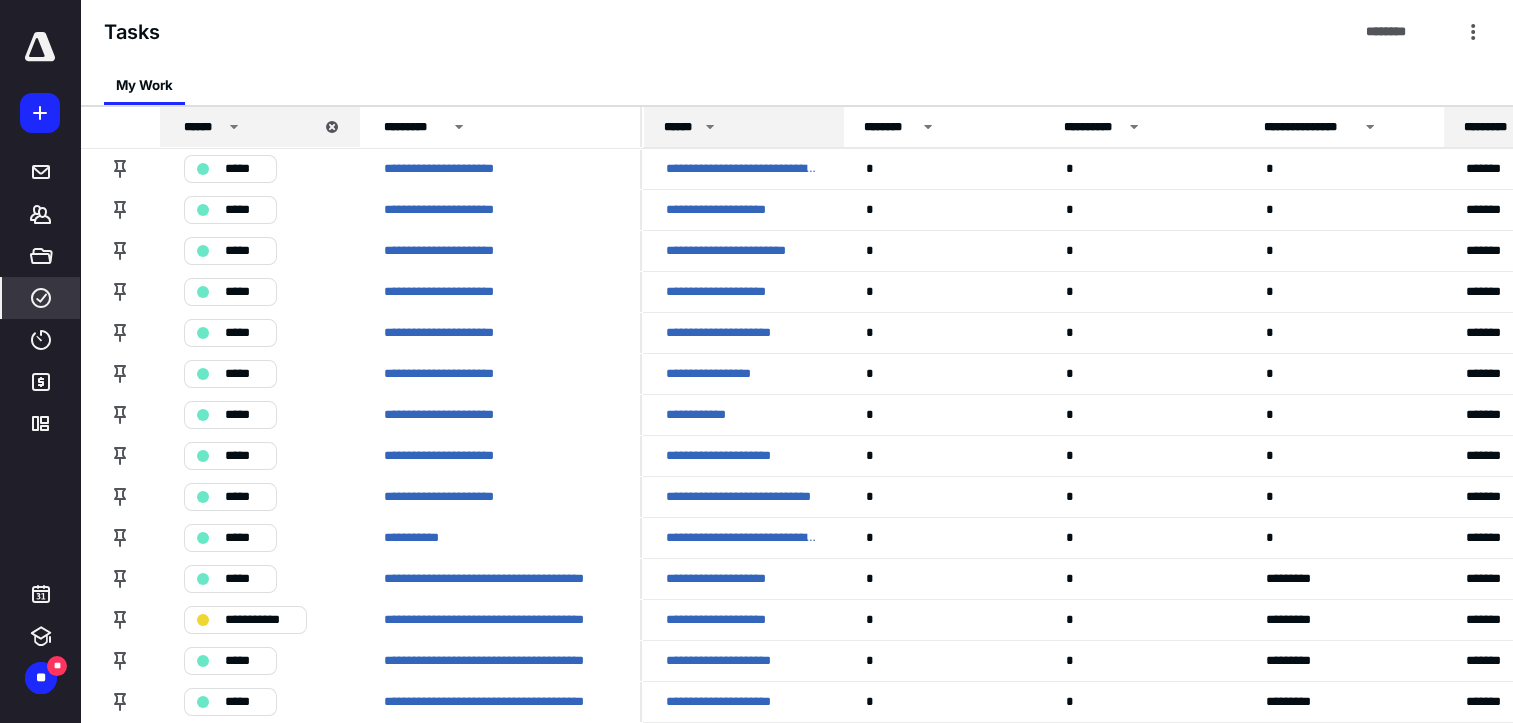 click 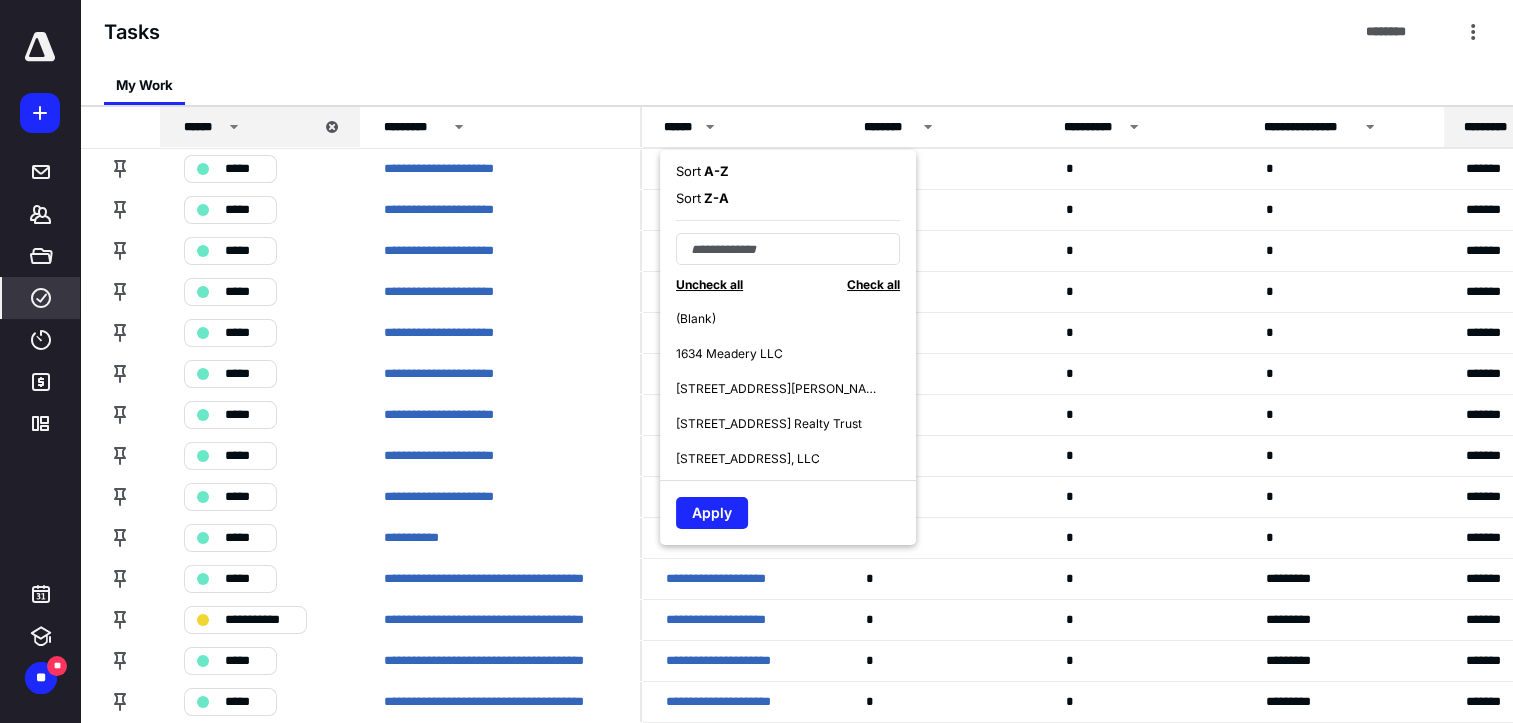 click on "A  -  Z" at bounding box center (715, 171) 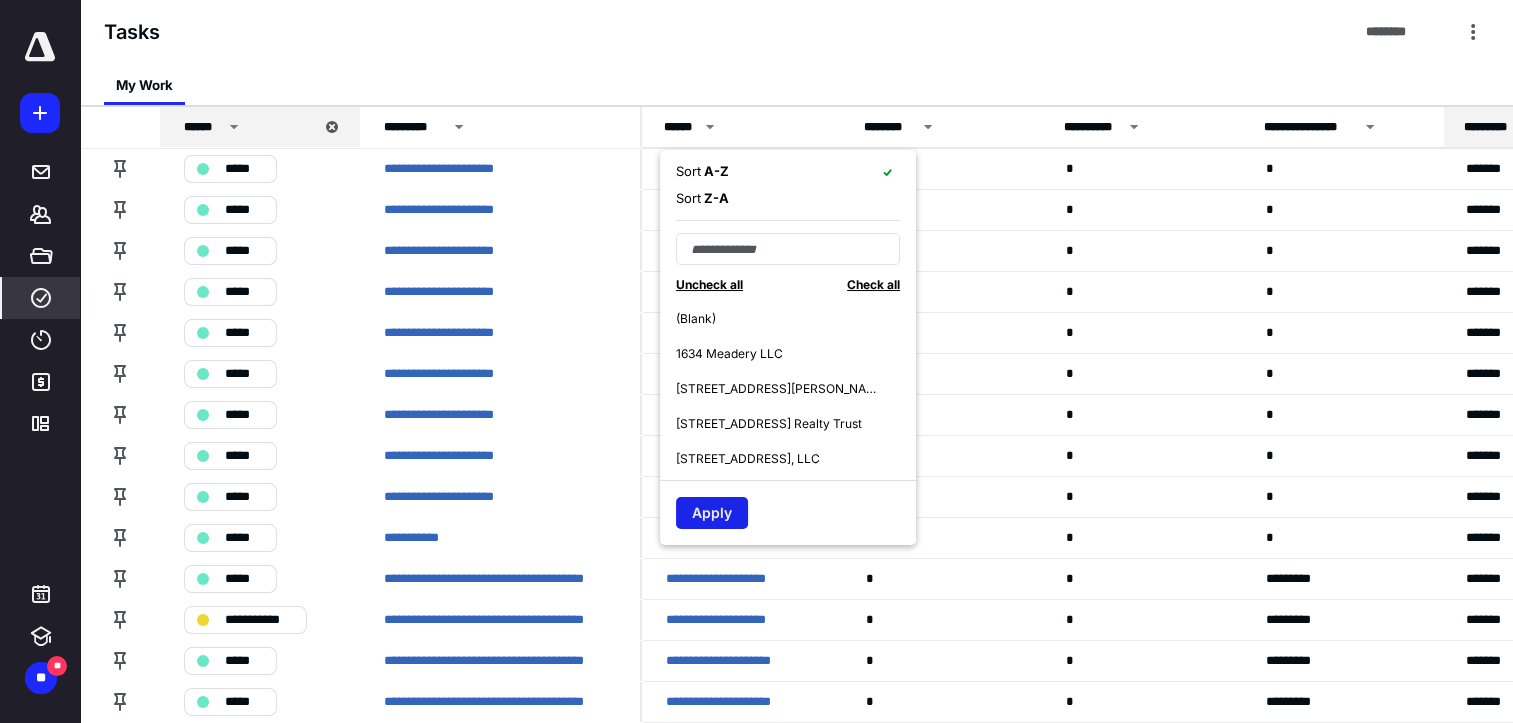 click on "Apply" at bounding box center [712, 513] 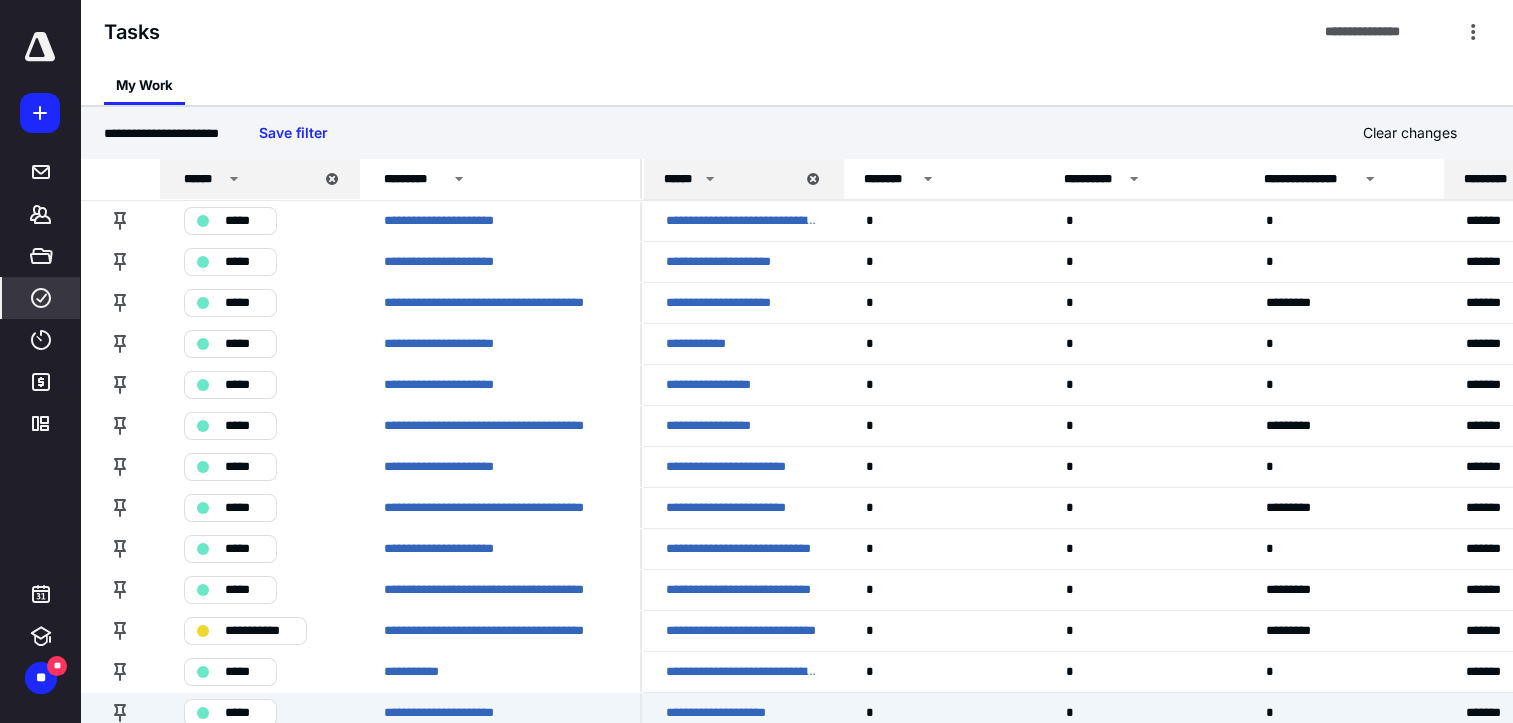 drag, startPoint x: 950, startPoint y: 721, endPoint x: 1104, endPoint y: 731, distance: 154.32434 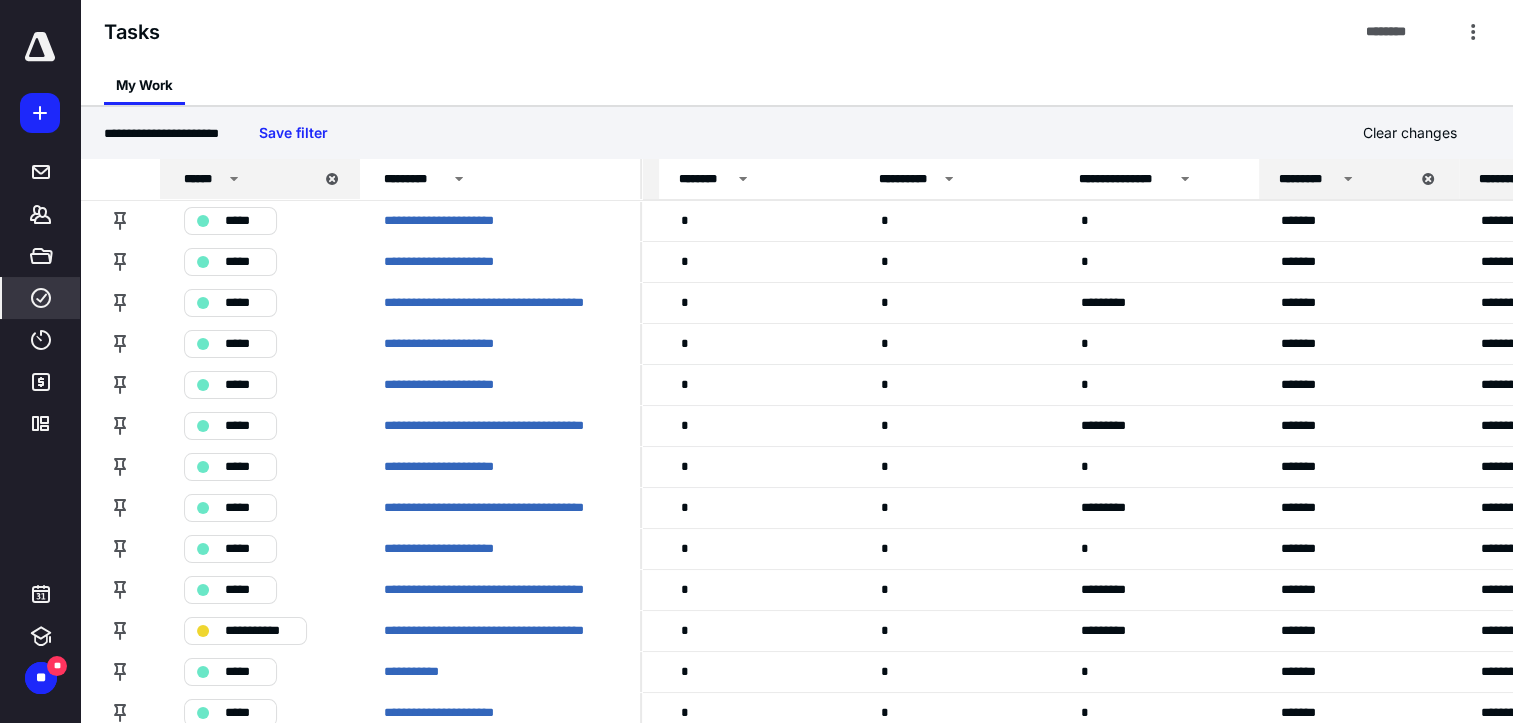 scroll, scrollTop: 0, scrollLeft: 0, axis: both 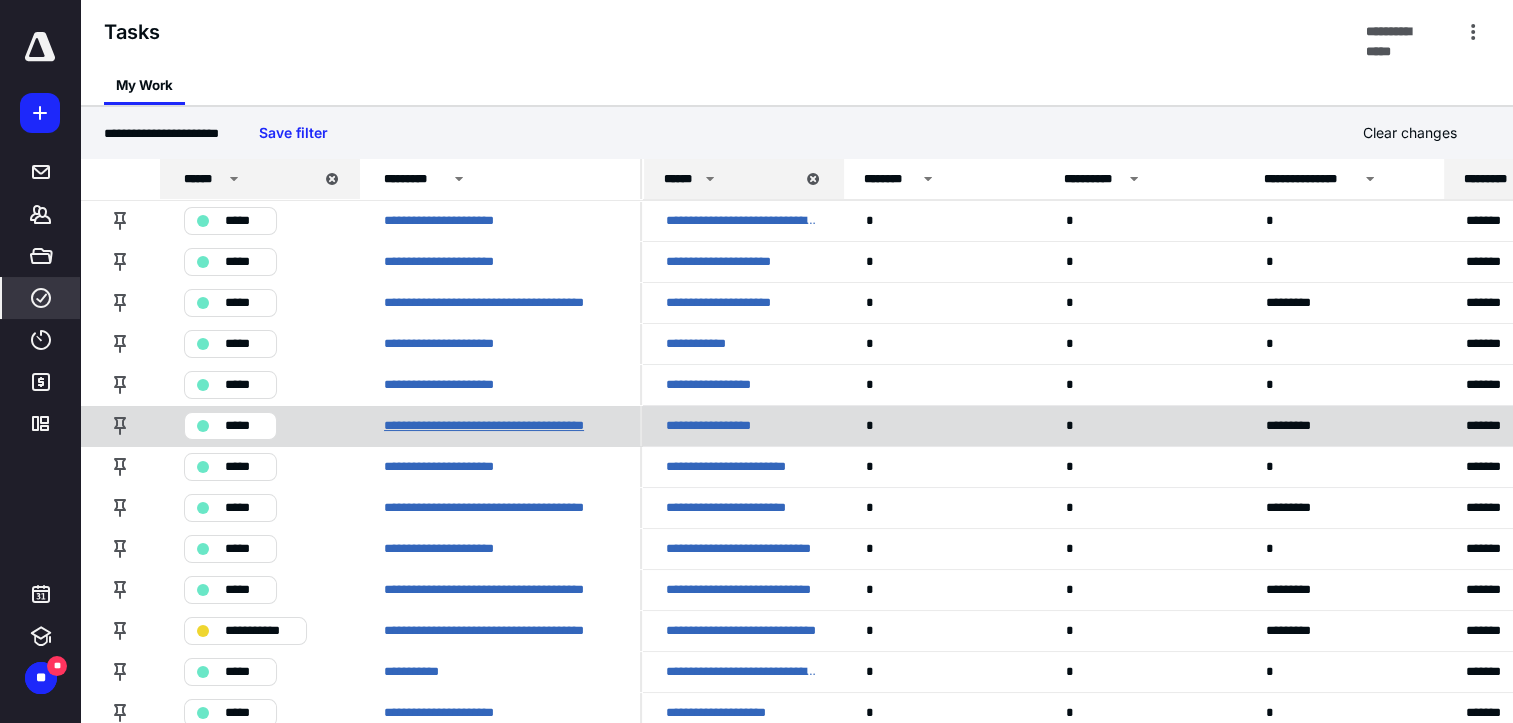 click on "**********" at bounding box center [500, 426] 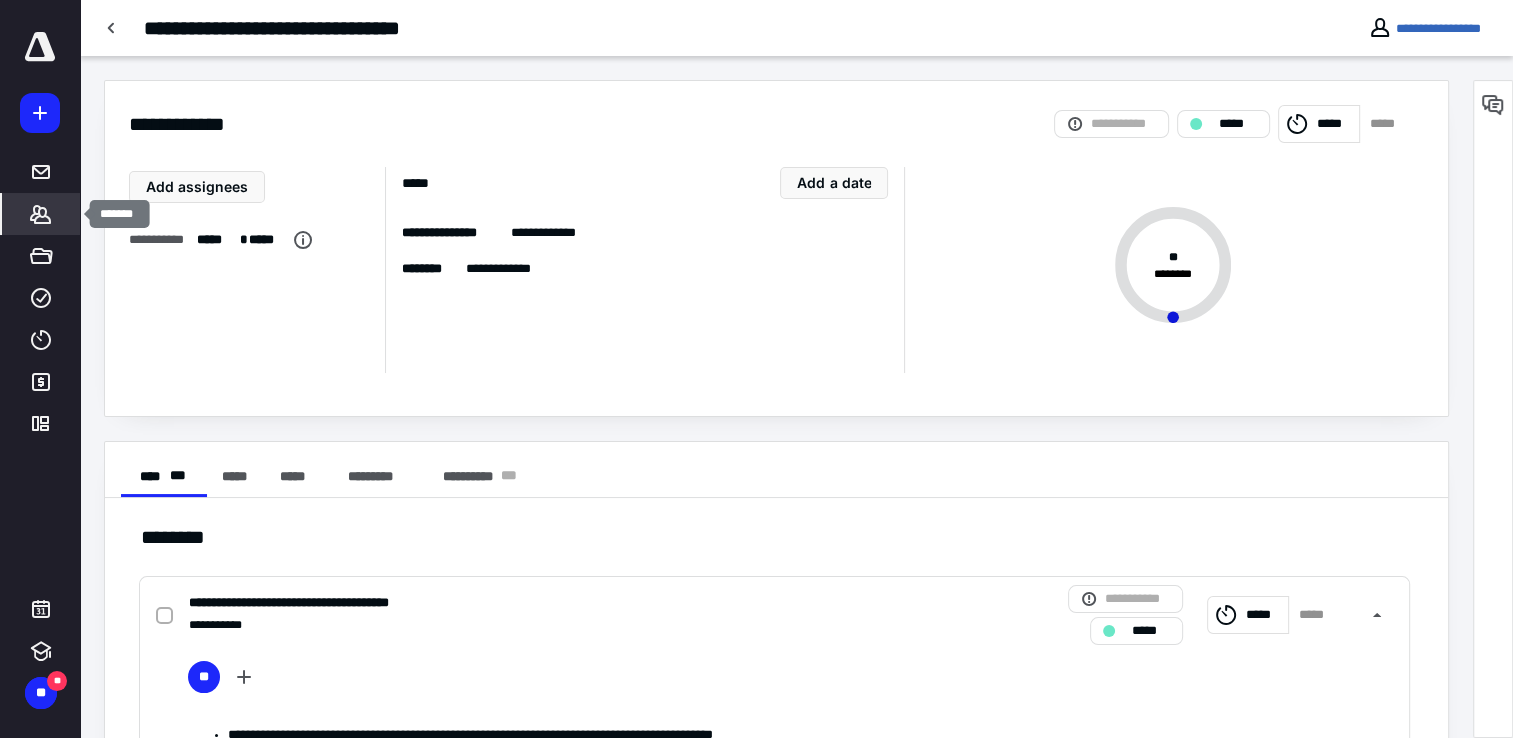 click 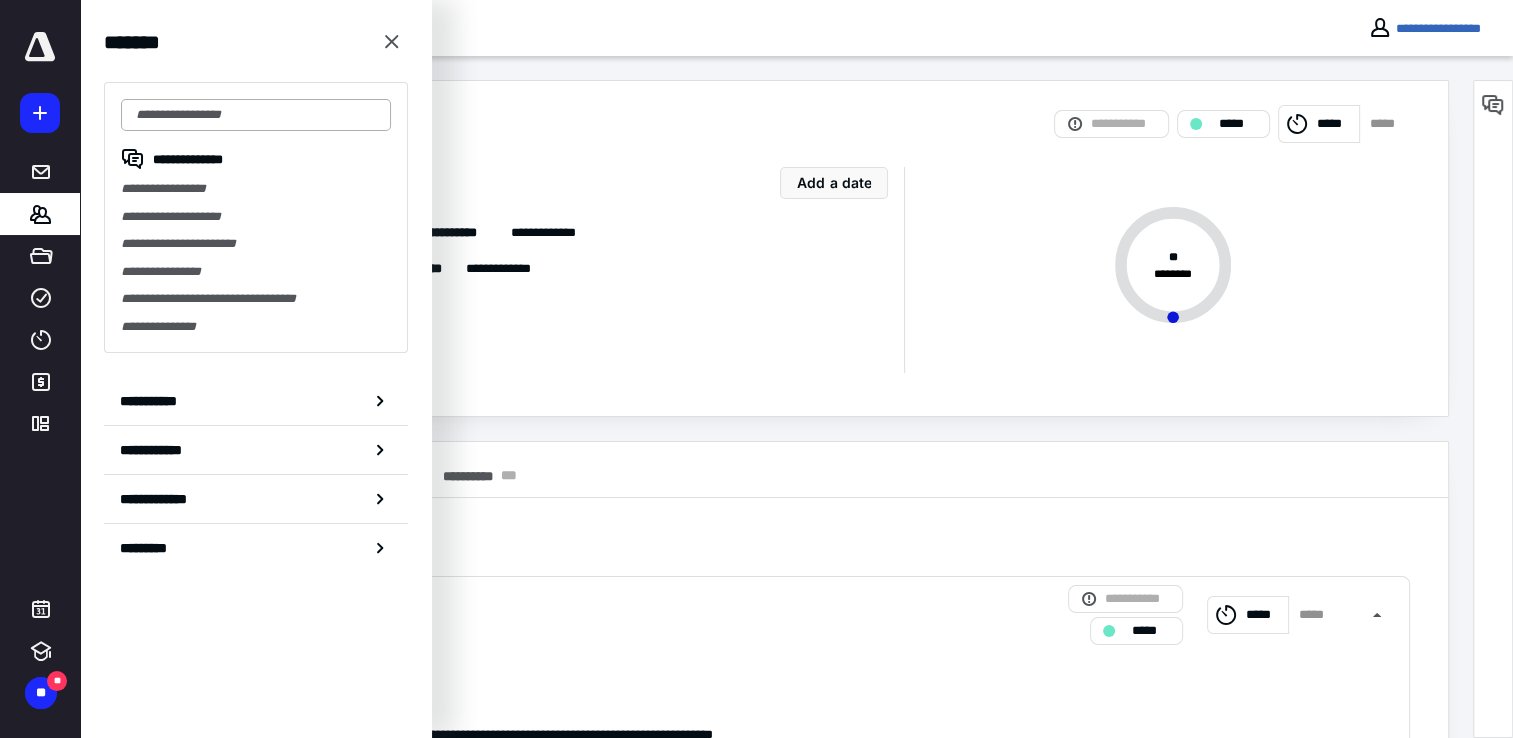 click at bounding box center (256, 115) 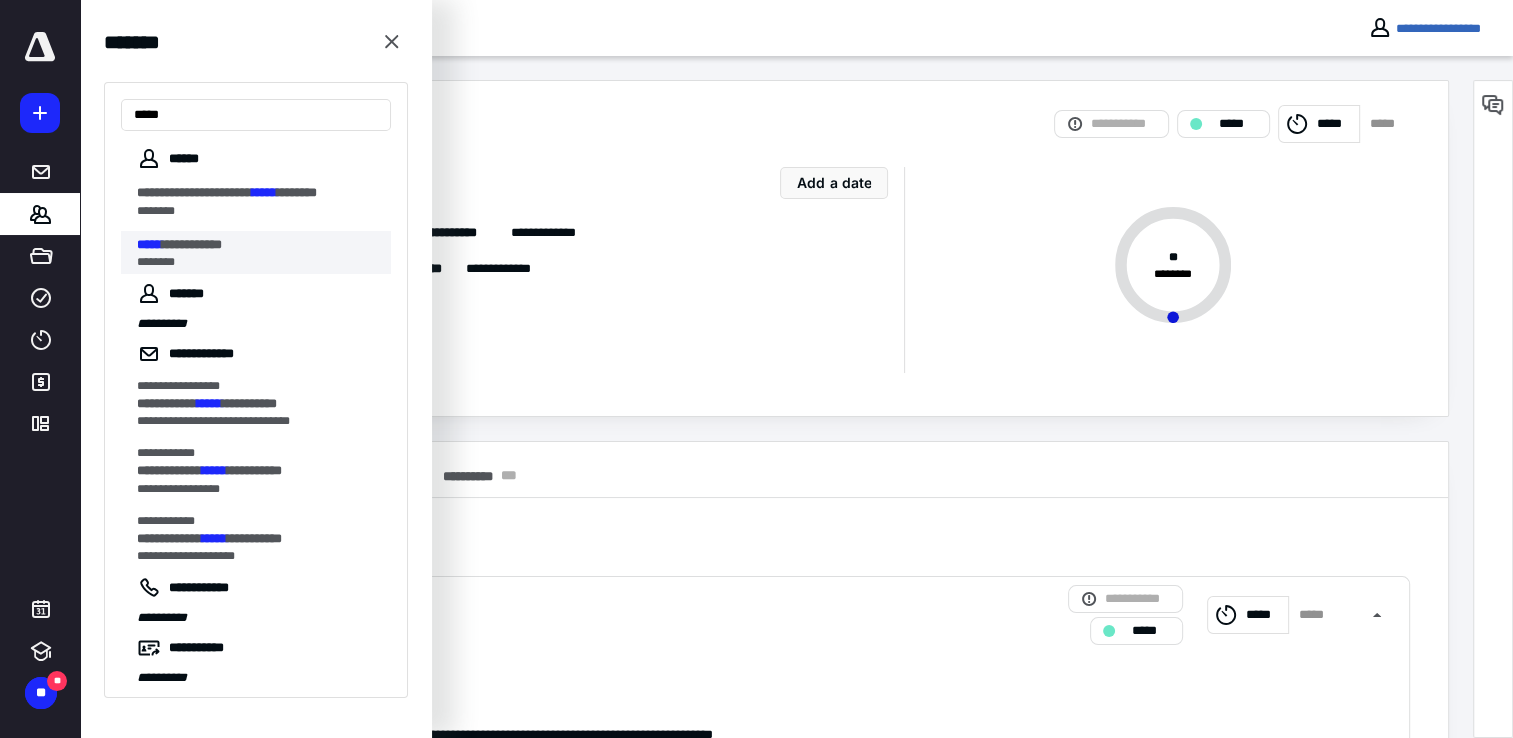 type on "*****" 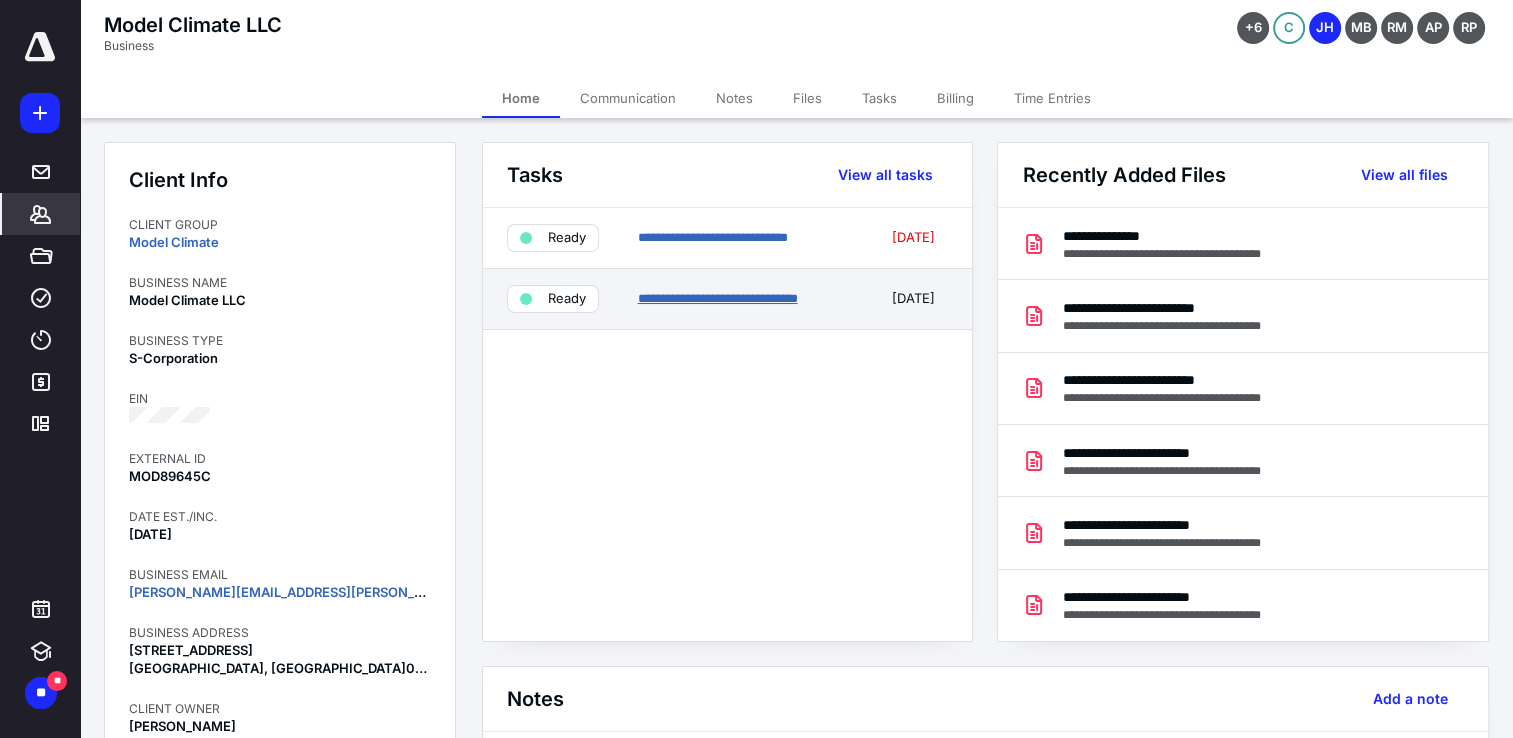 click on "**********" at bounding box center (717, 298) 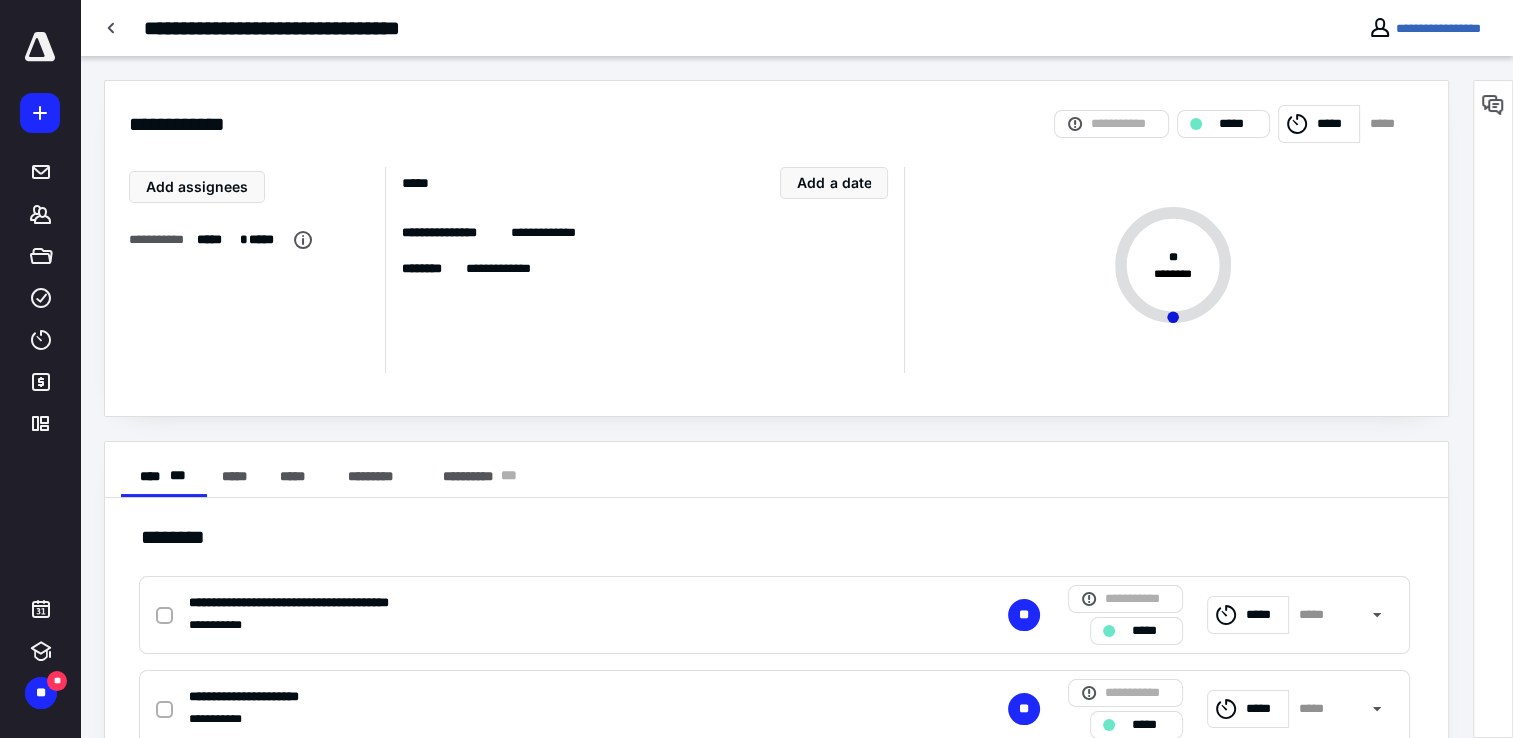 click on "**********" at bounding box center (310, 28) 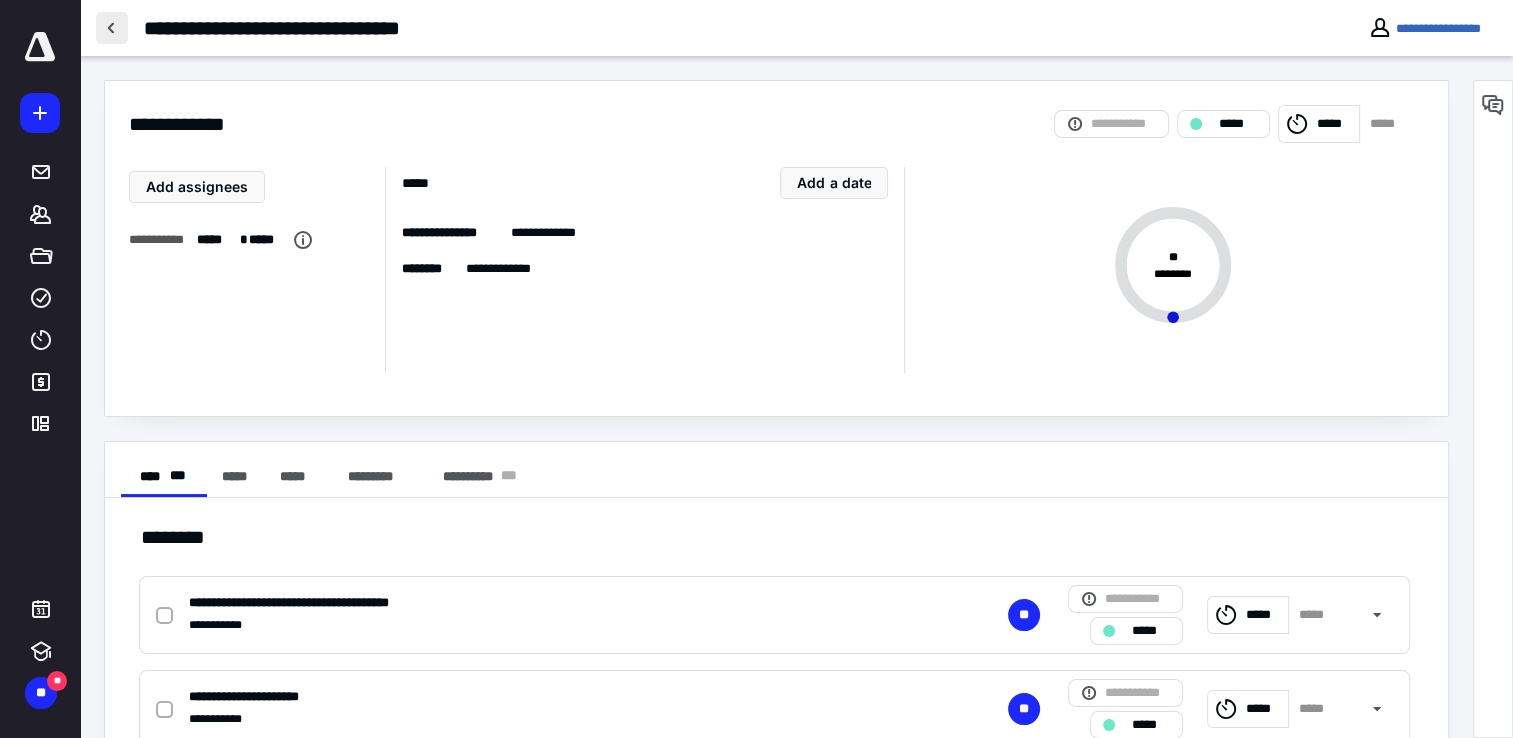 click at bounding box center [112, 28] 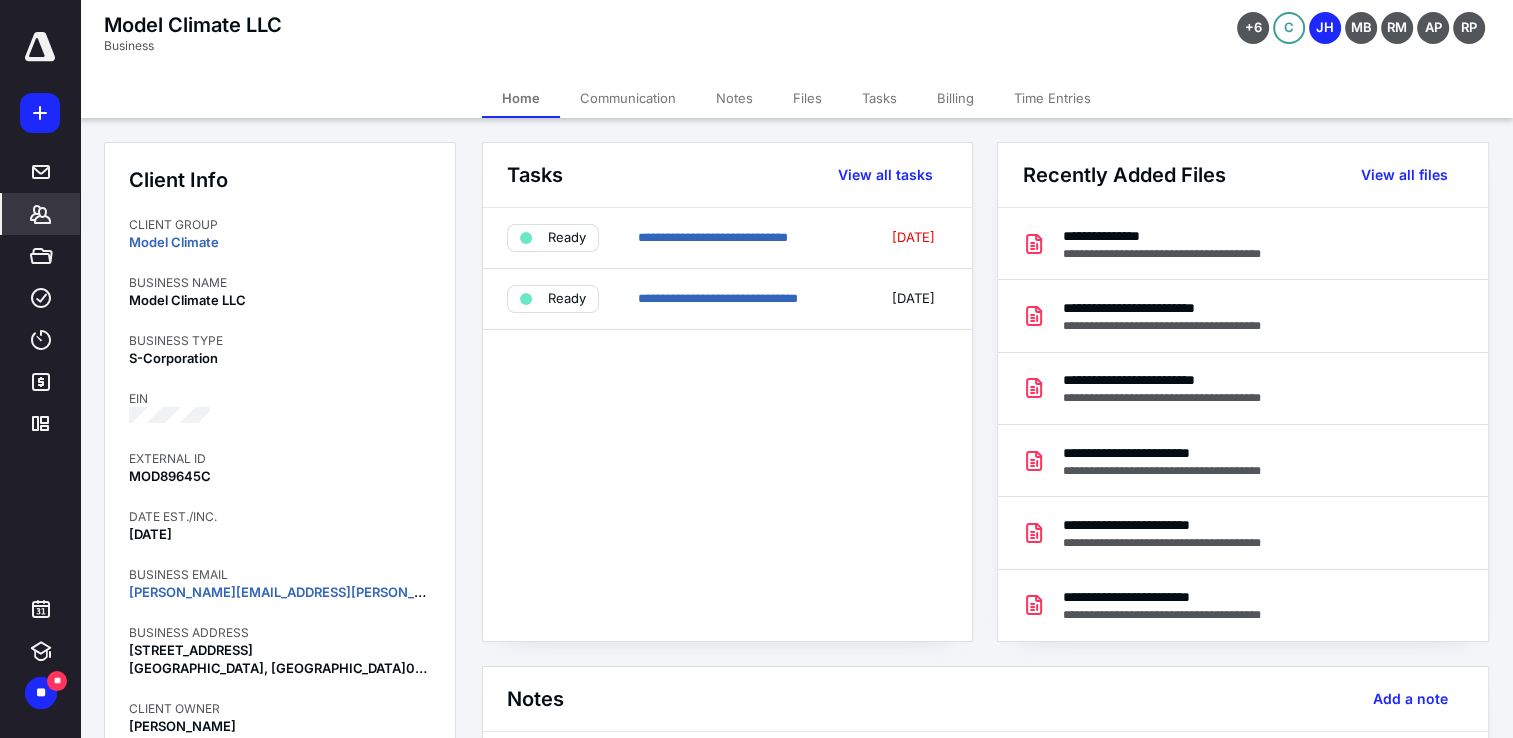 click on "Files" at bounding box center (807, 98) 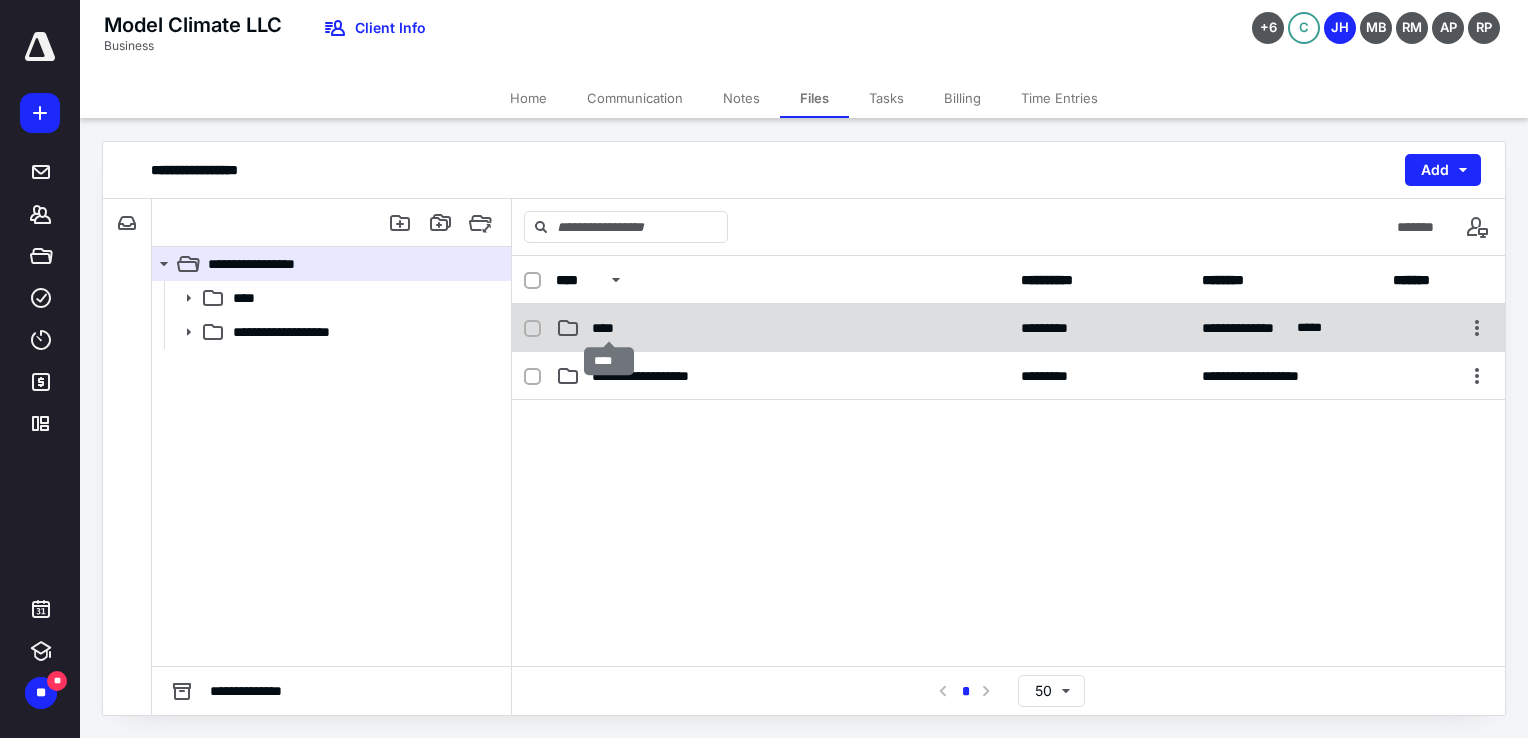 click on "****" at bounding box center (609, 328) 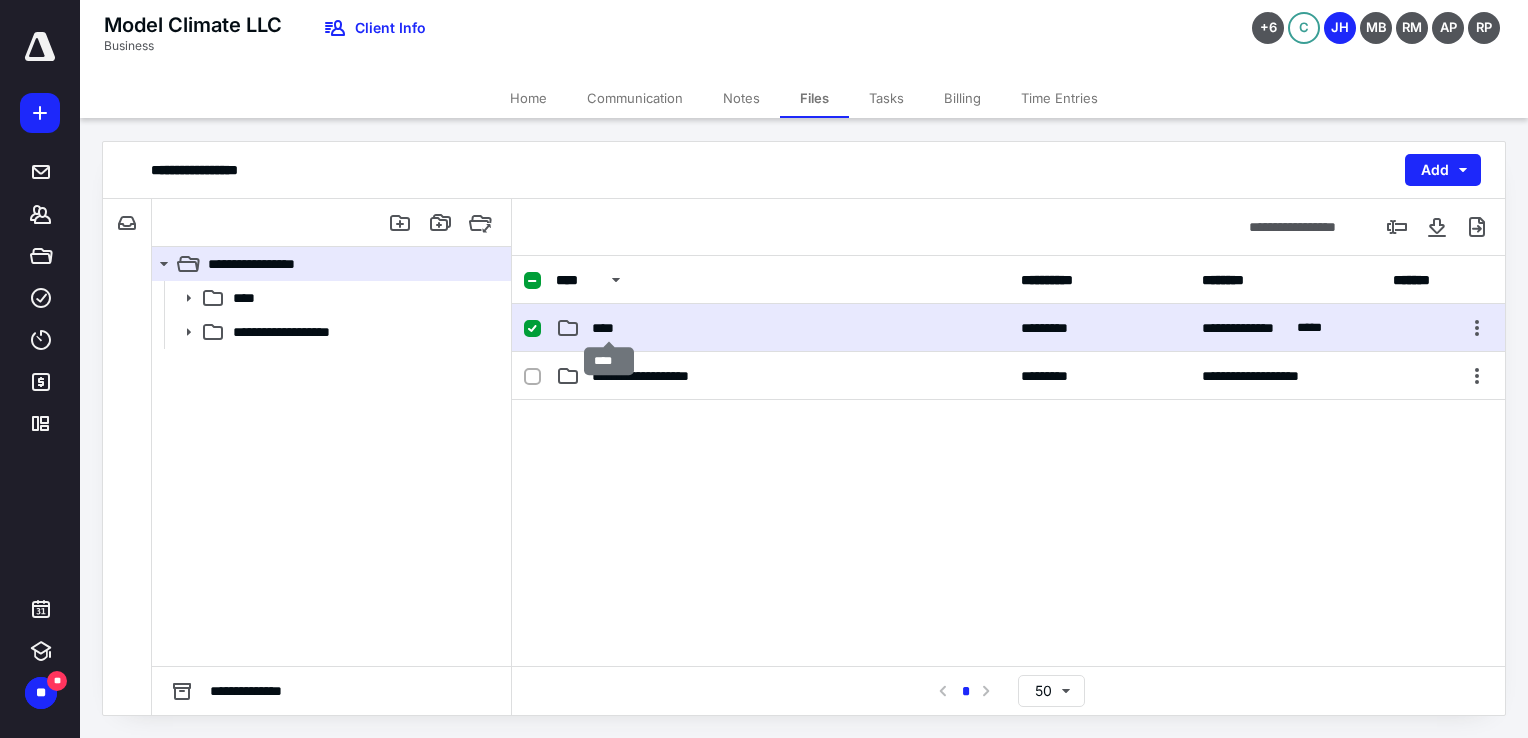 click on "****" at bounding box center [609, 328] 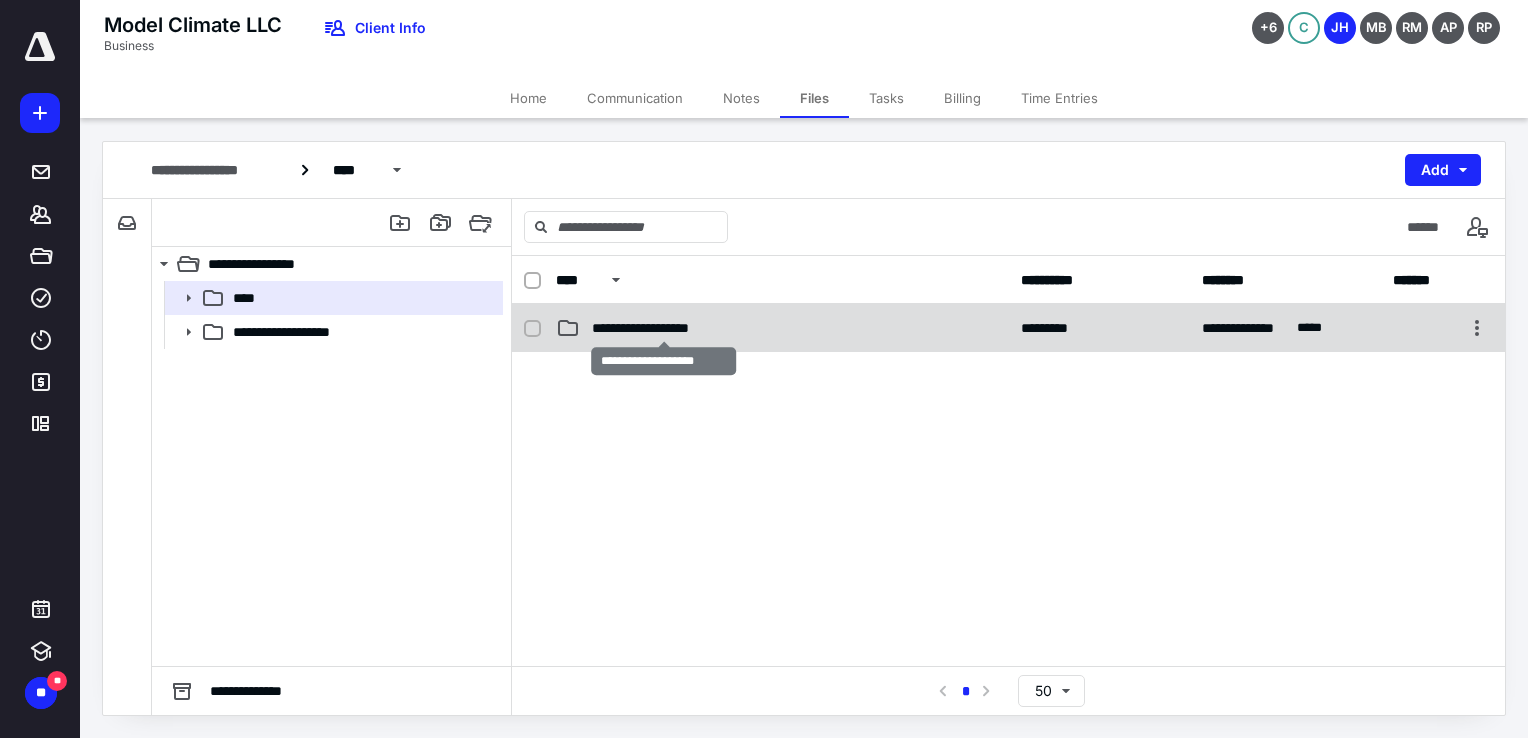 click on "**********" at bounding box center [664, 328] 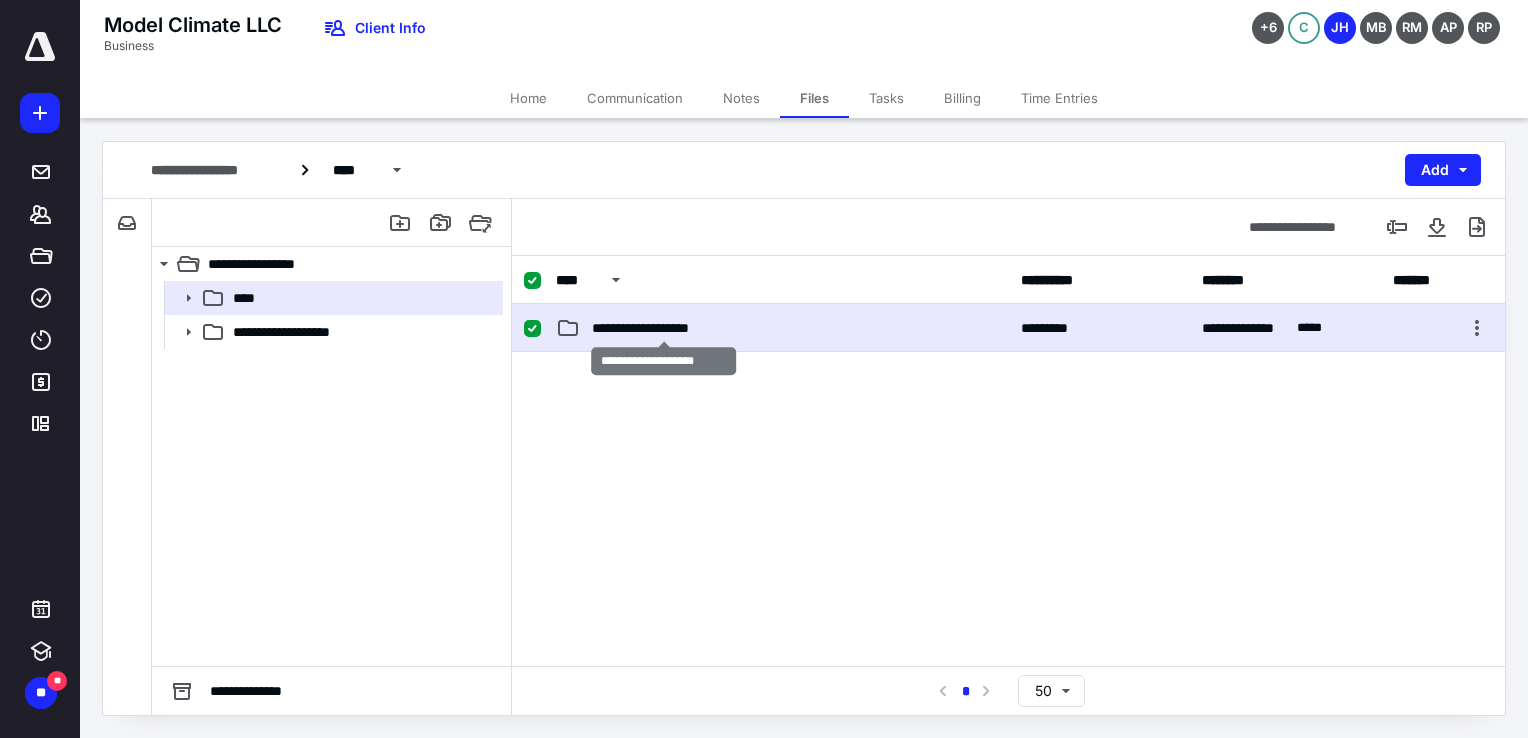 click on "**********" at bounding box center (664, 328) 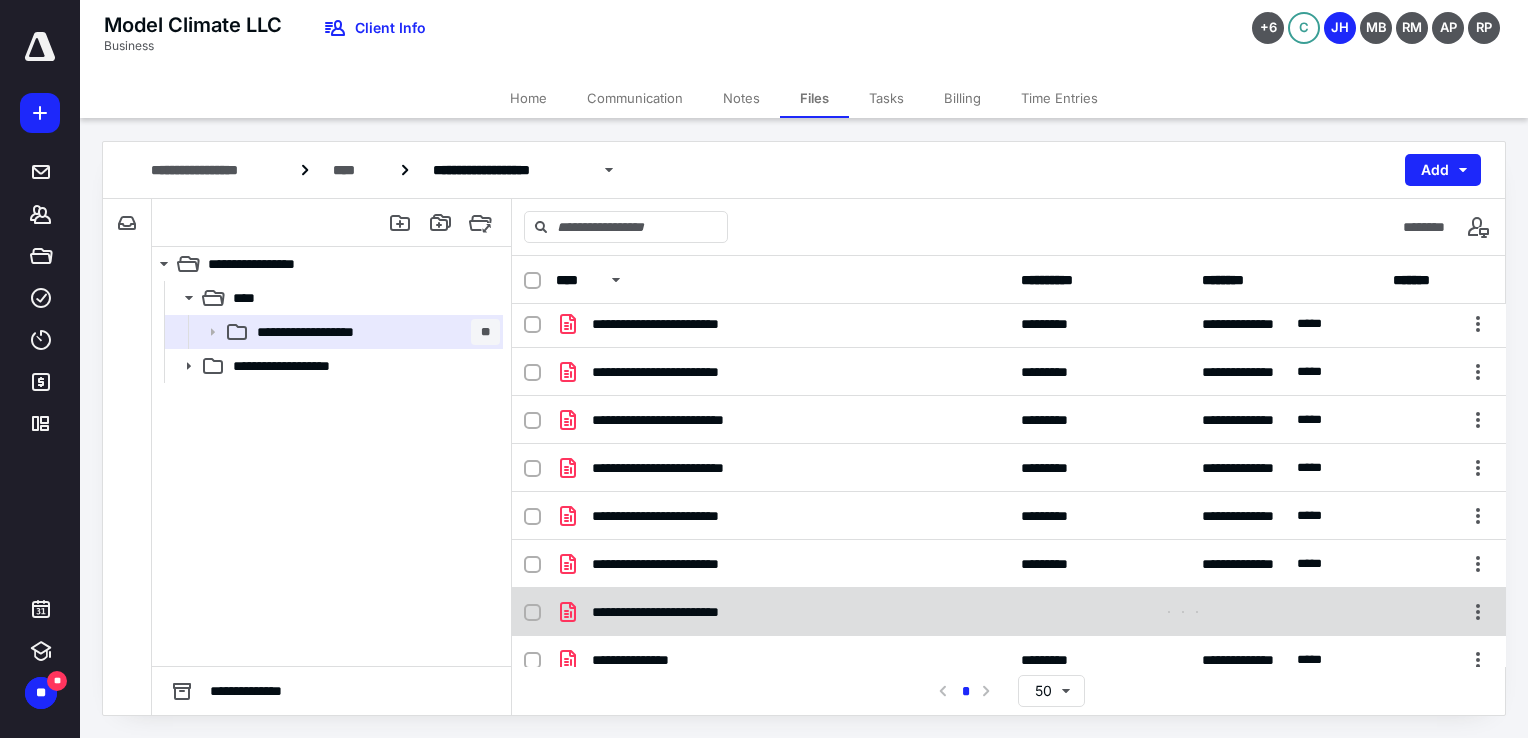 scroll, scrollTop: 162, scrollLeft: 0, axis: vertical 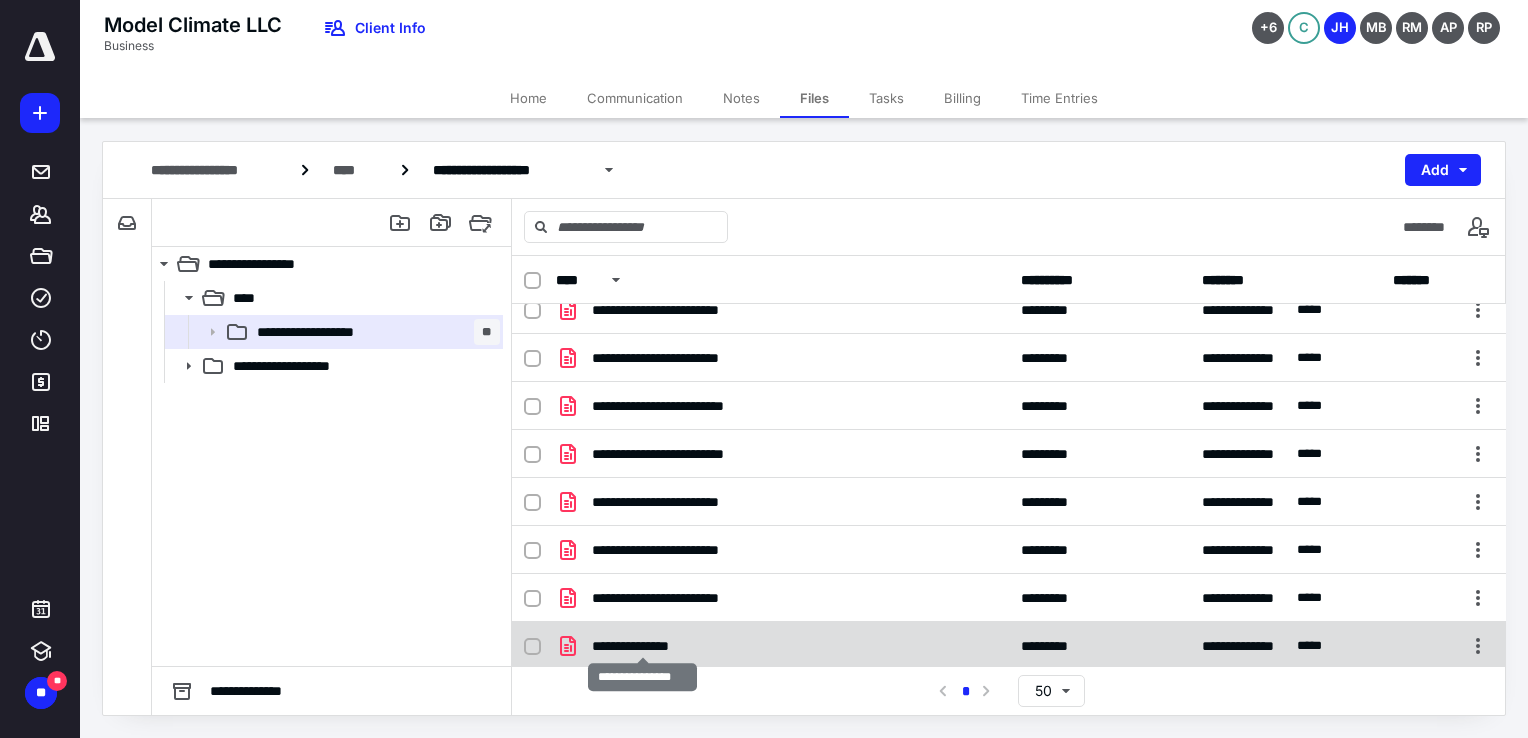 checkbox on "true" 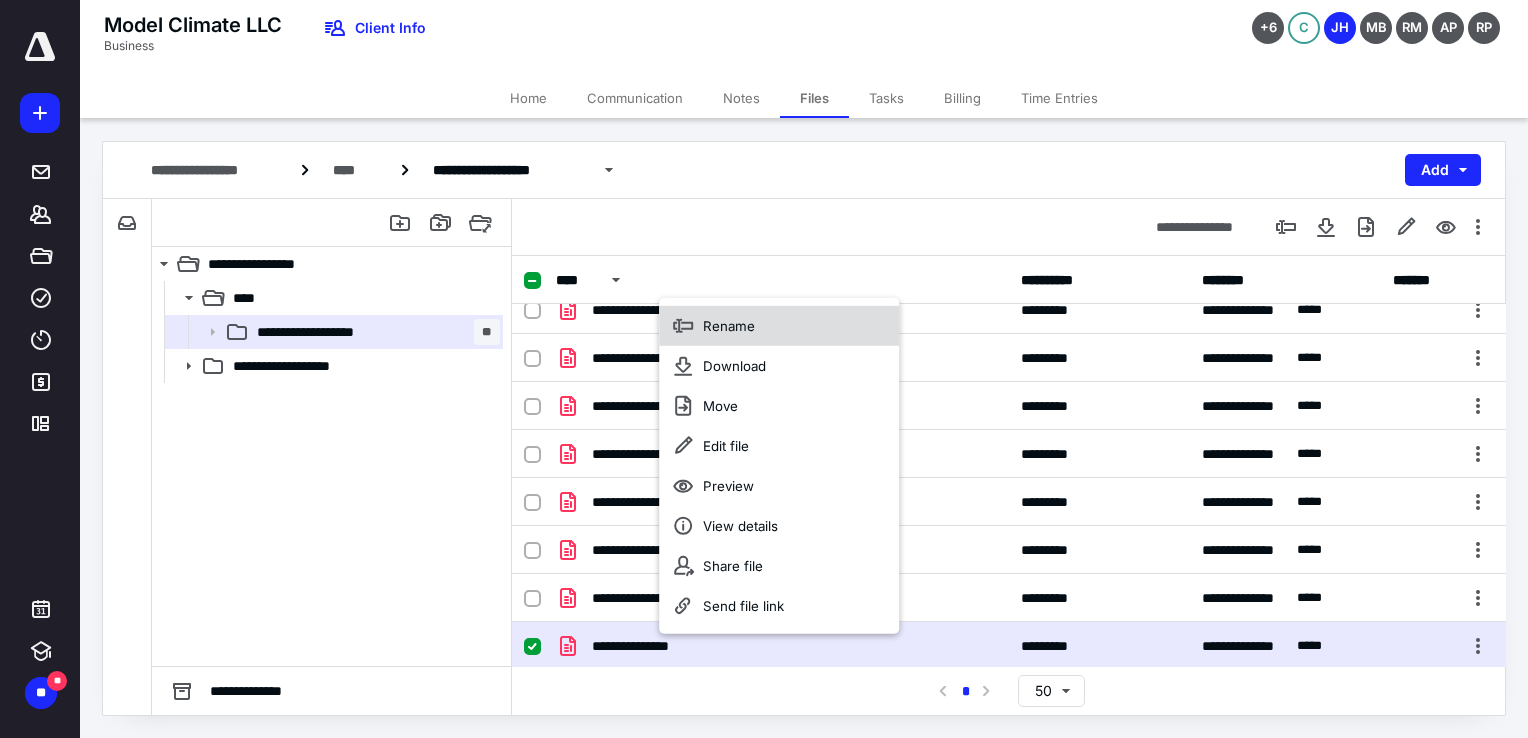 click on "Rename" at bounding box center [779, 326] 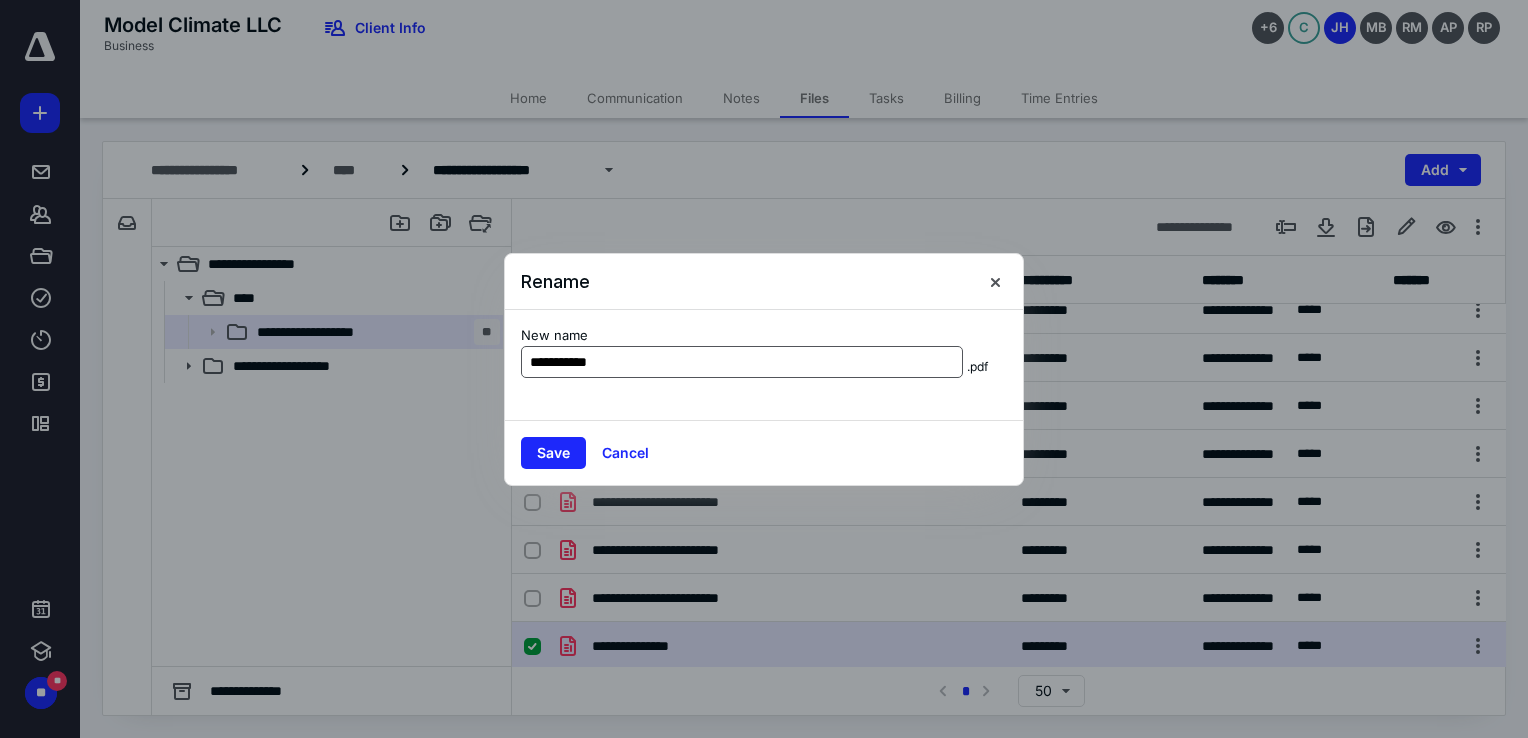 click on "**********" at bounding box center (742, 362) 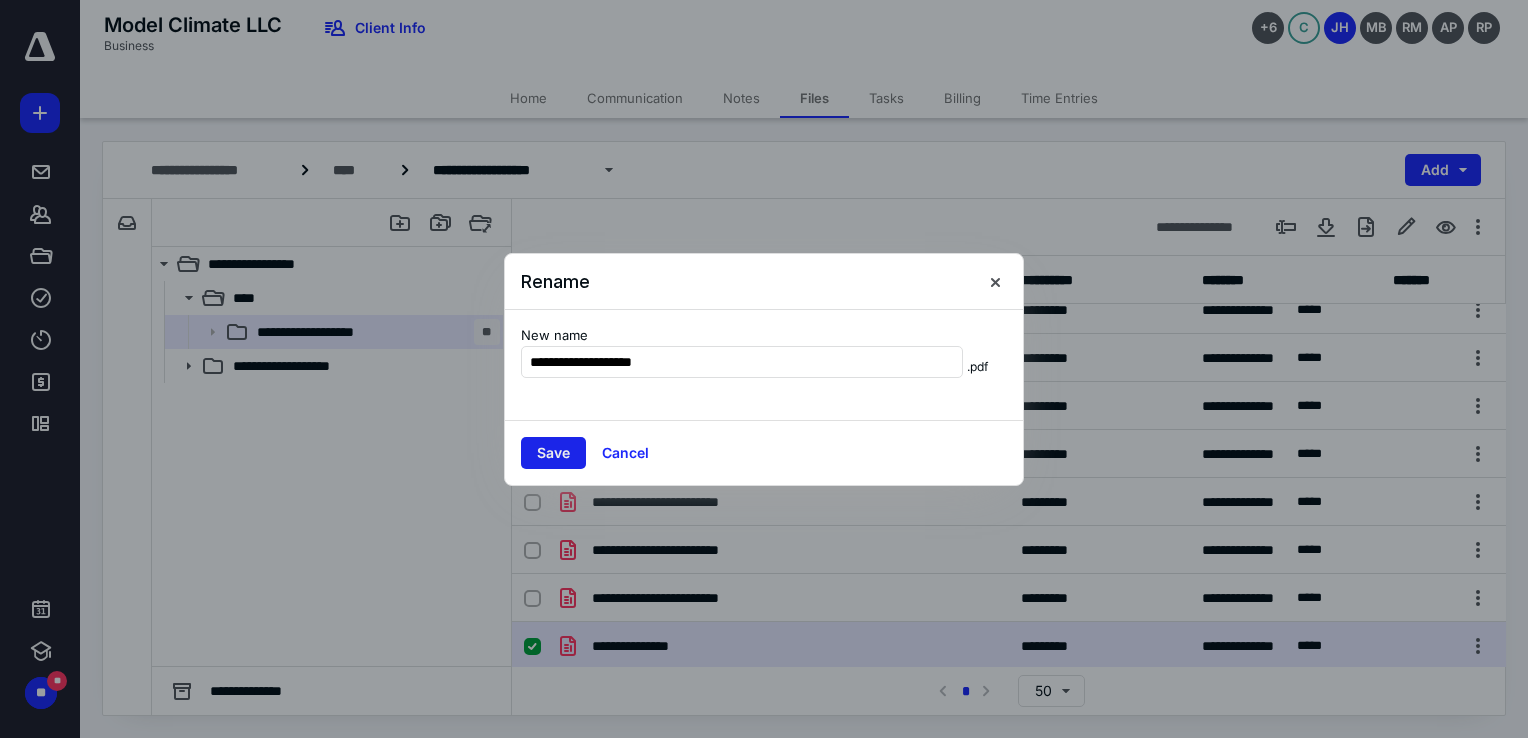 type on "**********" 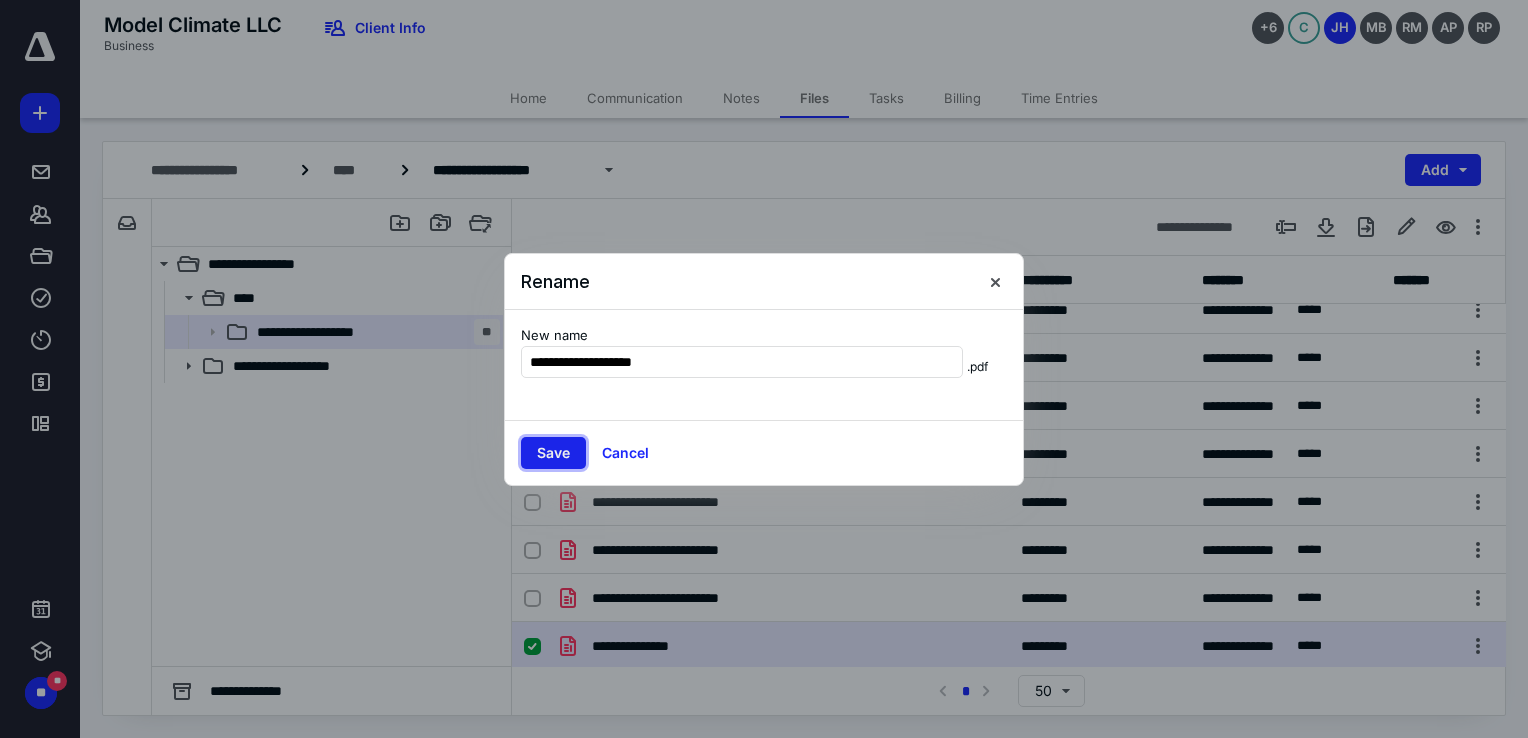click on "Save" at bounding box center (553, 453) 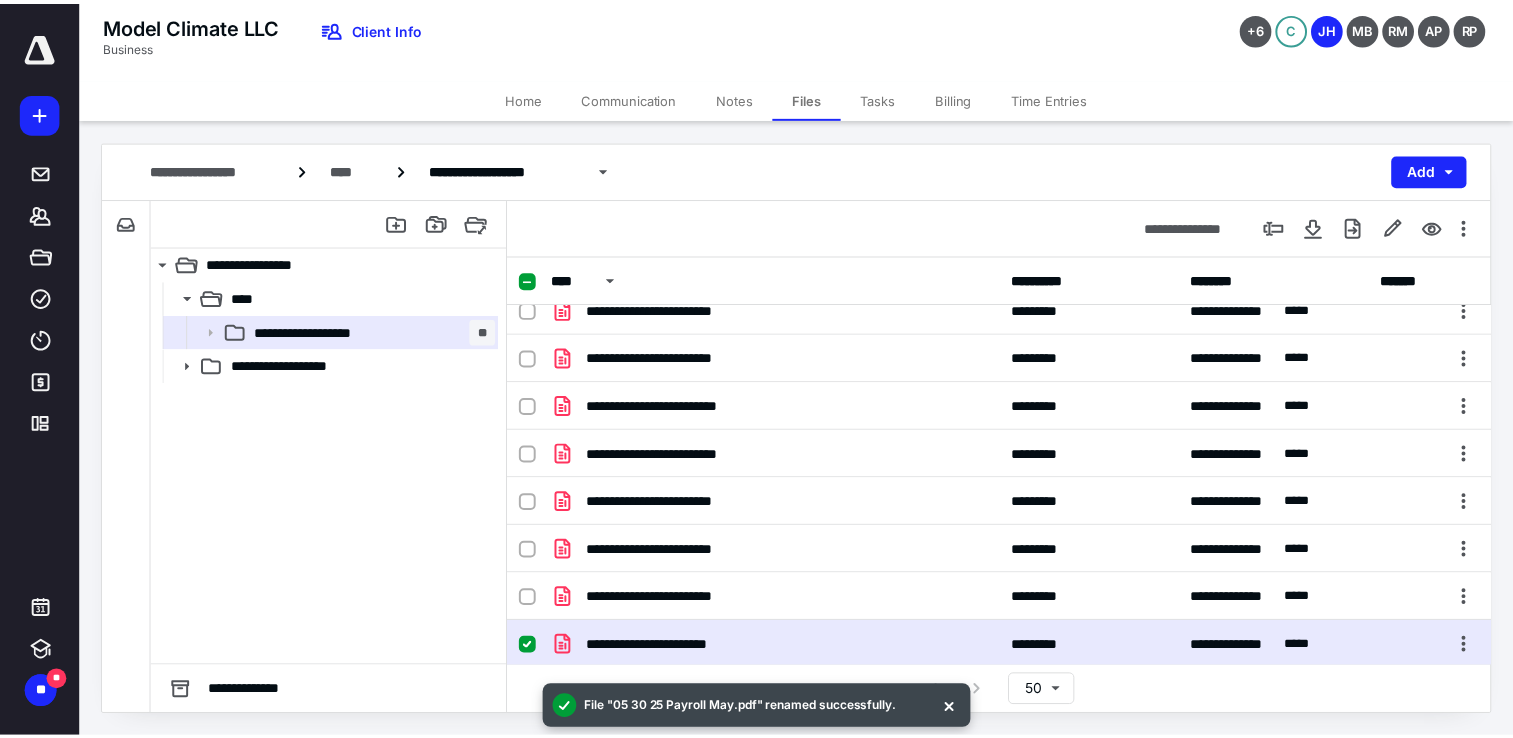 scroll, scrollTop: 0, scrollLeft: 0, axis: both 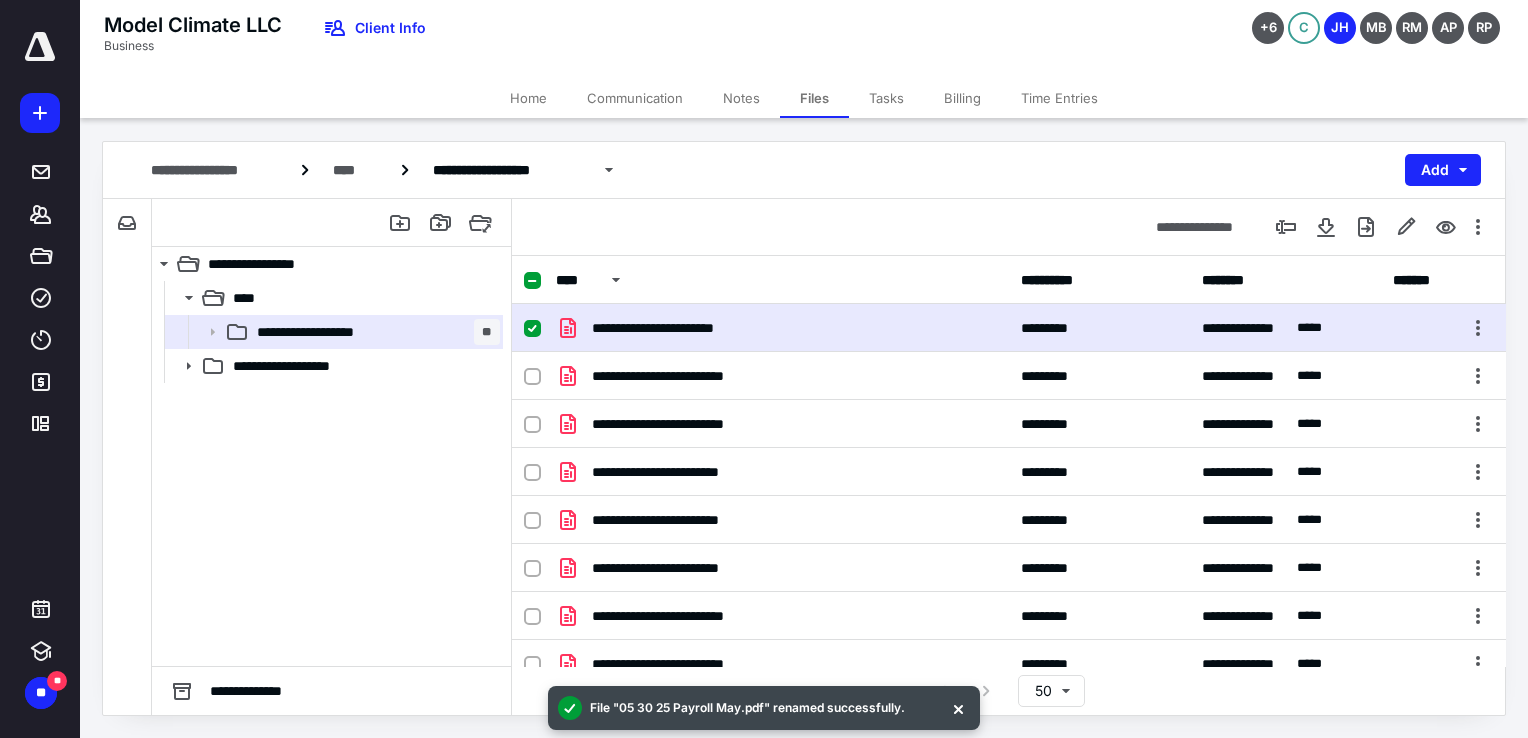 click on "Tasks" at bounding box center (886, 98) 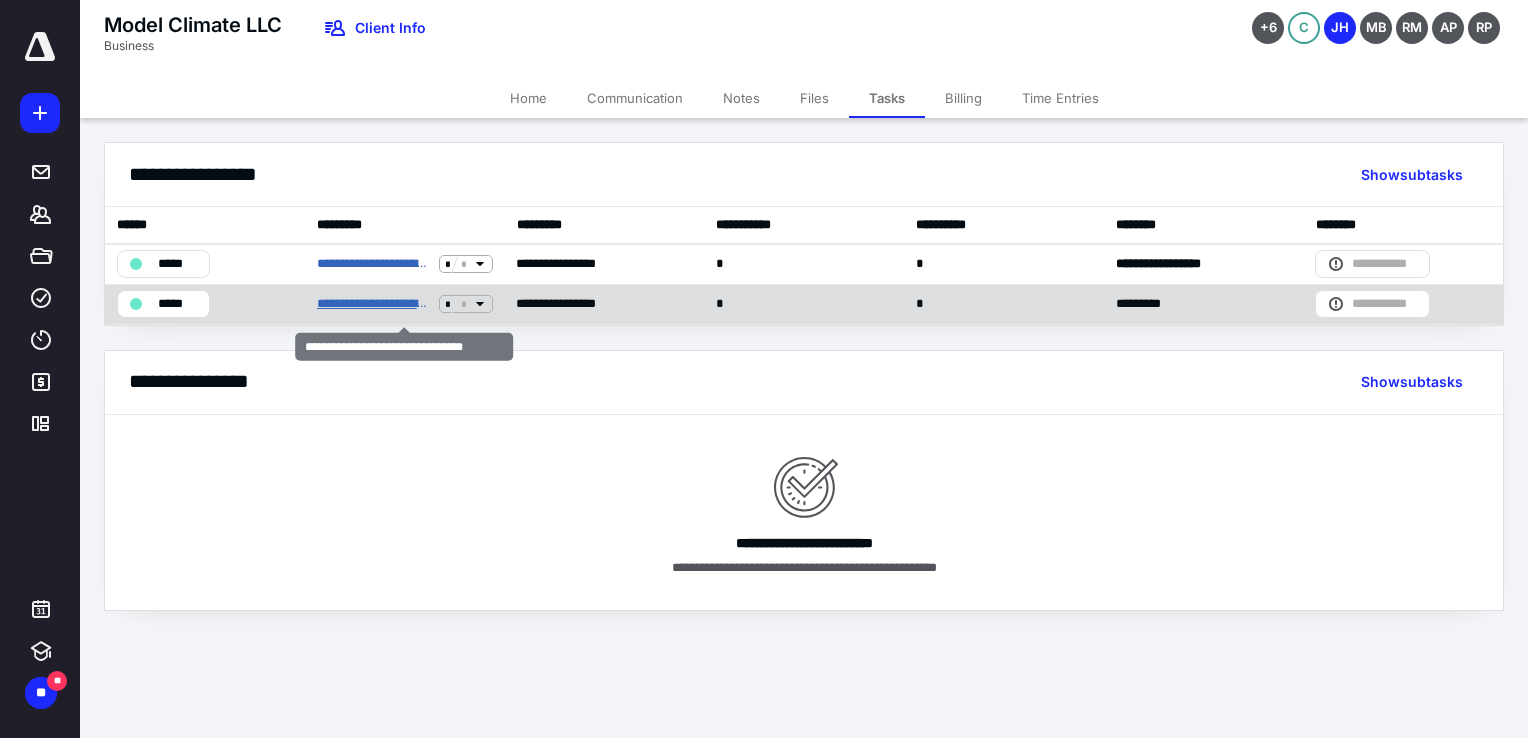 click on "**********" at bounding box center (374, 304) 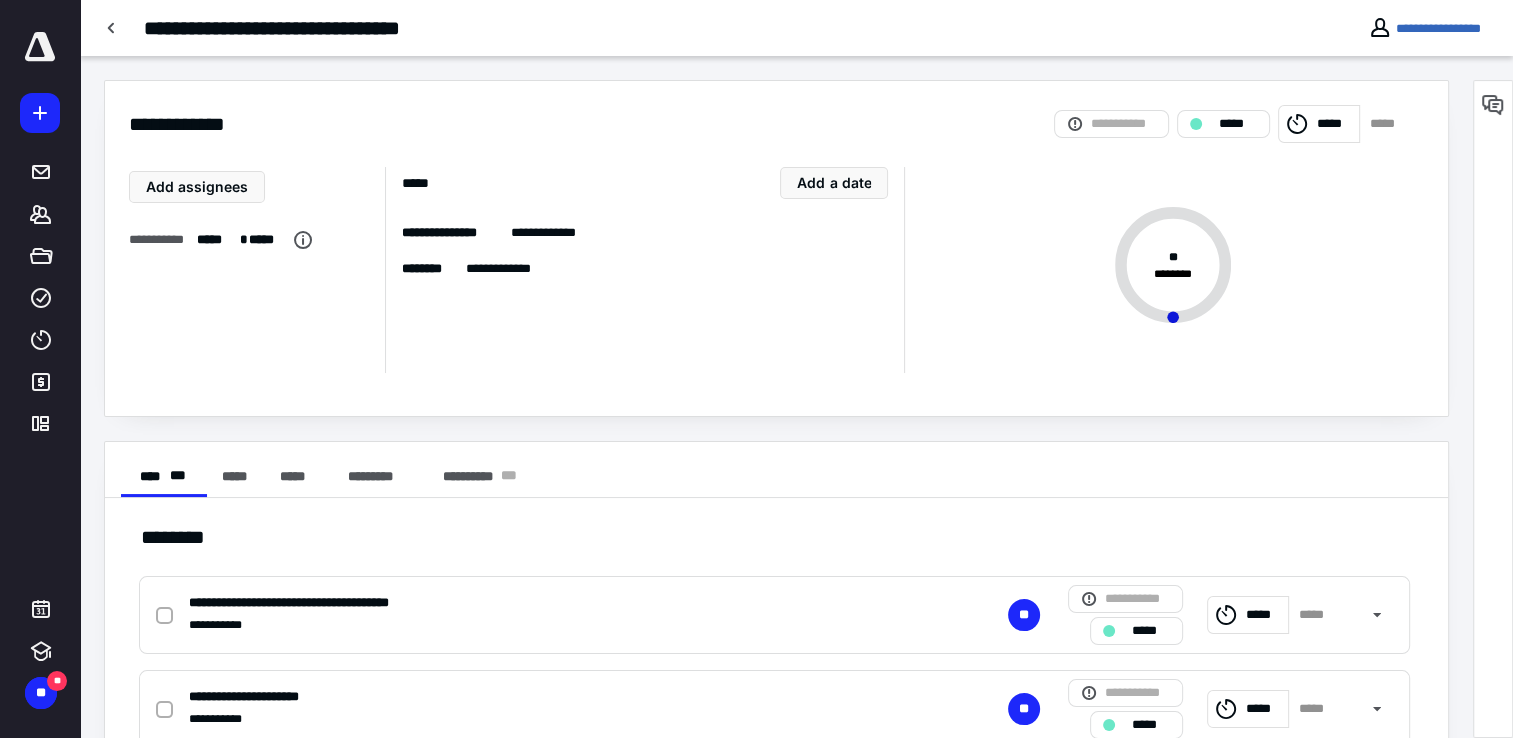 click on "**********" at bounding box center (323, 603) 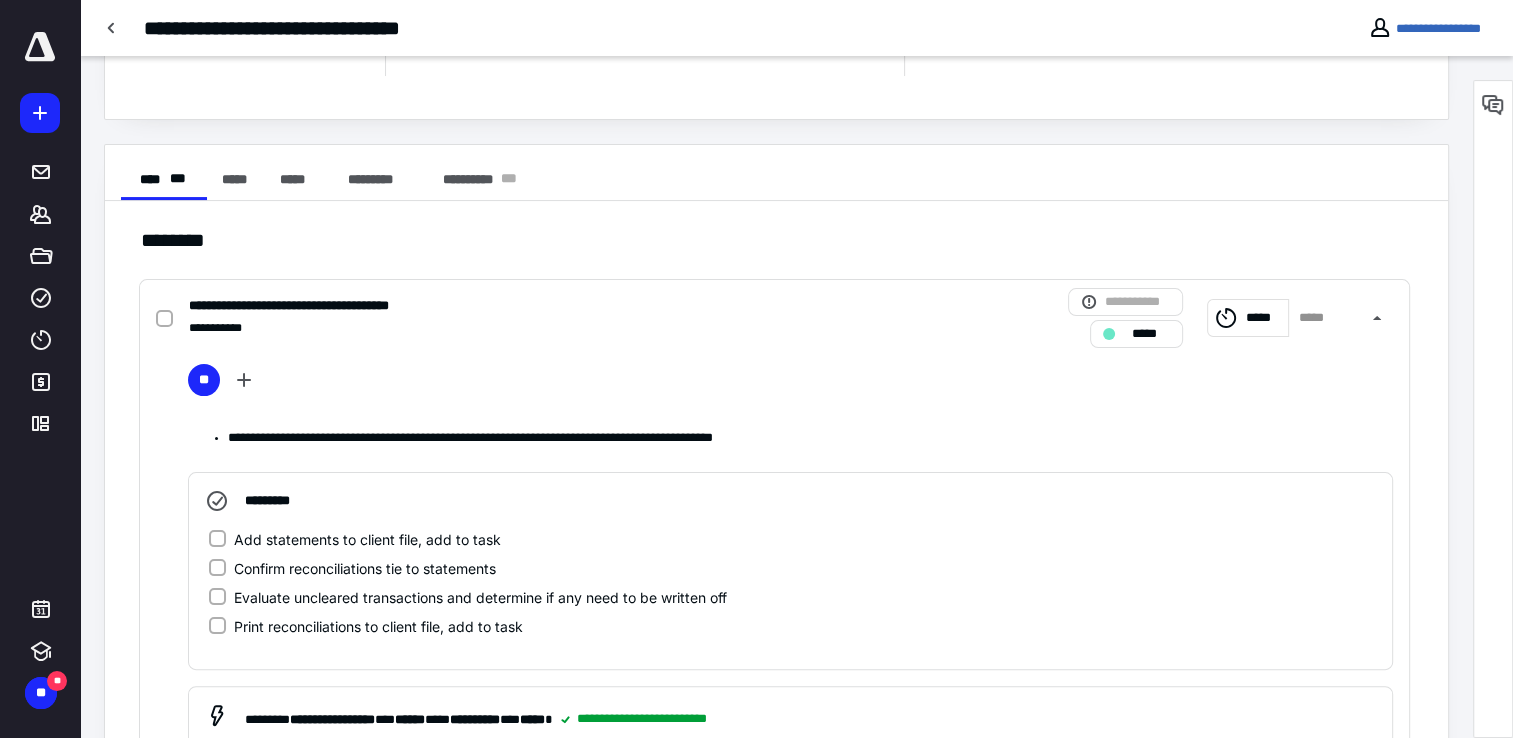 scroll, scrollTop: 300, scrollLeft: 0, axis: vertical 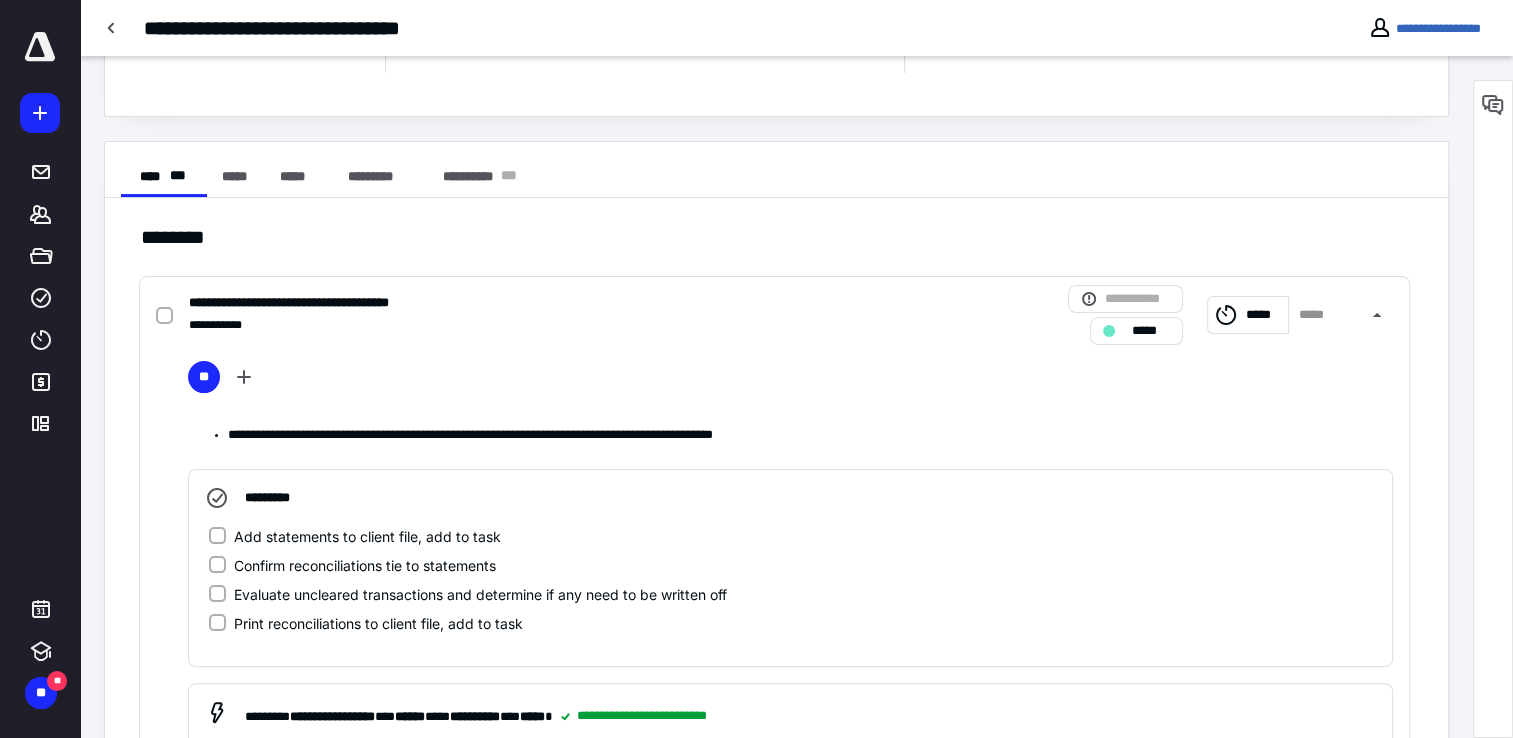 click on "Add statements to client file, add to task" at bounding box center (217, 536) 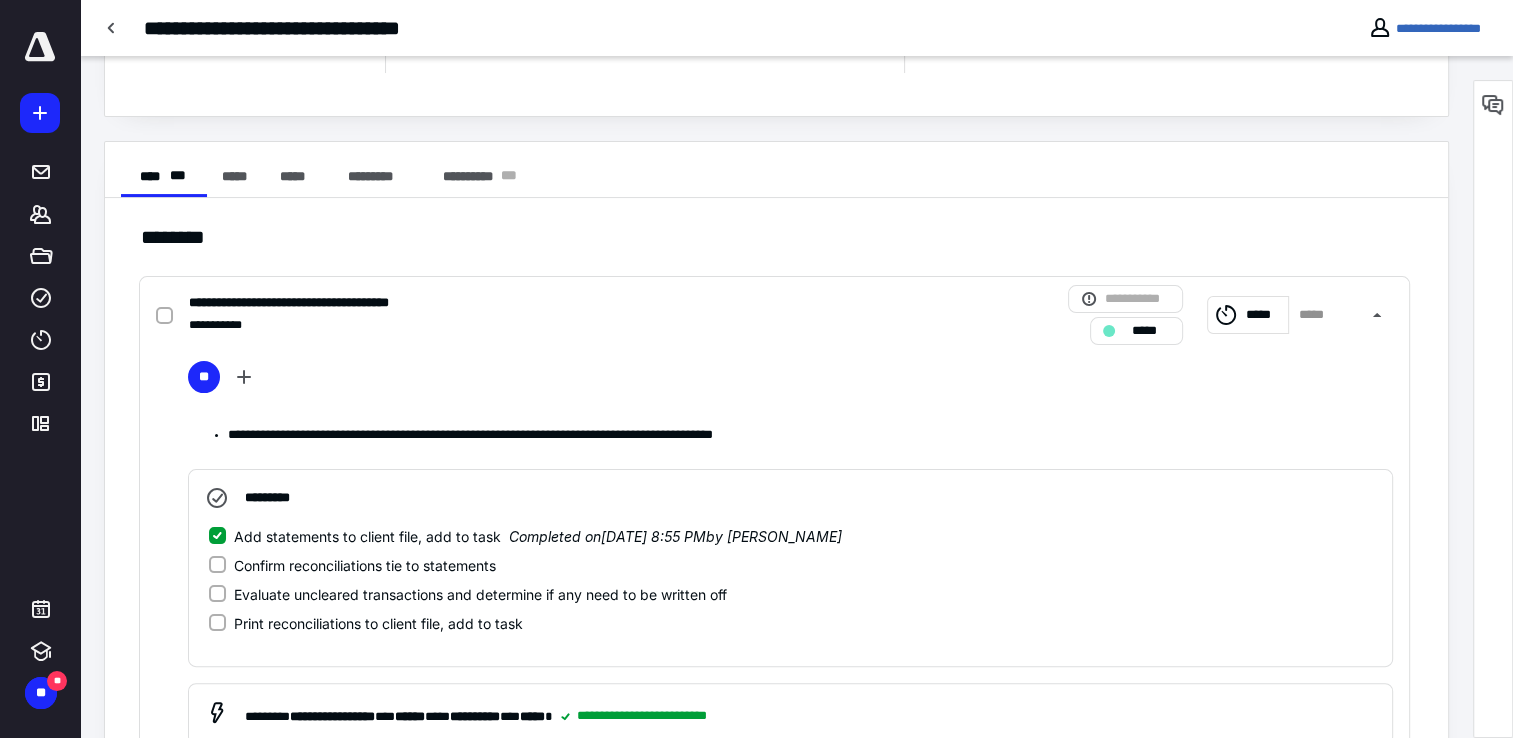 click on "Confirm reconciliations tie to statements" at bounding box center (217, 565) 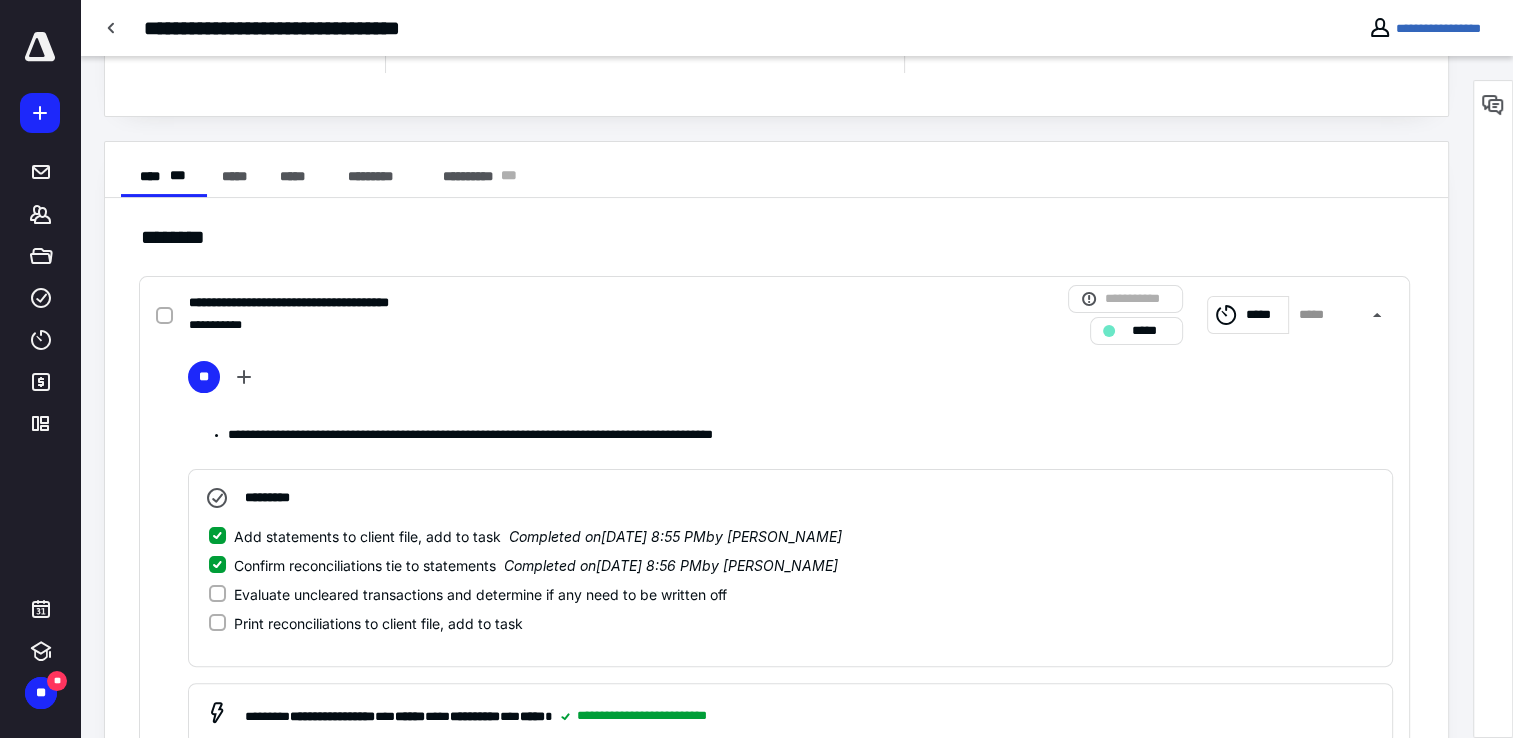 click on "Confirm reconciliations tie to statements Completed on  [DATE] 8:56 PM  by   [PERSON_NAME]" at bounding box center [217, 565] 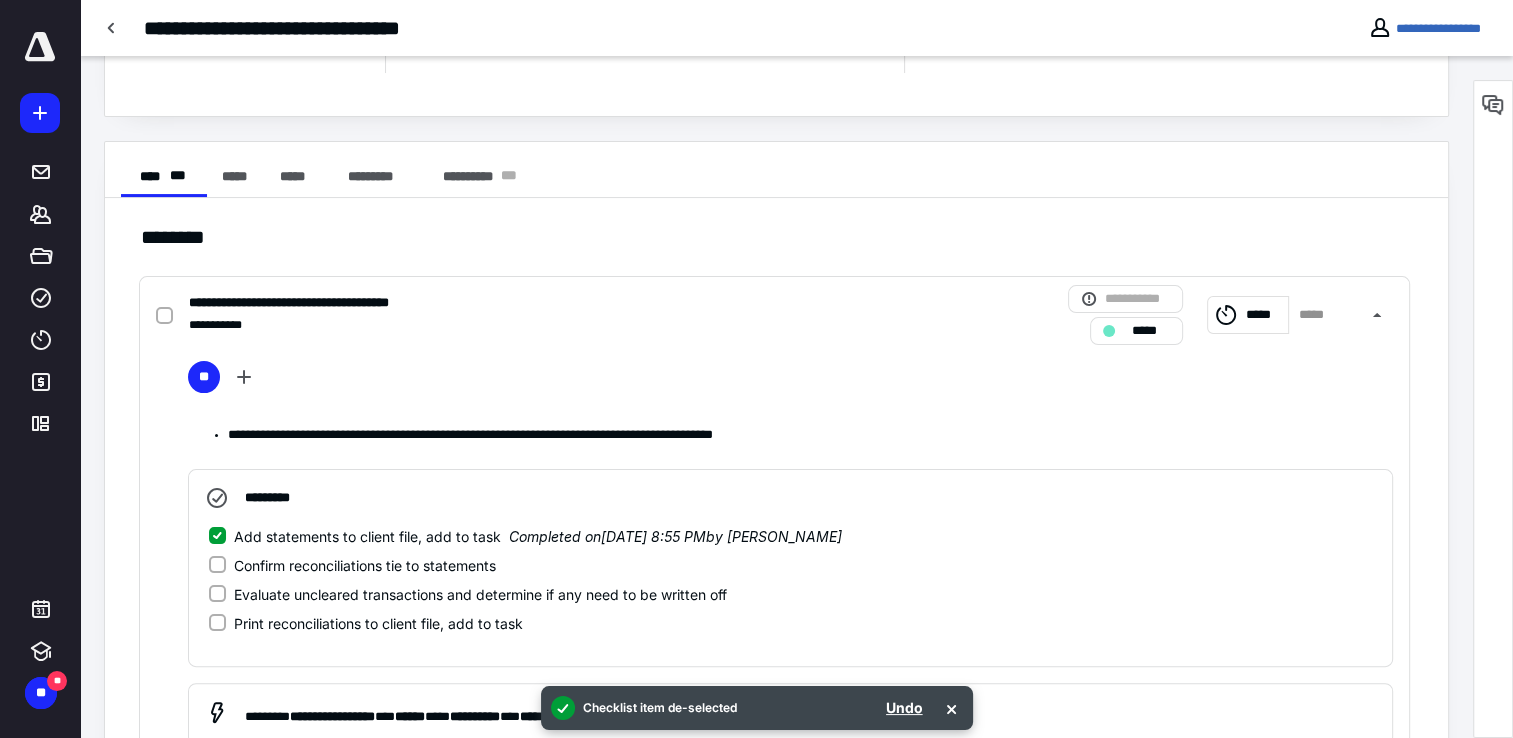 click on "Add statements to client file, add to task Completed on  [DATE] 8:55 PM  by   [PERSON_NAME]" at bounding box center (217, 536) 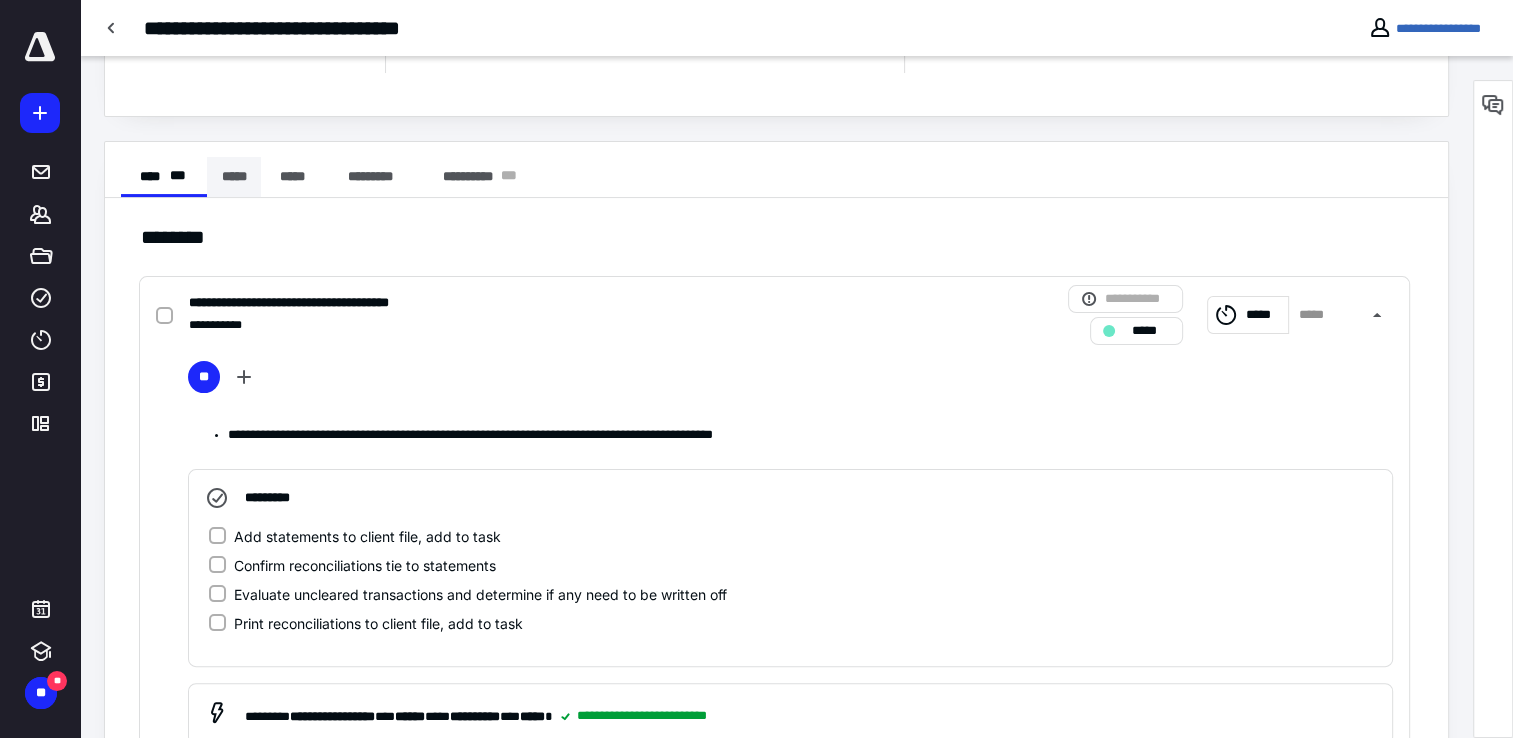 click on "*****" at bounding box center (234, 177) 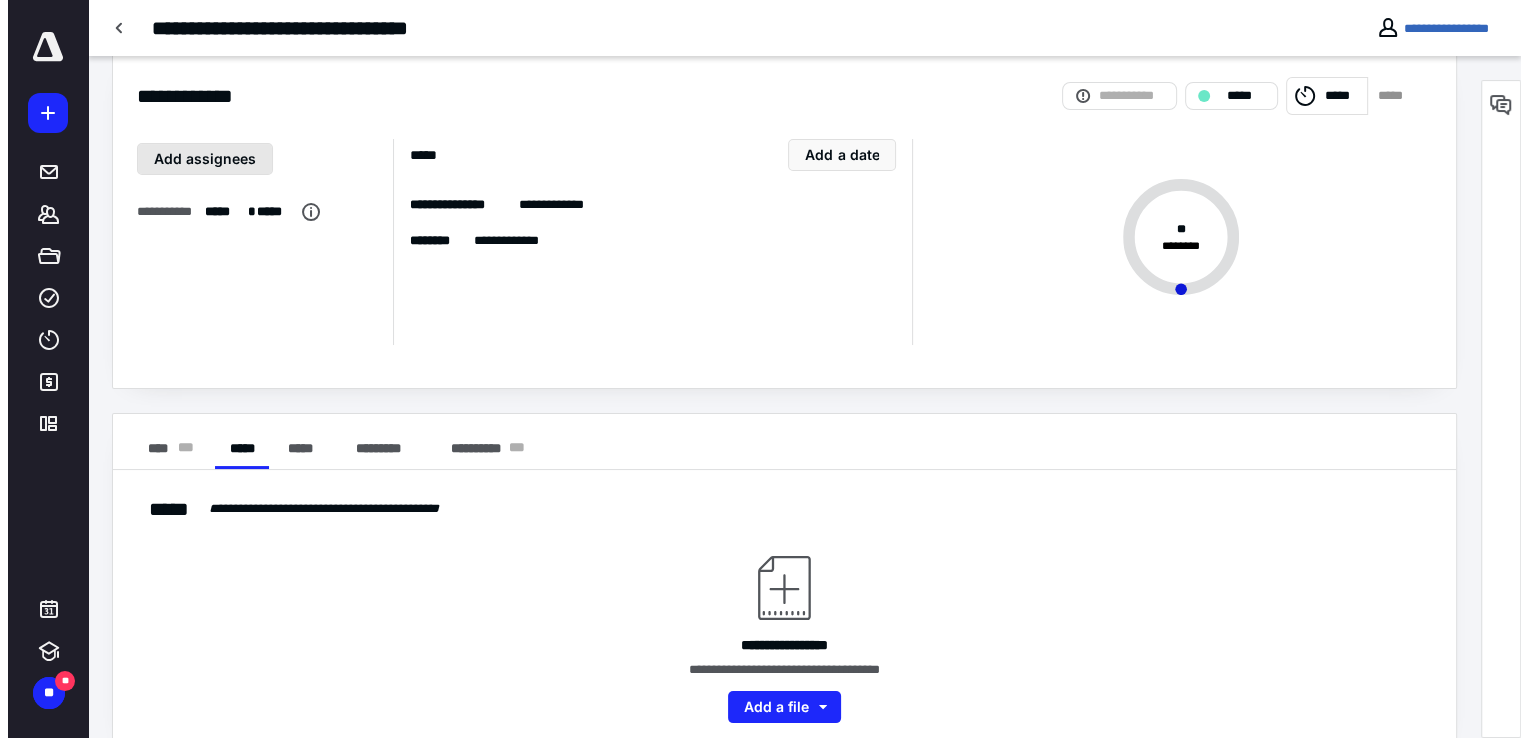 scroll, scrollTop: 0, scrollLeft: 0, axis: both 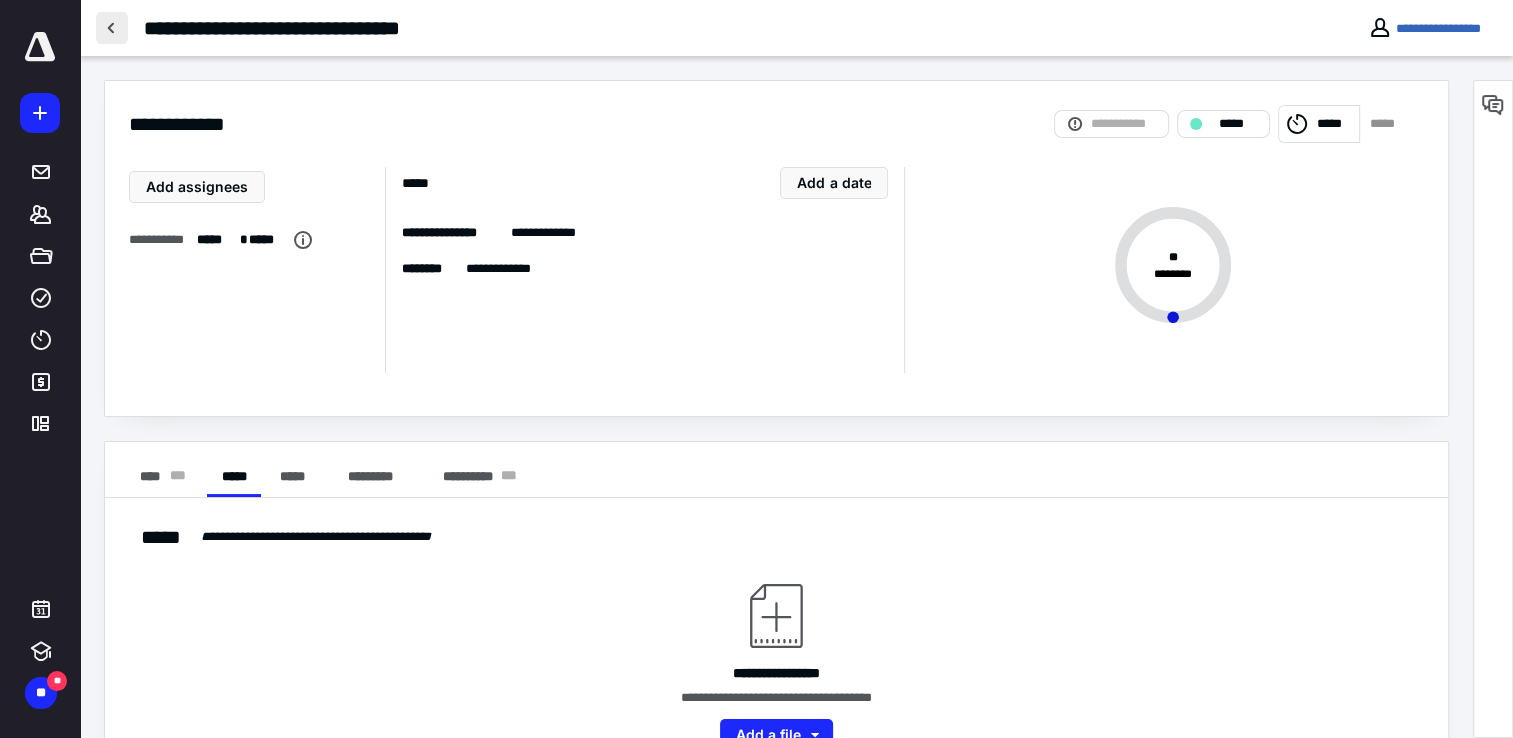click at bounding box center (112, 28) 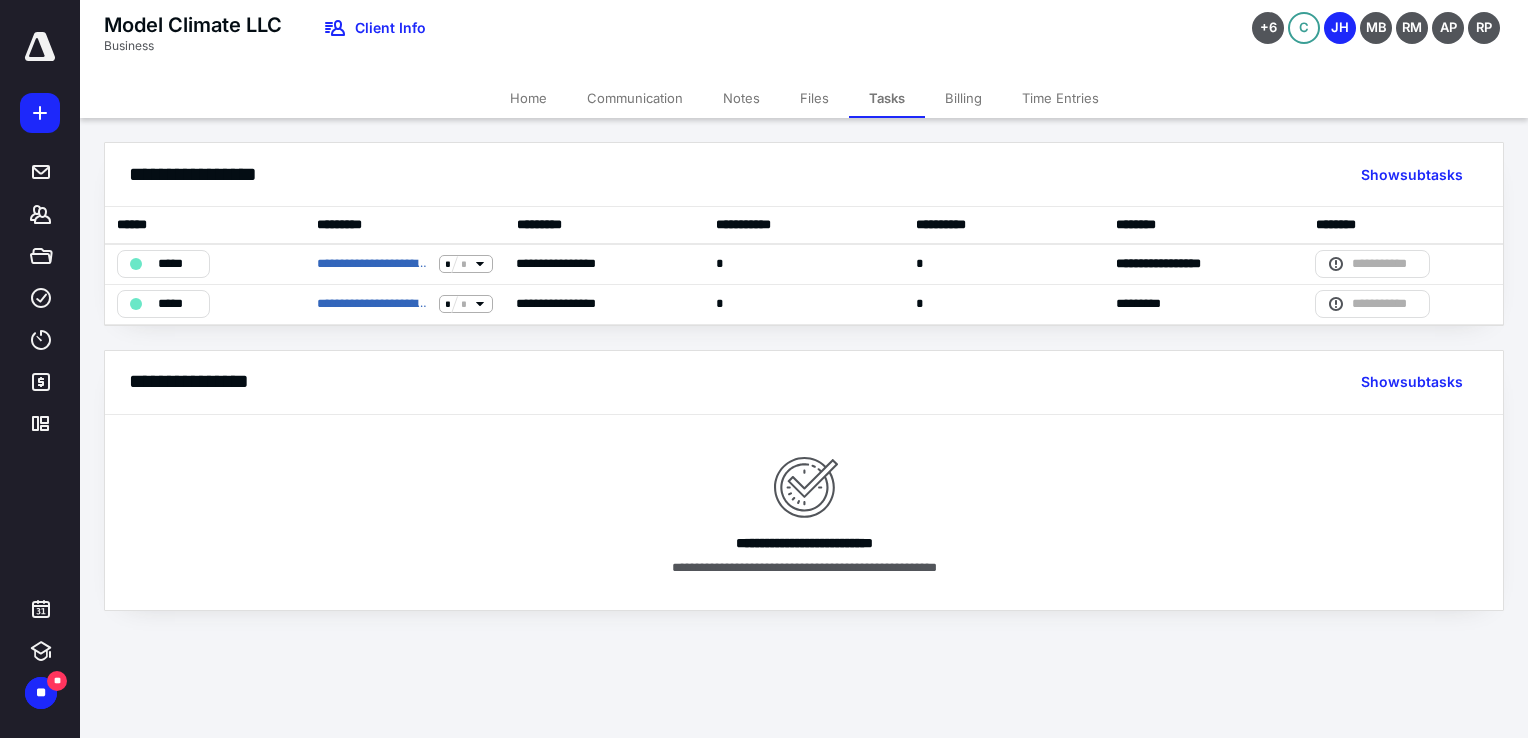 click on "Files" at bounding box center (814, 98) 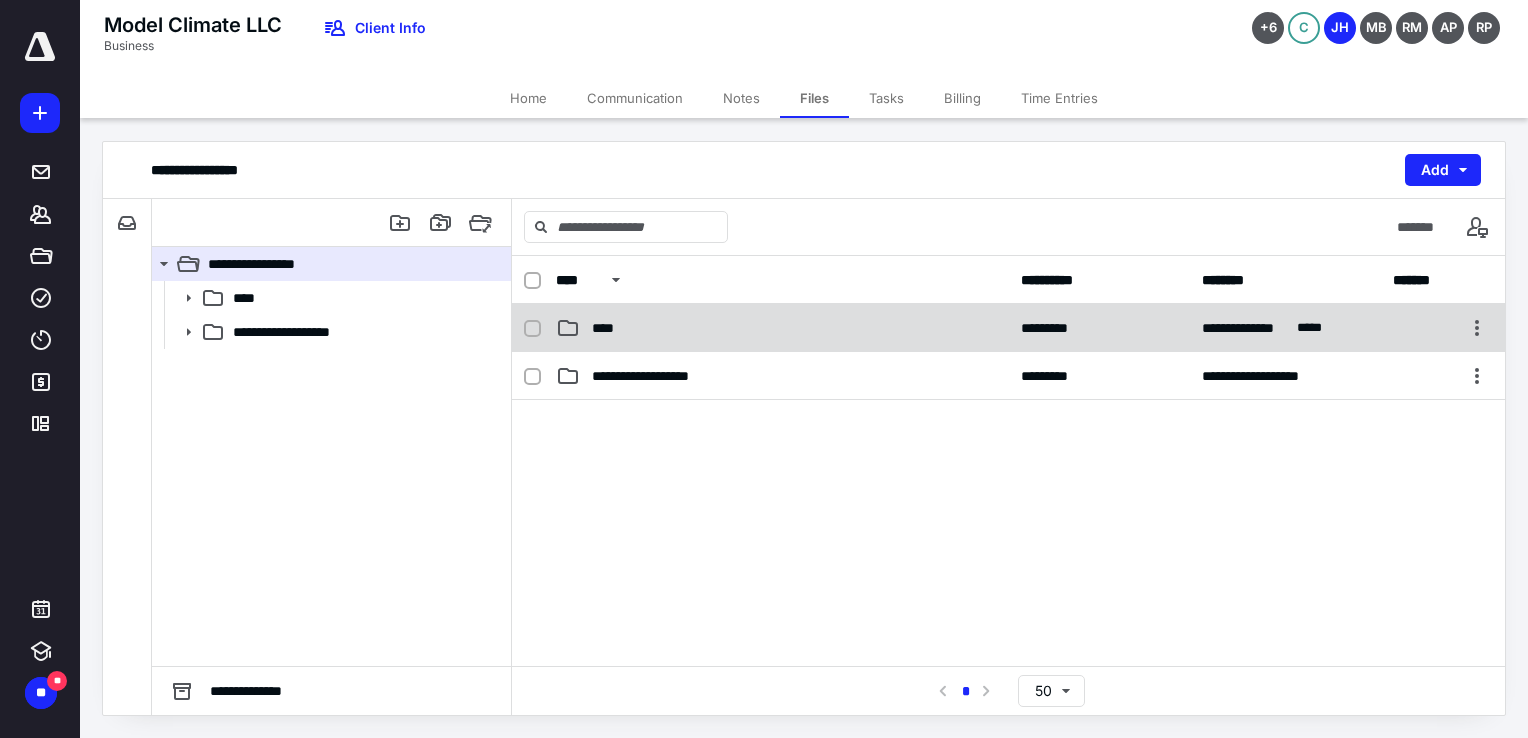 click on "****" at bounding box center [609, 328] 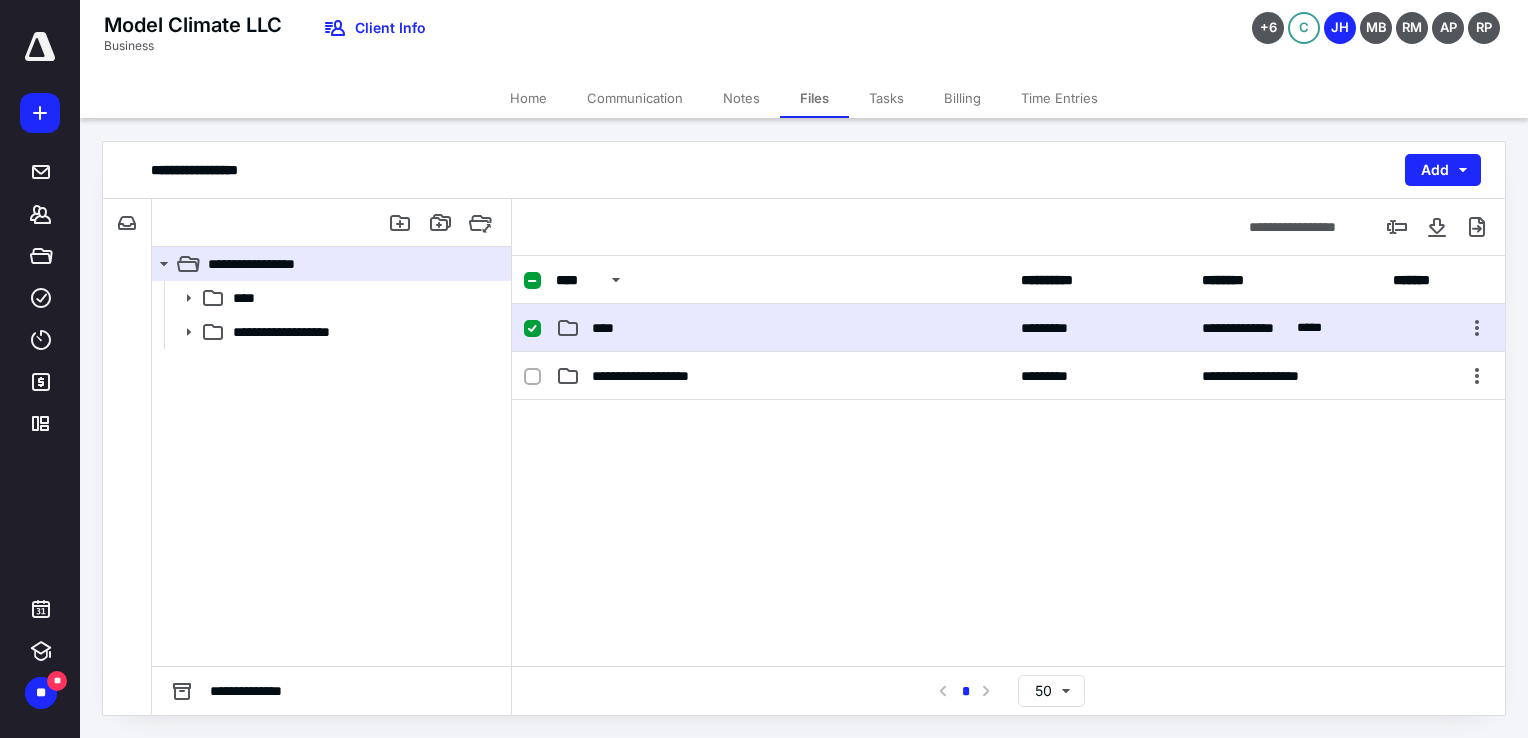 click on "****" at bounding box center (609, 328) 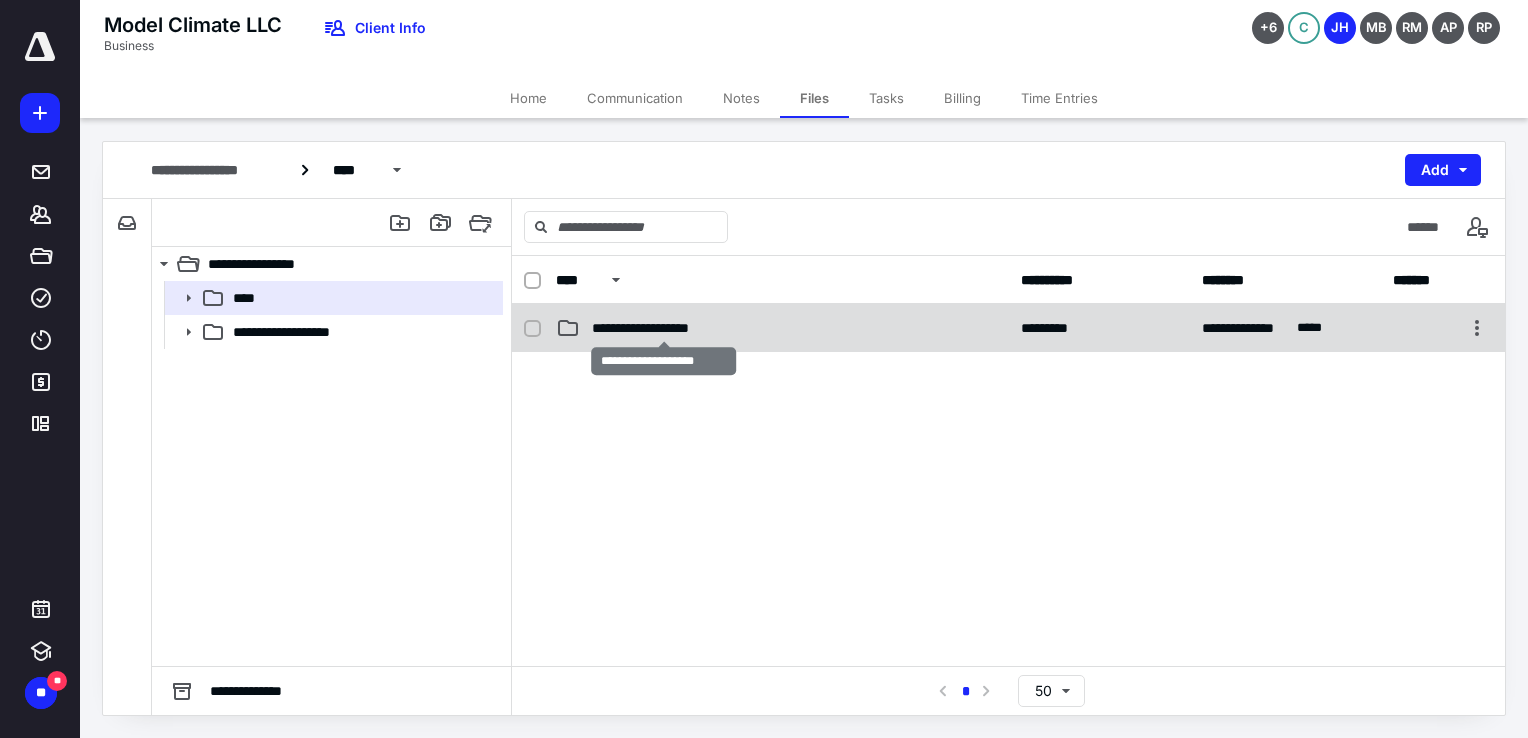 click on "**********" at bounding box center (664, 328) 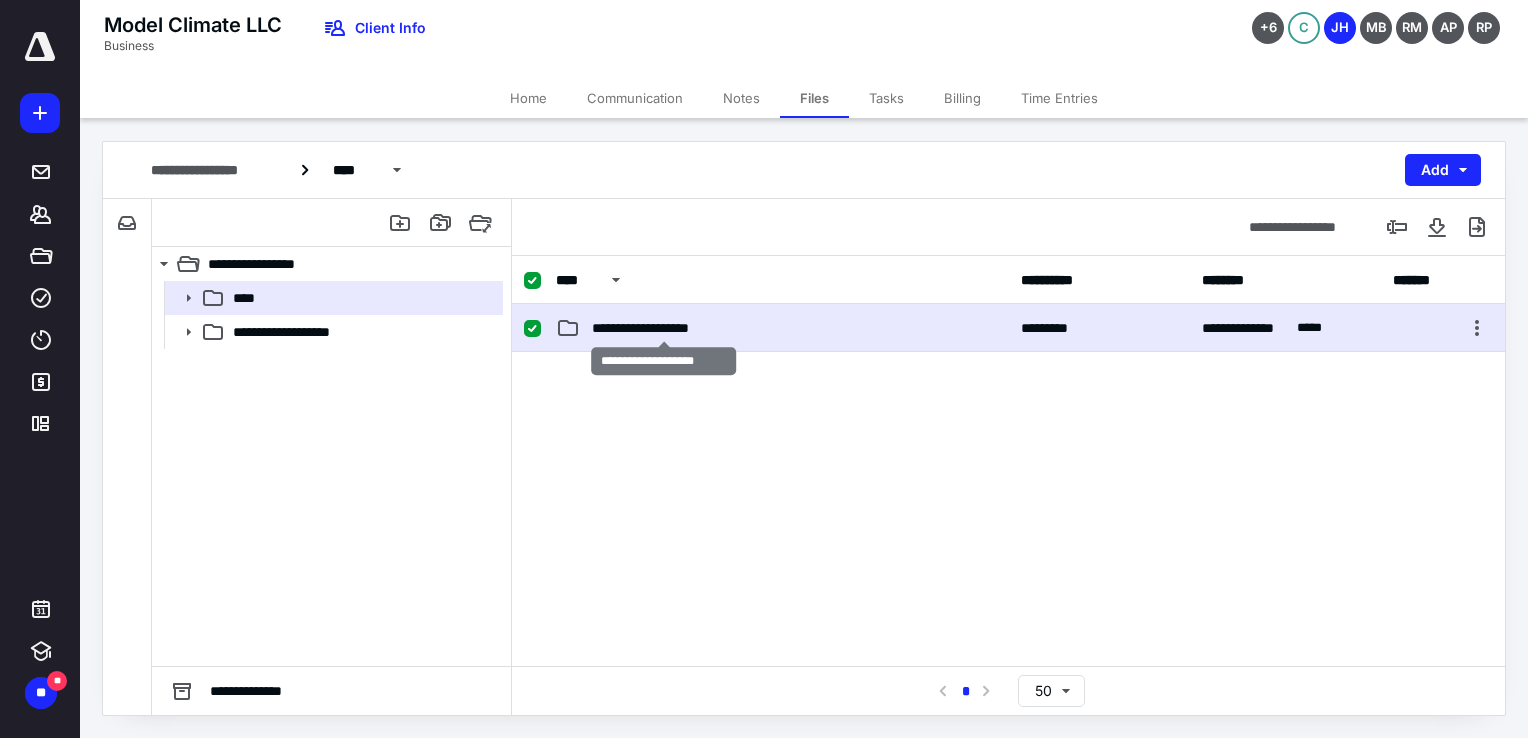 click on "**********" at bounding box center (664, 328) 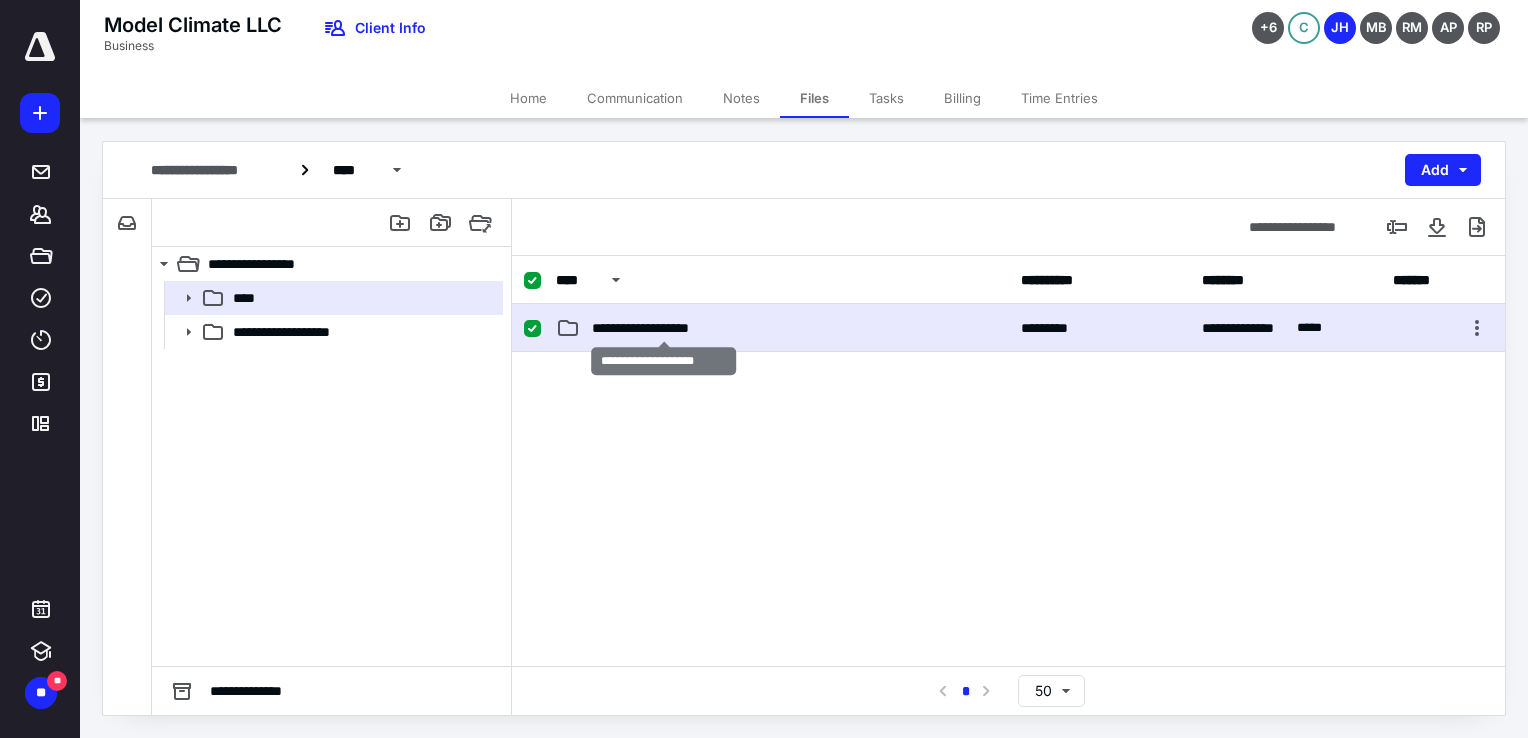 checkbox on "false" 